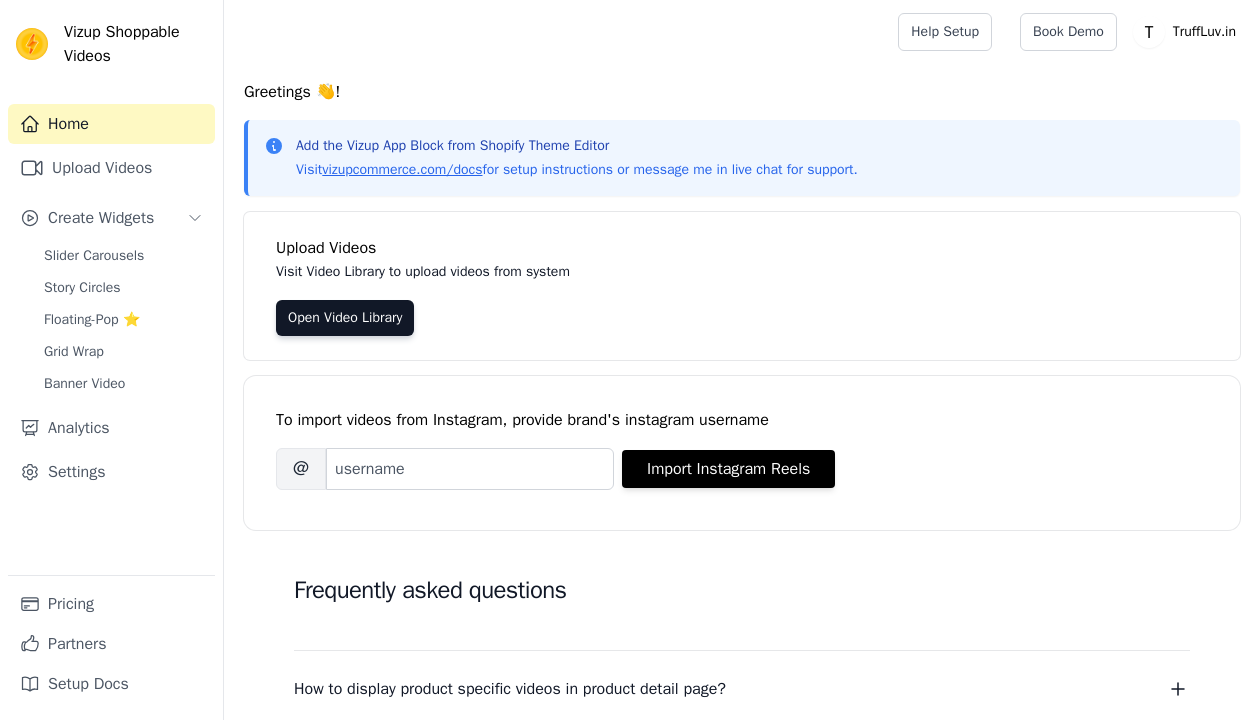 scroll, scrollTop: 0, scrollLeft: 0, axis: both 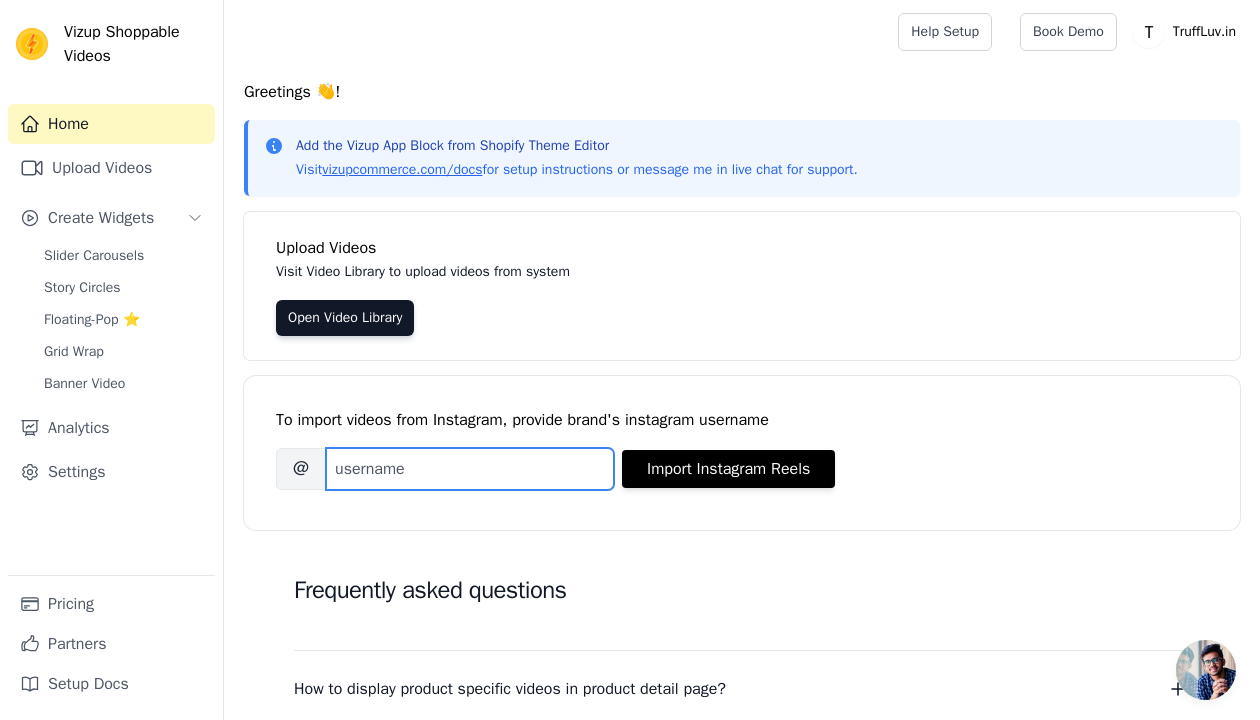 click on "Brand's Instagram Username" at bounding box center (470, 469) 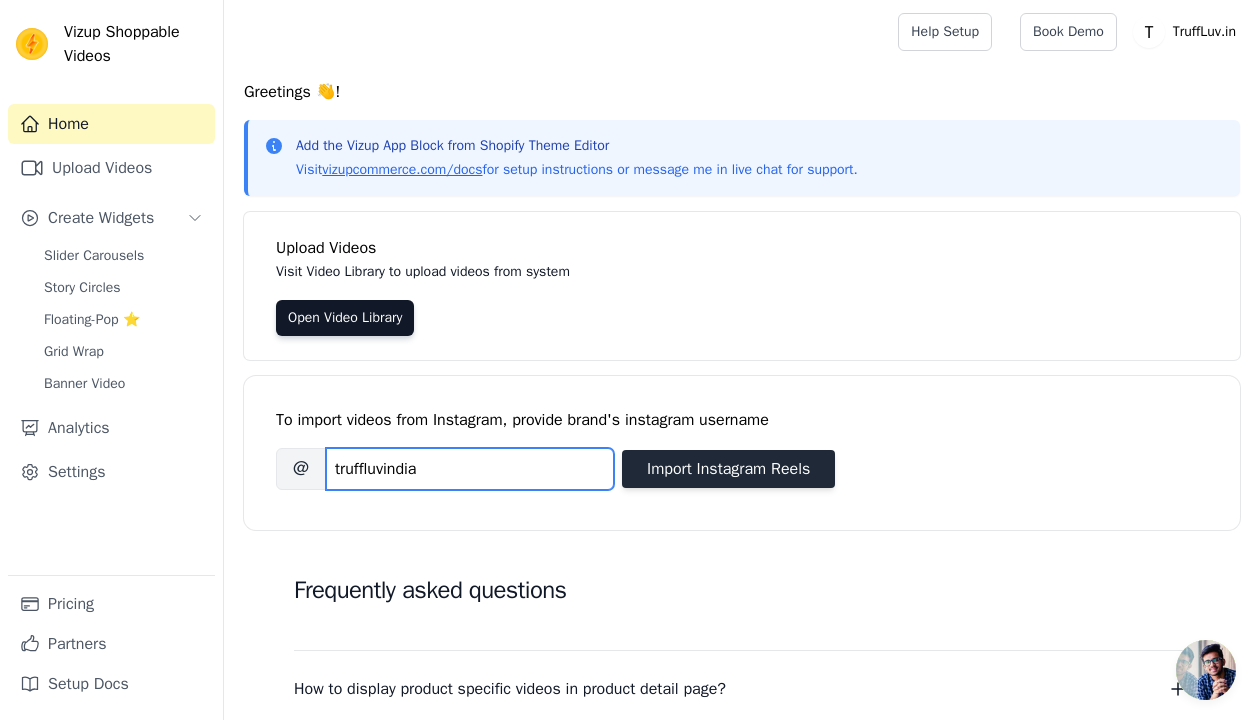 type on "truffluvindia" 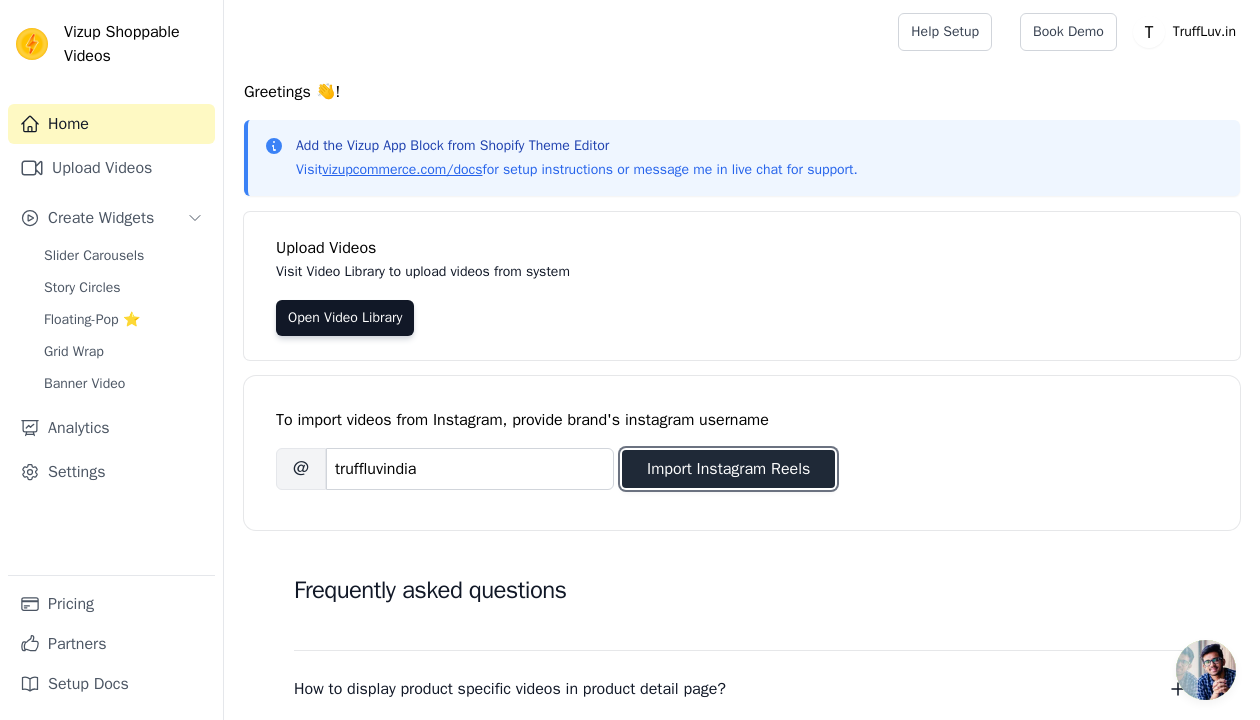 click on "Import Instagram Reels" at bounding box center [728, 469] 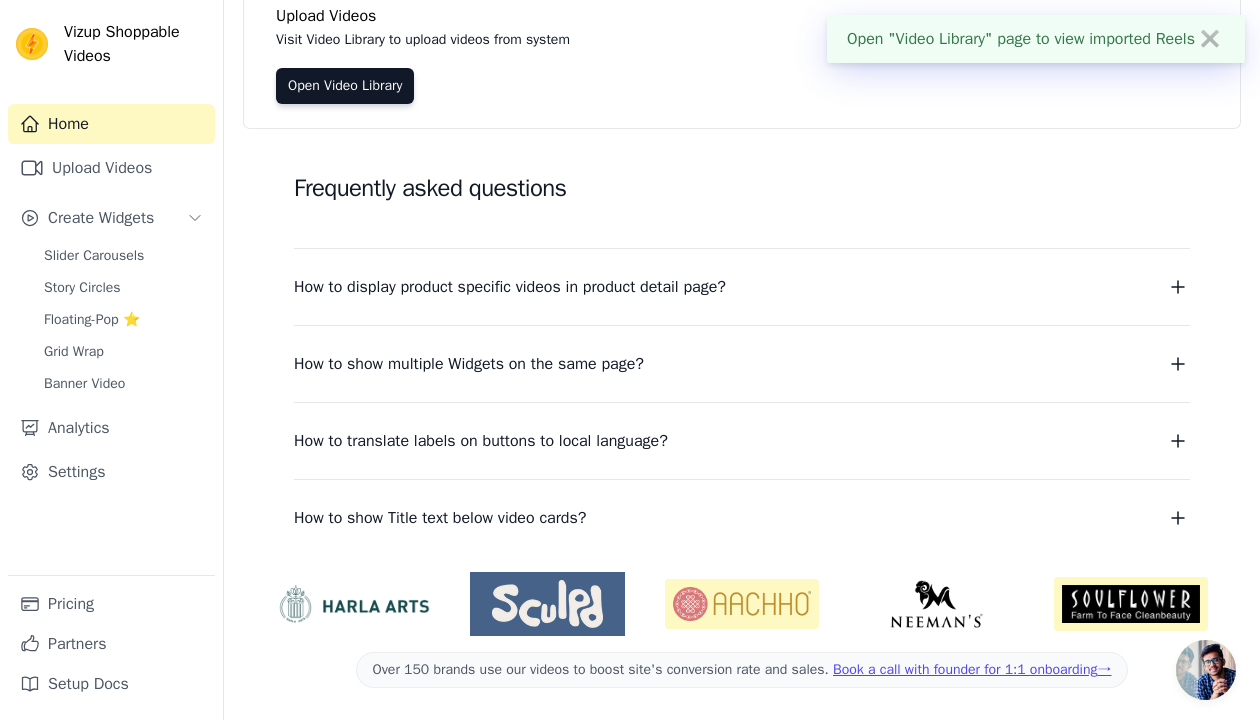 scroll, scrollTop: 0, scrollLeft: 0, axis: both 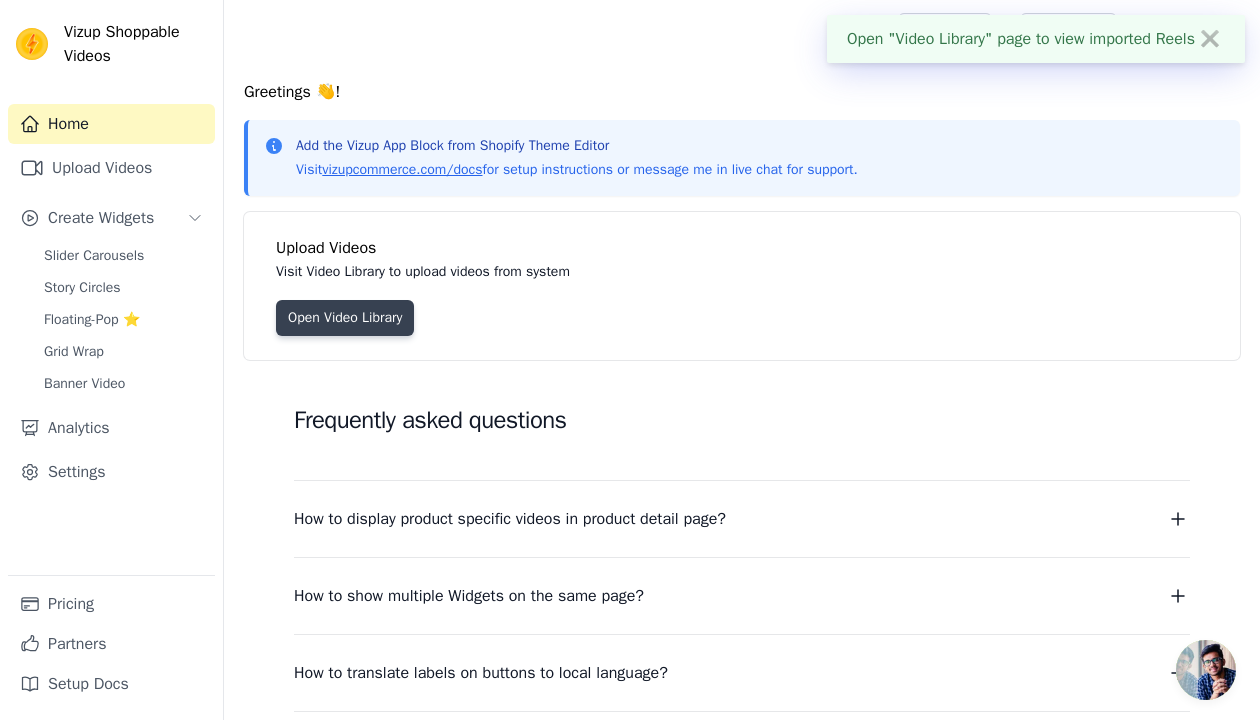 click on "Open Video Library" at bounding box center (345, 318) 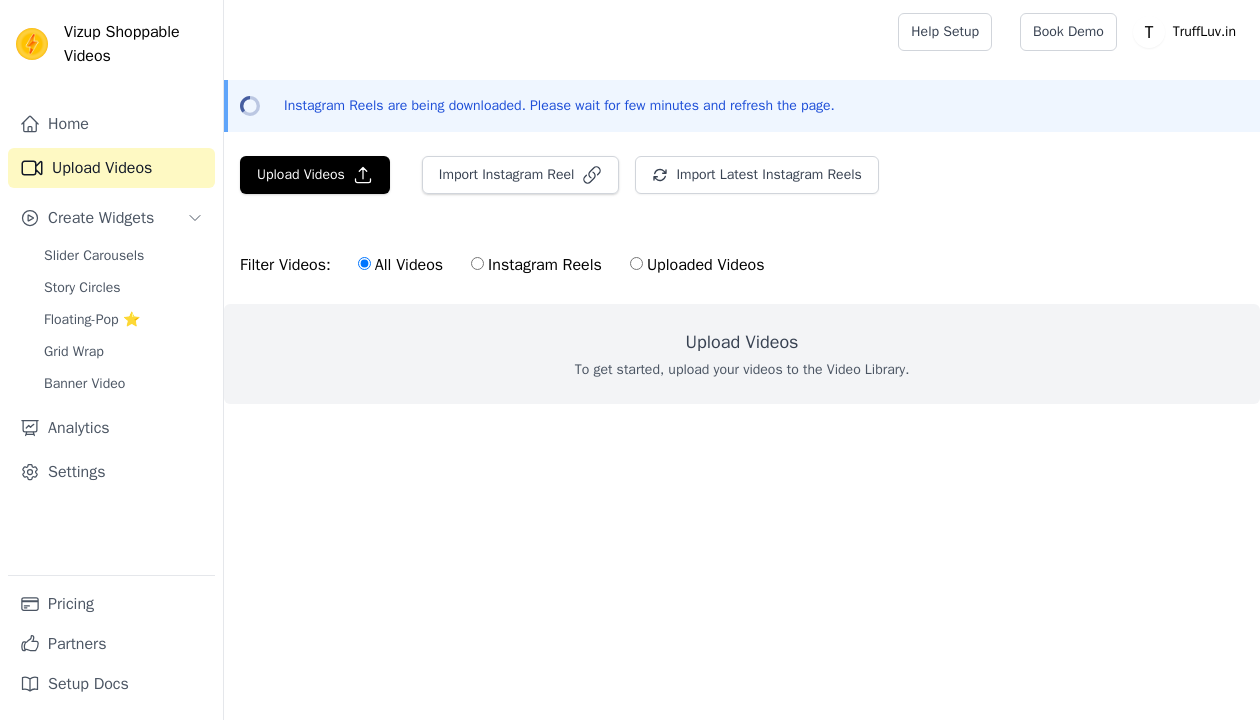 scroll, scrollTop: 0, scrollLeft: 0, axis: both 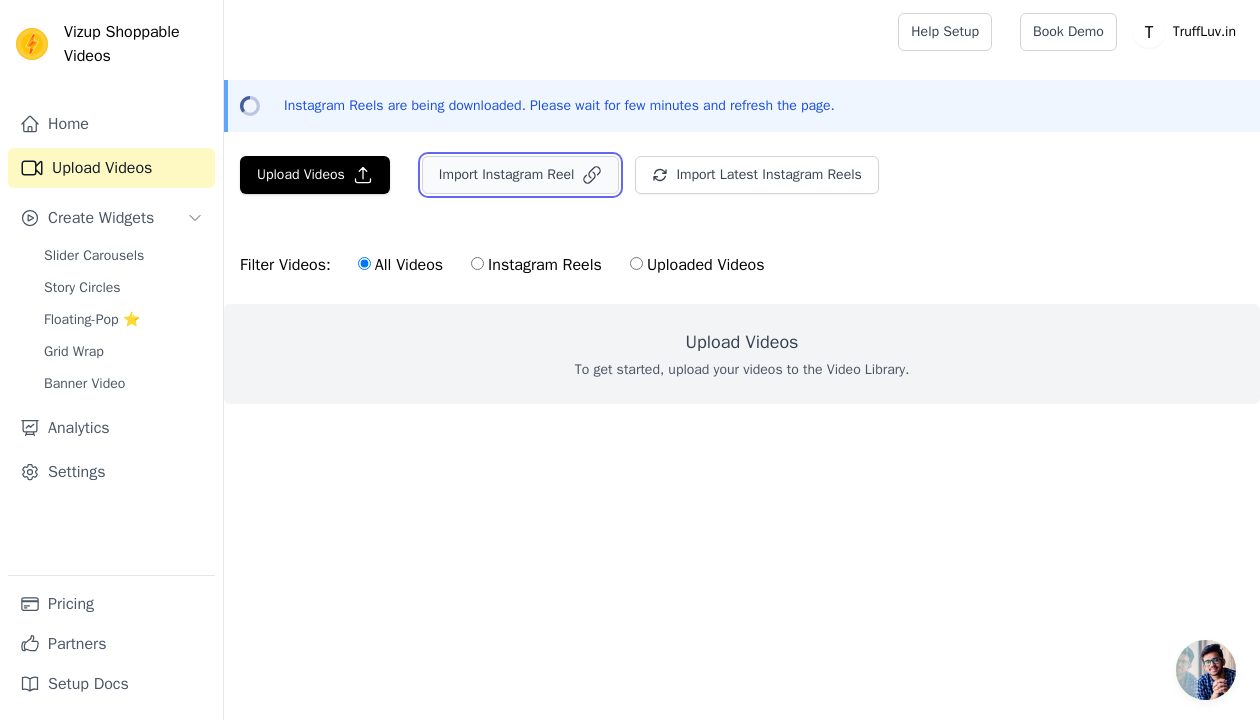 click on "Import Instagram Reel" at bounding box center [521, 175] 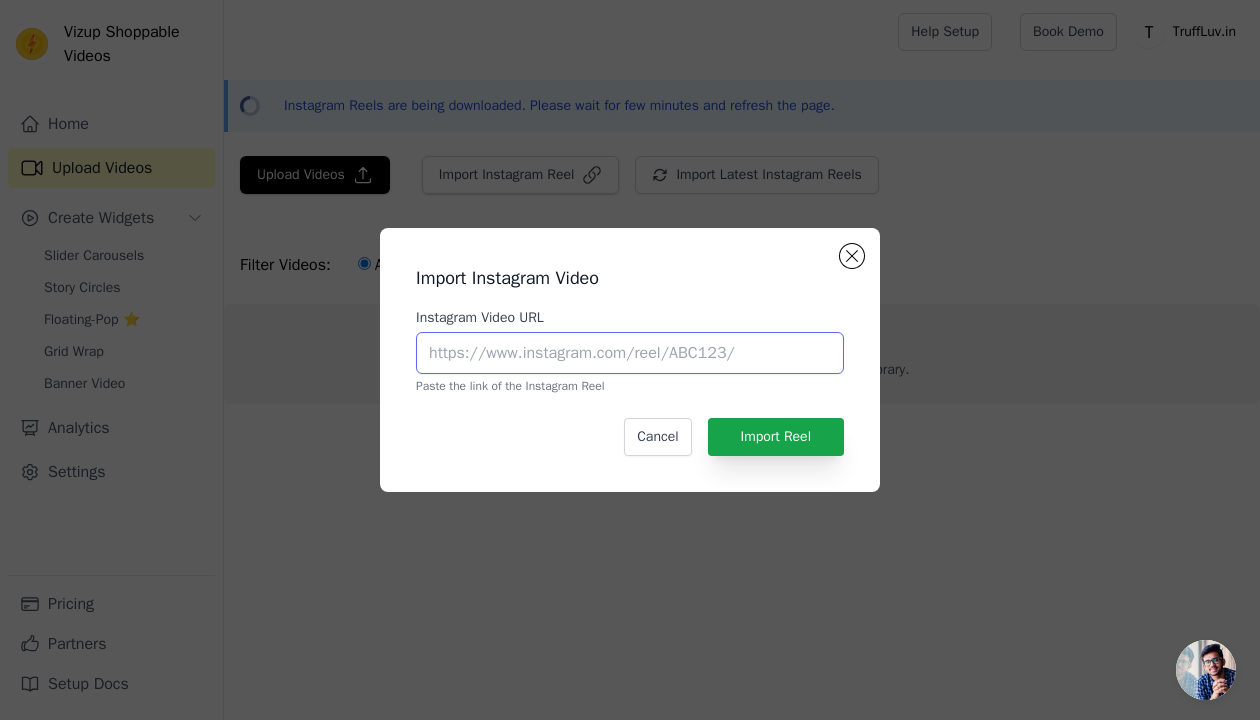 click on "Instagram Video URL" at bounding box center [630, 353] 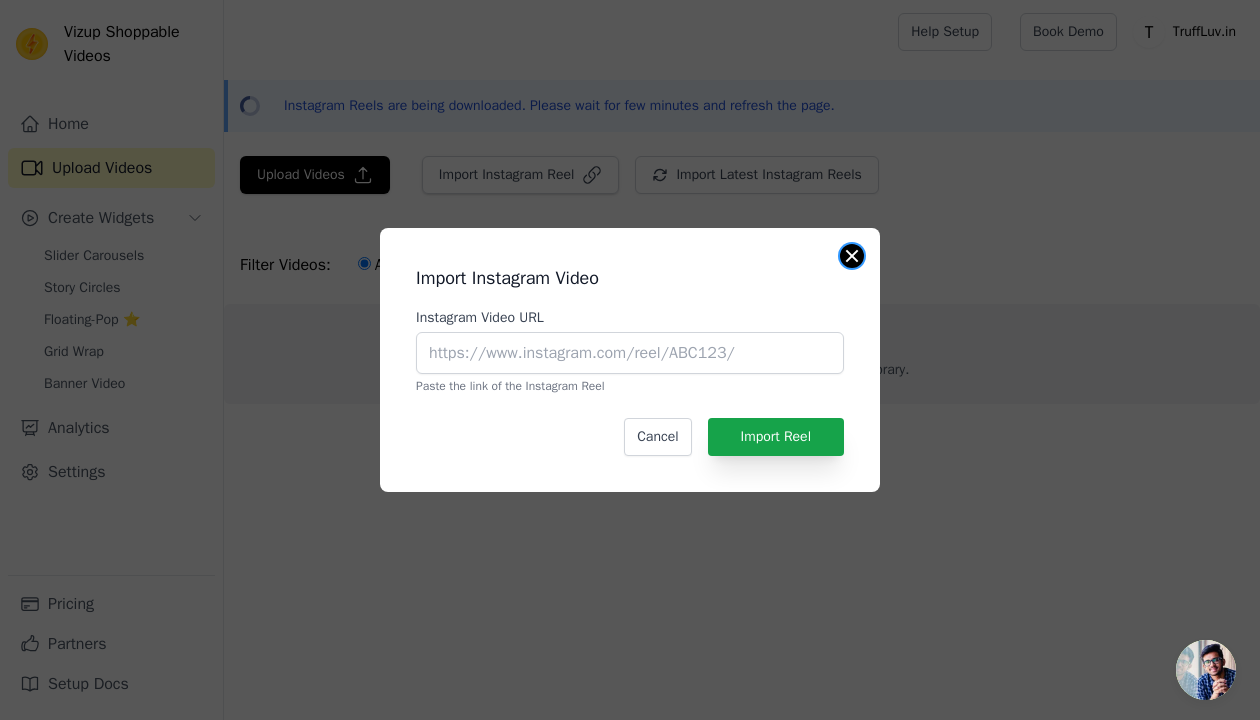 click at bounding box center (852, 256) 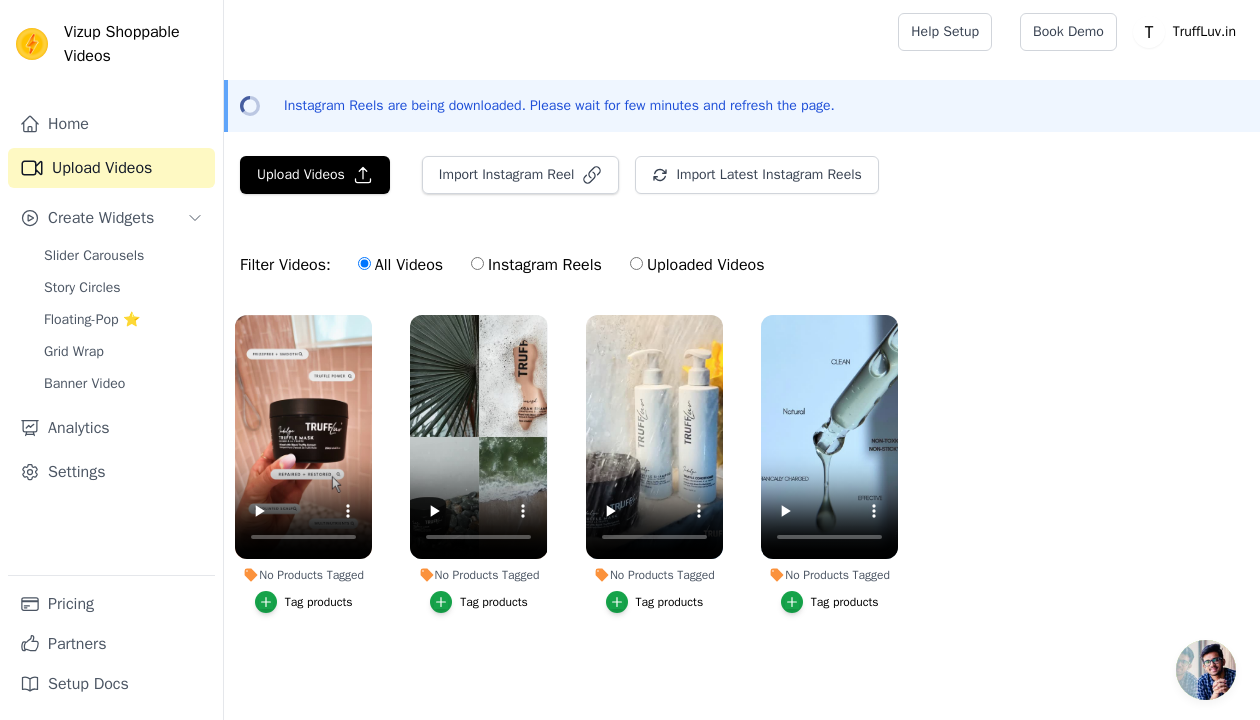 click on "Tag products" at bounding box center [304, 602] 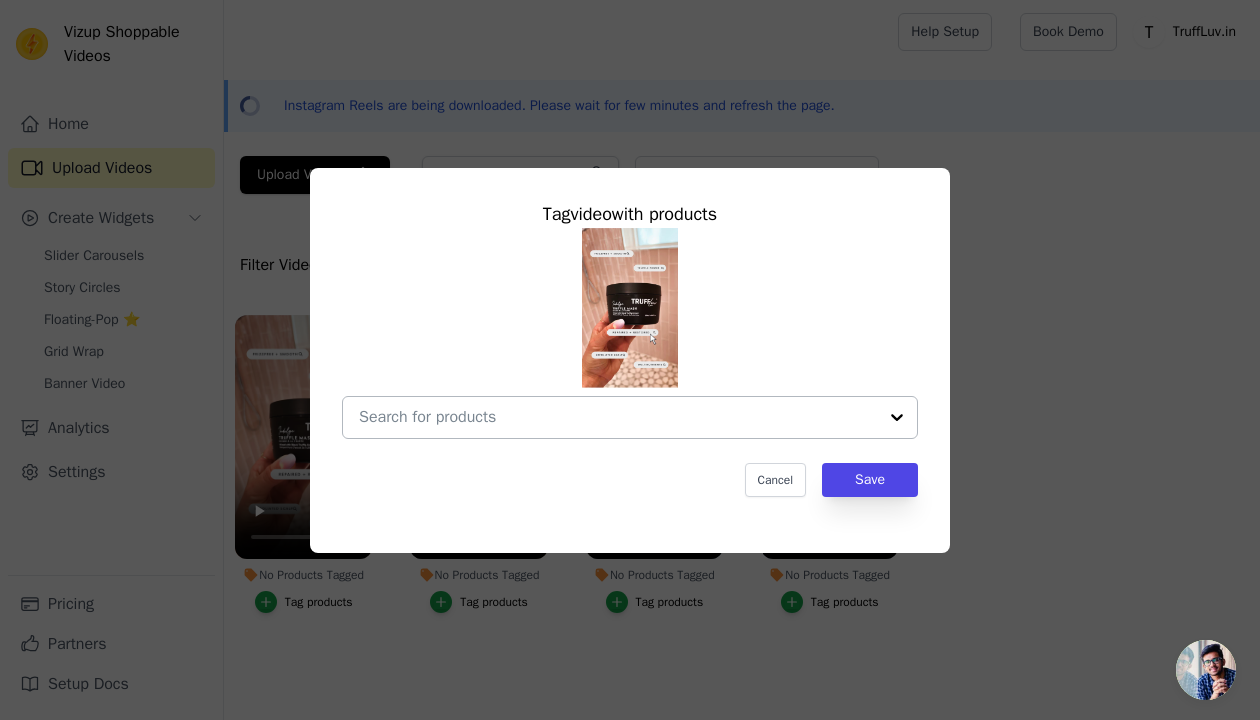 click on "No Products Tagged     Tag  video  with products                         Cancel   Save     Tag products" at bounding box center (618, 417) 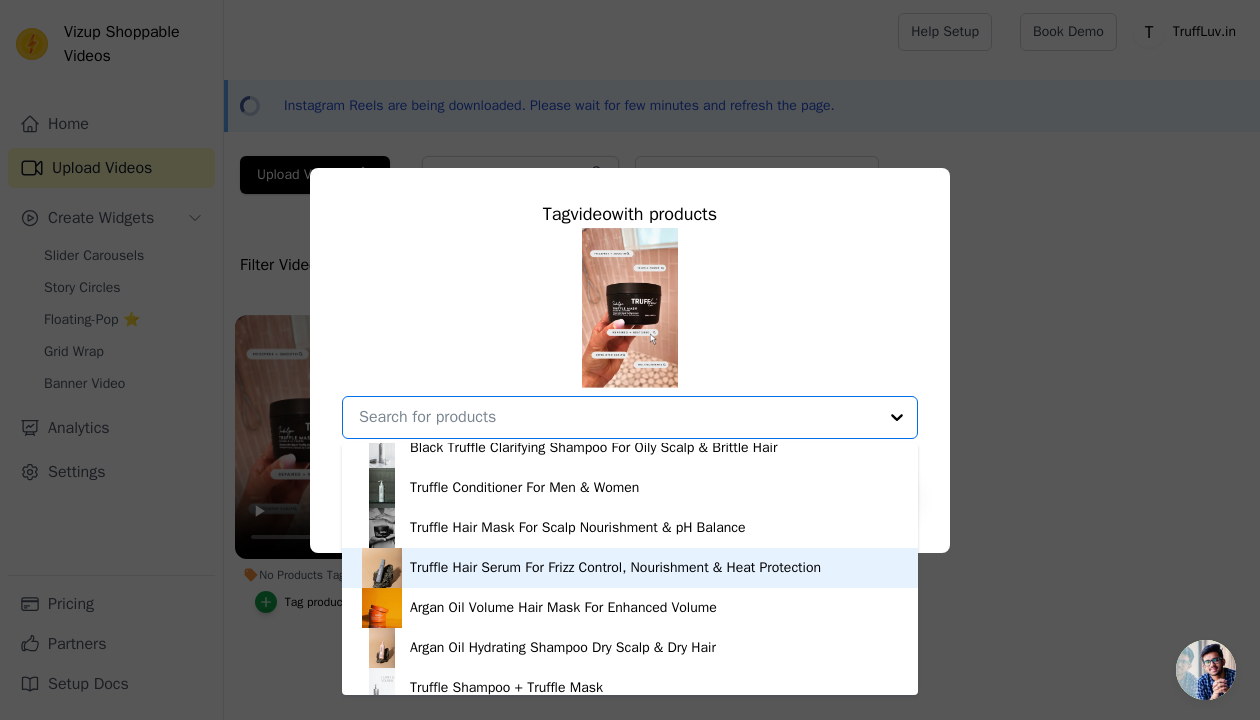 scroll, scrollTop: 0, scrollLeft: 0, axis: both 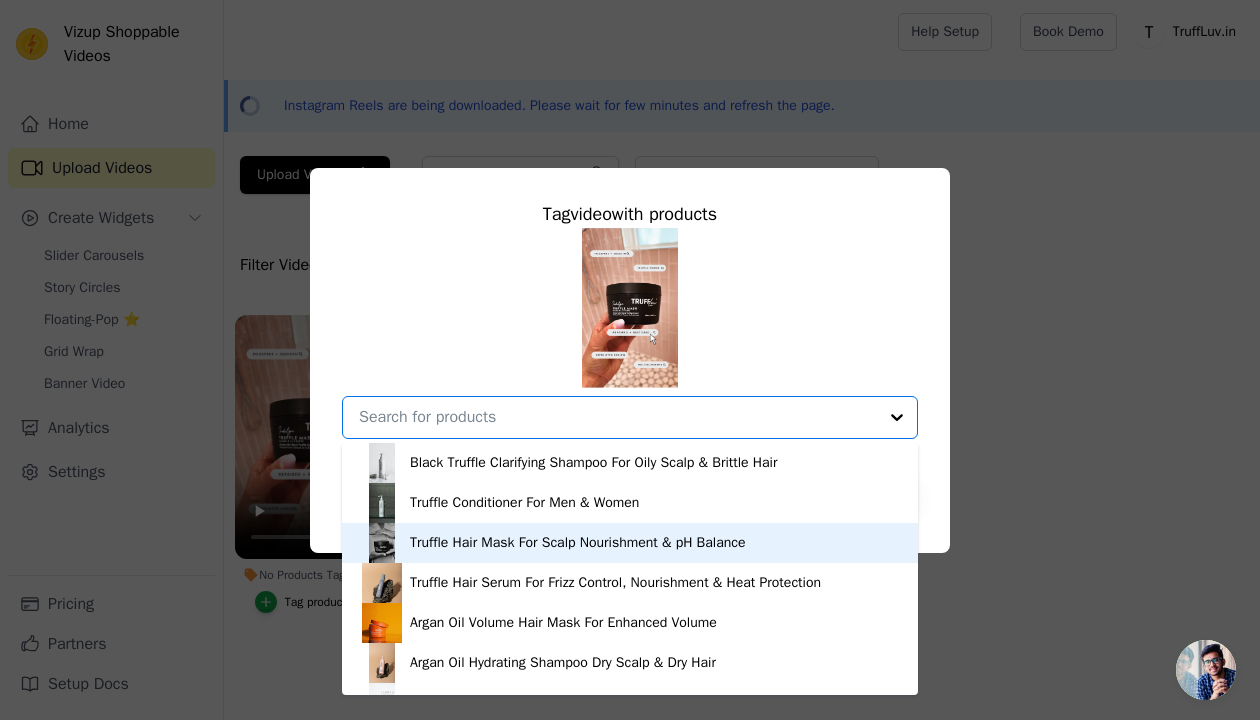 click on "Truffle Hair Mask For Scalp Nourishment & pH Balance" at bounding box center (578, 543) 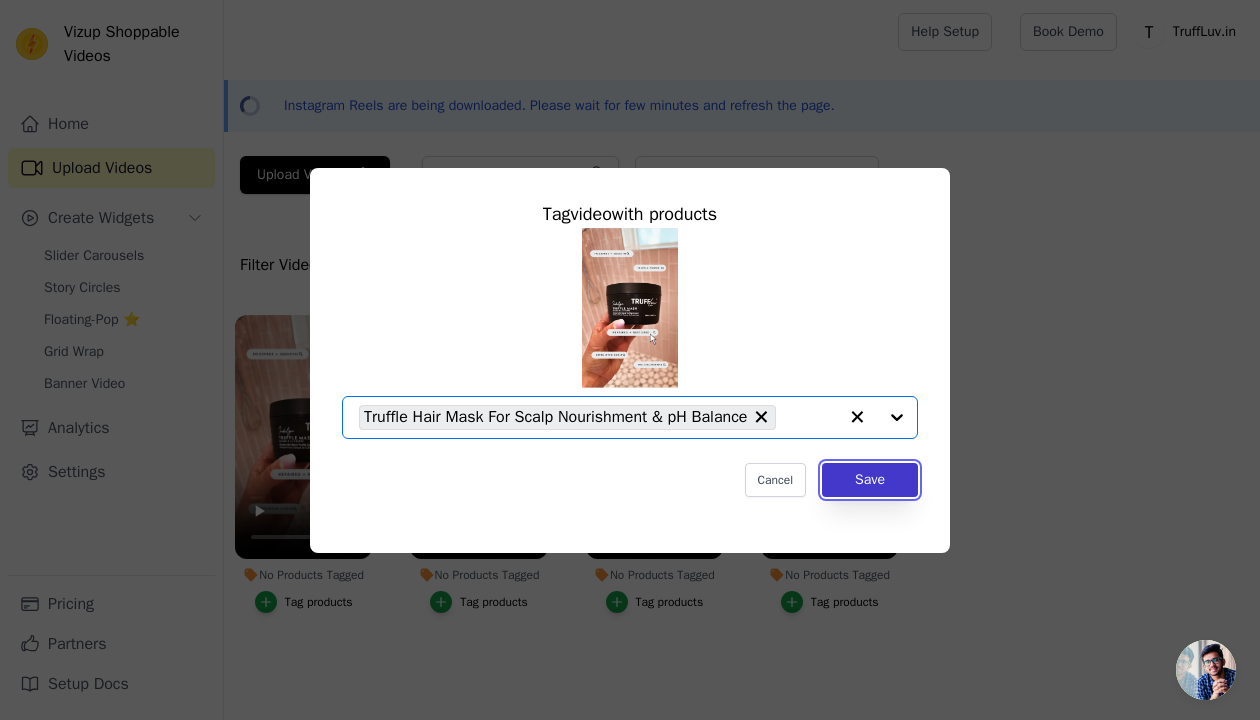click on "Save" at bounding box center [870, 480] 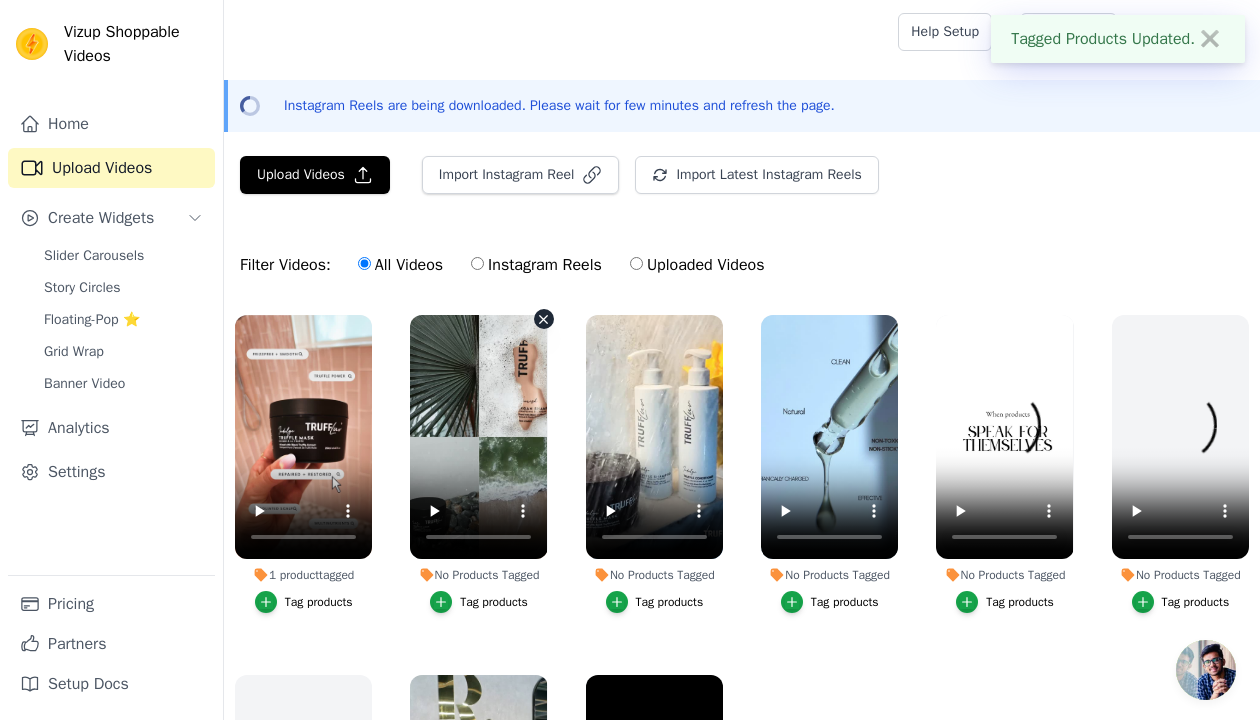 scroll, scrollTop: 64, scrollLeft: 0, axis: vertical 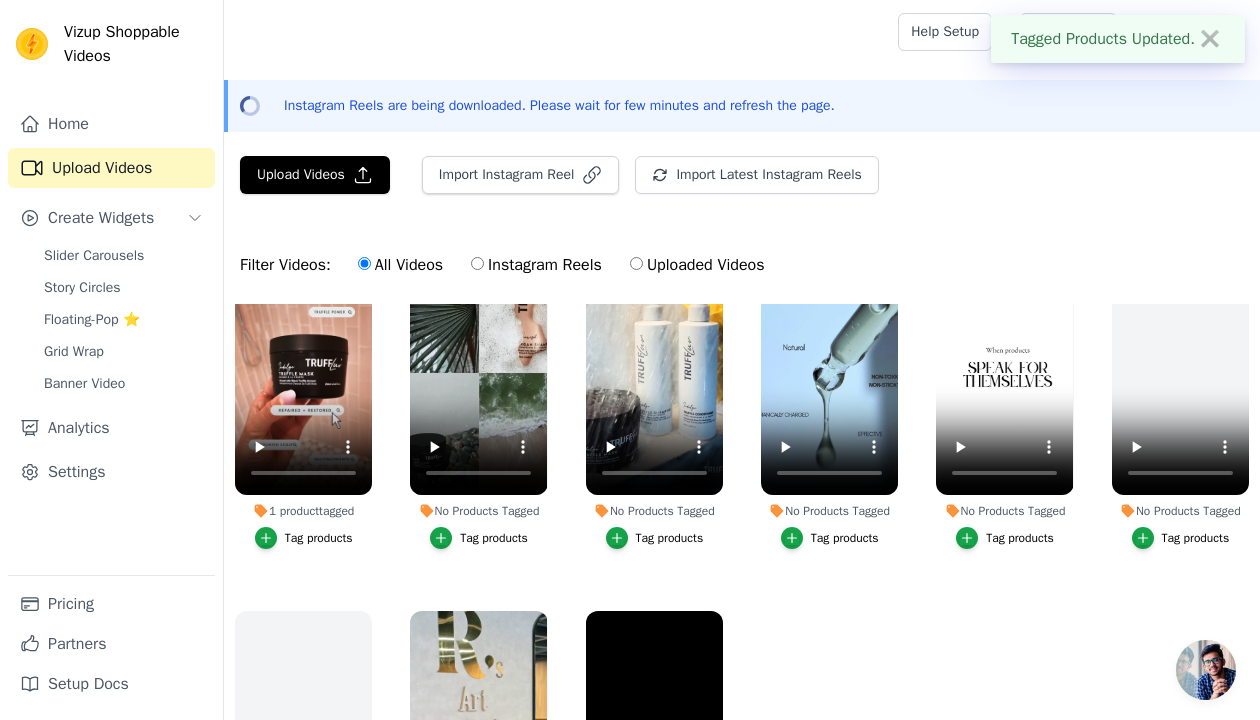 click on "Tag products" at bounding box center (670, 538) 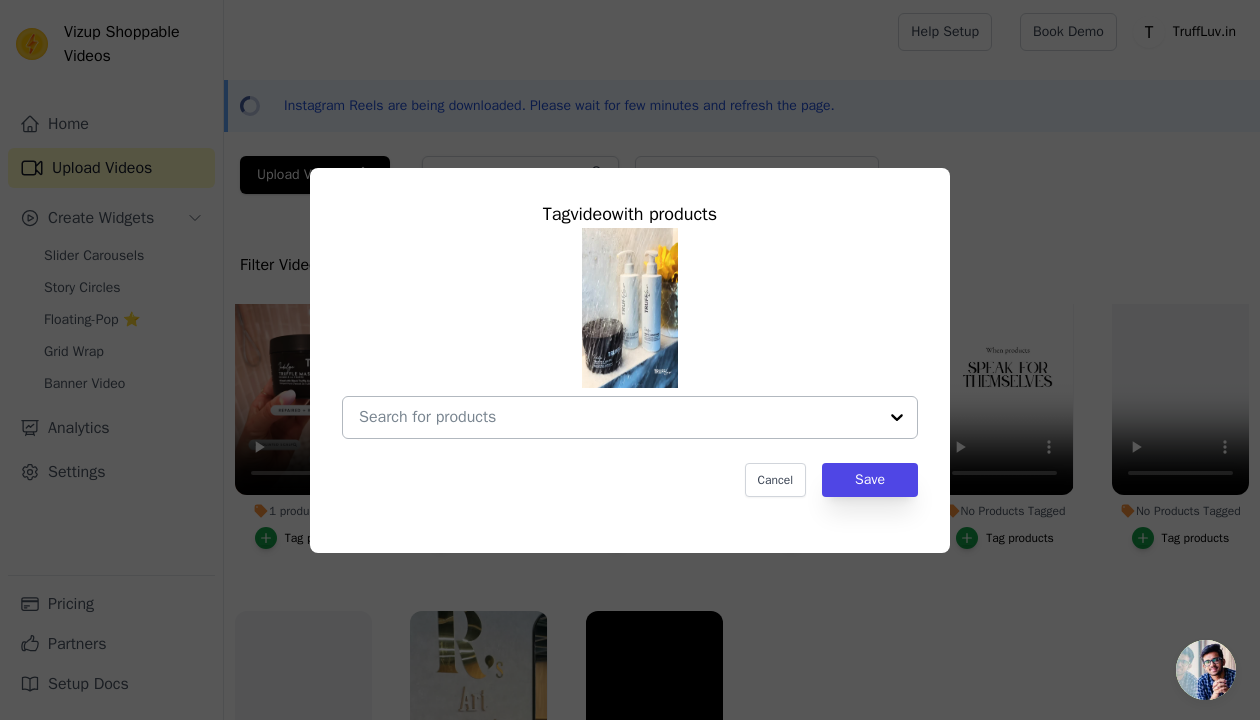click on "No Products Tagged     Tag  video  with products                         Cancel   Save     Tag products" at bounding box center [618, 417] 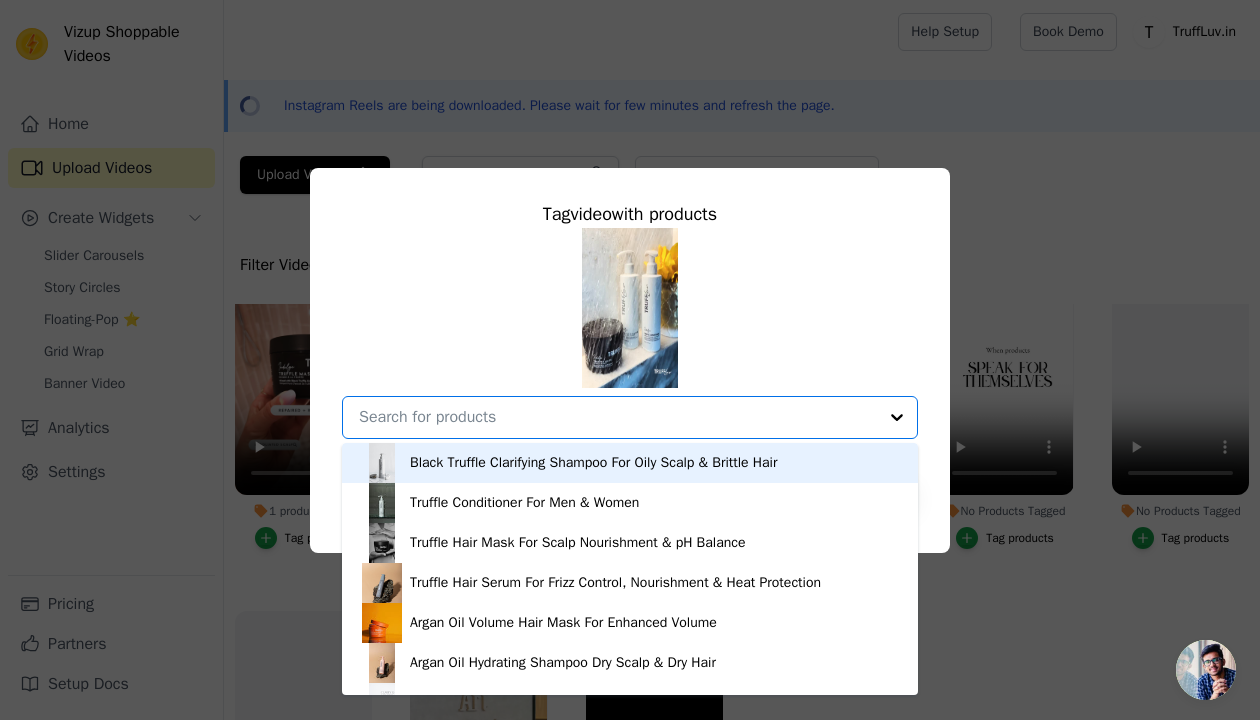 click on "No Products Tagged     Tag  video  with products         Black Truffle Clarifying Shampoo For Oily Scalp & Brittle Hair     Truffle Conditioner For Men & Women     Truffle Hair Mask For Scalp Nourishment & pH Balance     Truffle Hair Serum For Frizz Control, Nourishment & Heat Protection     Argan Oil Volume Hair Mask For Enhanced Volume     Argan Oil Hydrating Shampoo Dry Scalp & Dry Hair     Truffle Shampoo + Truffle Mask     Argan Shampoo + Argan Volume Mask     Truffle Serum + Truffle Hair Mask     Truffle Shampoo + Conditioner       Option undefined, selected.   You are currently focused on option Black Truffle Clarifying Shampoo For Oily Scalp & Brittle Hair. There are 10 results available.                   Cancel   Save     Tag products" at bounding box center (618, 417) 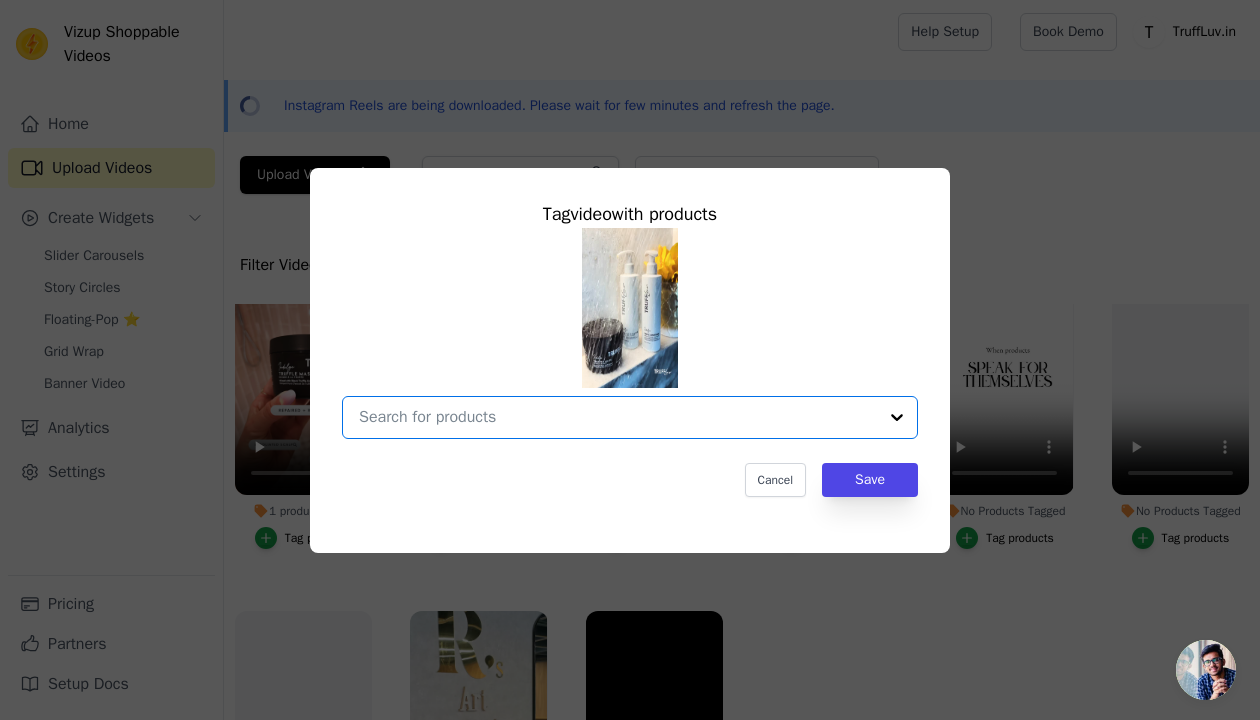 click on "No Products Tagged     Tag  video  with products       Option undefined, selected.   Select is focused, type to refine list, press down to open the menu.                   Cancel   Save     Tag products" at bounding box center [618, 417] 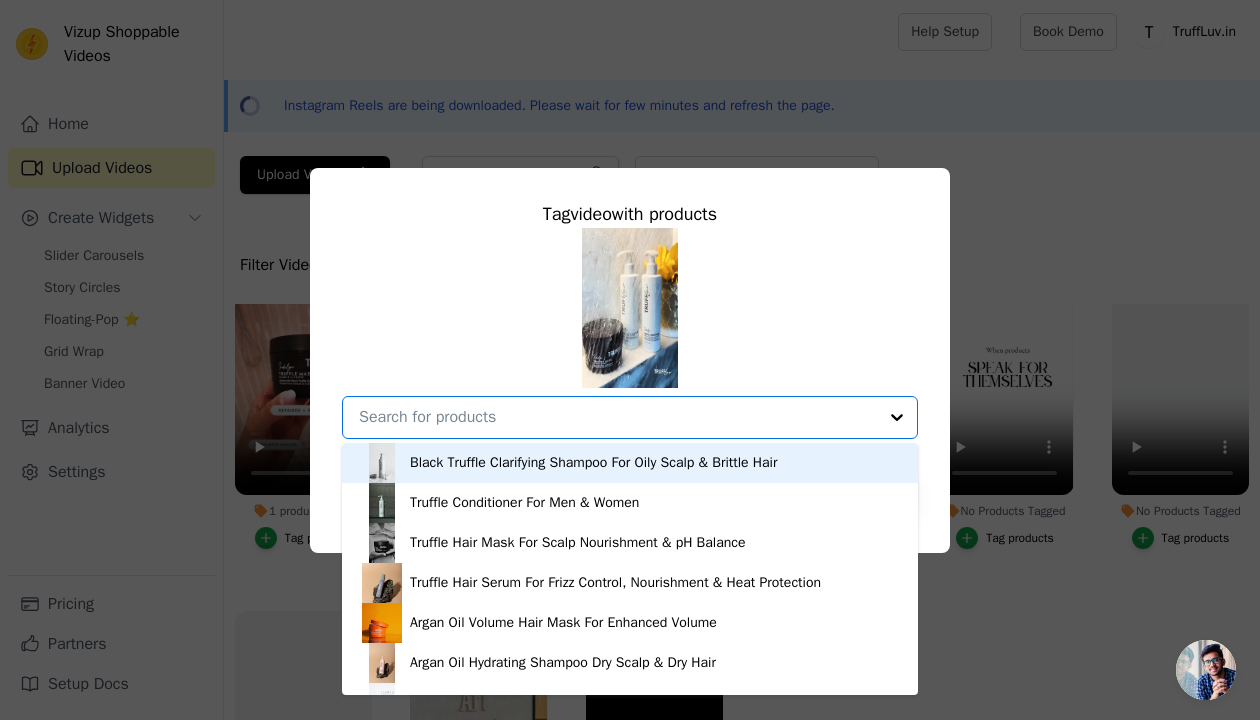click on "Black Truffle Clarifying Shampoo For Oily Scalp & Brittle Hair" at bounding box center (593, 463) 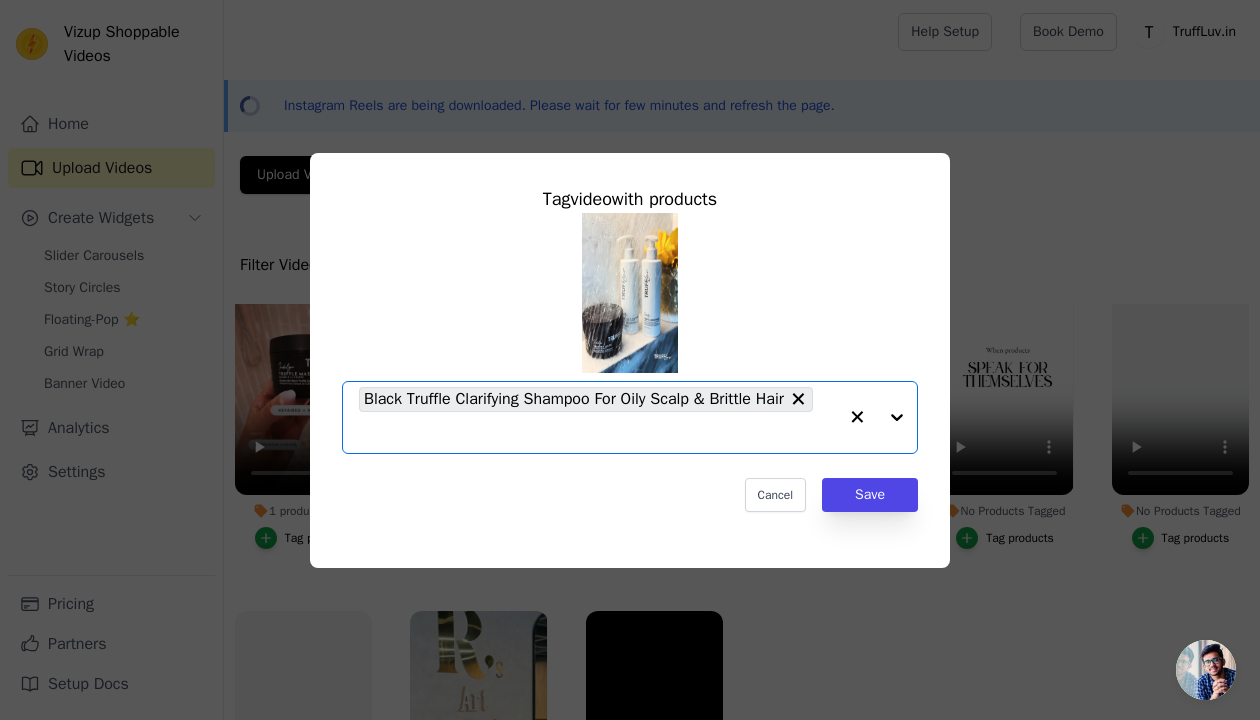 click on "No Products Tagged     Tag  video  with products       Option Black Truffle Clarifying Shampoo For Oily Scalp & Brittle Hair, selected.   Select is focused, type to refine list, press down to open the menu.     Black Truffle Clarifying Shampoo For Oily Scalp & Brittle Hair                   Cancel   Save     Tag products" 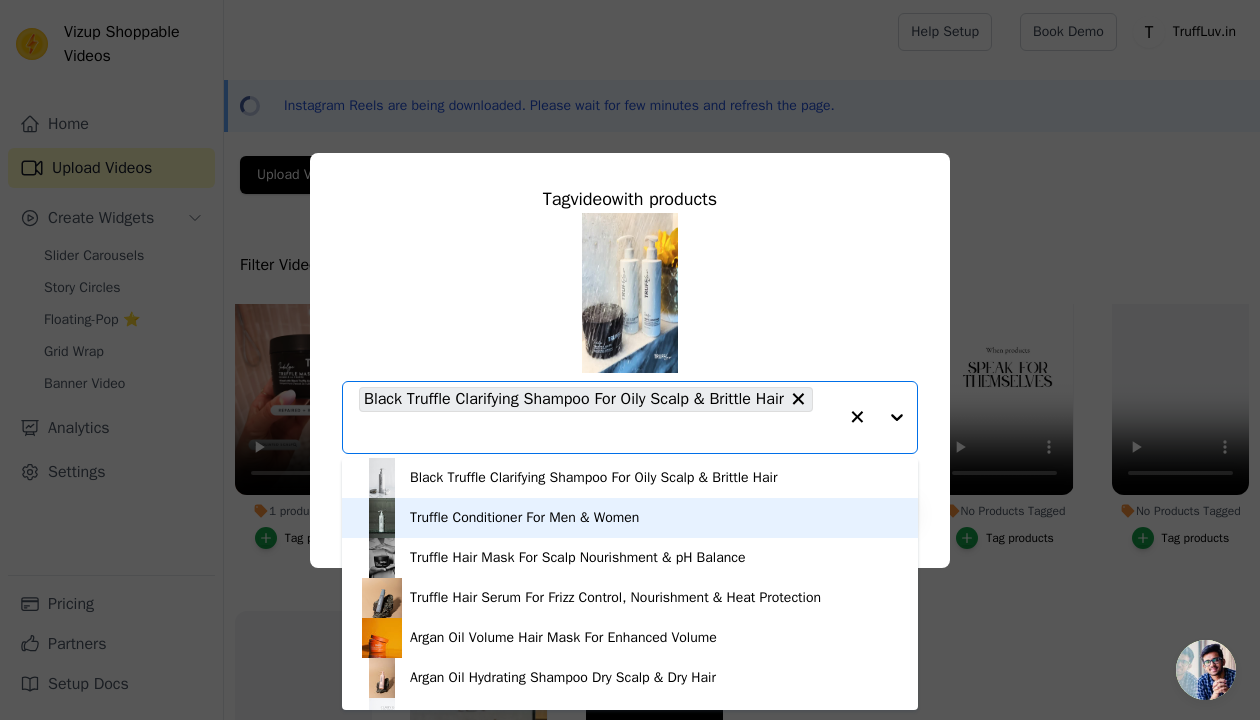 click on "Truffle Conditioner For Men & Women" at bounding box center [524, 518] 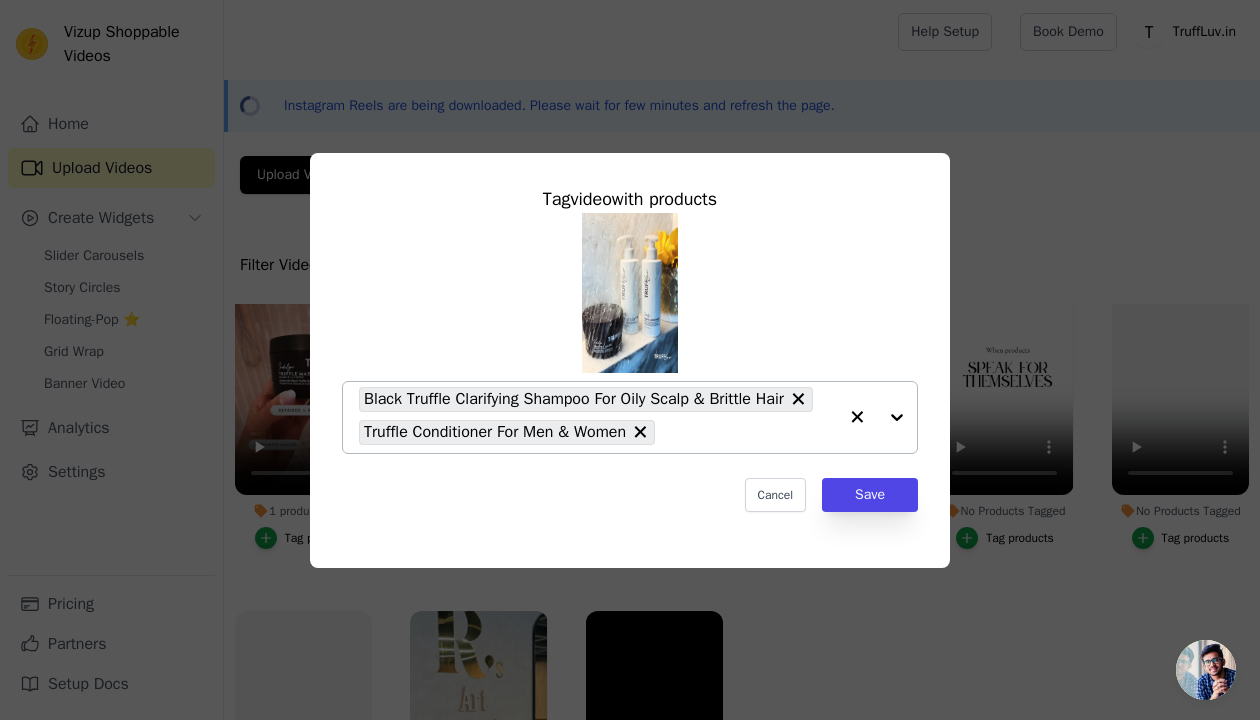 click on "Black Truffle Clarifying Shampoo For Oily Scalp & Brittle Hair     Truffle Conditioner For Men & Women" at bounding box center (598, 417) 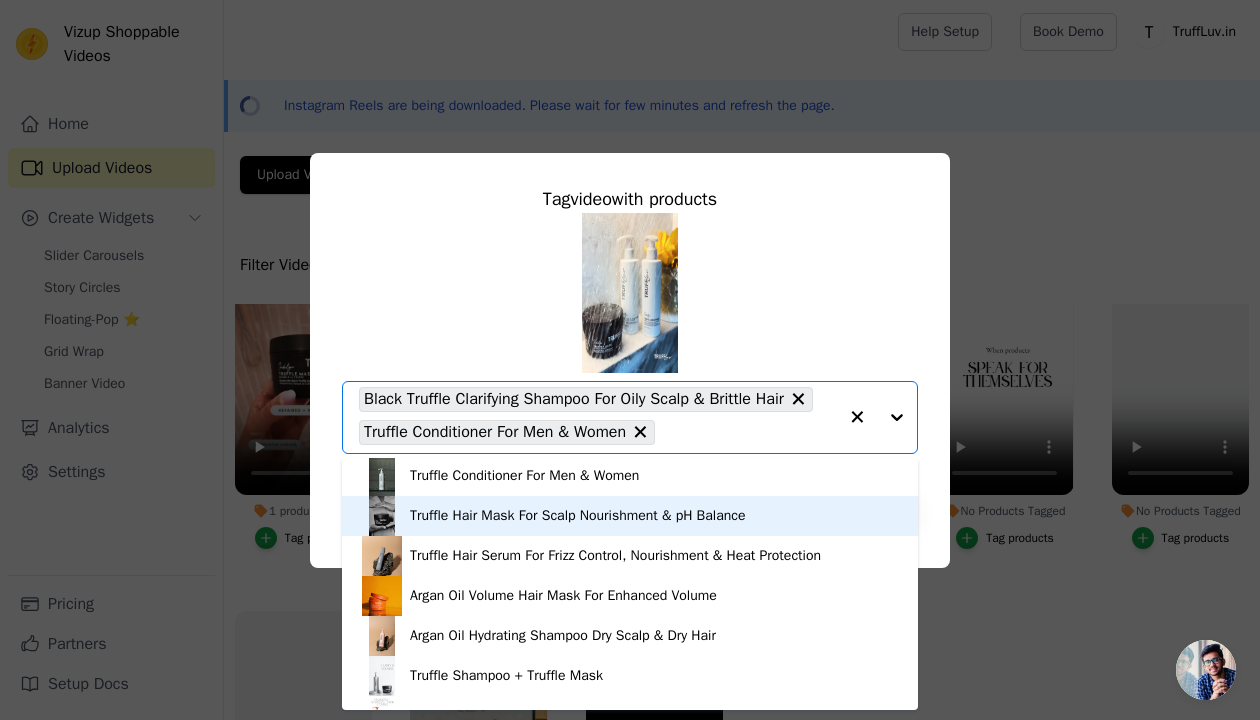 scroll, scrollTop: 0, scrollLeft: 0, axis: both 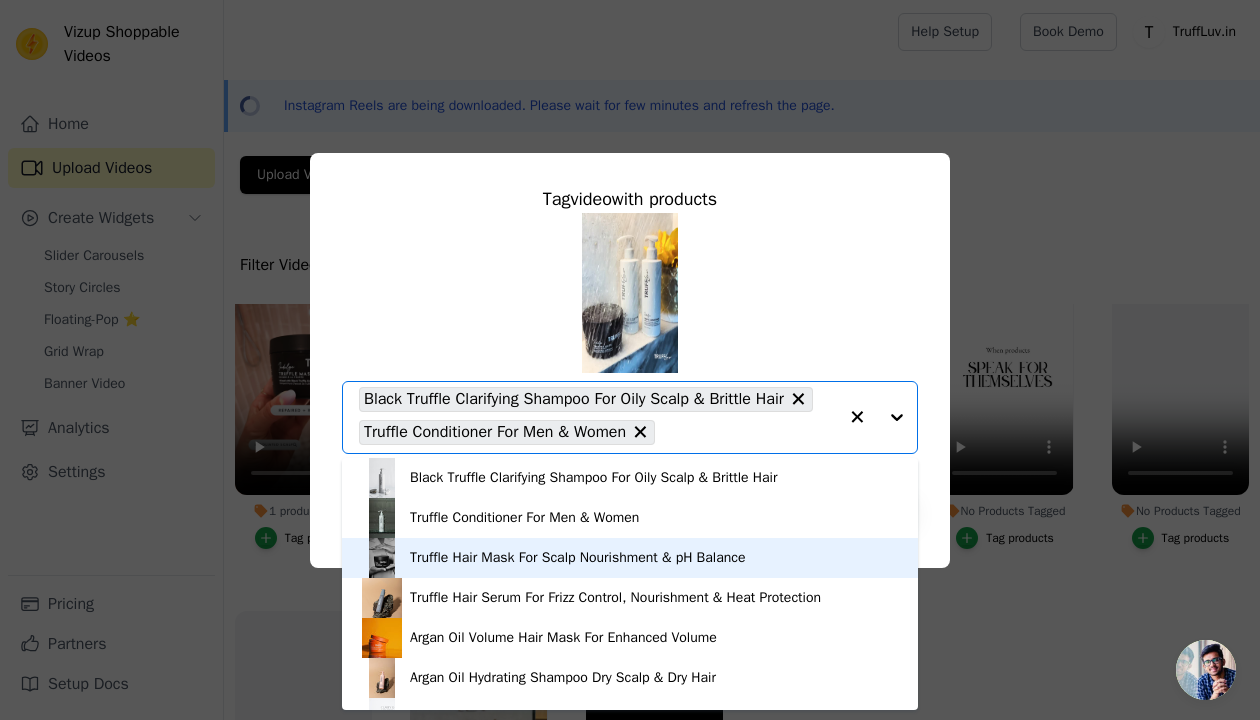 click on "Truffle Hair Mask For Scalp Nourishment & pH Balance" at bounding box center [578, 558] 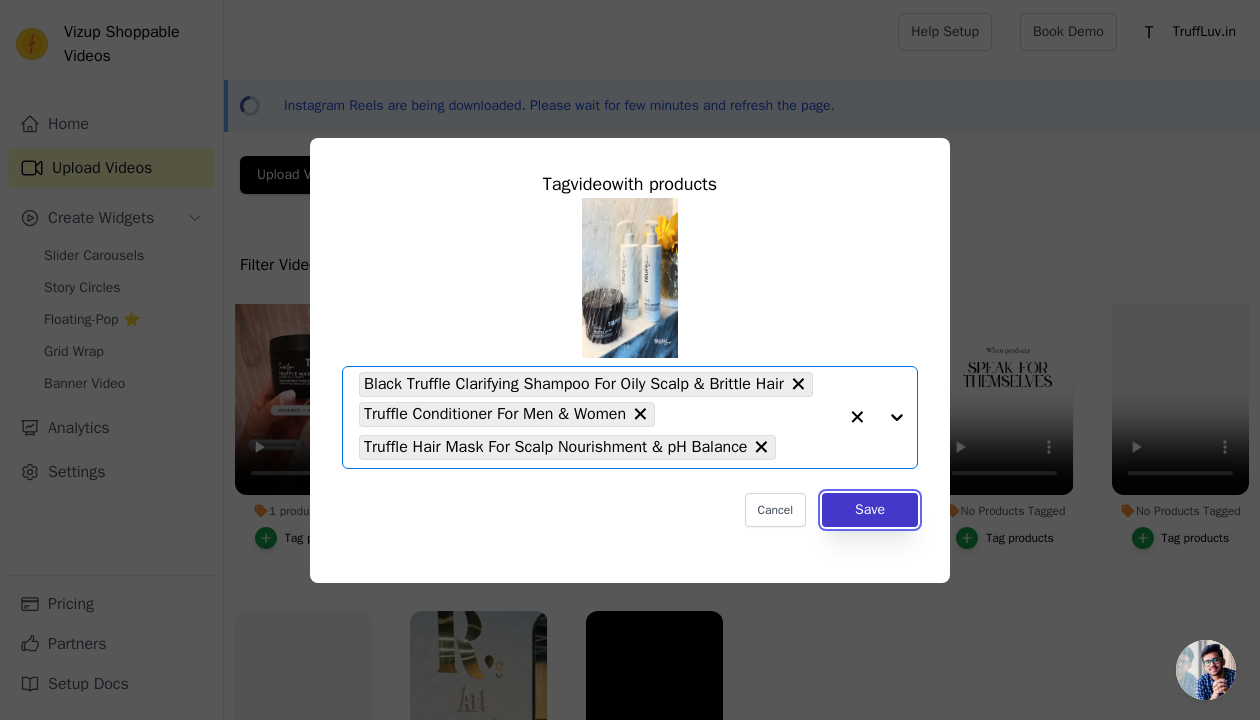 click on "Save" at bounding box center [870, 510] 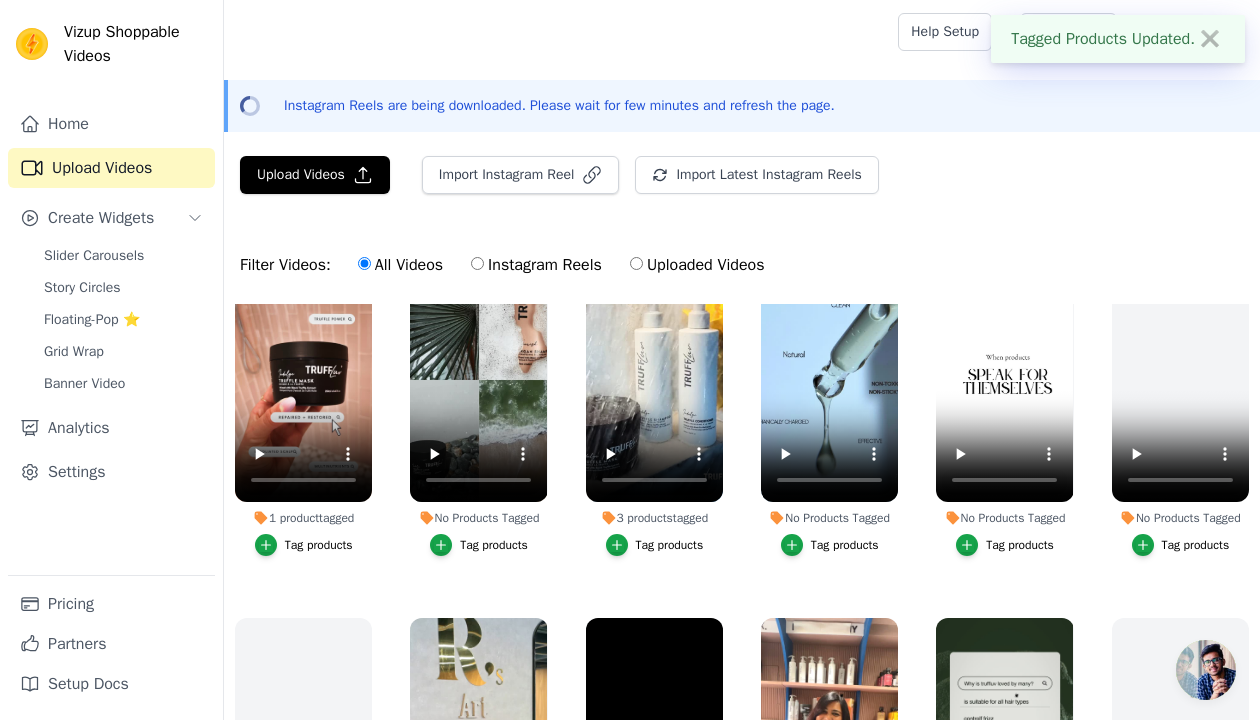 scroll, scrollTop: 62, scrollLeft: 0, axis: vertical 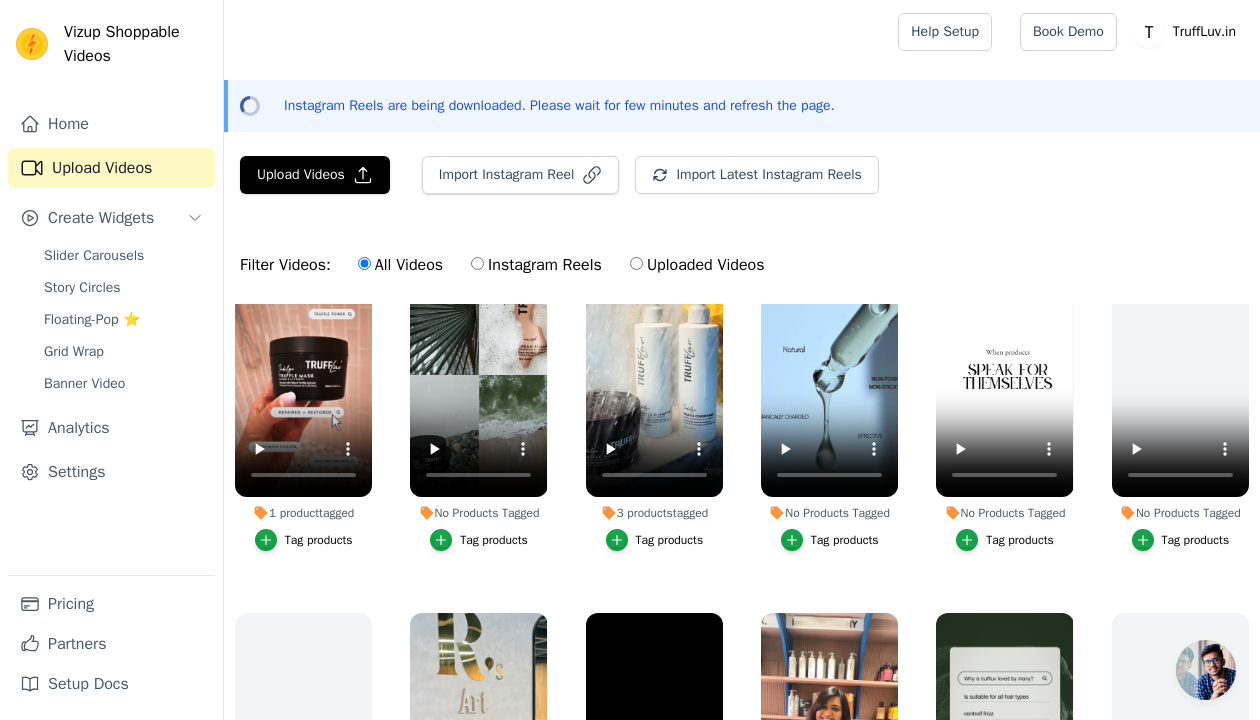 click on "Tag products" at bounding box center (845, 540) 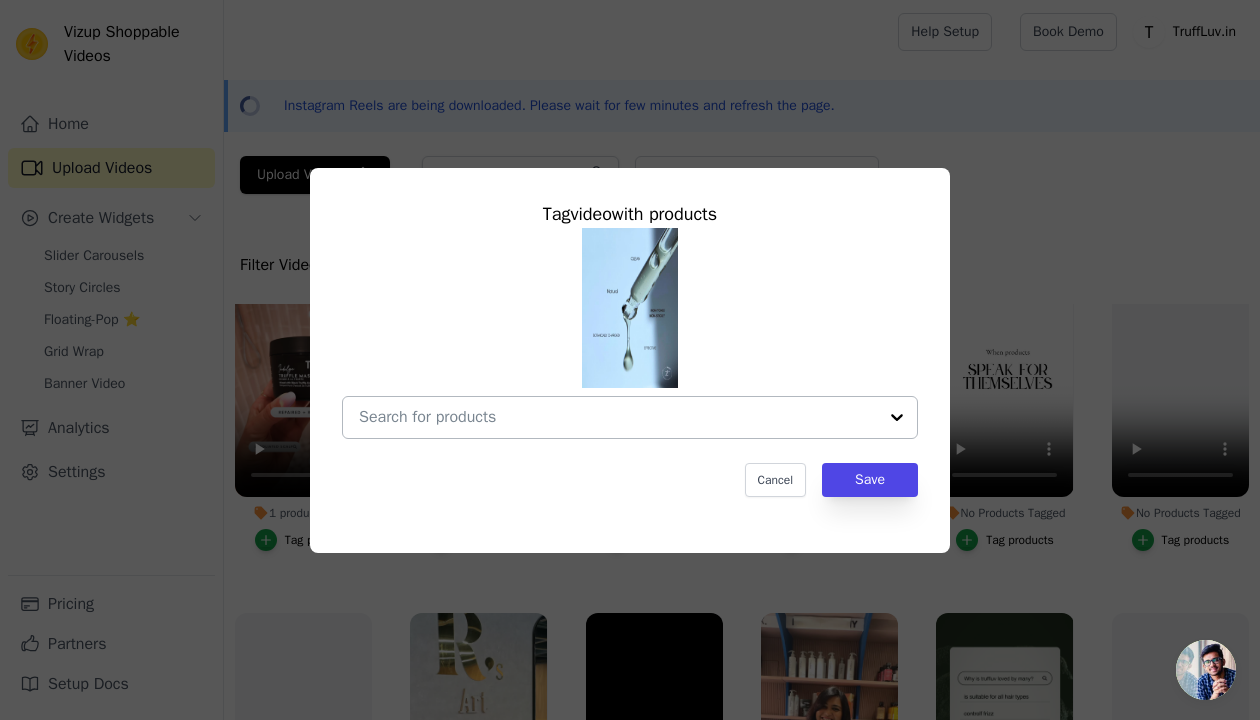 click on "No Products Tagged     Tag  video  with products                         Cancel   Save     Tag products" at bounding box center [618, 417] 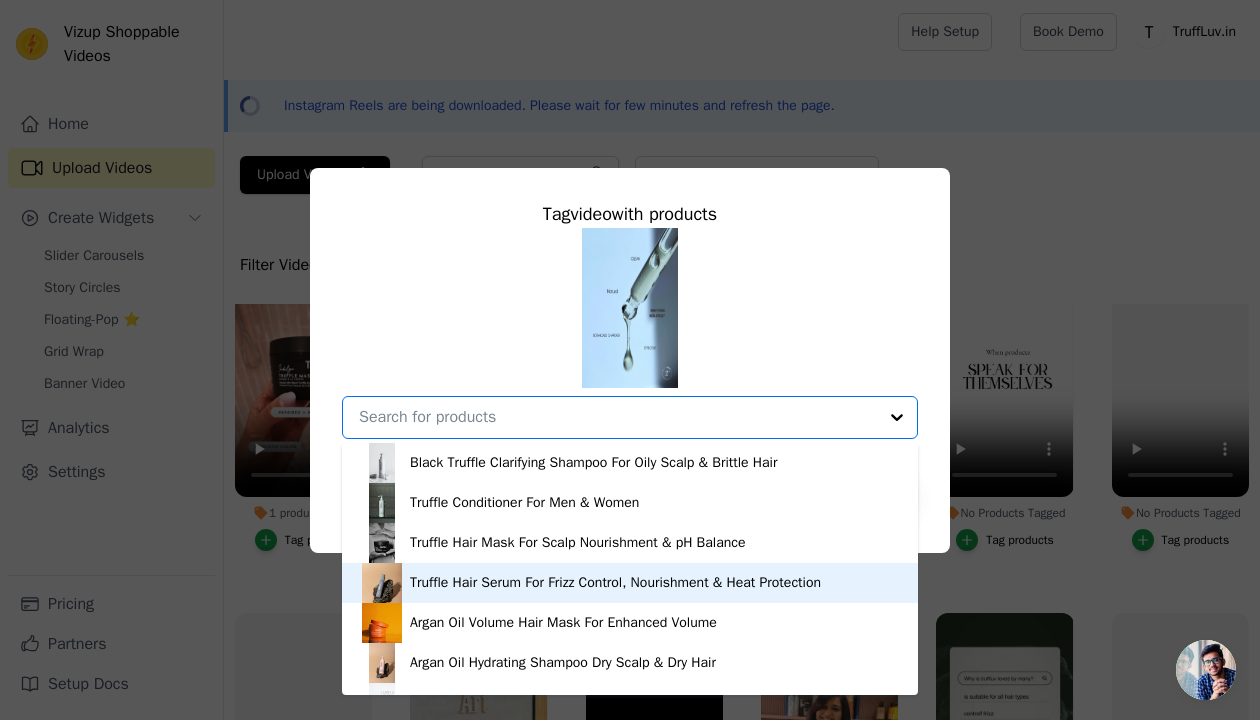 click on "Truffle Hair Serum For Frizz Control, Nourishment & Heat Protection" at bounding box center (630, 583) 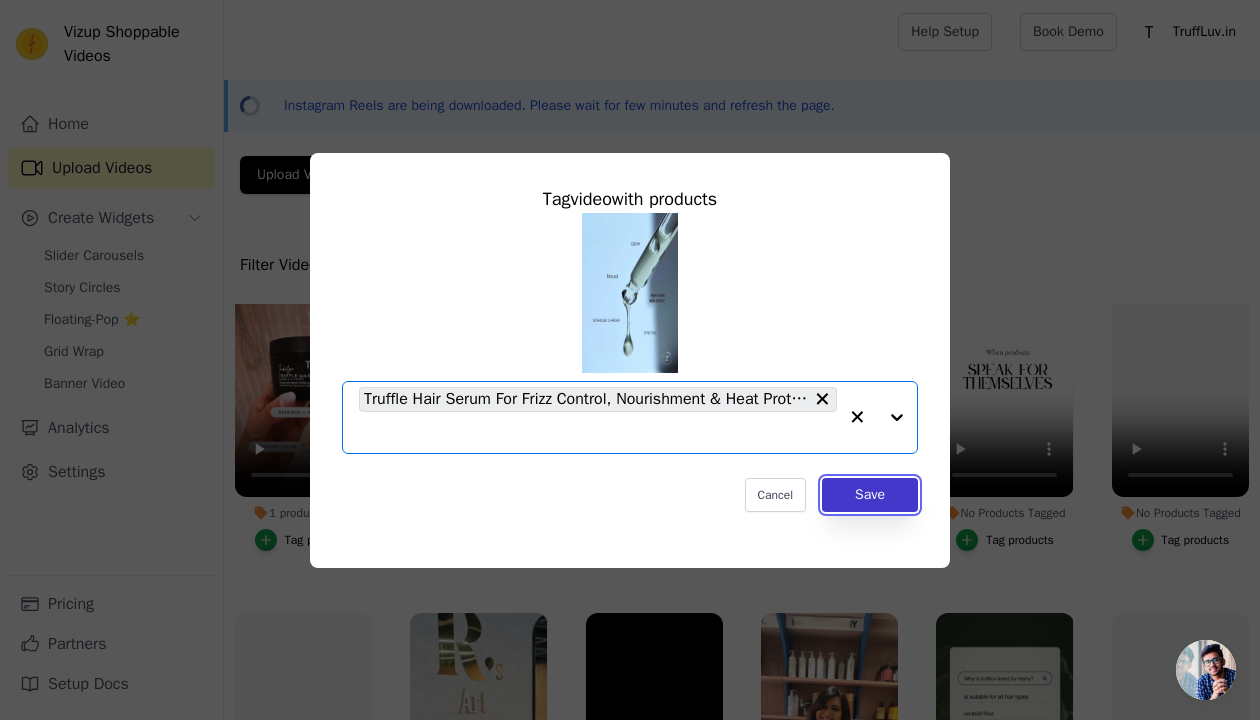 click on "Save" at bounding box center [870, 495] 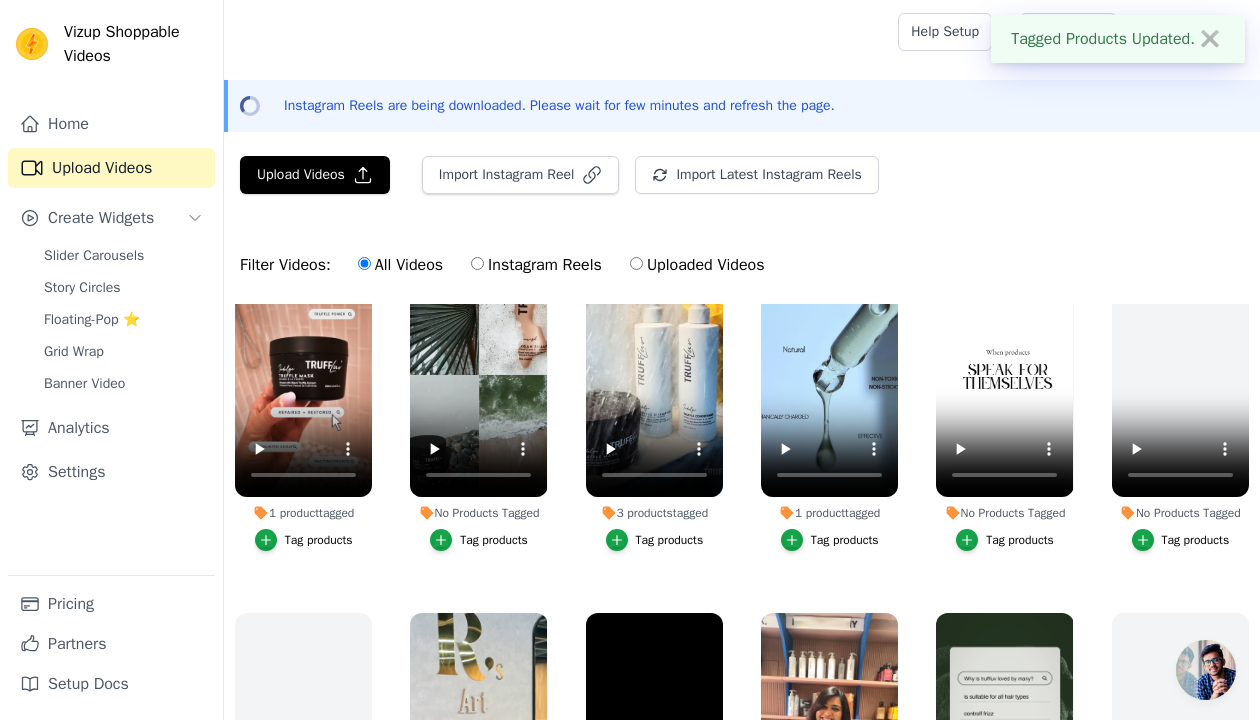 click on "Tag products" at bounding box center (1020, 540) 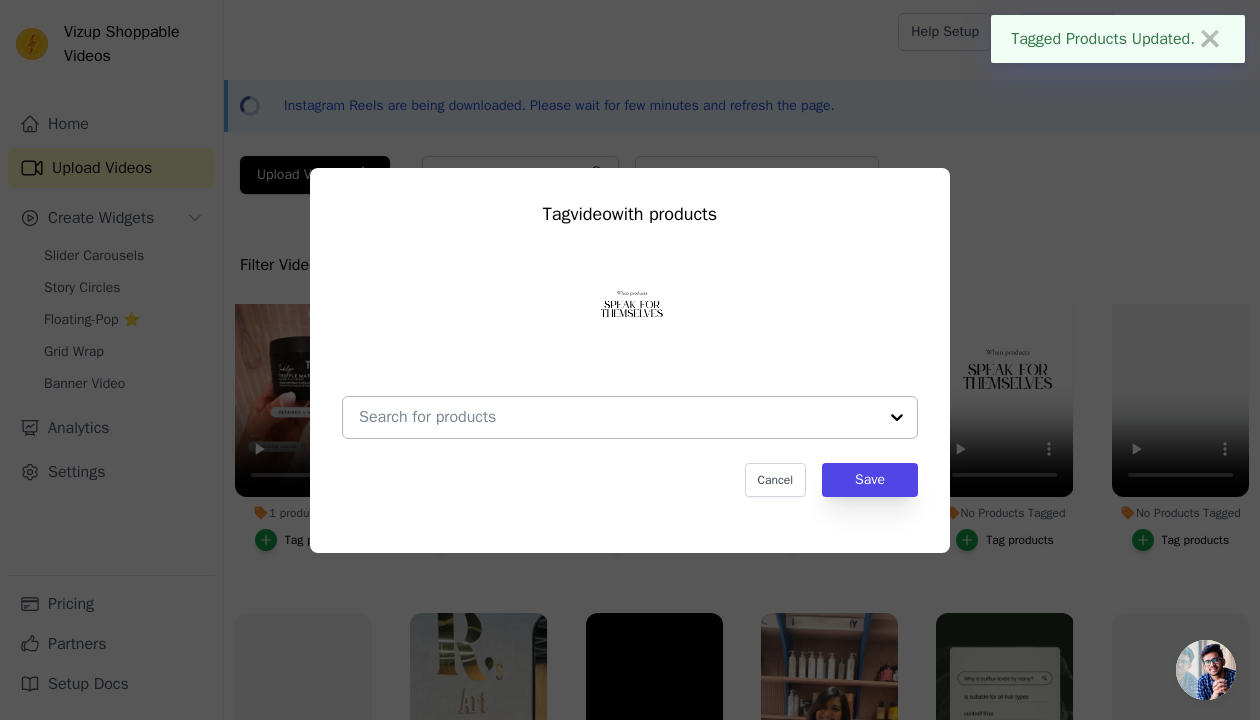 click on "No Products Tagged     Tag  video  with products                         Cancel   Save     Tag products" at bounding box center [618, 417] 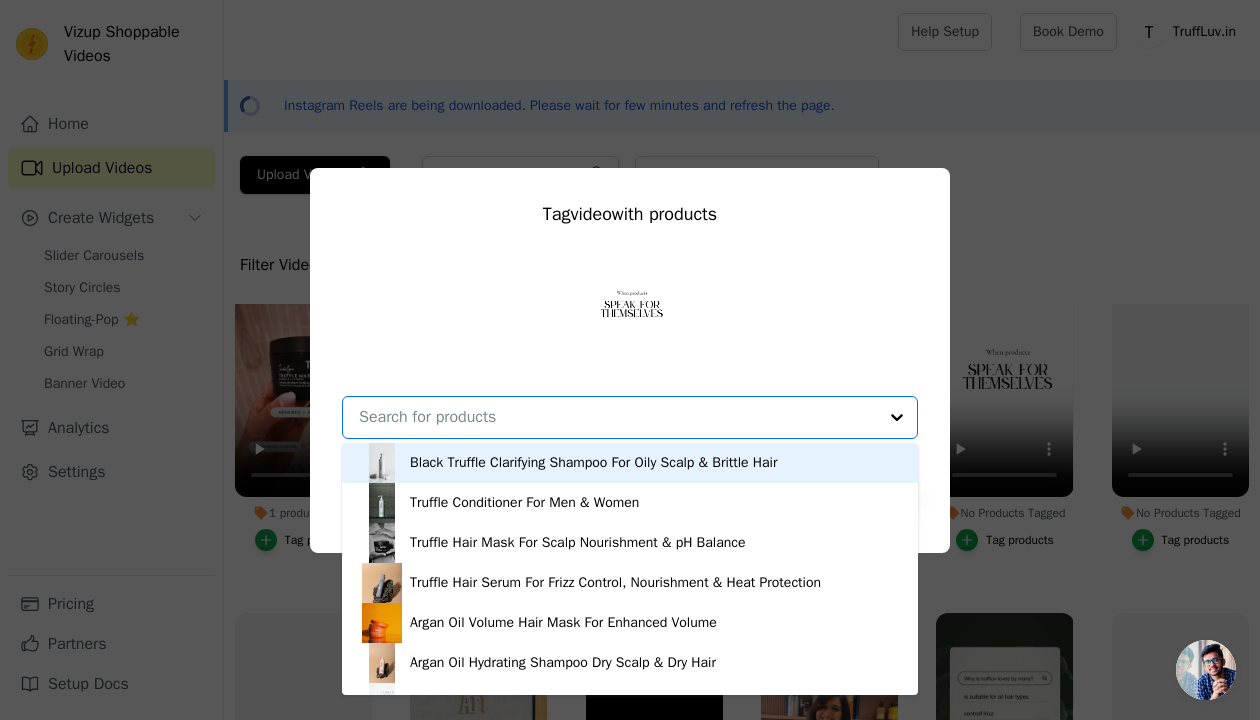 click on "Black Truffle Clarifying Shampoo For Oily Scalp & Brittle Hair" at bounding box center [593, 463] 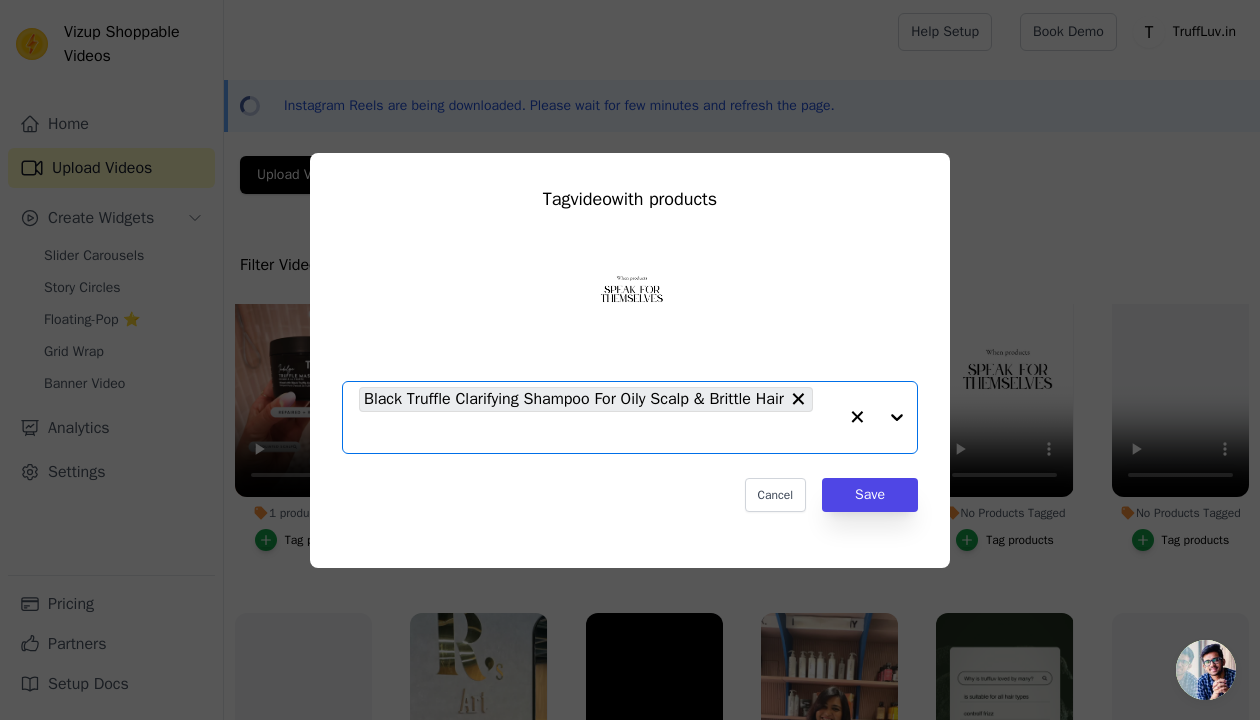 click 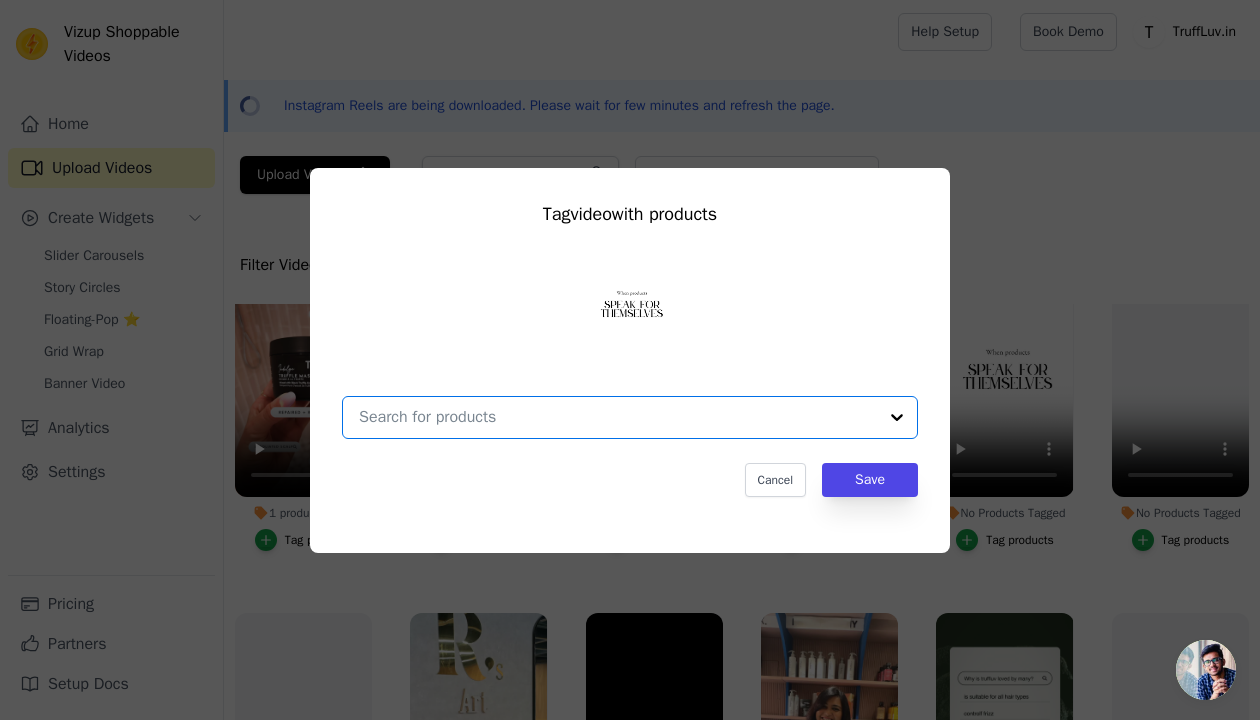 click on "No Products Tagged     Tag  video  with products       Option undefined, selected.   Select is focused, type to refine list, press down to open the menu.                   Cancel   Save     Tag products" at bounding box center [618, 417] 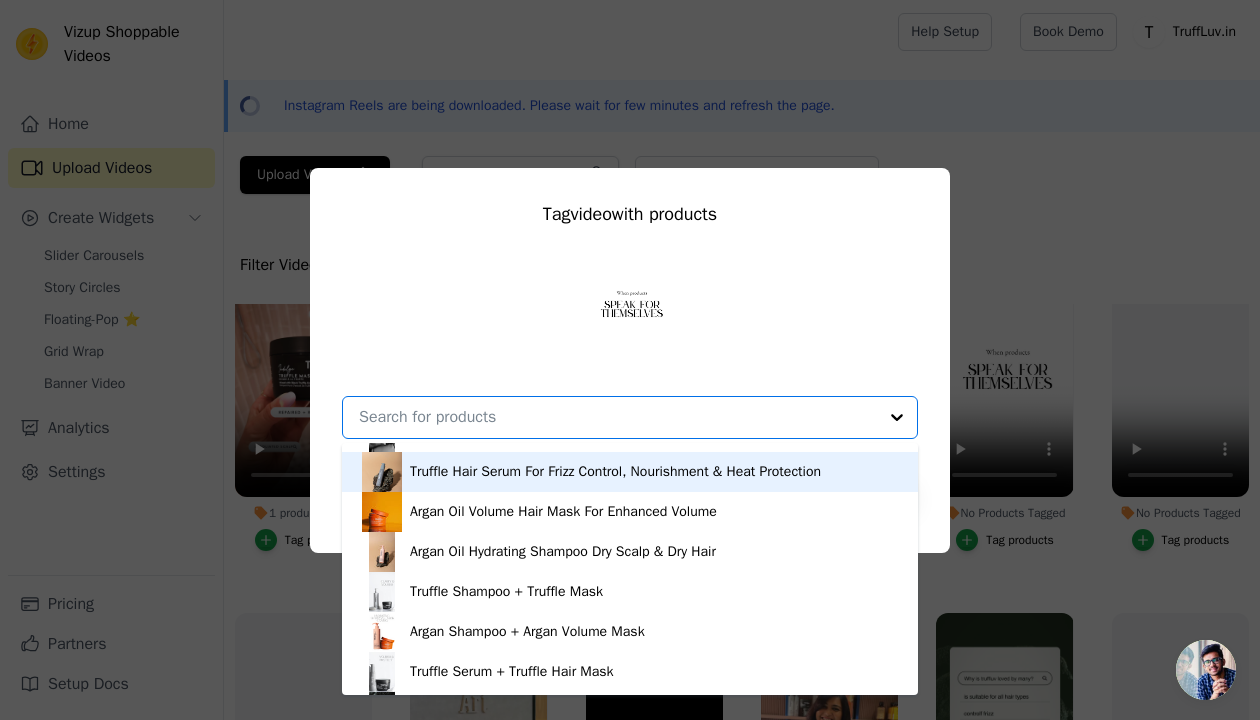 scroll, scrollTop: 148, scrollLeft: 0, axis: vertical 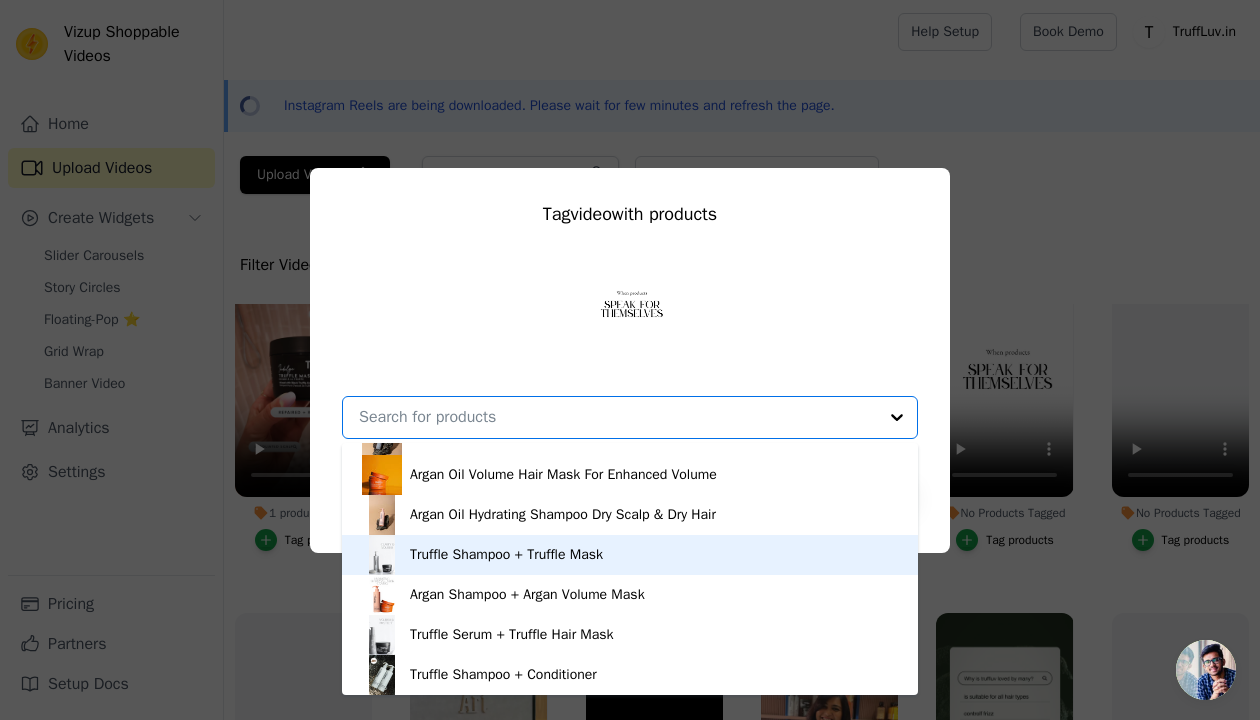 click on "Truffle Shampoo + Truffle Mask" at bounding box center (630, 555) 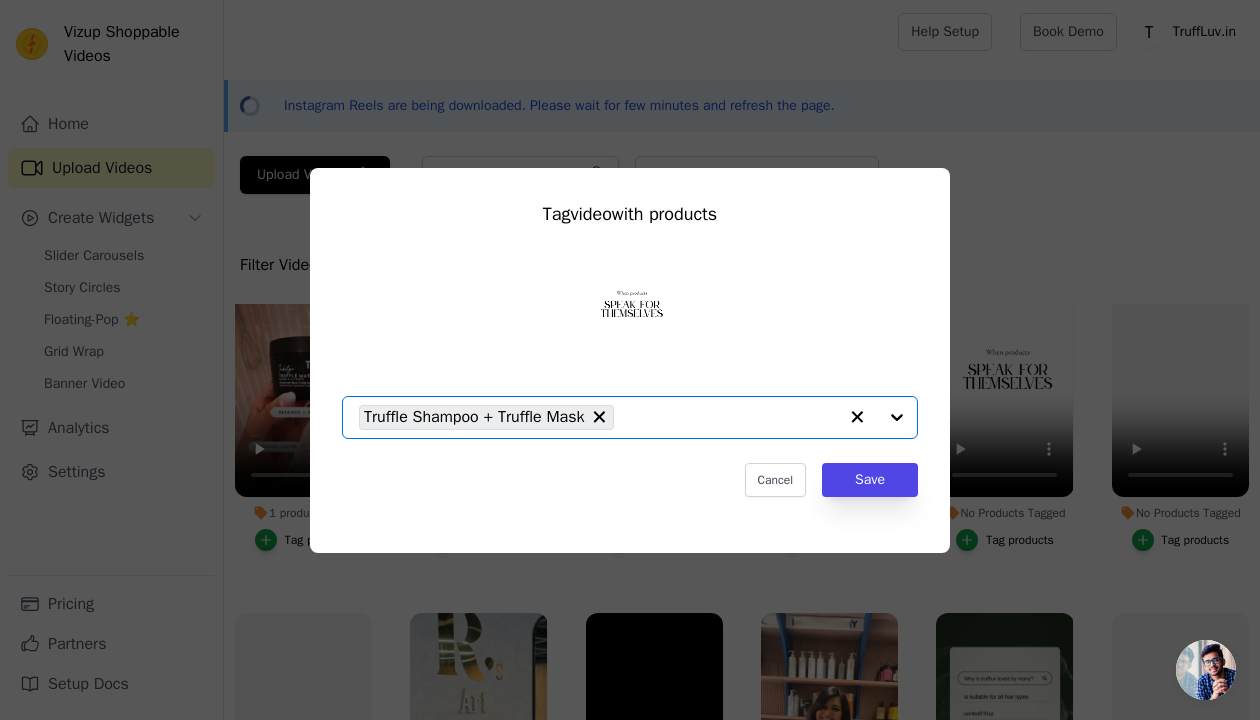 click on "No Products Tagged     Tag  video  with products       Option Truffle Shampoo + Truffle Mask, selected.   Select is focused, type to refine list, press down to open the menu.     Truffle Shampoo + Truffle Mask                   Cancel   Save     Tag products" 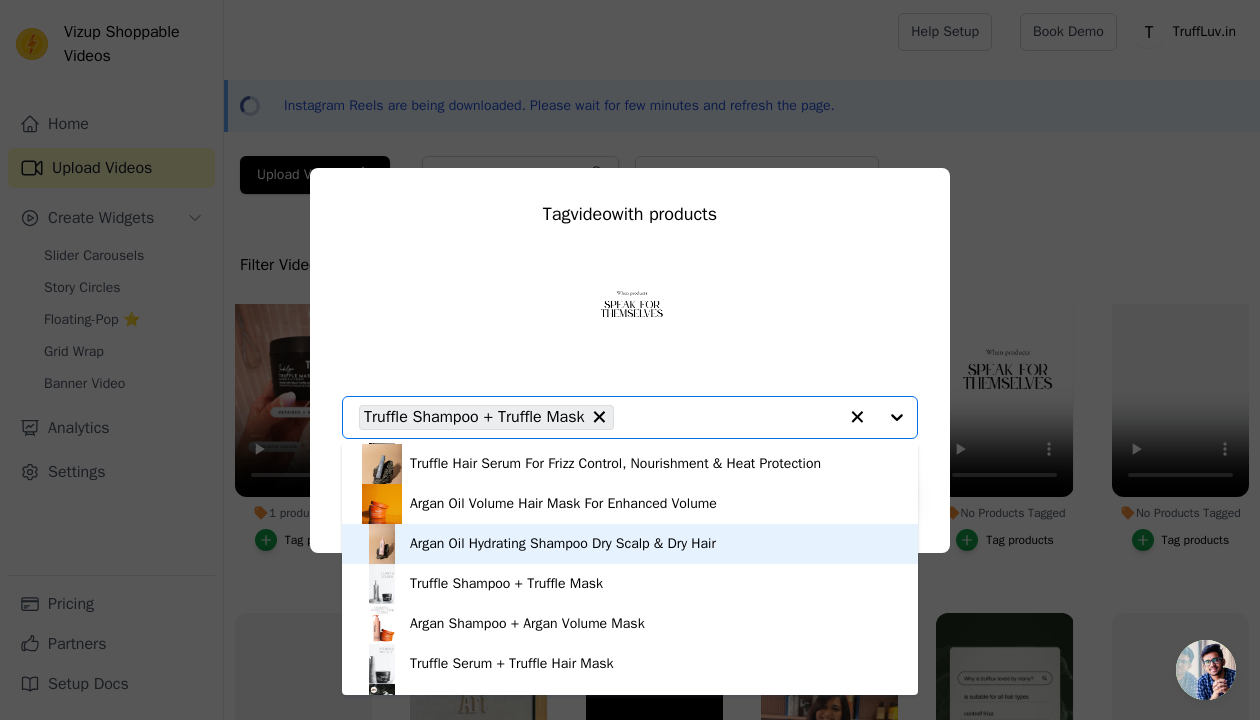 scroll, scrollTop: 120, scrollLeft: 0, axis: vertical 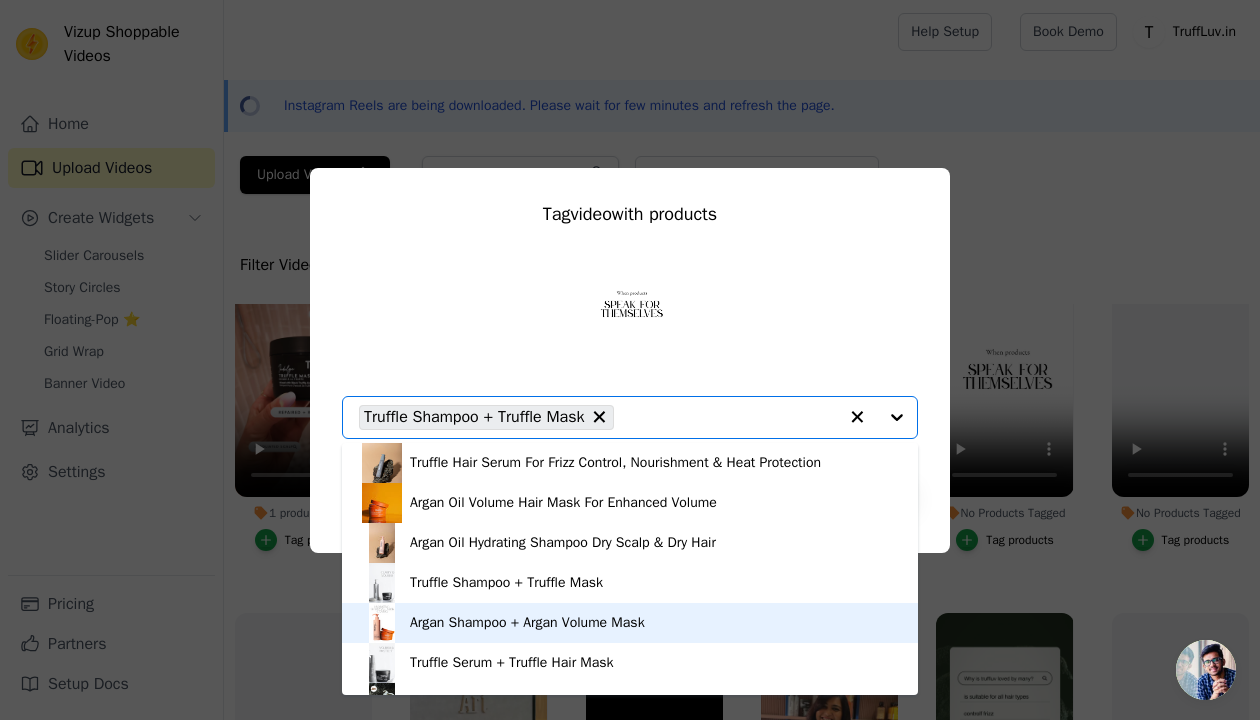 click on "Argan Shampoo + Argan Volume Mask" at bounding box center (630, 623) 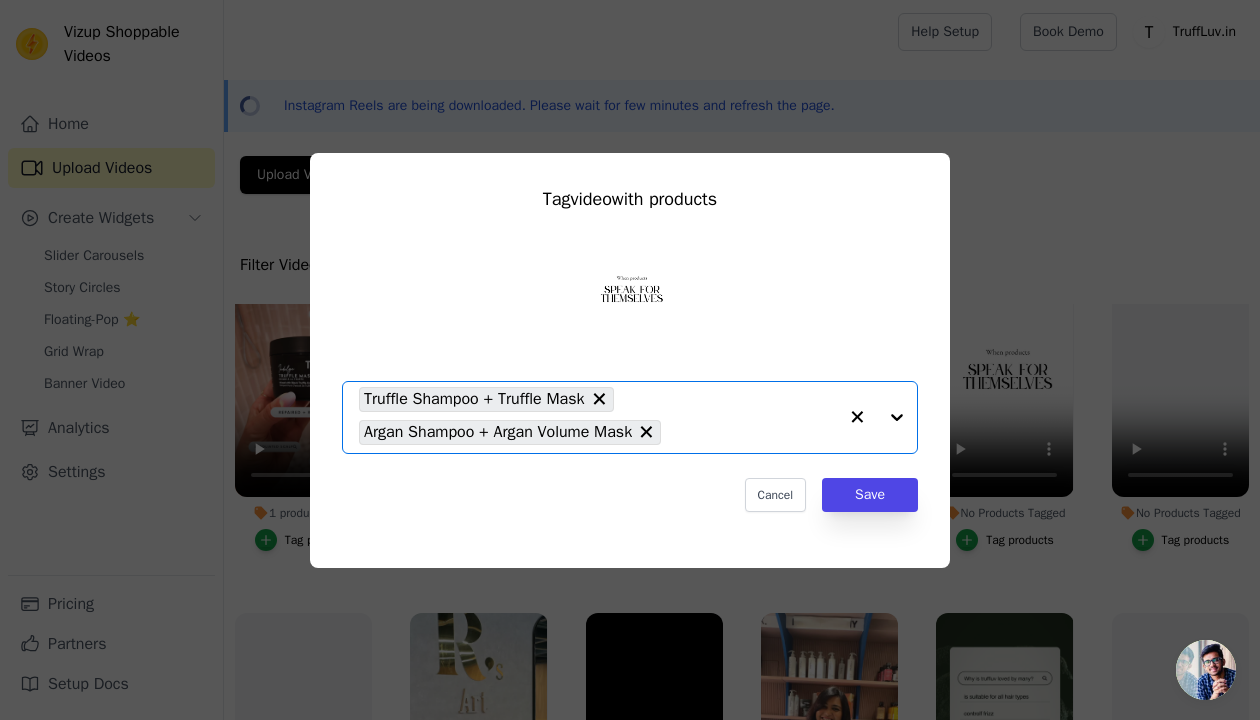 click on "No Products Tagged     Tag  video  with products       Option Truffle Shampoo + Truffle Mask, Argan Shampoo + Argan Volume Mask, selected.   Select is focused, type to refine list, press down to open the menu.     Truffle Shampoo + Truffle Mask     Argan Shampoo + Argan Volume Mask                   Cancel   Save     Tag products" 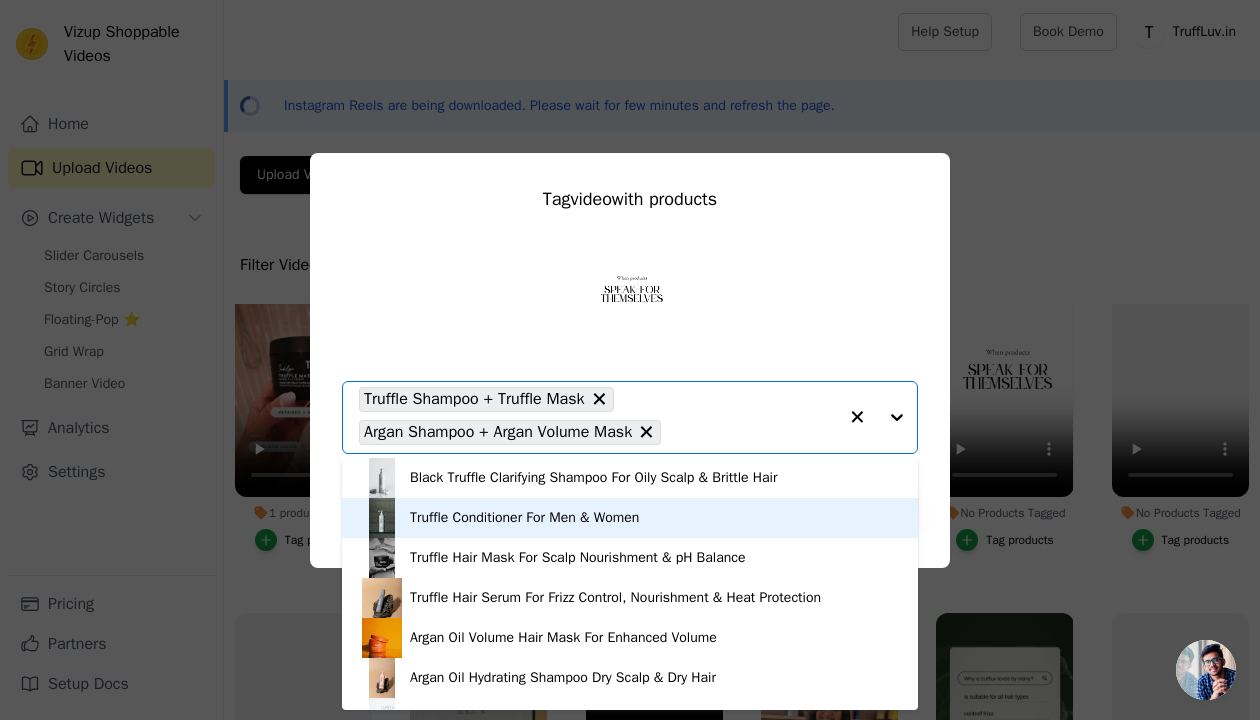 scroll, scrollTop: 148, scrollLeft: 0, axis: vertical 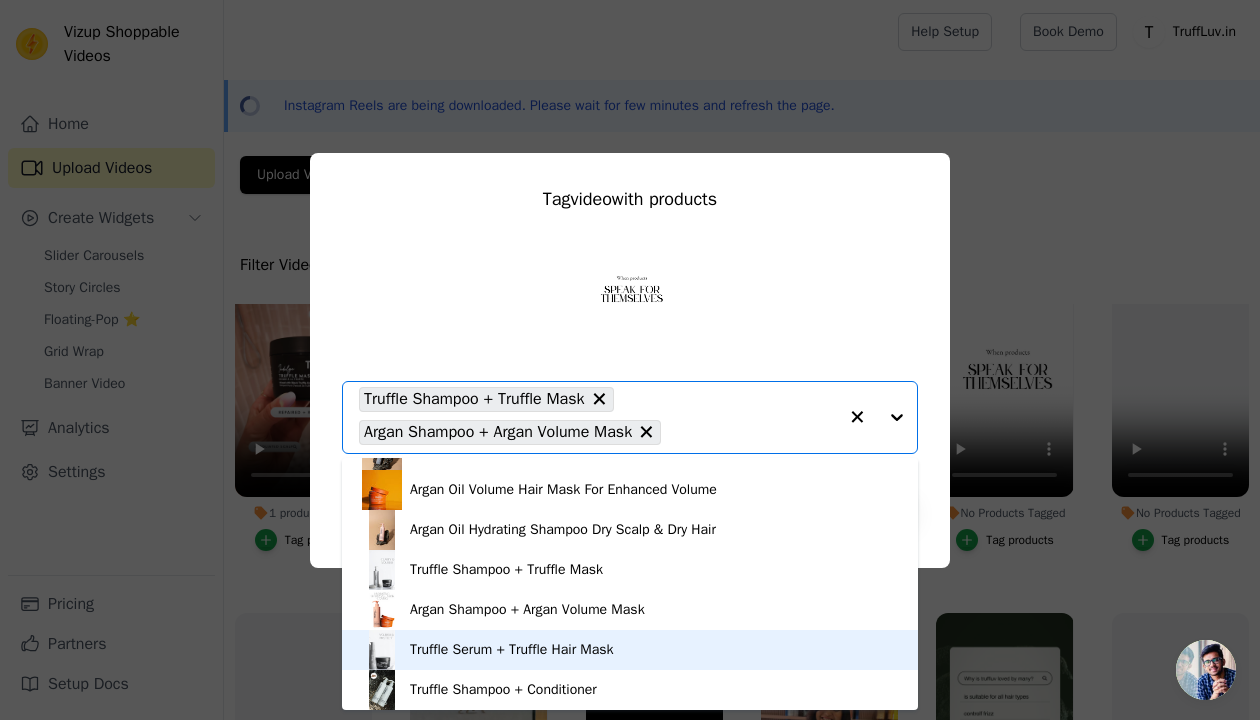 click on "Truffle Serum + Truffle Hair Mask" at bounding box center (630, 650) 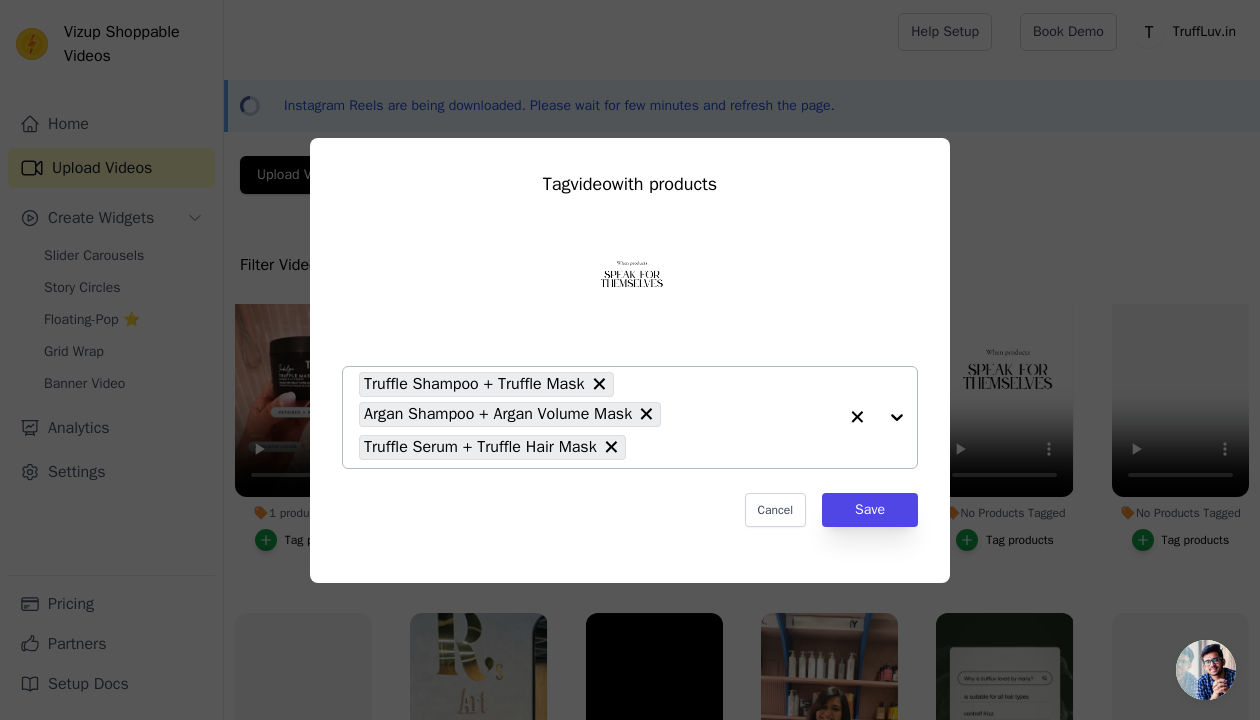 click on "Truffle Shampoo + Truffle Mask     Argan Shampoo + Argan Volume Mask     Truffle Serum + Truffle Hair Mask" at bounding box center (598, 417) 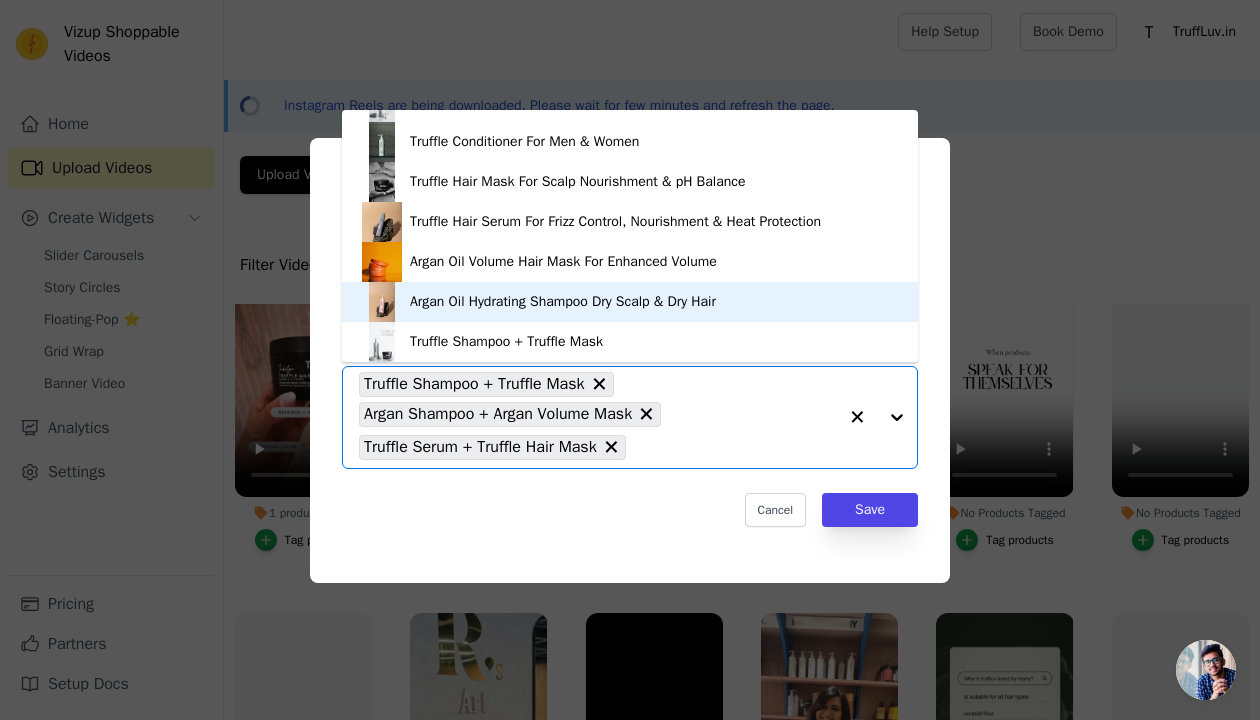scroll, scrollTop: 148, scrollLeft: 0, axis: vertical 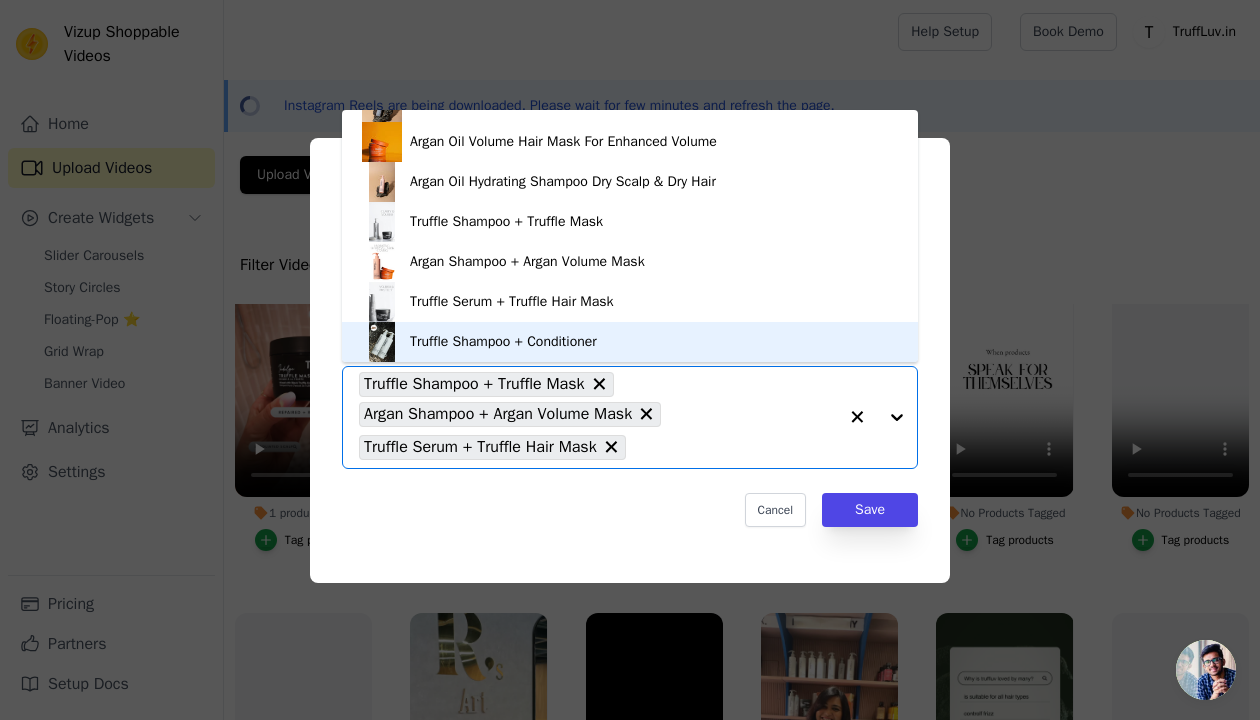 click on "Truffle Shampoo + Conditioner" at bounding box center (630, 342) 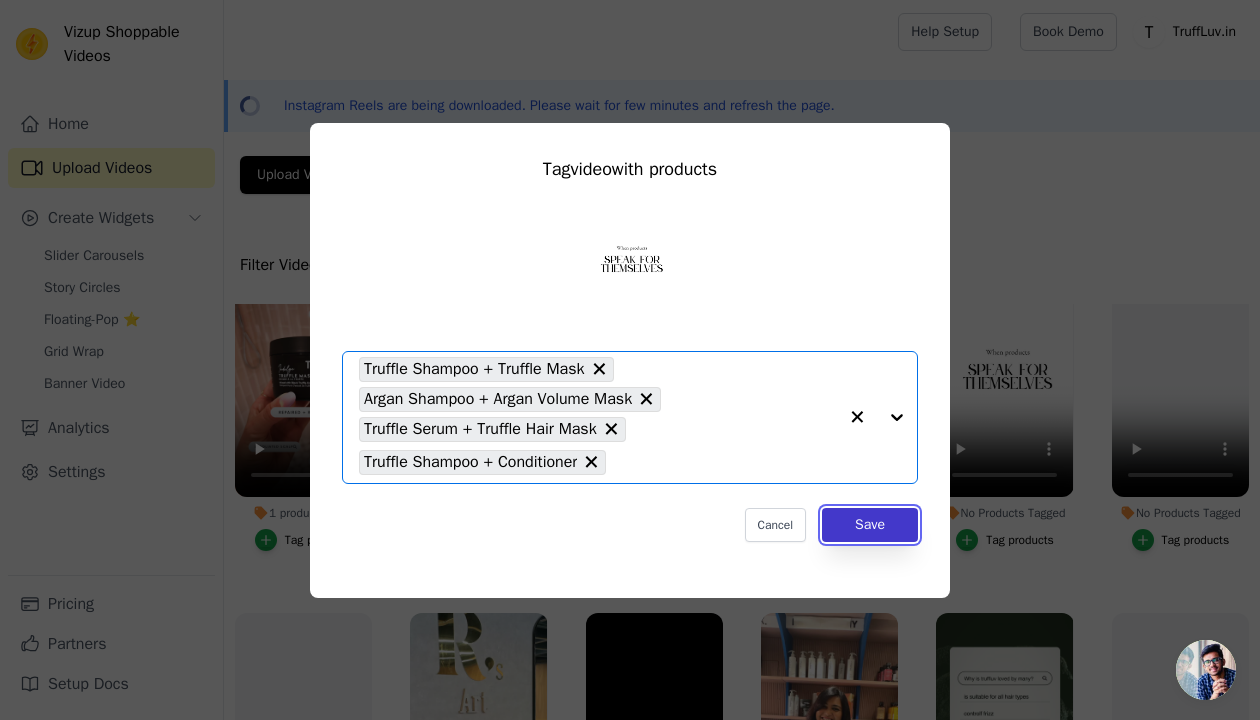 click on "Save" at bounding box center (870, 525) 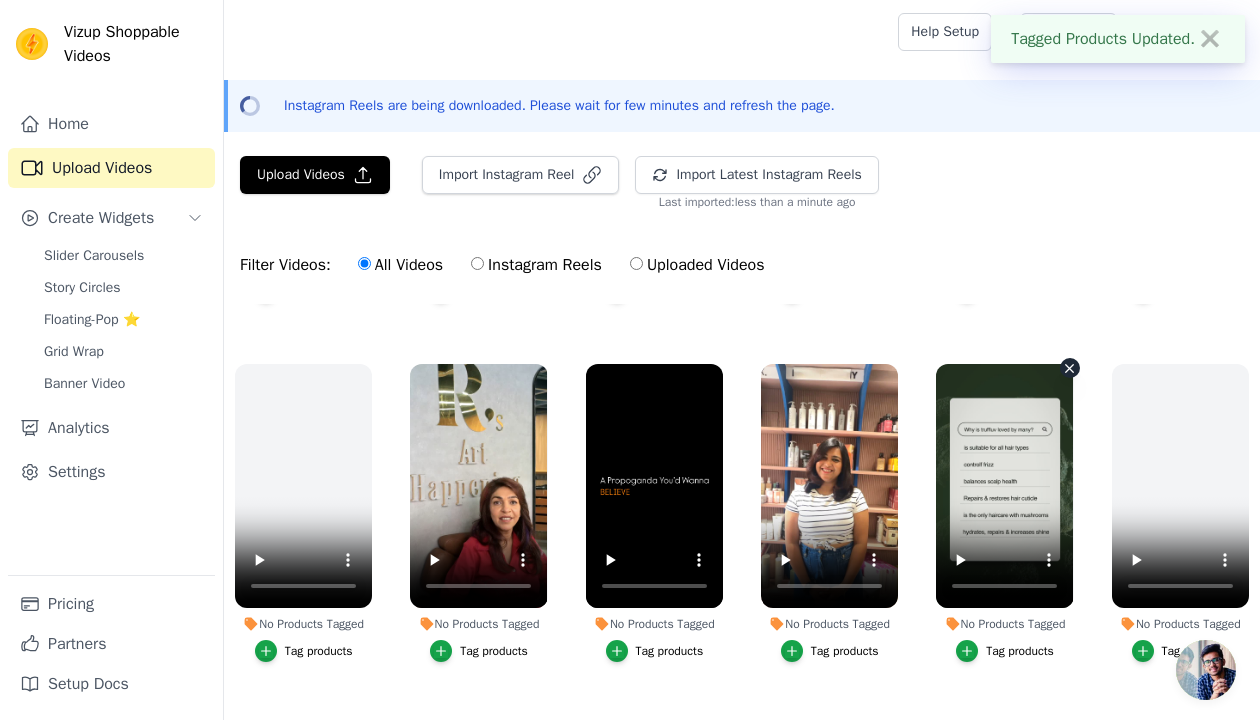 scroll, scrollTop: 315, scrollLeft: 0, axis: vertical 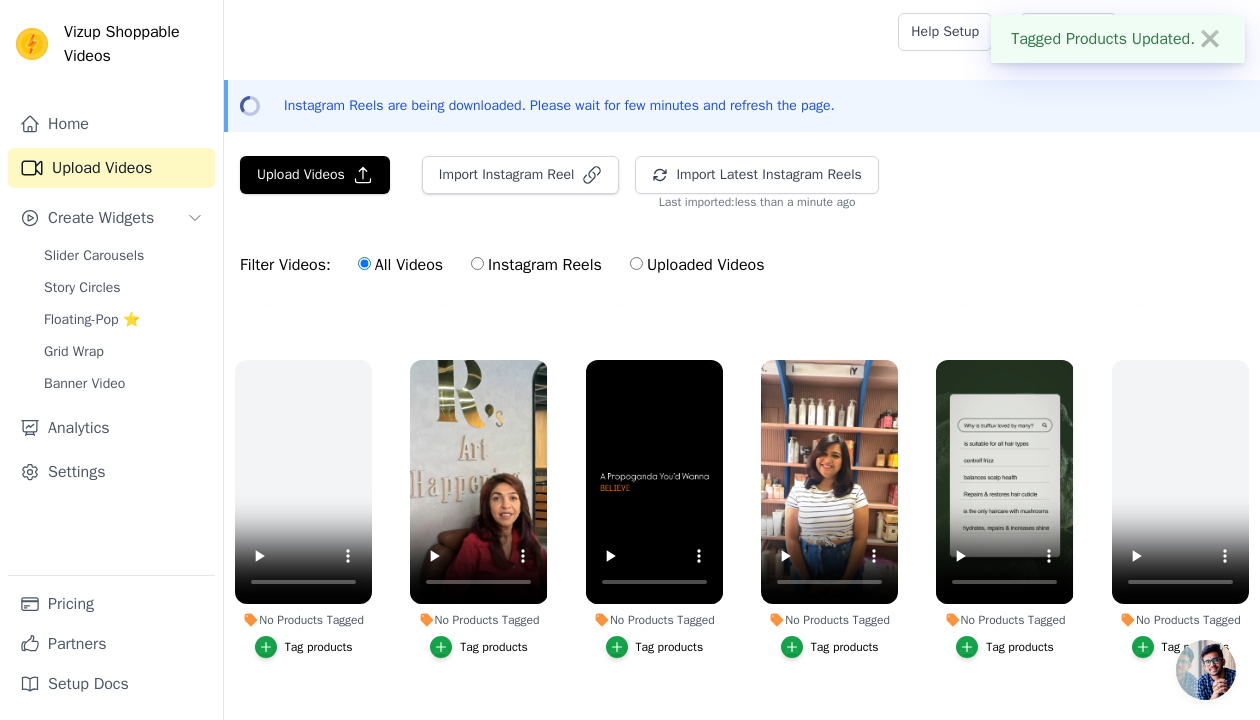 click on "Tag products" at bounding box center (494, 647) 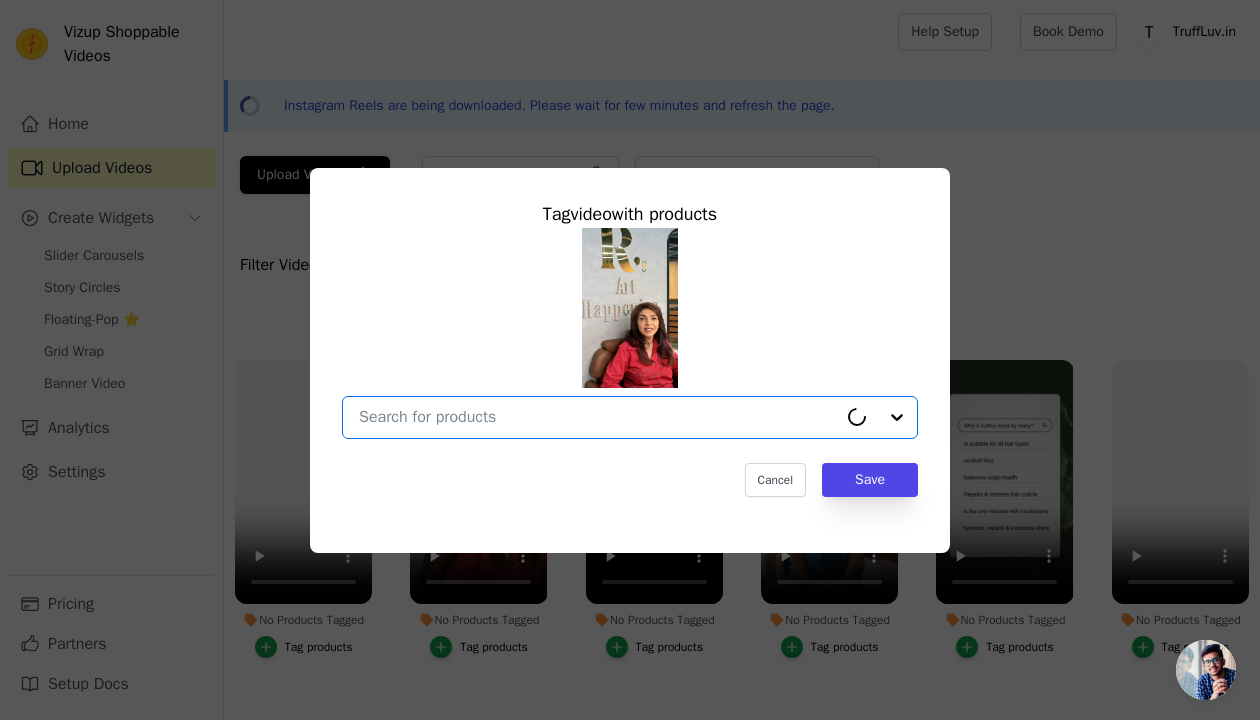 click on "No Products Tagged     Tag  video  with products       Option undefined, selected.   Select is focused, type to refine list, press down to open the menu.                   Cancel   Save     Tag products" at bounding box center (598, 417) 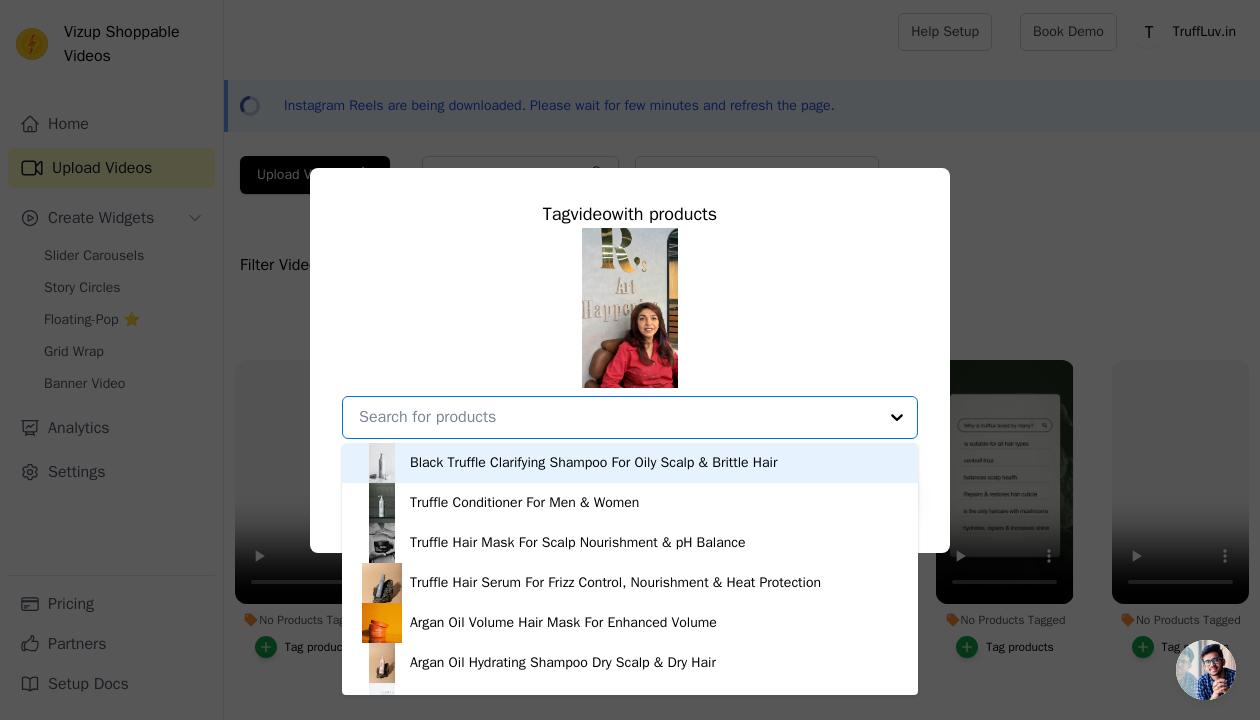 click on "Black Truffle Clarifying Shampoo For Oily Scalp & Brittle Hair" at bounding box center [630, 463] 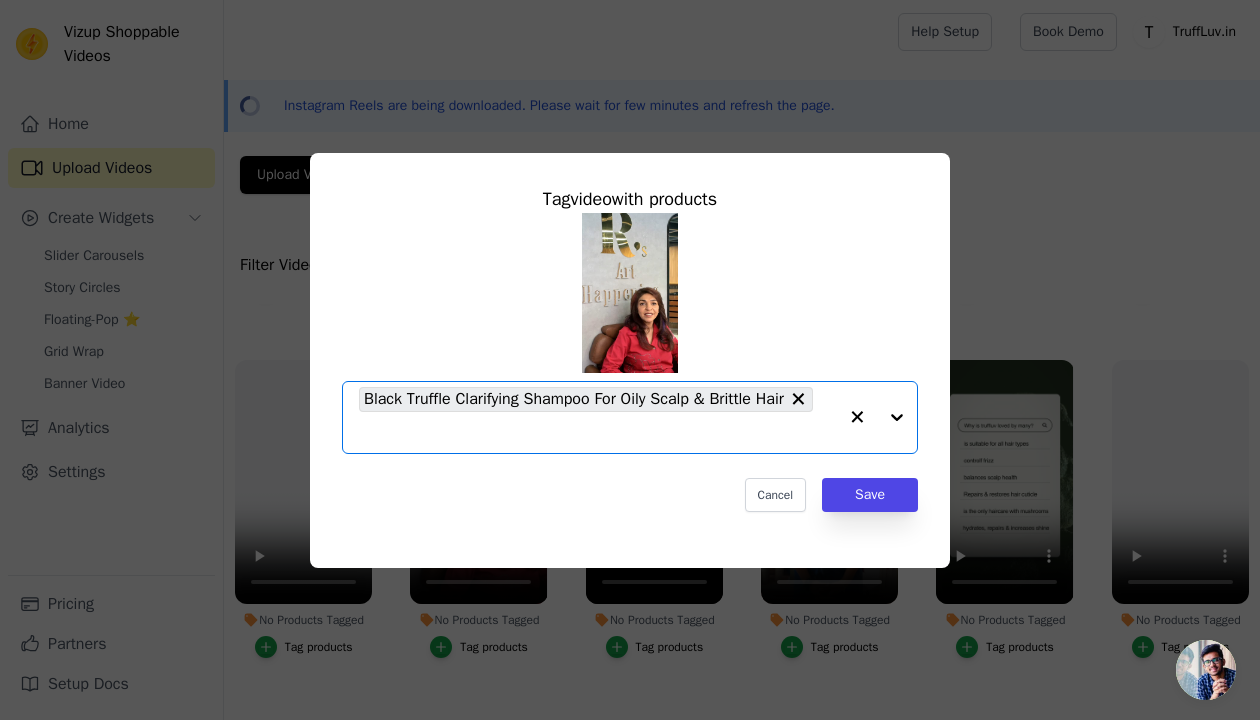 click on "No Products Tagged     Tag  video  with products       Option Black Truffle Clarifying Shampoo For Oily Scalp & Brittle Hair, selected.   Select is focused, type to refine list, press down to open the menu.     Black Truffle Clarifying Shampoo For Oily Scalp & Brittle Hair                   Cancel   Save     Tag products" 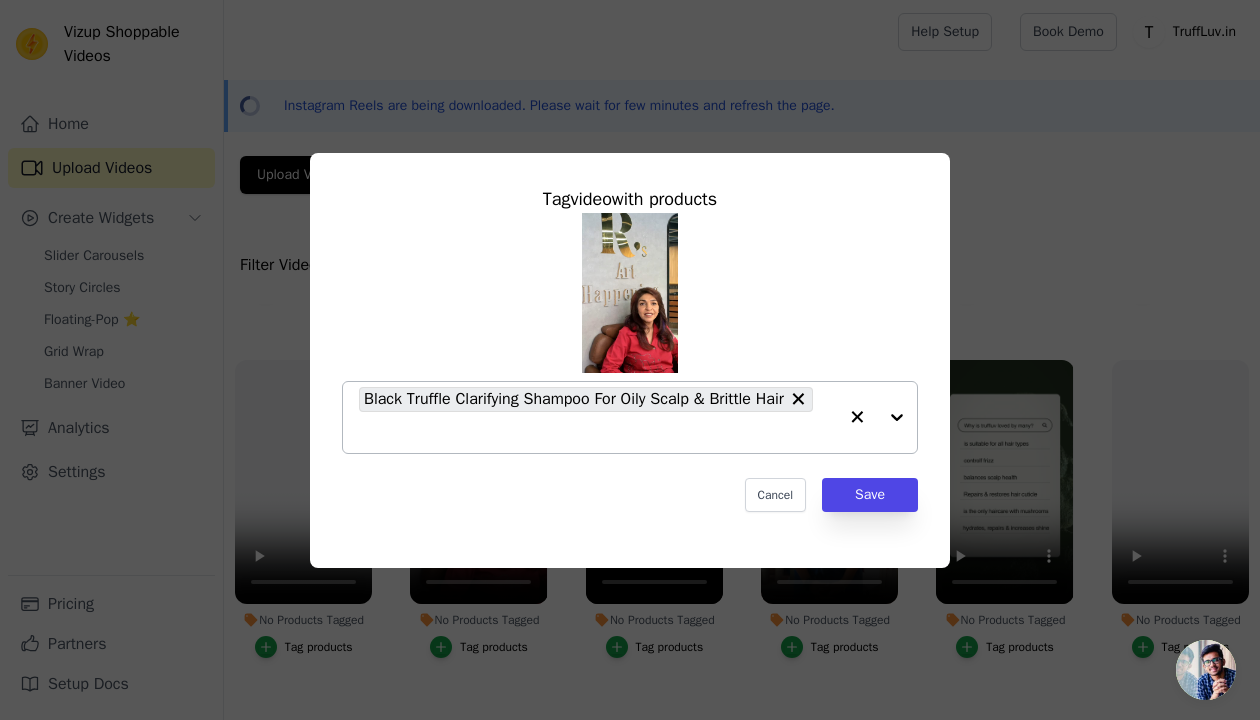 click 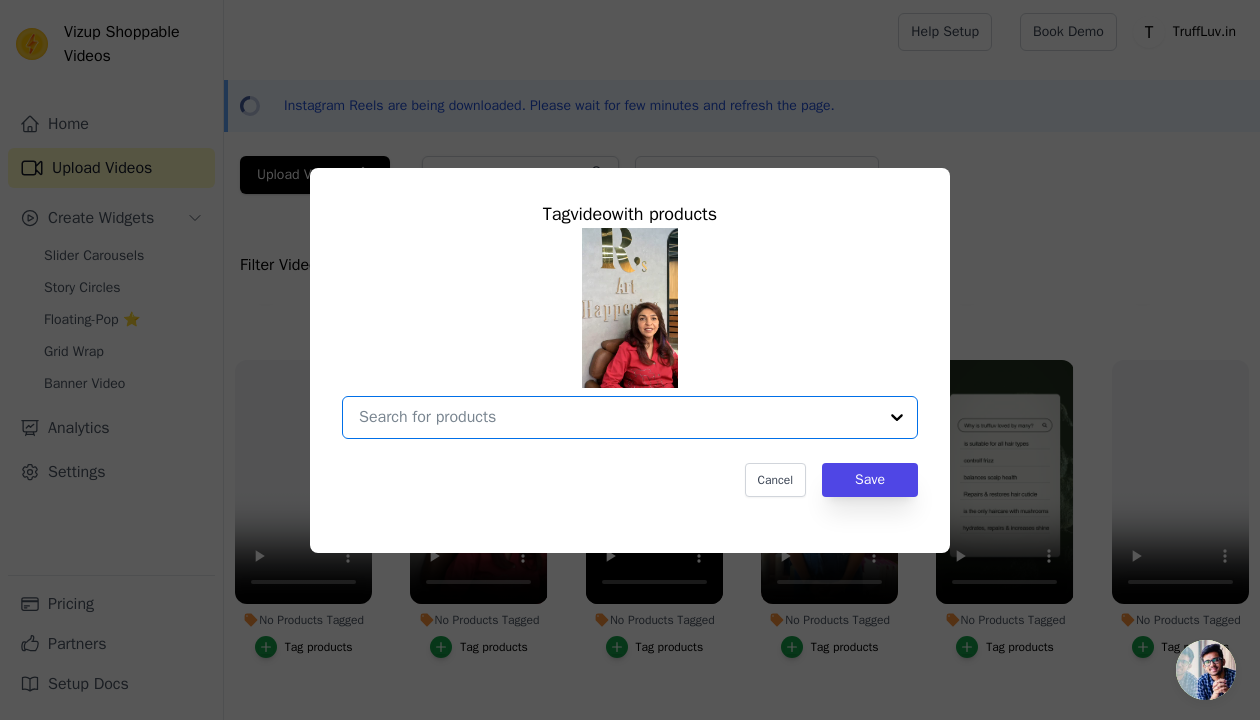 click on "No Products Tagged     Tag  video  with products       Option undefined, selected.   Select is focused, type to refine list, press down to open the menu.                   Cancel   Save     Tag products" at bounding box center [618, 417] 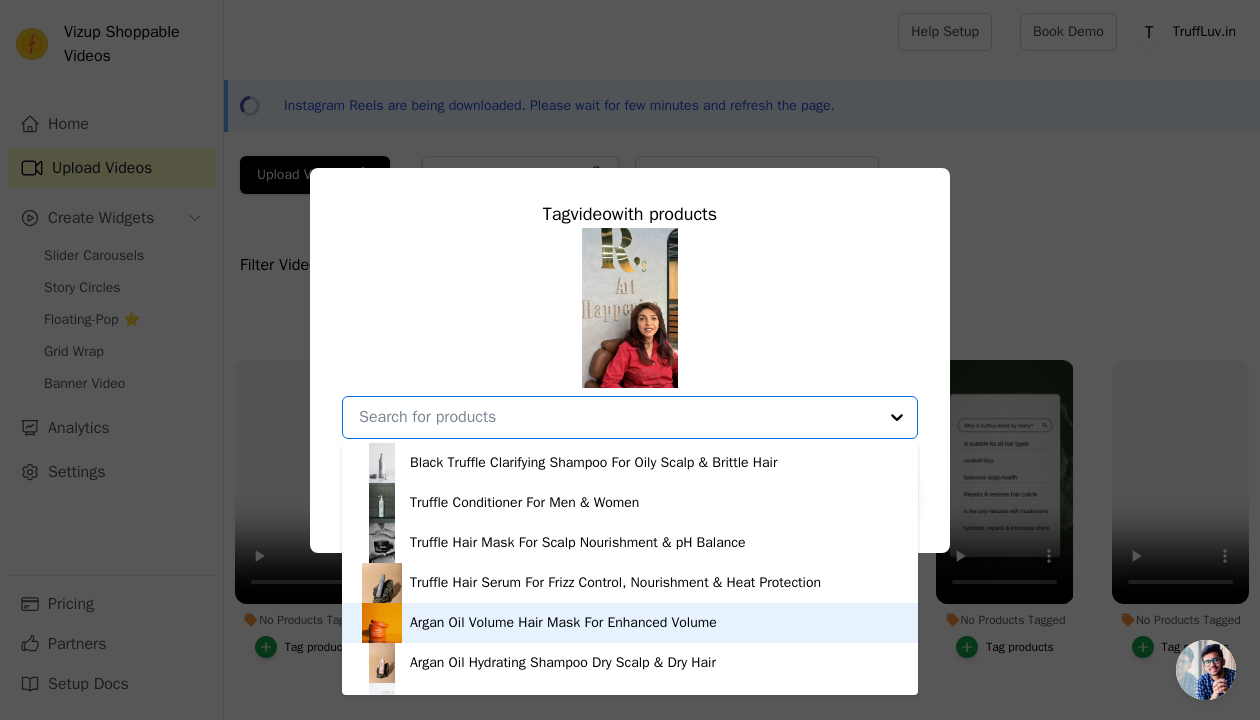 scroll, scrollTop: 148, scrollLeft: 0, axis: vertical 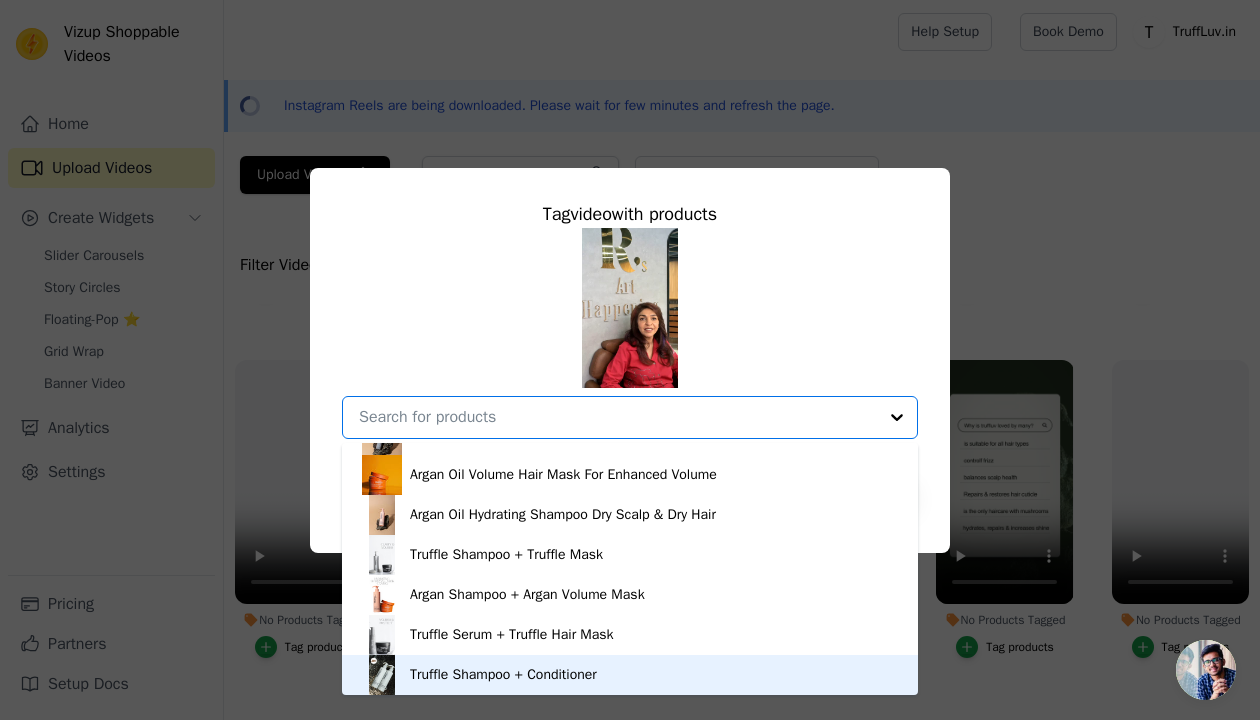 click on "Truffle Shampoo + Conditioner" at bounding box center (630, 675) 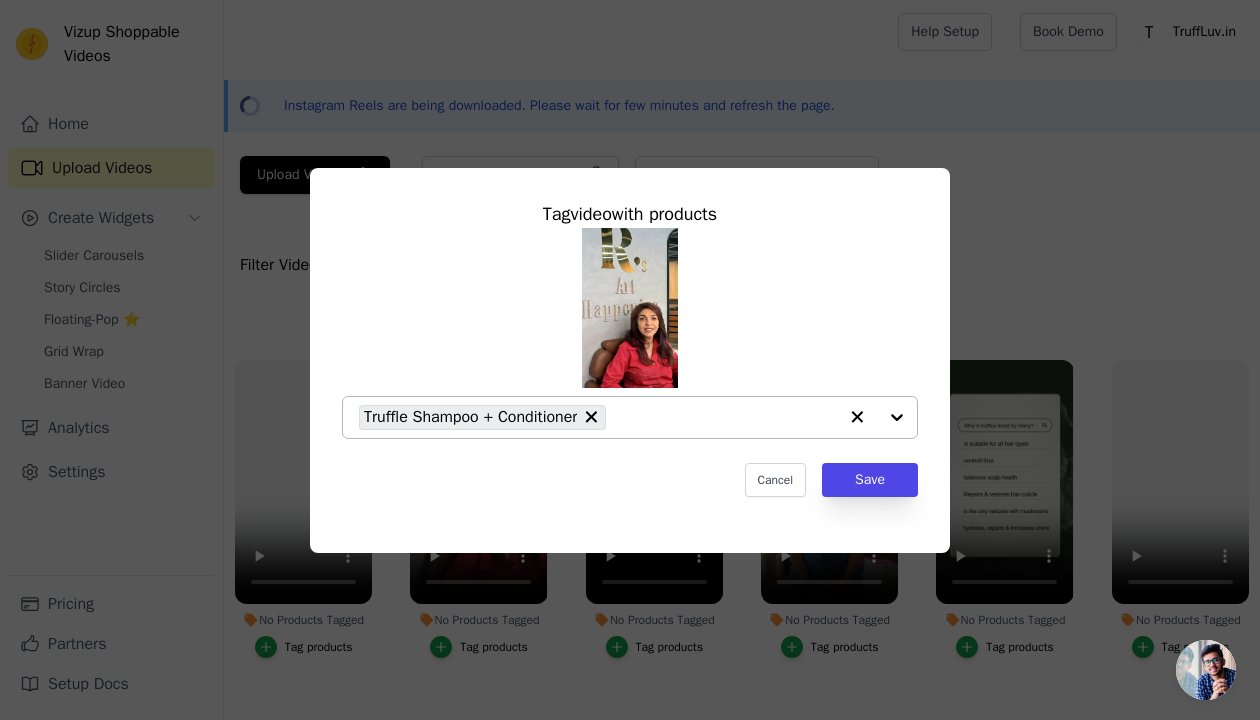 click on "Truffle Shampoo + Conditioner" at bounding box center [598, 417] 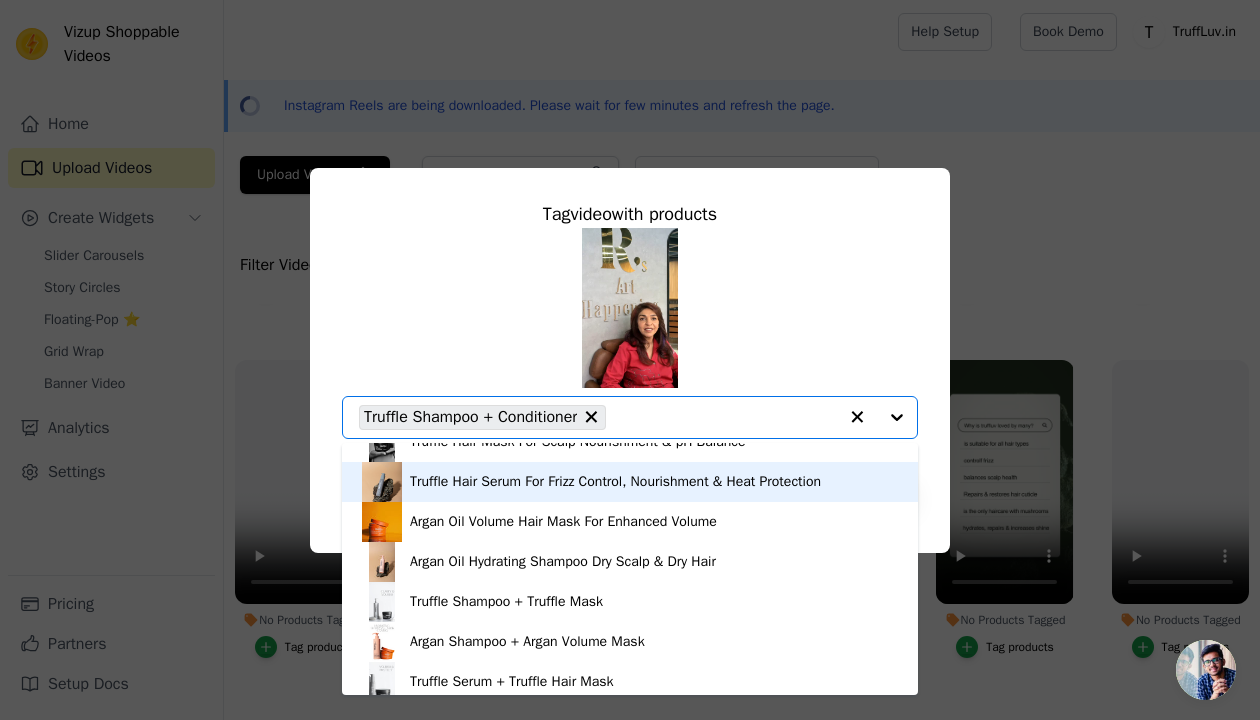 scroll, scrollTop: 148, scrollLeft: 0, axis: vertical 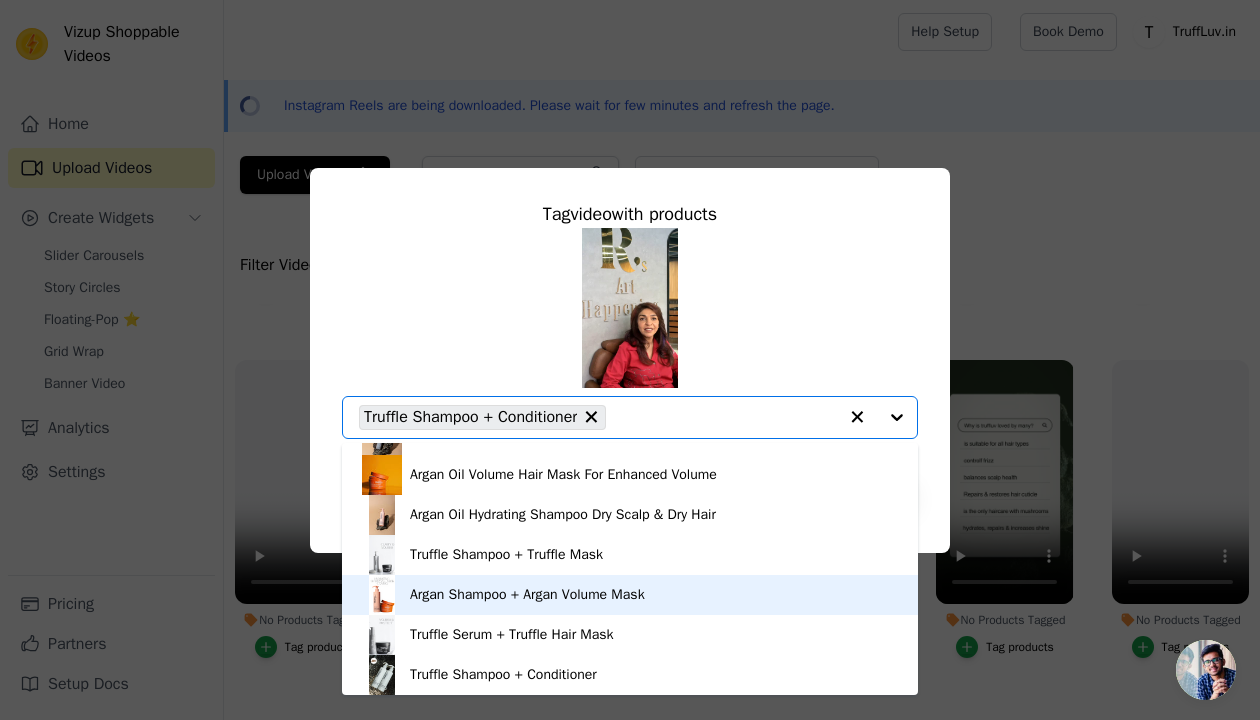 click on "Argan Shampoo + Argan Volume Mask" at bounding box center (527, 595) 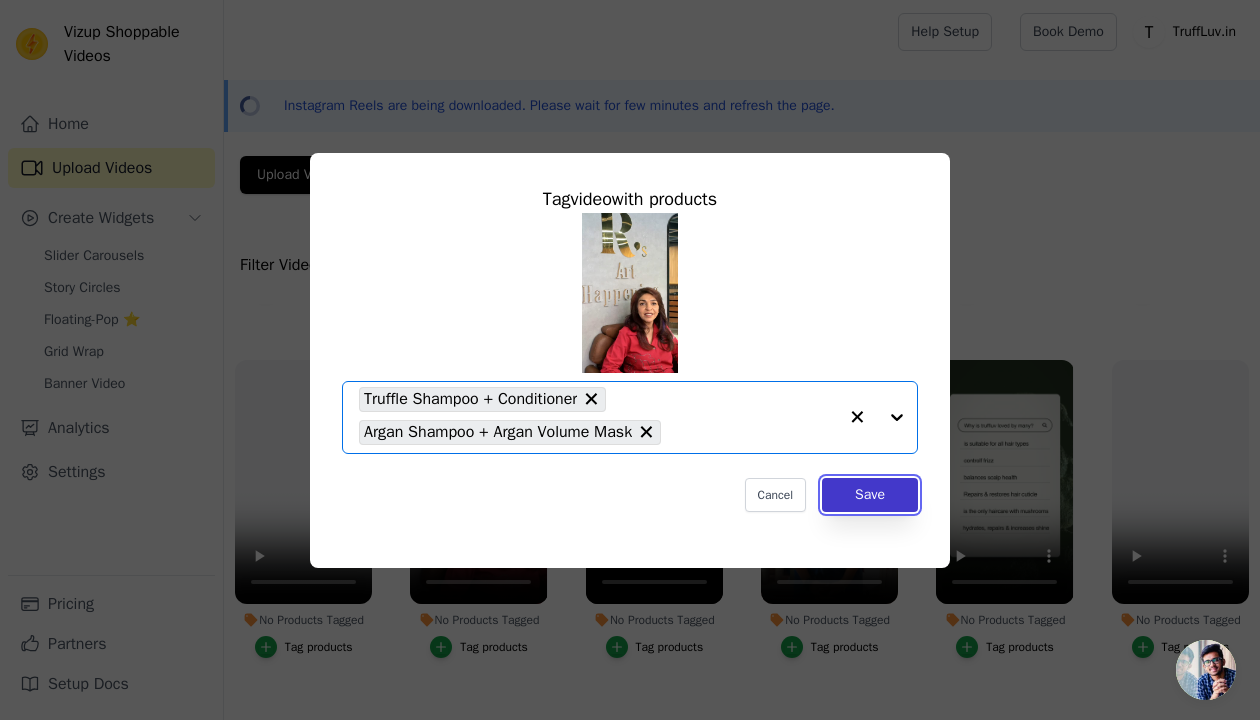 click on "Save" at bounding box center (870, 495) 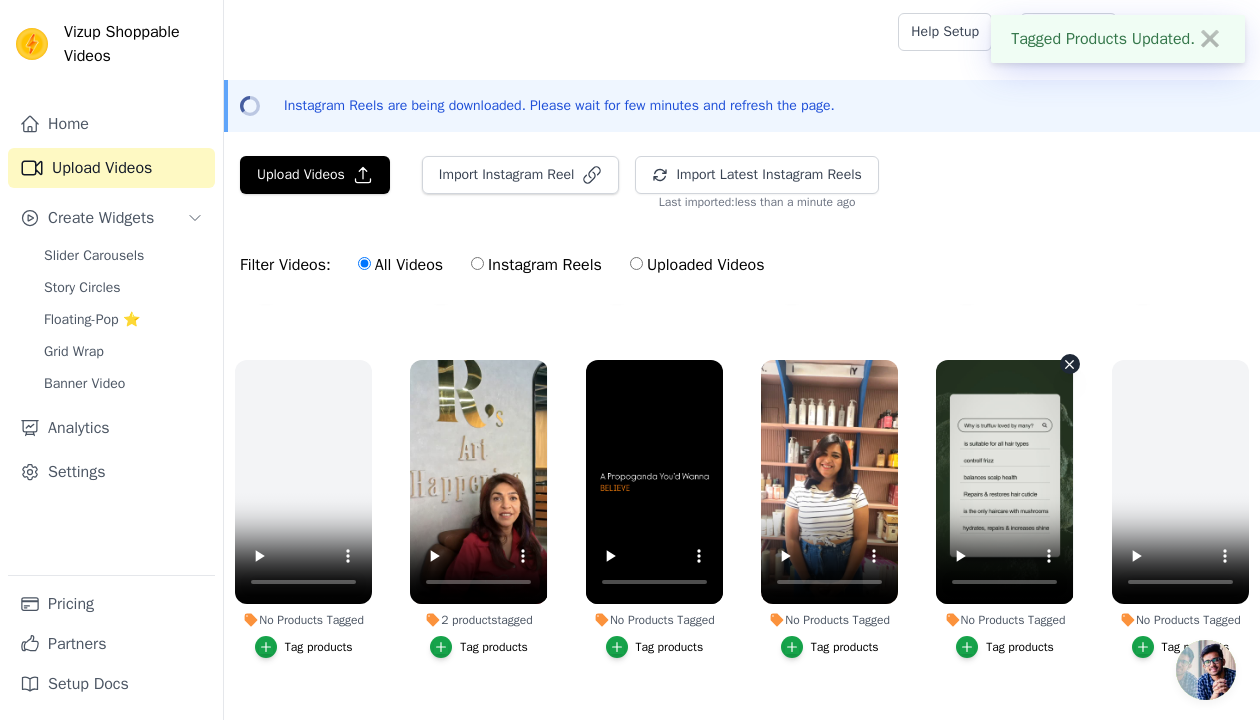 scroll, scrollTop: 445, scrollLeft: 0, axis: vertical 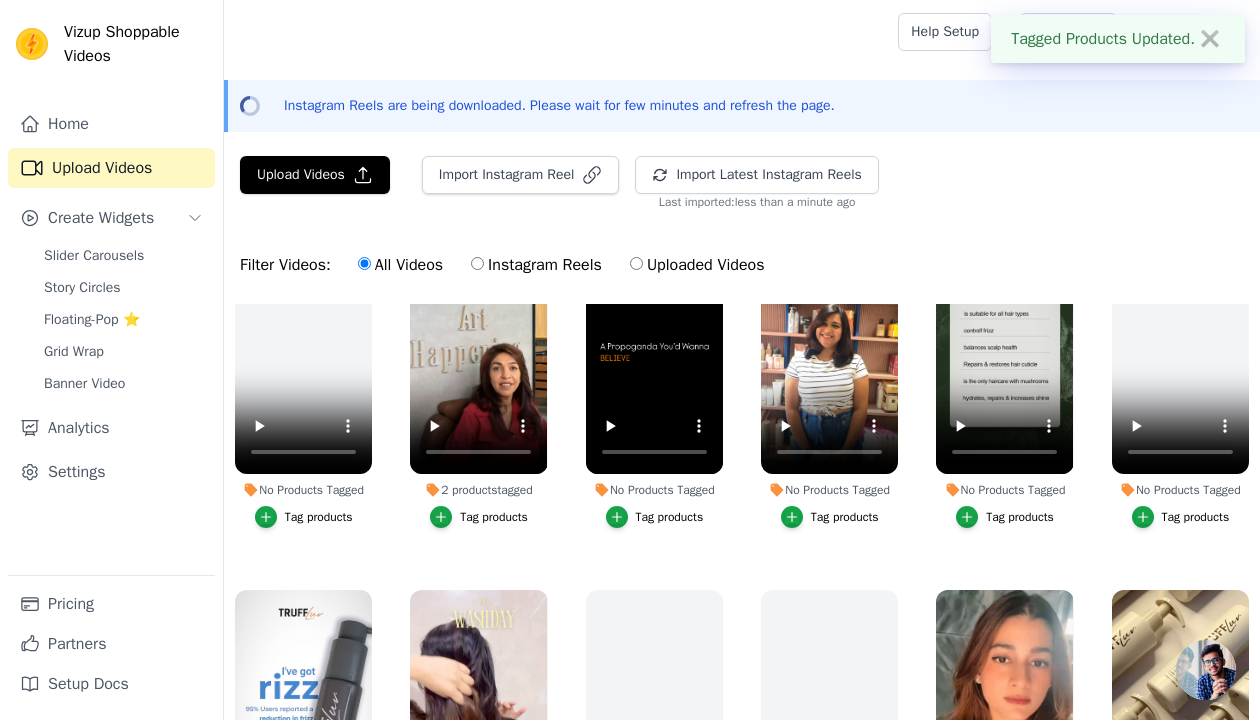 click on "Tag products" at bounding box center [1020, 517] 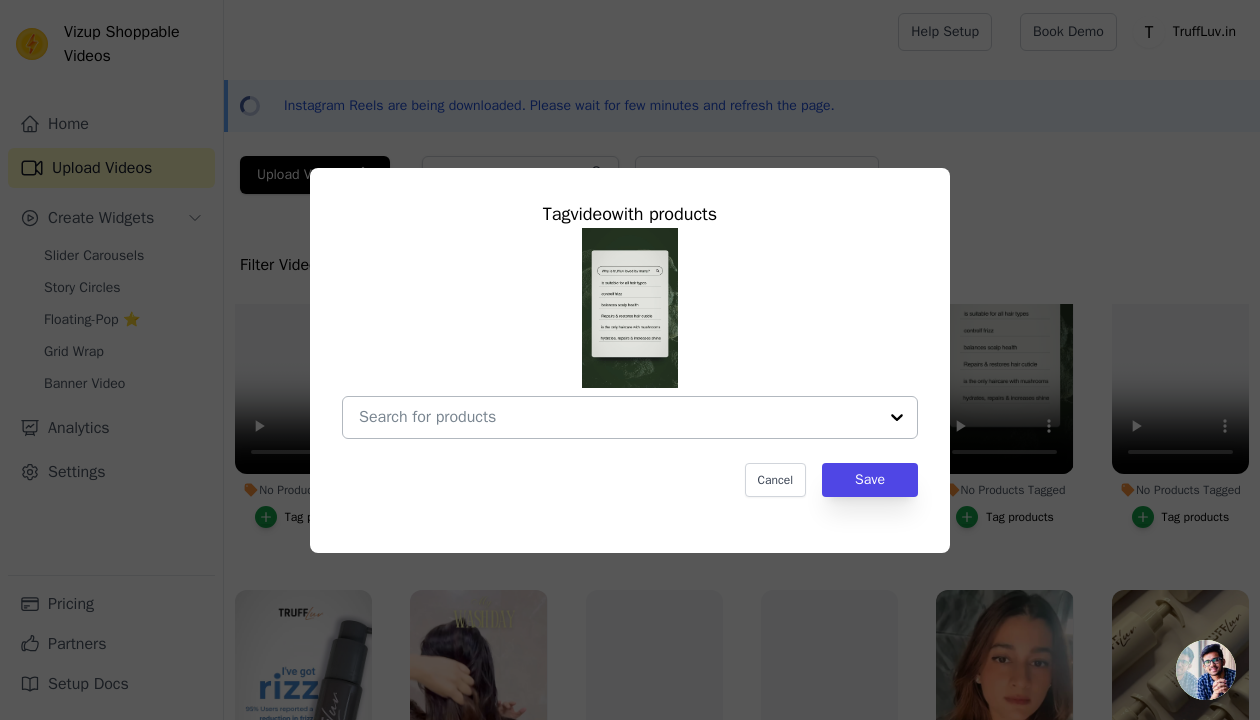 click at bounding box center [618, 417] 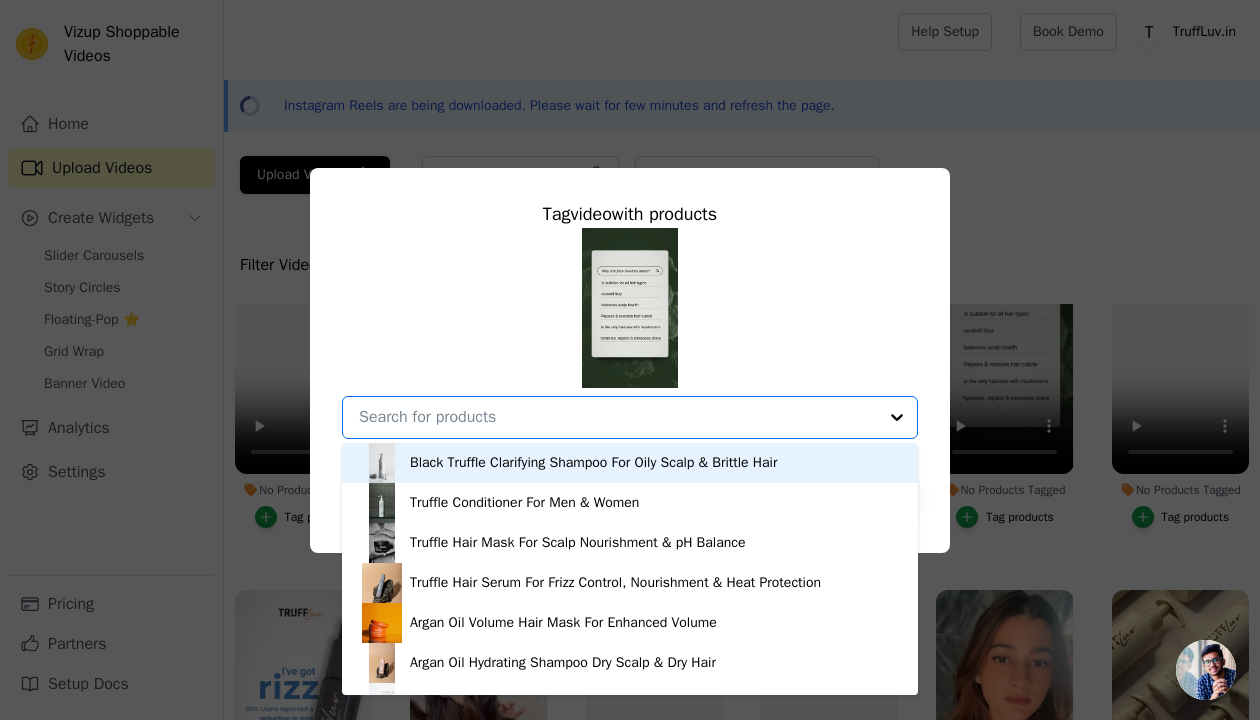 click on "Black Truffle Clarifying Shampoo For Oily Scalp & Brittle Hair" at bounding box center [630, 463] 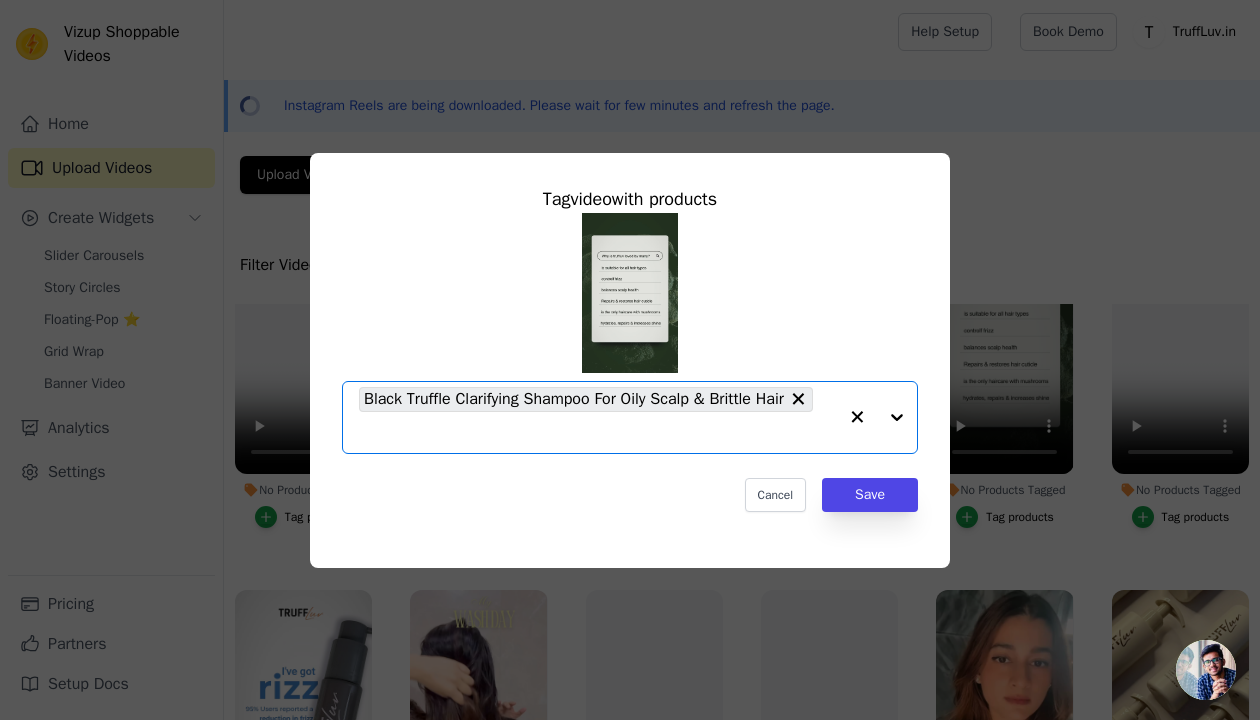 click on "No Products Tagged     Tag  video  with products       Option Black Truffle Clarifying Shampoo For Oily Scalp & Brittle Hair, selected.   Select is focused, type to refine list, press down to open the menu.     Black Truffle Clarifying Shampoo For Oily Scalp & Brittle Hair                   Cancel   Save     Tag products" 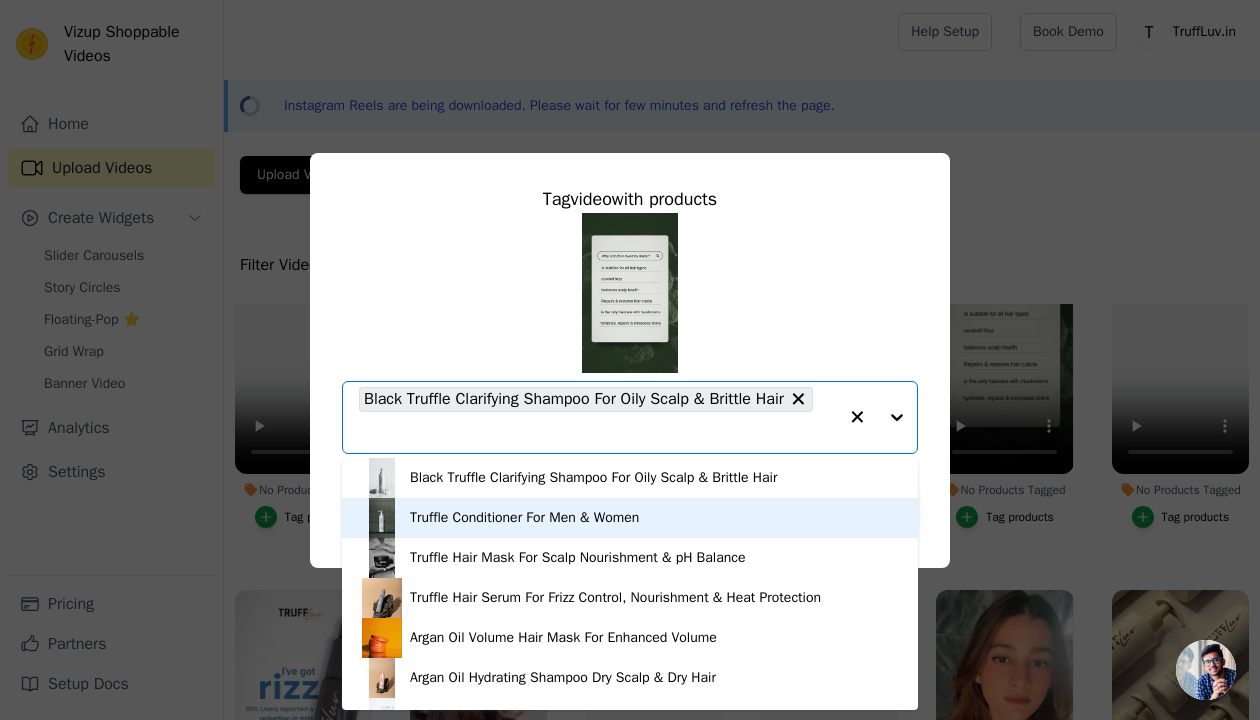 click on "Truffle Conditioner For Men & Women" at bounding box center [630, 518] 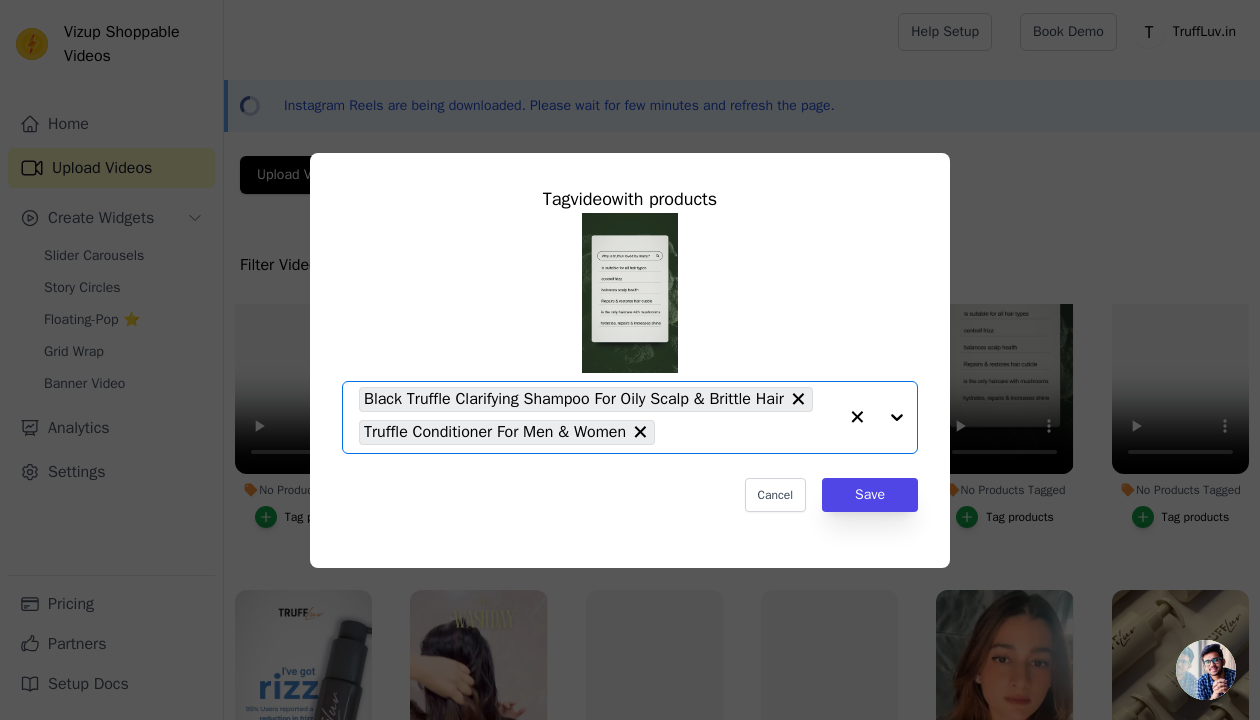 click on "Black Truffle Clarifying Shampoo For Oily Scalp & Brittle Hair     Truffle Conditioner For Men & Women" at bounding box center (598, 417) 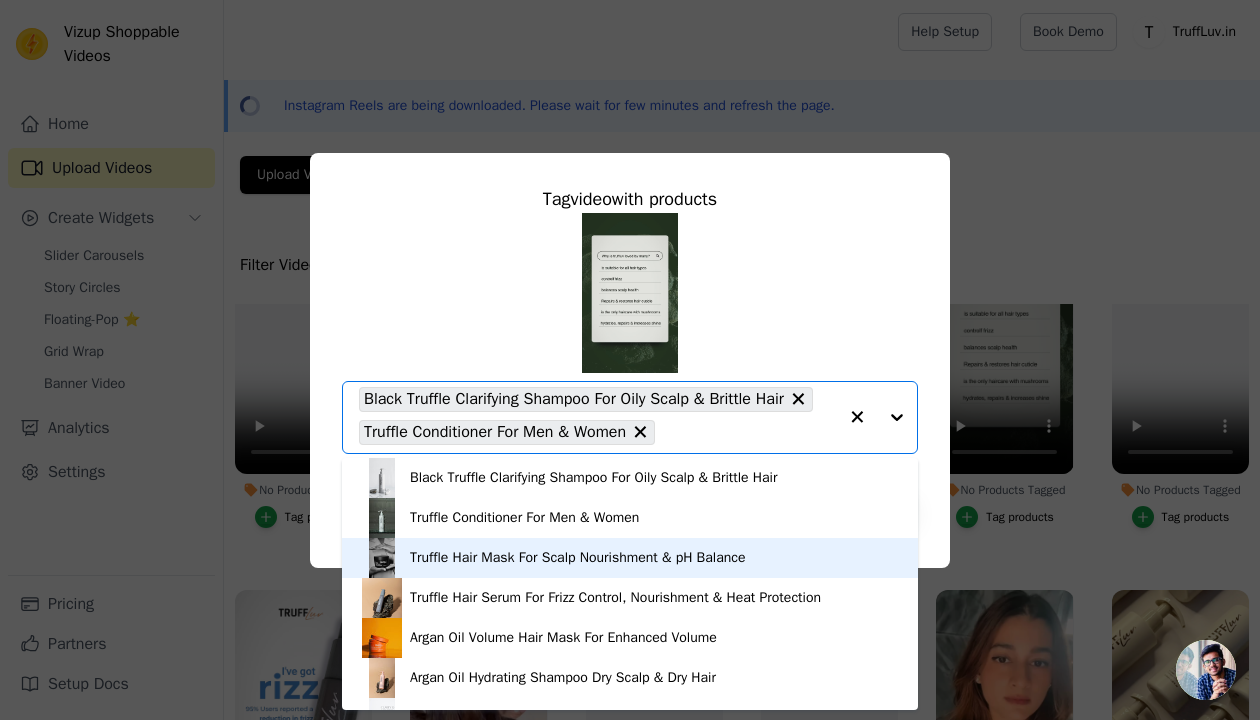 click on "Truffle Hair Mask For Scalp Nourishment & pH Balance" at bounding box center [578, 558] 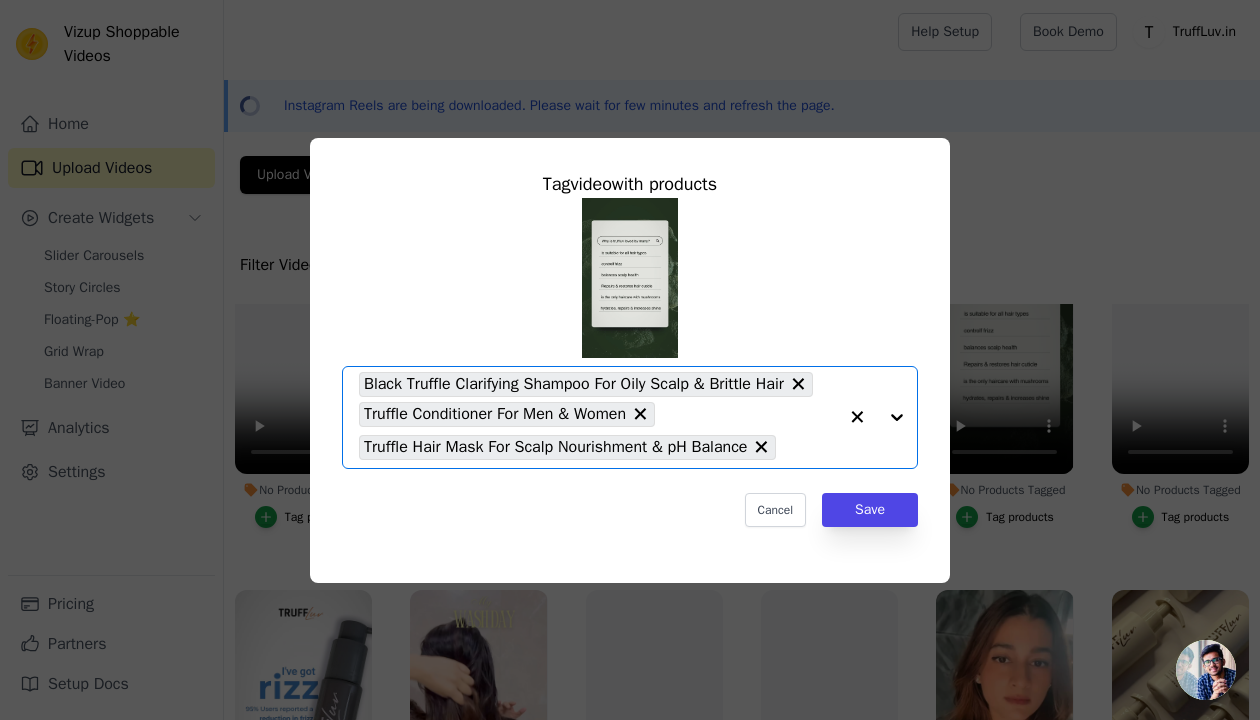 click on "No Products Tagged     Tag  video  with products       Option Black Truffle Clarifying Shampoo For Oily Scalp & Brittle Hair, Truffle Conditioner For Men & Women, Truffle Hair Mask For Scalp Nourishment & pH Balance, selected.   Select is focused, type to refine list, press down to open the menu.     Black Truffle Clarifying Shampoo For Oily Scalp & Brittle Hair     Truffle Conditioner For Men & Women     Truffle Hair Mask For Scalp Nourishment & pH Balance                   Cancel   Save     Tag products" 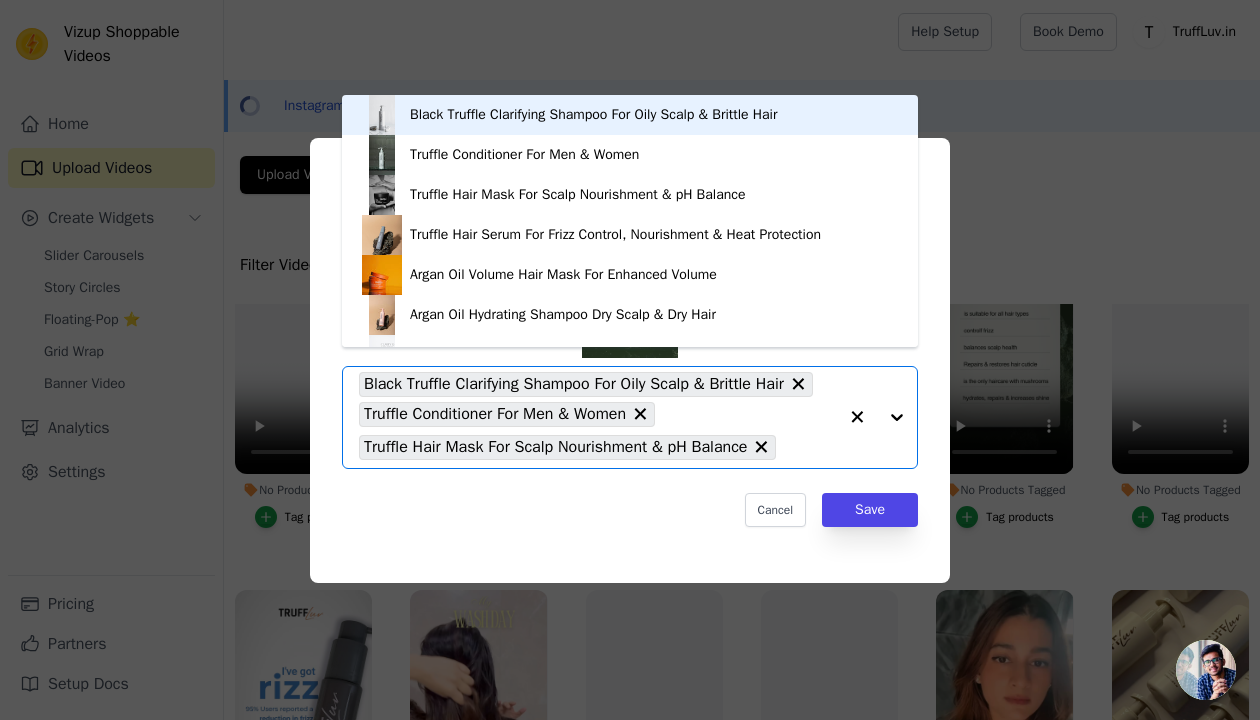 click on "Black Truffle Clarifying Shampoo For Oily Scalp & Brittle Hair     Truffle Conditioner For Men & Women     Truffle Hair Mask For Scalp Nourishment & pH Balance" at bounding box center (598, 417) 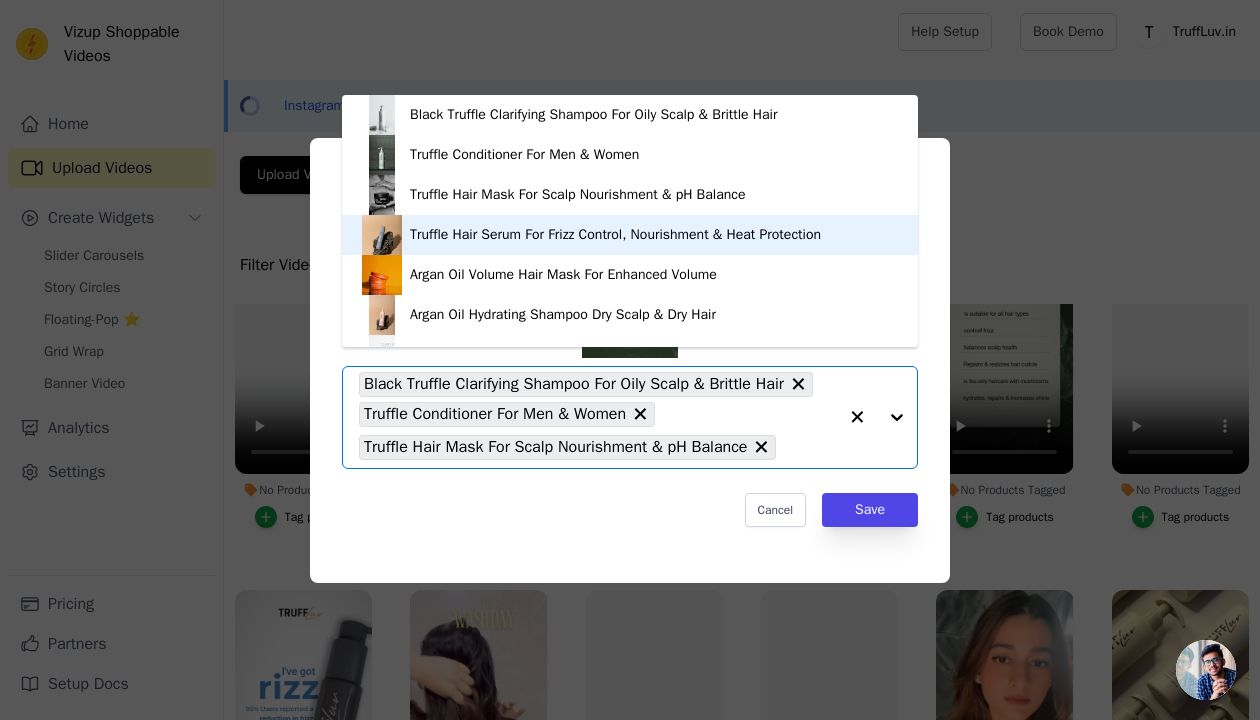 click on "Truffle Hair Serum For Frizz Control, Nourishment & Heat Protection" at bounding box center [630, 235] 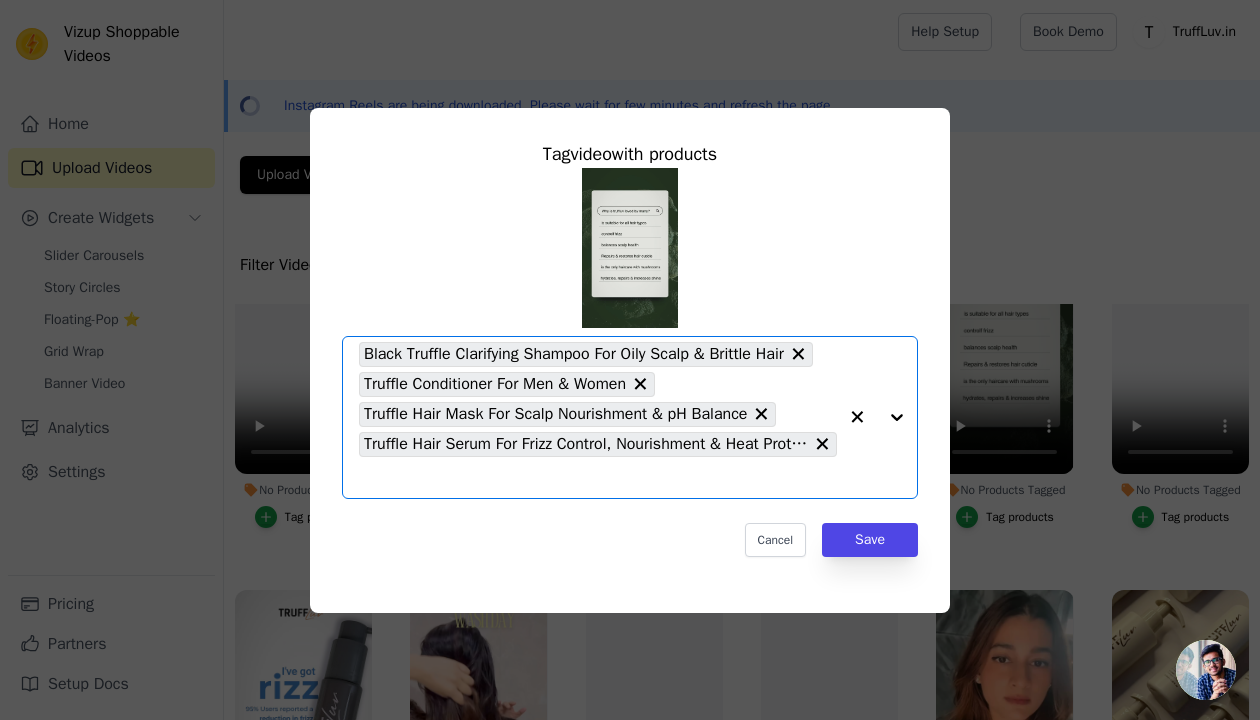 click on "No Products Tagged     Tag  video  with products       Option Black Truffle Clarifying Shampoo For Oily Scalp & Brittle Hair, Truffle Conditioner For Men & Women, Truffle Hair Mask For Scalp Nourishment & pH Balance, Truffle Hair Serum For Frizz Control, Nourishment & Heat Protection, selected.   Select is focused, type to refine list, press down to open the menu.     Black Truffle Clarifying Shampoo For Oily Scalp & Brittle Hair     Truffle Conditioner For Men & Women     Truffle Hair Mask For Scalp Nourishment & pH Balance     Truffle Hair Serum For Frizz Control, Nourishment & Heat Protection                   Cancel   Save     Tag products" 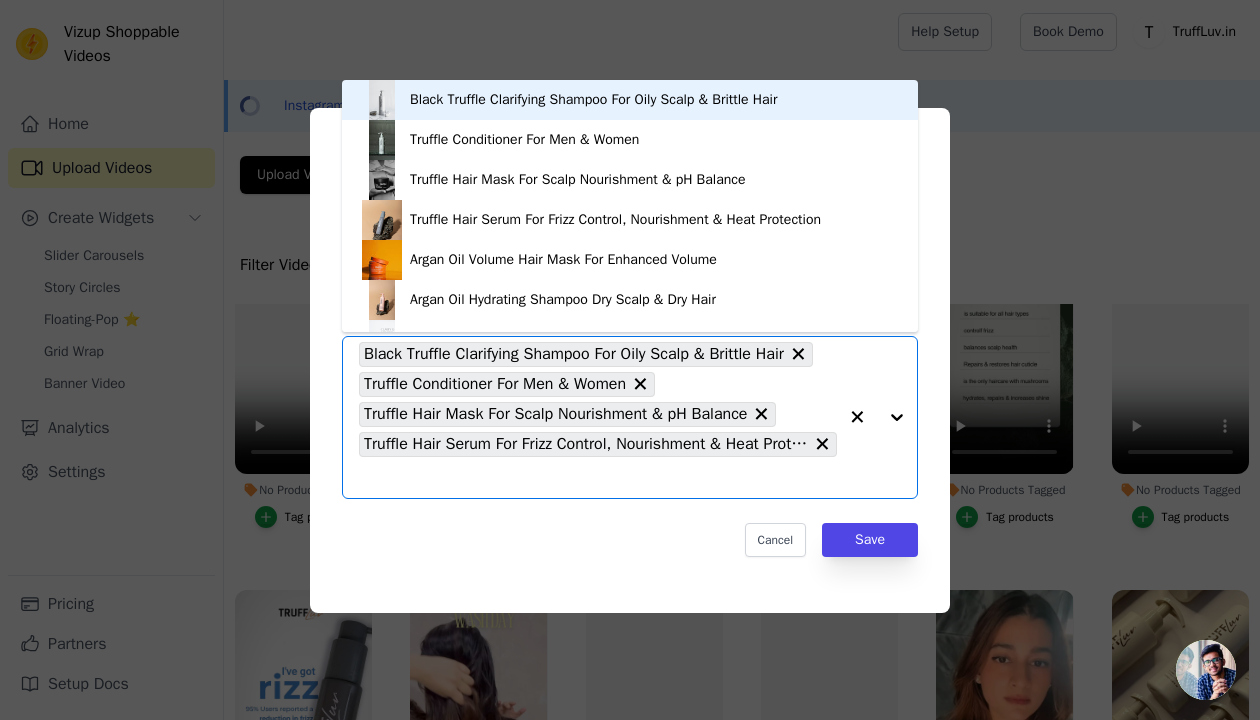 scroll, scrollTop: 28, scrollLeft: 0, axis: vertical 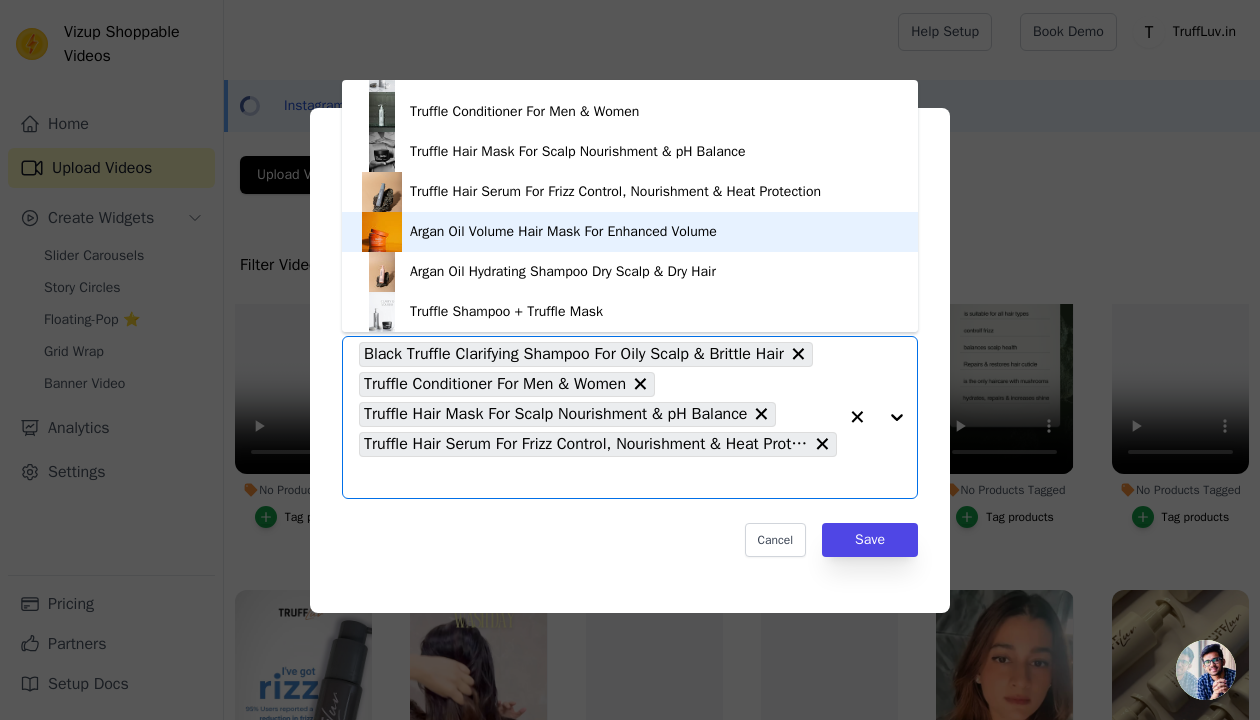 click on "Argan Oil Volume Hair Mask For Enhanced Volume" at bounding box center [630, 232] 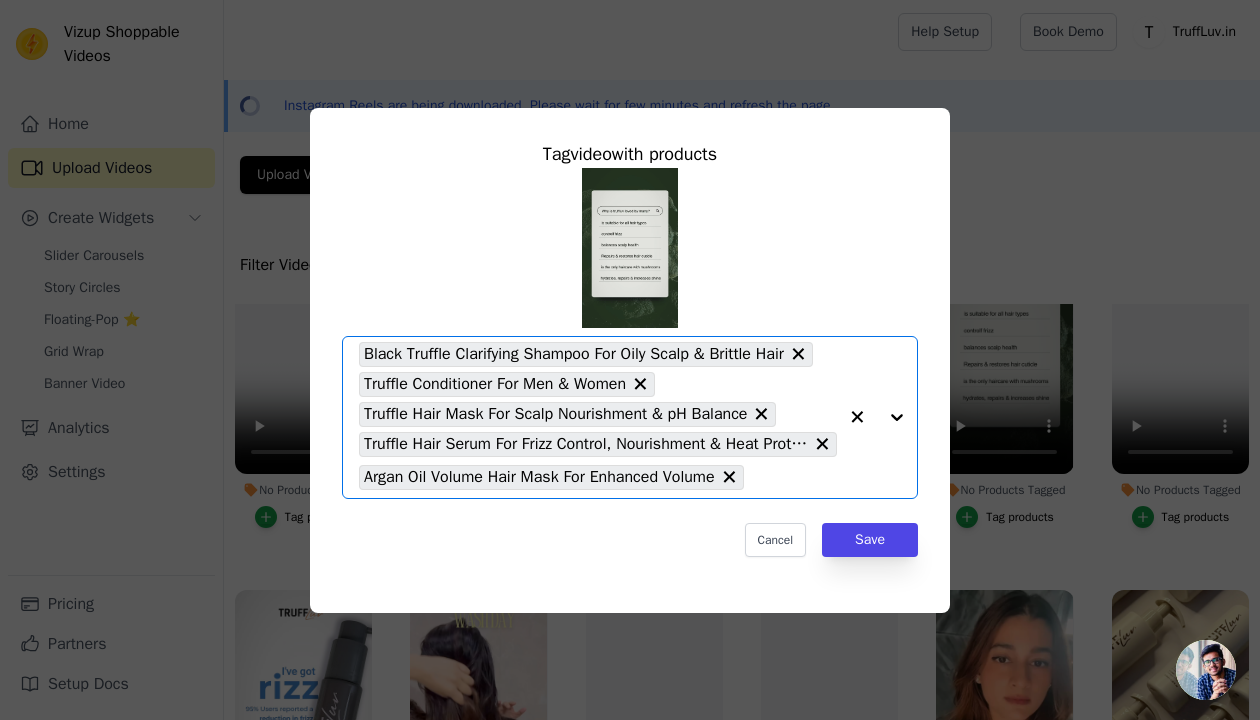click on "No Products Tagged     Tag  video  with products       Option Black Truffle Clarifying Shampoo For Oily Scalp & Brittle Hair, Truffle Conditioner For Men & Women, Truffle Hair Mask For Scalp Nourishment & pH Balance, Truffle Hair Serum For Frizz Control, Nourishment & Heat Protection, Argan Oil Volume Hair Mask For Enhanced Volume, selected.   Select is focused, type to refine list, press down to open the menu.     Black Truffle Clarifying Shampoo For Oily Scalp & Brittle Hair     Truffle Conditioner For Men & Women     Truffle Hair Mask For Scalp Nourishment & pH Balance     Truffle Hair Serum For Frizz Control, Nourishment & Heat Protection     Argan Oil Volume Hair Mask For Enhanced Volume                   Cancel   Save     Tag products" 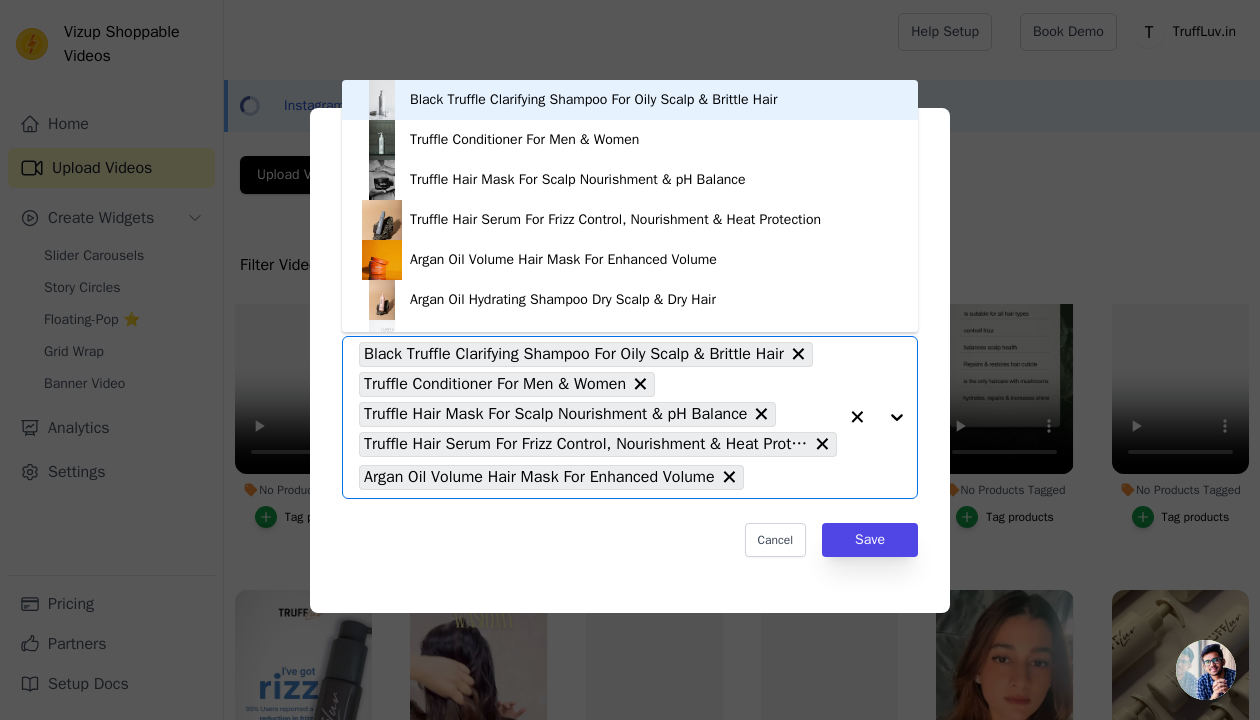 scroll, scrollTop: 28, scrollLeft: 0, axis: vertical 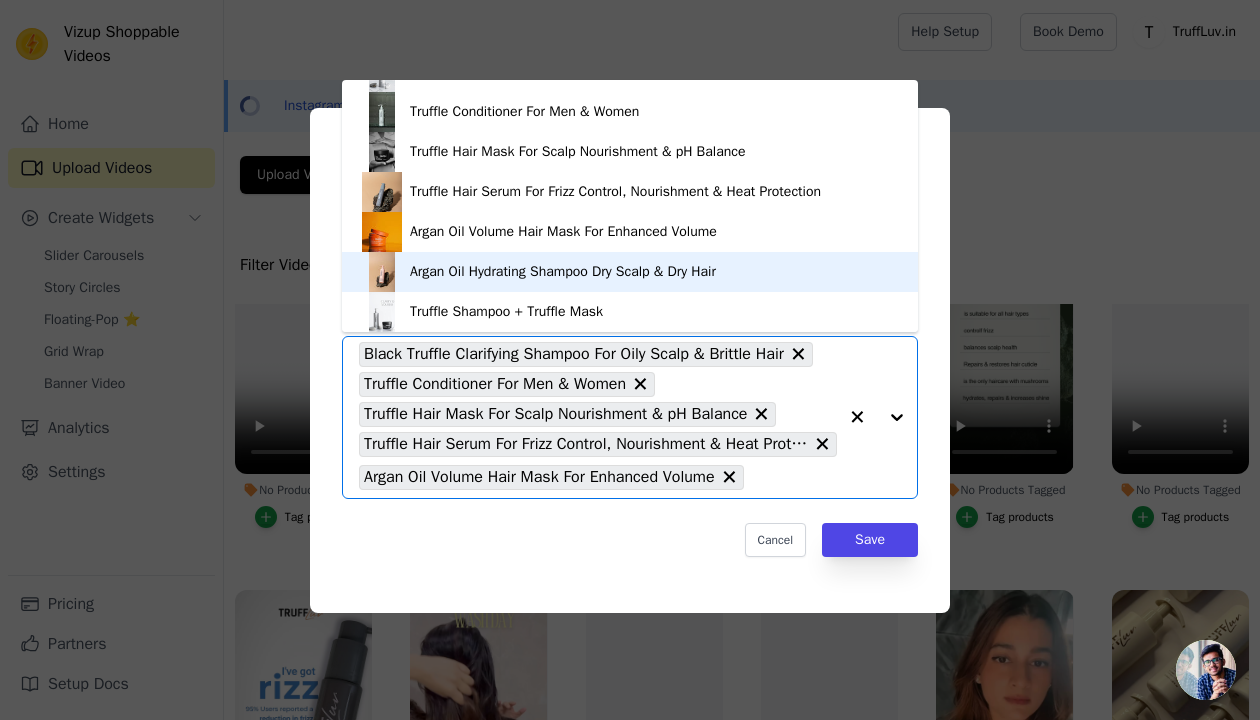 click on "Argan Oil Hydrating Shampoo Dry Scalp & Dry Hair" at bounding box center (563, 272) 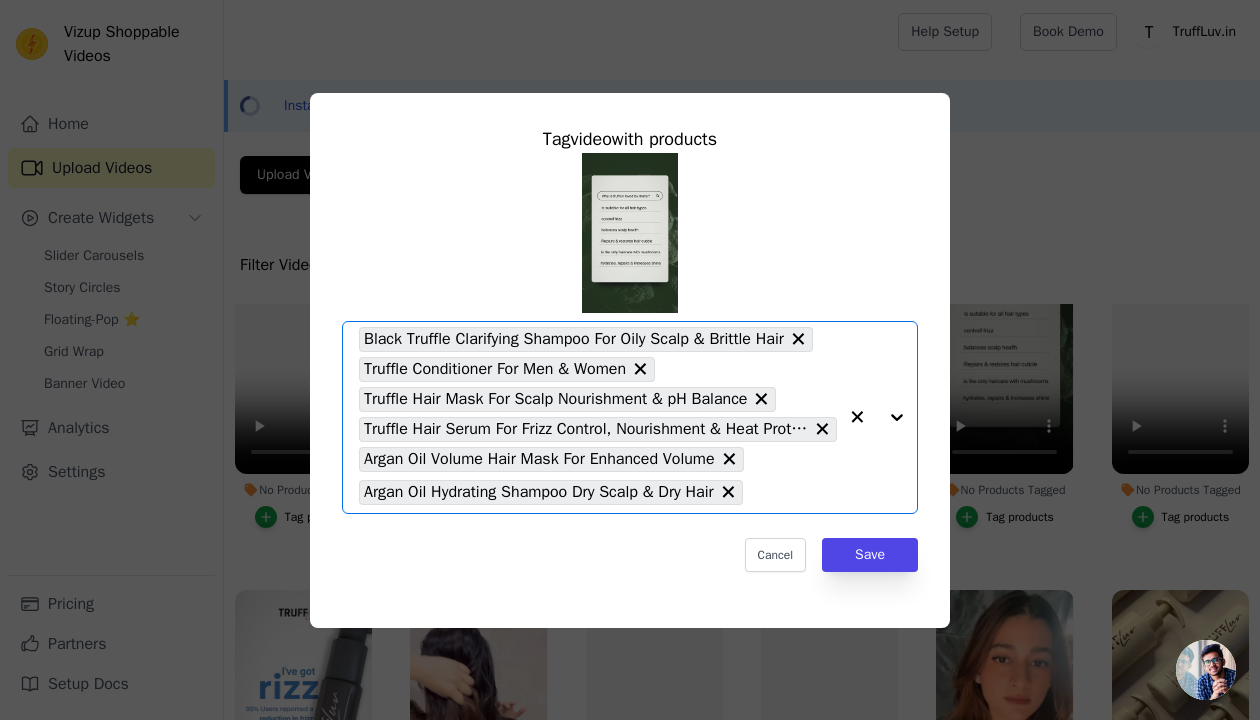 click on "Tag  video  with products       Option Black Truffle Clarifying Shampoo For Oily Scalp & Brittle Hair, Truffle Conditioner For Men & Women, Truffle Hair Mask For Scalp Nourishment & pH Balance, Truffle Hair Serum For Frizz Control, Nourishment & Heat Protection, Argan Oil Volume Hair Mask For Enhanced Volume, Argan Oil Hydrating Shampoo Dry Scalp & Dry Hair, selected.   Select is focused, type to refine list, press down to open the menu.     Black Truffle Clarifying Shampoo For Oily Scalp & Brittle Hair     Truffle Conditioner For Men & Women     Truffle Hair Mask For Scalp Nourishment & pH Balance     Truffle Hair Serum For Frizz Control, Nourishment & Heat Protection     Argan Oil Volume Hair Mask For Enhanced Volume     Argan Oil Hydrating Shampoo Dry Scalp & Dry Hair                   Cancel   Save" at bounding box center [630, 348] 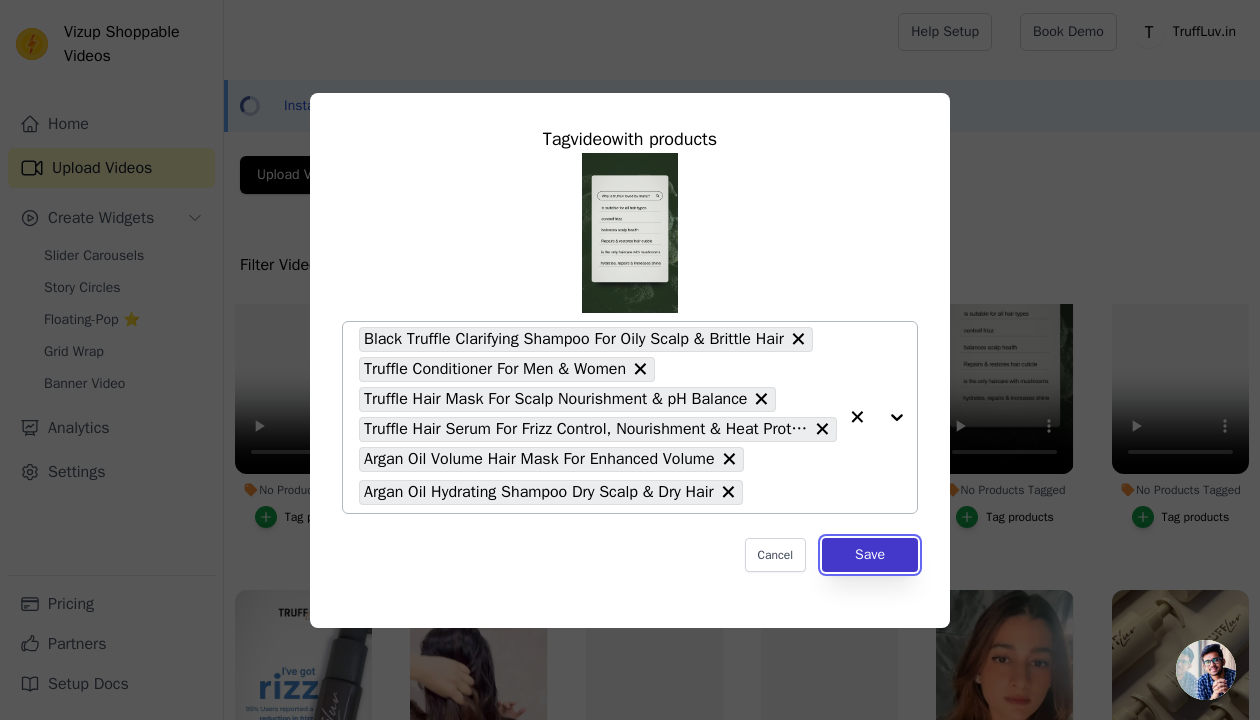 click on "Save" at bounding box center [870, 555] 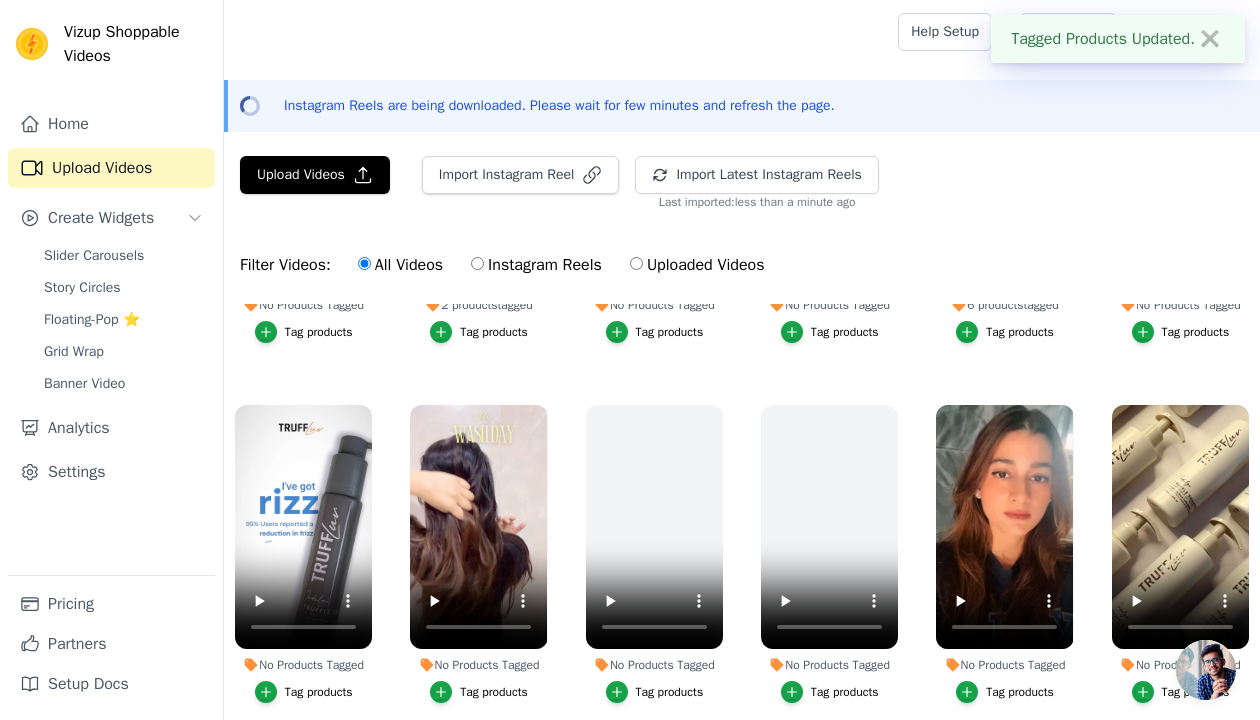 scroll, scrollTop: 669, scrollLeft: 0, axis: vertical 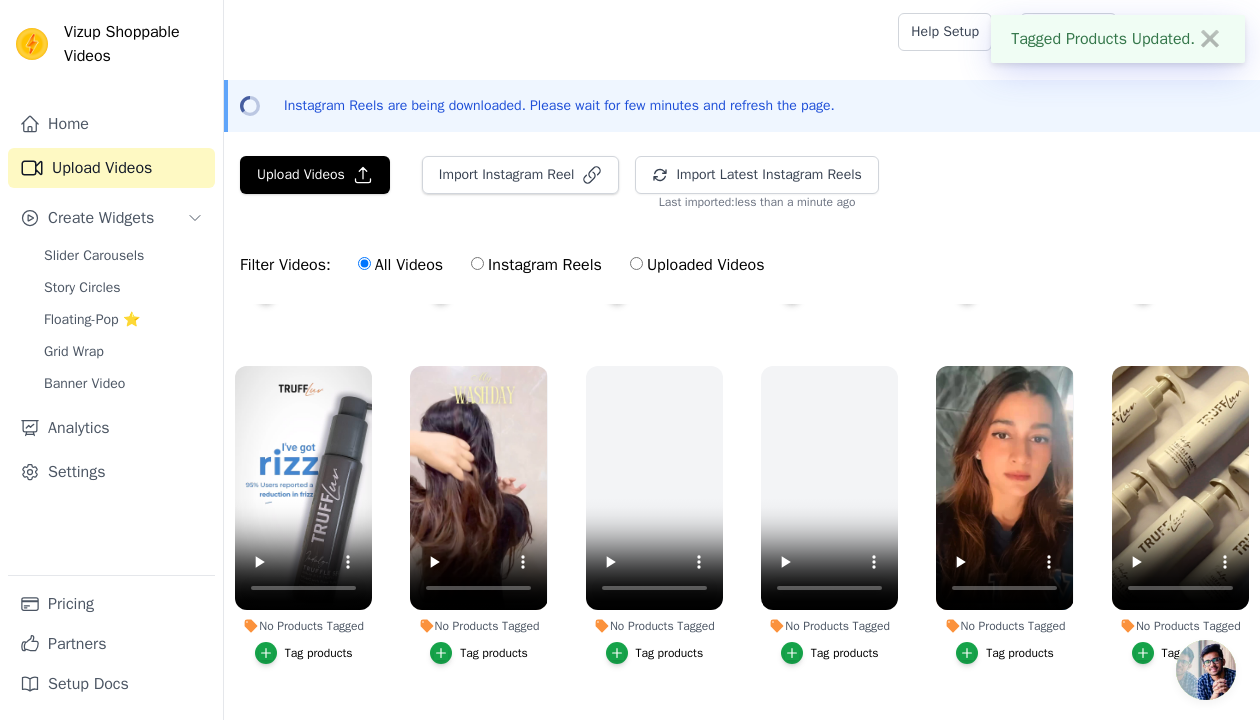 click on "Tag products" at bounding box center [319, 653] 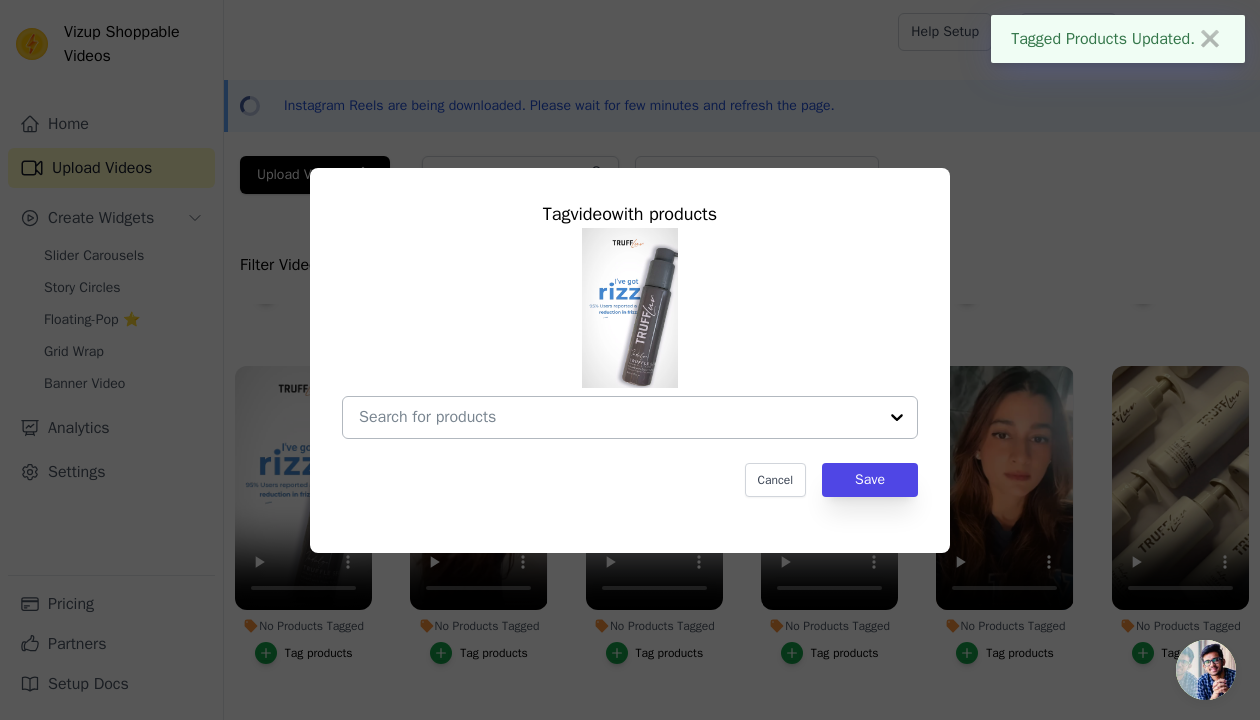 click at bounding box center (618, 417) 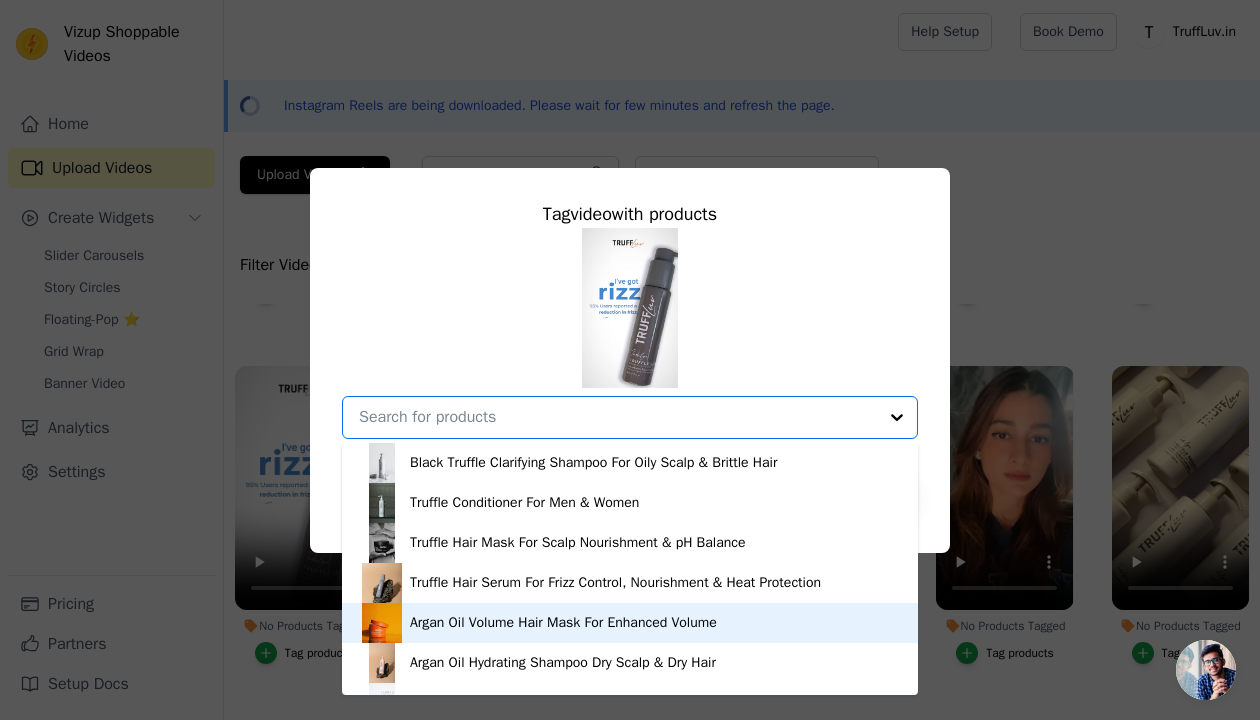 click on "Argan Oil Volume Hair Mask For Enhanced Volume" at bounding box center (630, 623) 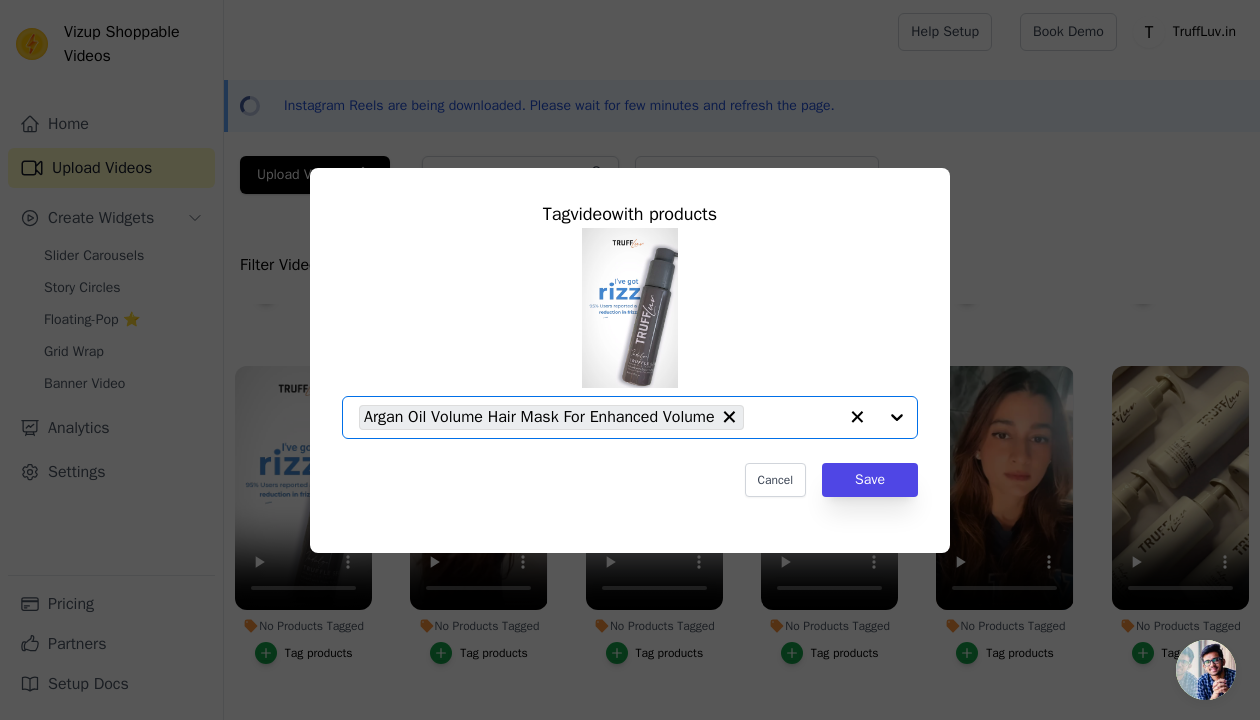 click on "No Products Tagged     Tag  video  with products       Option Argan Oil Volume Hair Mask For Enhanced Volume, selected.   Select is focused, type to refine list, press down to open the menu.     Argan Oil Volume Hair Mask For Enhanced Volume                   Cancel   Save     Tag products" at bounding box center [857, 417] 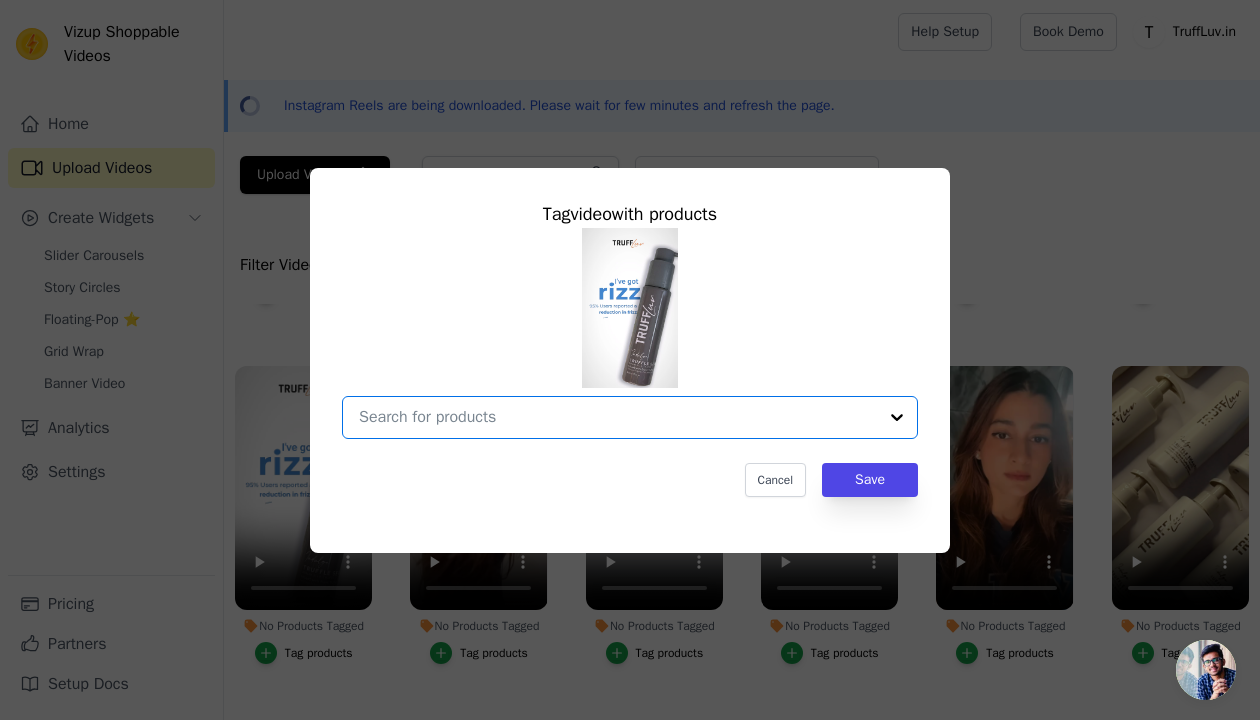 click at bounding box center [618, 417] 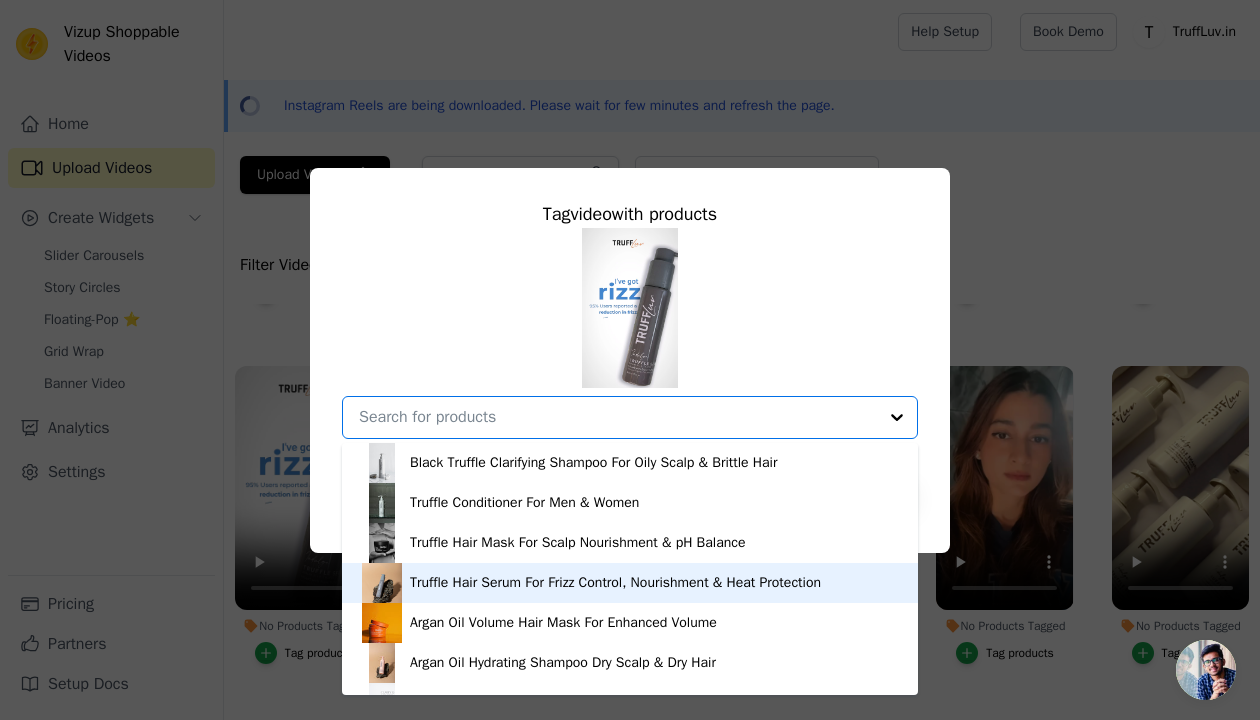 click on "Truffle Hair Serum For Frizz Control, Nourishment & Heat Protection" at bounding box center (615, 583) 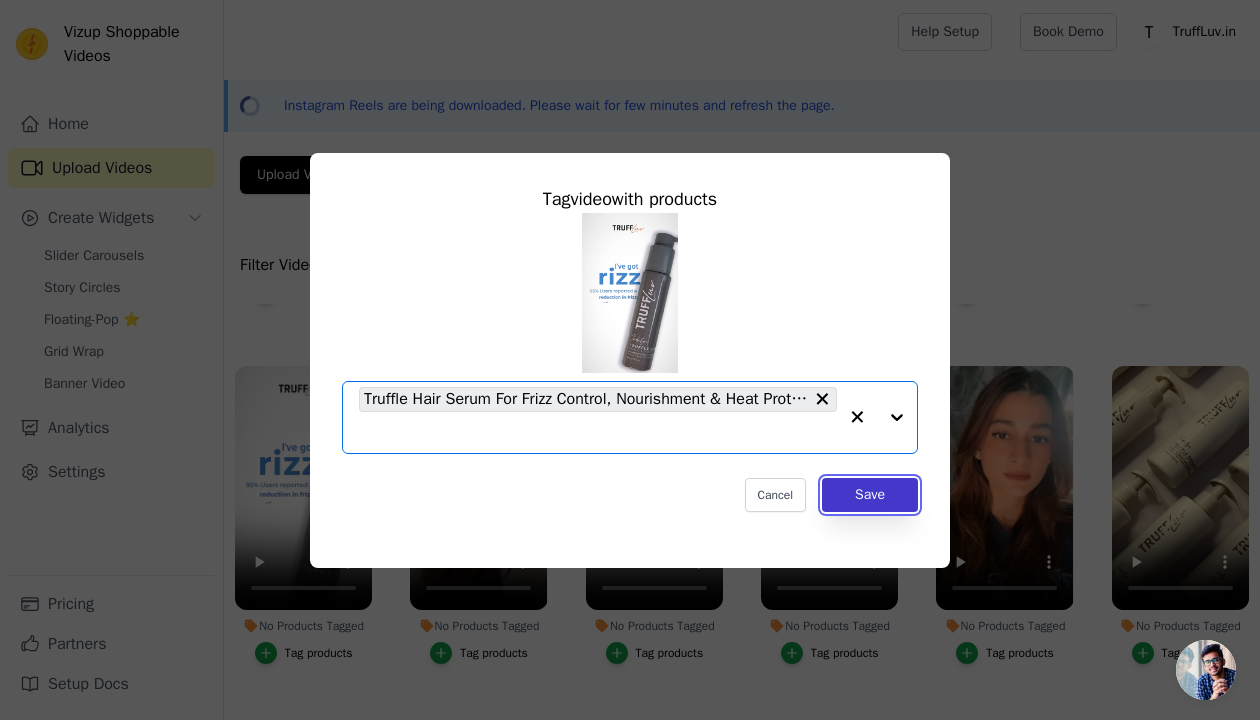 click on "Save" at bounding box center [870, 495] 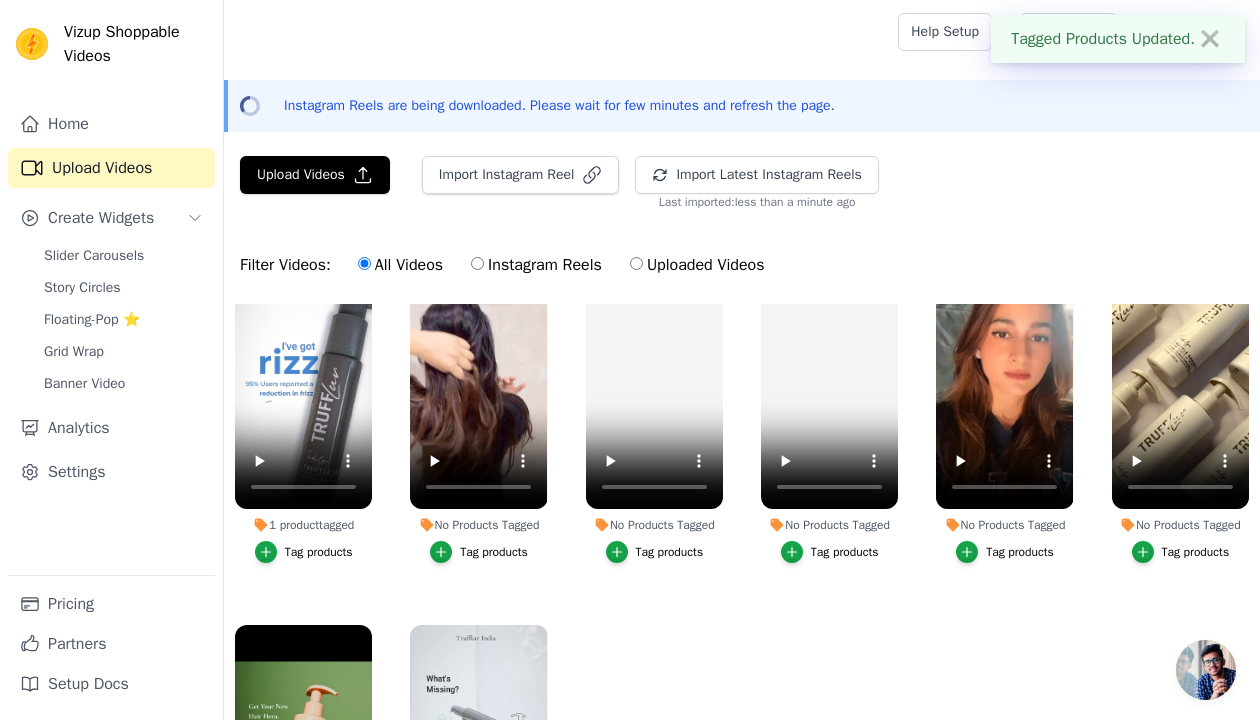 scroll, scrollTop: 784, scrollLeft: 0, axis: vertical 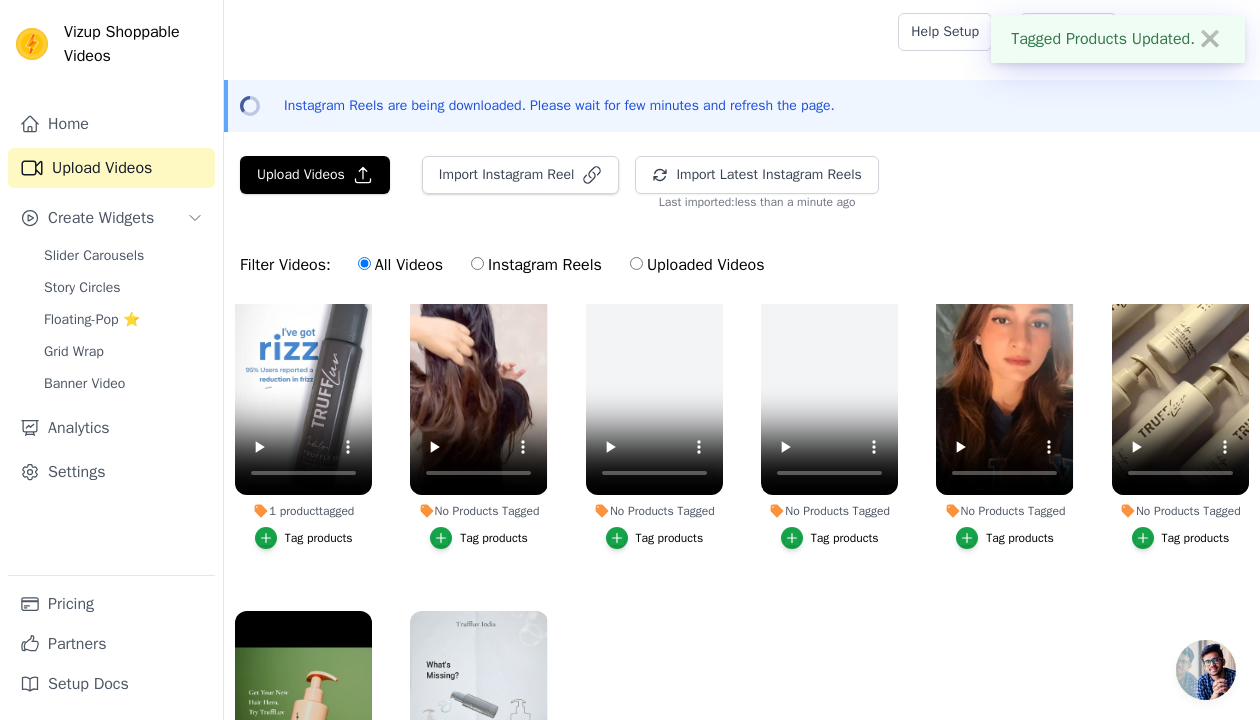 click on "Tag products" at bounding box center (494, 538) 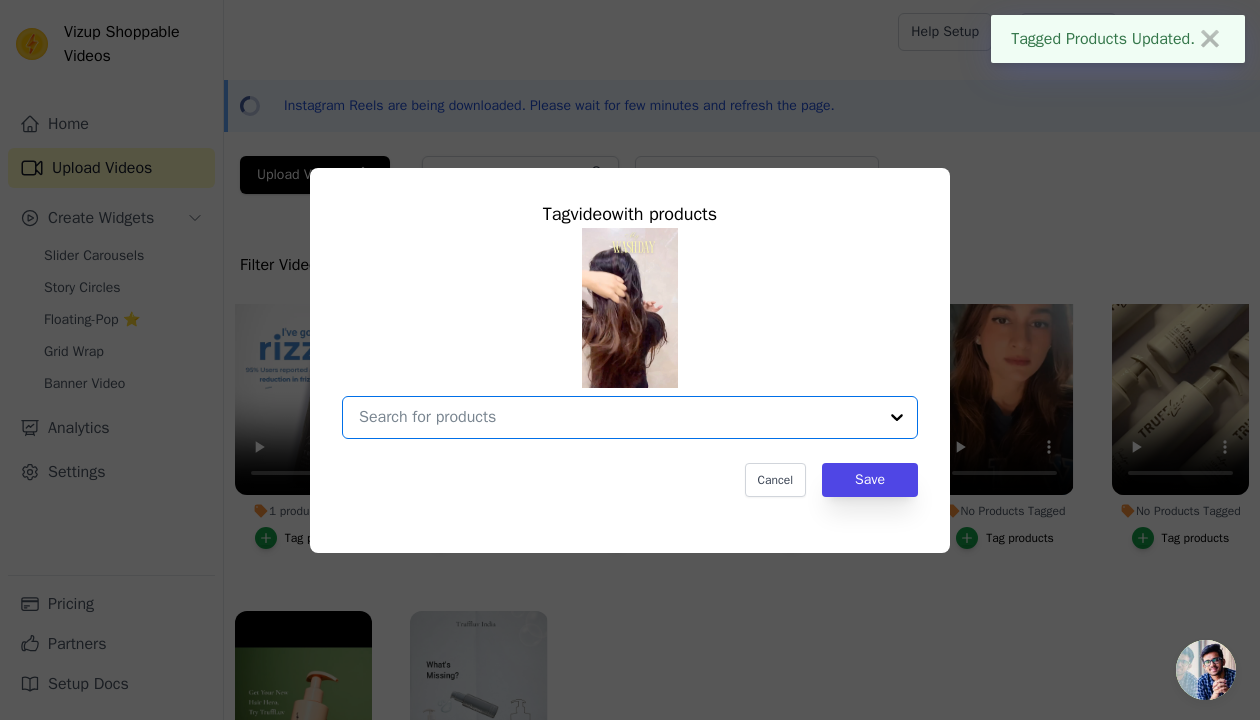 click on "No Products Tagged     Tag  video  with products       Option undefined, selected.   Select is focused, type to refine list, press down to open the menu.                   Cancel   Save     Tag products" at bounding box center (618, 417) 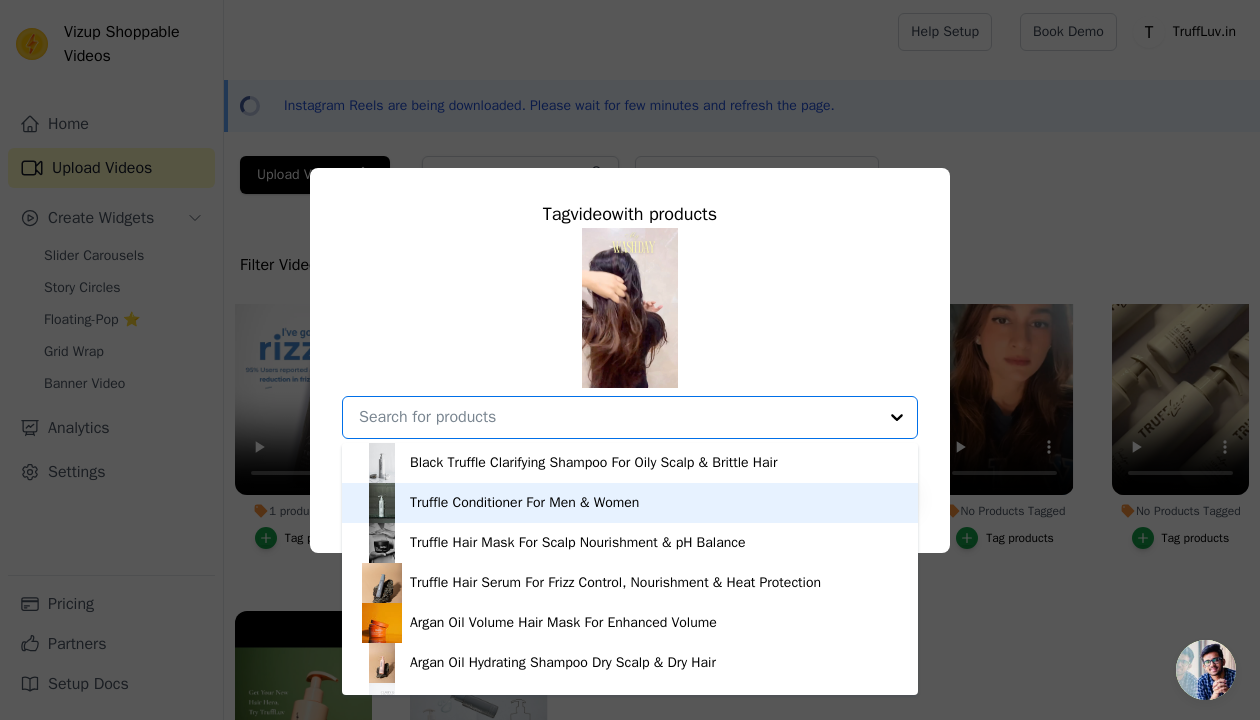 click on "Truffle Conditioner For Men & Women" at bounding box center (524, 503) 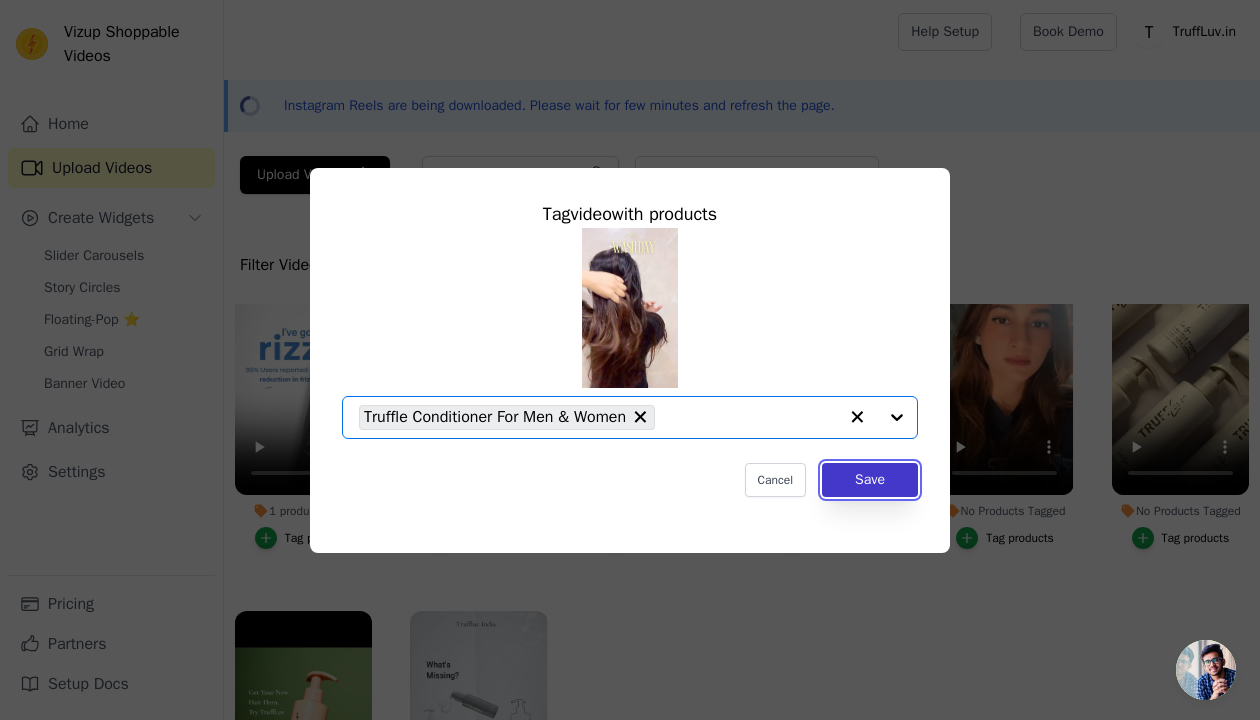 click on "Save" at bounding box center (870, 480) 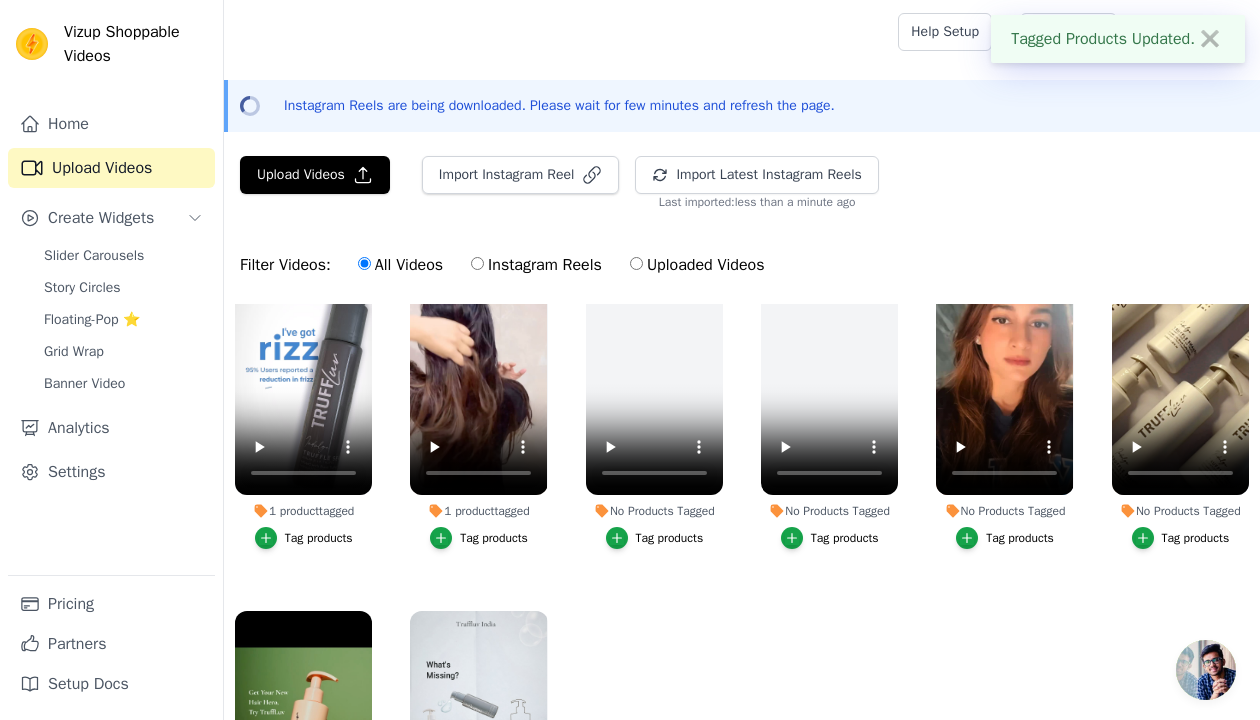 click on "Tag products" at bounding box center (494, 538) 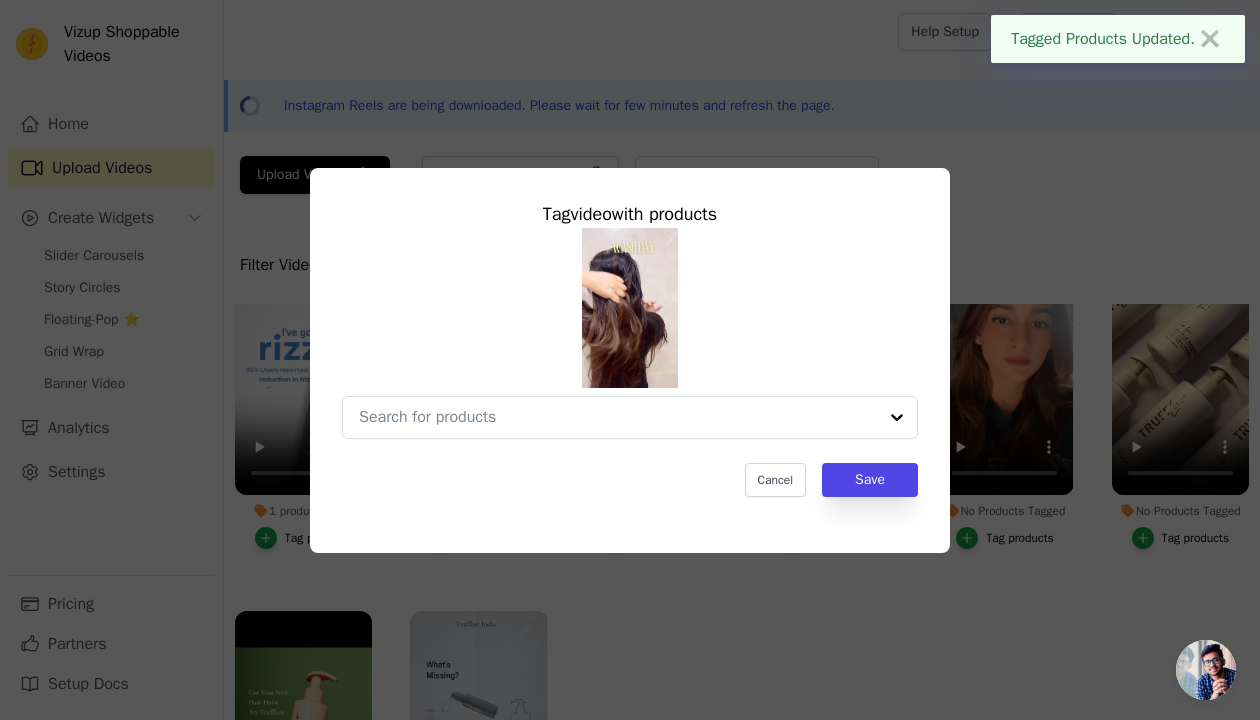 click on "1   product  tagged     Tag  video  with products                         Cancel   Save     Tag products" at bounding box center (618, 417) 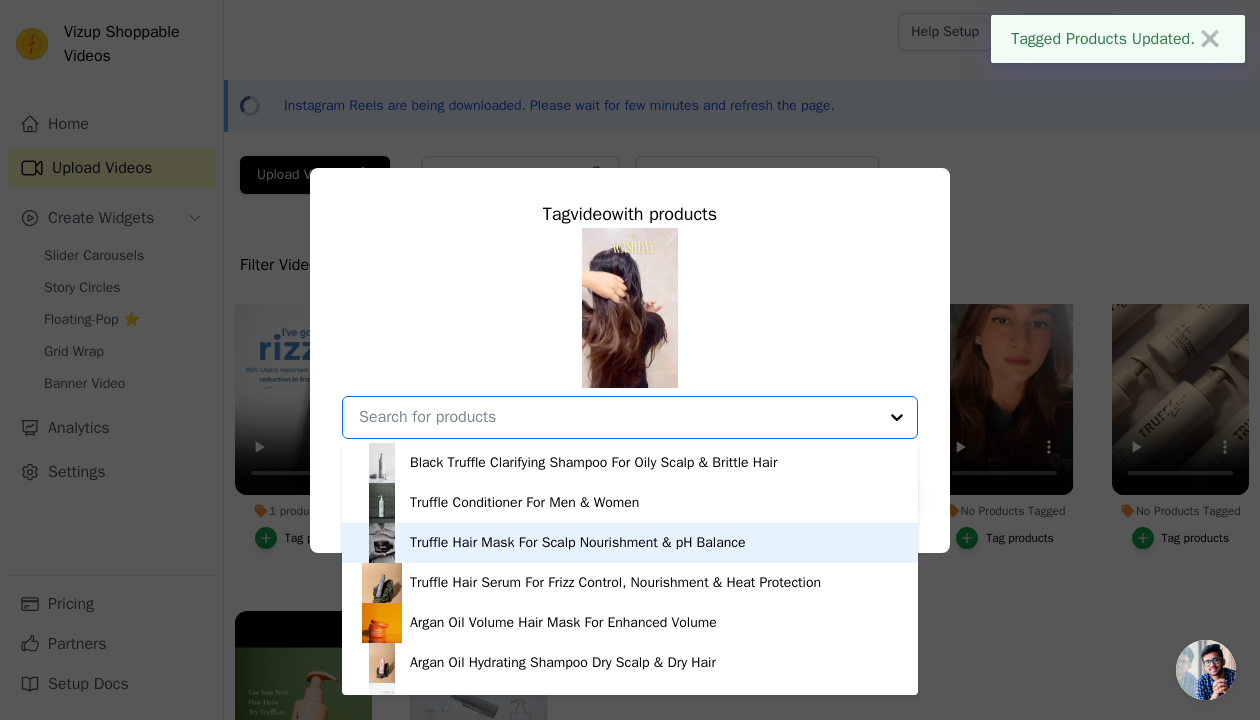 scroll, scrollTop: 148, scrollLeft: 0, axis: vertical 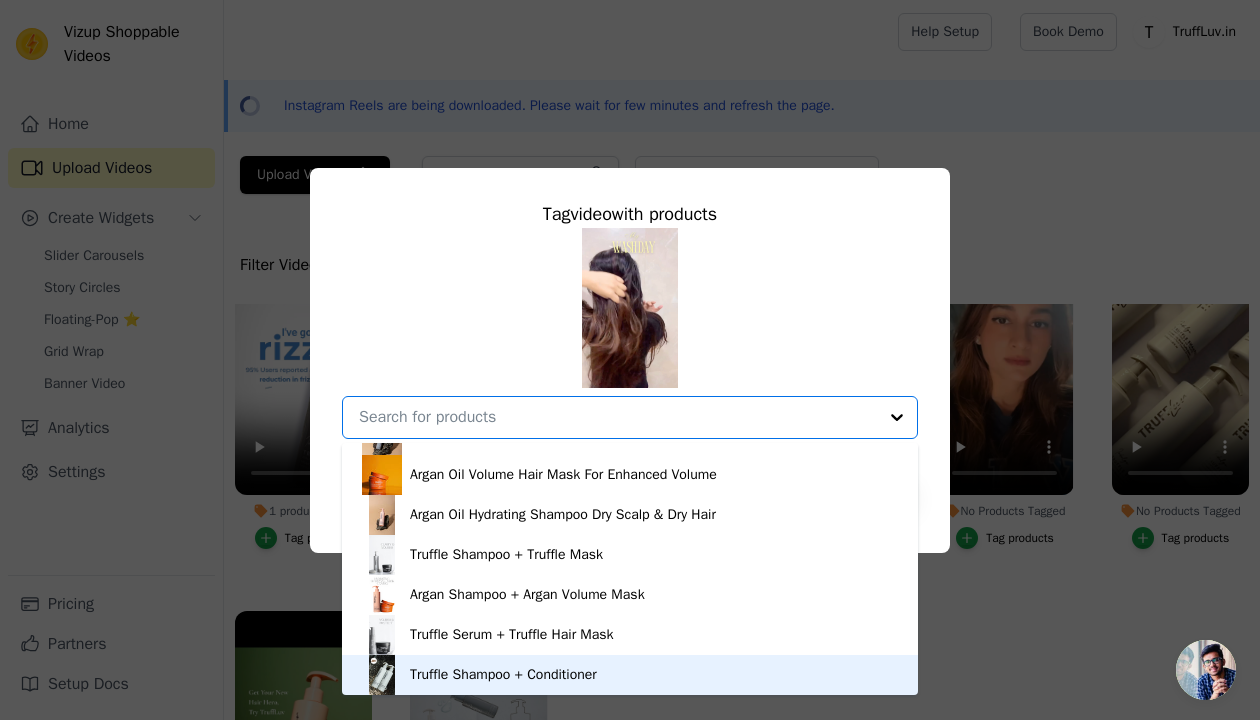 click on "Truffle Shampoo + Conditioner" at bounding box center [630, 675] 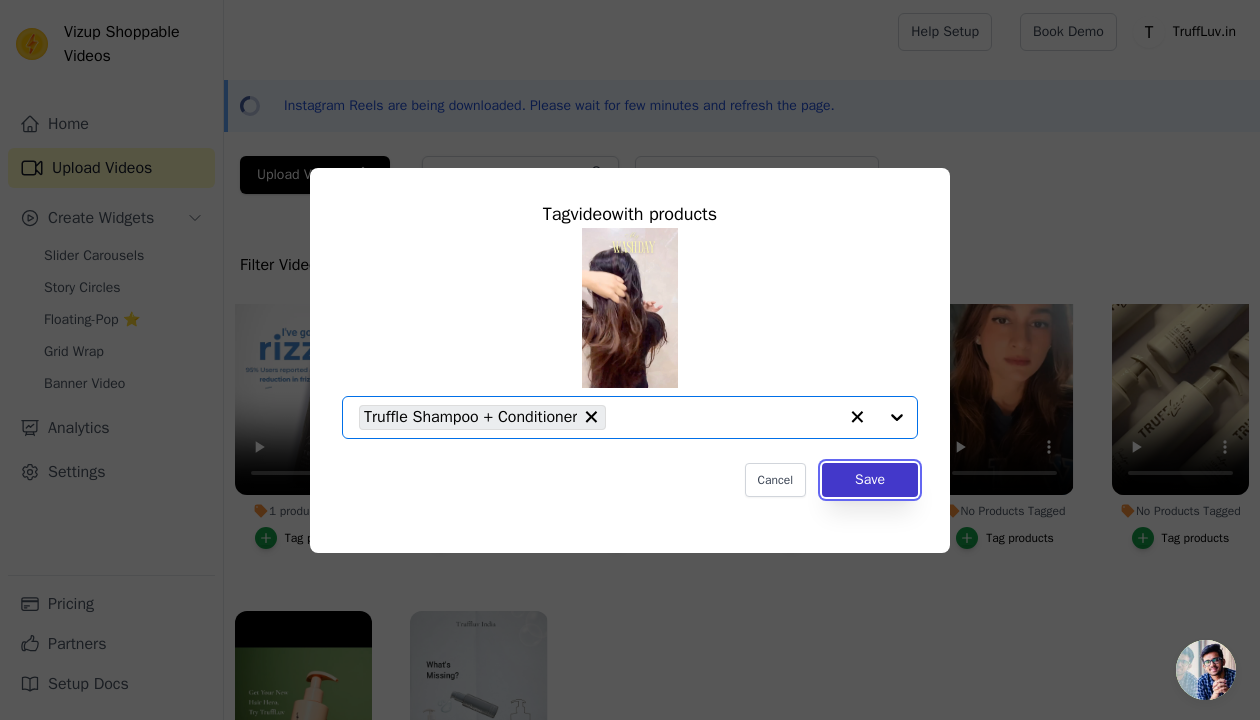 click on "Save" at bounding box center [870, 480] 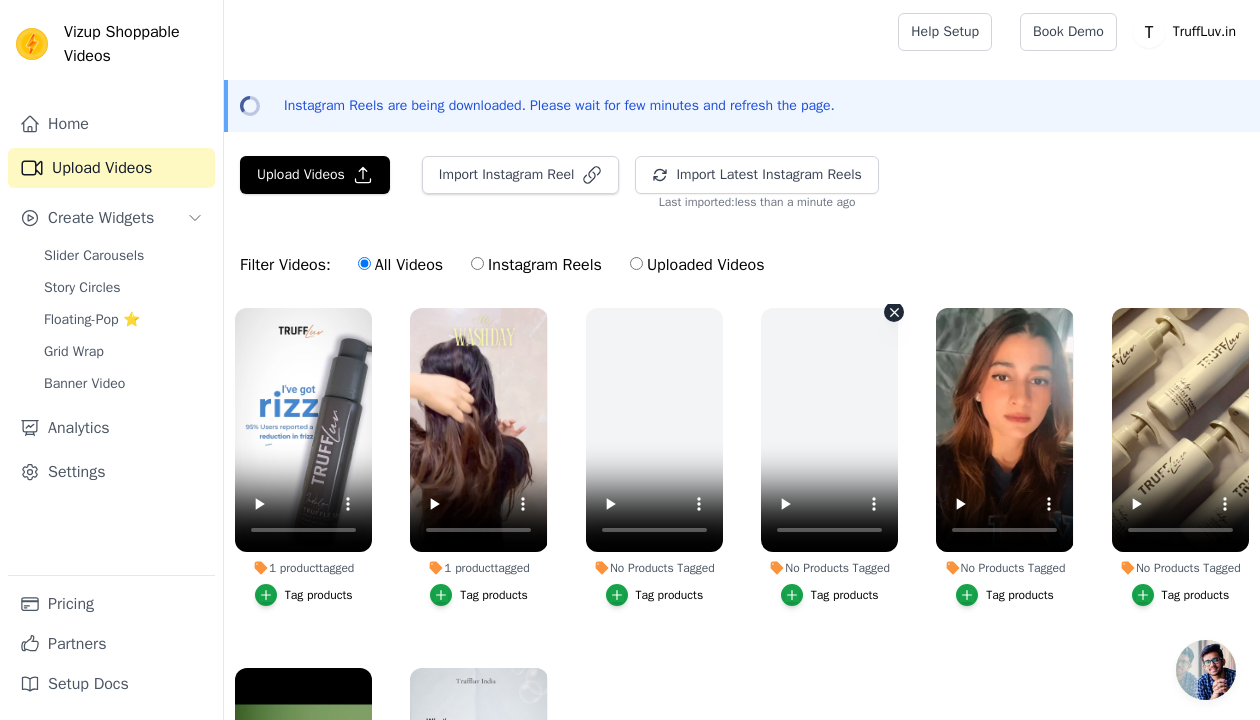 scroll, scrollTop: 780, scrollLeft: 0, axis: vertical 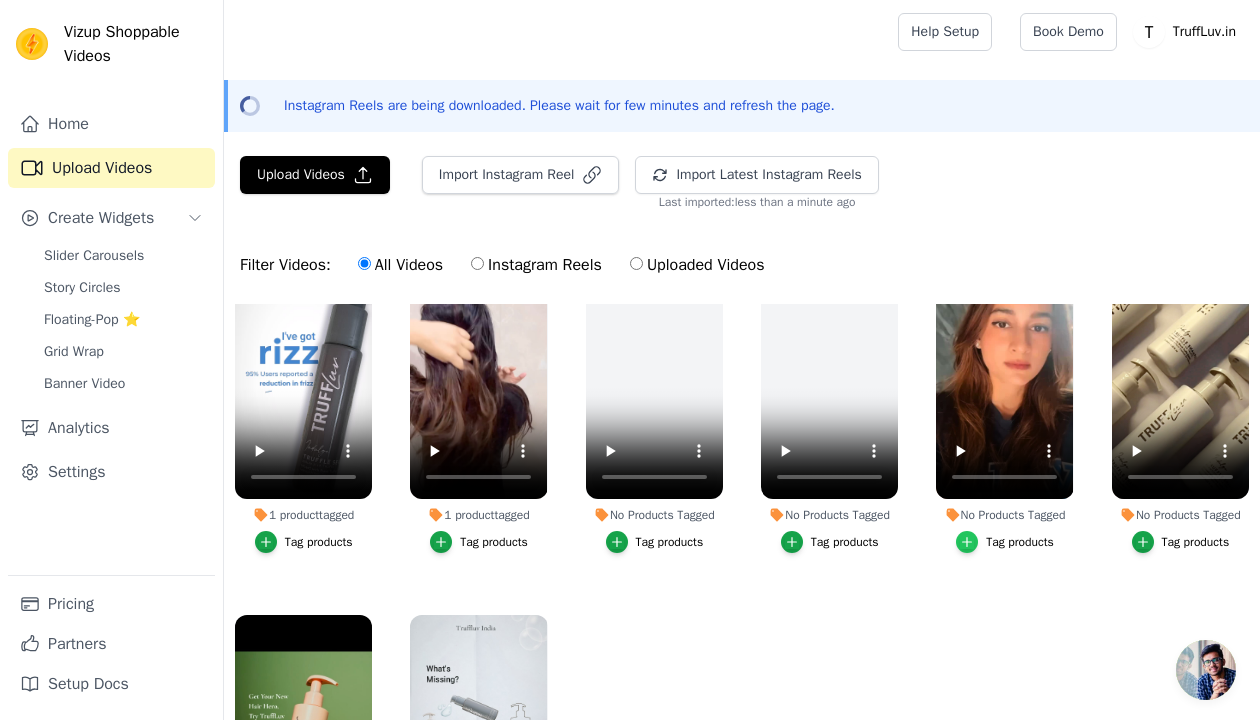 click 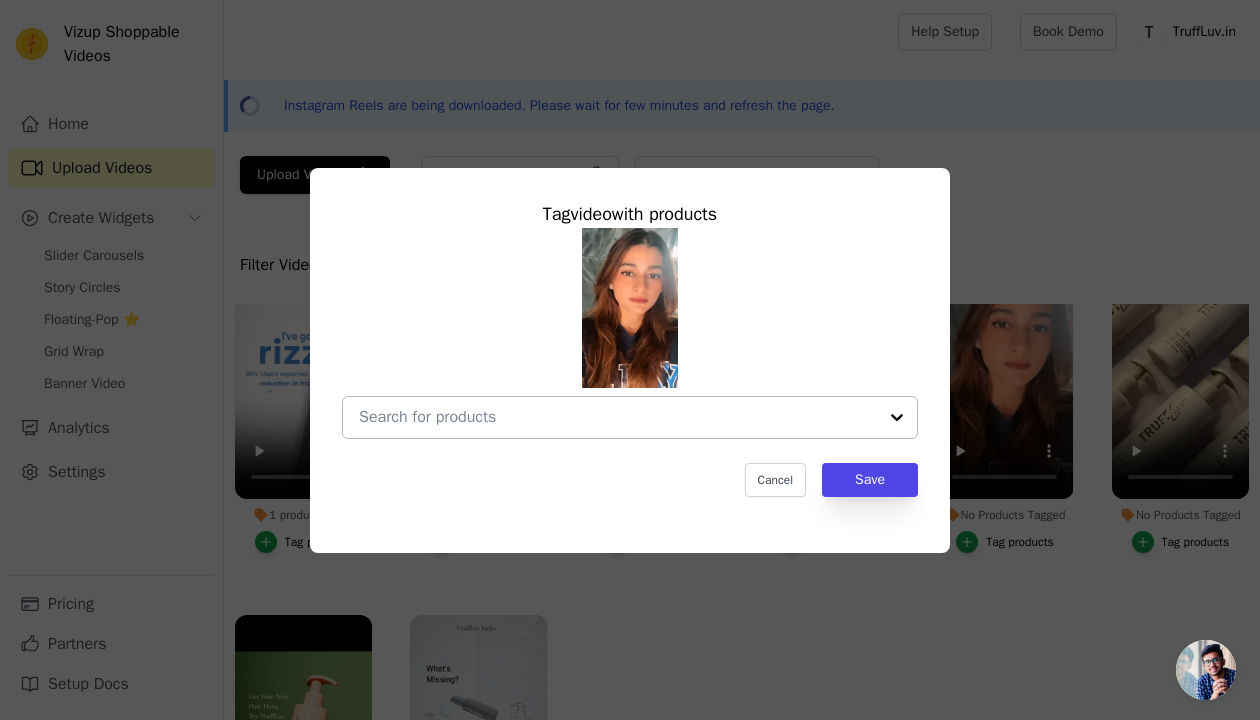 click on "No Products Tagged     Tag  video  with products                         Cancel   Save     Tag products" at bounding box center (618, 417) 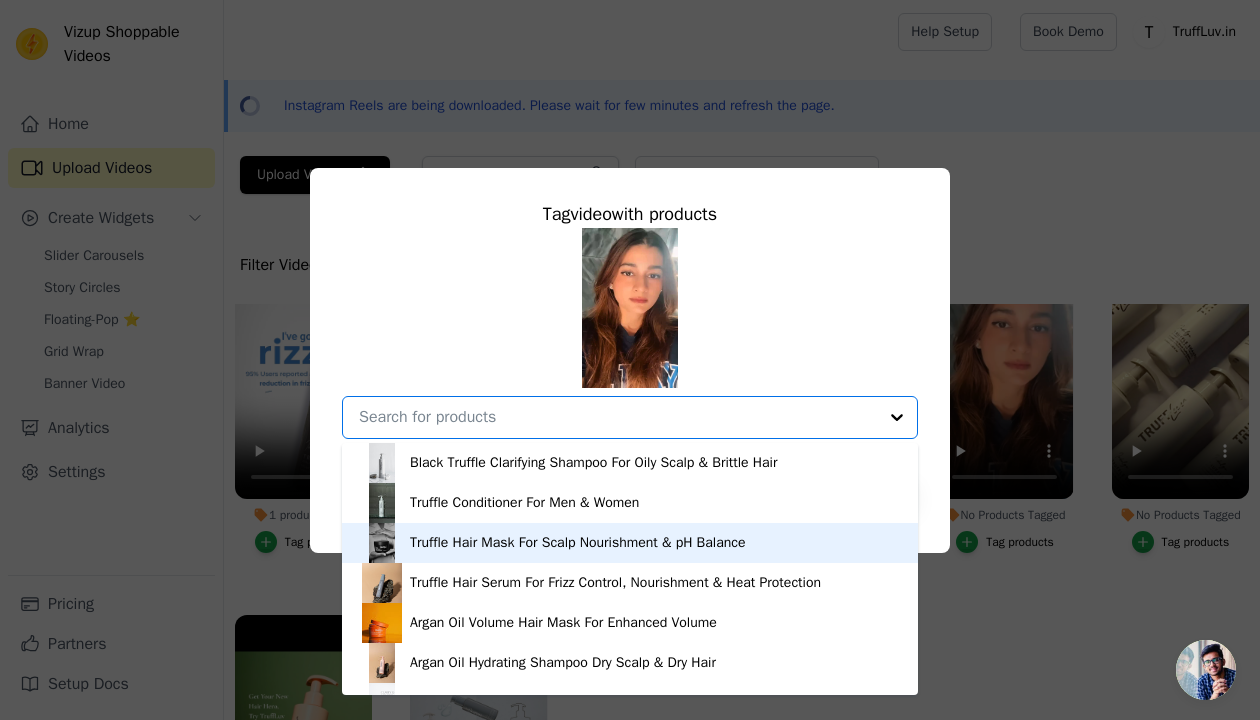 scroll, scrollTop: 148, scrollLeft: 0, axis: vertical 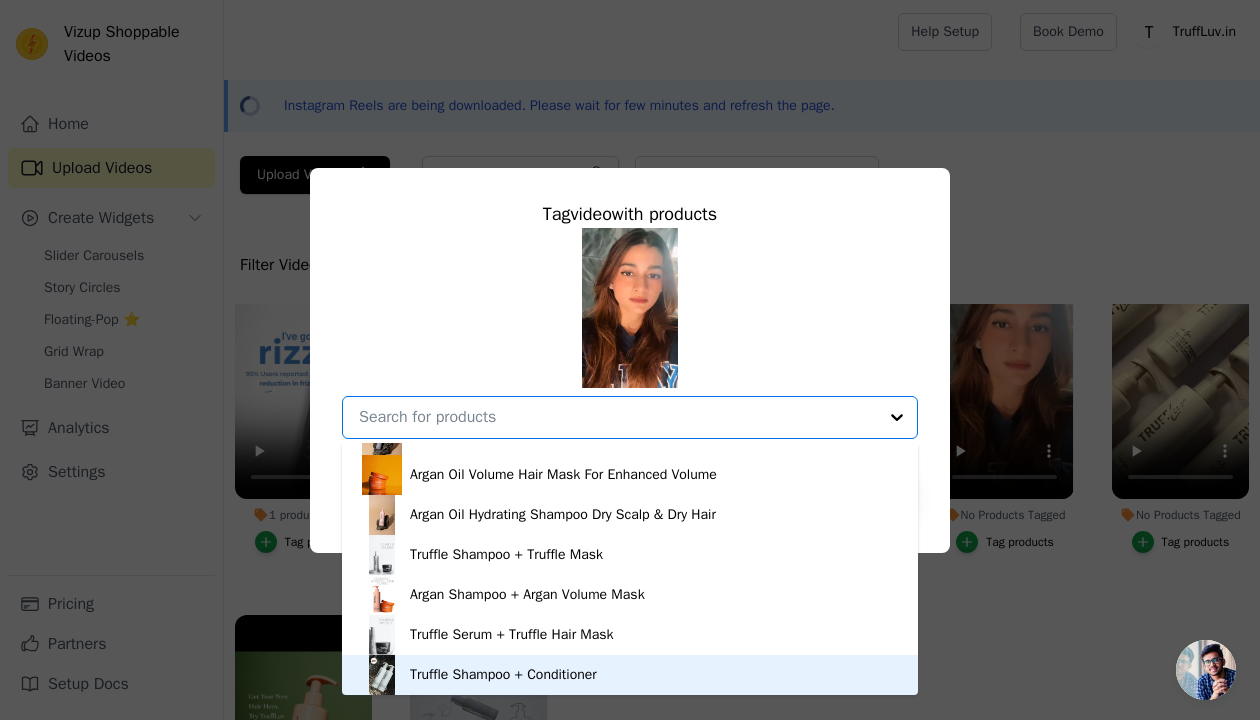 click on "Truffle Shampoo + Conditioner" at bounding box center (630, 675) 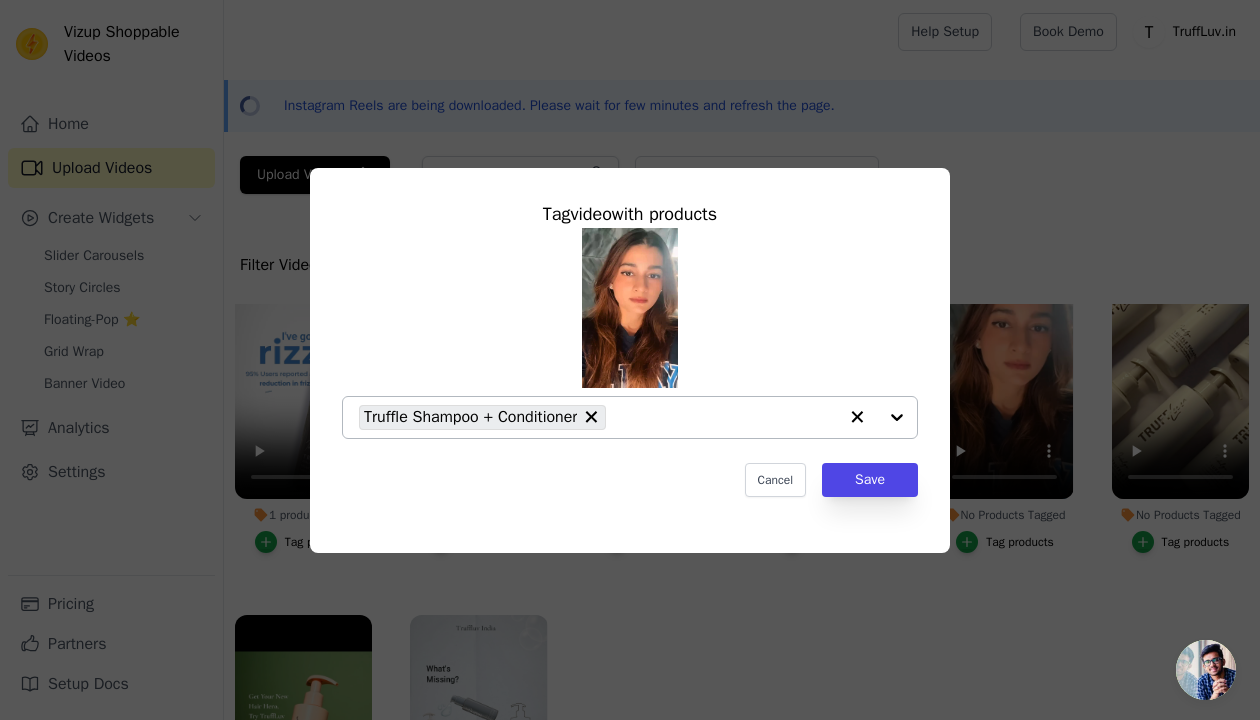 click on "Truffle Shampoo + Conditioner" at bounding box center [598, 417] 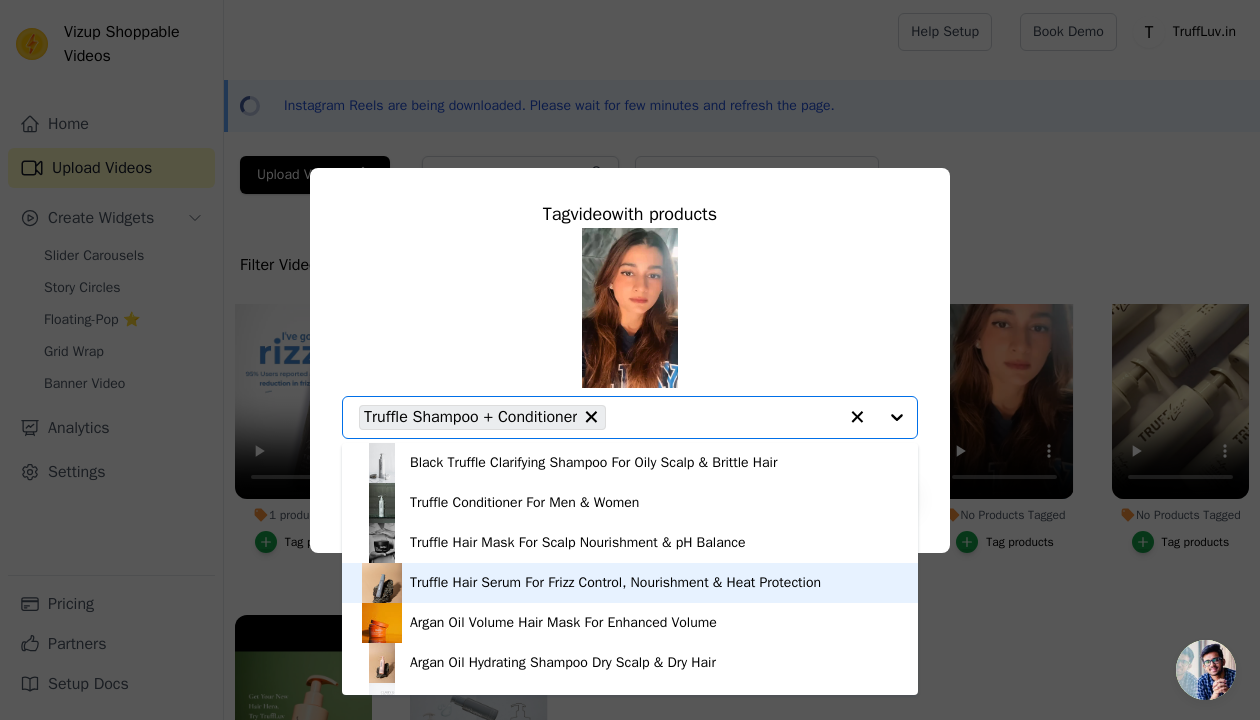 click on "Truffle Hair Serum For Frizz Control, Nourishment & Heat Protection" at bounding box center (630, 583) 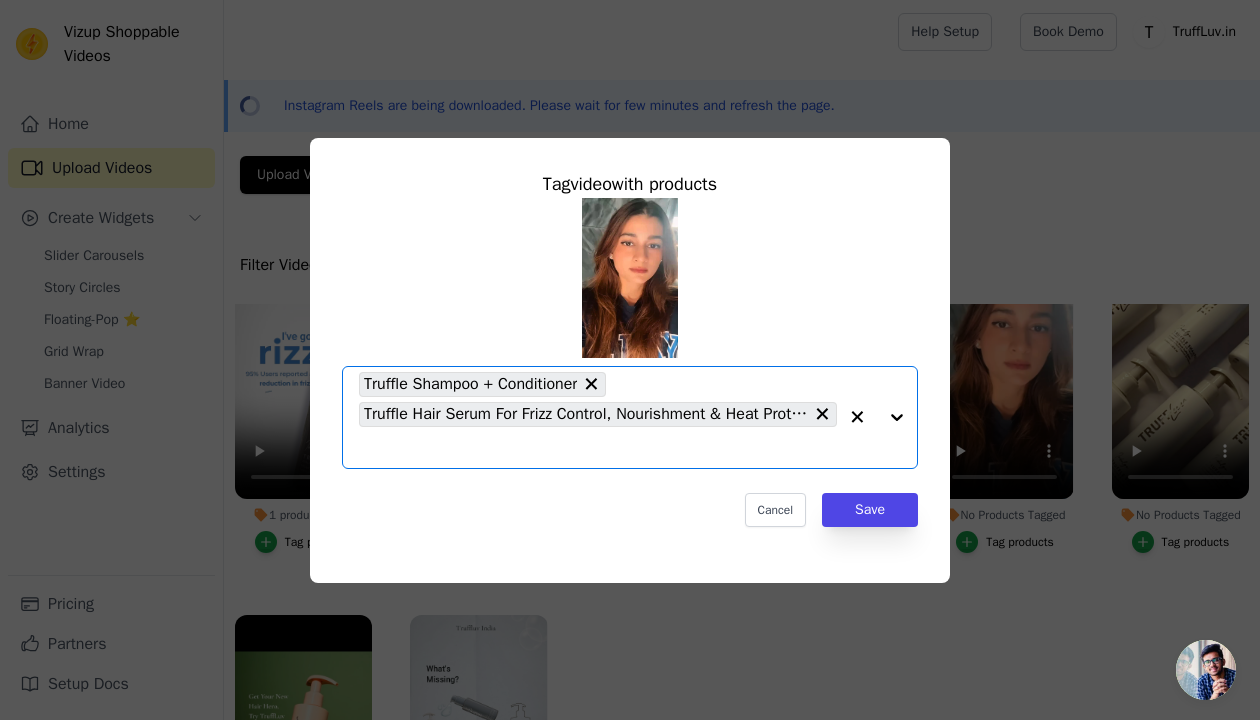 click on "No Products Tagged     Tag  video  with products       Option Truffle Shampoo + Conditioner, Truffle Hair Serum For Frizz Control, Nourishment & Heat Protection, selected.   Select is focused, type to refine list, press down to open the menu.     Truffle Shampoo + Conditioner     Truffle Hair Serum For Frizz Control, Nourishment & Heat Protection                   Cancel   Save     Tag products" 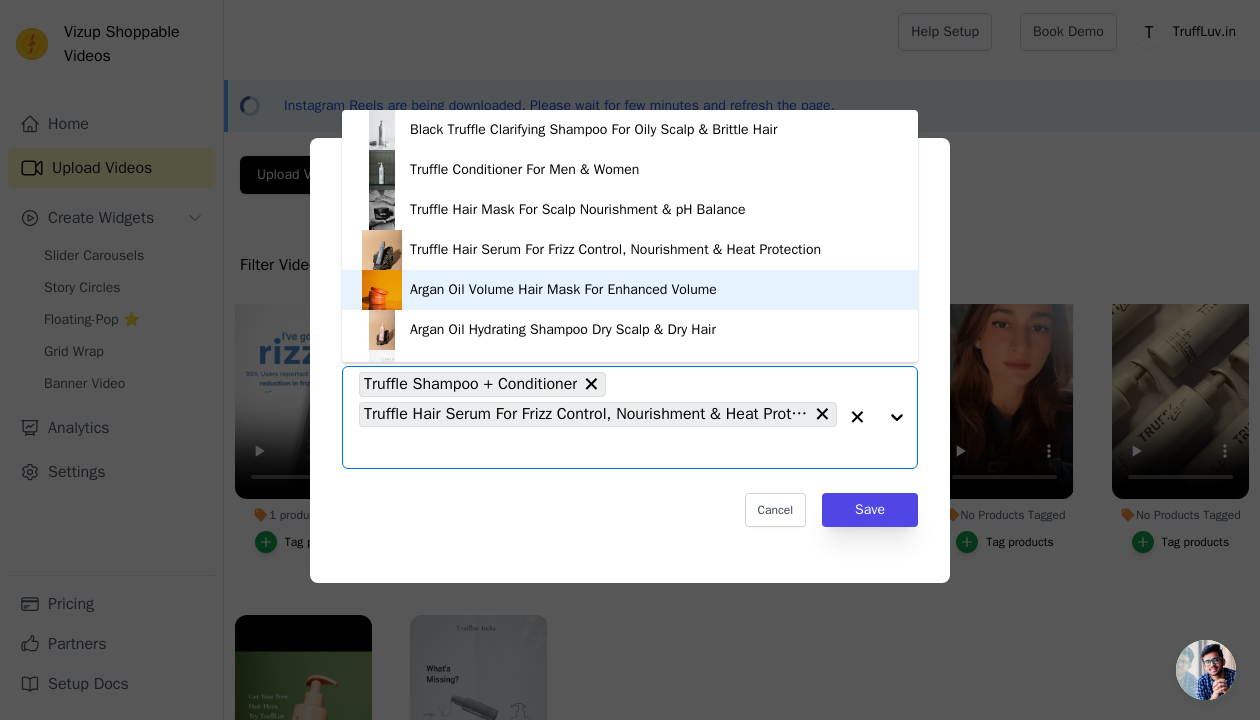 scroll, scrollTop: 28, scrollLeft: 0, axis: vertical 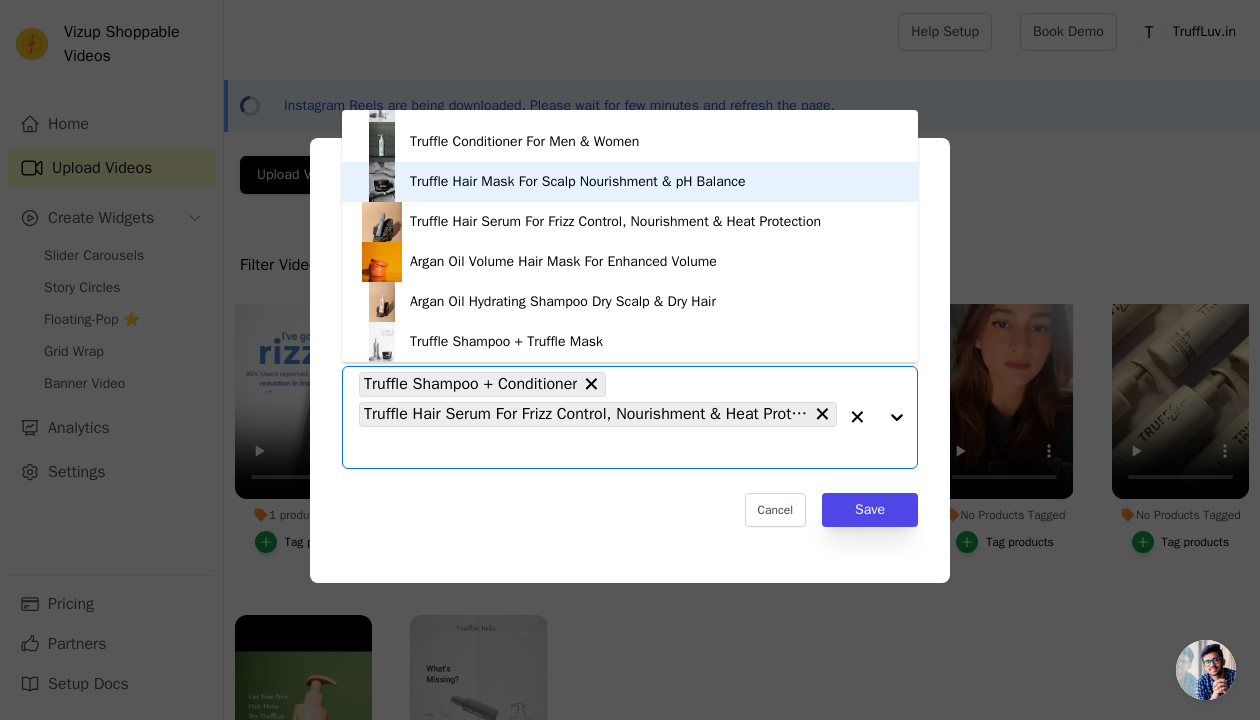 click on "Truffle Hair Mask For Scalp Nourishment & pH Balance" at bounding box center (578, 182) 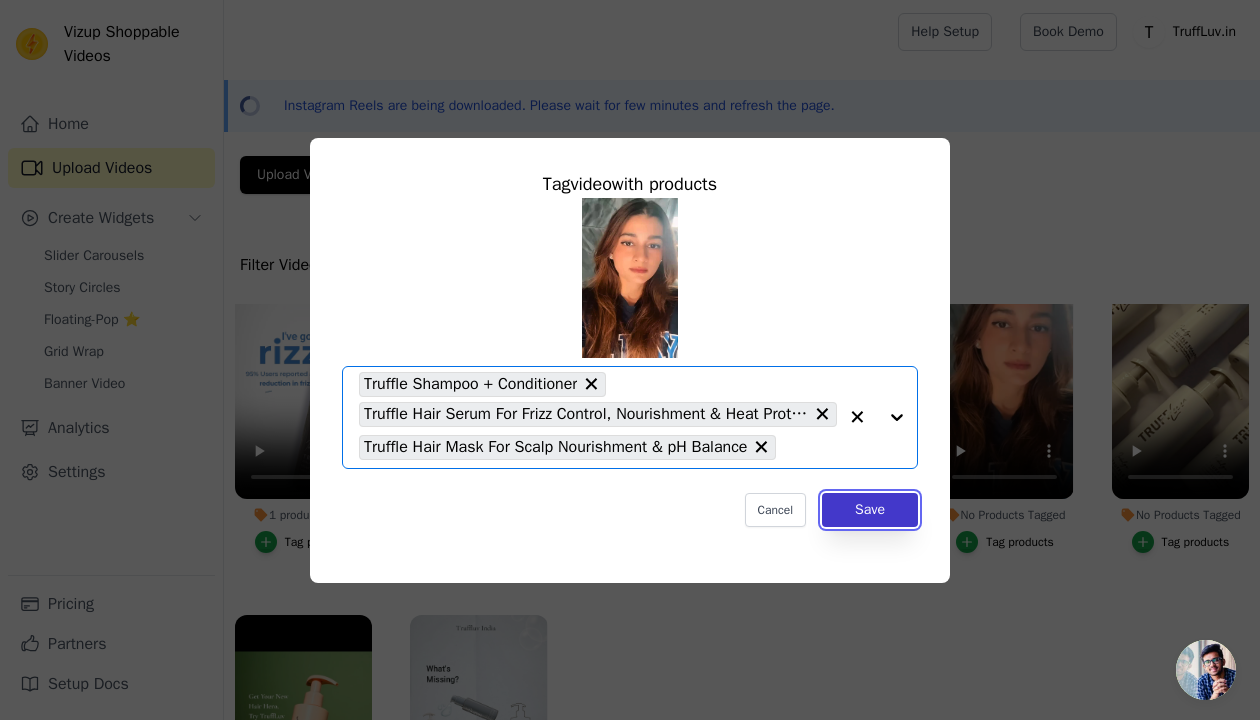 click on "Save" at bounding box center [870, 510] 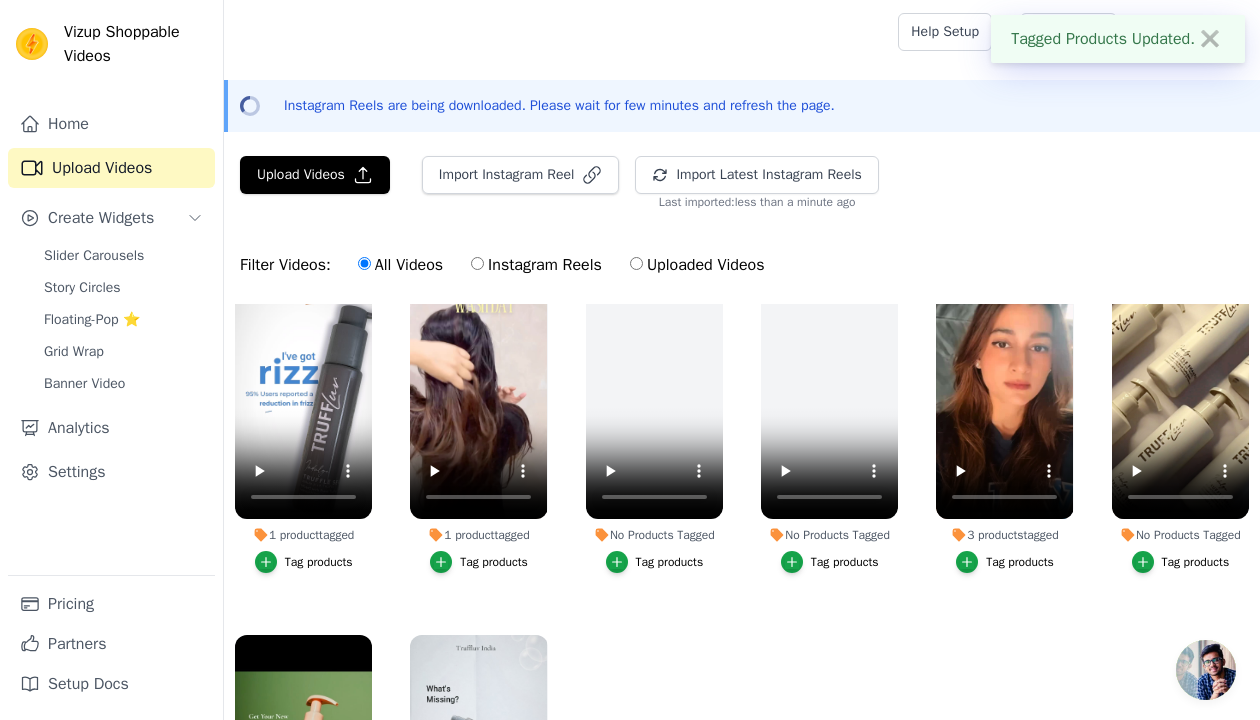 scroll, scrollTop: 757, scrollLeft: 0, axis: vertical 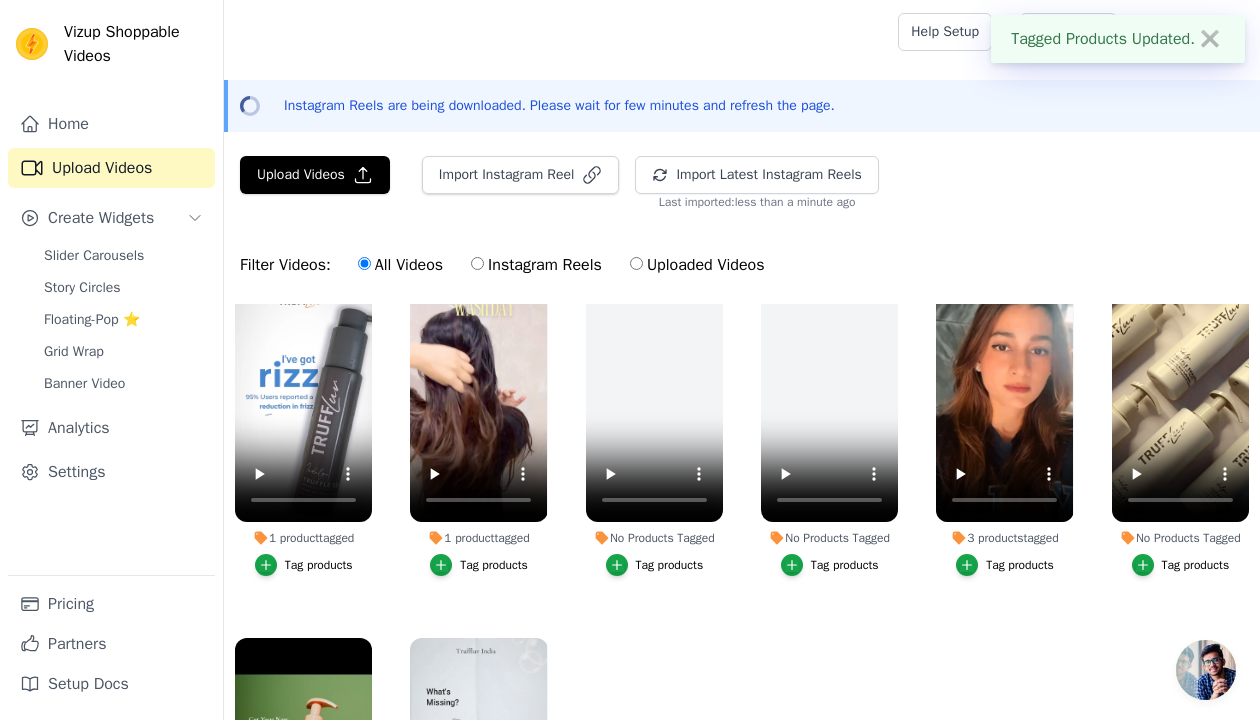 click on "No Products Tagged       Tag products" at bounding box center (1180, 431) 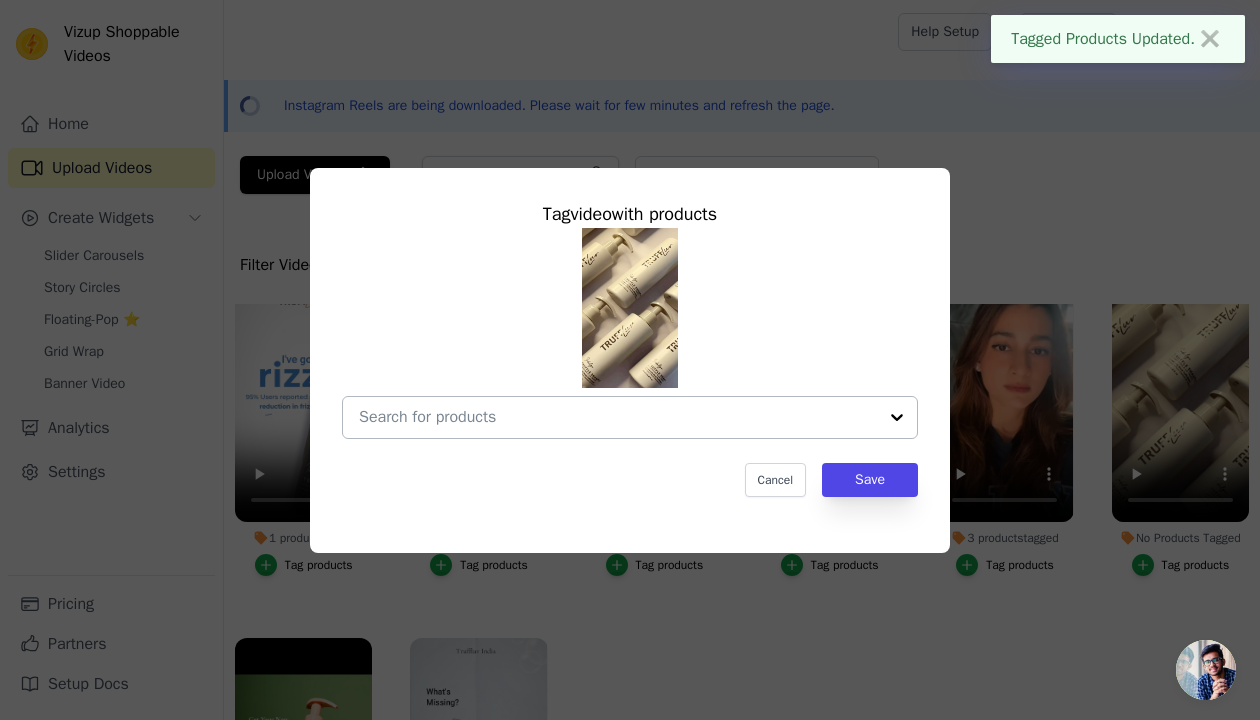 click on "No Products Tagged     Tag  video  with products                         Cancel   Save     Tag products" at bounding box center [618, 417] 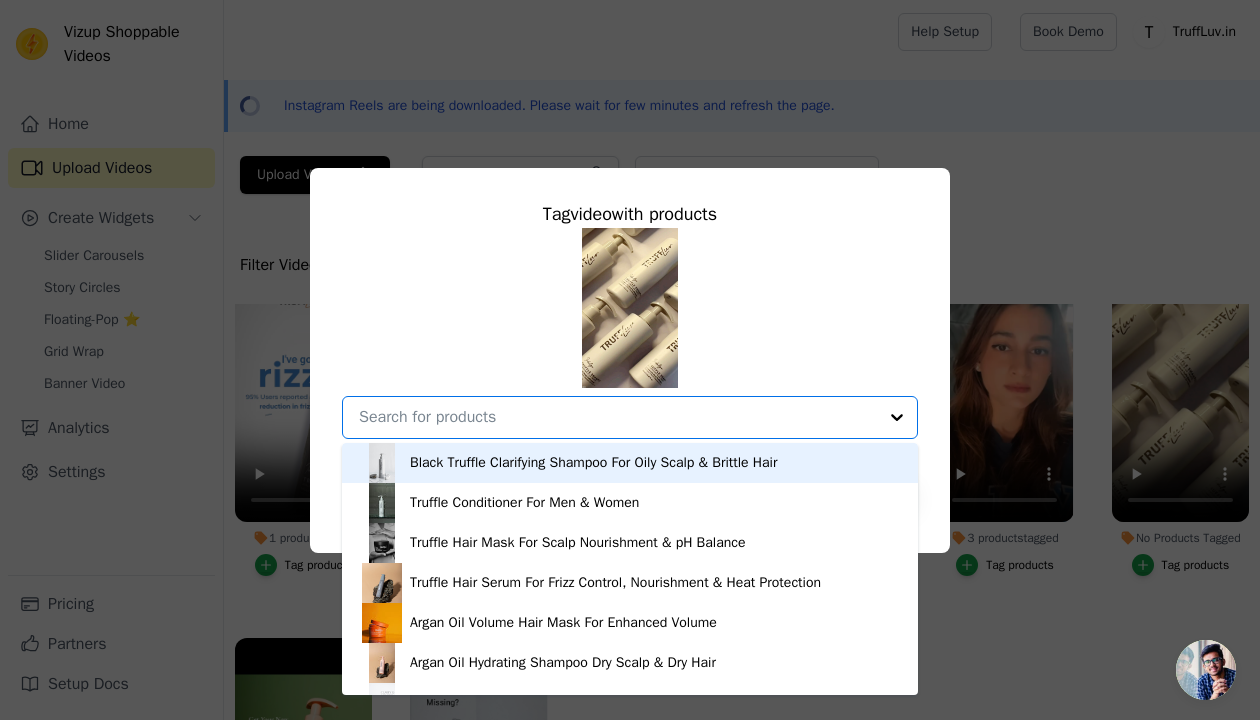 click on "Black Truffle Clarifying Shampoo For Oily Scalp & Brittle Hair" at bounding box center [593, 463] 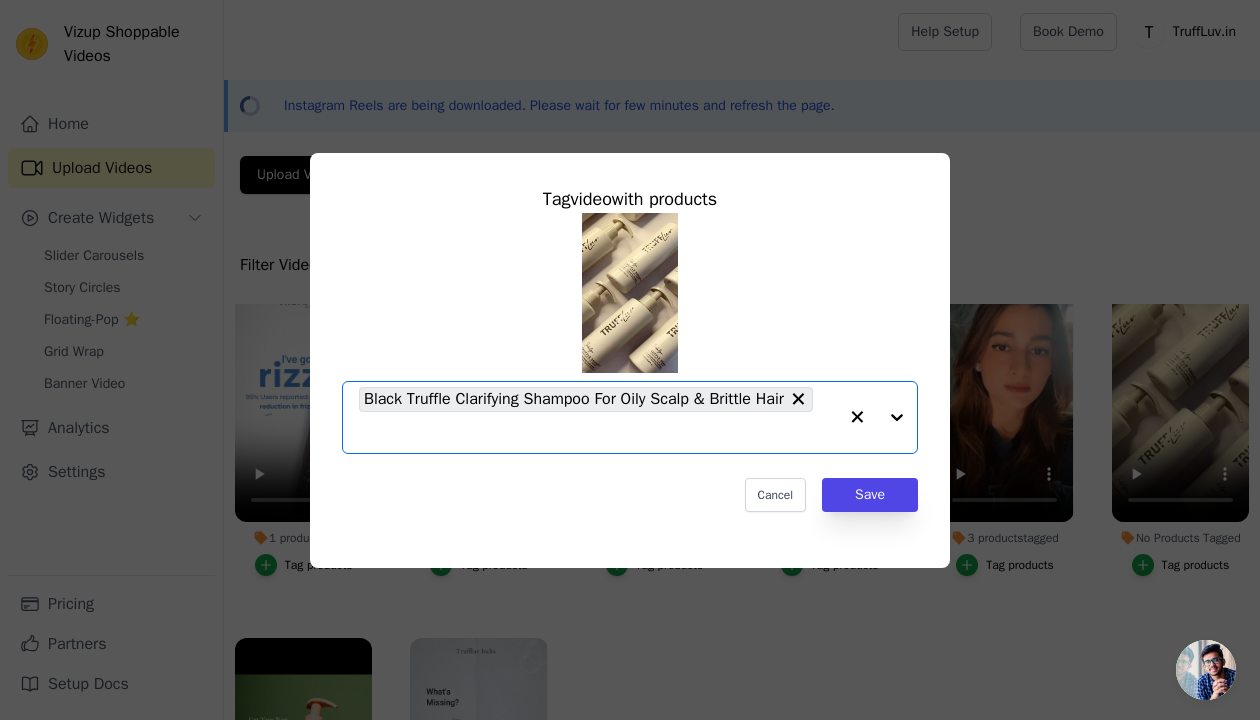 click on "No Products Tagged     Tag  video  with products       Option Black Truffle Clarifying Shampoo For Oily Scalp & Brittle Hair, selected.   Select is focused, type to refine list, press down to open the menu.     Black Truffle Clarifying Shampoo For Oily Scalp & Brittle Hair                   Cancel   Save     Tag products" 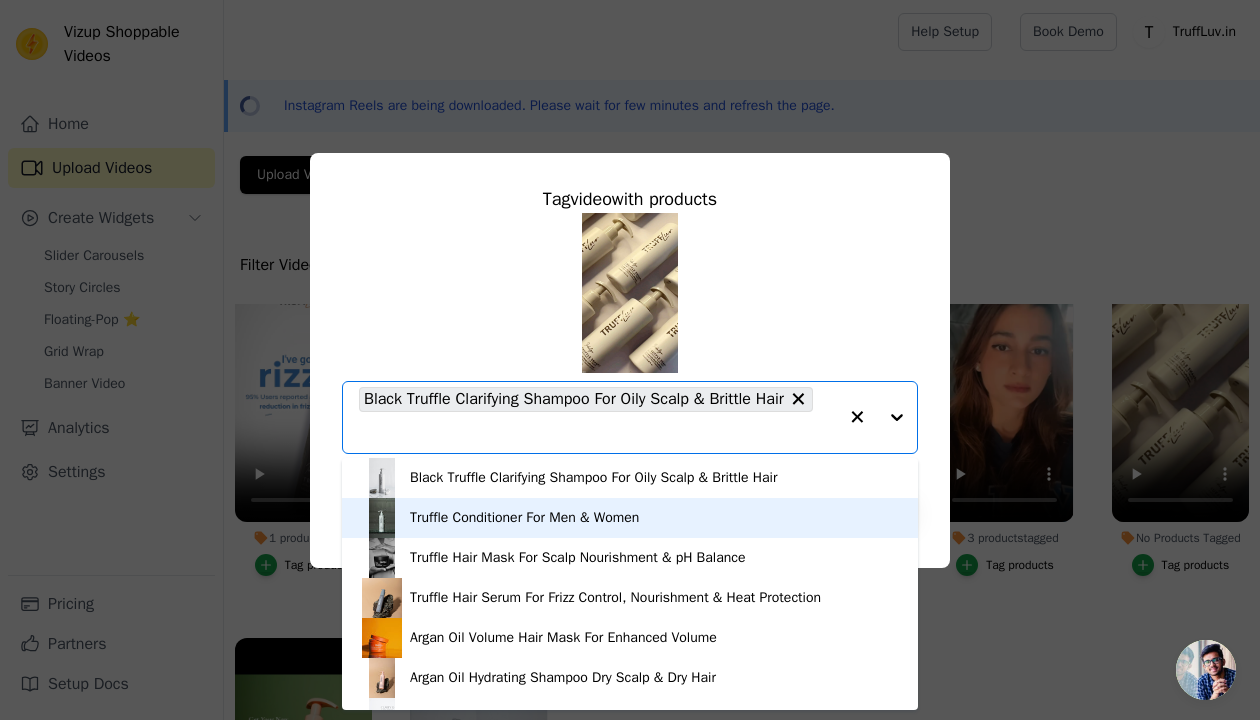 click on "Truffle Conditioner For Men & Women" at bounding box center (630, 518) 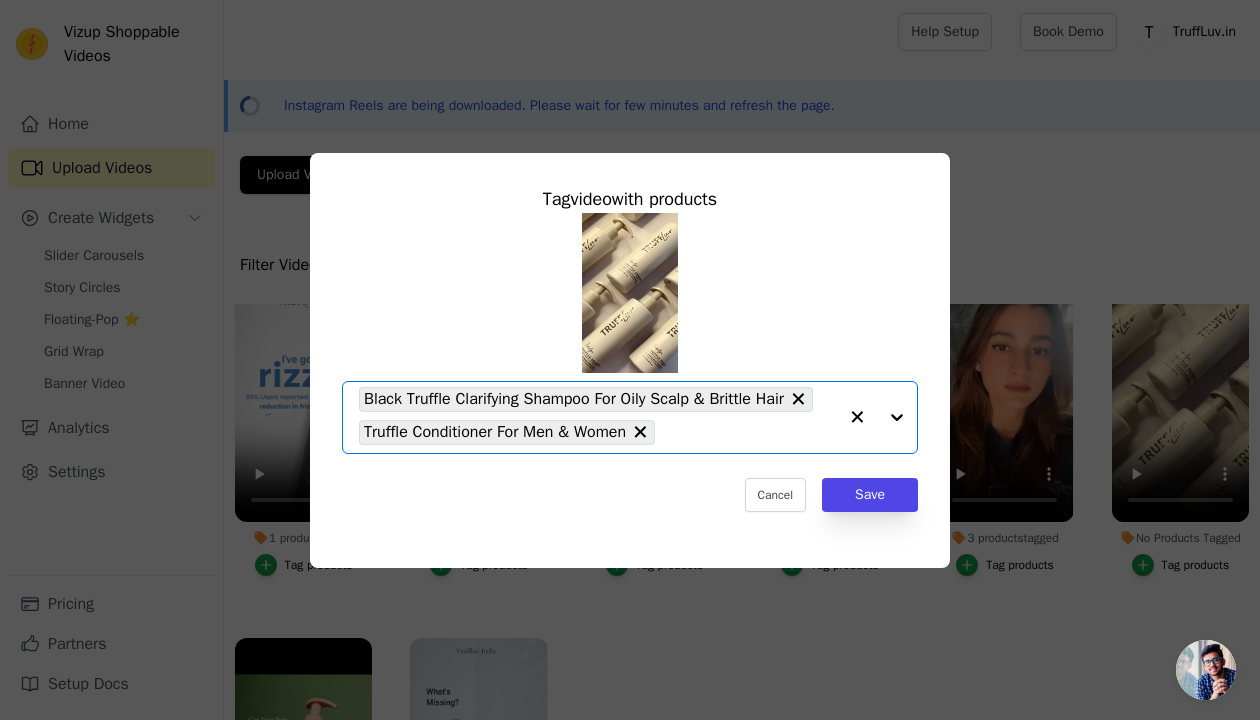 click on "Black Truffle Clarifying Shampoo For Oily Scalp & Brittle Hair     Truffle Conditioner For Men & Women" at bounding box center (598, 417) 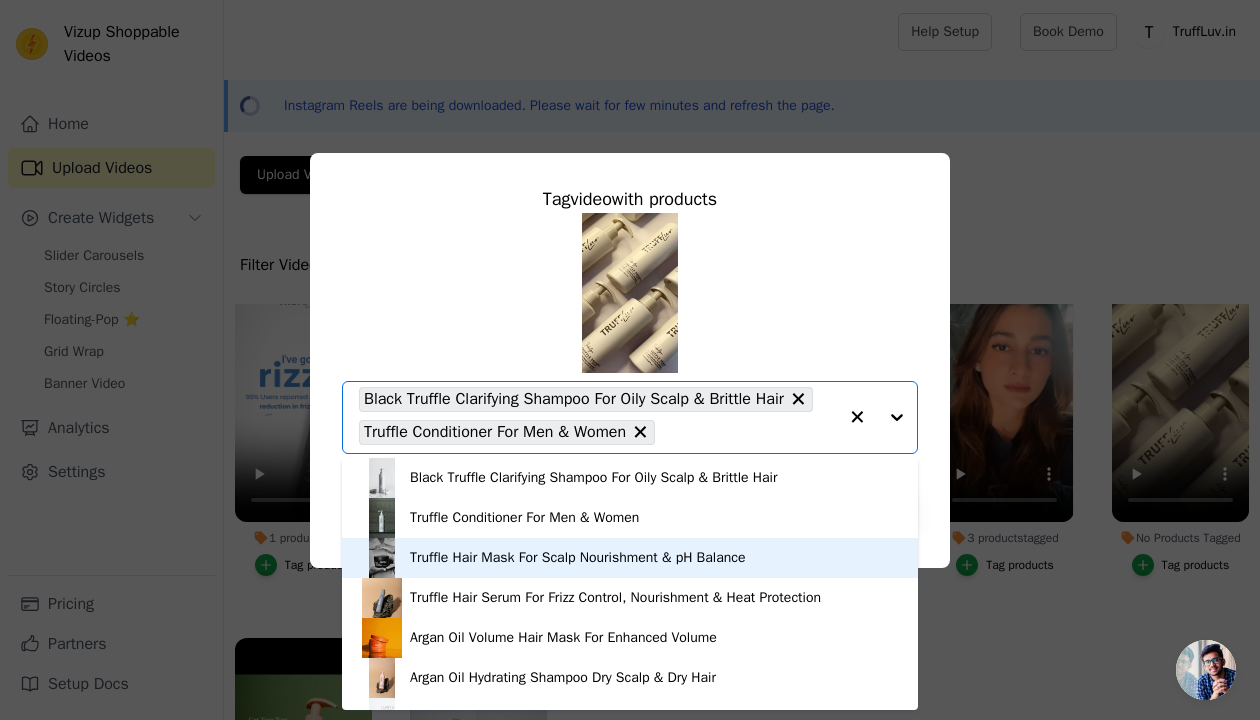 click on "Truffle Hair Mask For Scalp Nourishment & pH Balance" at bounding box center [578, 558] 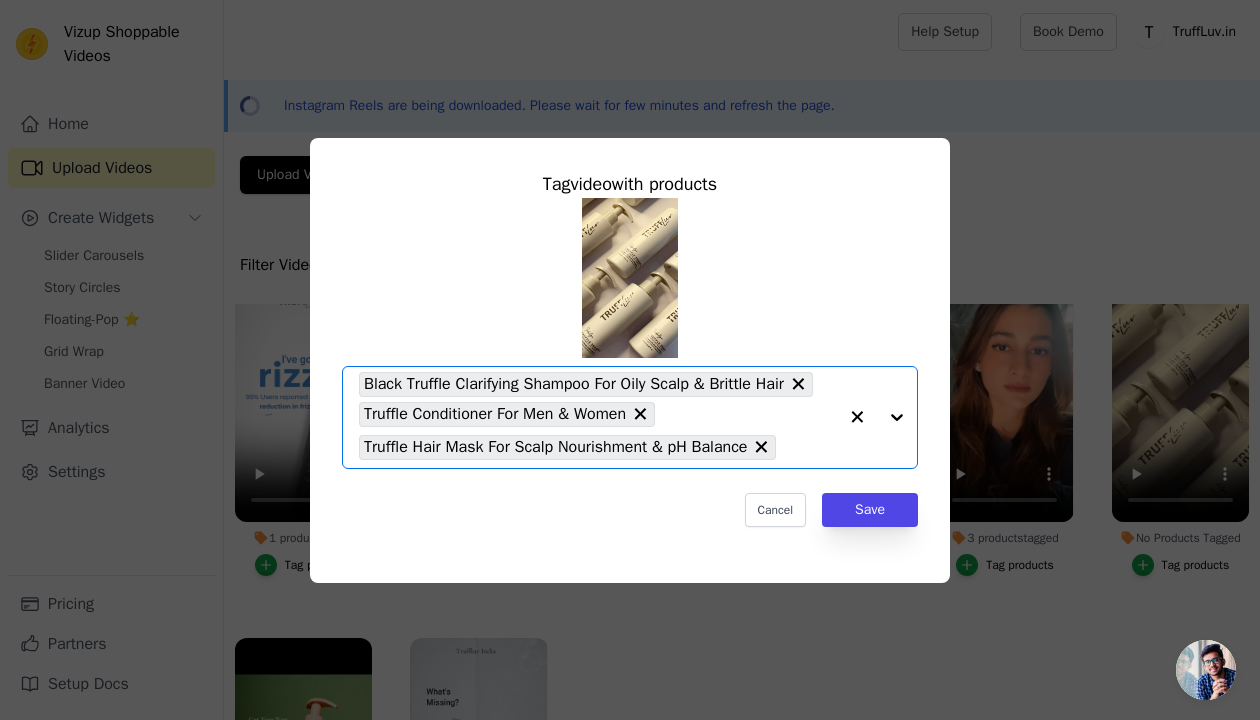 click on "No Products Tagged     Tag  video  with products       Option Black Truffle Clarifying Shampoo For Oily Scalp & Brittle Hair, Truffle Conditioner For Men & Women, Truffle Hair Mask For Scalp Nourishment & pH Balance, selected.   Select is focused, type to refine list, press down to open the menu.     Black Truffle Clarifying Shampoo For Oily Scalp & Brittle Hair     Truffle Conditioner For Men & Women     Truffle Hair Mask For Scalp Nourishment & pH Balance                   Cancel   Save     Tag products" 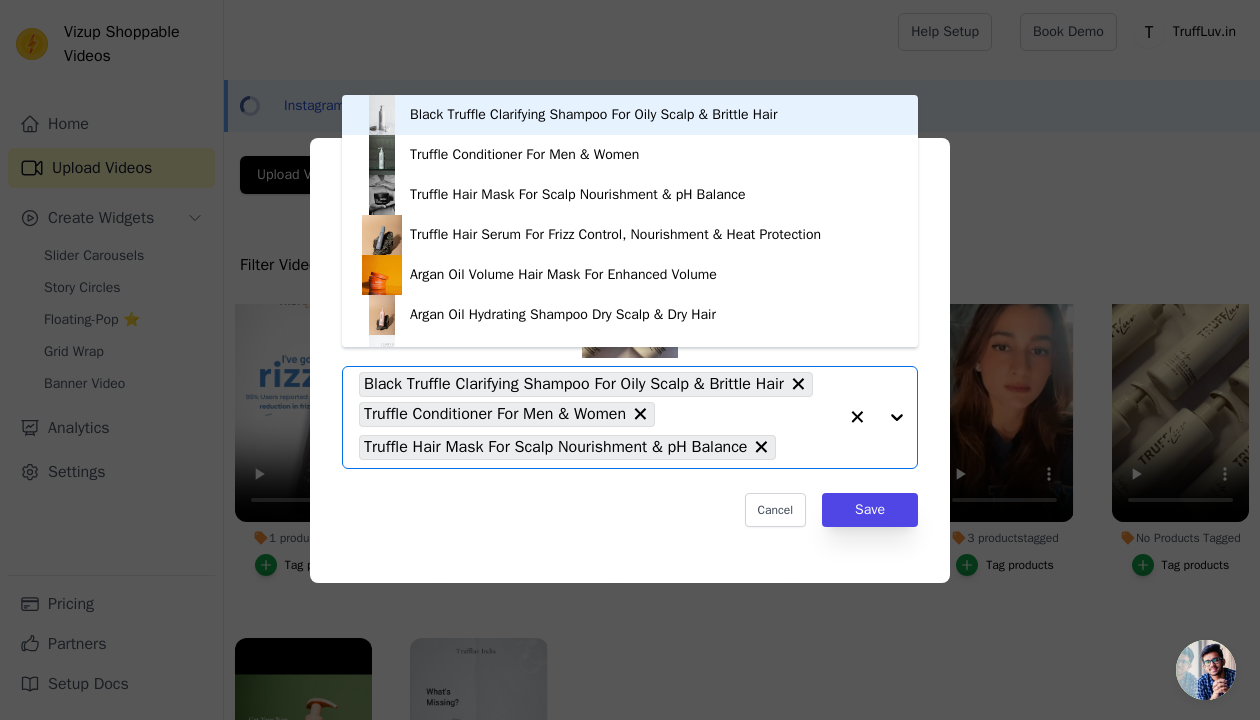 scroll, scrollTop: 28, scrollLeft: 0, axis: vertical 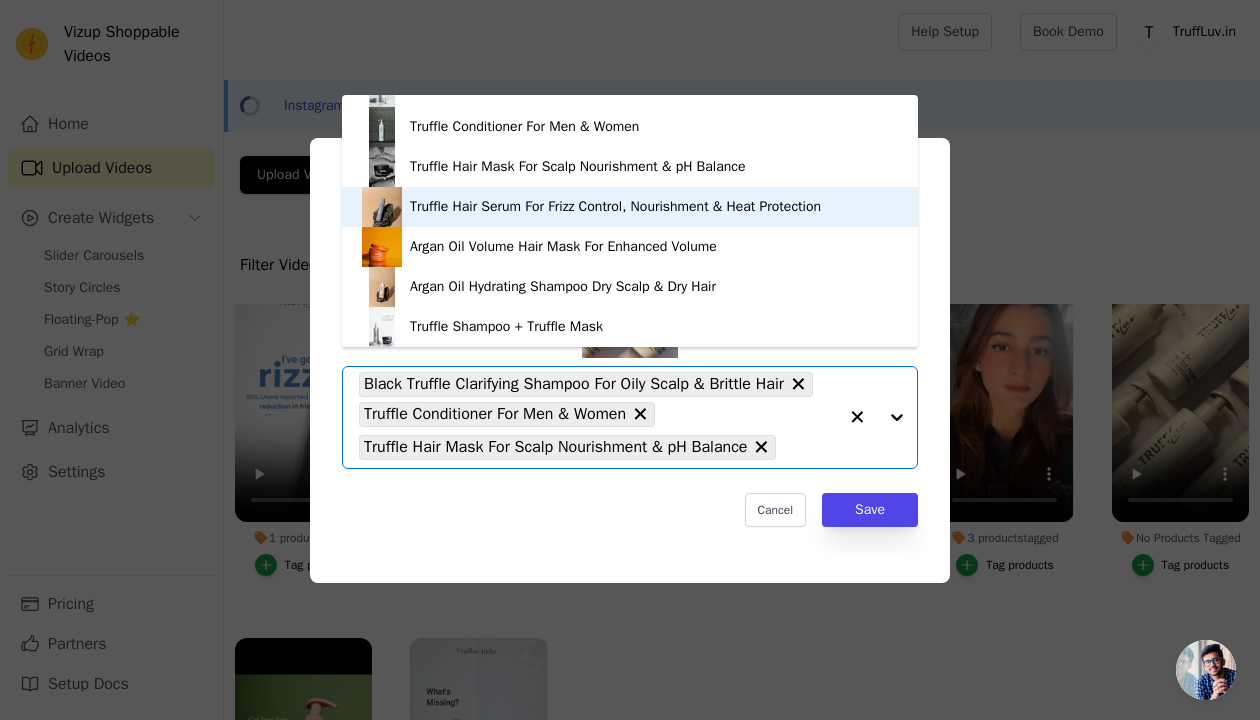 click on "Truffle Hair Serum For Frizz Control, Nourishment & Heat Protection" at bounding box center [615, 207] 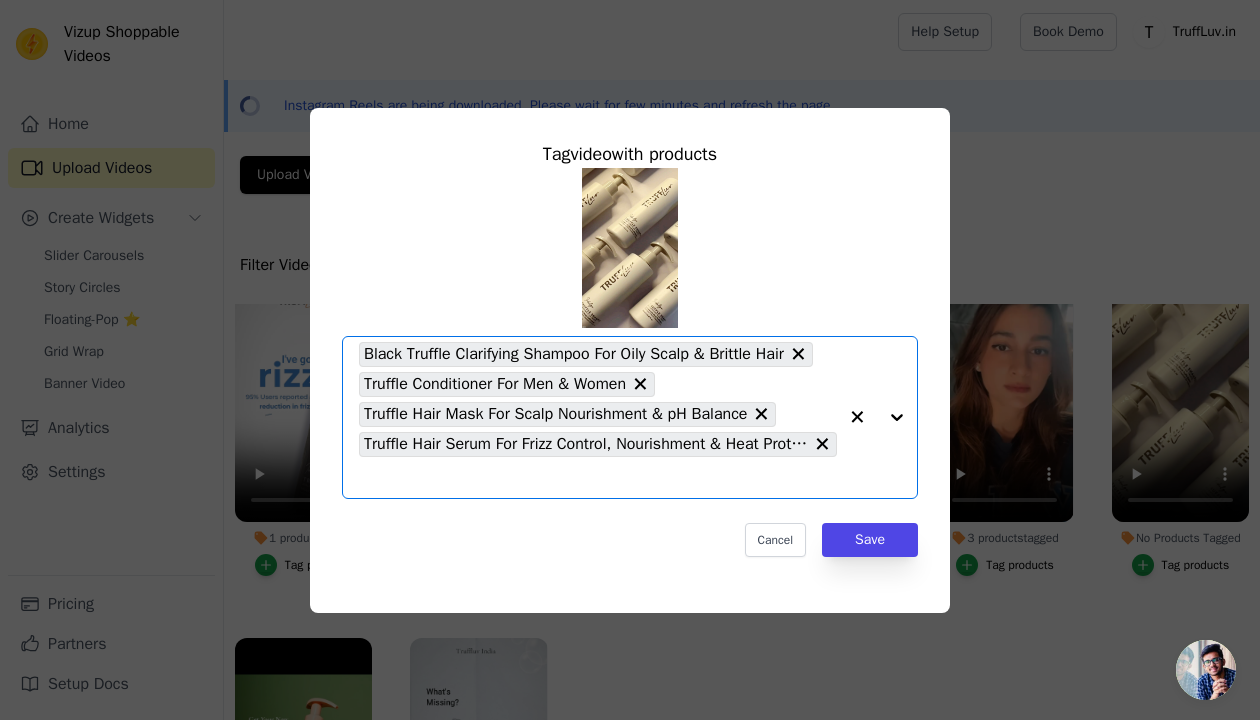 click on "No Products Tagged     Tag  video  with products       Option Black Truffle Clarifying Shampoo For Oily Scalp & Brittle Hair, Truffle Conditioner For Men & Women, Truffle Hair Mask For Scalp Nourishment & pH Balance, Truffle Hair Serum For Frizz Control, Nourishment & Heat Protection, selected.   Select is focused, type to refine list, press down to open the menu.     Black Truffle Clarifying Shampoo For Oily Scalp & Brittle Hair     Truffle Conditioner For Men & Women     Truffle Hair Mask For Scalp Nourishment & pH Balance     Truffle Hair Serum For Frizz Control, Nourishment & Heat Protection                   Cancel   Save     Tag products" 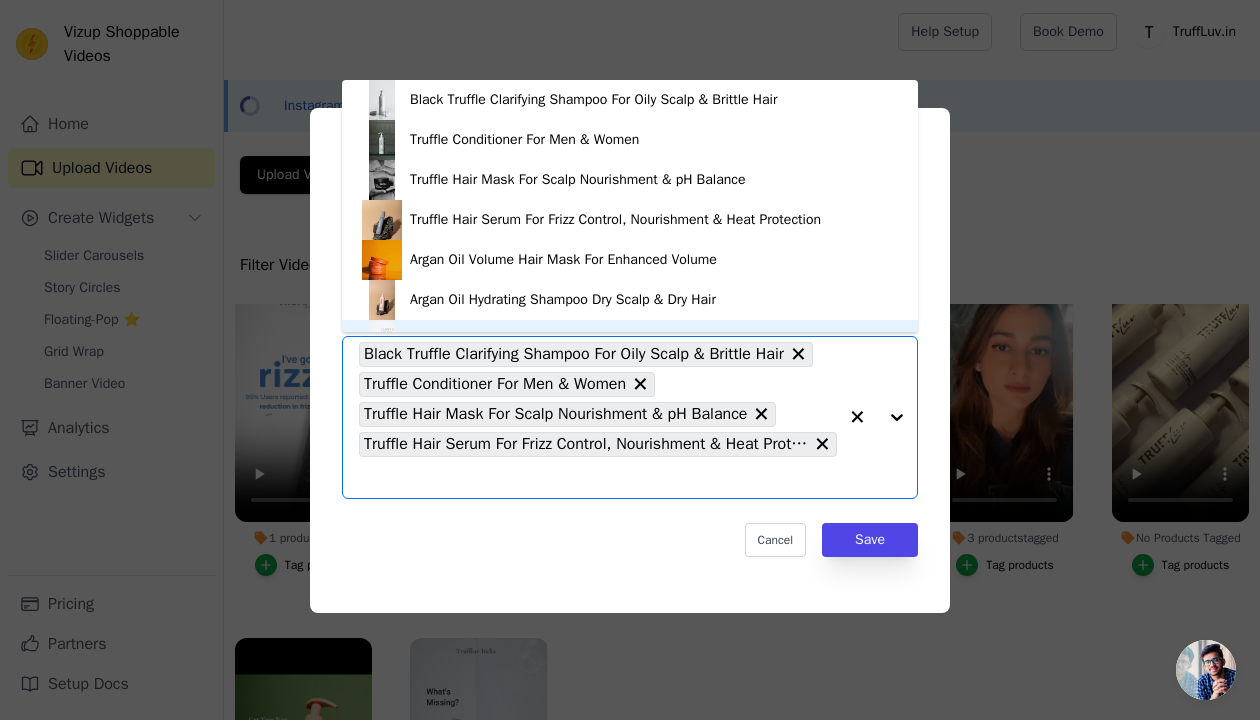 scroll, scrollTop: 28, scrollLeft: 0, axis: vertical 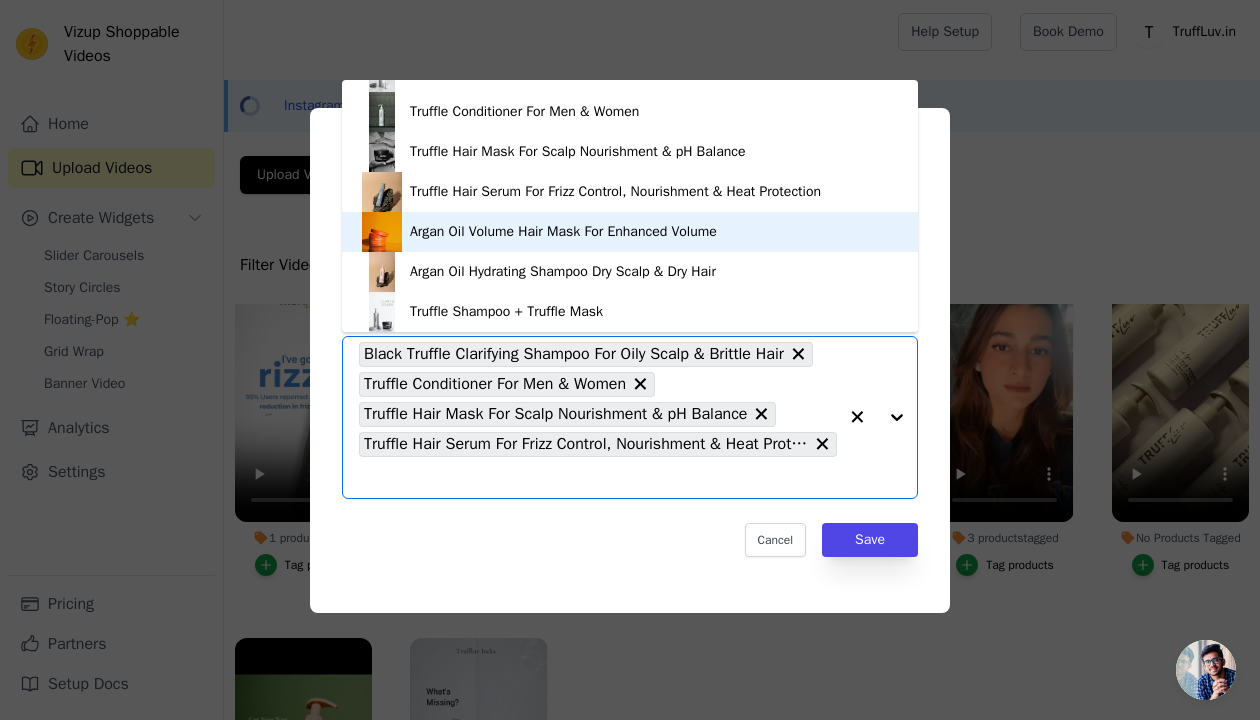 click on "Argan Oil Volume Hair Mask For Enhanced Volume" at bounding box center (563, 232) 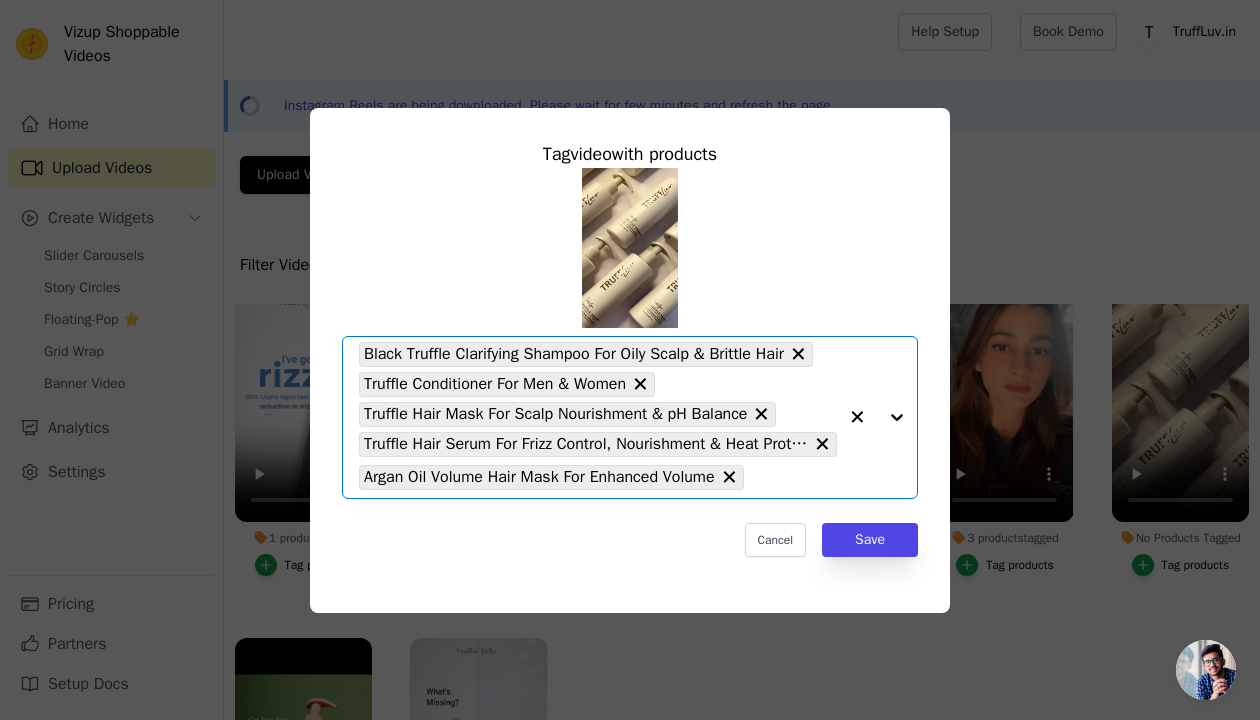 click on "Black Truffle Clarifying Shampoo For Oily Scalp & Brittle Hair     Truffle Conditioner For Men & Women     Truffle Hair Mask For Scalp Nourishment & pH Balance     Truffle Hair Serum For Frizz Control, Nourishment & Heat Protection     Argan Oil Volume Hair Mask For Enhanced Volume" at bounding box center (598, 417) 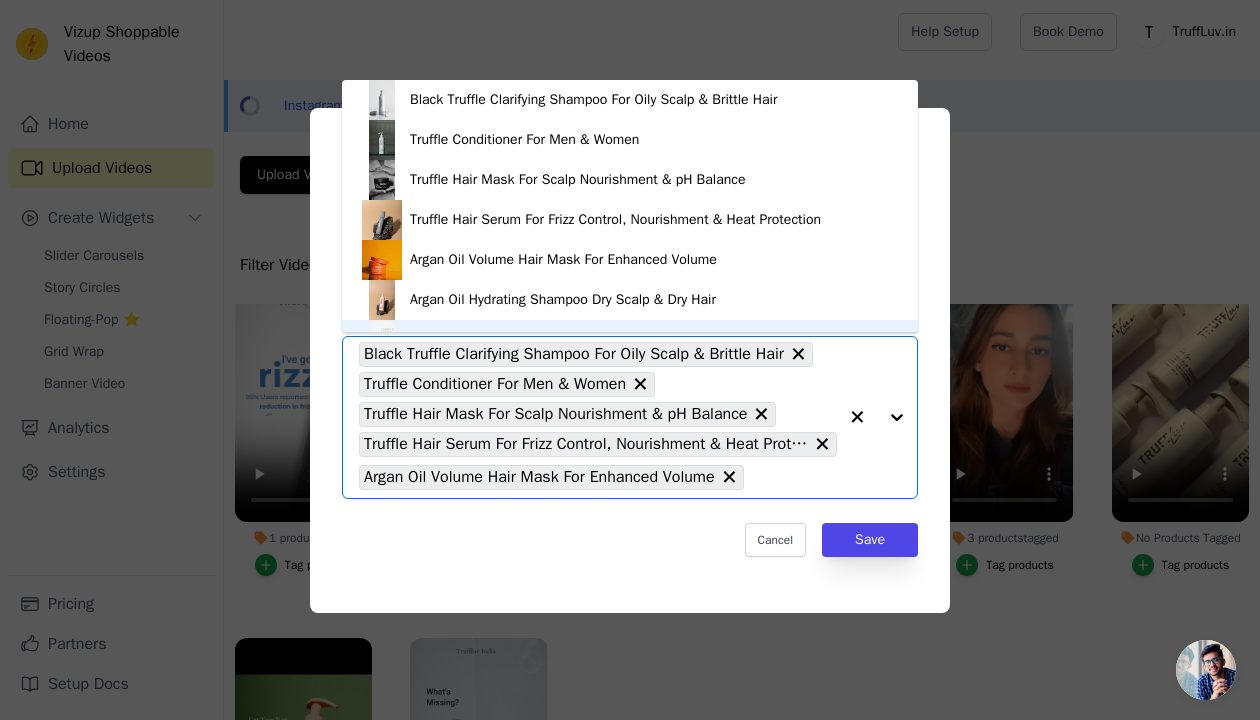 scroll, scrollTop: 28, scrollLeft: 0, axis: vertical 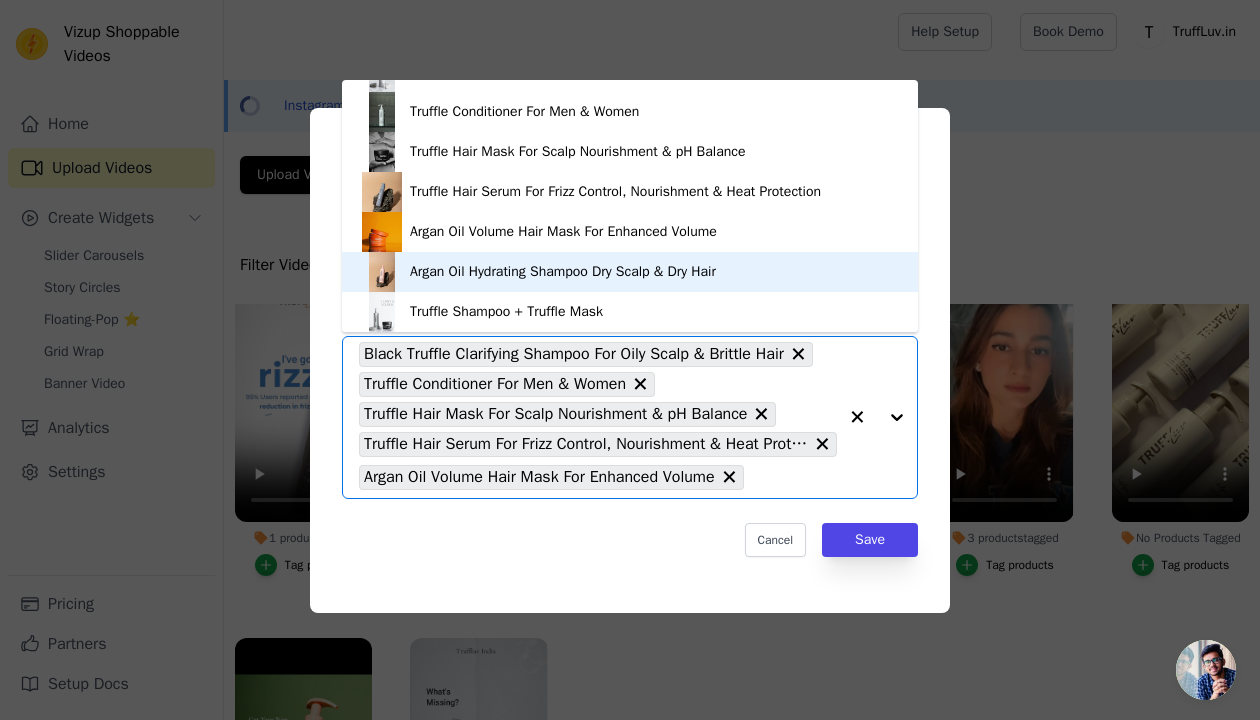 click on "Argan Oil Hydrating Shampoo Dry Scalp & Dry Hair" at bounding box center [563, 272] 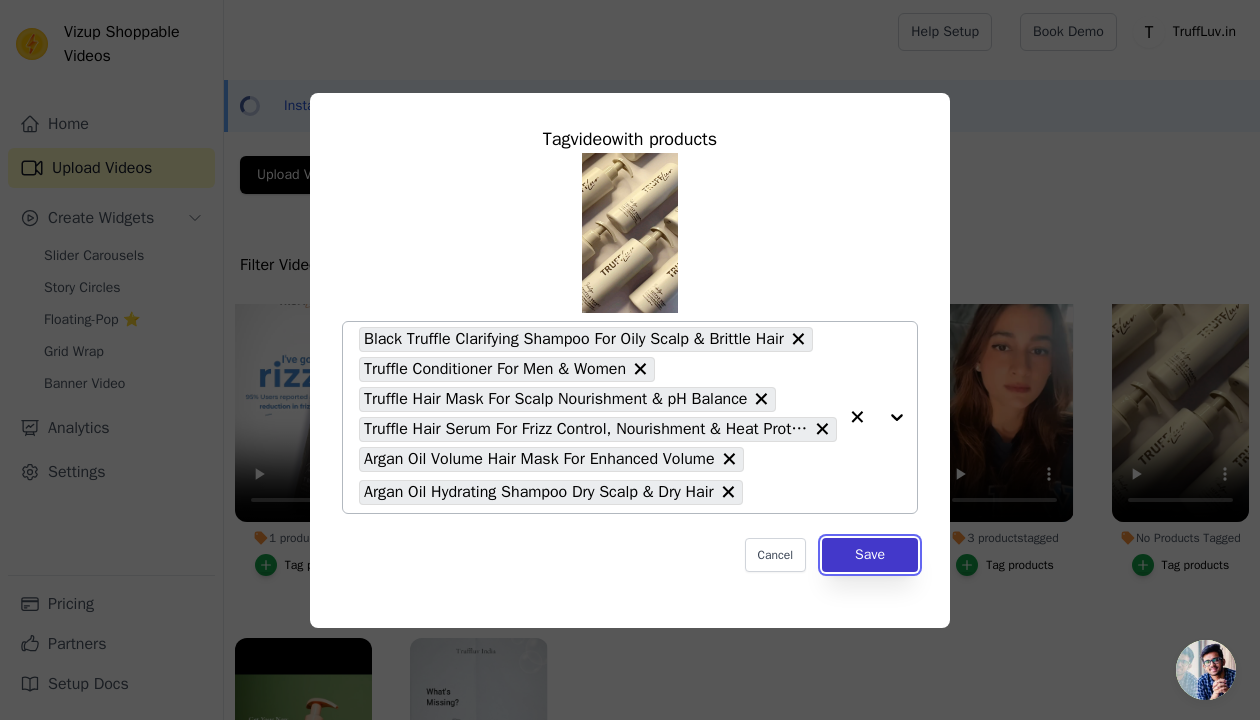 click on "Save" at bounding box center (870, 555) 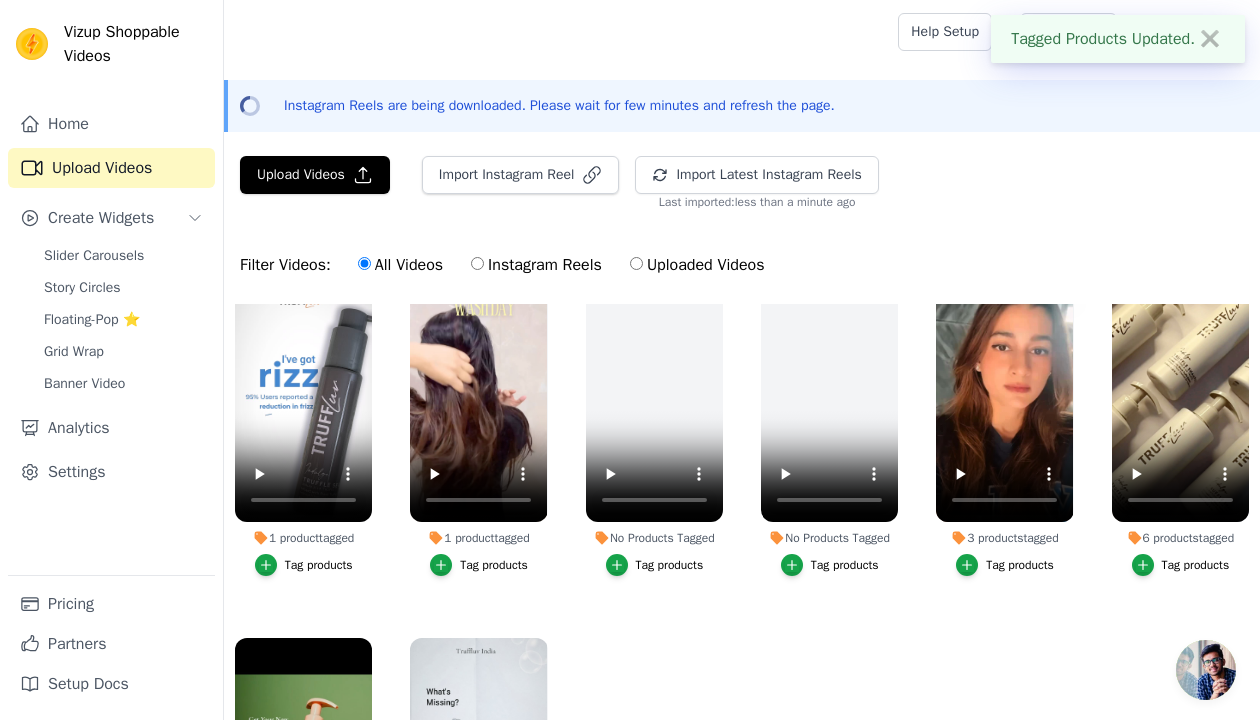 scroll, scrollTop: 784, scrollLeft: 0, axis: vertical 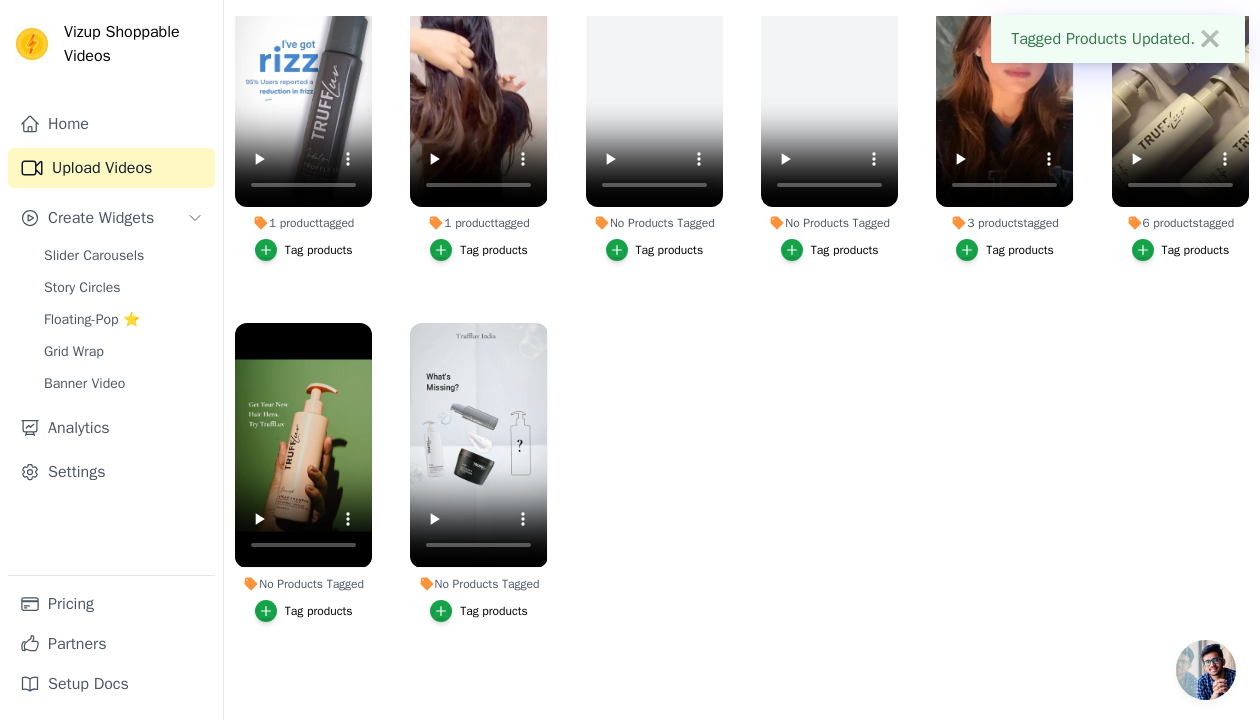 click on "Tag products" at bounding box center (319, 611) 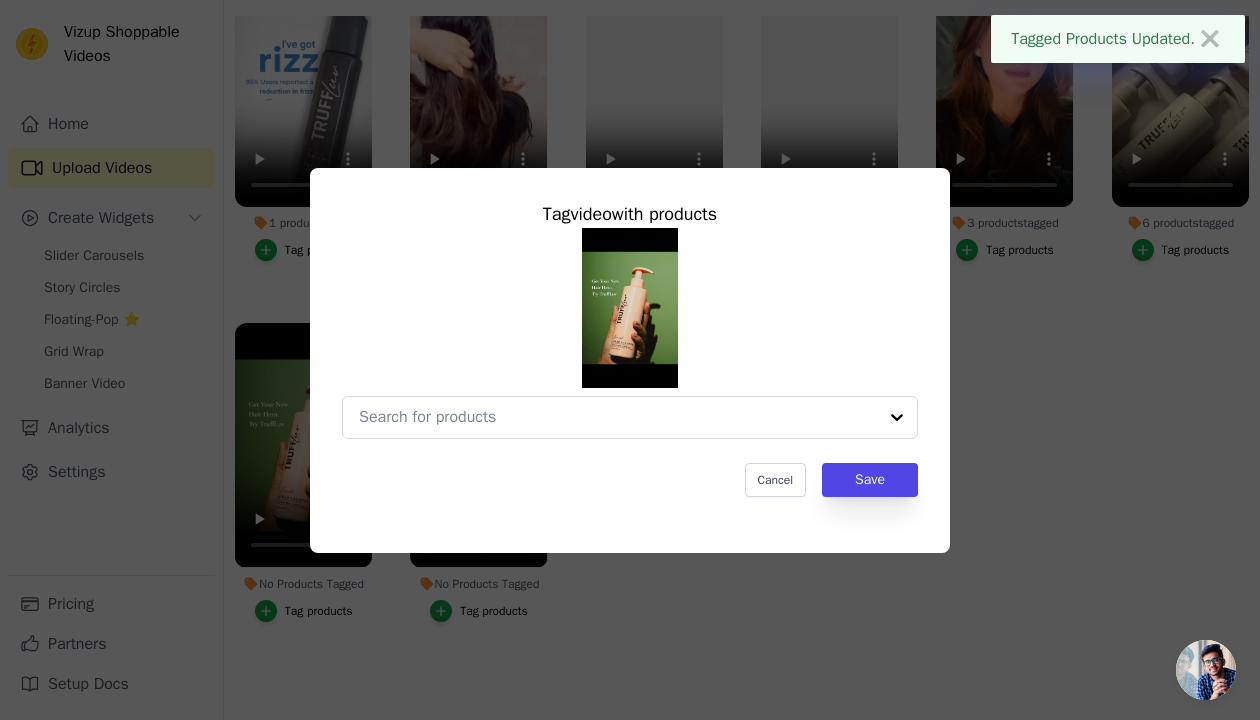 scroll, scrollTop: 0, scrollLeft: 0, axis: both 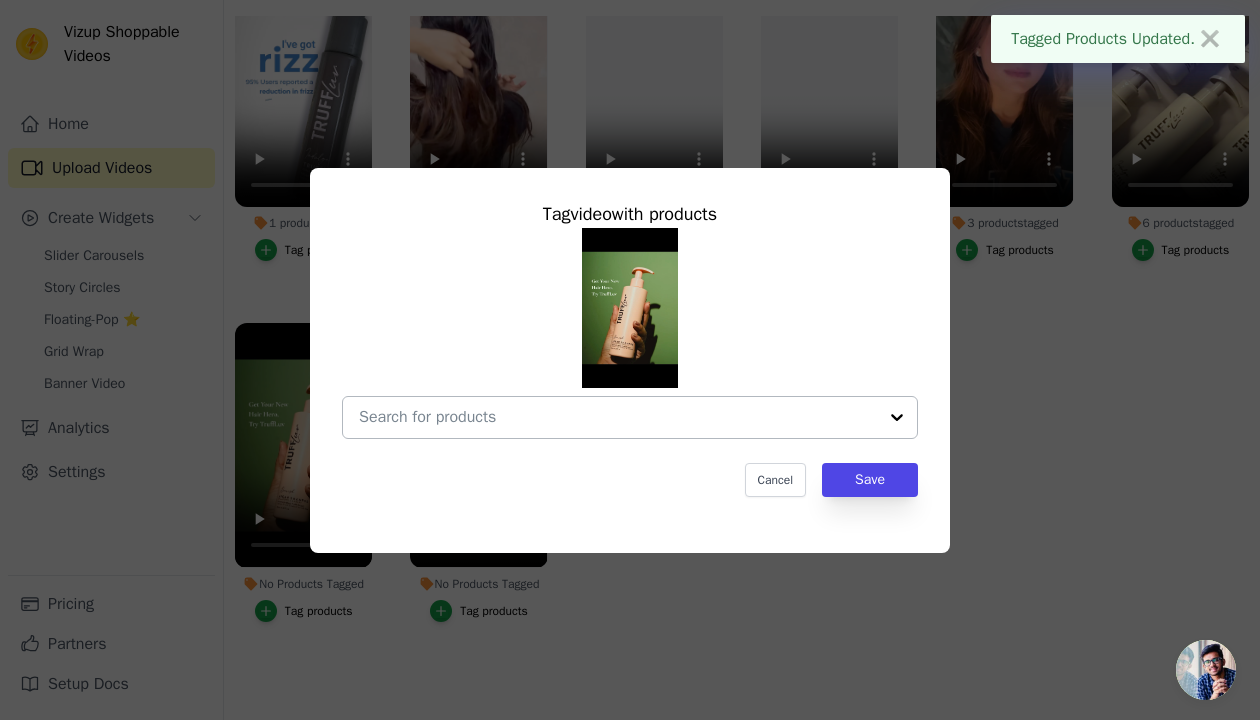 click on "No Products Tagged     Tag  video  with products                         Cancel   Save     Tag products" at bounding box center [618, 417] 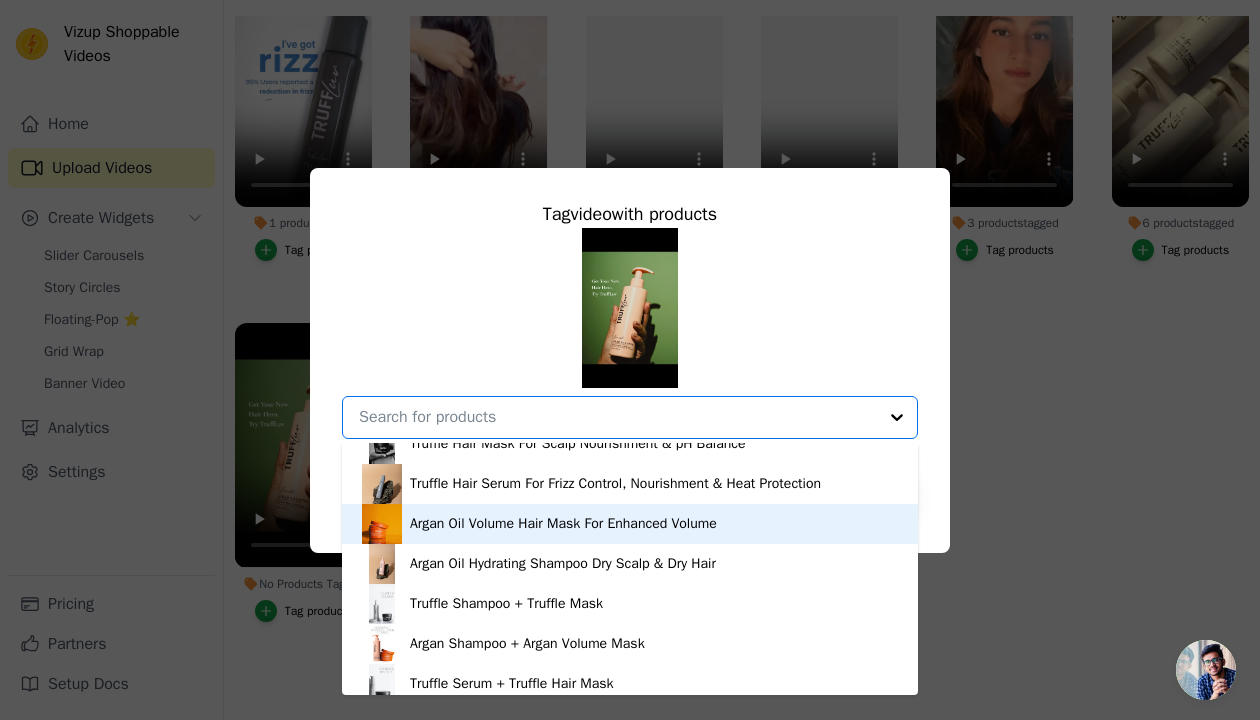 scroll, scrollTop: 0, scrollLeft: 0, axis: both 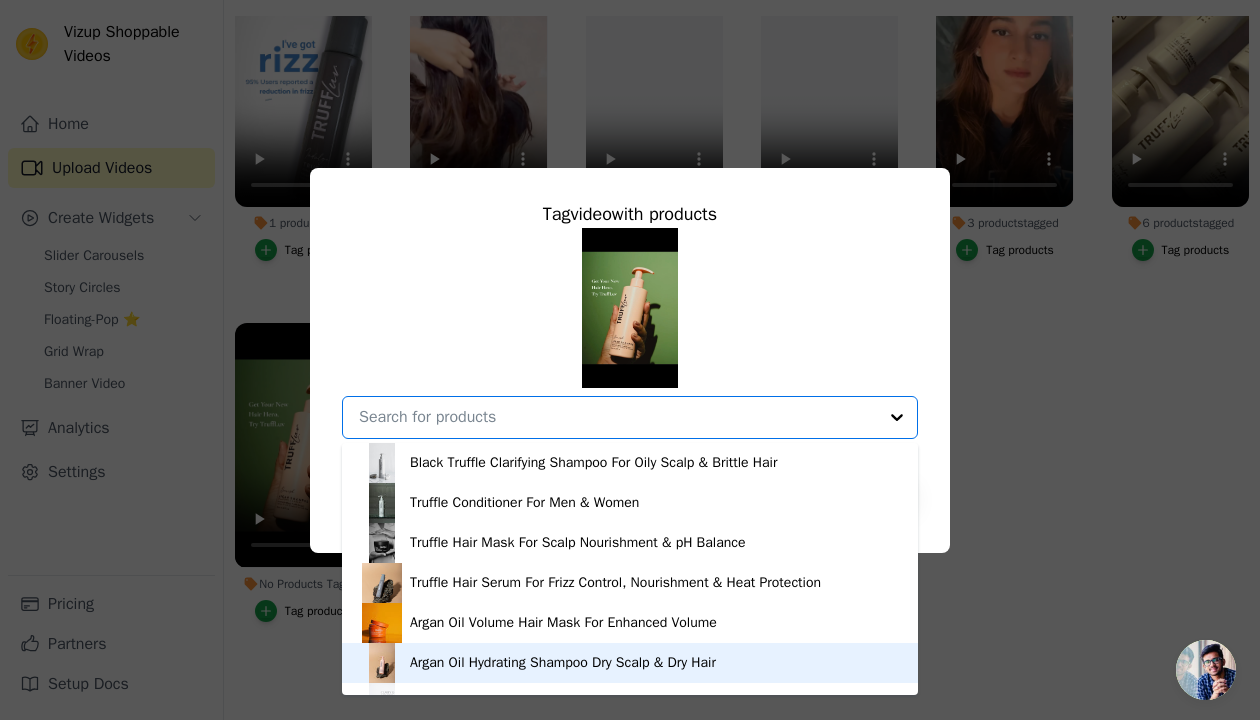 click on "Argan Oil Hydrating Shampoo Dry Scalp & Dry Hair" at bounding box center (563, 663) 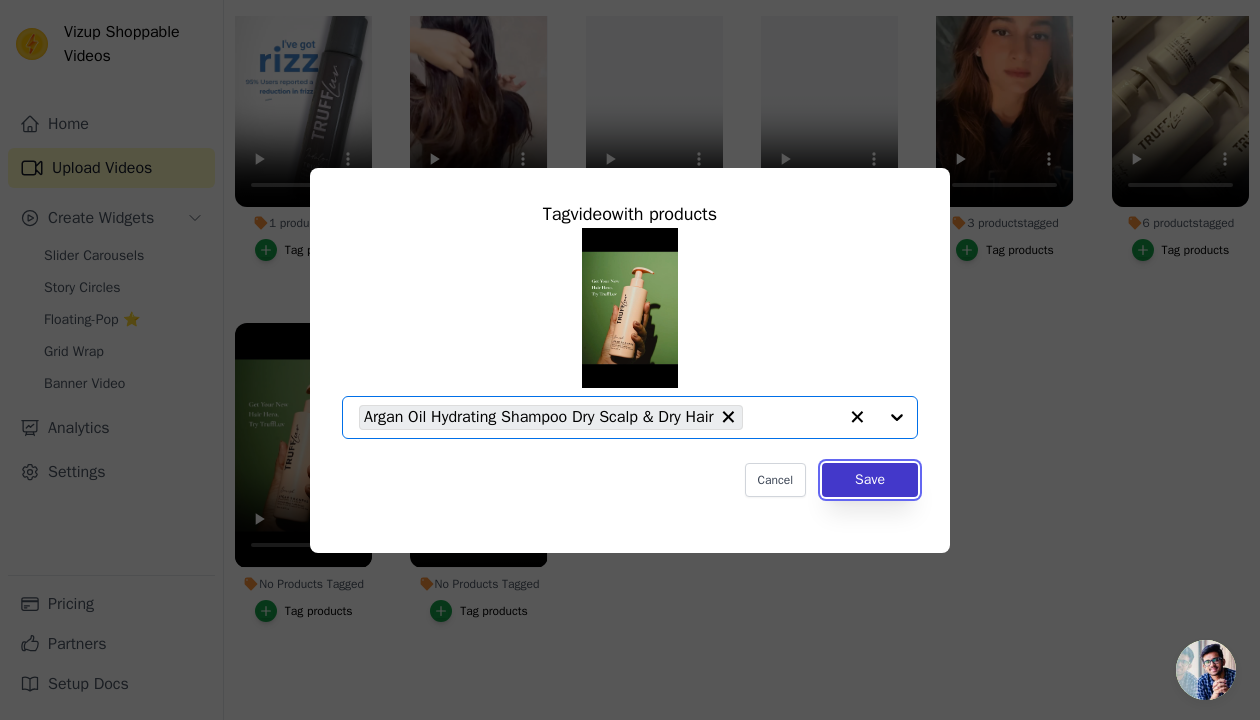 click on "Save" at bounding box center (870, 480) 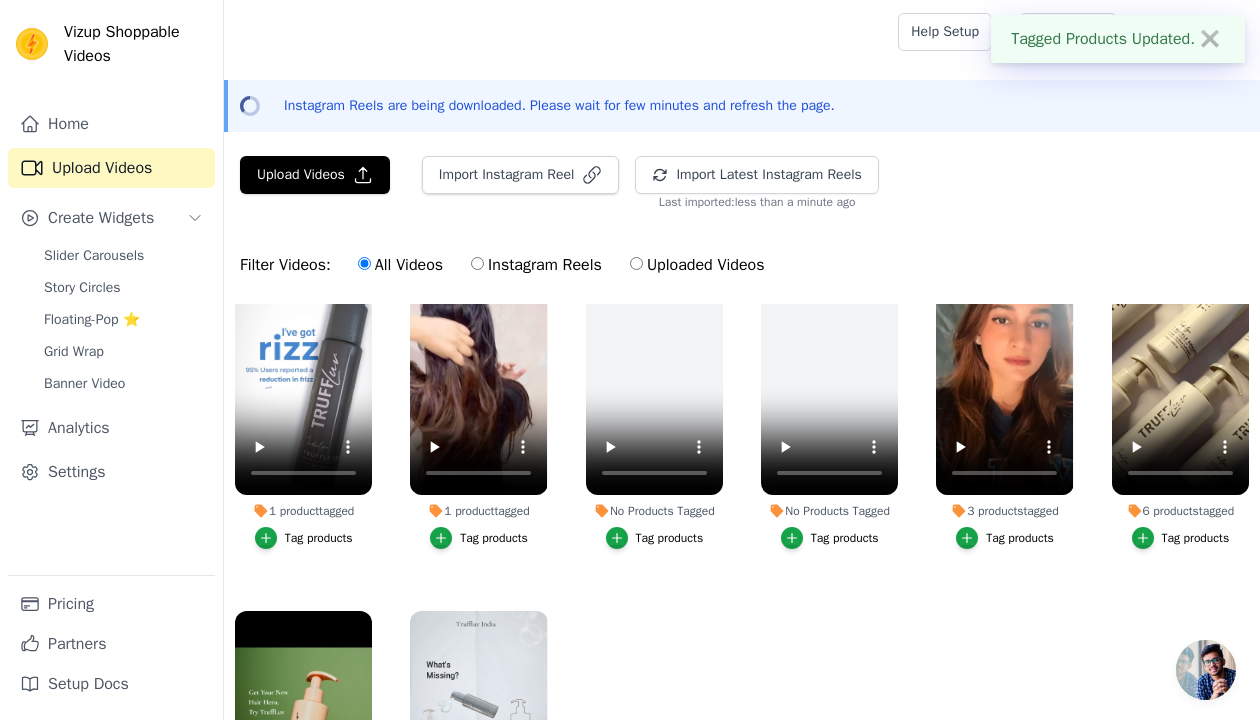 scroll, scrollTop: 288, scrollLeft: 0, axis: vertical 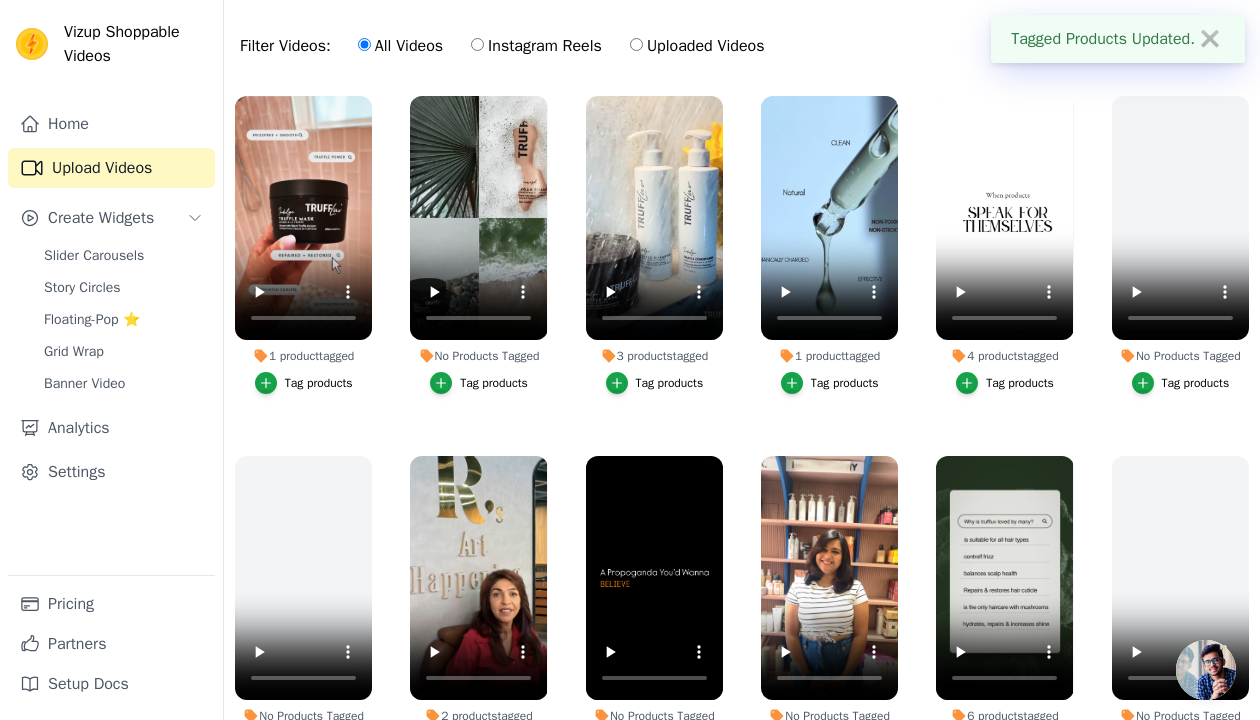 click on "Tag products" at bounding box center (494, 383) 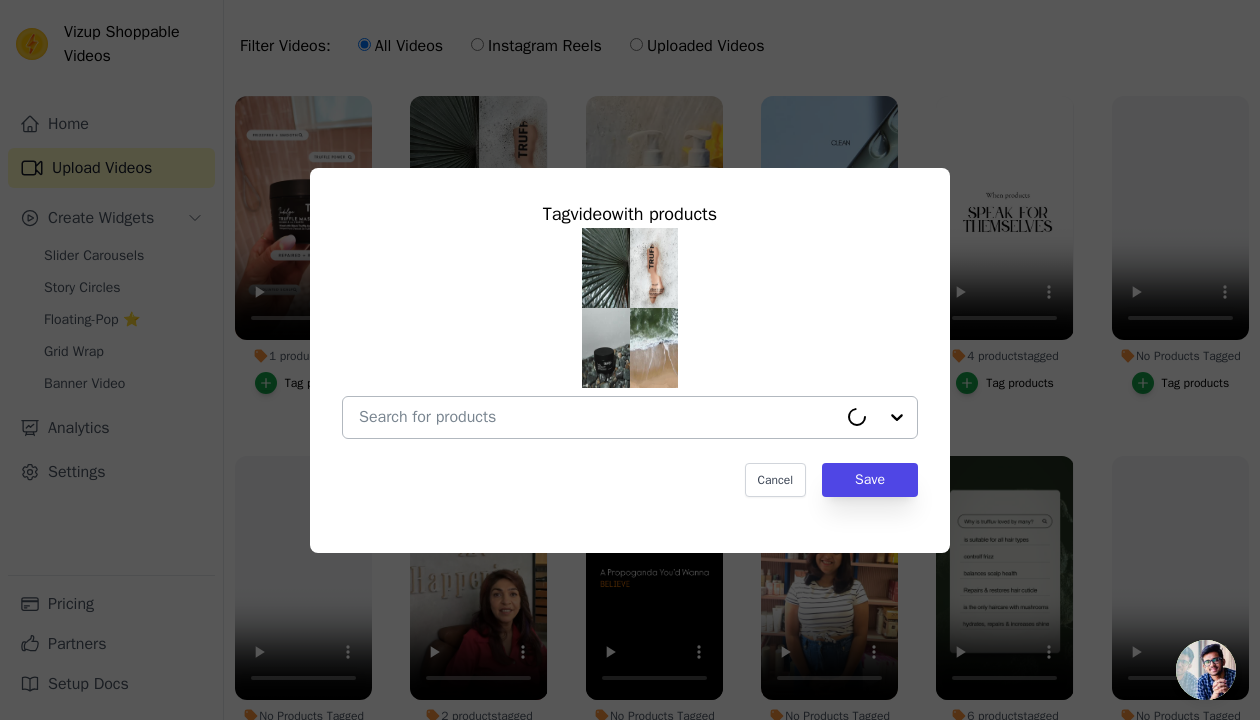 click at bounding box center [598, 417] 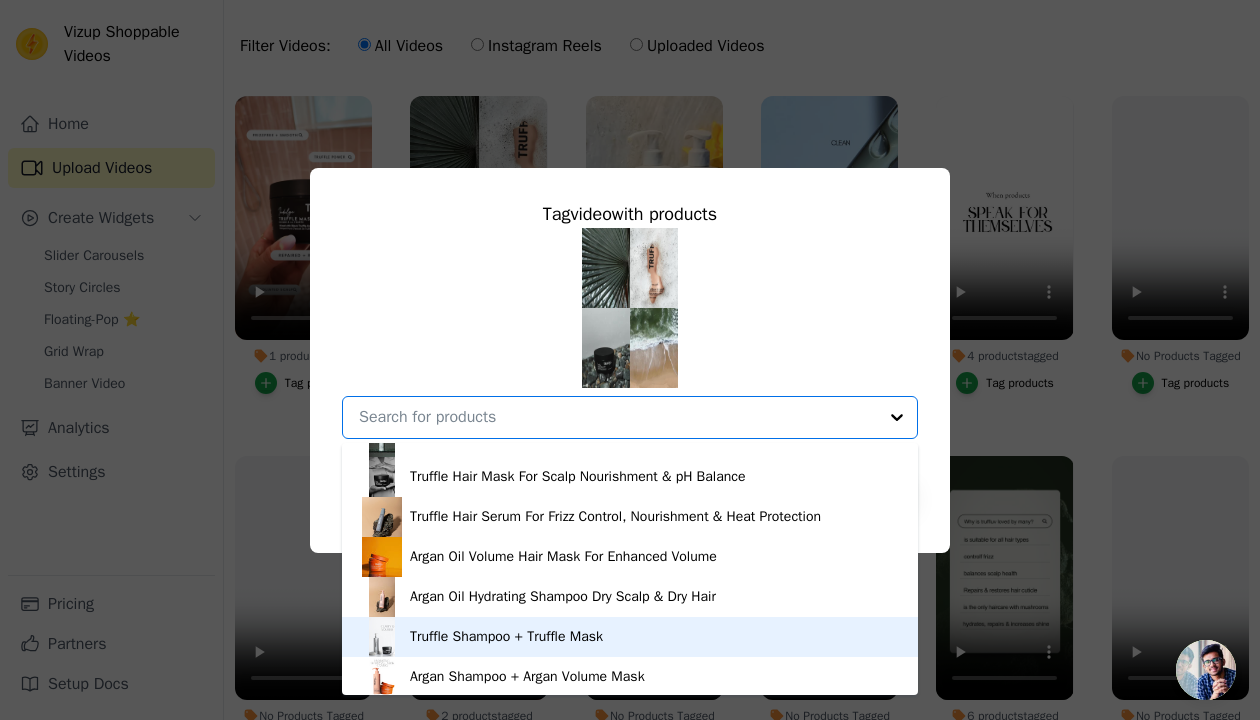 scroll, scrollTop: 67, scrollLeft: 0, axis: vertical 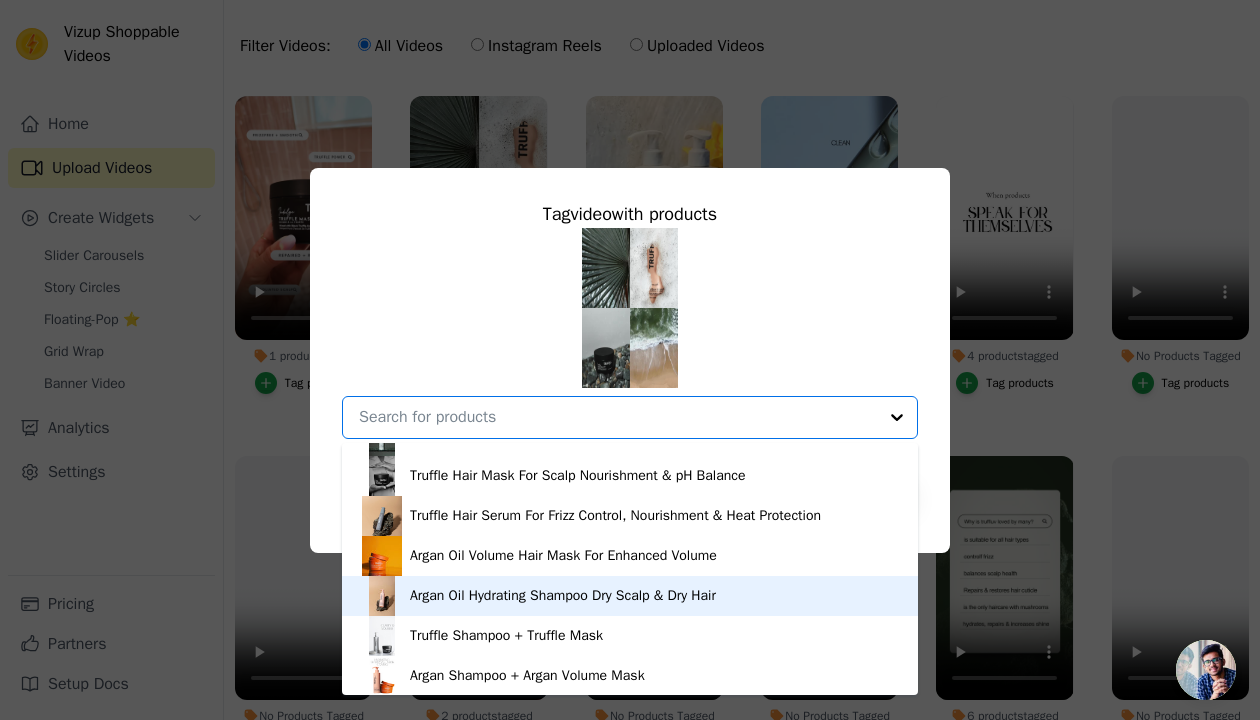 click on "Argan Oil Hydrating Shampoo Dry Scalp & Dry Hair" at bounding box center (563, 596) 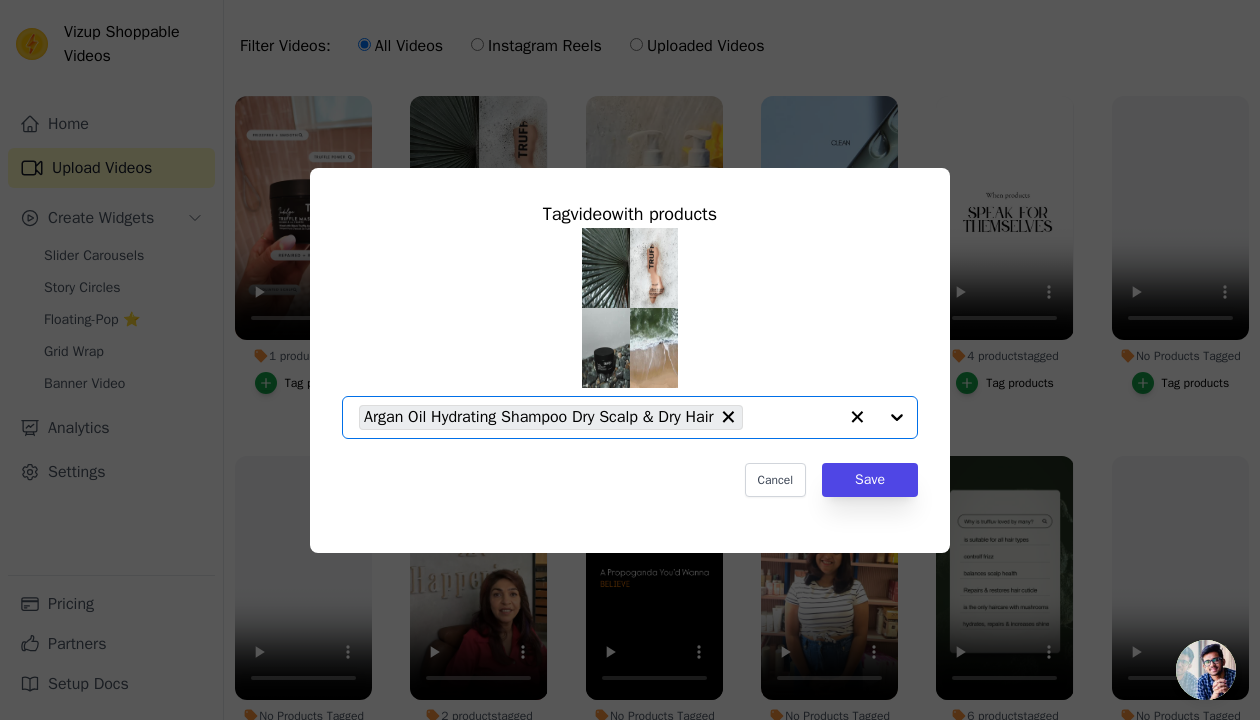 click on "No Products Tagged     Tag  video  with products       Option Argan Oil Hydrating Shampoo Dry Scalp & Dry Hair, selected.   Select is focused, type to refine list, press down to open the menu.     Argan Oil Hydrating Shampoo Dry Scalp & Dry Hair                   Cancel   Save     Tag products" 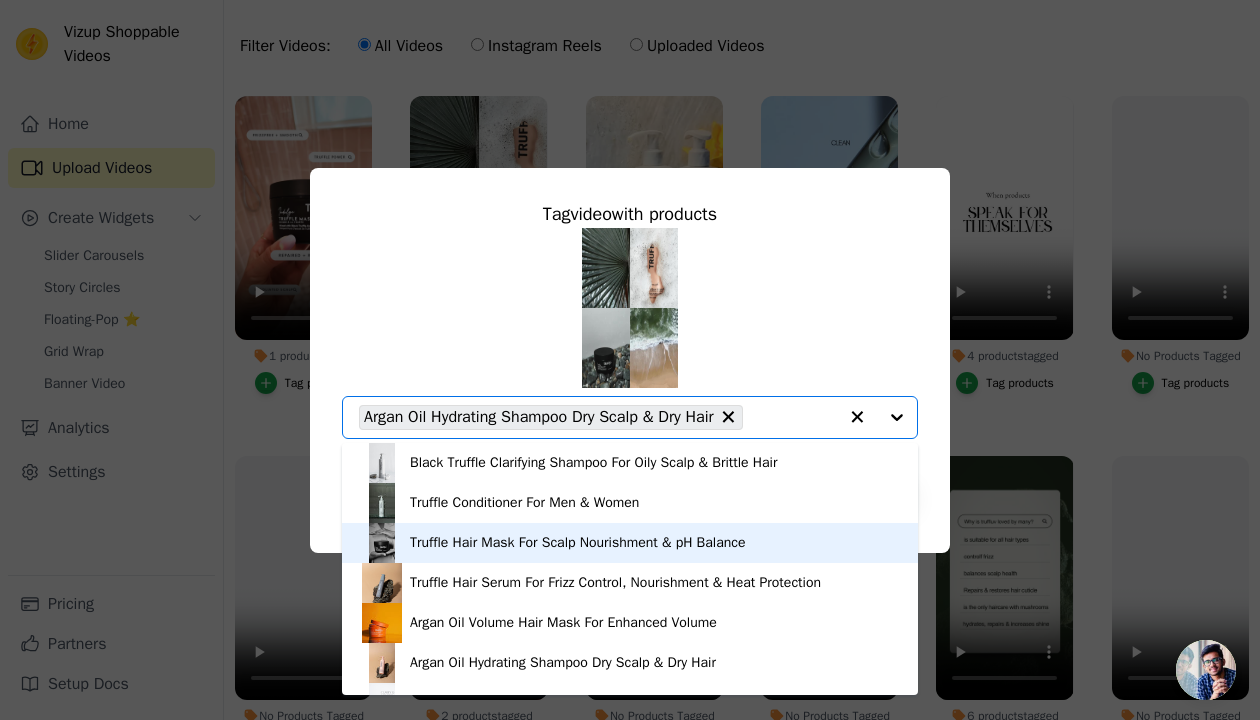 click on "Truffle Hair Mask For Scalp Nourishment & pH Balance" at bounding box center (578, 543) 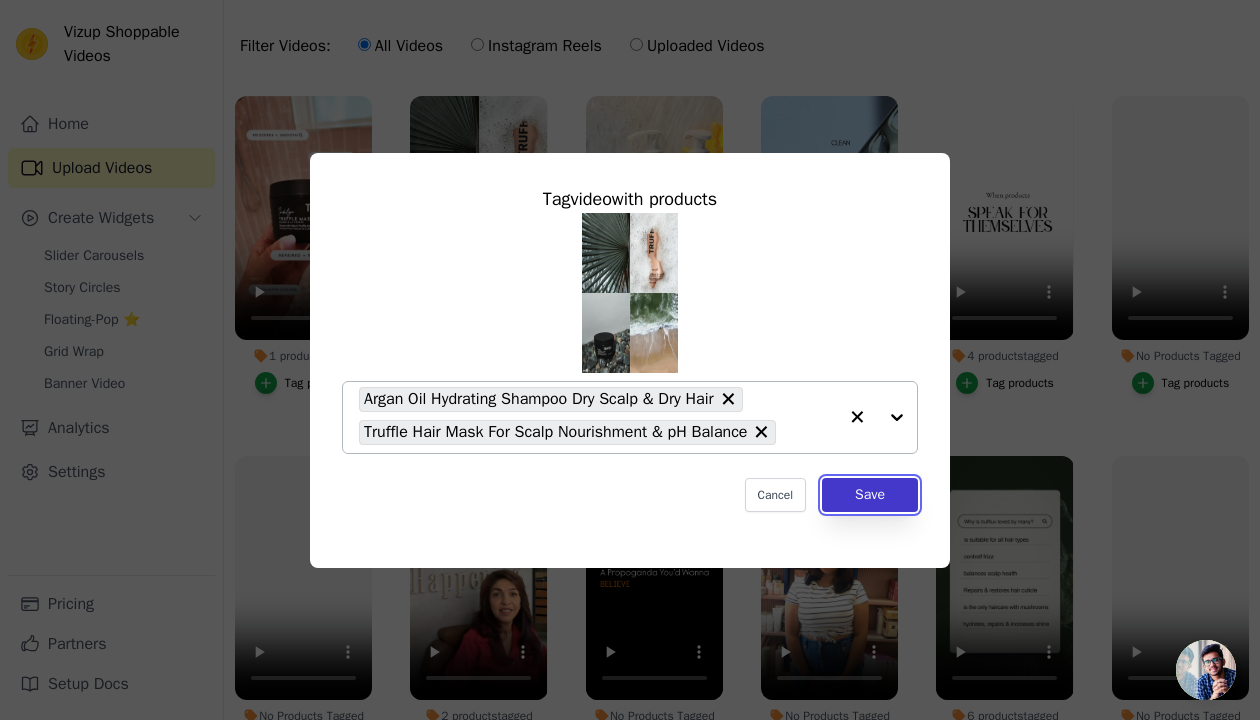 click on "Save" at bounding box center [870, 495] 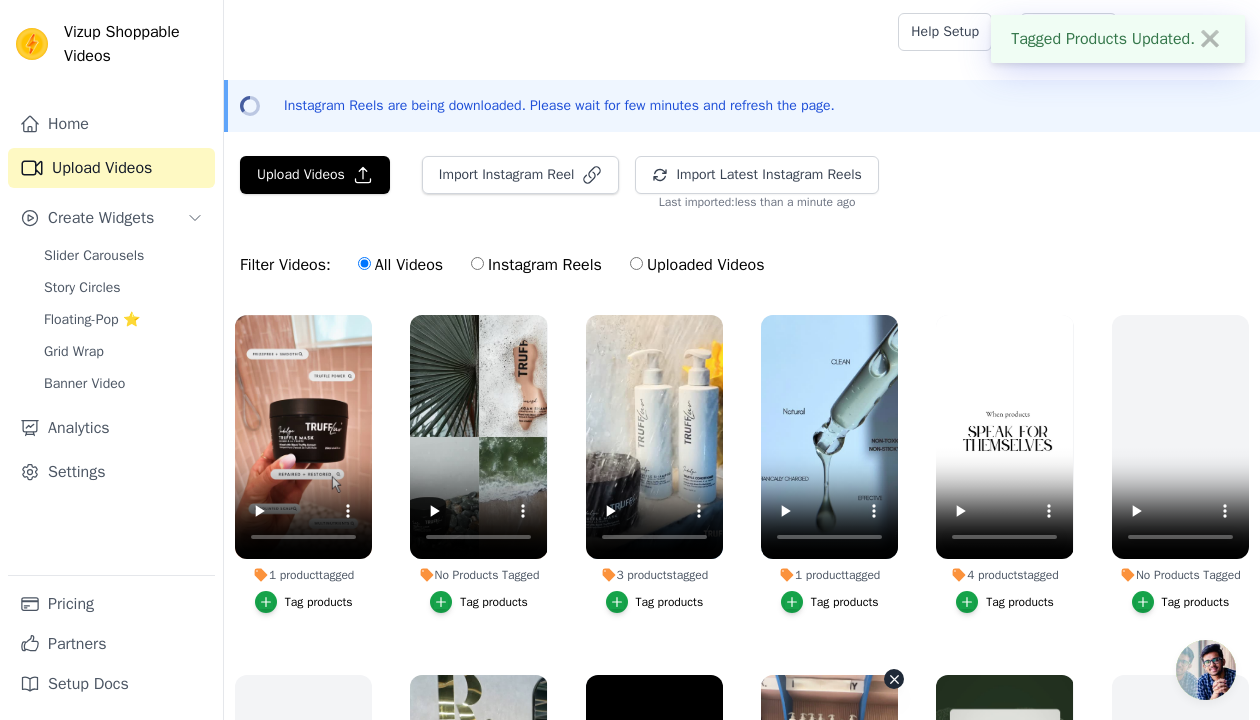 scroll, scrollTop: 219, scrollLeft: 0, axis: vertical 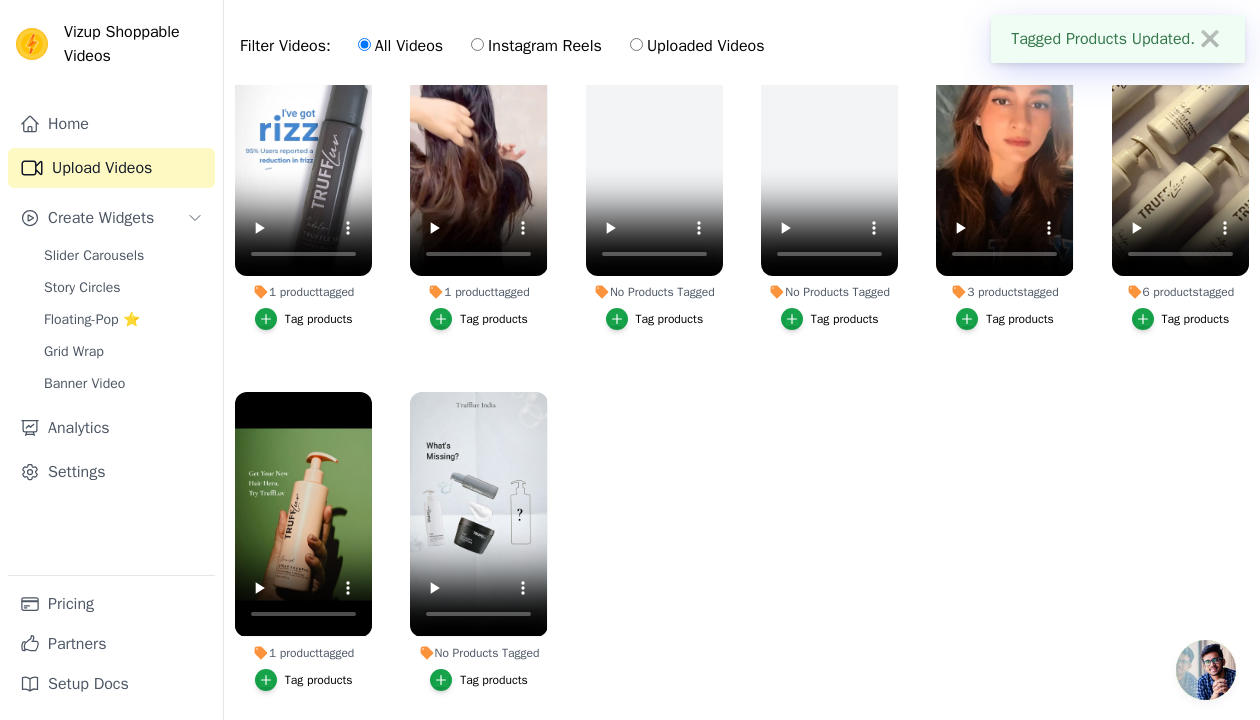 click on "Tag products" at bounding box center (479, 680) 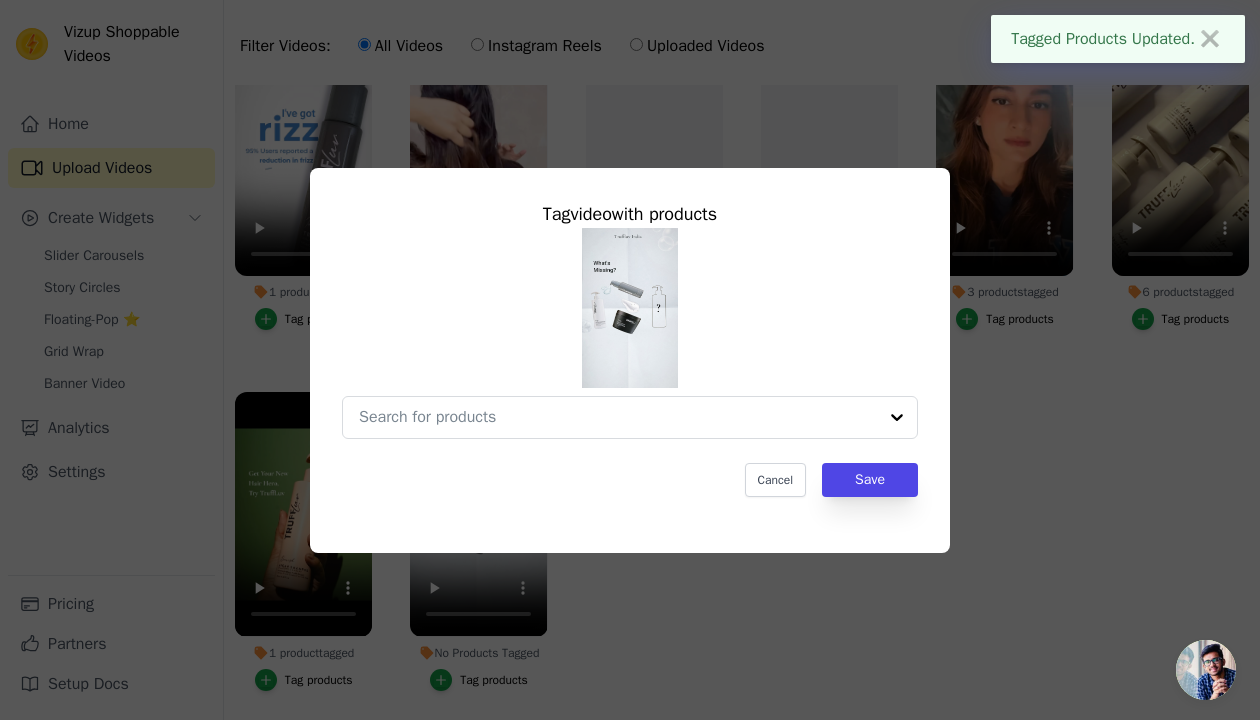 scroll, scrollTop: 0, scrollLeft: 0, axis: both 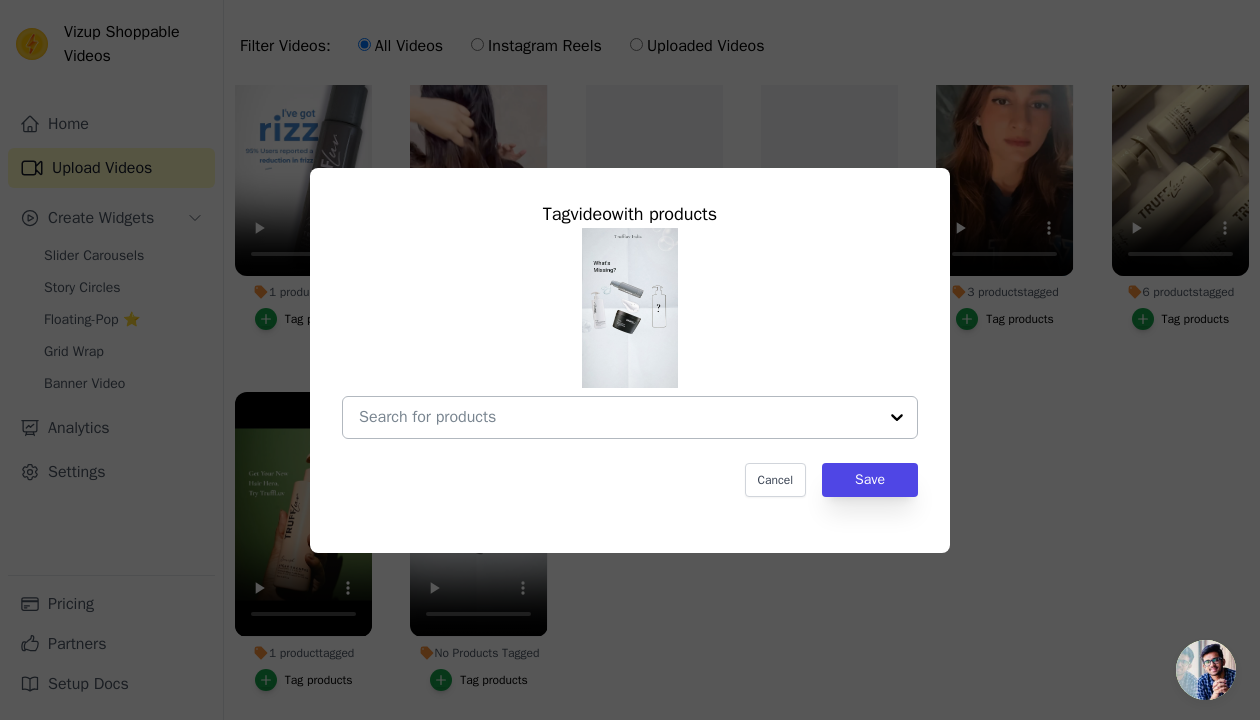 click on "No Products Tagged     Tag  video  with products                         Cancel   Save     Tag products" at bounding box center (618, 417) 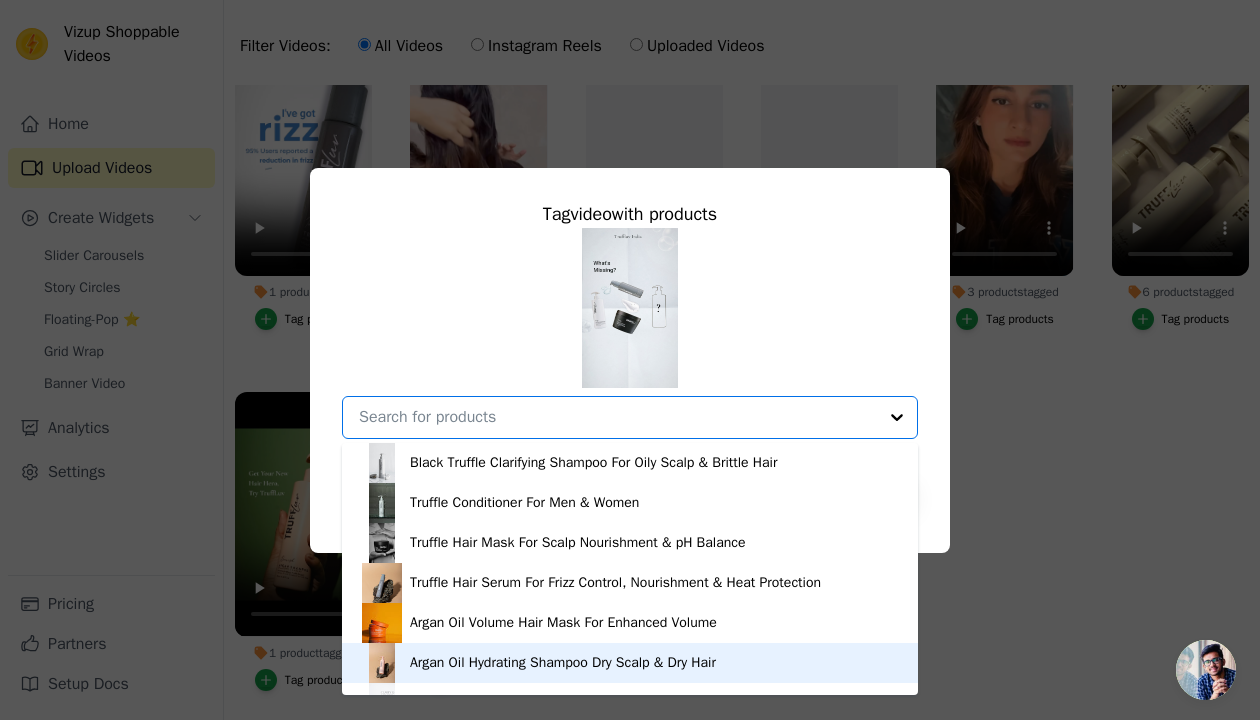 scroll, scrollTop: 148, scrollLeft: 0, axis: vertical 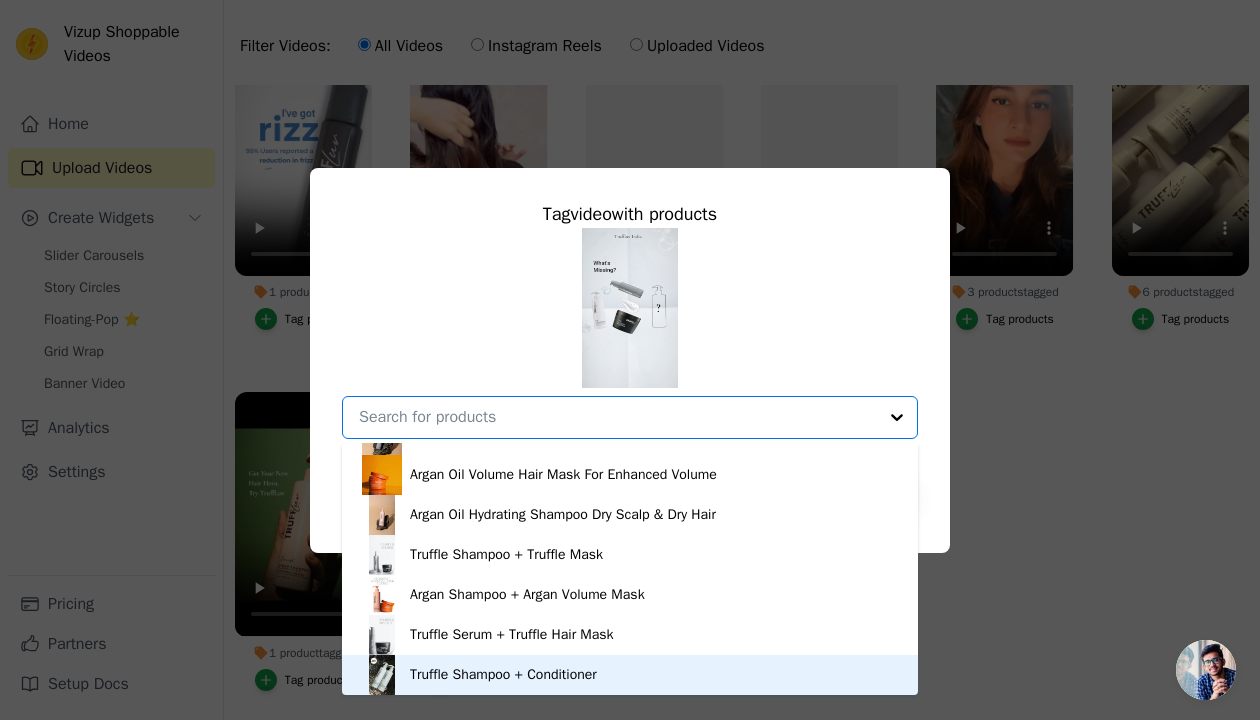 click on "Truffle Shampoo + Conditioner" at bounding box center [630, 675] 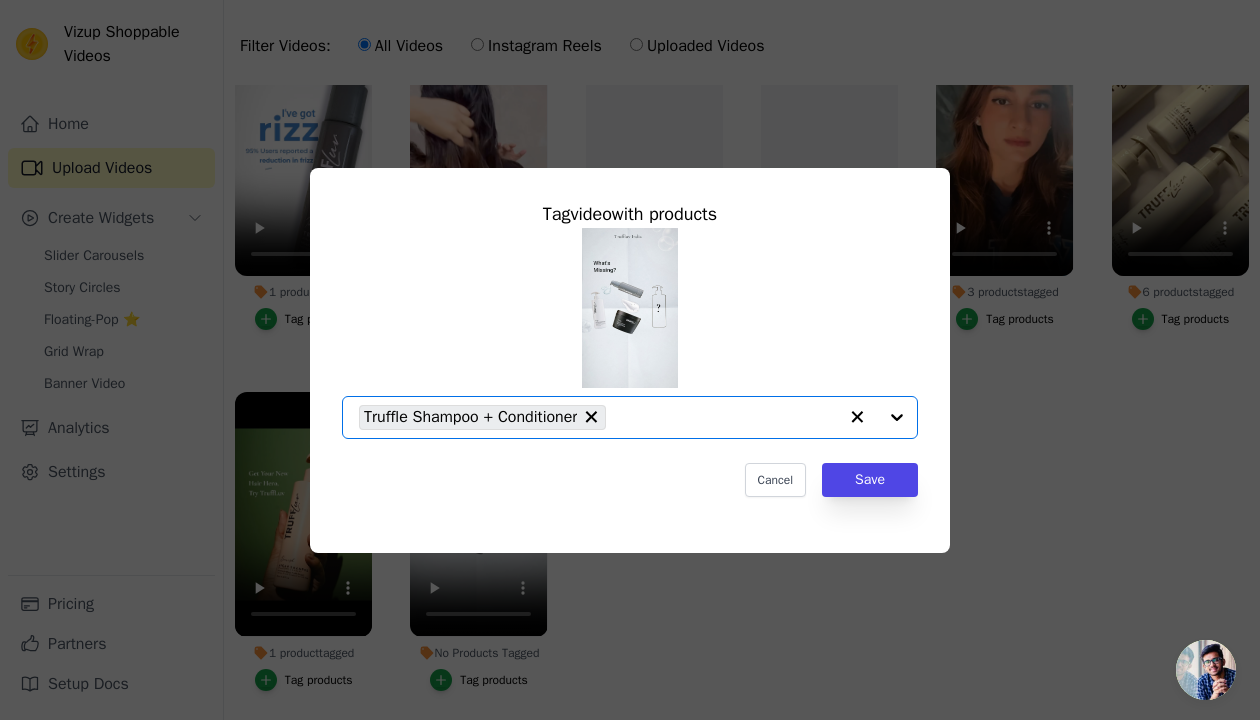 click on "No Products Tagged     Tag  video  with products       Option Truffle Shampoo + Conditioner, selected.   Select is focused, type to refine list, press down to open the menu.     Truffle Shampoo + Conditioner                   Cancel   Save     Tag products" 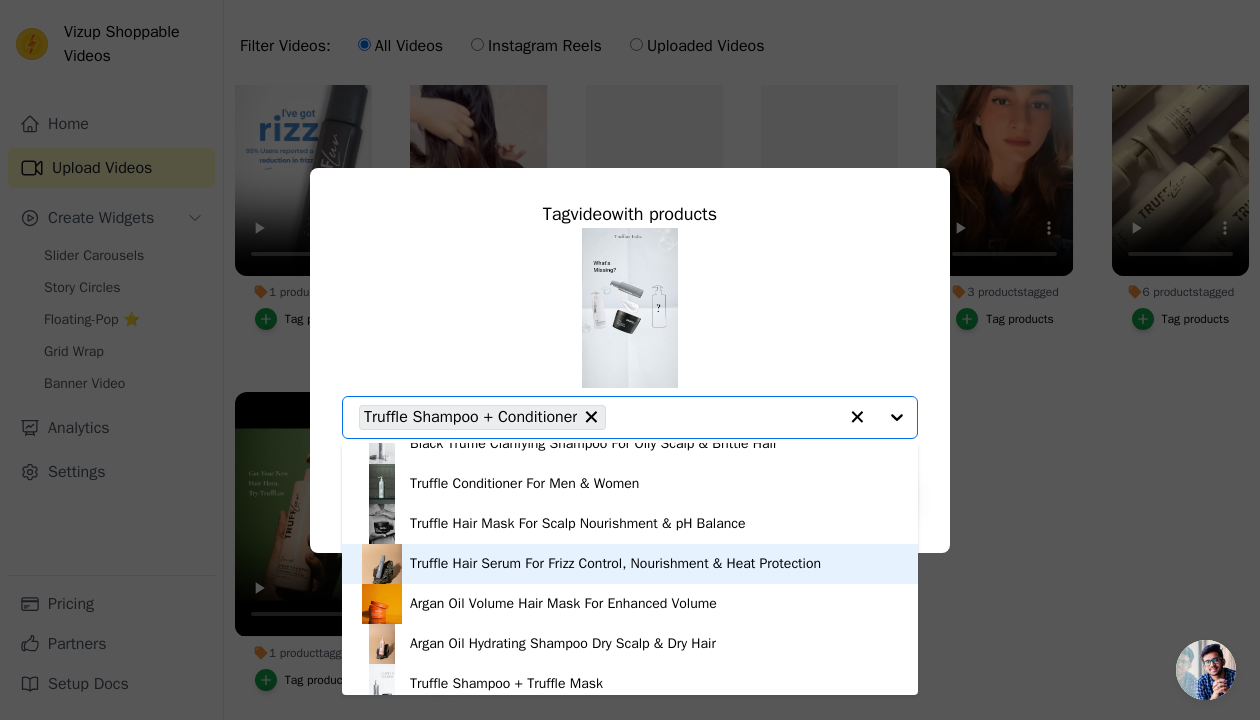 scroll, scrollTop: 20, scrollLeft: 0, axis: vertical 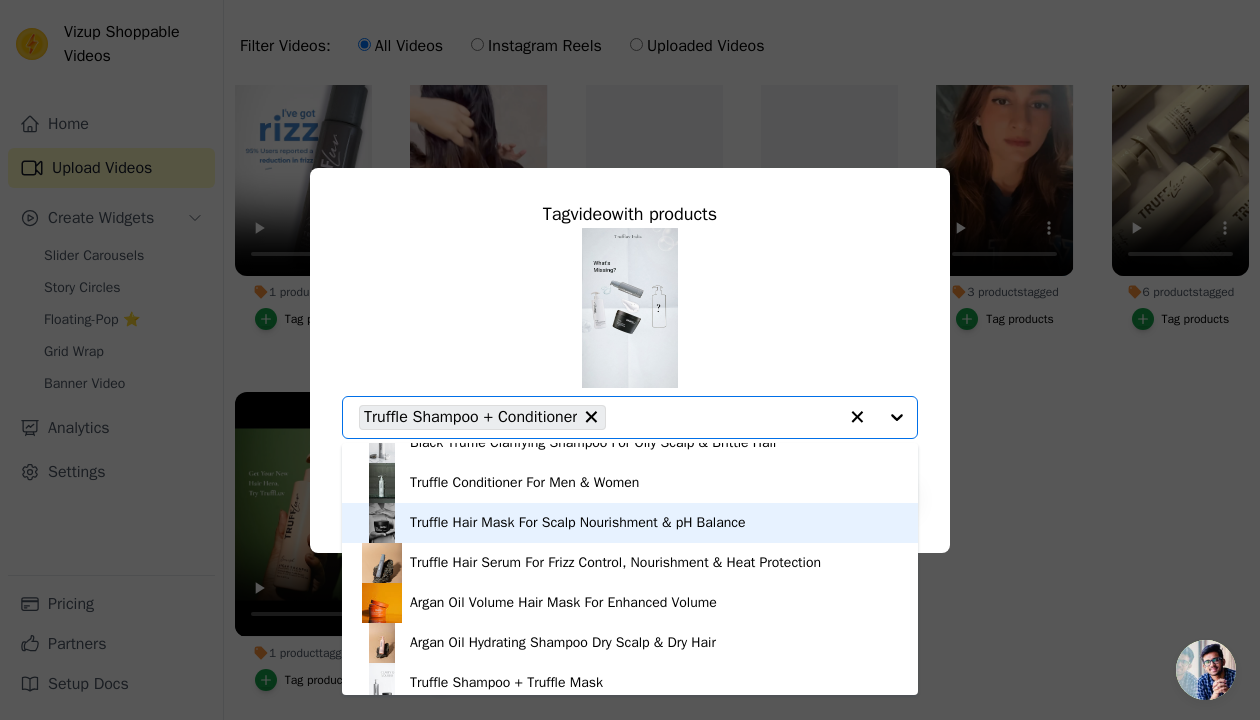 click on "Truffle Hair Mask For Scalp Nourishment & pH Balance" at bounding box center (578, 523) 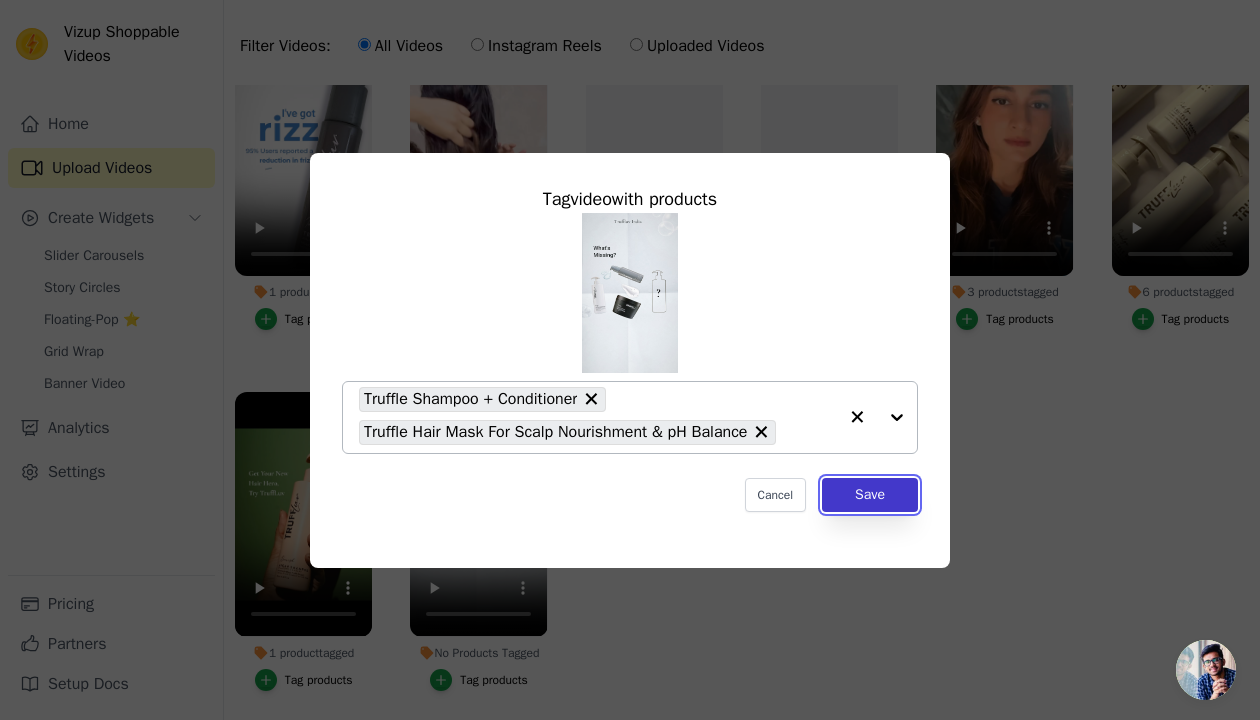 click on "Save" at bounding box center [870, 495] 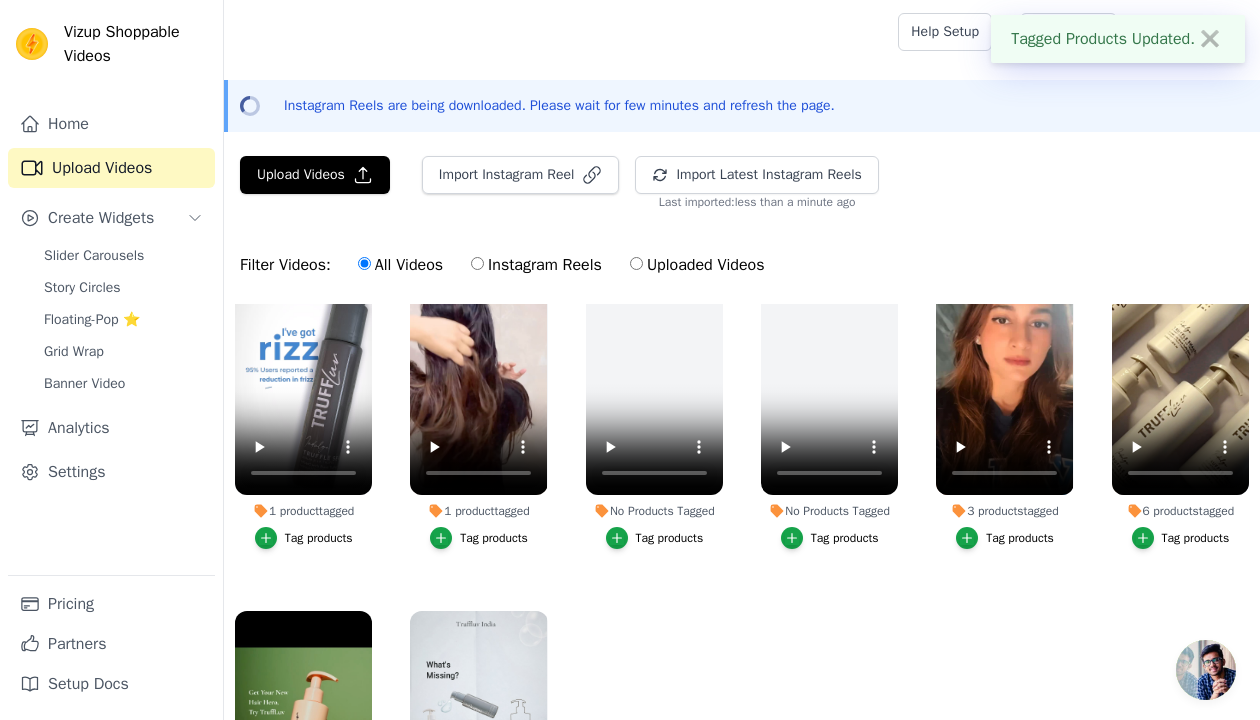 scroll, scrollTop: 219, scrollLeft: 0, axis: vertical 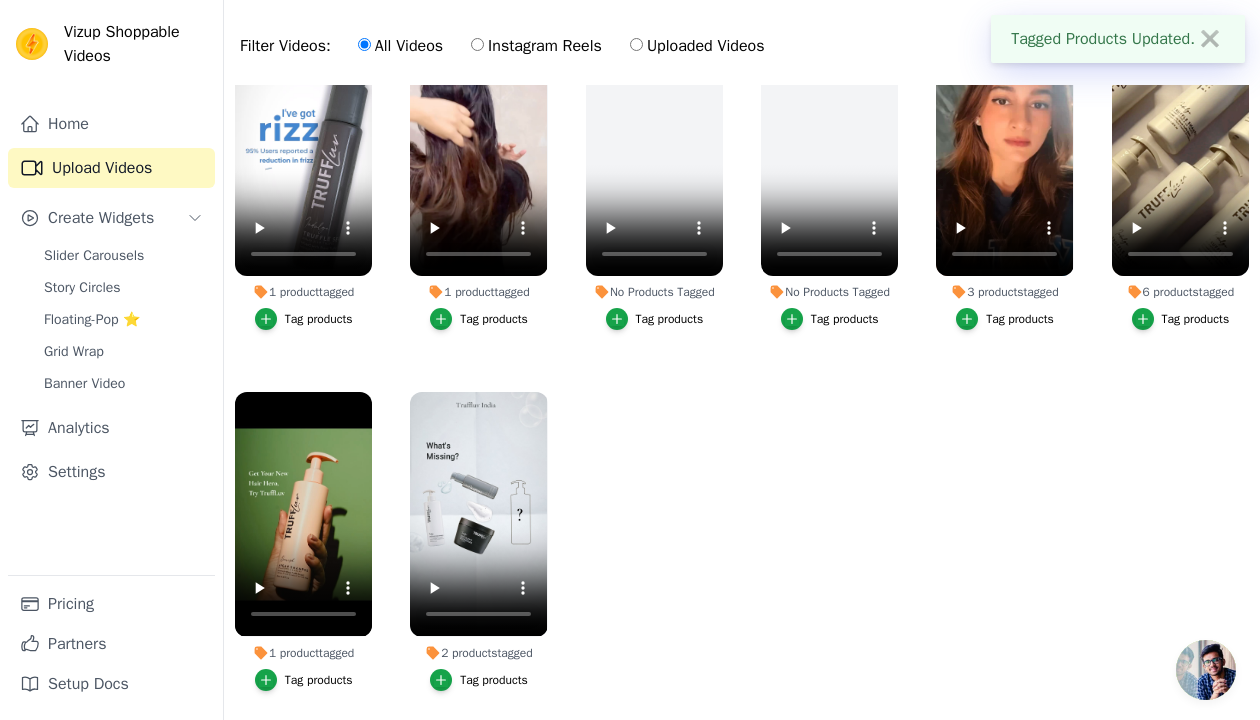 click on "Tag products" at bounding box center [494, 680] 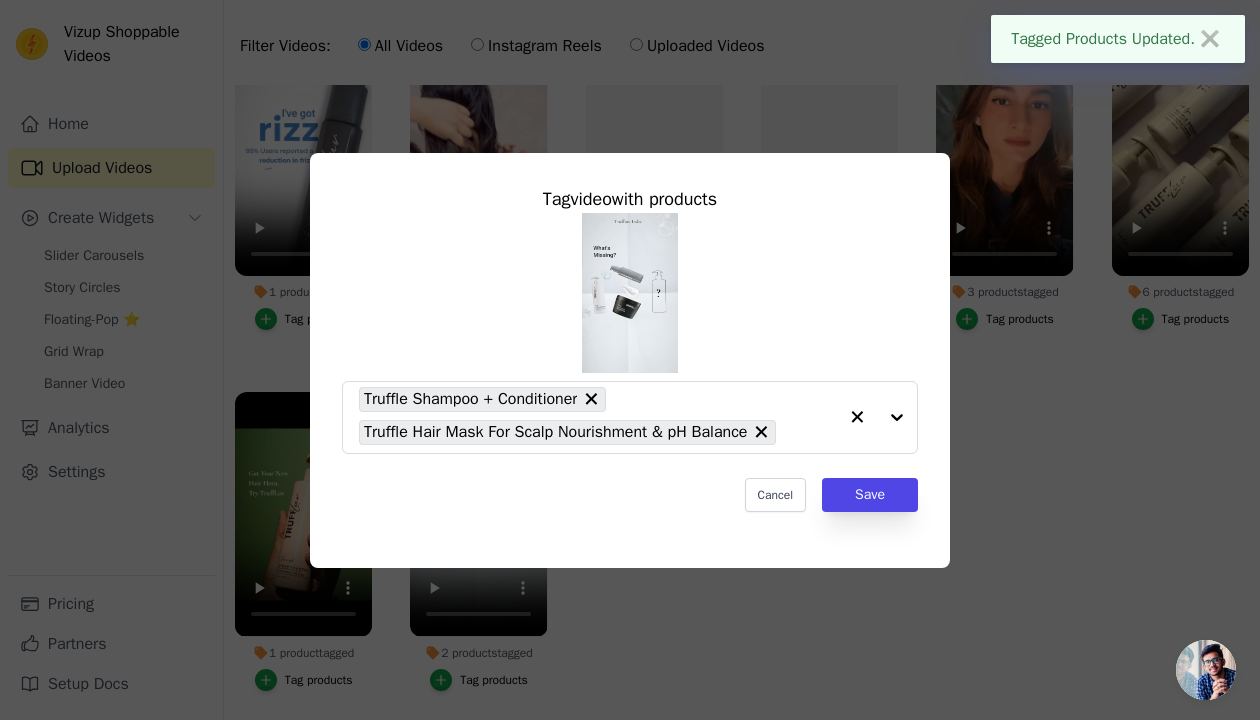 scroll, scrollTop: 0, scrollLeft: 0, axis: both 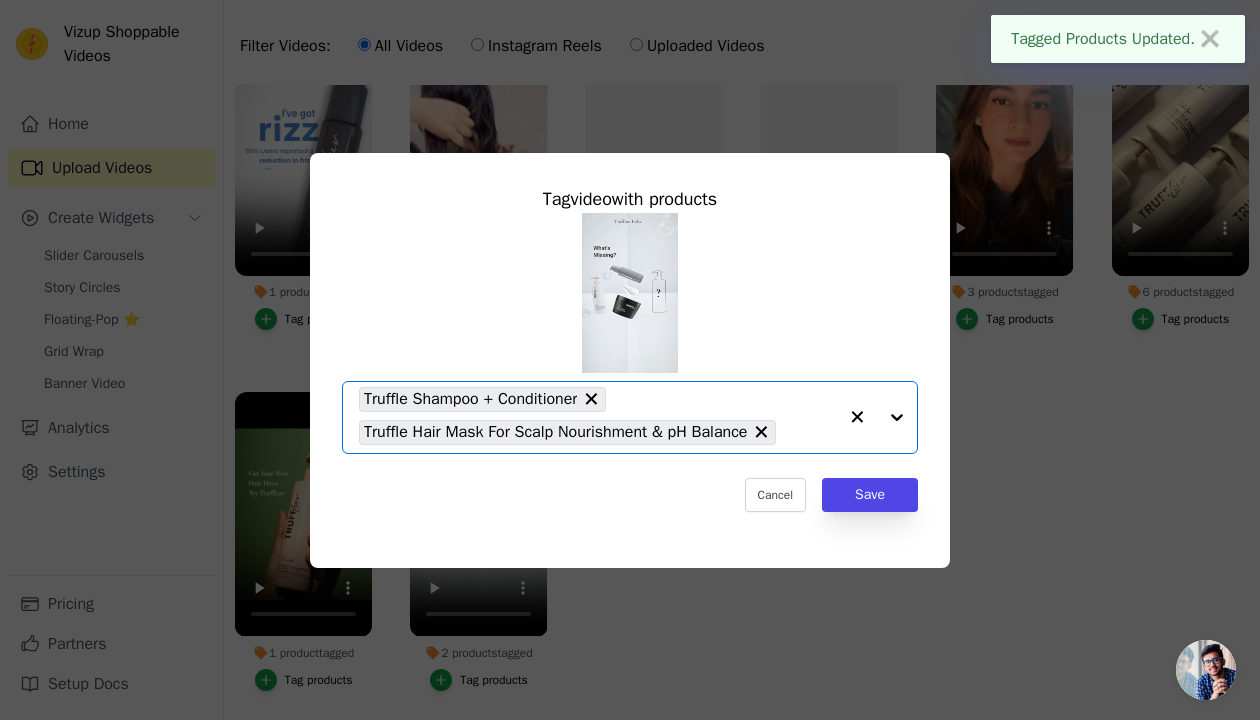click on "2   products  tagged     Tag  video  with products       Option Truffle Shampoo + Conditioner, Truffle Hair Mask For Scalp Nourishment & pH Balance, selected.   Select is focused, type to refine list, press down to open the menu.     Truffle Shampoo + Conditioner     Truffle Hair Mask For Scalp Nourishment & pH Balance                   Cancel   Save     Tag products" 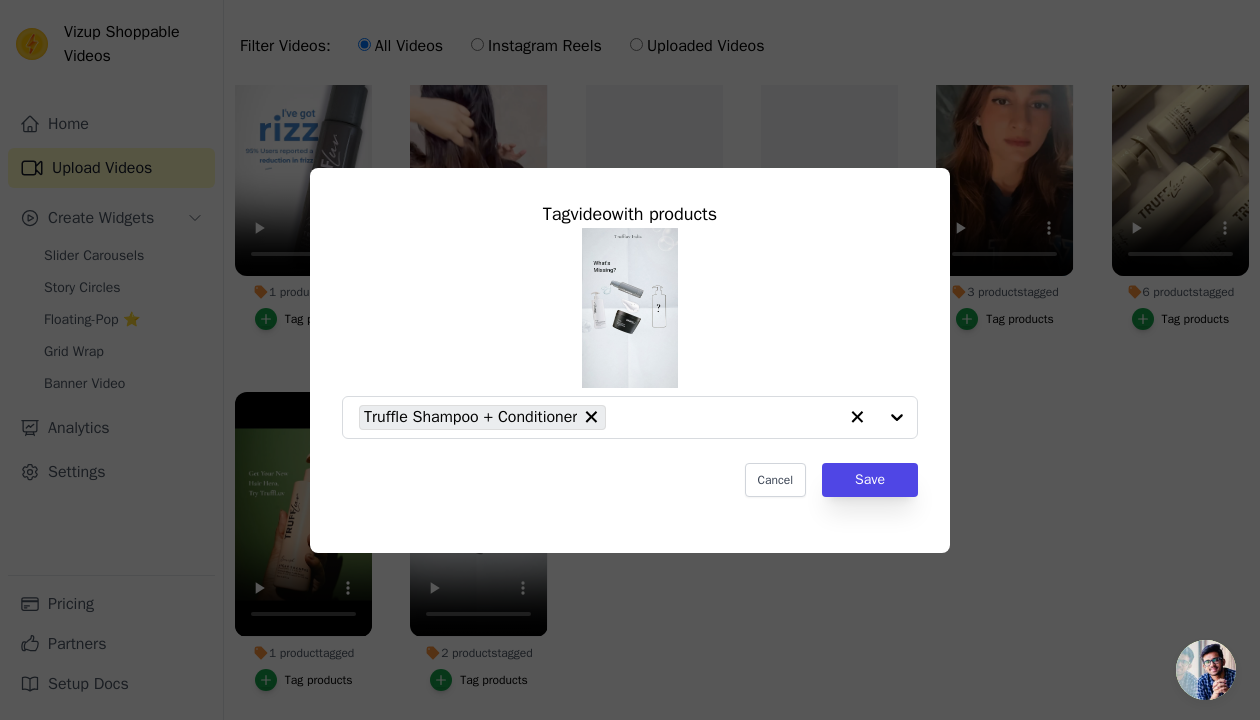 click on "2   products  tagged     Tag  video  with products           Truffle Shampoo + Conditioner                   Cancel   Save     Tag products" 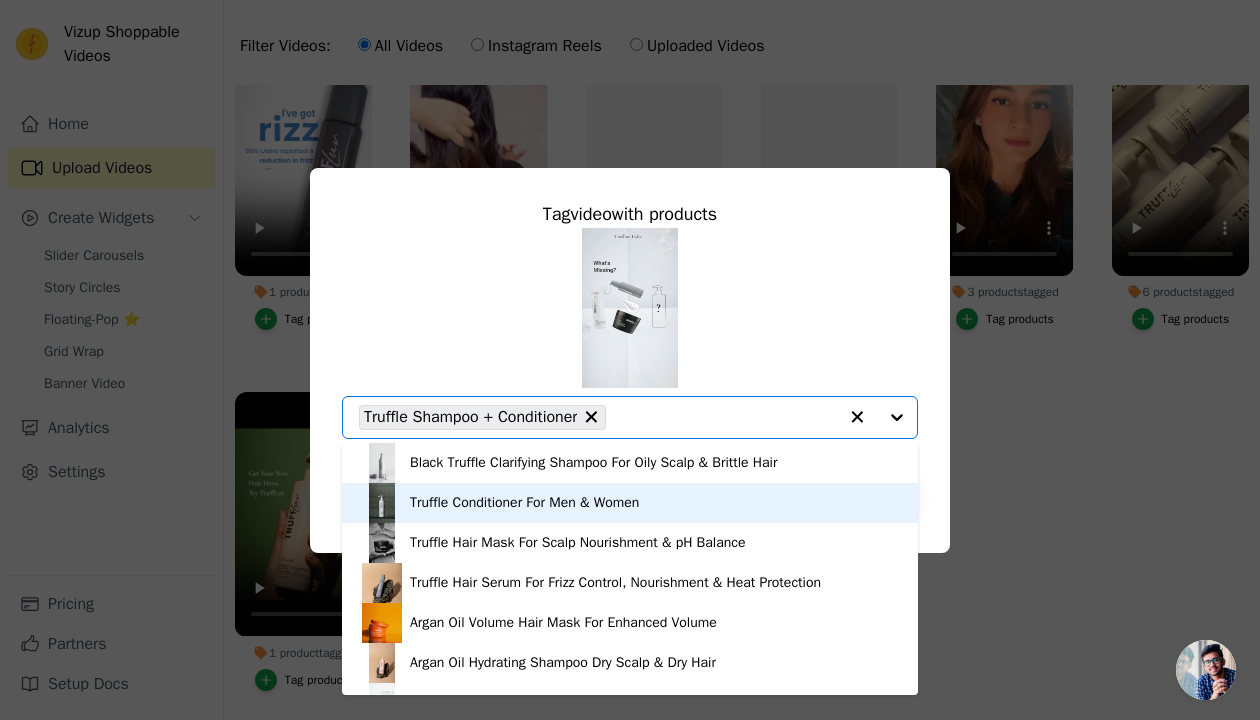 scroll, scrollTop: 148, scrollLeft: 0, axis: vertical 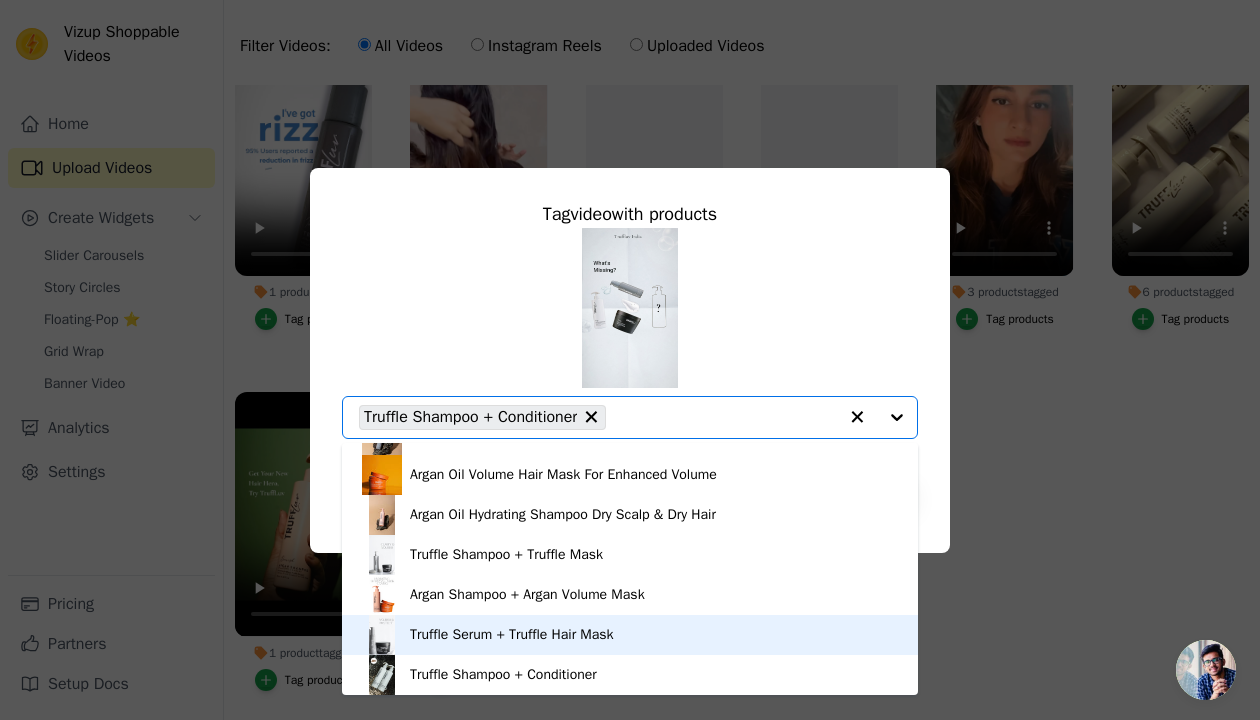 click on "Truffle Serum + Truffle Hair Mask" at bounding box center (630, 635) 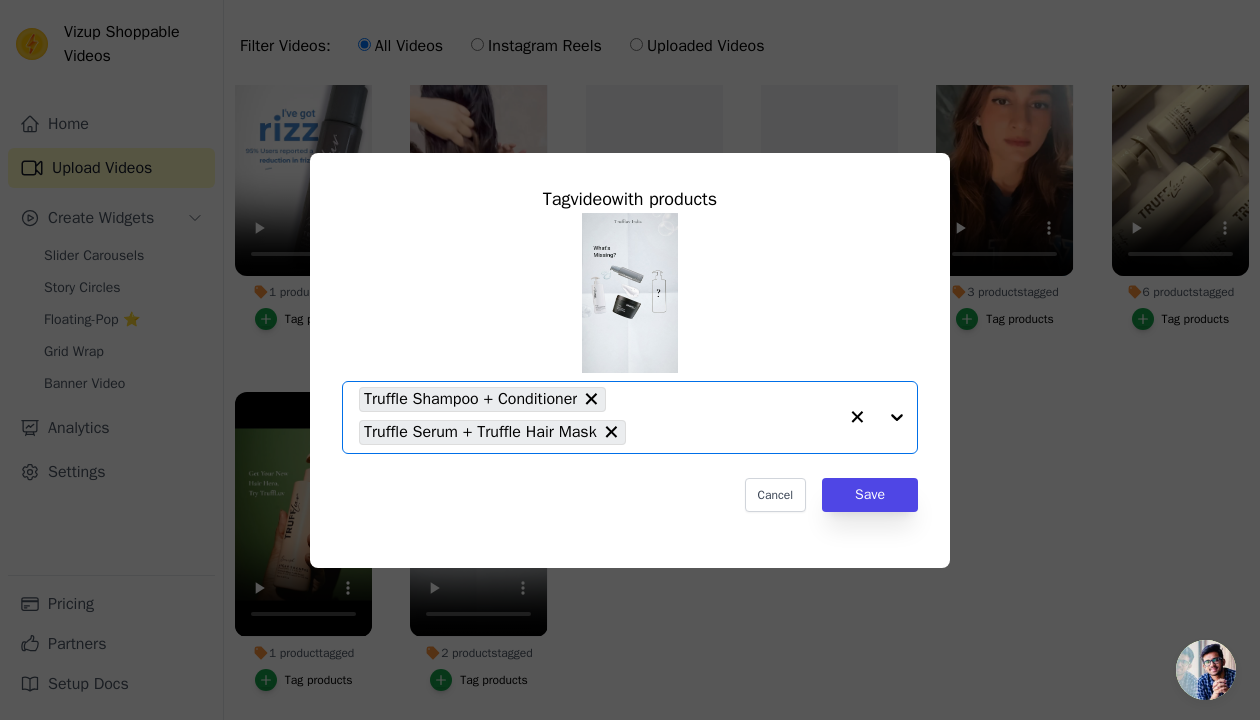 click on "Tag  video  with products       Option Truffle Shampoo + Conditioner, Truffle Serum + Truffle Hair Mask, selected.   Select is focused, type to refine list, press down to open the menu.     Truffle Shampoo + Conditioner     Truffle Serum + Truffle Hair Mask                   Cancel   Save" at bounding box center (630, 348) 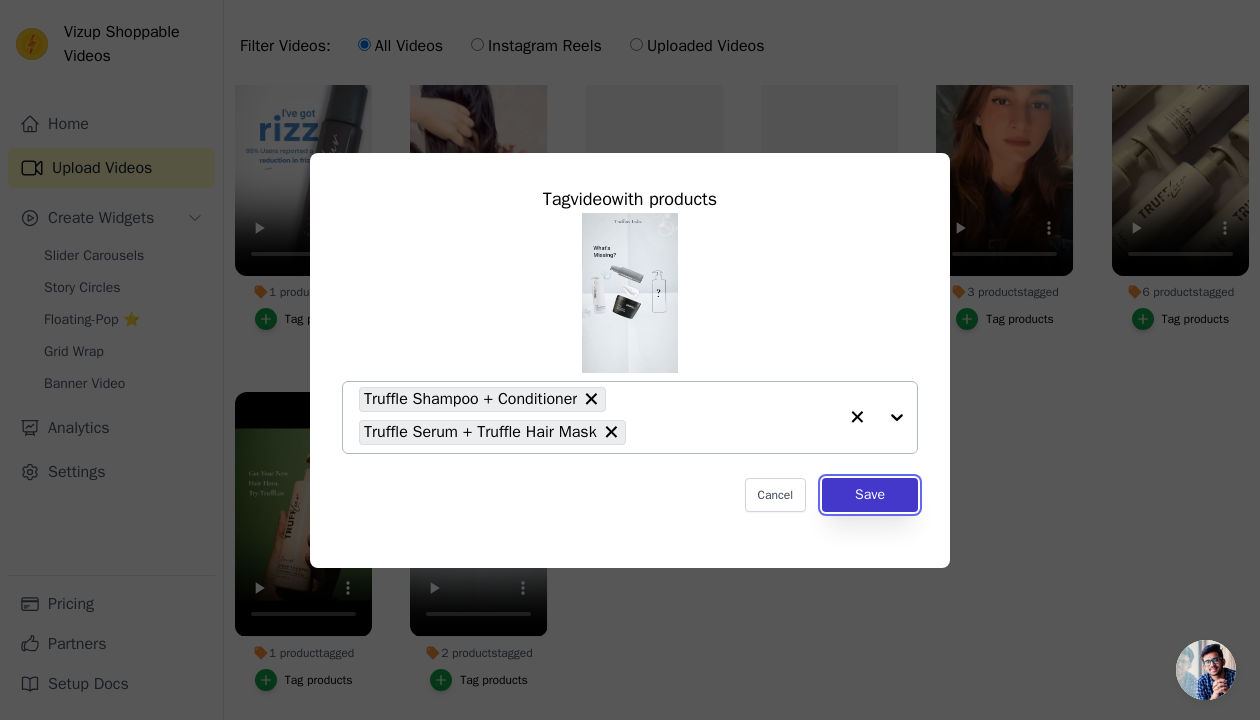 click on "Save" at bounding box center [870, 495] 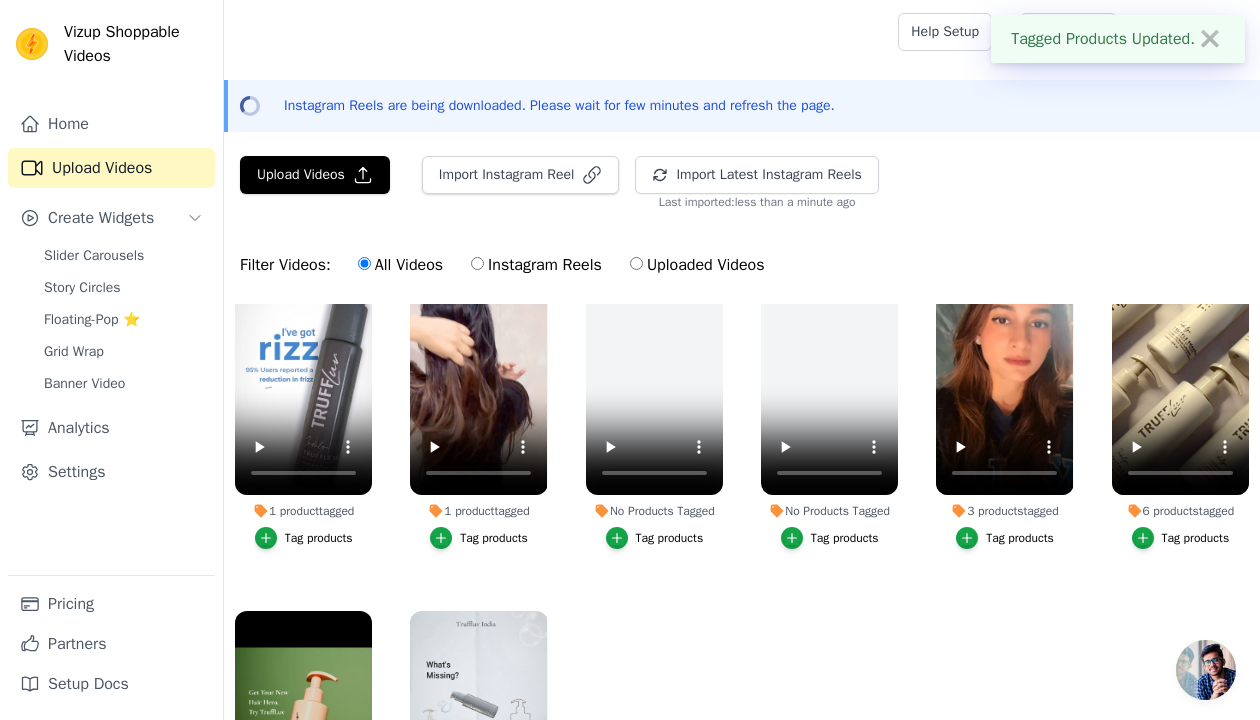 scroll, scrollTop: 219, scrollLeft: 0, axis: vertical 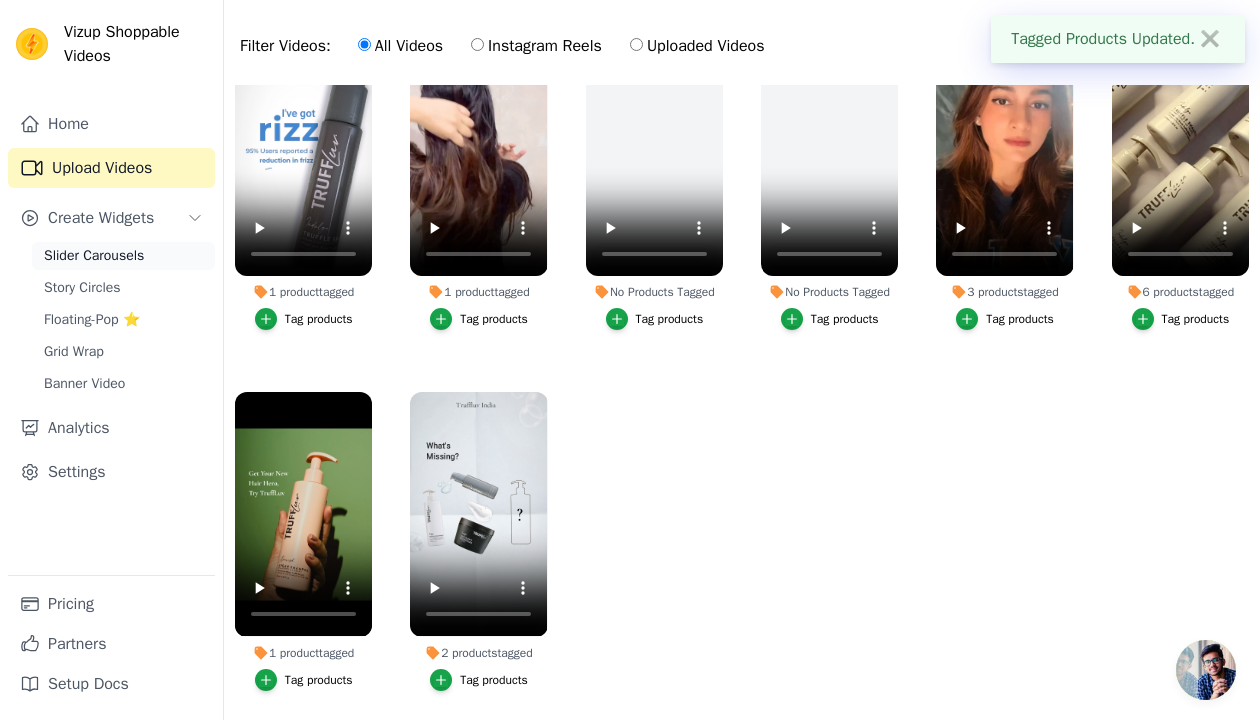 click on "Slider Carousels" at bounding box center (123, 256) 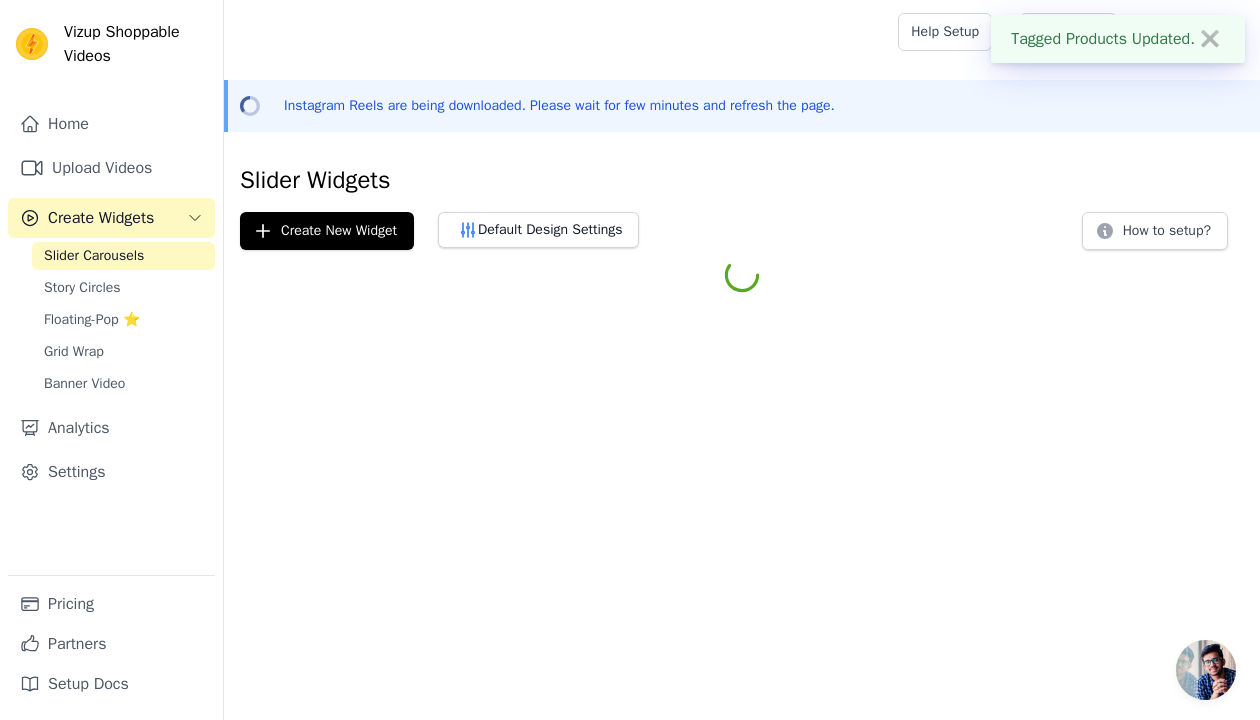 scroll, scrollTop: 0, scrollLeft: 0, axis: both 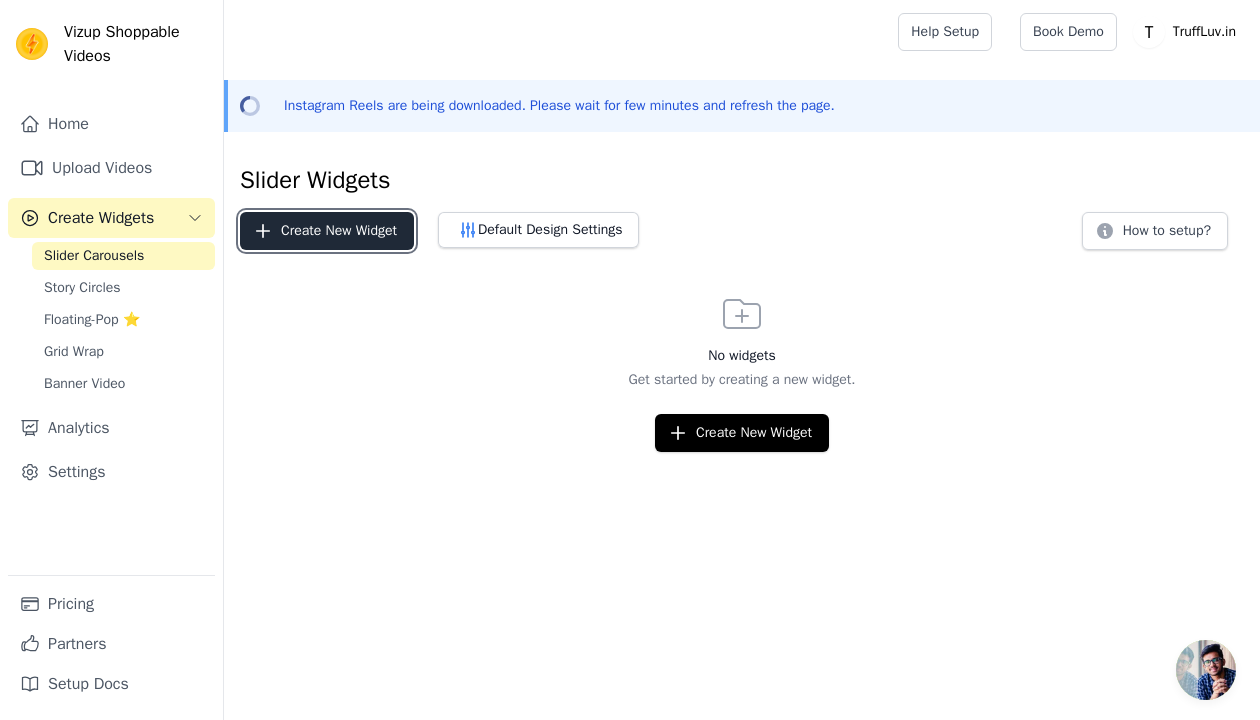 click on "Create New Widget" at bounding box center [327, 231] 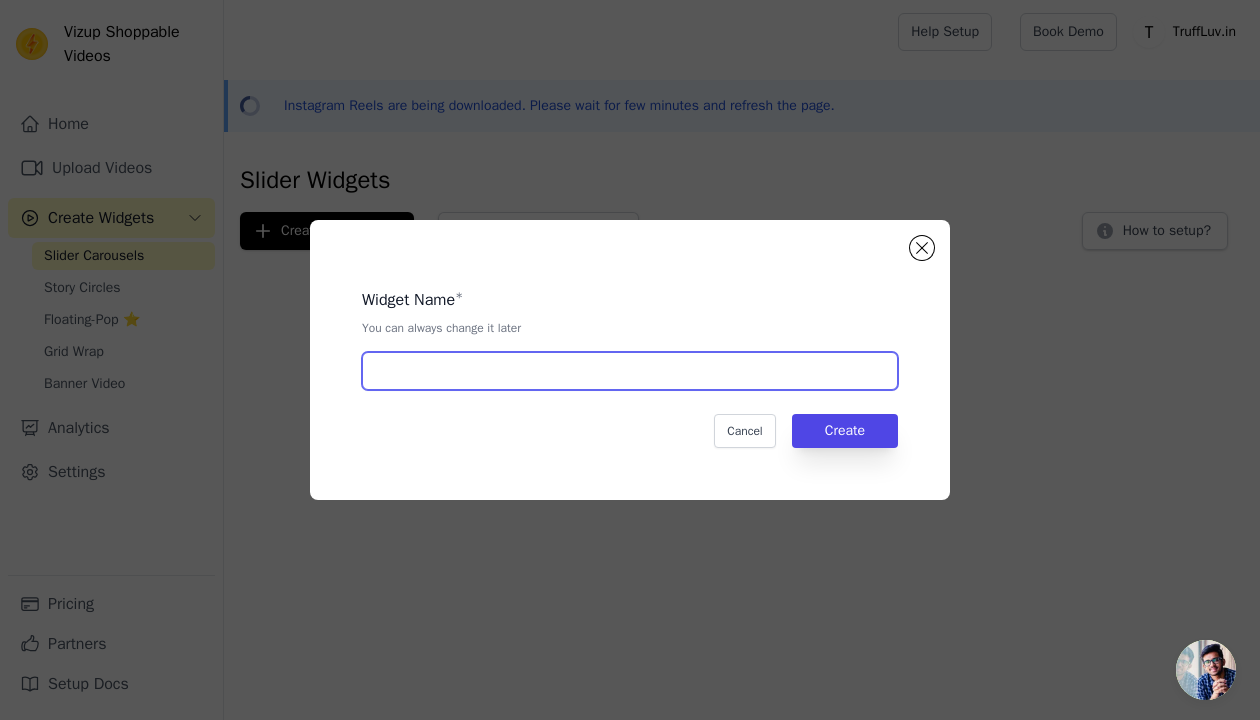 click at bounding box center [630, 371] 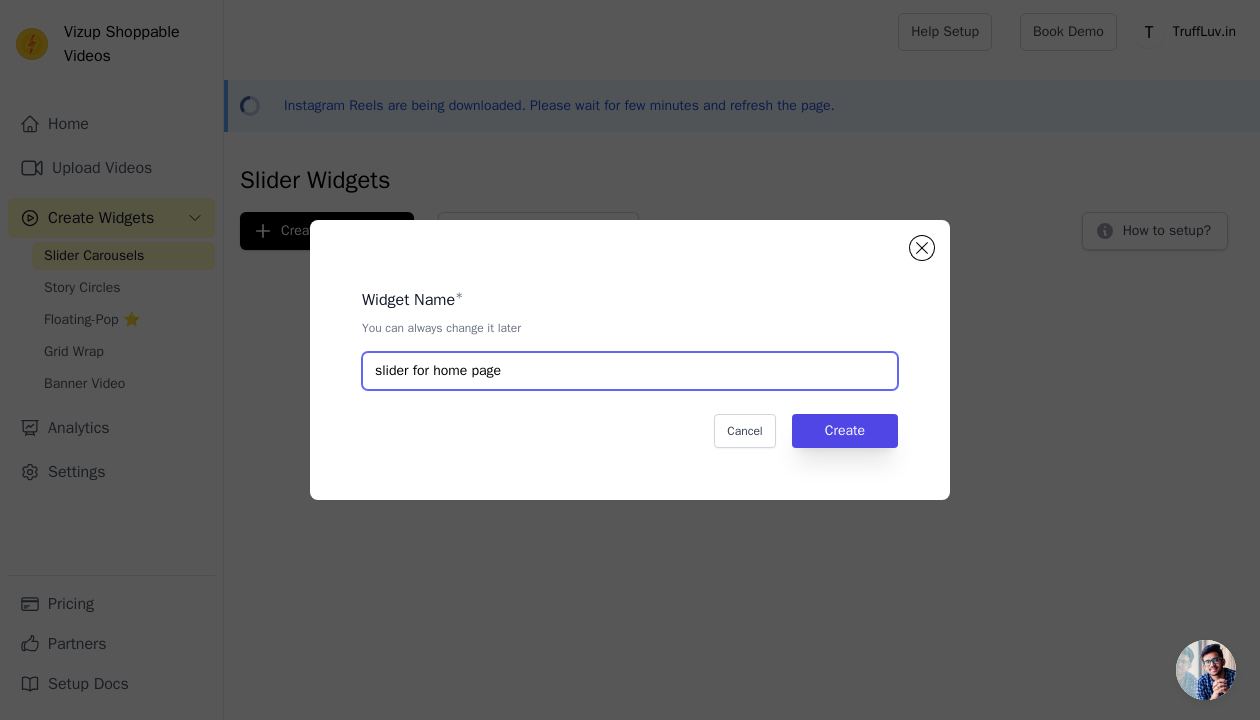 type on "slider for home page" 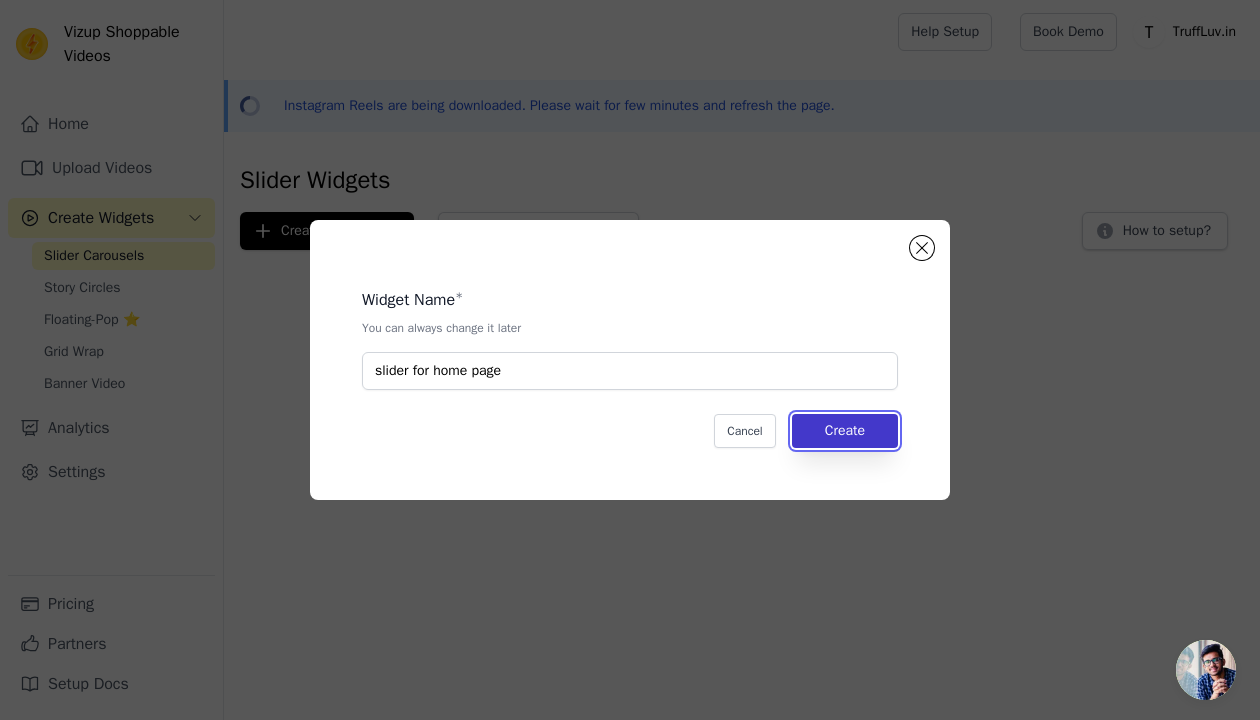 click on "Create" at bounding box center [845, 431] 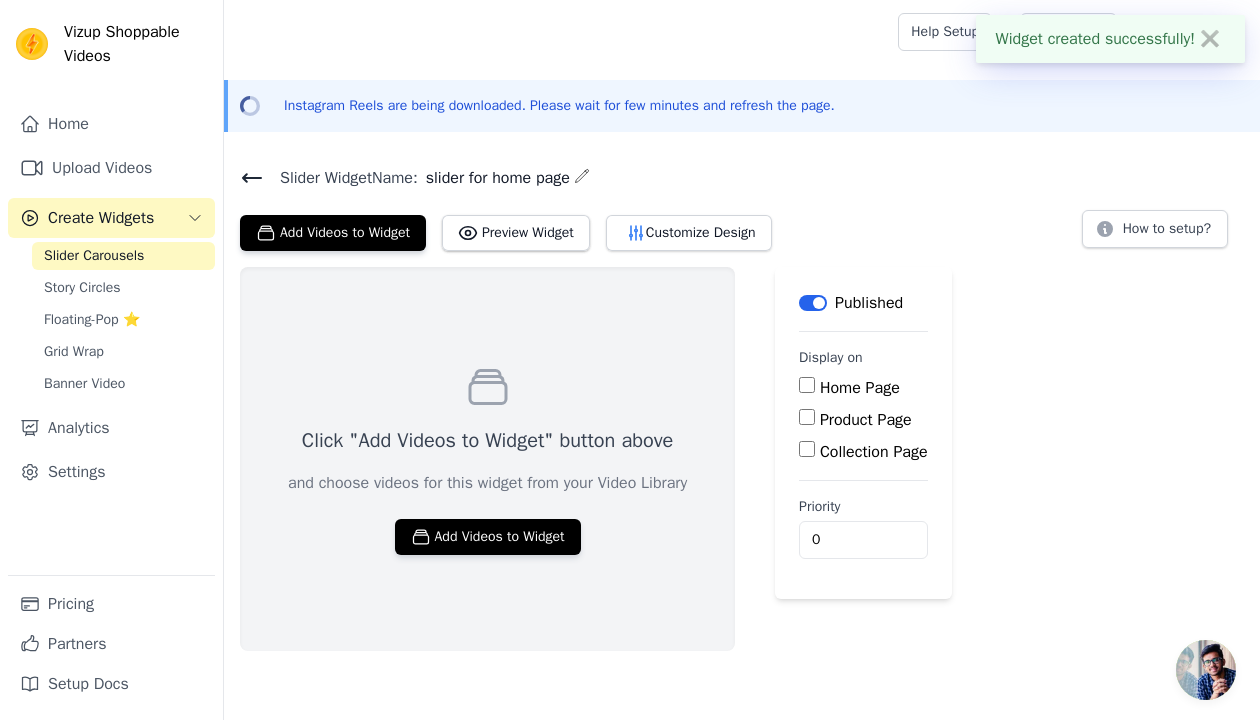 click on "Click "Add Videos to Widget" button above   and choose videos for this widget from your Video Library
Add Videos to Widget" at bounding box center (487, 459) 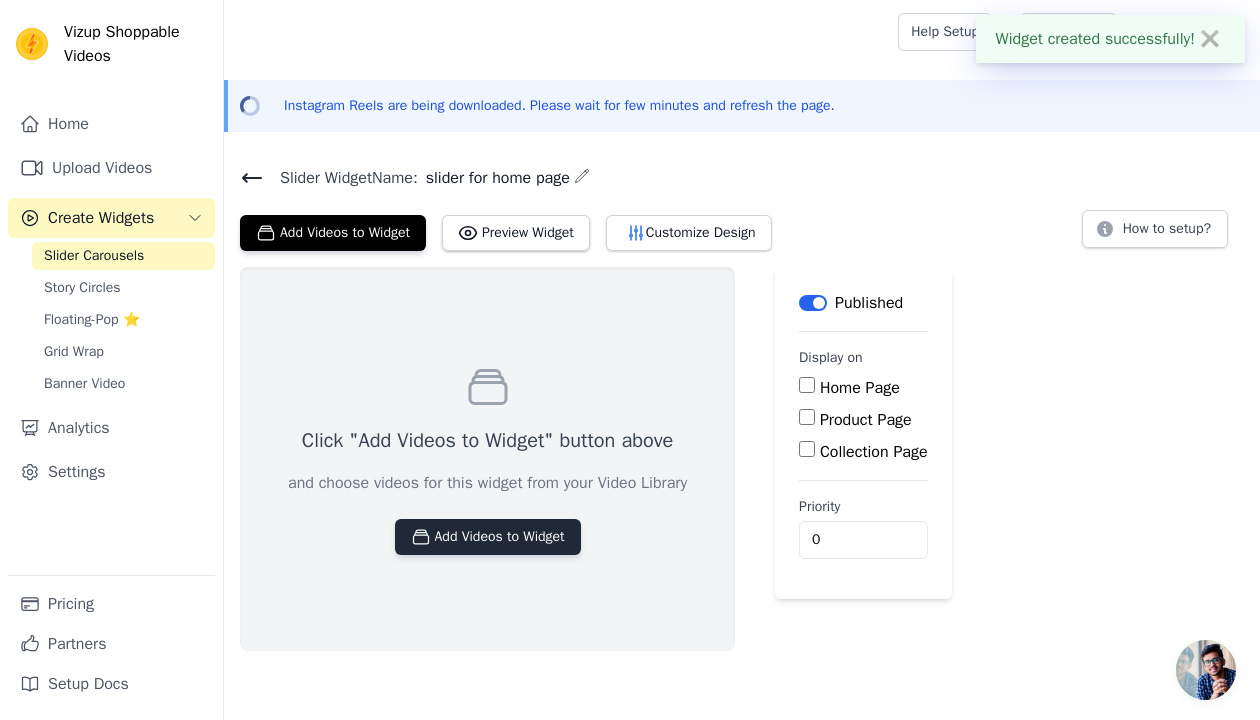 click on "Add Videos to Widget" at bounding box center (488, 537) 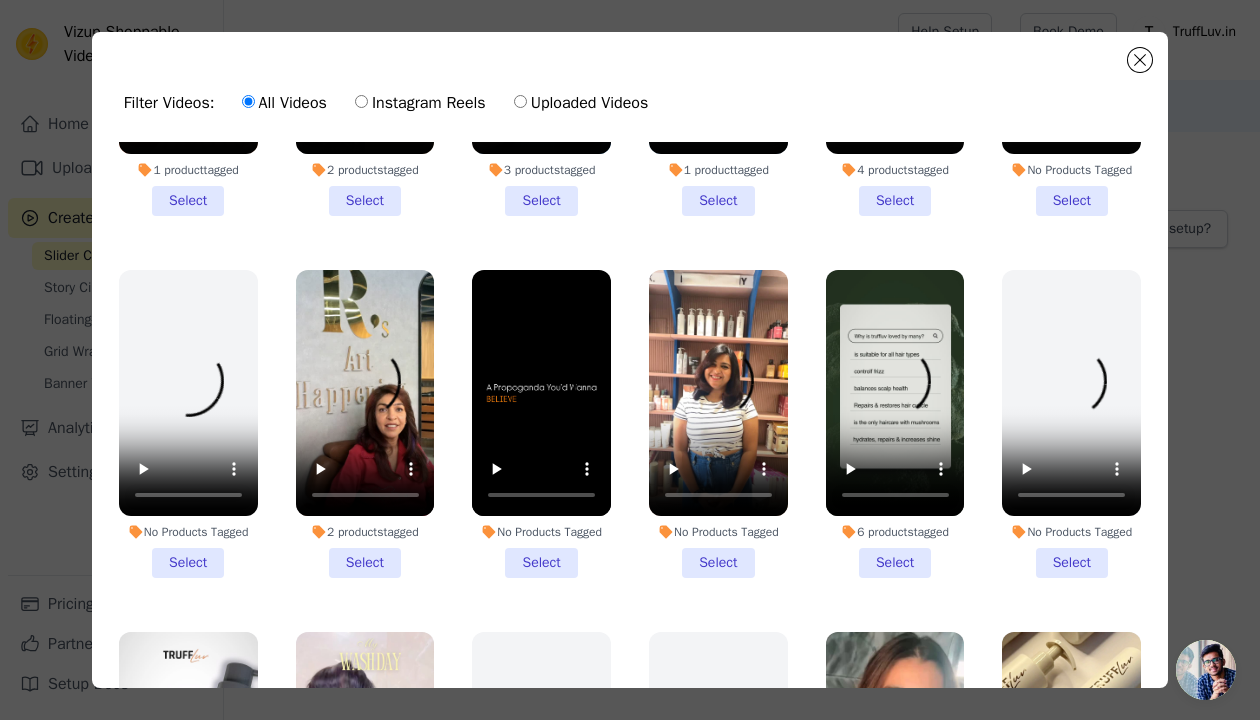 scroll, scrollTop: 248, scrollLeft: 0, axis: vertical 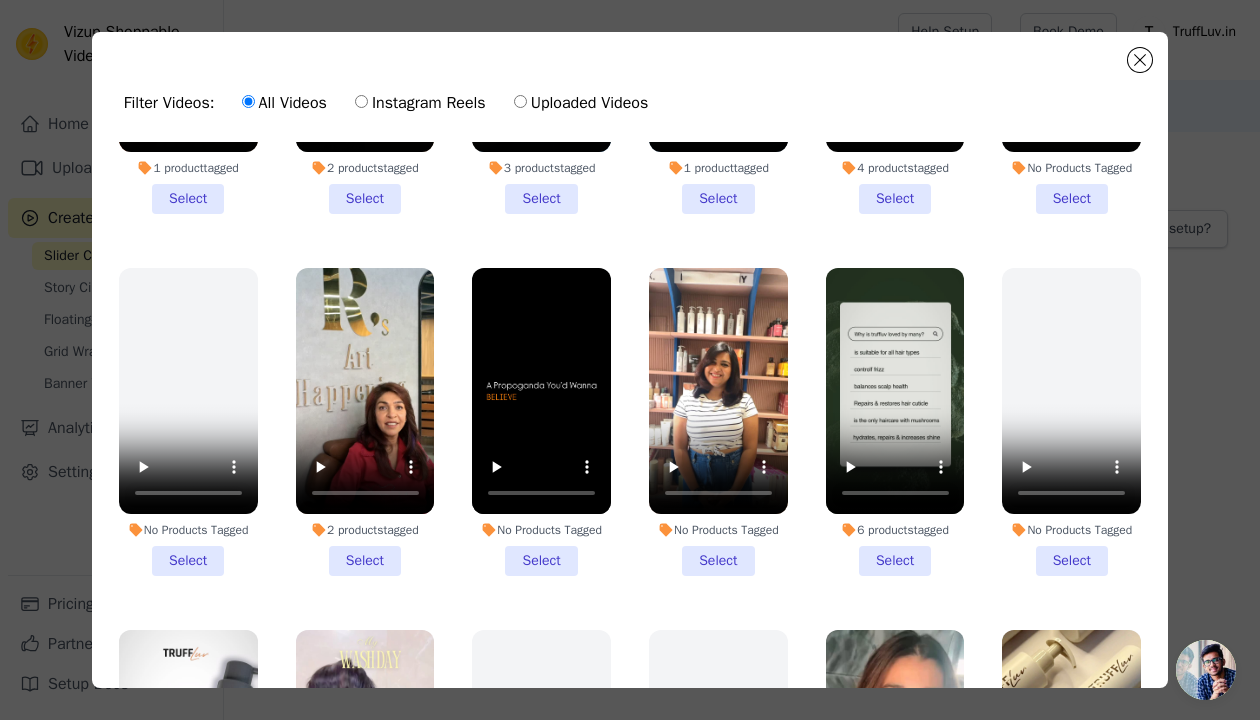 click on "2   products  tagged     Select" at bounding box center (365, 422) 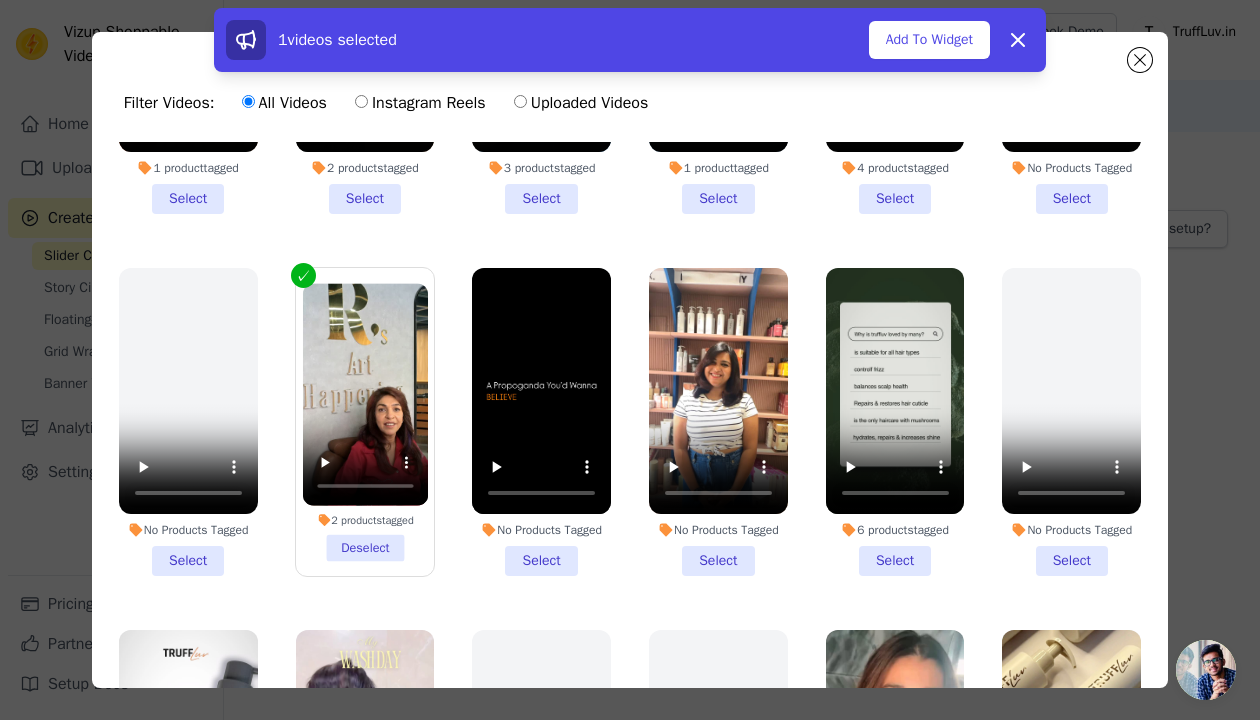 click on "No Products Tagged     Select" at bounding box center [718, 422] 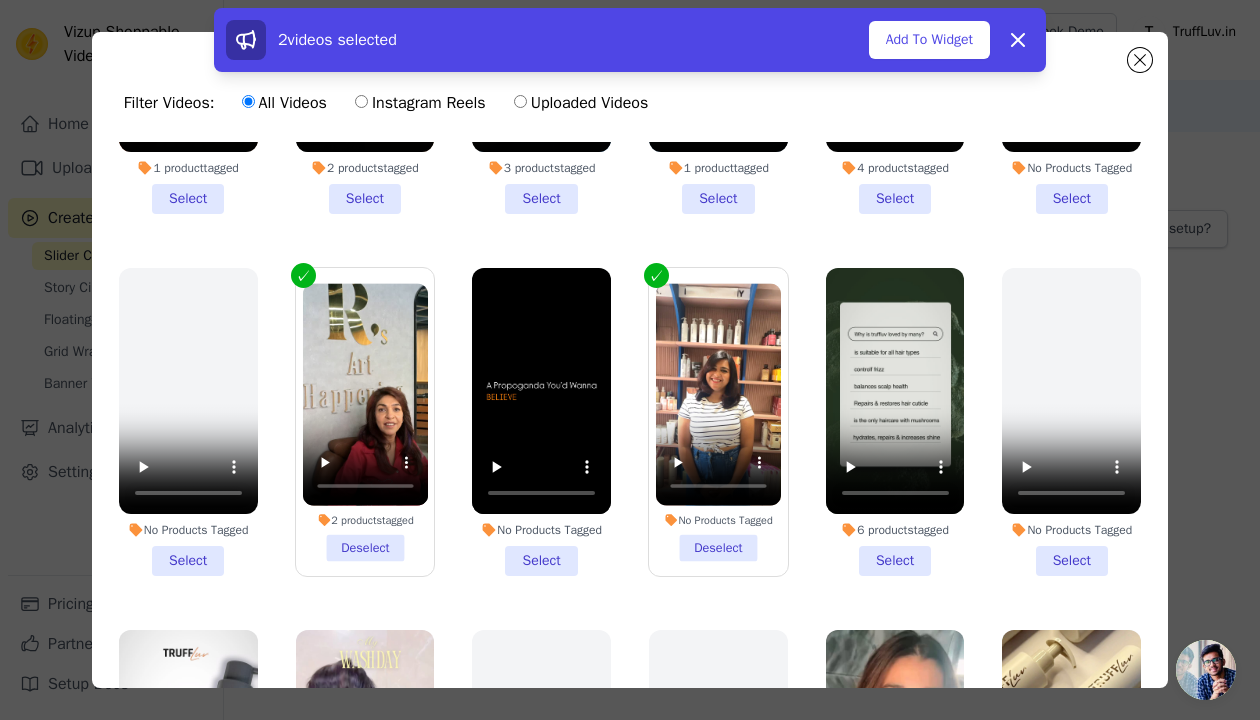 click on "No Products Tagged     Select" at bounding box center [541, 422] 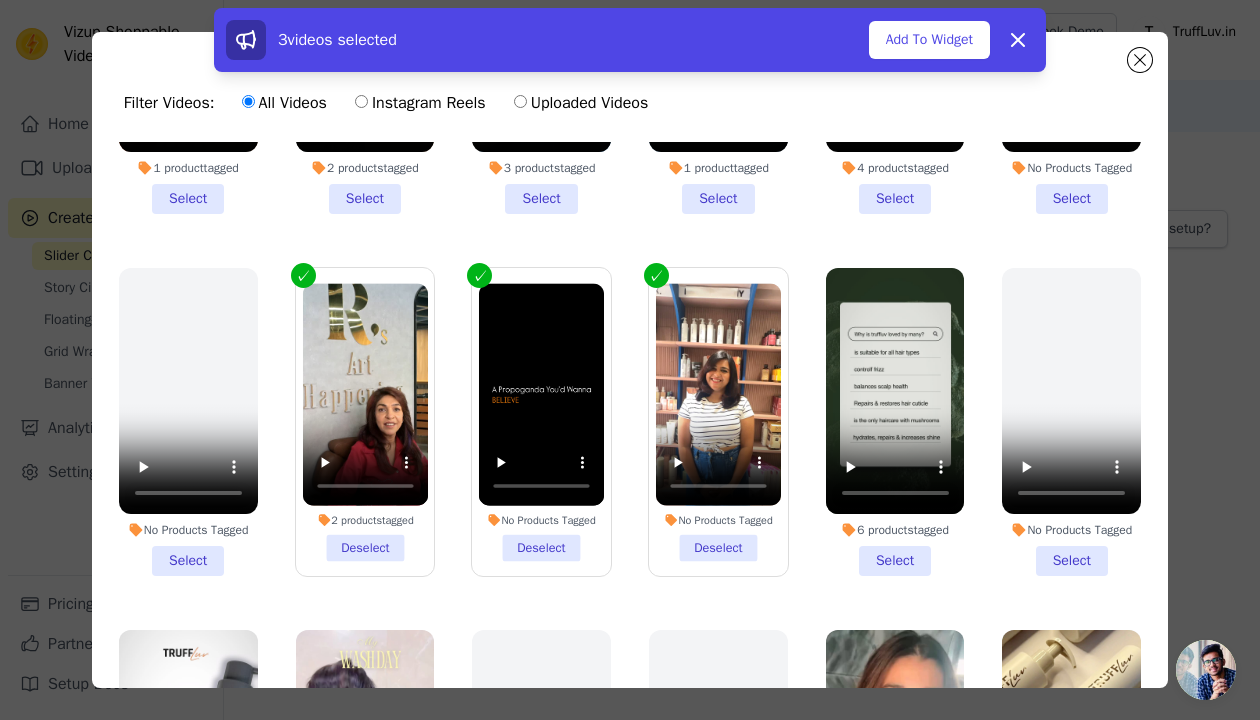 click on "6   products  tagged     Select" at bounding box center (895, 422) 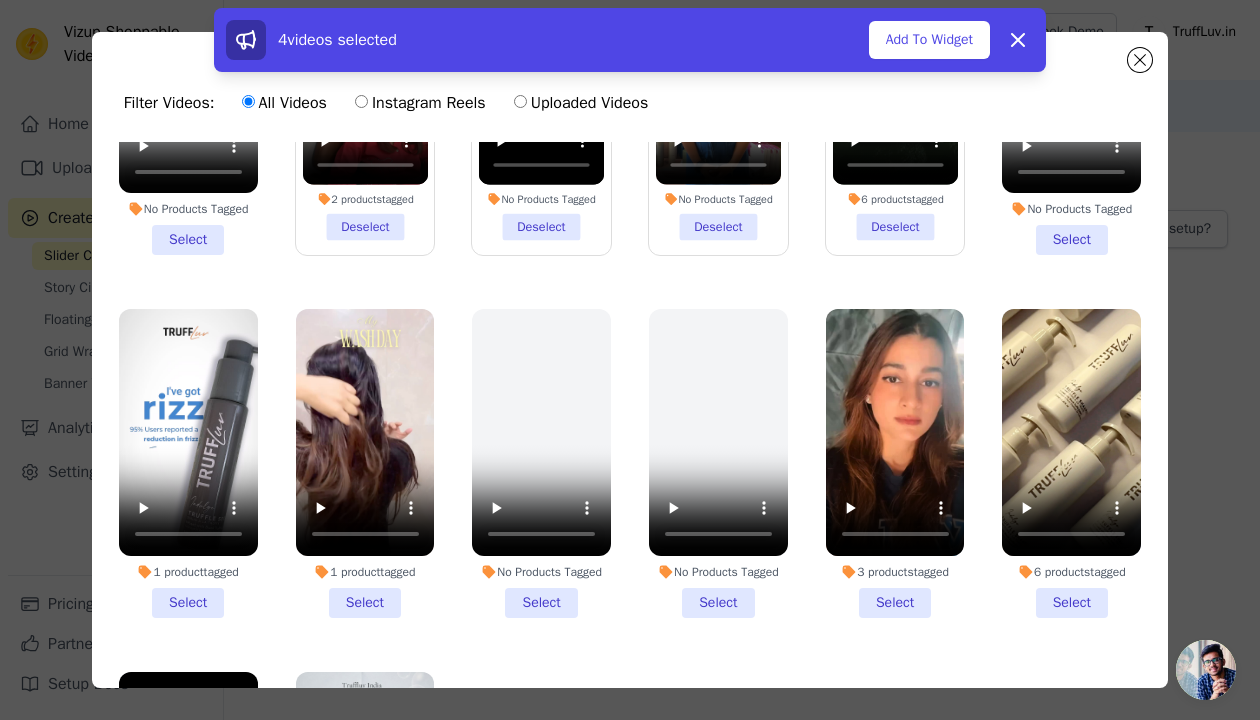 scroll, scrollTop: 603, scrollLeft: 0, axis: vertical 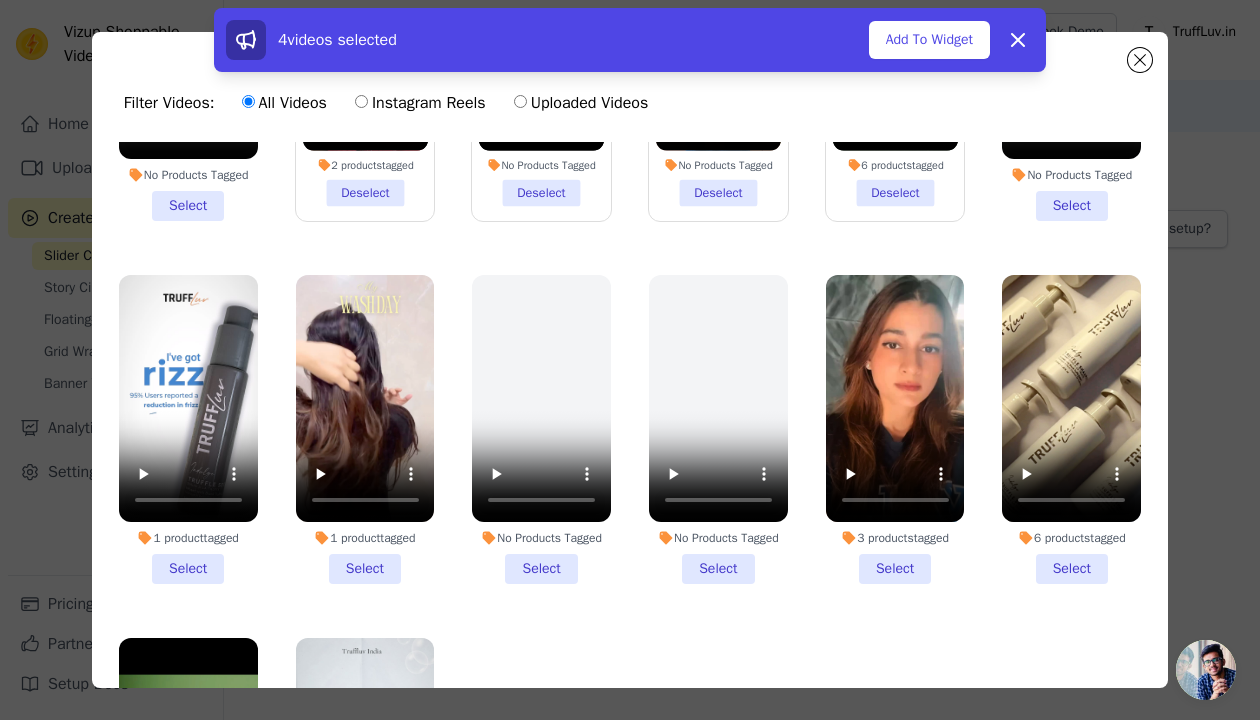 click on "1   product  tagged     Select" at bounding box center (365, 429) 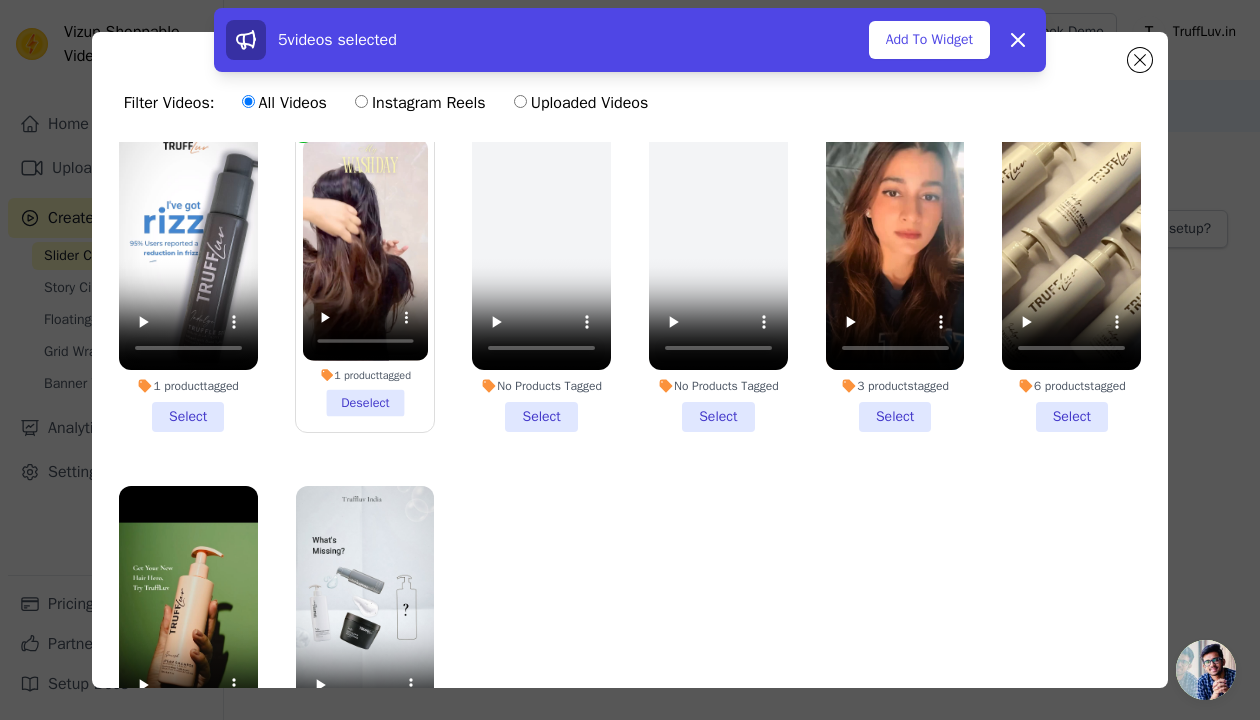 scroll, scrollTop: 794, scrollLeft: 0, axis: vertical 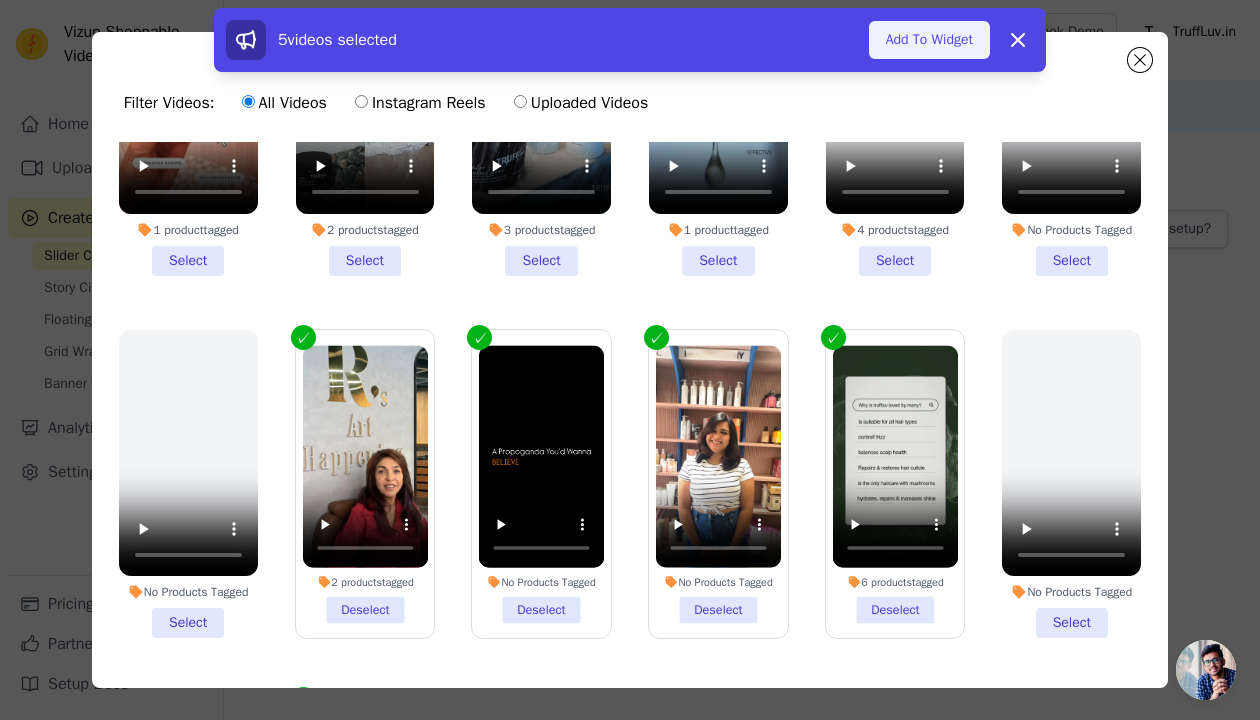 click on "Add To Widget" at bounding box center (929, 40) 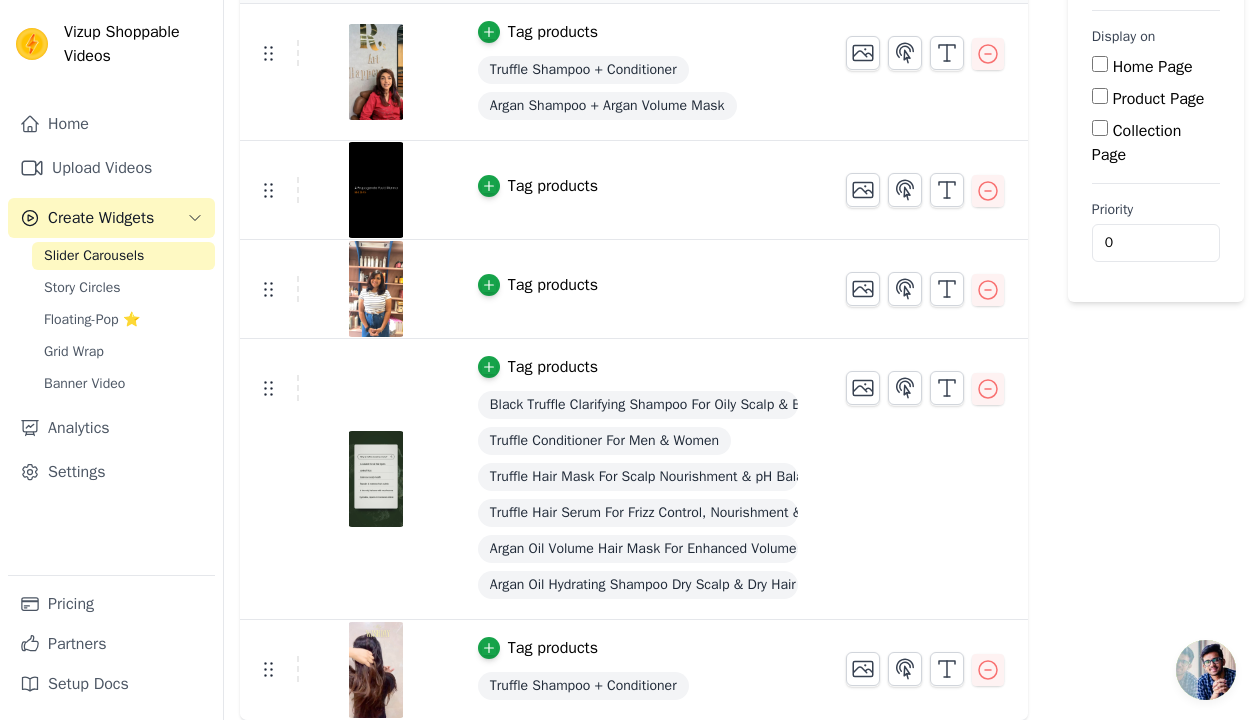 scroll, scrollTop: 0, scrollLeft: 0, axis: both 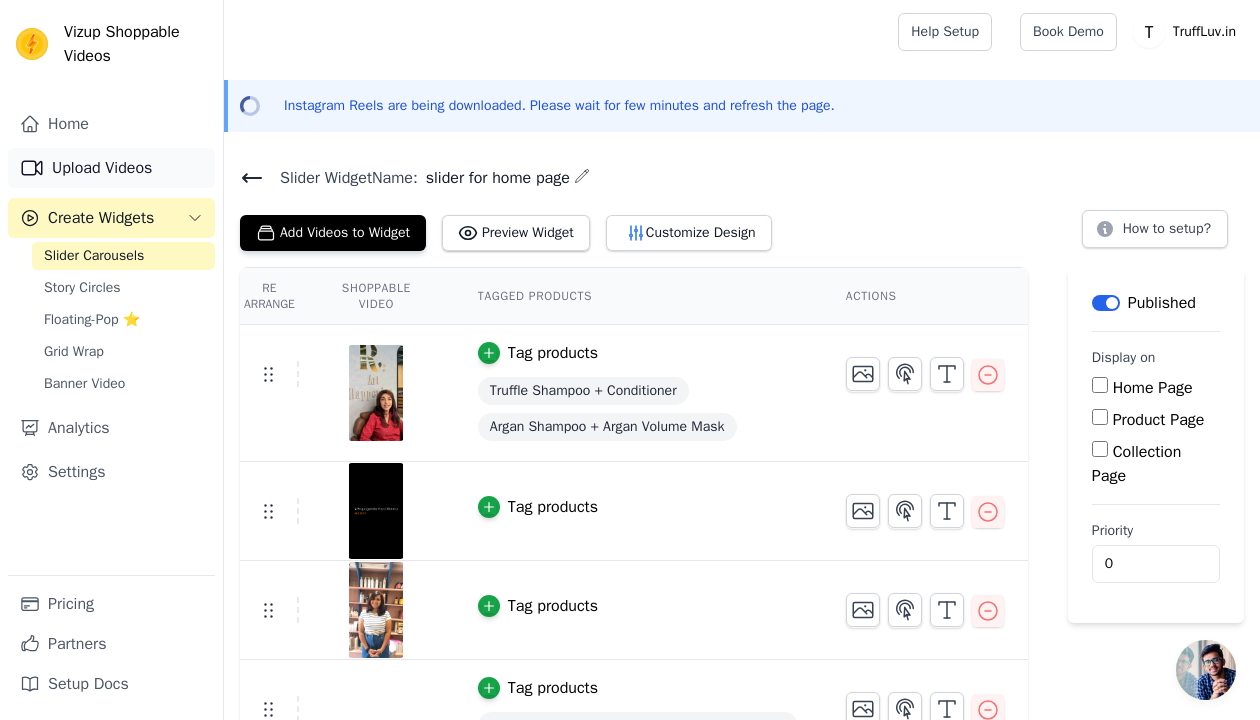 click on "Upload Videos" at bounding box center (111, 168) 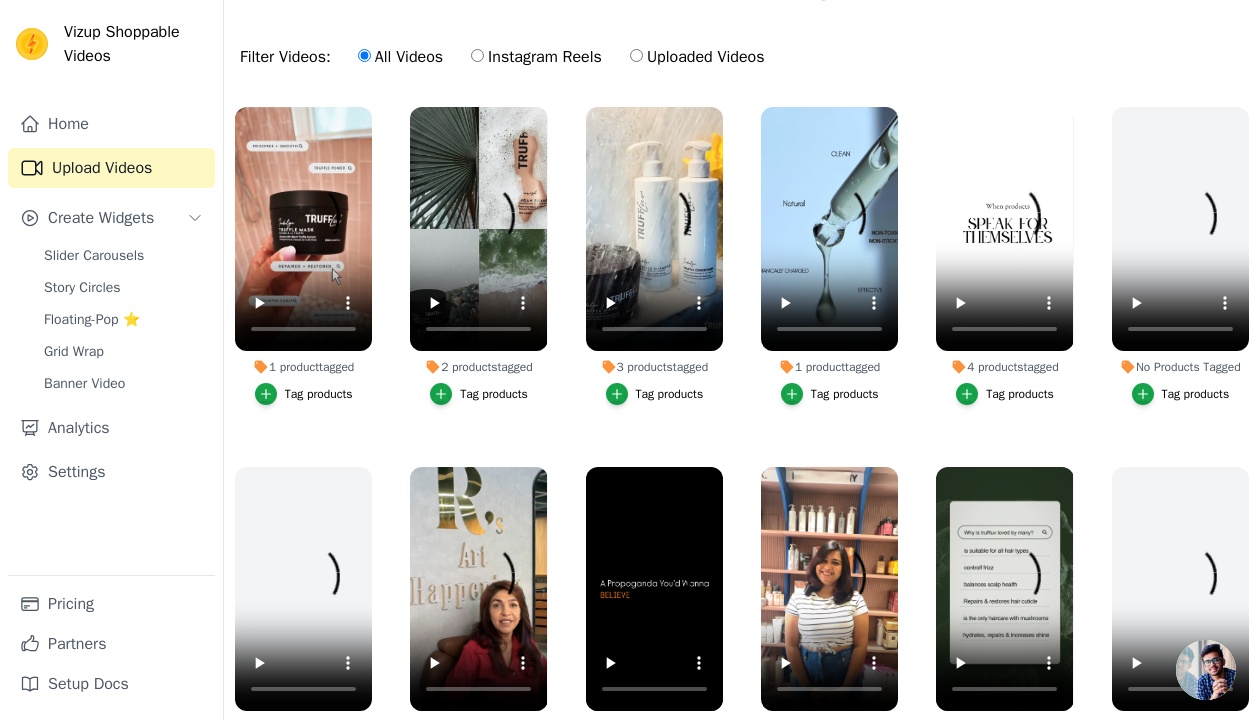 scroll, scrollTop: 215, scrollLeft: 0, axis: vertical 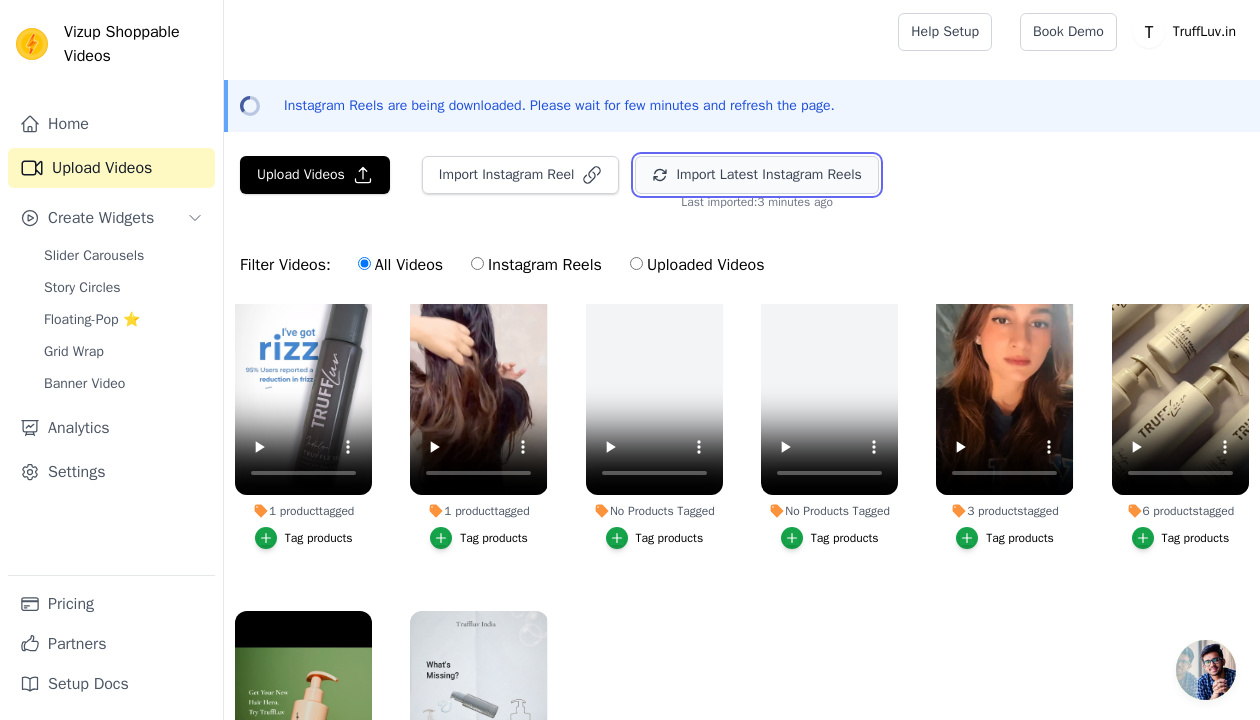 click on "Import Latest Instagram Reels" at bounding box center (756, 175) 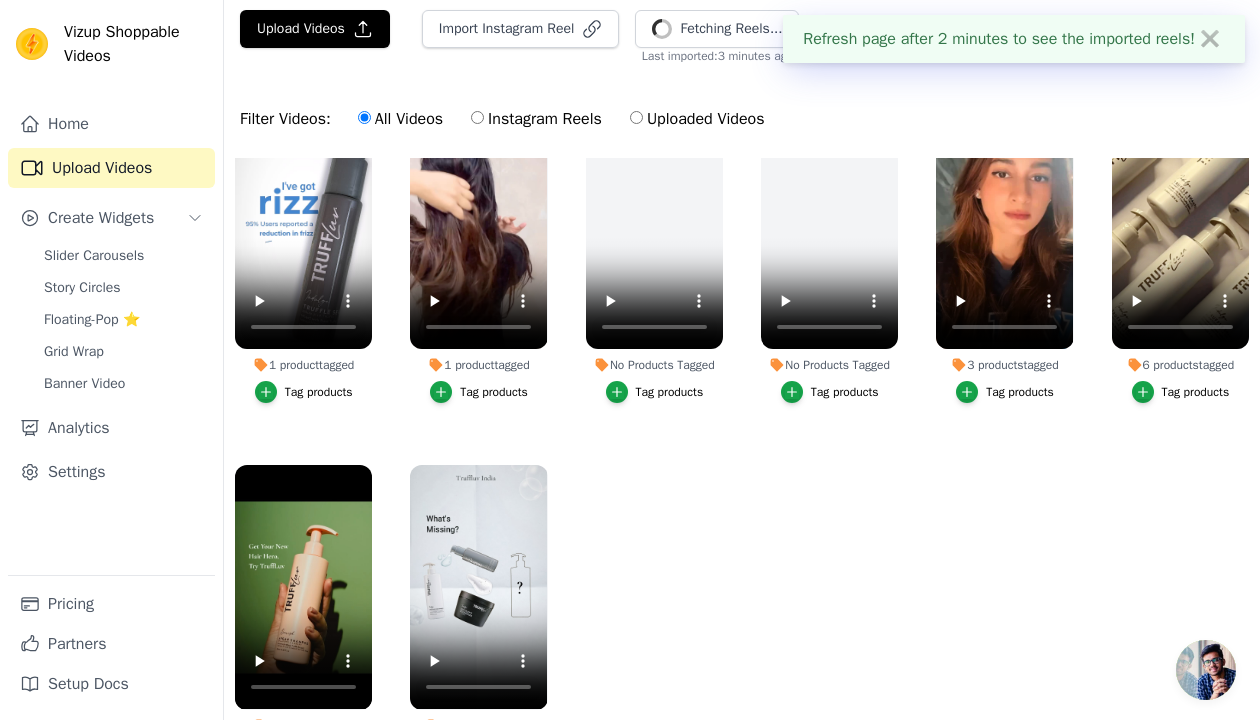 scroll, scrollTop: 288, scrollLeft: 0, axis: vertical 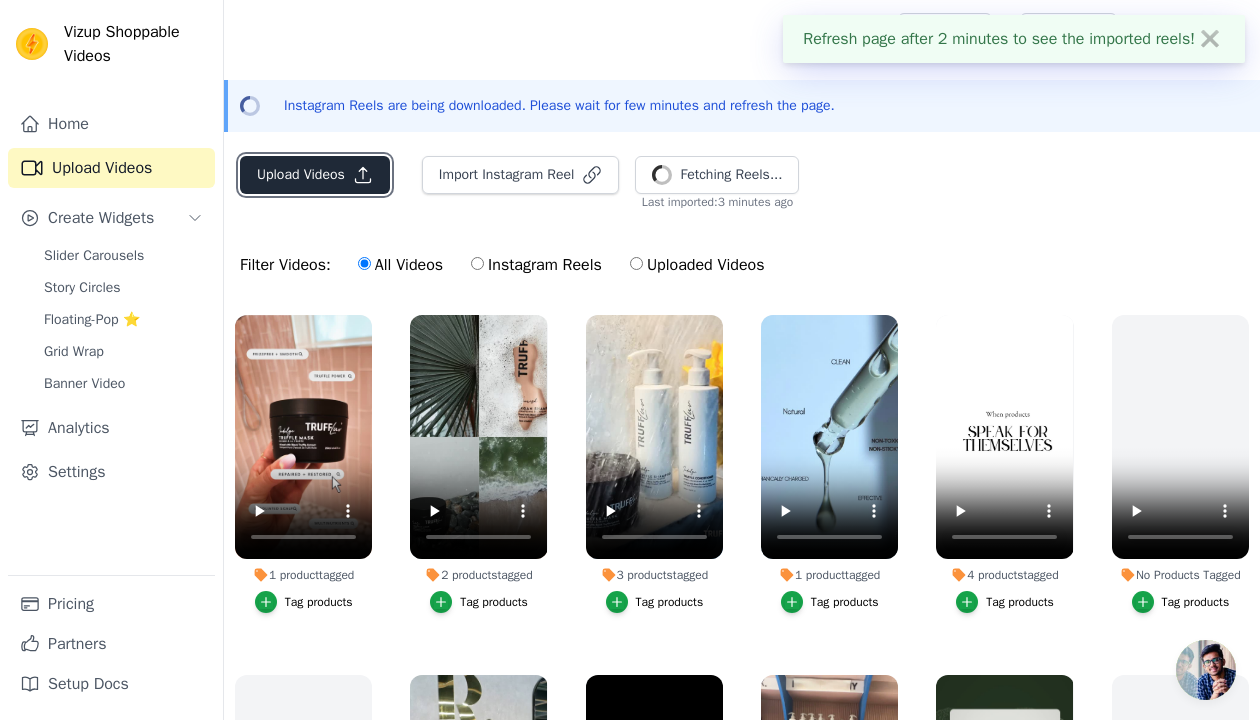 click 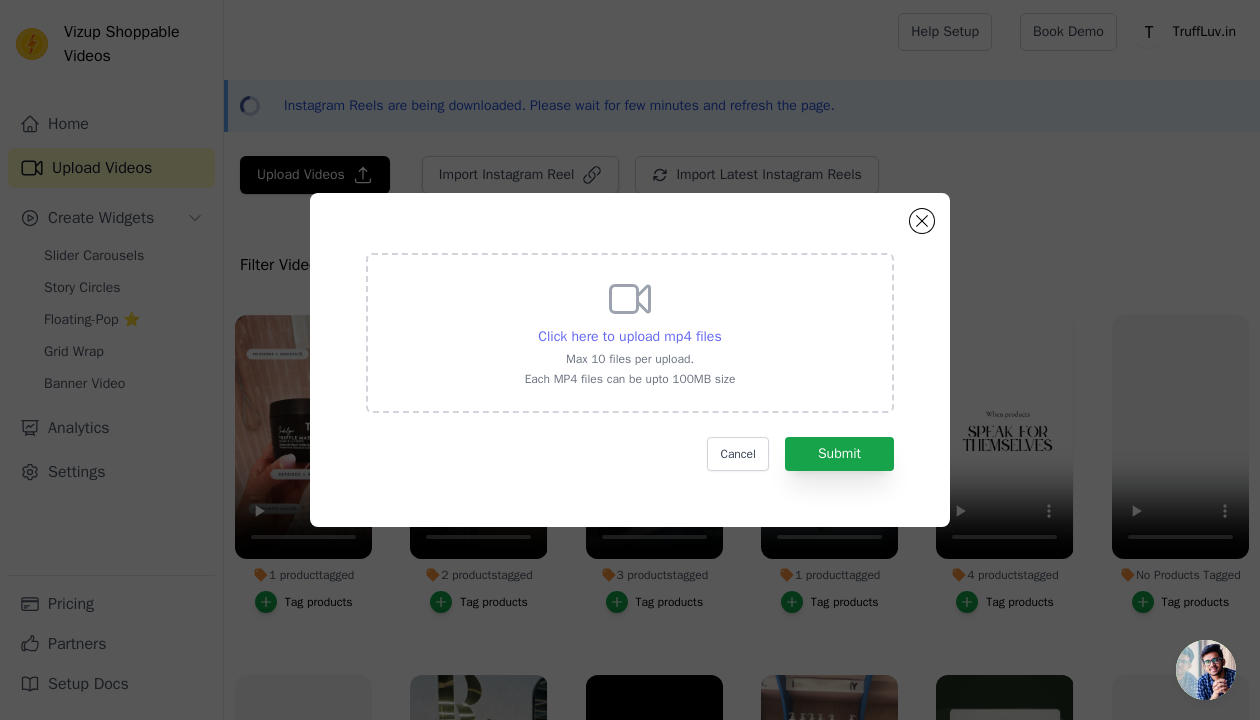 click on "Click here to upload mp4 files" at bounding box center [629, 337] 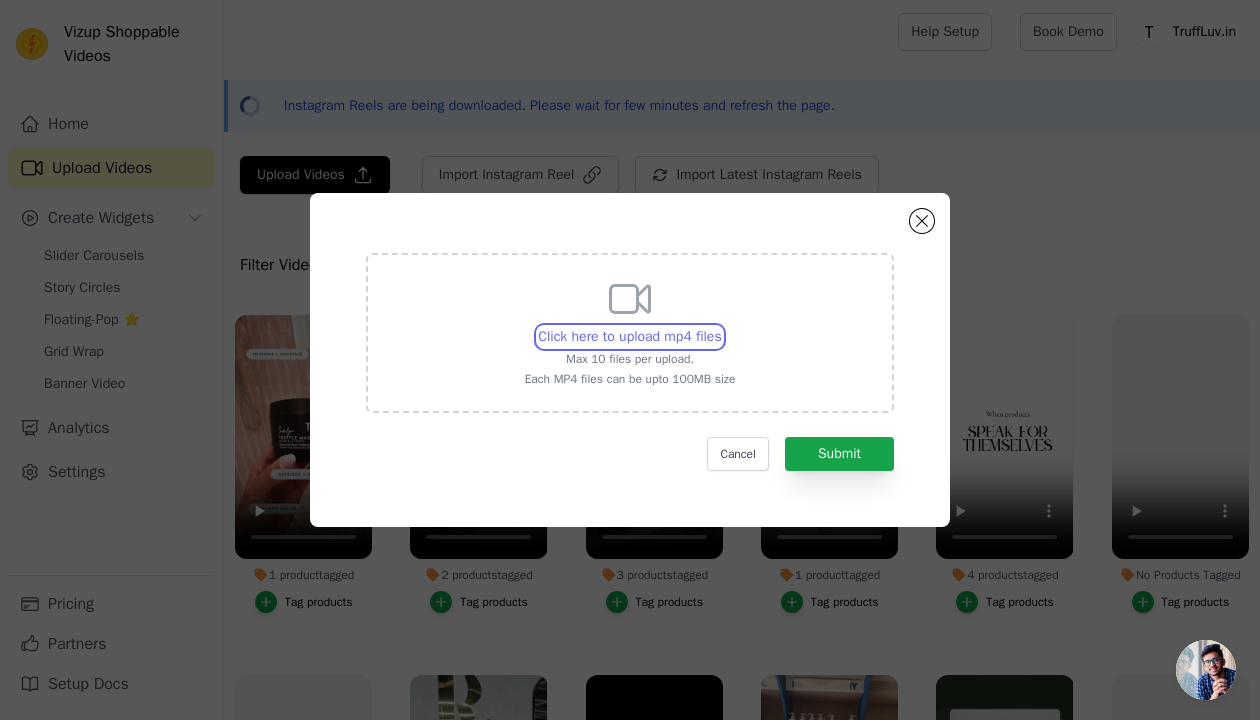 type on "C:\fakepath\Yukta x Truffluv (1).mp4" 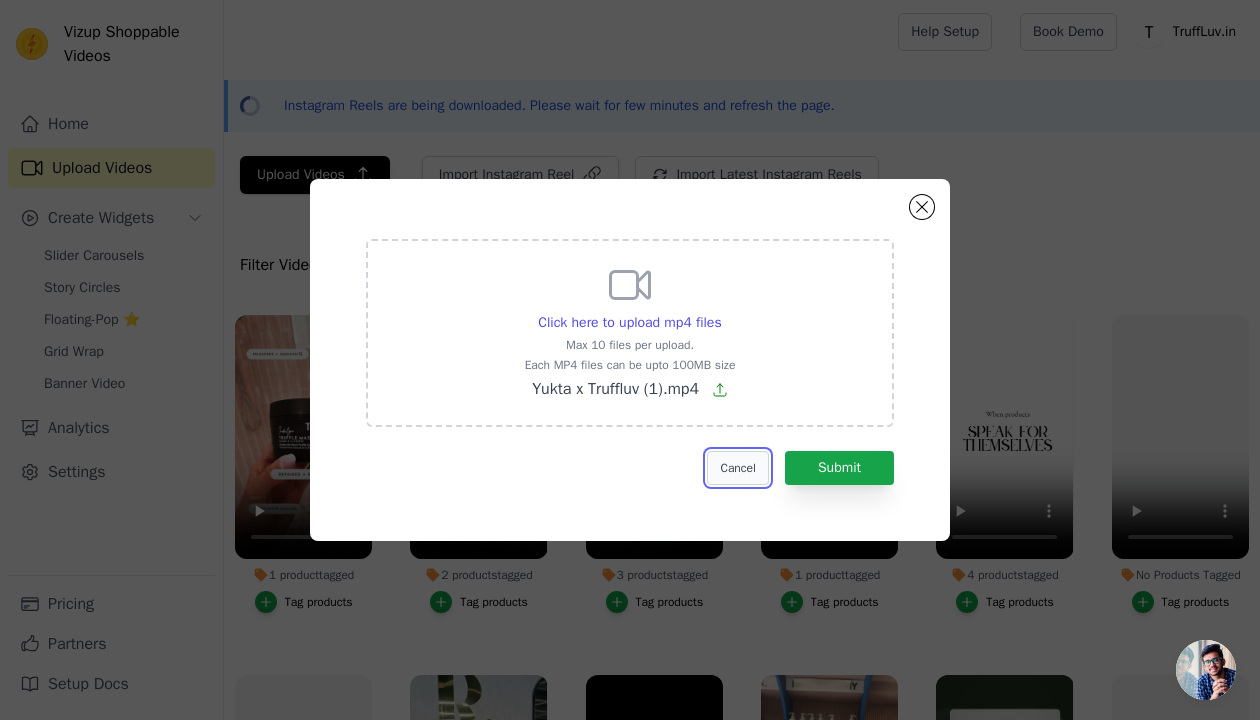 click on "Cancel" at bounding box center [737, 468] 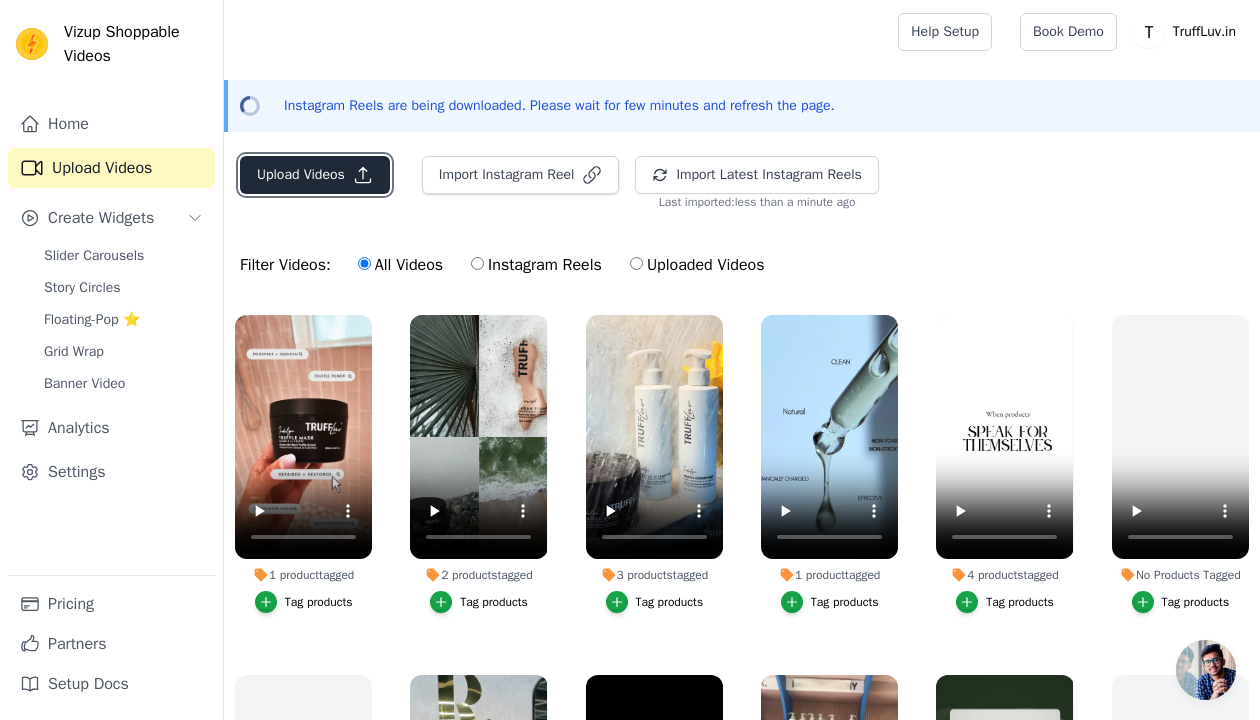 click 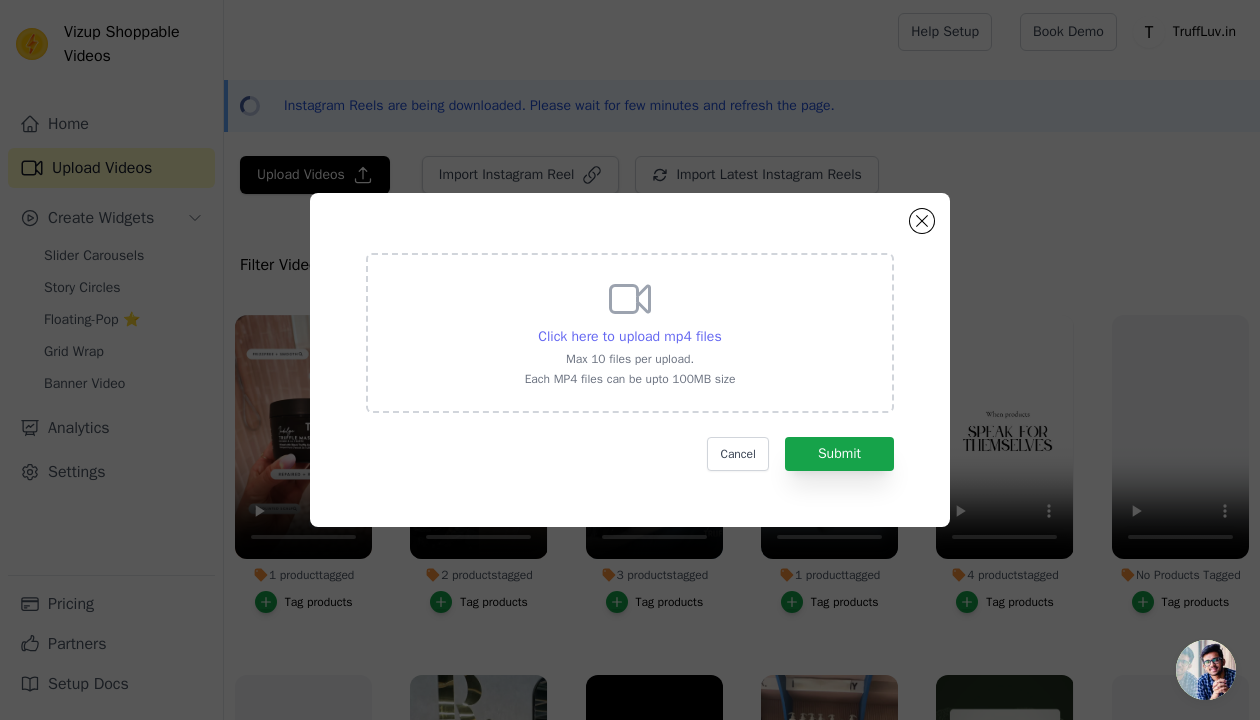 click on "Click here to upload mp4 files" at bounding box center (629, 337) 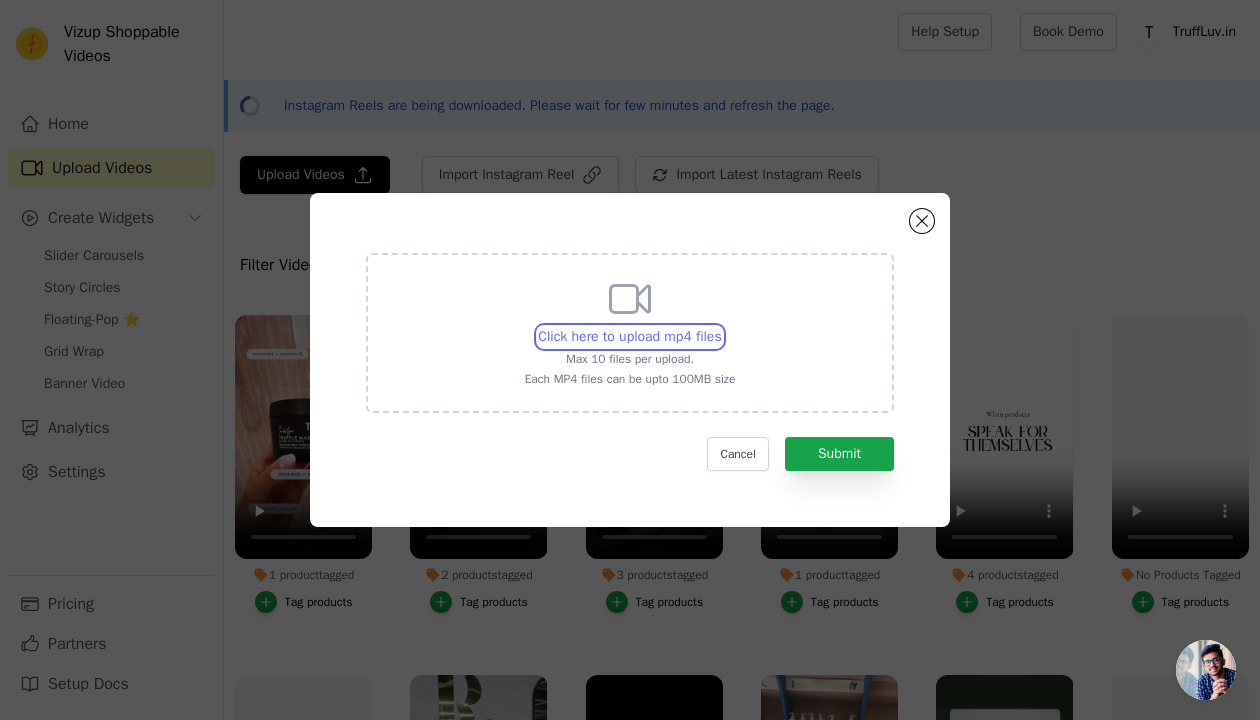 click on "Click here to upload mp4 files     Max 10 files per upload.   Each MP4 files can be upto 100MB size" at bounding box center (721, 326) 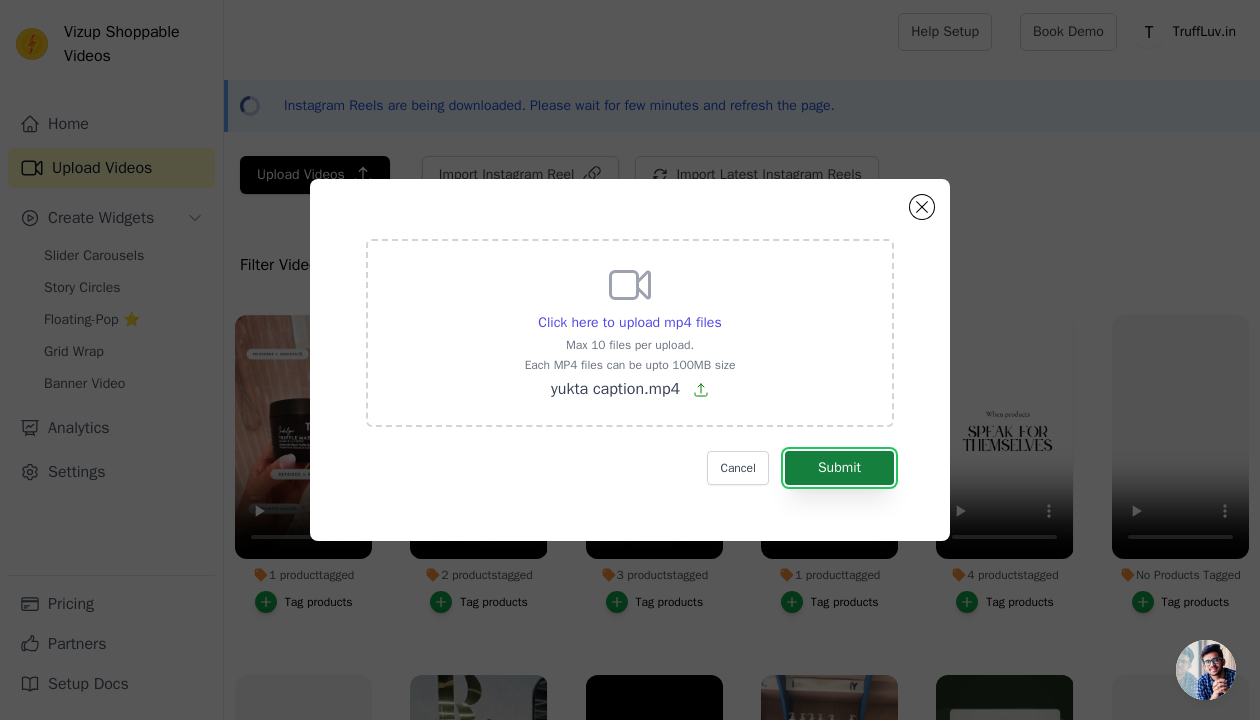 click on "Submit" at bounding box center [839, 468] 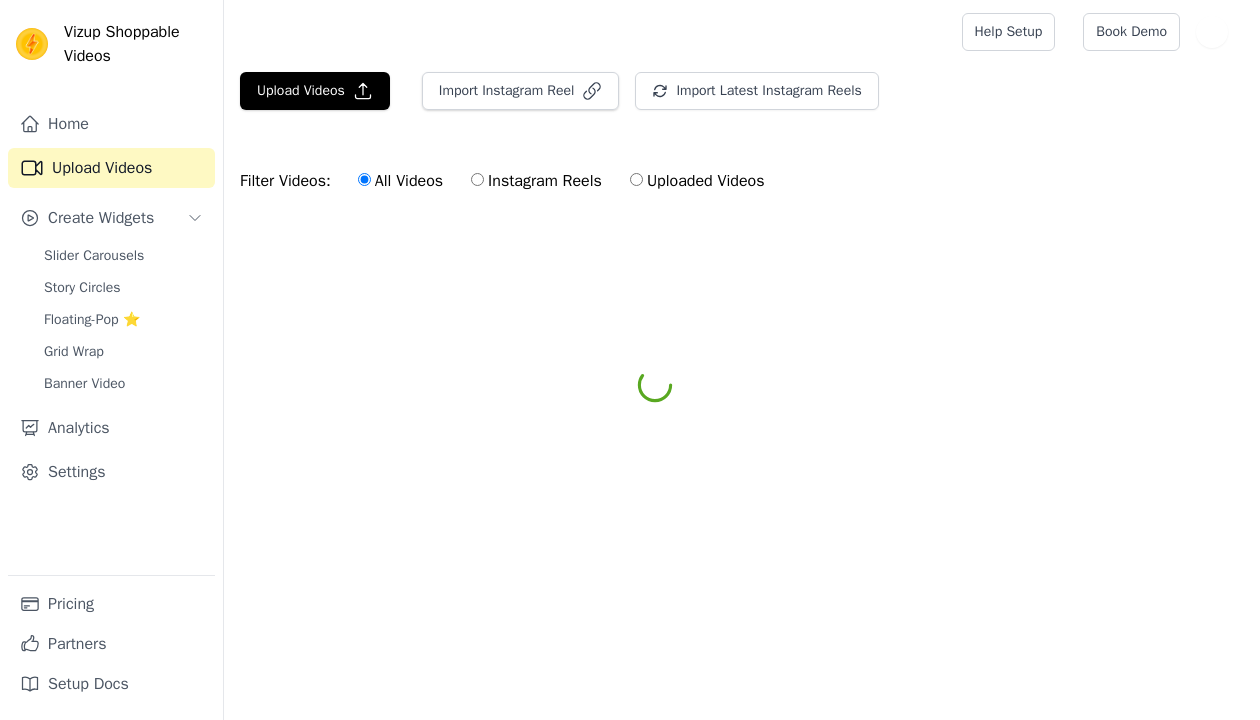 scroll, scrollTop: 0, scrollLeft: 0, axis: both 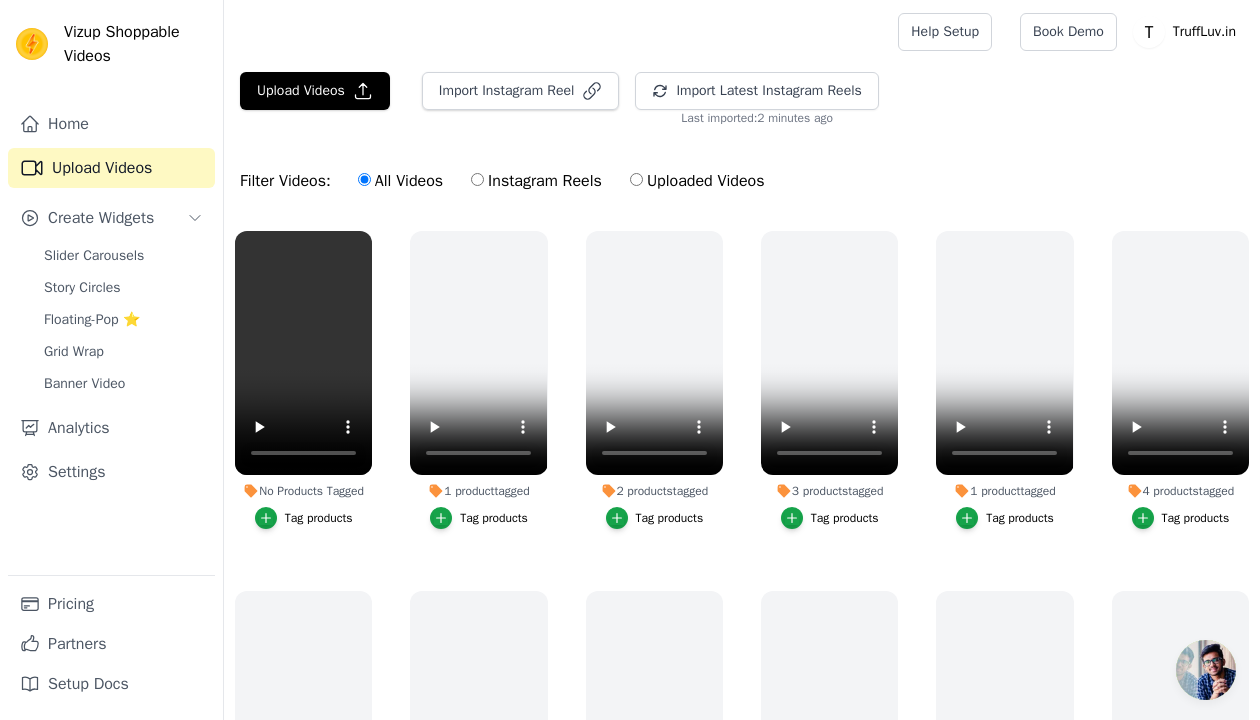 click on "Tag products" at bounding box center [319, 518] 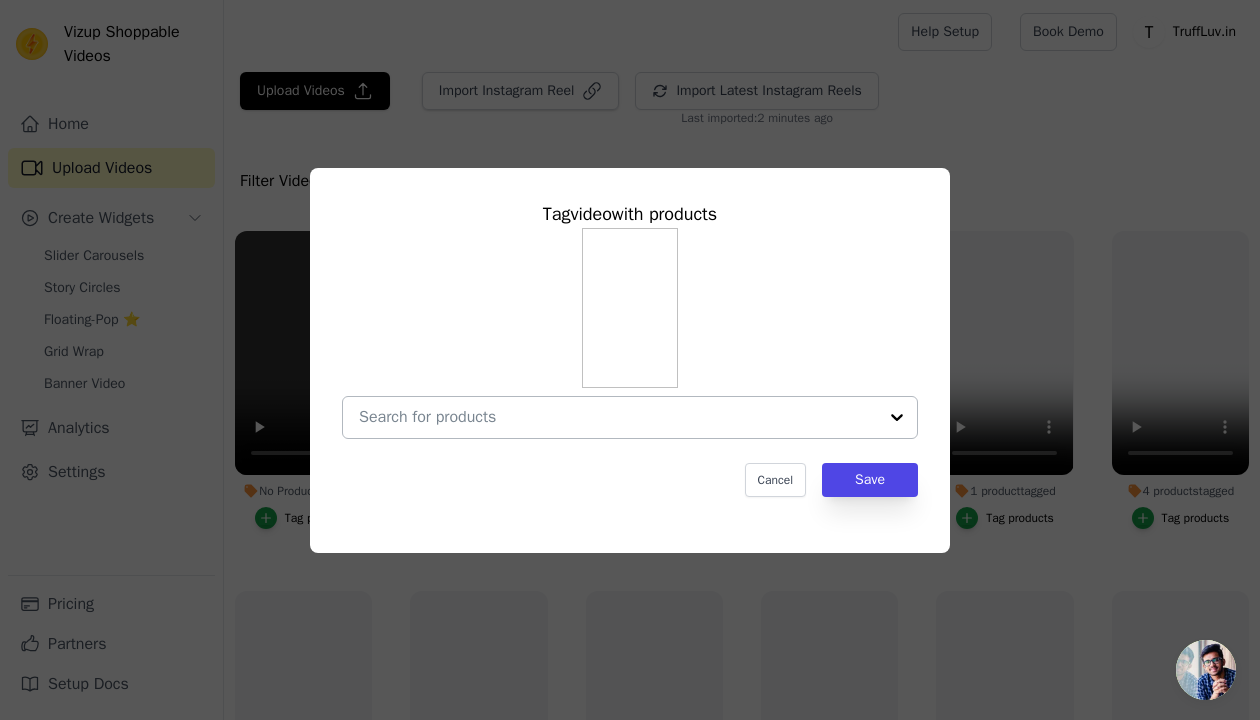 click at bounding box center [618, 417] 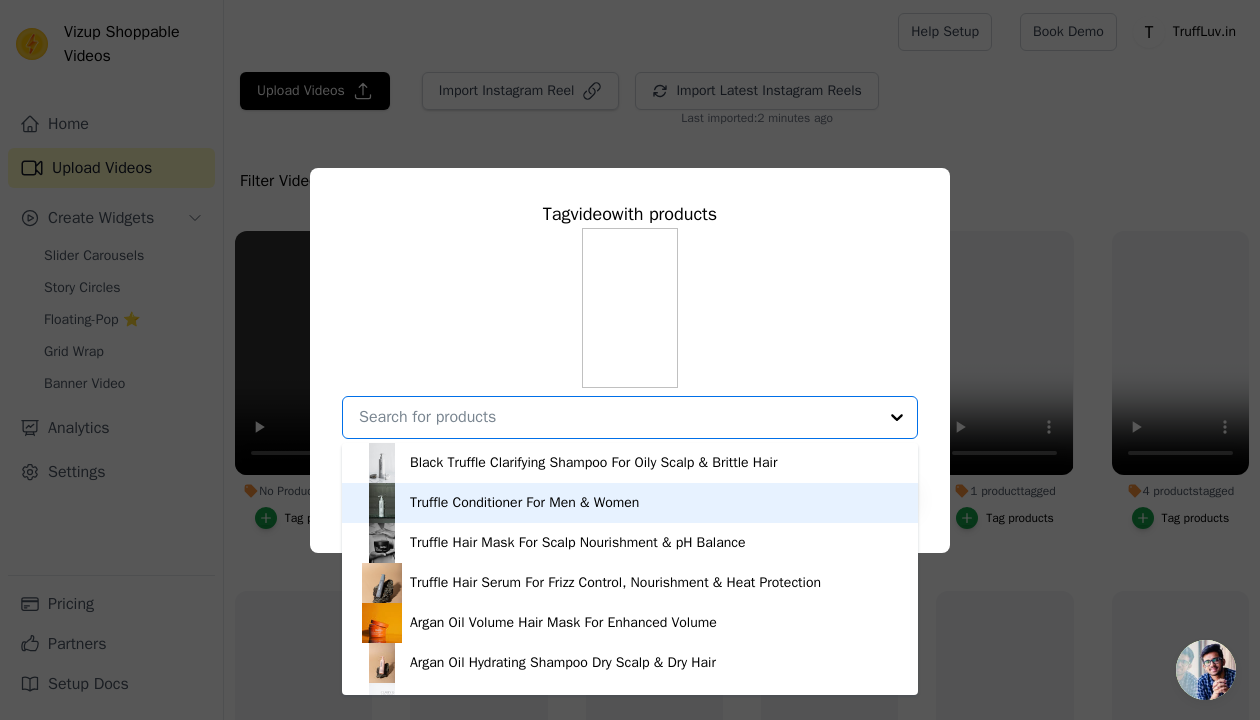 scroll, scrollTop: 148, scrollLeft: 0, axis: vertical 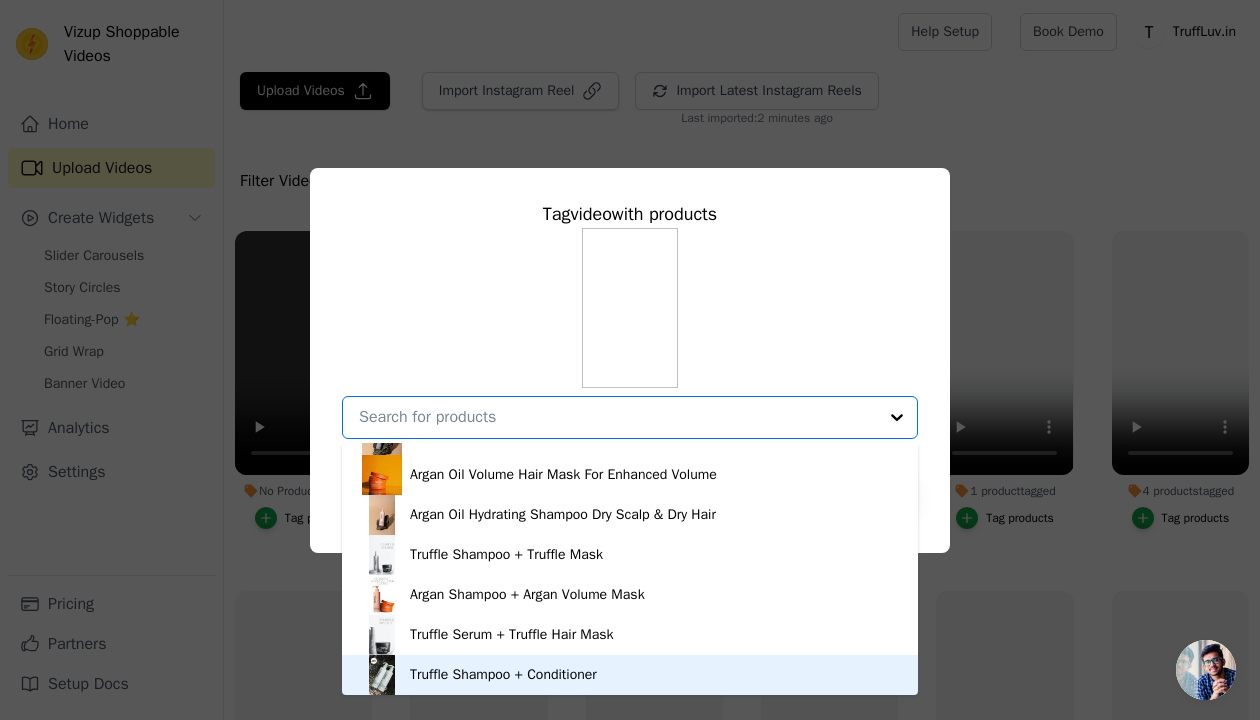 click on "Truffle Shampoo + Conditioner" at bounding box center [503, 675] 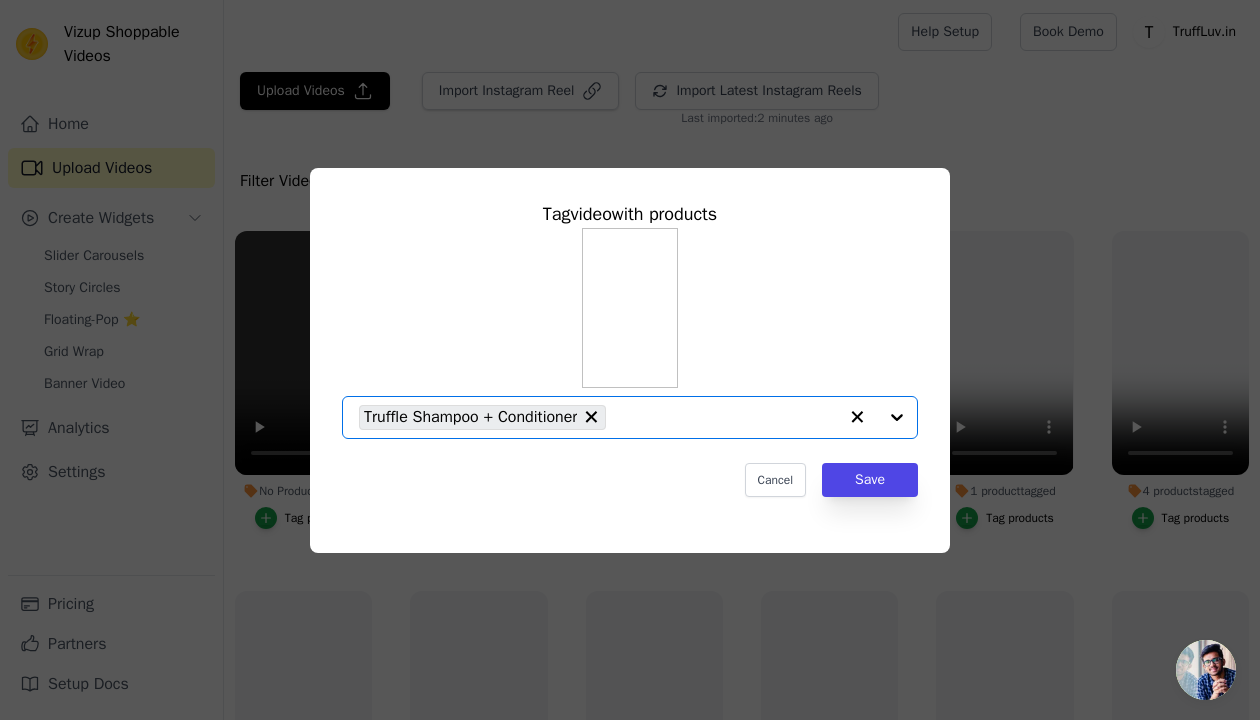 click on "No Products Tagged     Tag  video  with products       Option Truffle Shampoo + Conditioner, selected.   Select is focused, type to refine list, press down to open the menu.     Truffle Shampoo + Conditioner                   Cancel   Save     Tag products" 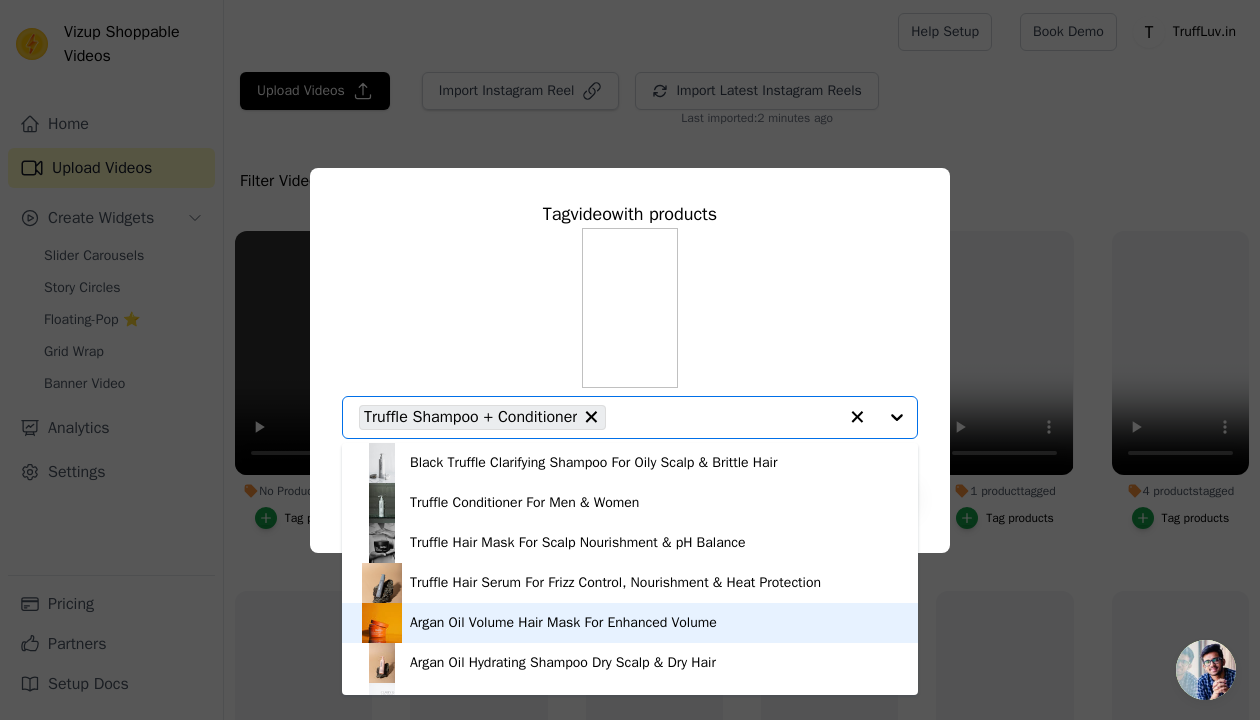 click on "Argan Oil Volume Hair Mask For Enhanced Volume" at bounding box center (563, 623) 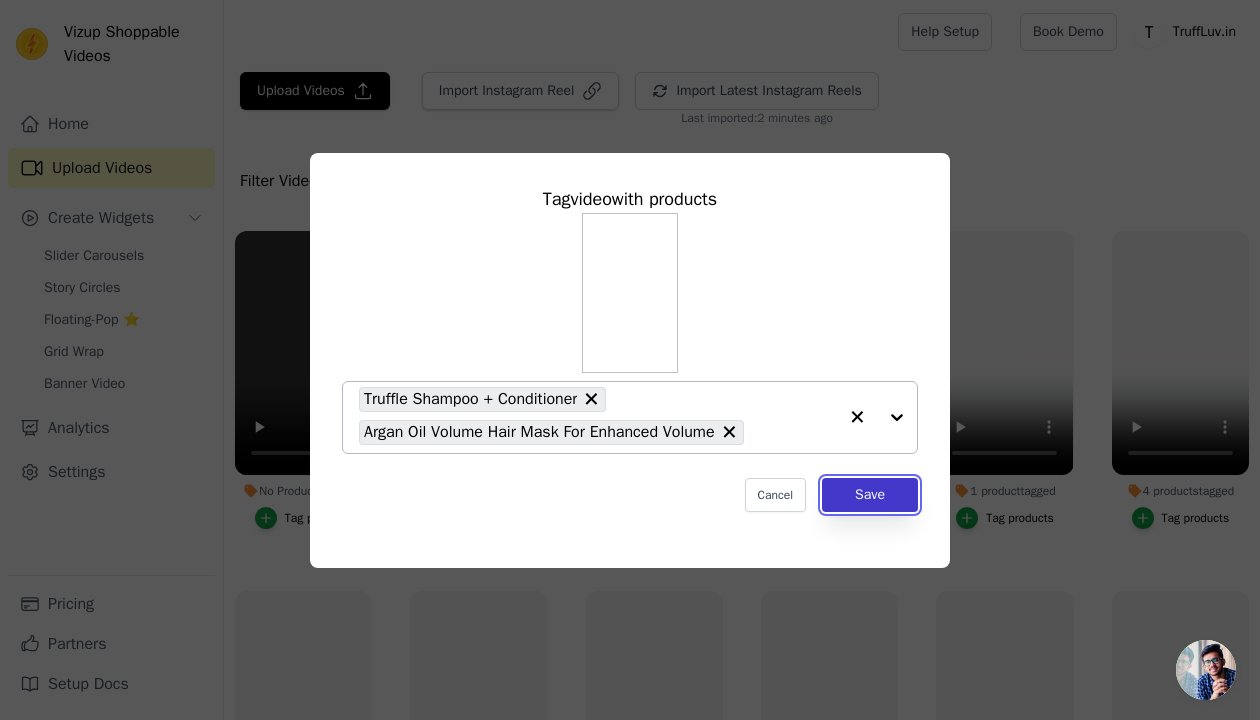 click on "Save" at bounding box center (870, 495) 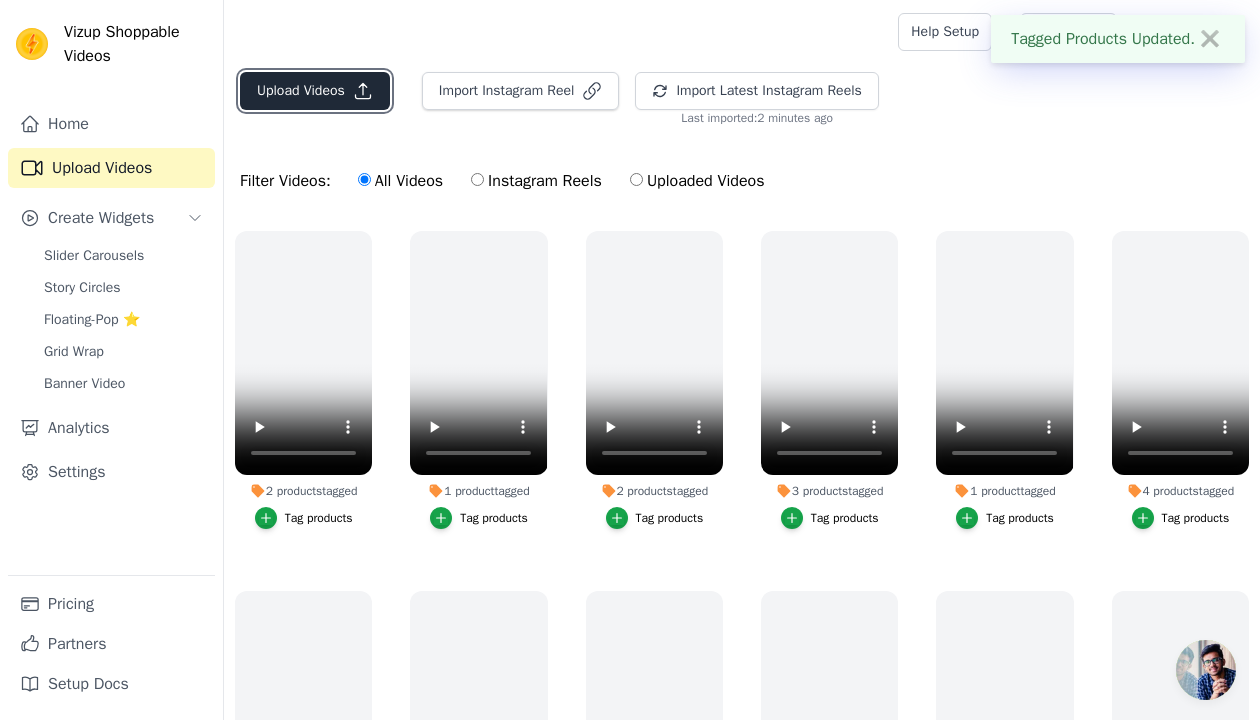 click on "Upload Videos" at bounding box center [315, 91] 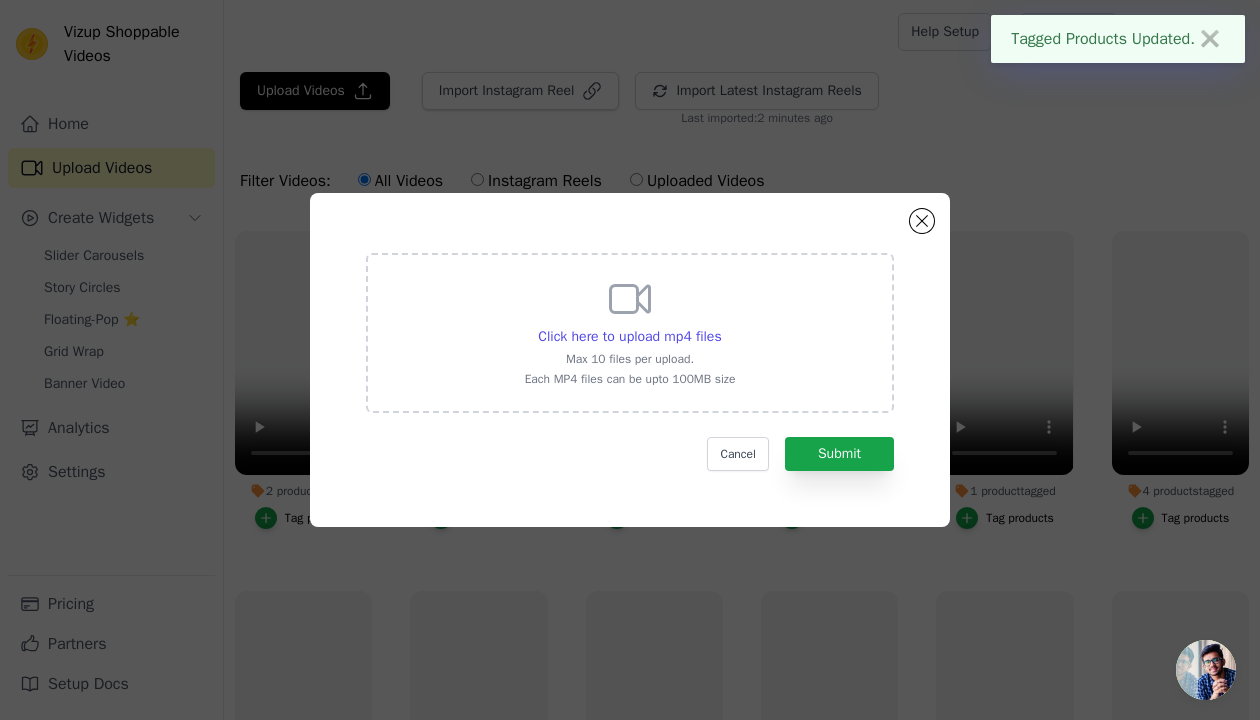click on "Click here to upload mp4 files     Max 10 files per upload.   Each MP4 files can be upto 100MB size" at bounding box center (630, 331) 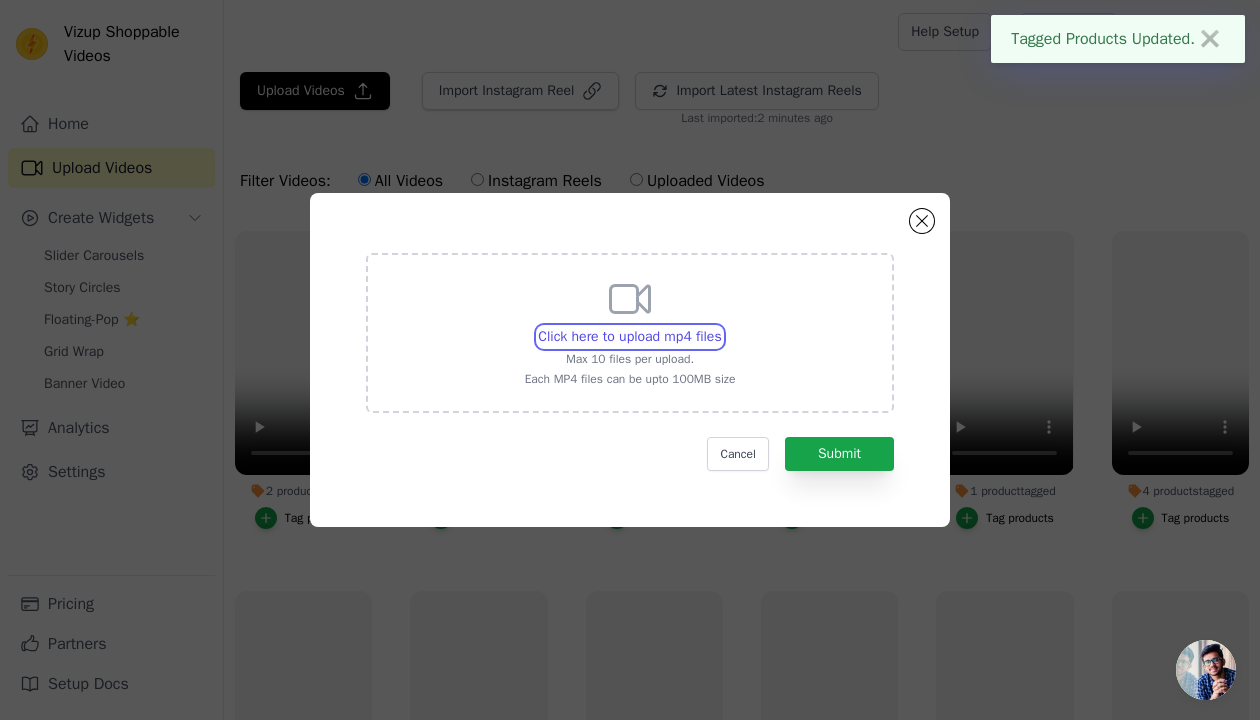 click on "Click here to upload mp4 files     Max 10 files per upload.   Each MP4 files can be upto 100MB size" at bounding box center [721, 326] 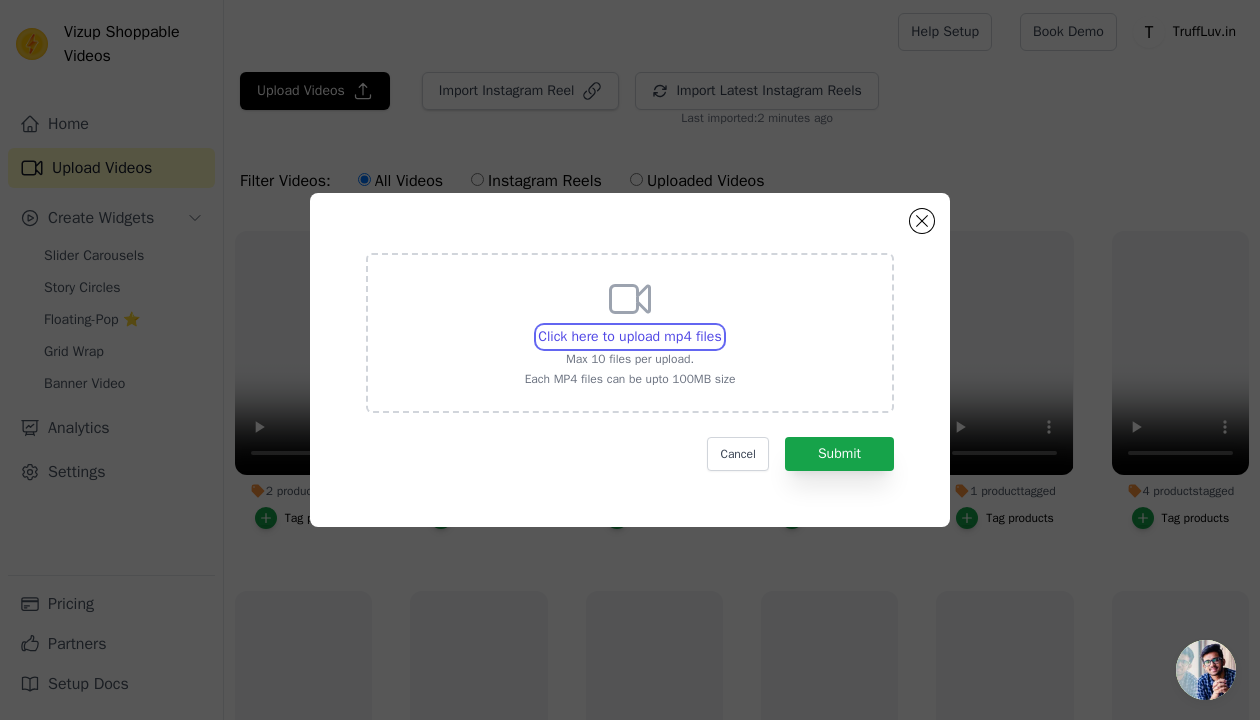 type on "C:\fakepath\21 April  (4).mp4" 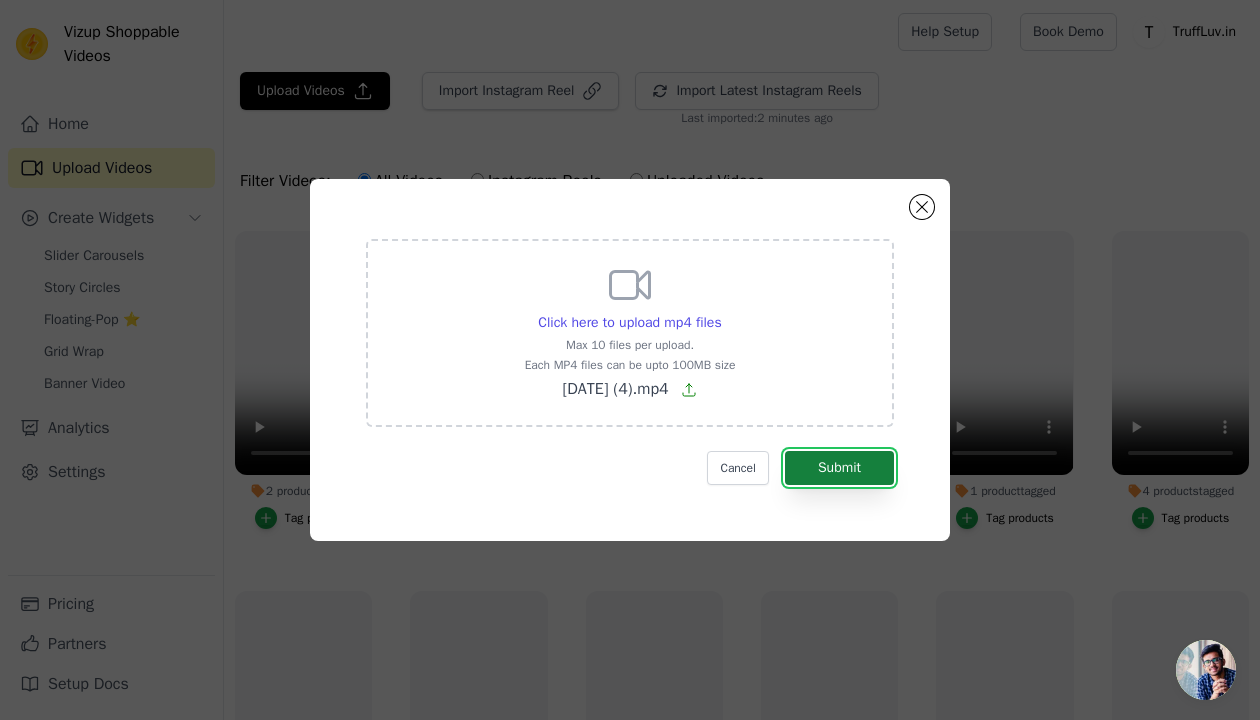 click on "Submit" at bounding box center (839, 468) 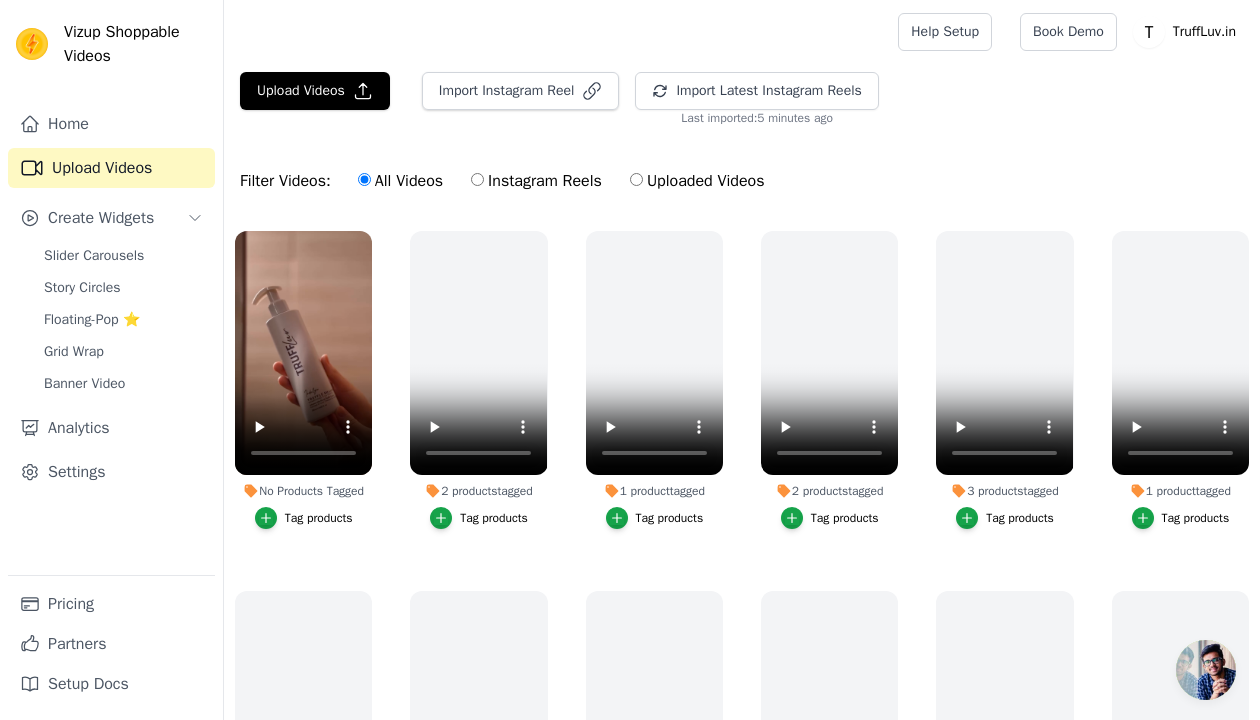 scroll, scrollTop: 0, scrollLeft: 0, axis: both 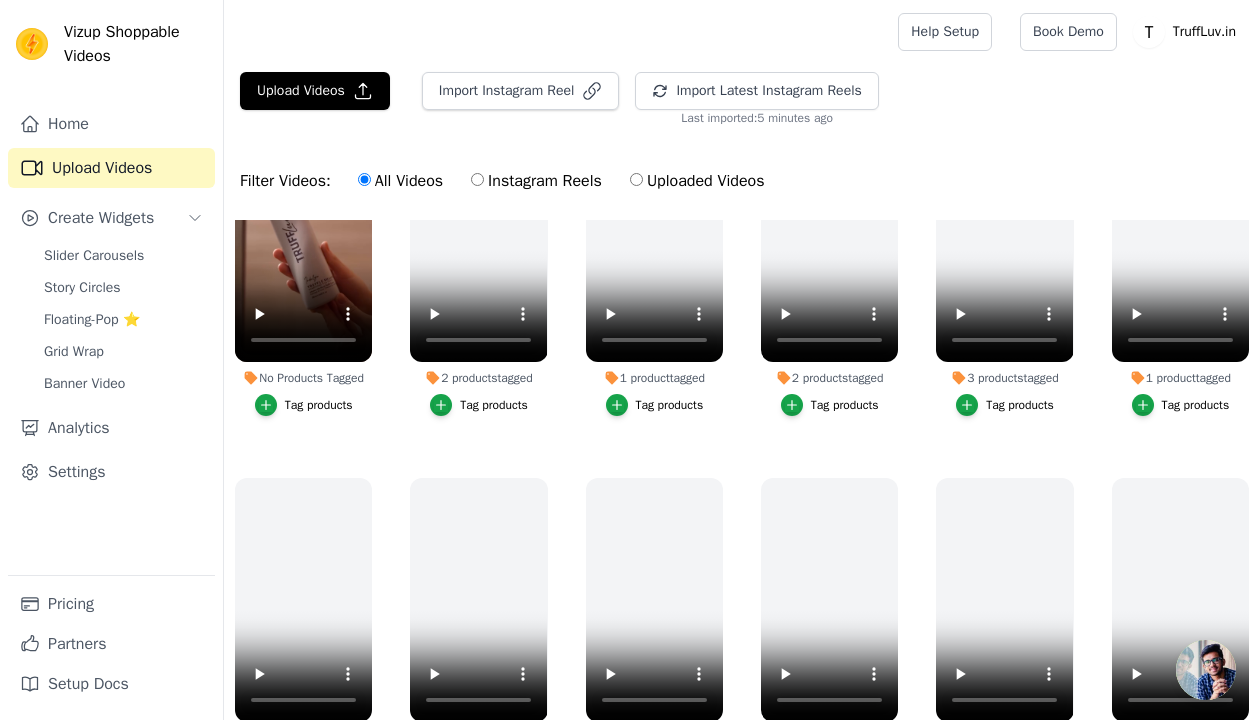 click on "Tag products" at bounding box center [304, 405] 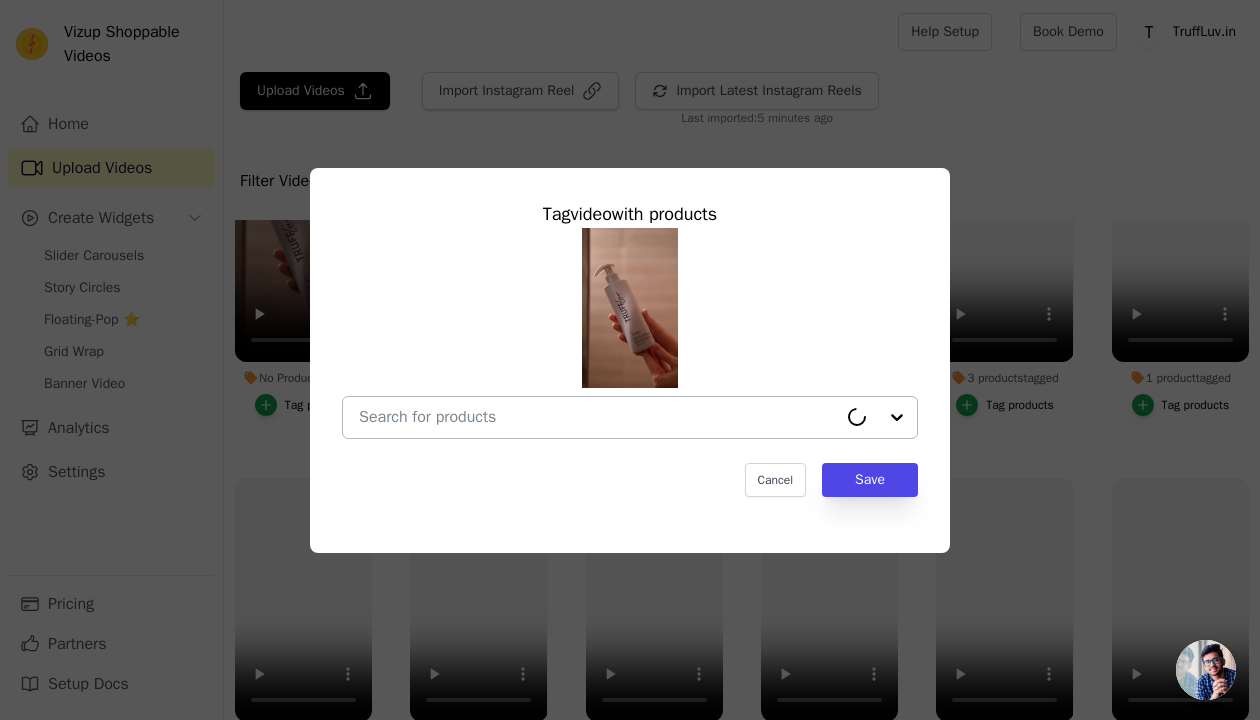 click at bounding box center (598, 417) 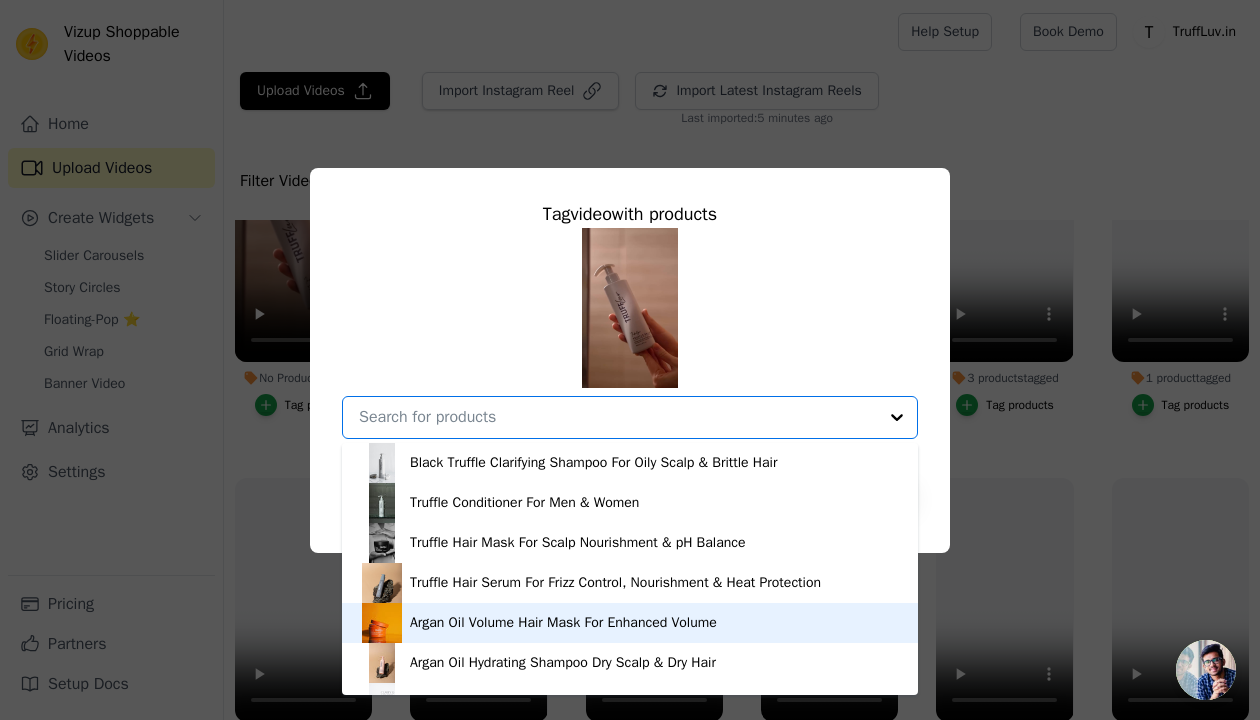 scroll, scrollTop: 148, scrollLeft: 0, axis: vertical 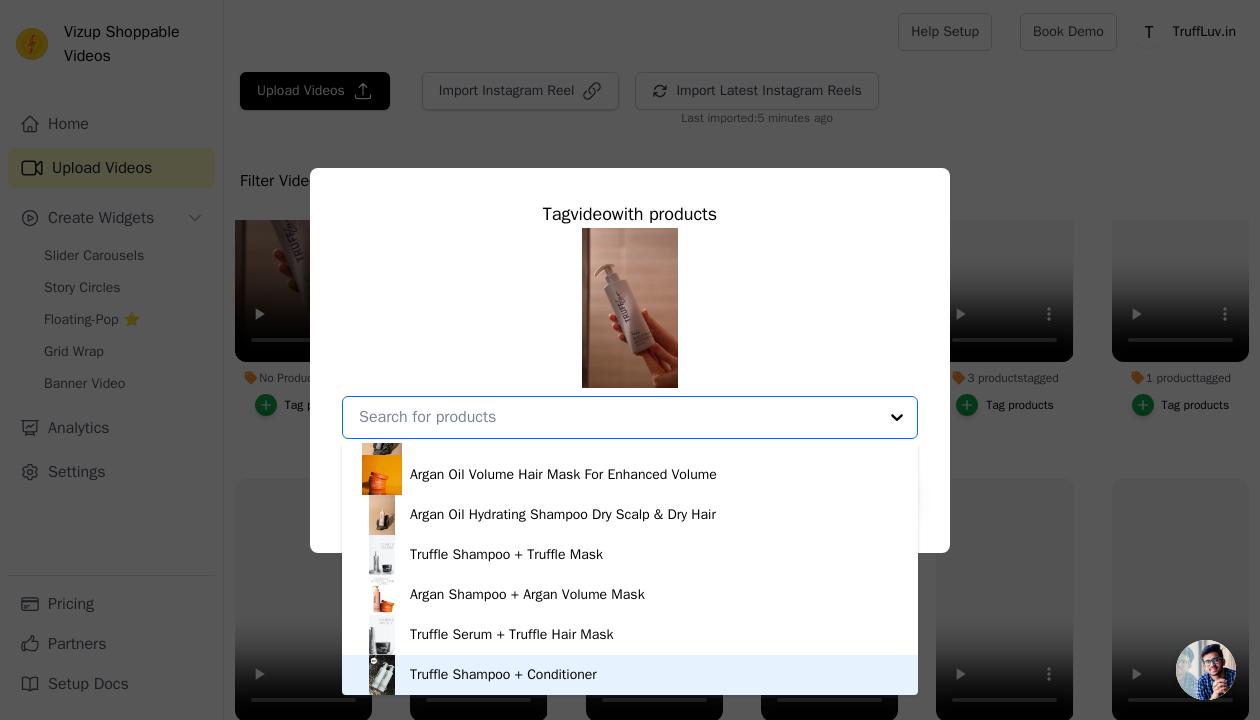 click on "Truffle Shampoo + Conditioner" at bounding box center [503, 675] 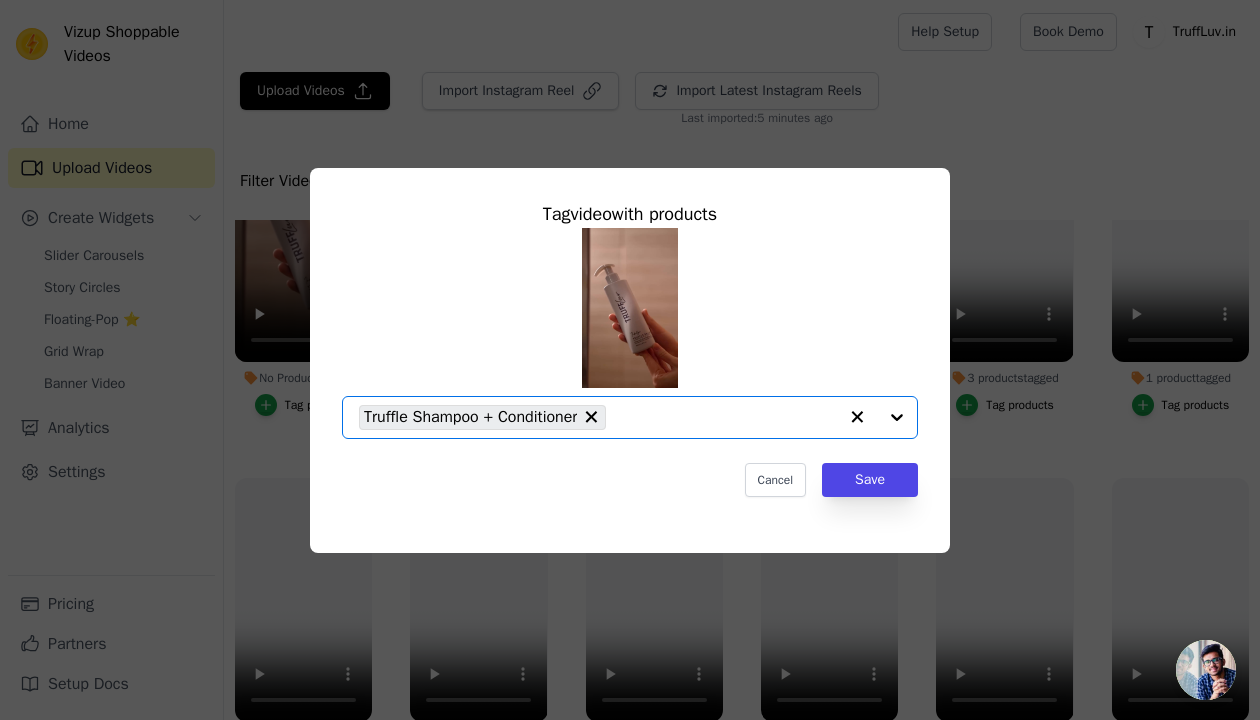 click on "No Products Tagged     Tag  video  with products       Option Truffle Shampoo + Conditioner, selected.   Select is focused, type to refine list, press down to open the menu.     Truffle Shampoo + Conditioner                   Cancel   Save     Tag products" 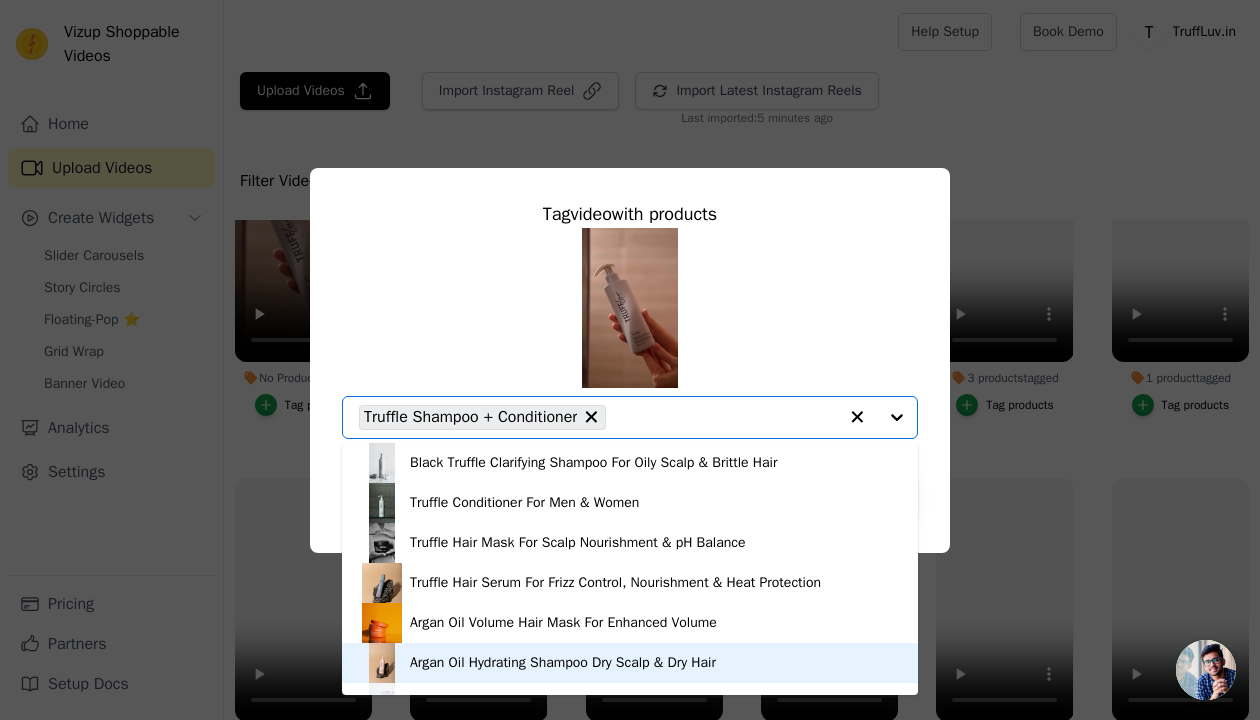 scroll, scrollTop: 148, scrollLeft: 0, axis: vertical 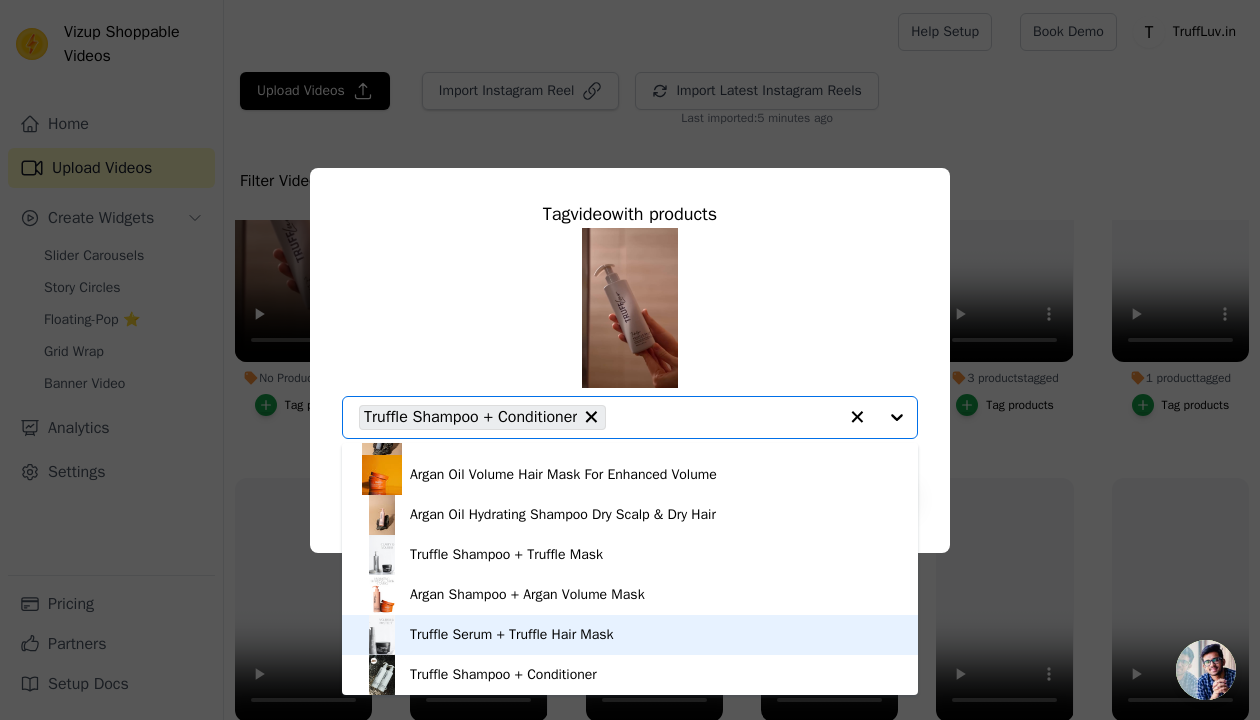 click on "Truffle Serum + Truffle Hair Mask" at bounding box center [512, 635] 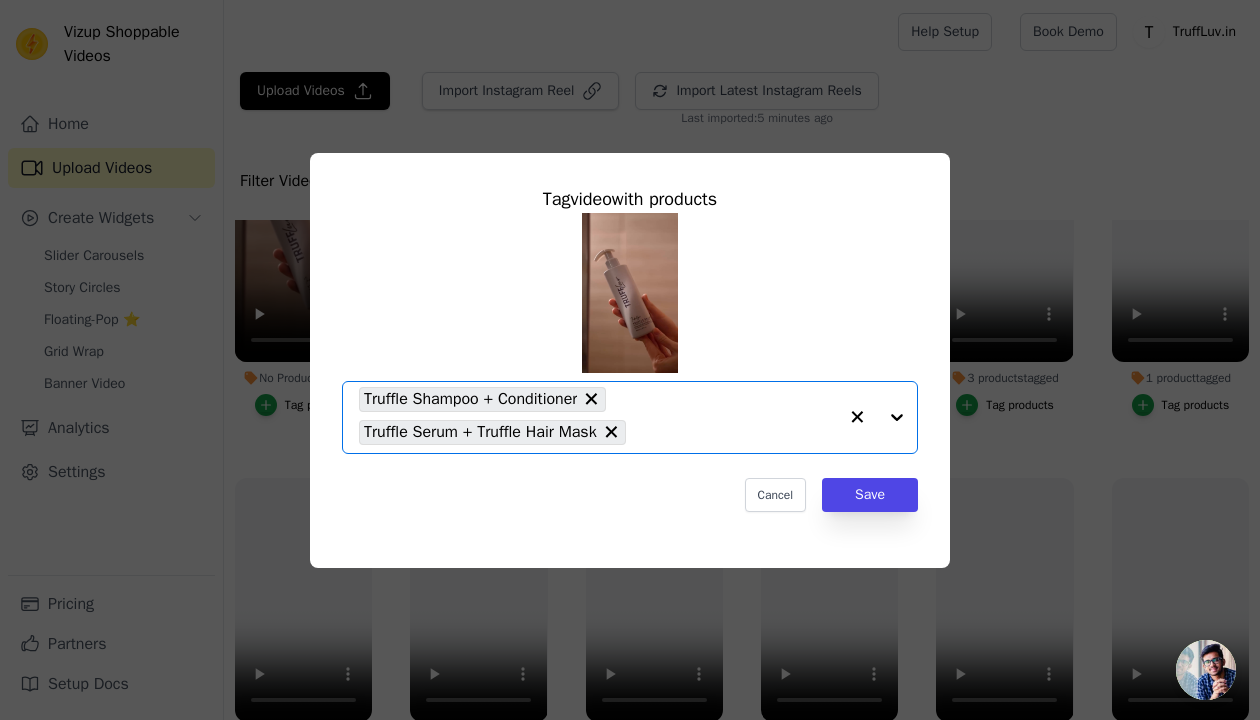 click 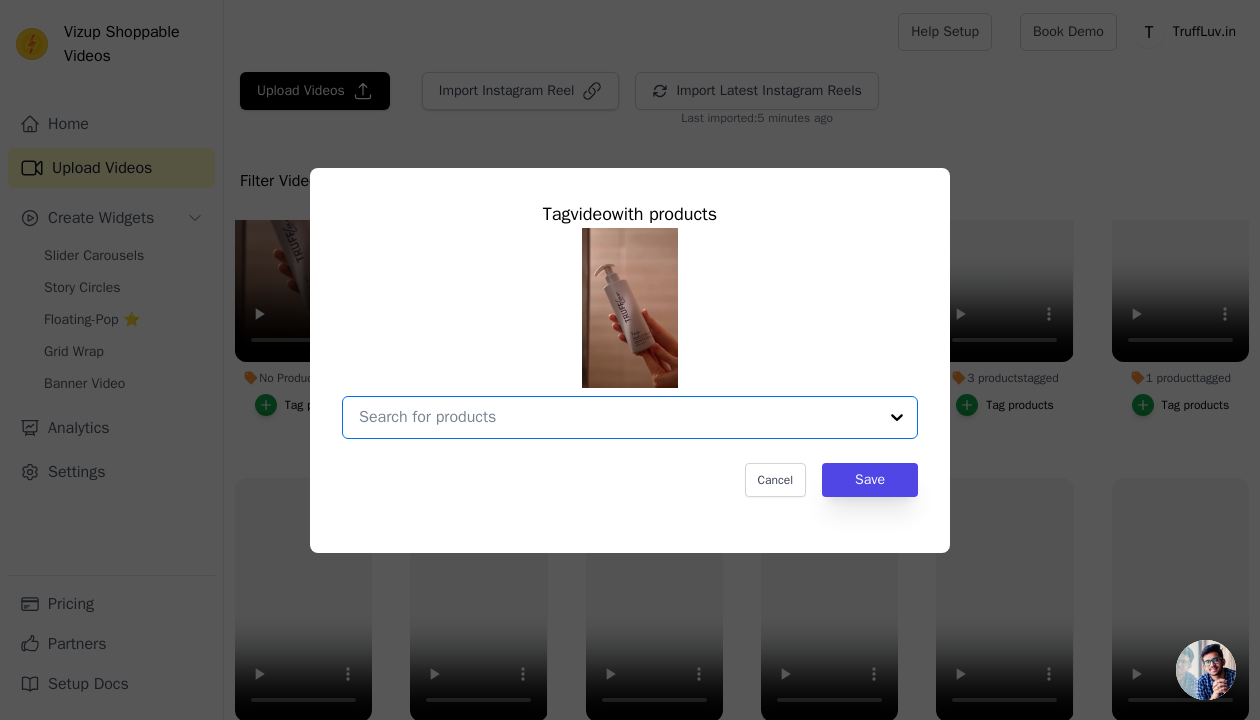 click on "No Products Tagged     Tag  video  with products       Option undefined, selected.   Select is focused, type to refine list, press down to open the menu.                   Cancel   Save     Tag products" at bounding box center (618, 417) 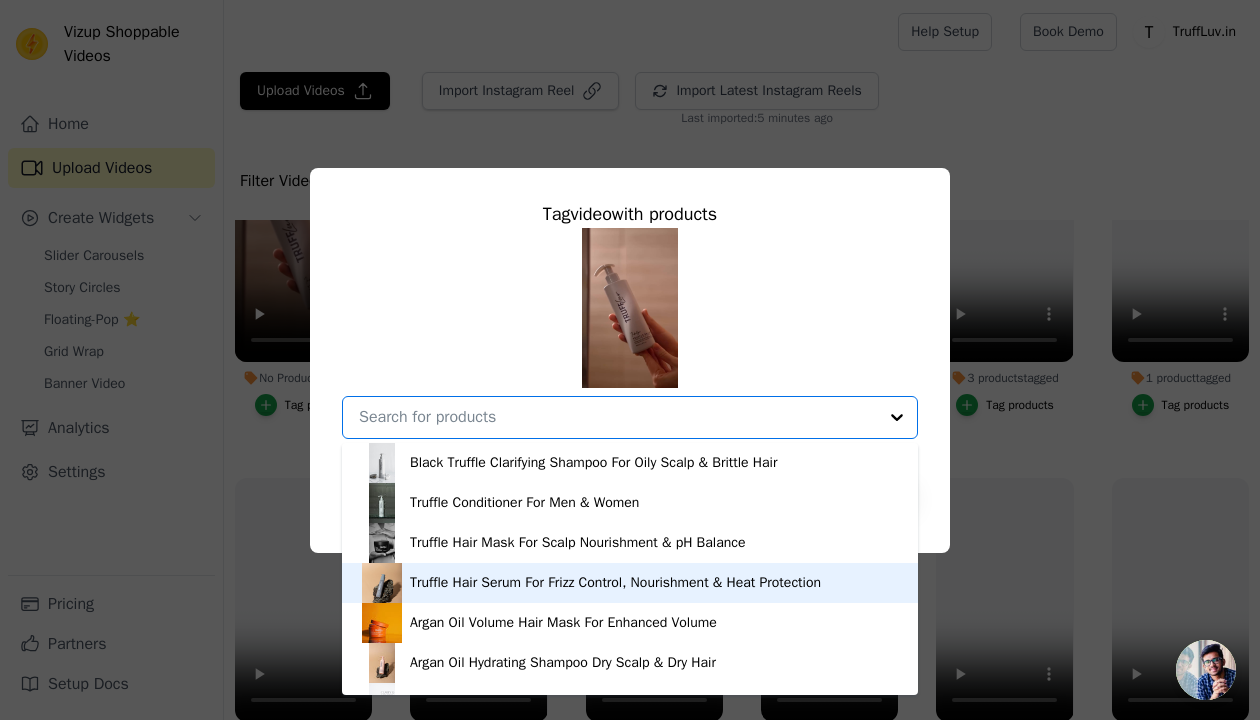 scroll, scrollTop: 148, scrollLeft: 0, axis: vertical 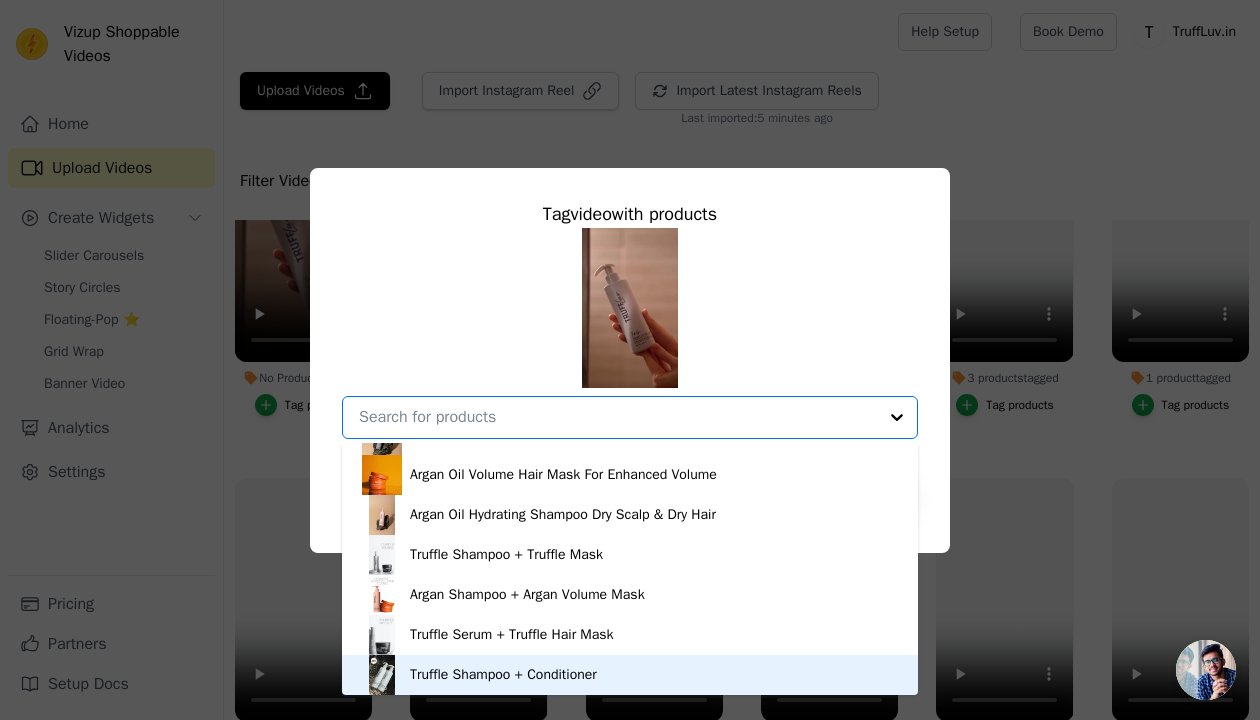 click on "Truffle Shampoo + Conditioner" at bounding box center (630, 675) 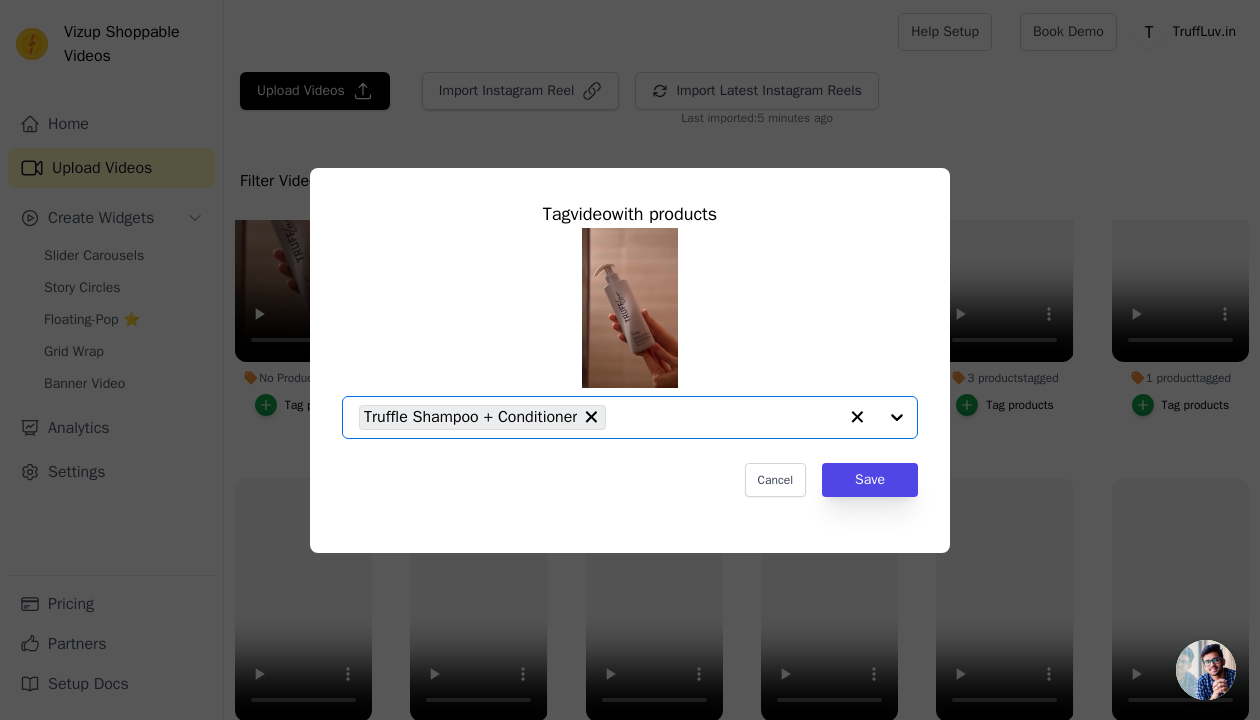 click on "Truffle Shampoo + Conditioner" at bounding box center (598, 417) 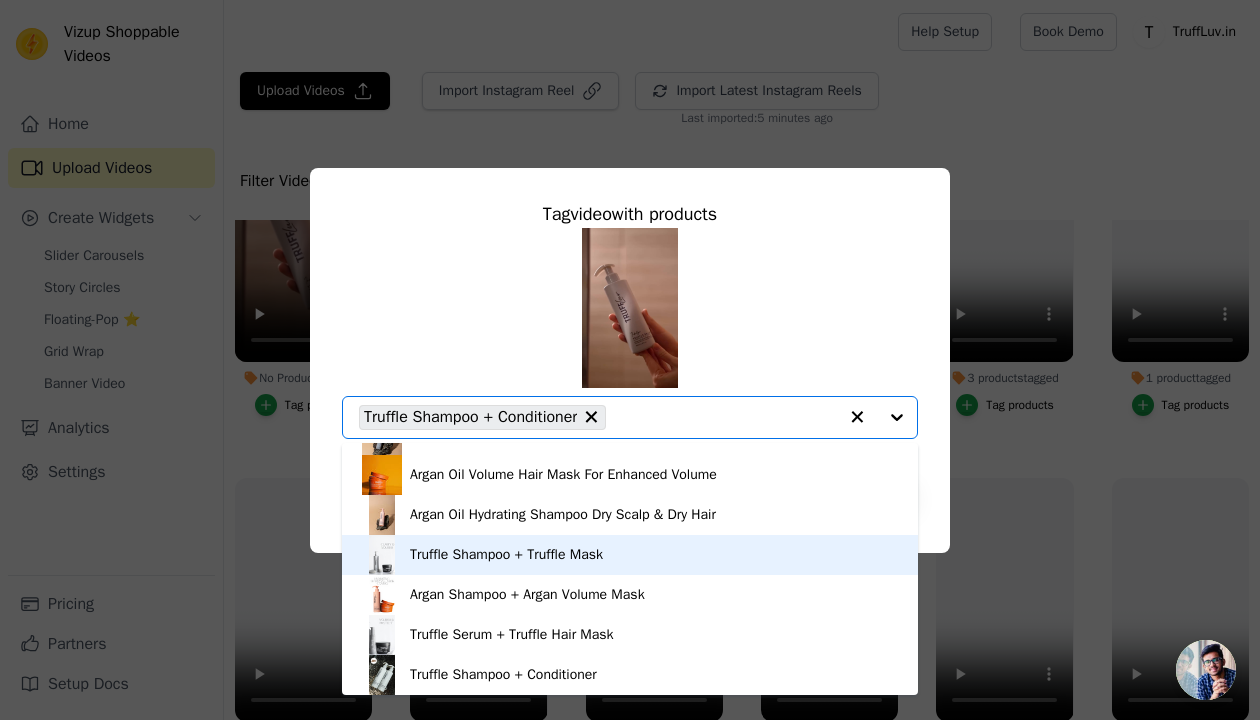 scroll, scrollTop: 0, scrollLeft: 0, axis: both 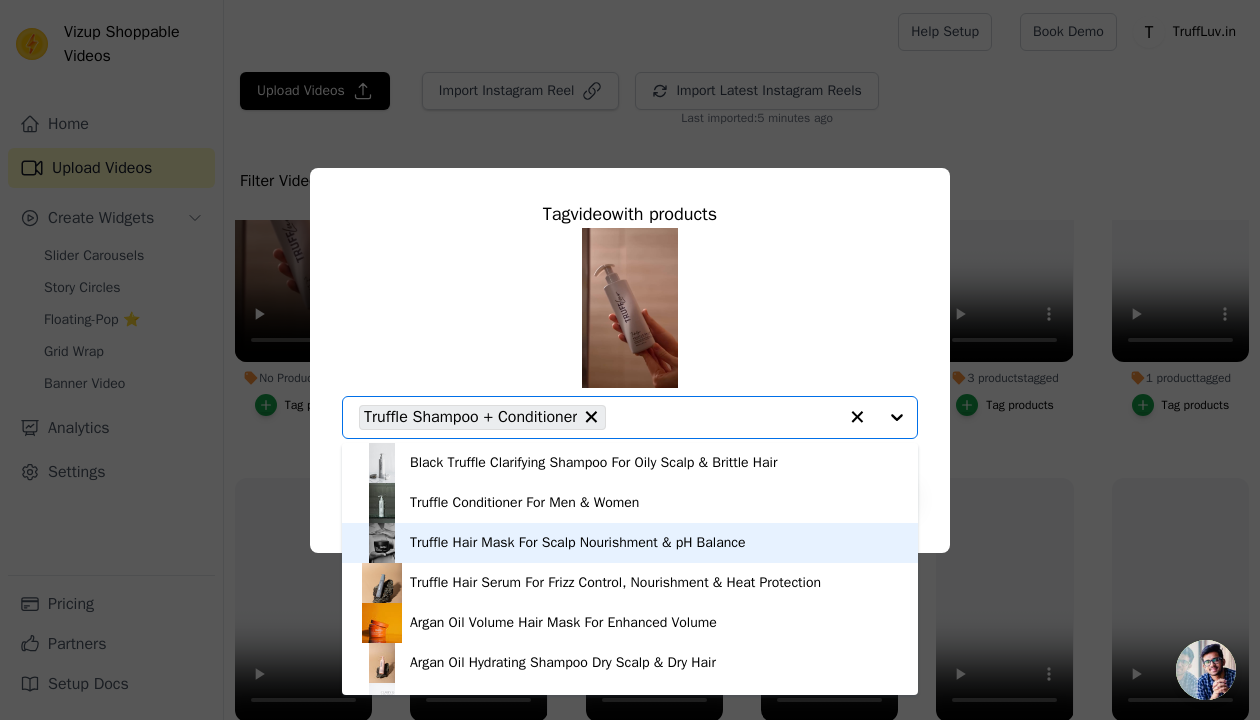 click on "Truffle Hair Mask For Scalp Nourishment & pH Balance" at bounding box center [578, 543] 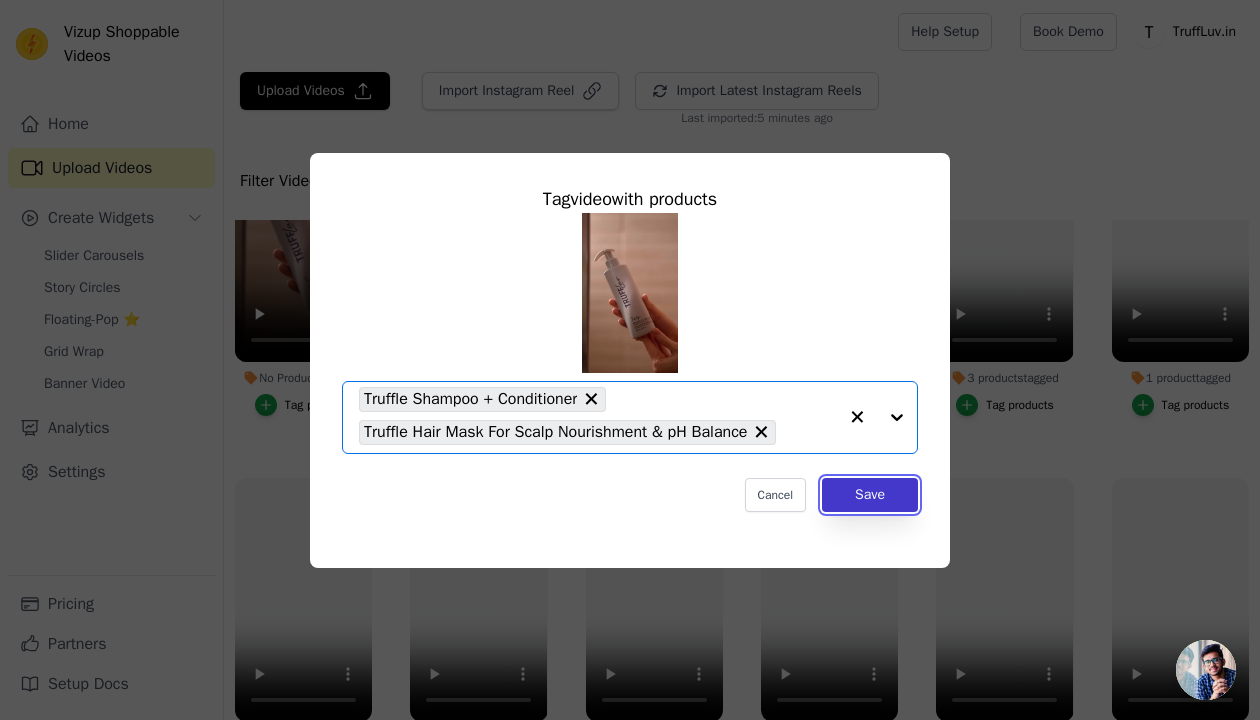 click on "Save" at bounding box center [870, 495] 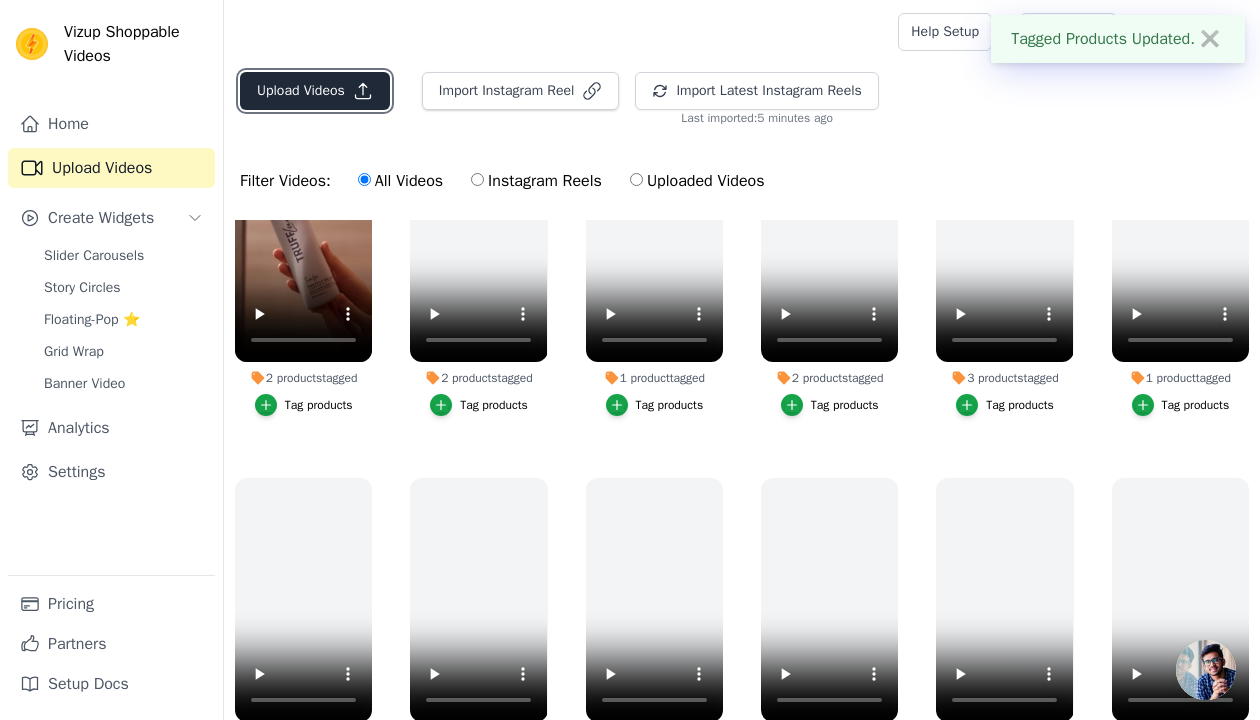 click on "Upload Videos" at bounding box center (315, 91) 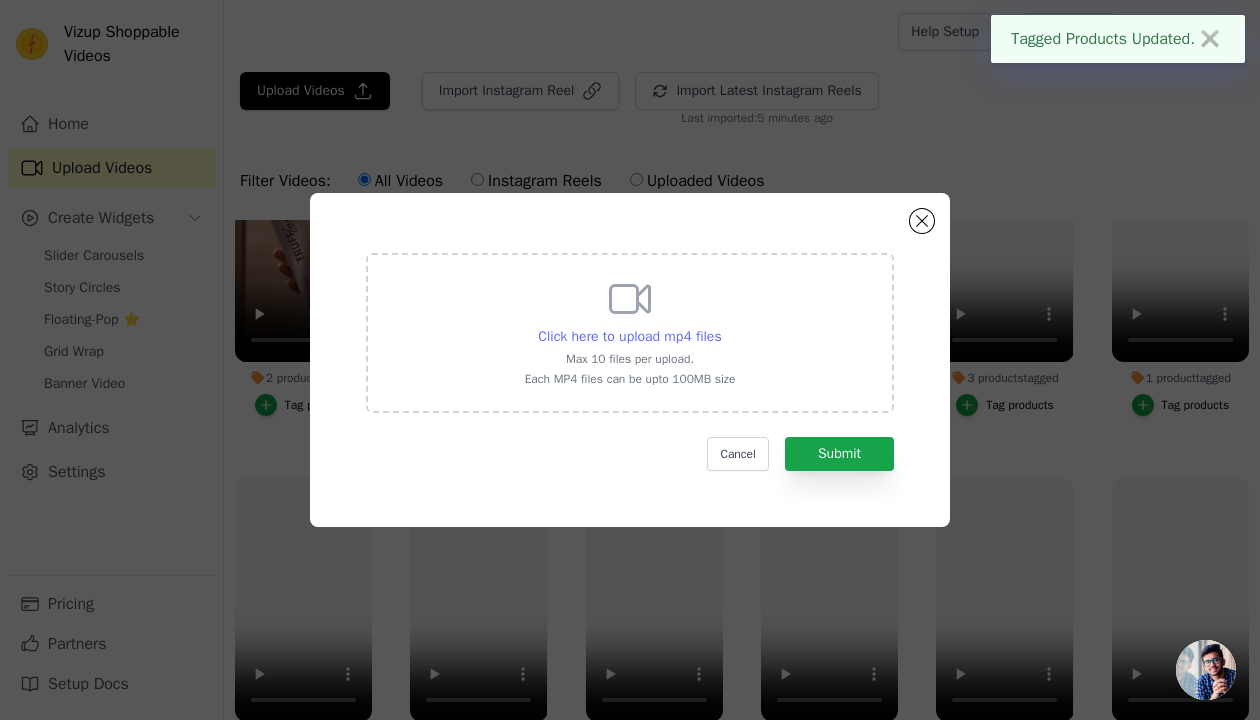 click on "Click here to upload mp4 files" at bounding box center (629, 336) 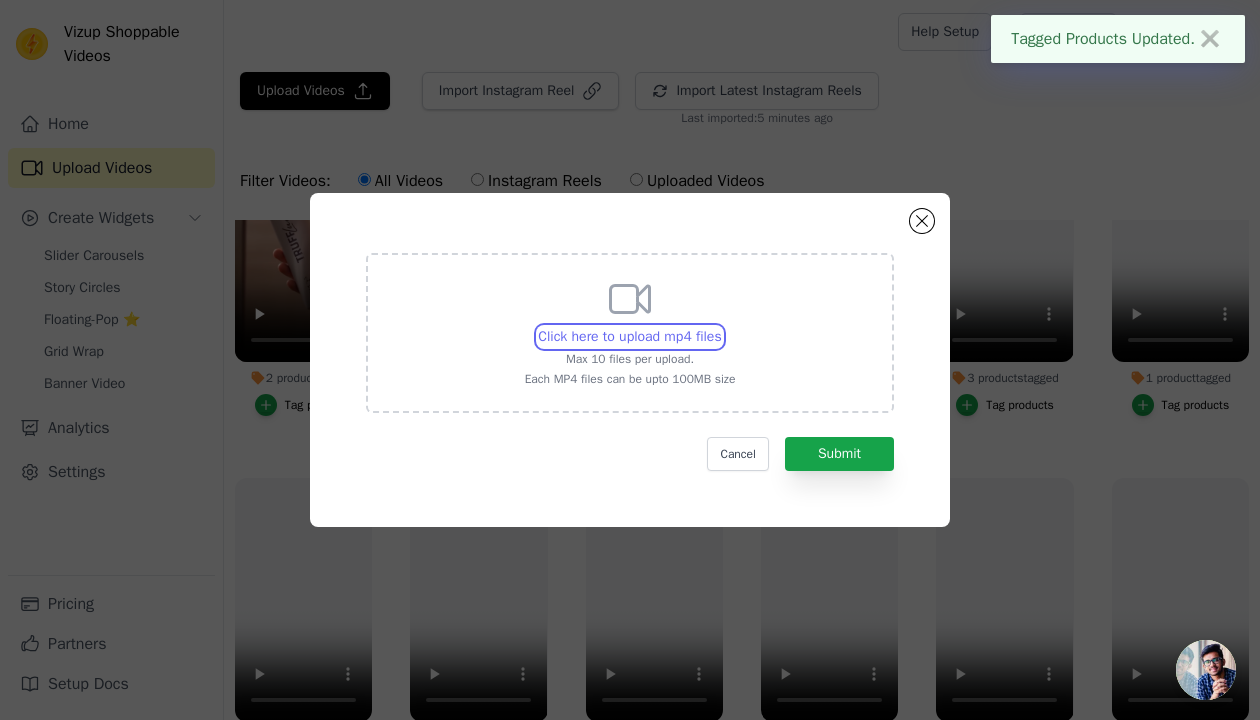click on "Click here to upload mp4 files     Max 10 files per upload.   Each MP4 files can be upto 100MB size" at bounding box center [721, 326] 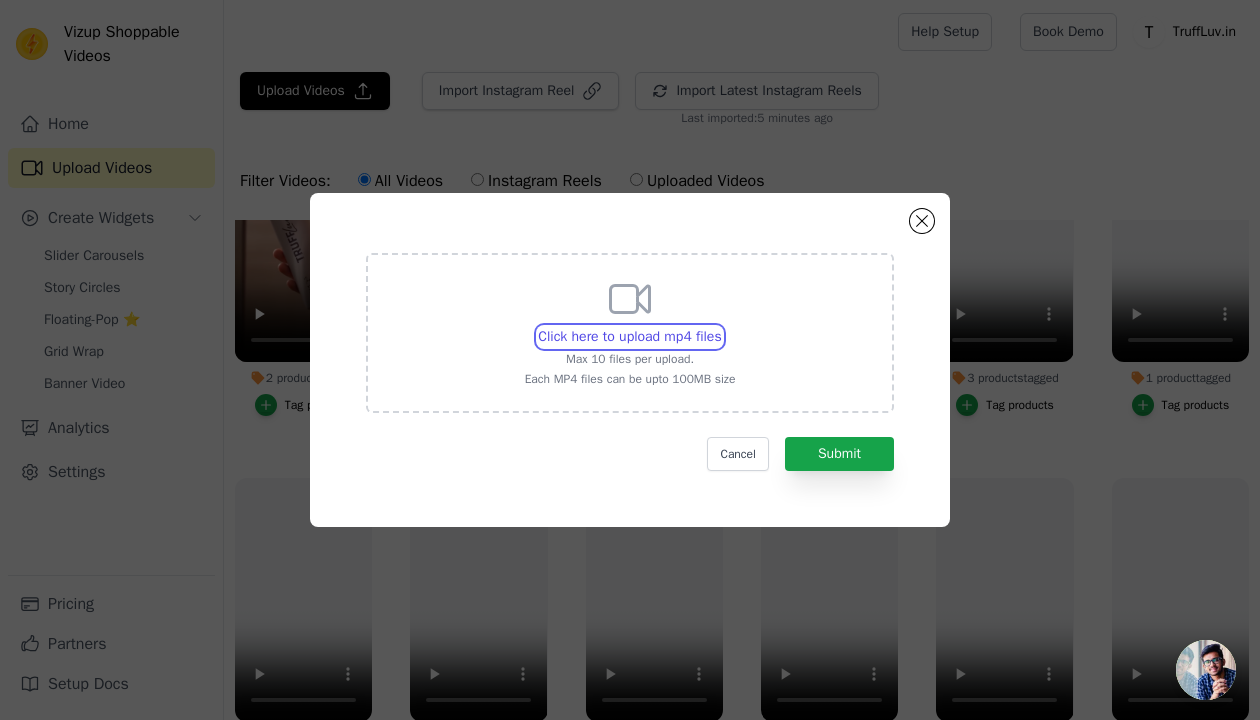 type on "C:\fakepath\Before Ater 2.mp4" 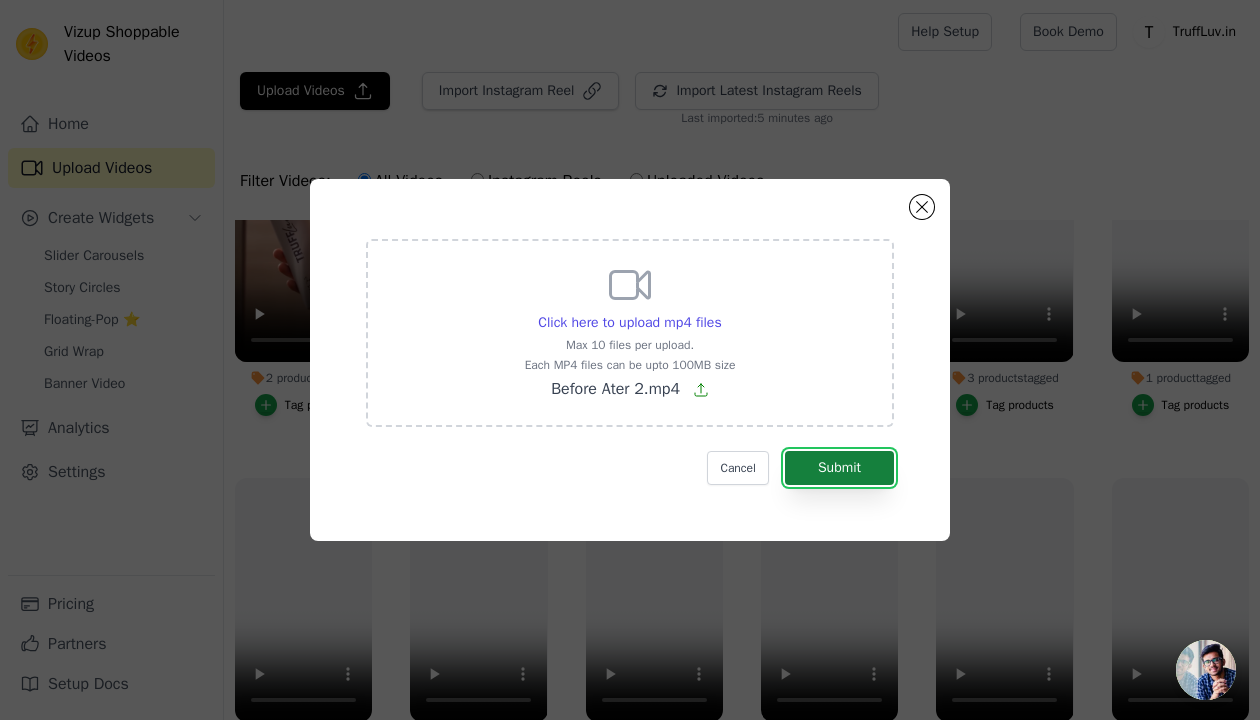 click on "Submit" at bounding box center (839, 468) 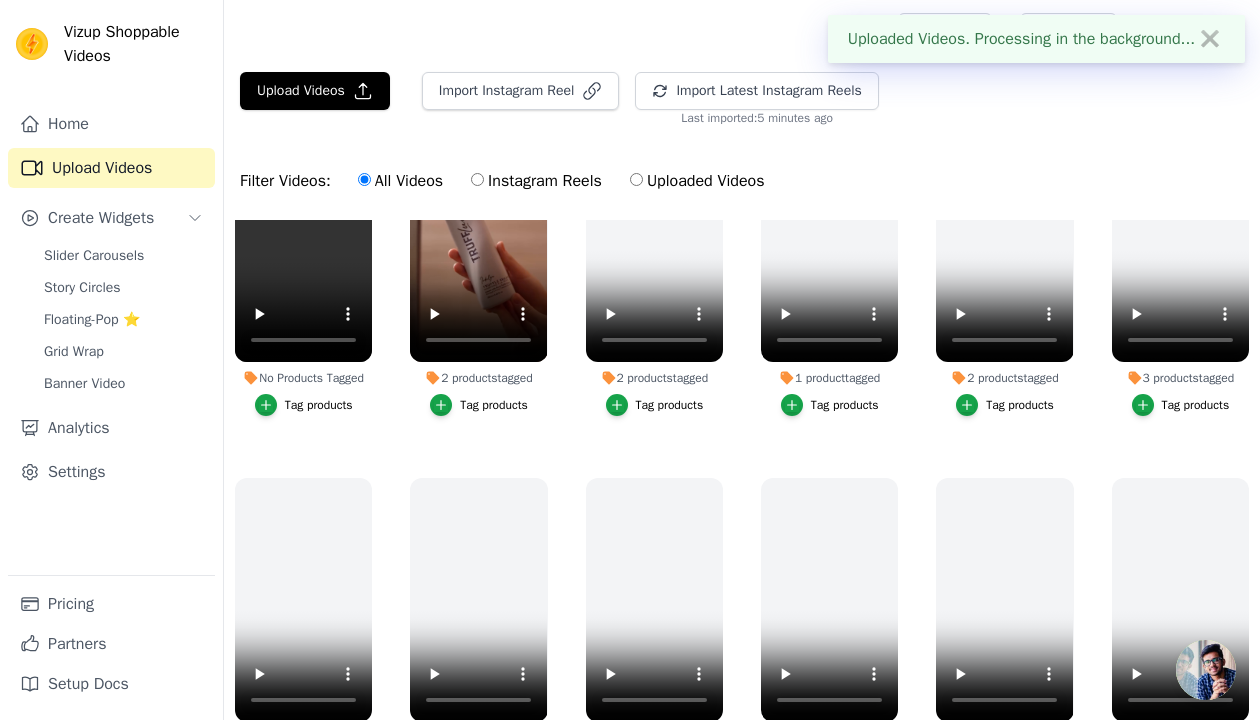 click on "Tag products" at bounding box center (319, 405) 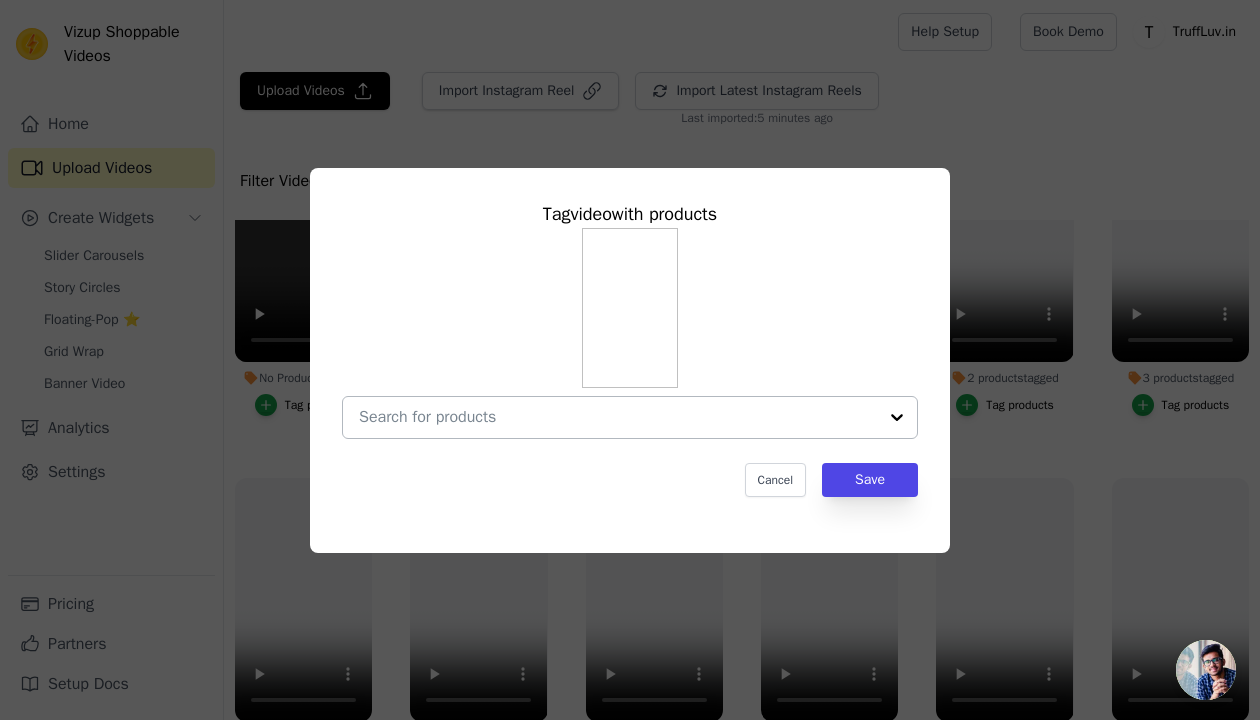click at bounding box center [618, 417] 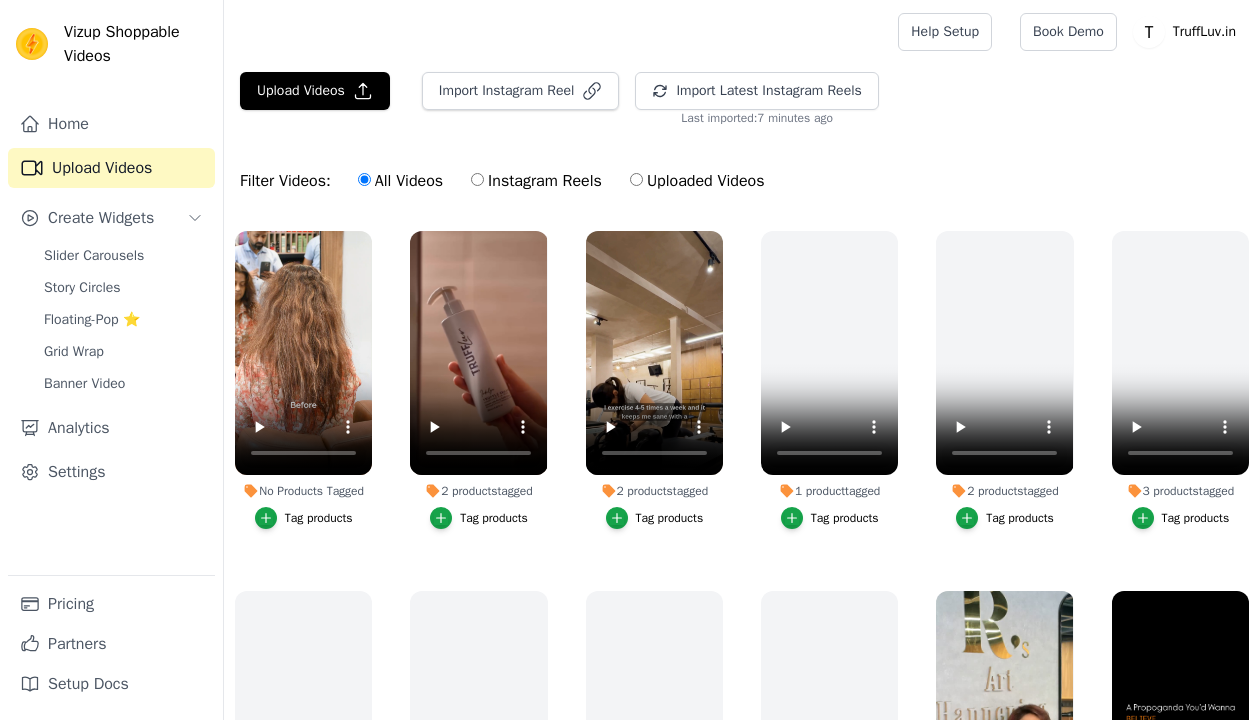 scroll, scrollTop: 0, scrollLeft: 0, axis: both 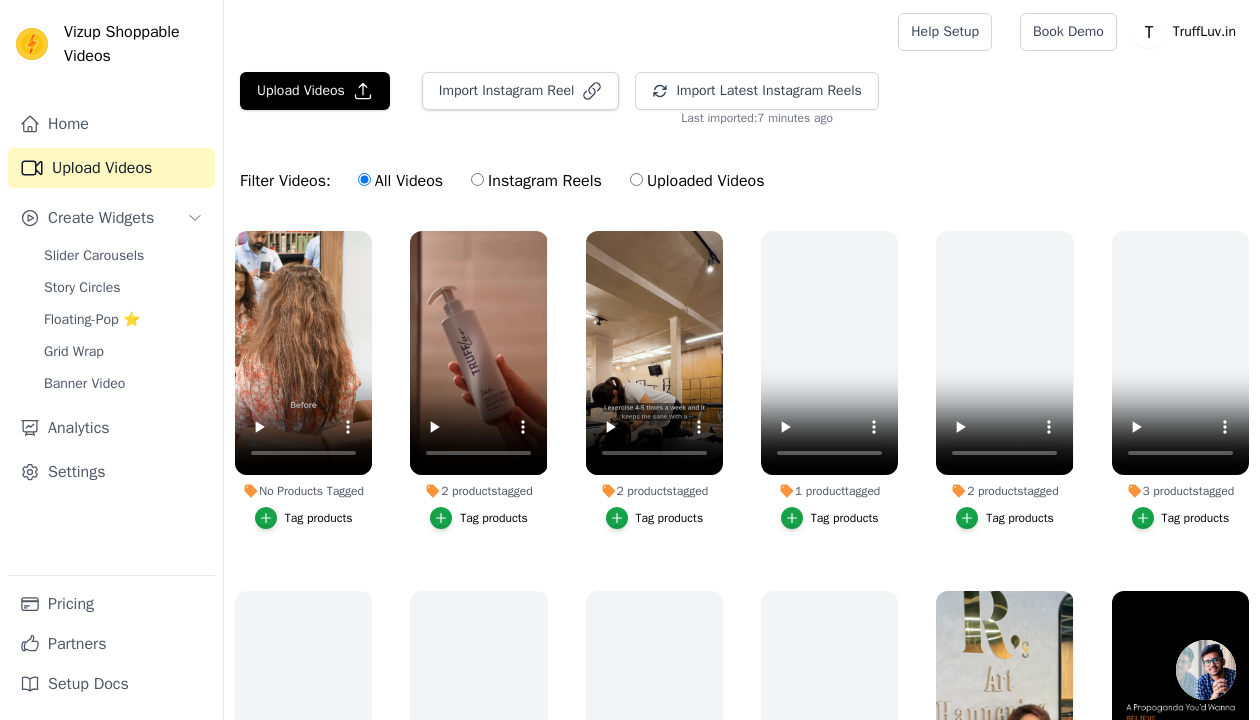 click on "Tag products" at bounding box center [319, 518] 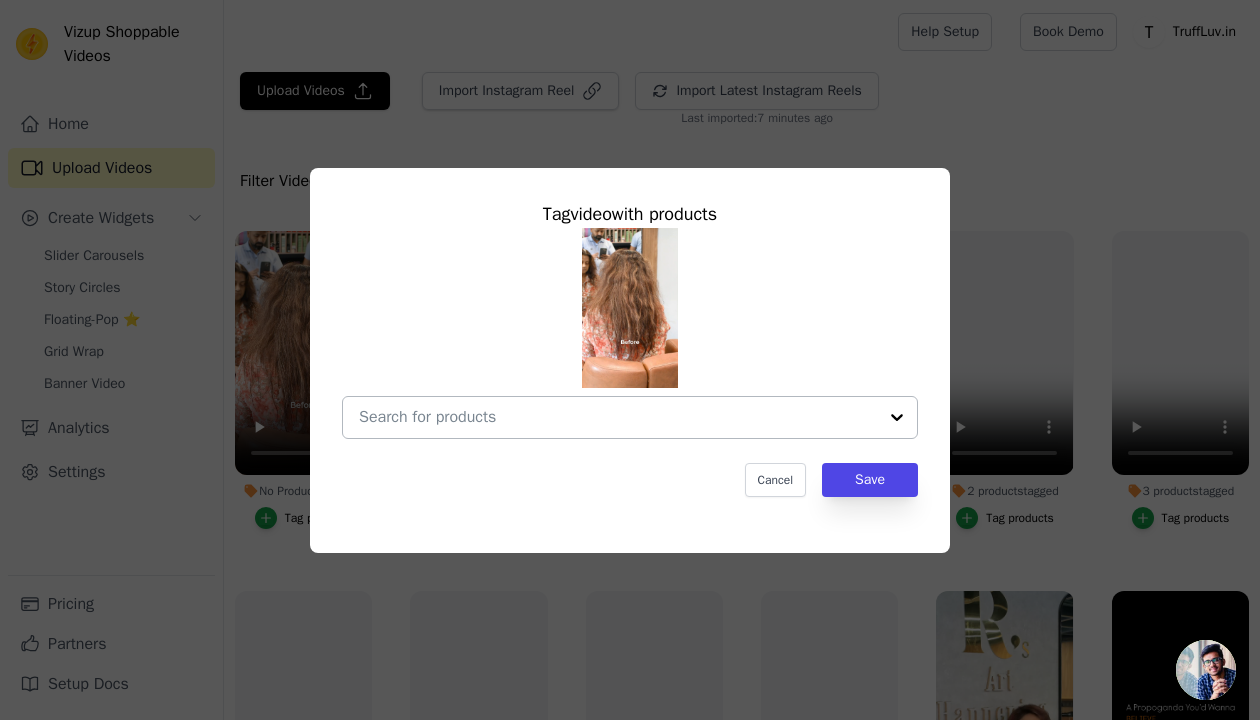click on "No Products Tagged     Tag  video  with products                         Cancel   Save     Tag products" at bounding box center [618, 417] 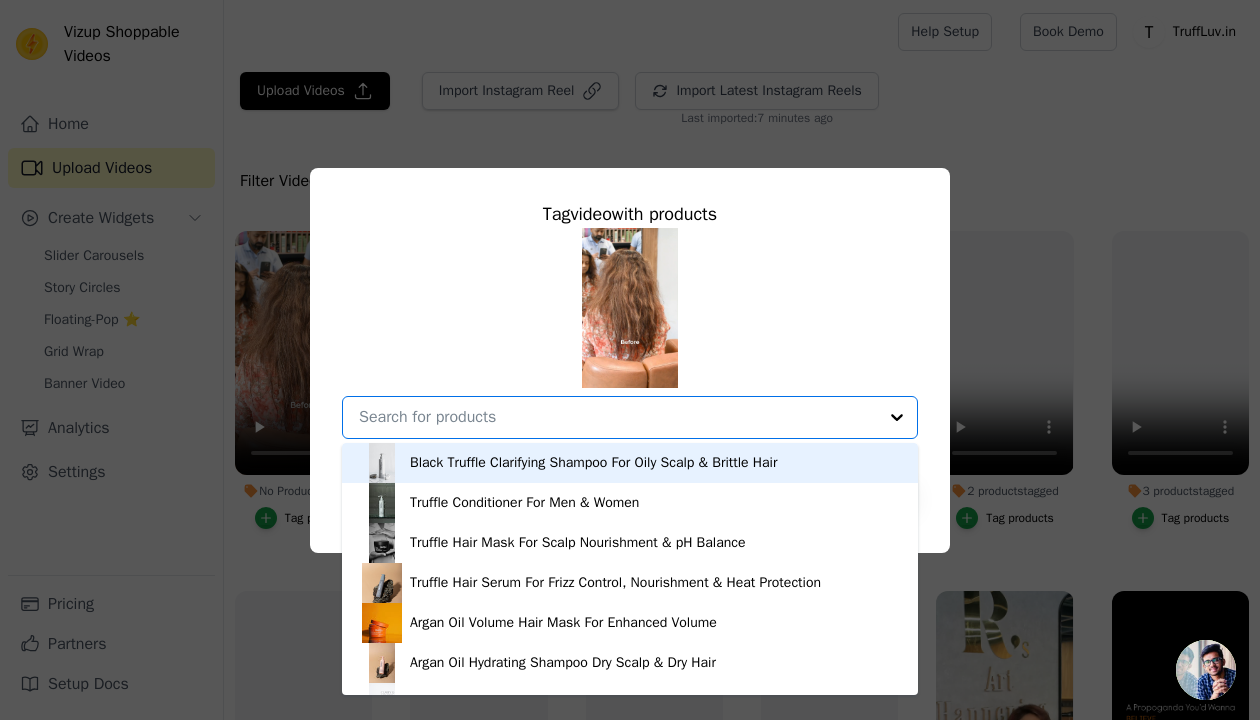 click on "Black Truffle Clarifying Shampoo For Oily Scalp & Brittle Hair" at bounding box center (593, 463) 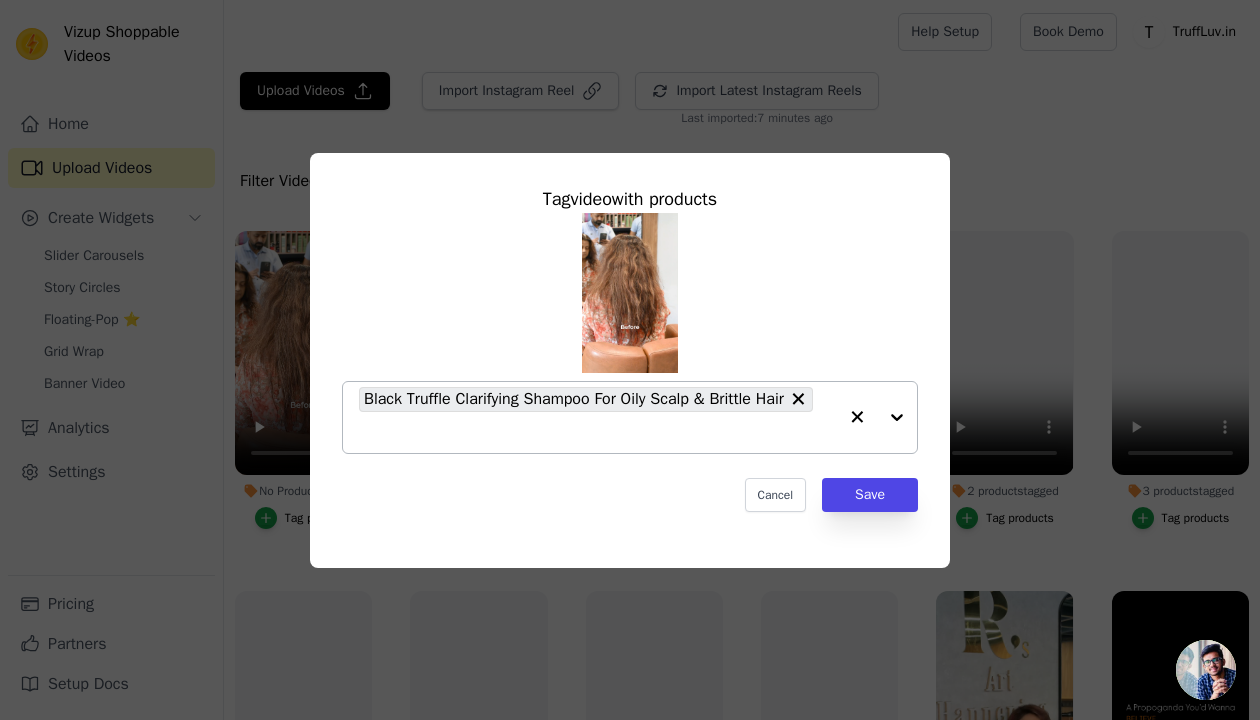 click on "Black Truffle Clarifying Shampoo For Oily Scalp & Brittle Hair" at bounding box center (598, 417) 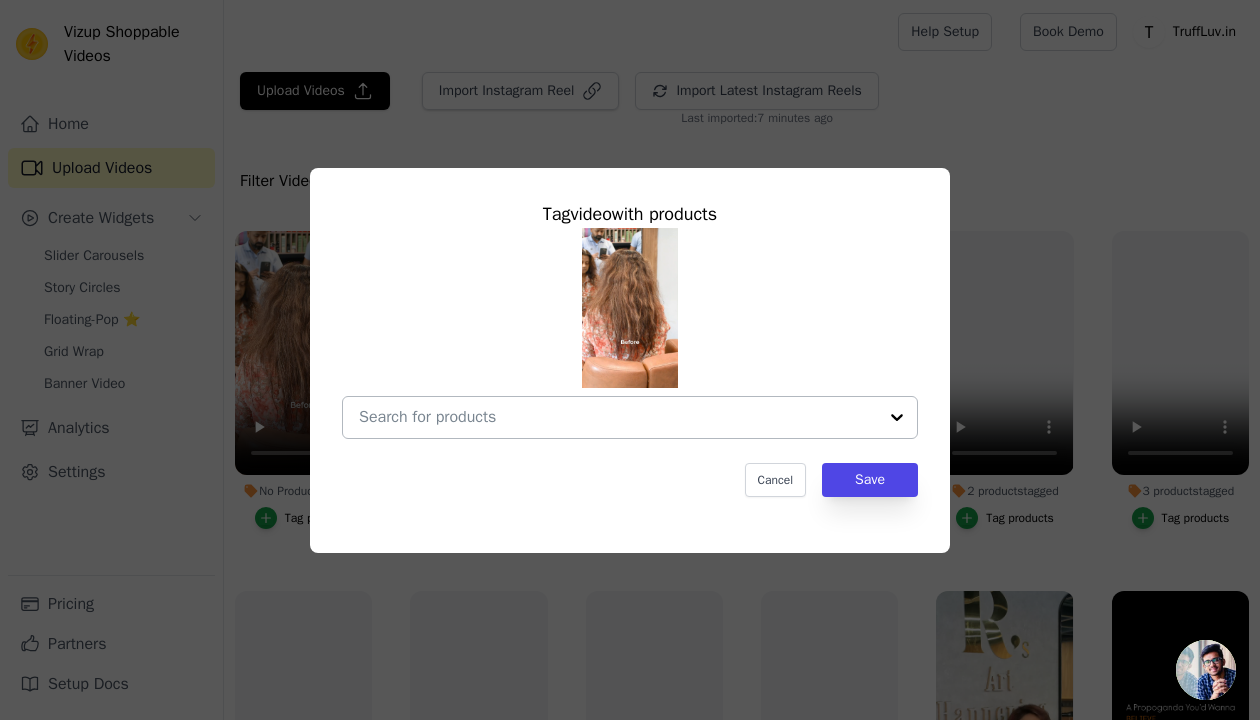 click at bounding box center (618, 417) 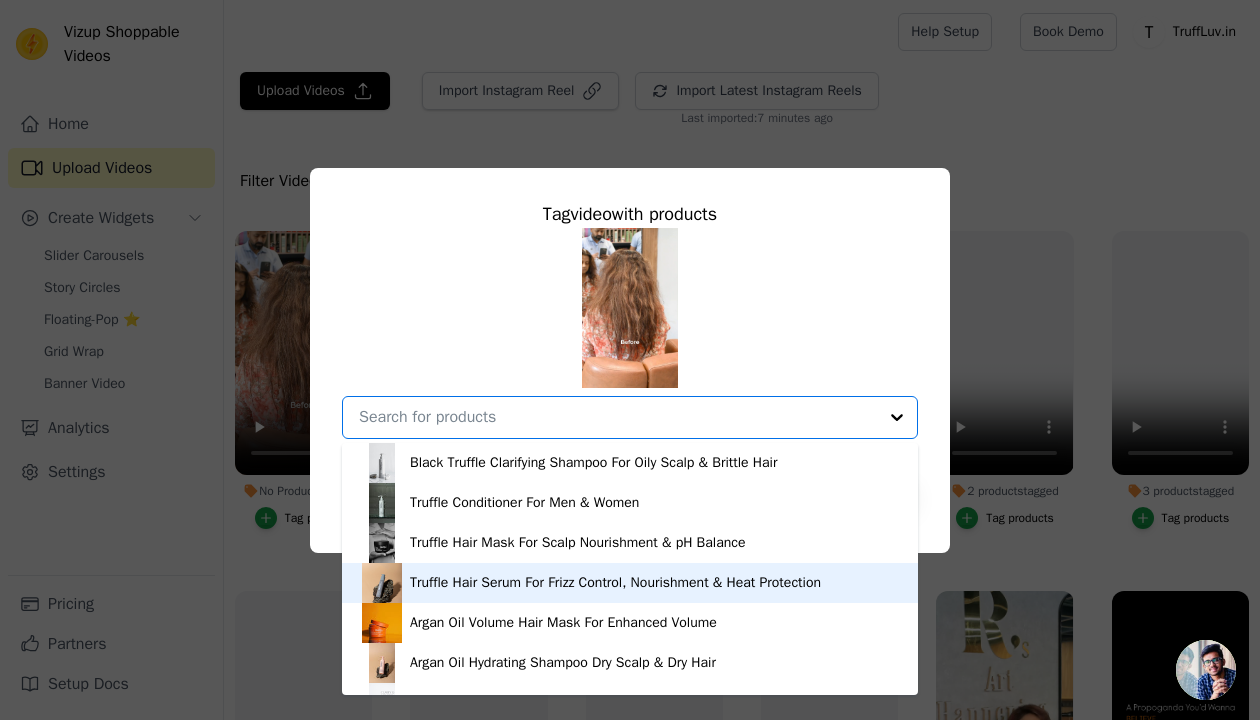 scroll, scrollTop: 148, scrollLeft: 0, axis: vertical 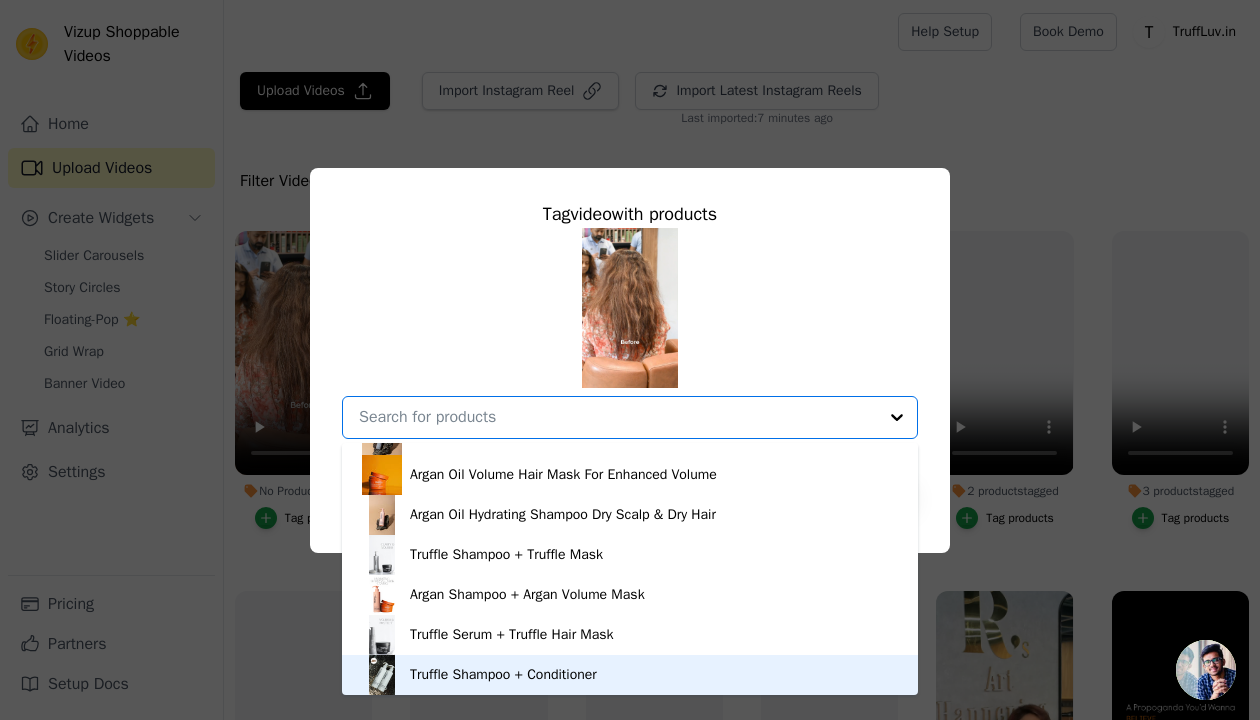 click on "Truffle Shampoo + Conditioner" at bounding box center (630, 675) 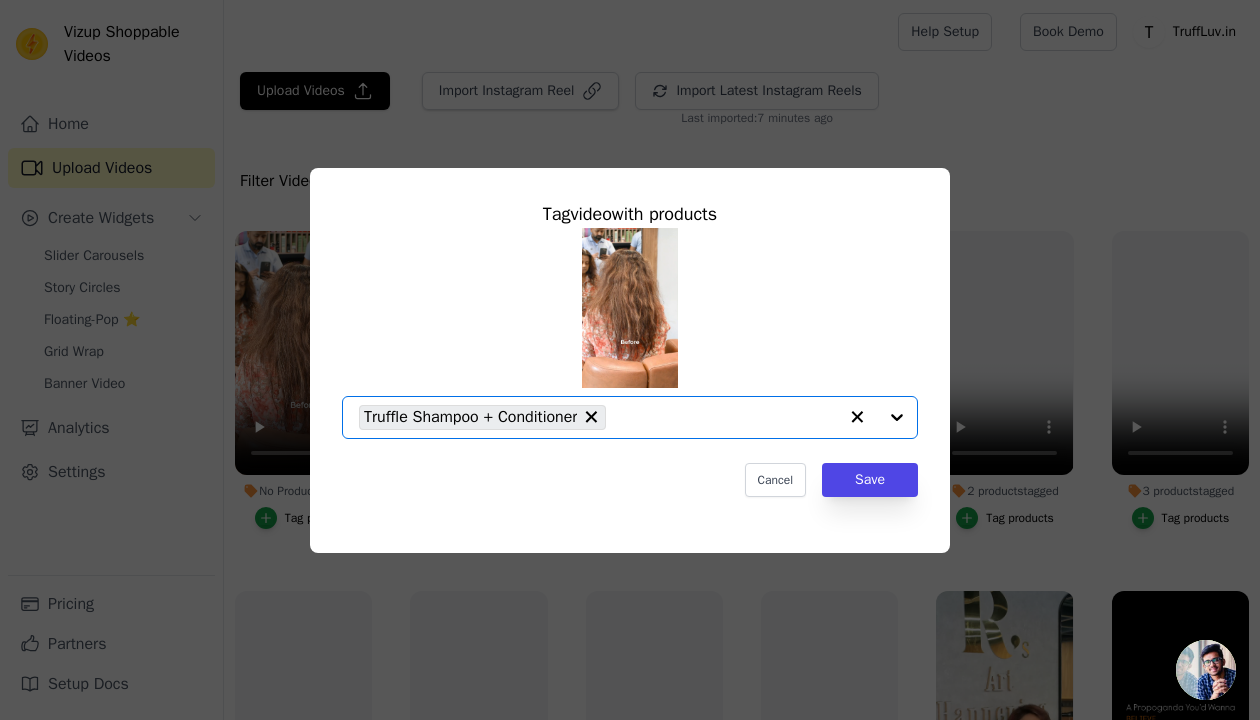 click on "No Products Tagged     Tag  video  with products       Option Truffle Shampoo + Conditioner, selected.   Select is focused, type to refine list, press down to open the menu.     Truffle Shampoo + Conditioner                   Cancel   Save     Tag products" 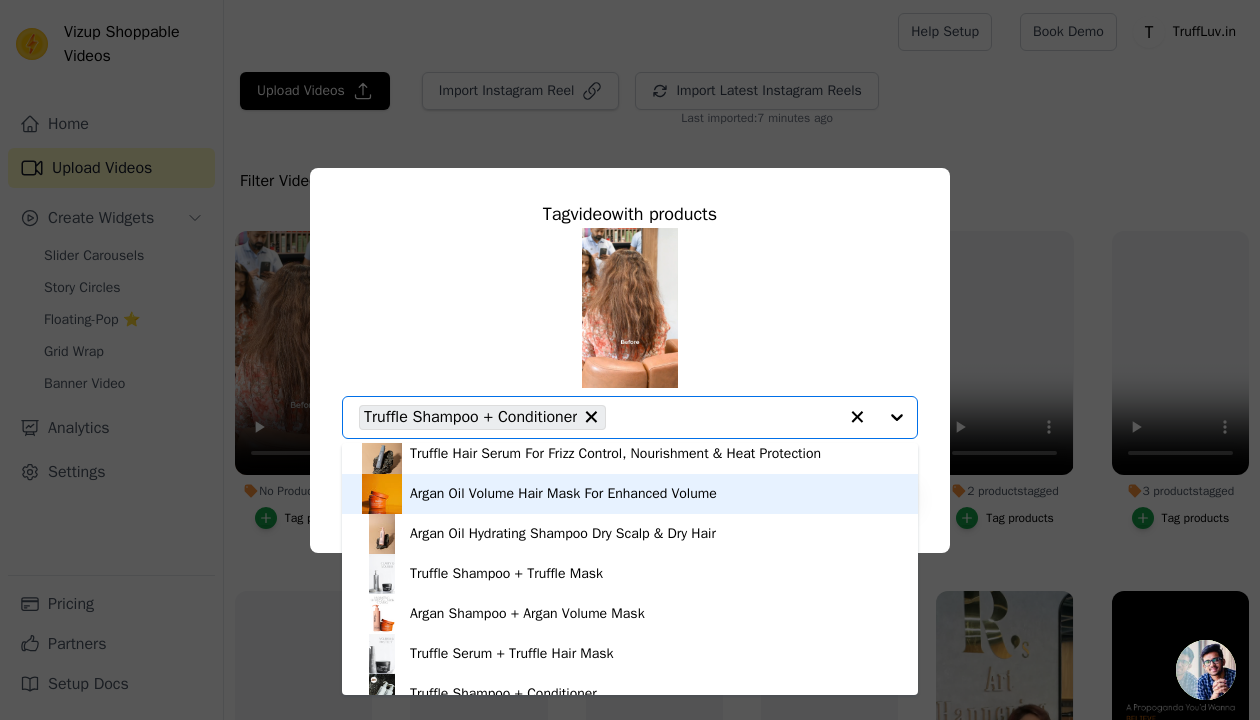 scroll, scrollTop: 130, scrollLeft: 0, axis: vertical 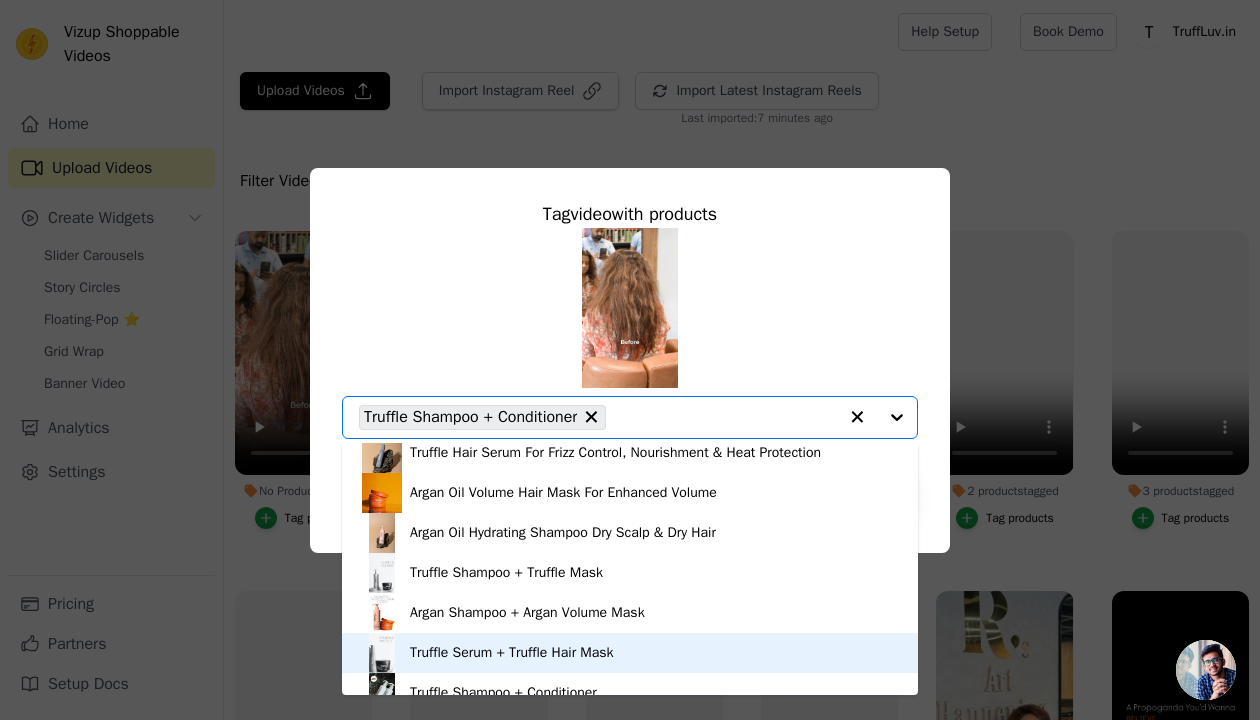 click on "Truffle Serum + Truffle Hair Mask" at bounding box center [630, 653] 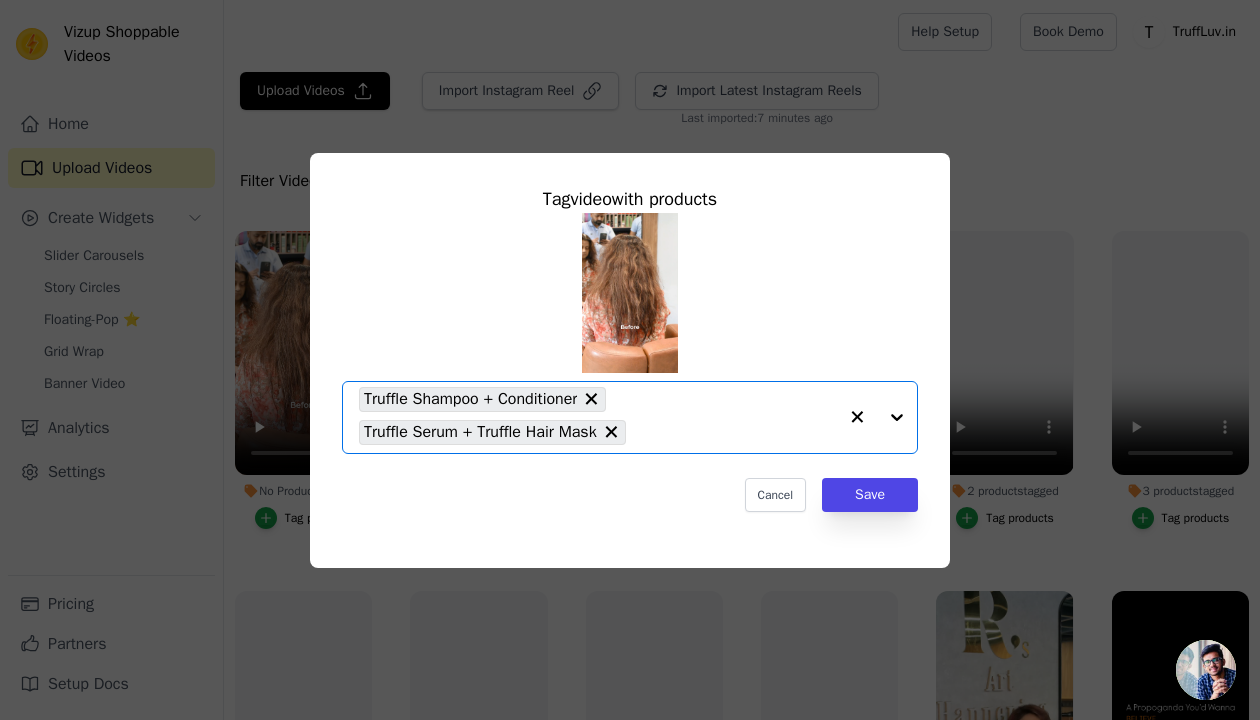 click on "No Products Tagged     Tag  video  with products       Option Truffle Shampoo + Conditioner, Truffle Serum + Truffle Hair Mask, selected.   Select is focused, type to refine list, press down to open the menu.     Truffle Shampoo + Conditioner     Truffle Serum + Truffle Hair Mask                   Cancel   Save     Tag products" 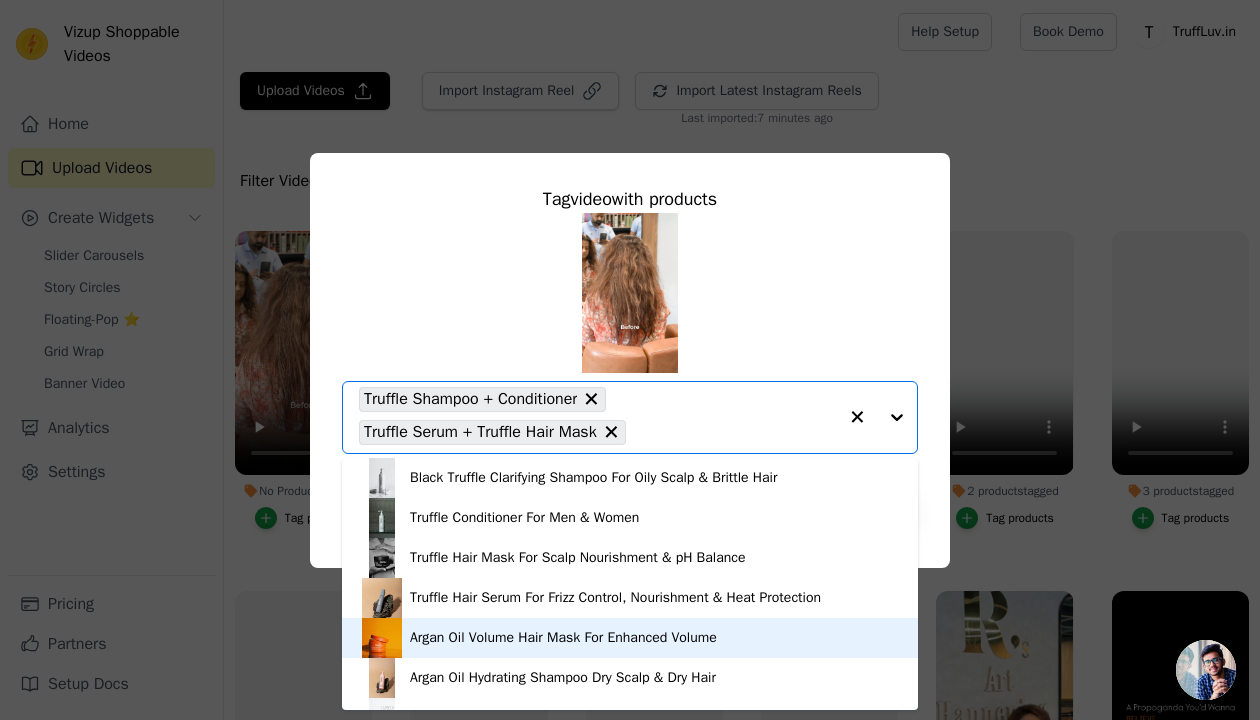 scroll, scrollTop: 148, scrollLeft: 0, axis: vertical 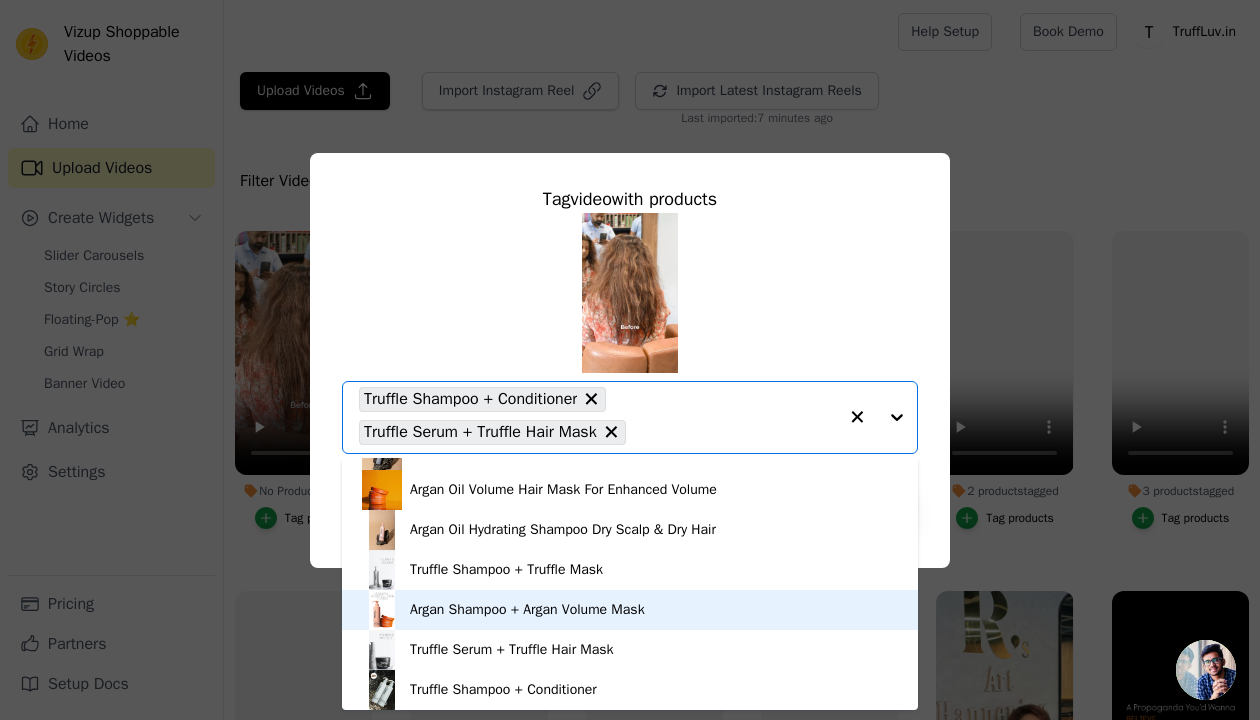 click on "Argan Shampoo + Argan Volume Mask" at bounding box center [630, 610] 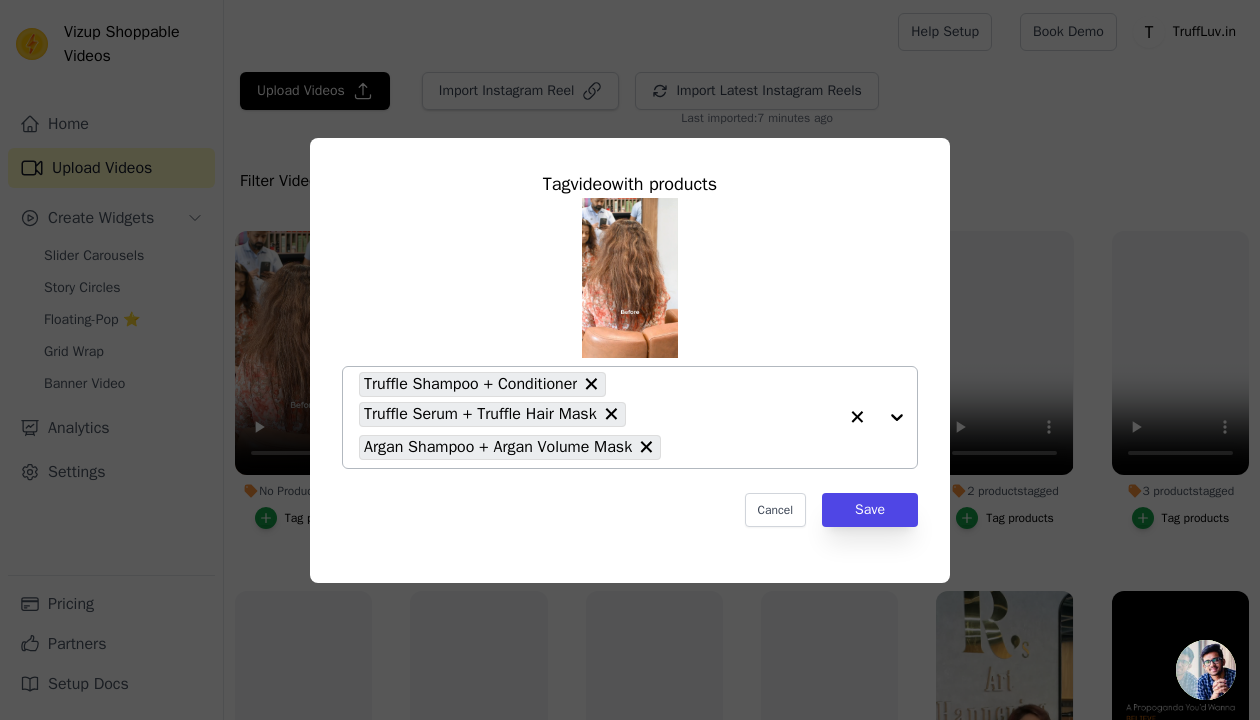 click on "Truffle Shampoo + Conditioner     Truffle Serum + Truffle Hair Mask     Argan Shampoo + Argan Volume Mask" at bounding box center [598, 417] 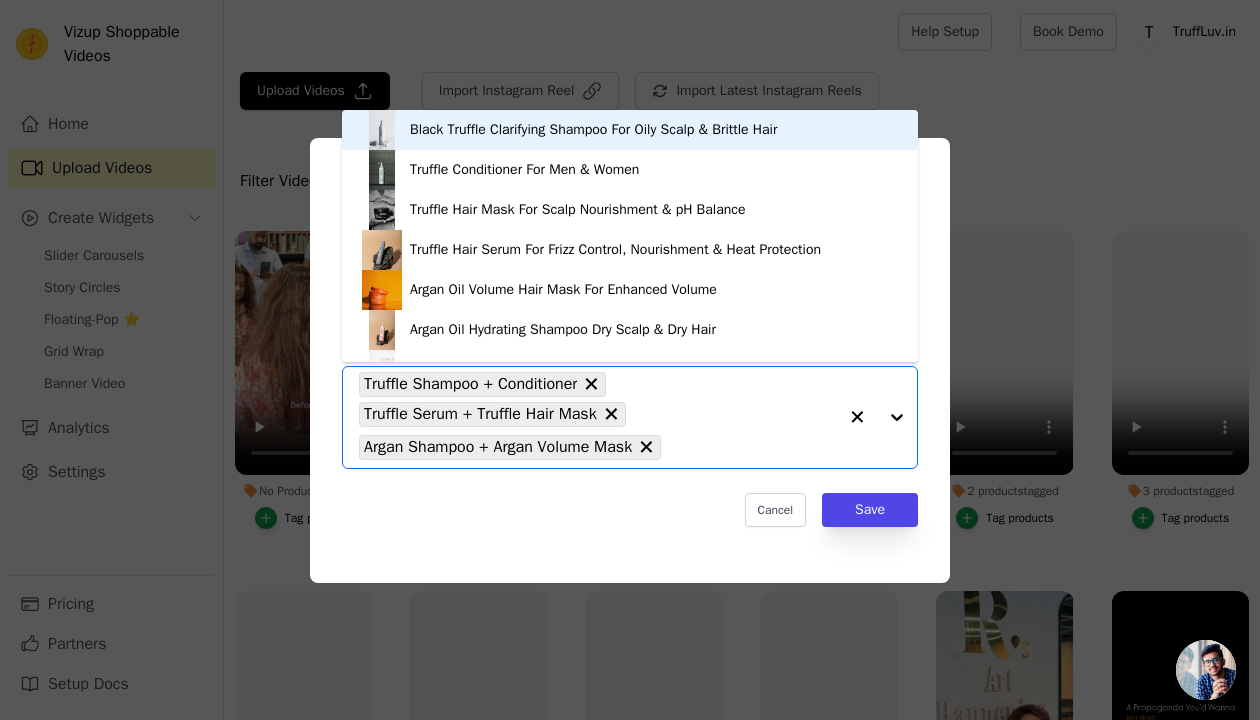 click on "No Products Tagged     Tag  video  with products         Black Truffle Clarifying Shampoo For Oily Scalp & Brittle Hair     Truffle Conditioner For Men & Women     Truffle Hair Mask For Scalp Nourishment & pH Balance     Truffle Hair Serum For Frizz Control, Nourishment & Heat Protection     Argan Oil Volume Hair Mask For Enhanced Volume     Argan Oil Hydrating Shampoo Dry Scalp & Dry Hair     Truffle Shampoo + Truffle Mask     Argan Shampoo + Argan Volume Mask     Truffle Serum + Truffle Hair Mask     Truffle Shampoo + Conditioner       Option Truffle Shampoo + Conditioner, Truffle Serum + Truffle Hair Mask, Argan Shampoo + Argan Volume Mask, selected.   You are currently focused on option Black Truffle Clarifying Shampoo For Oily Scalp & Brittle Hair. There are 10 results available.     Truffle Shampoo + Conditioner     Truffle Serum + Truffle Hair Mask     Argan Shampoo + Argan Volume Mask                   Cancel   Save     Tag products" 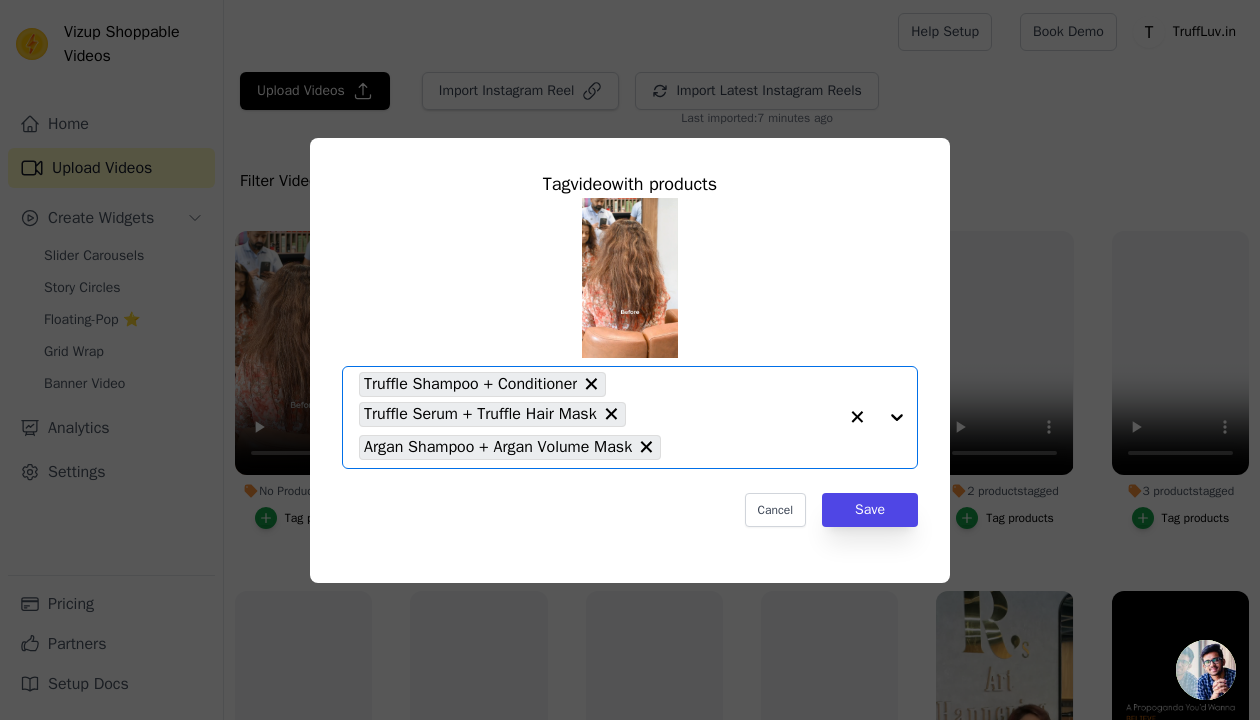 click on "Truffle Shampoo + Conditioner     Truffle Serum + Truffle Hair Mask     Argan Shampoo + Argan Volume Mask" at bounding box center (598, 417) 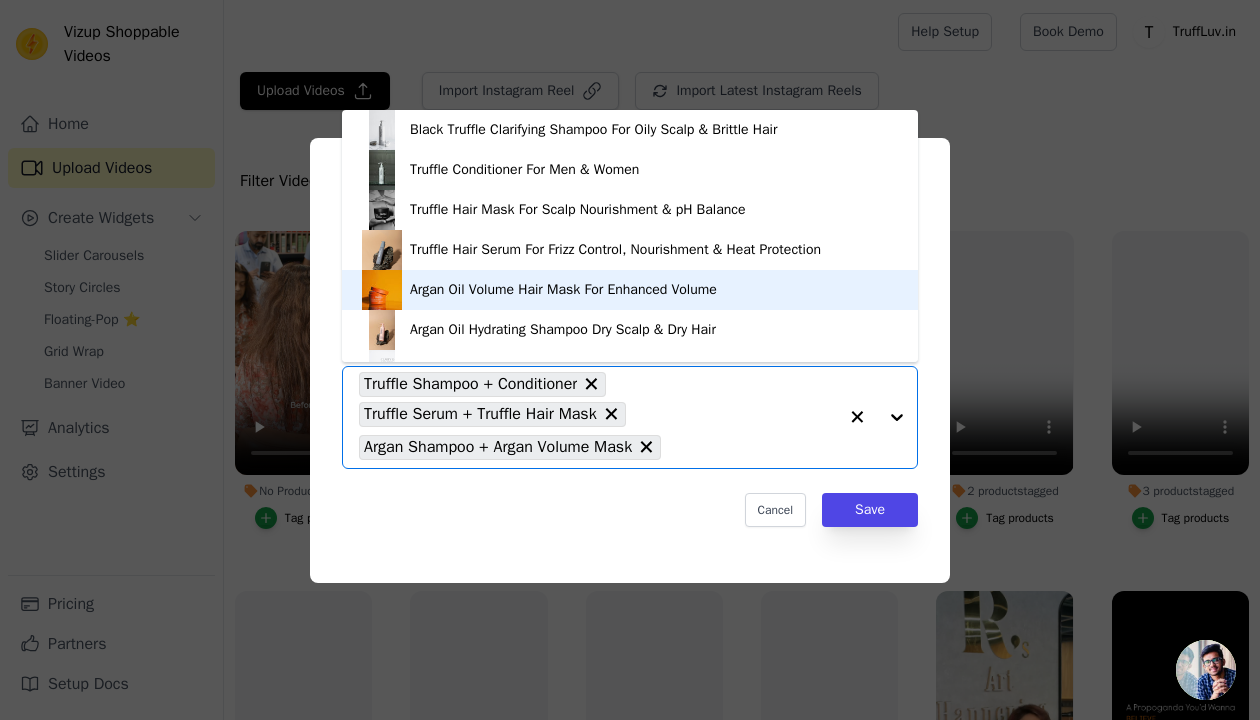 scroll, scrollTop: 148, scrollLeft: 0, axis: vertical 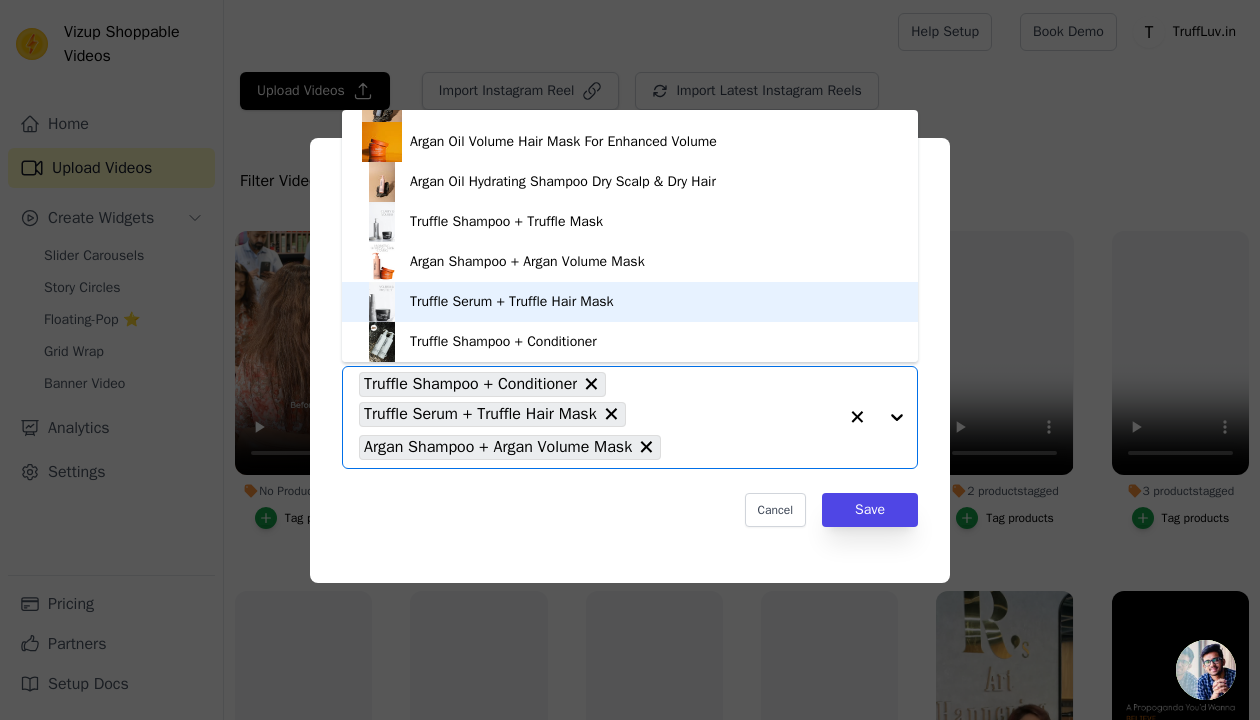 click on "Truffle Serum + Truffle Hair Mask" at bounding box center [630, 302] 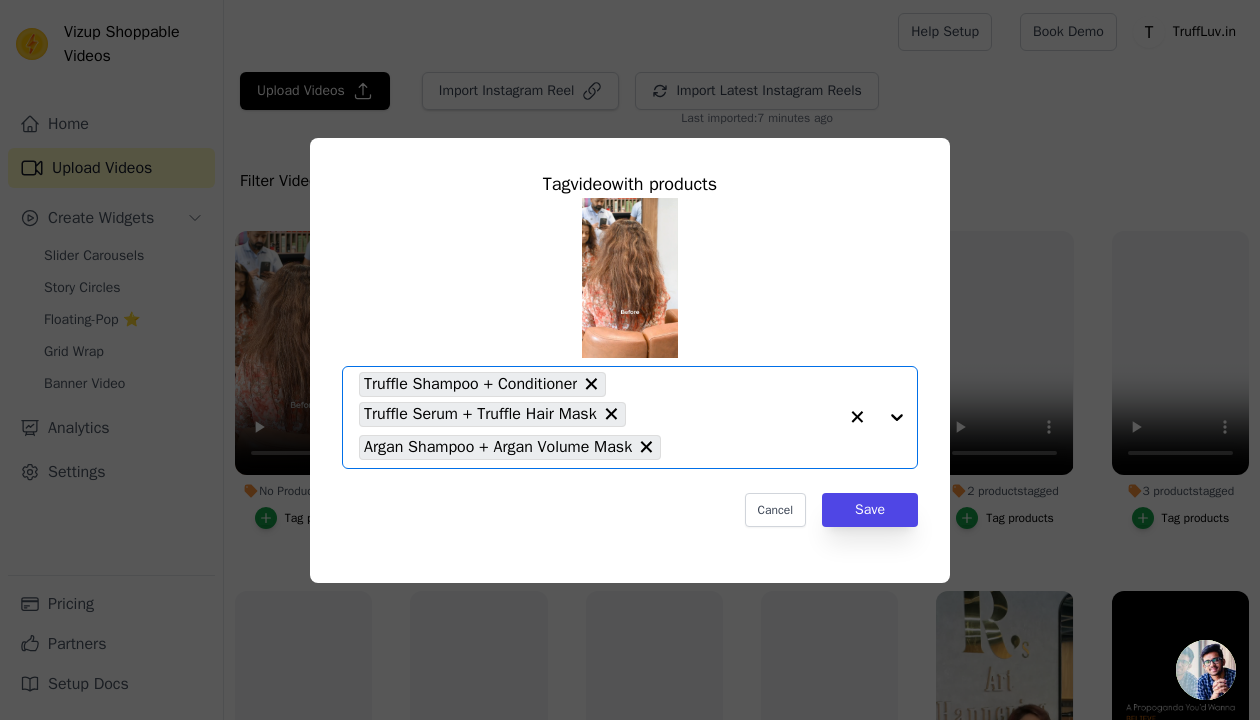 click on "No Products Tagged     Tag  video  with products       Option Truffle Shampoo + Conditioner, Truffle Serum + Truffle Hair Mask, Argan Shampoo + Argan Volume Mask, selected.   Select is focused, type to refine list, press down to open the menu.     Truffle Shampoo + Conditioner     Truffle Serum + Truffle Hair Mask     Argan Shampoo + Argan Volume Mask                   Cancel   Save     Tag products" 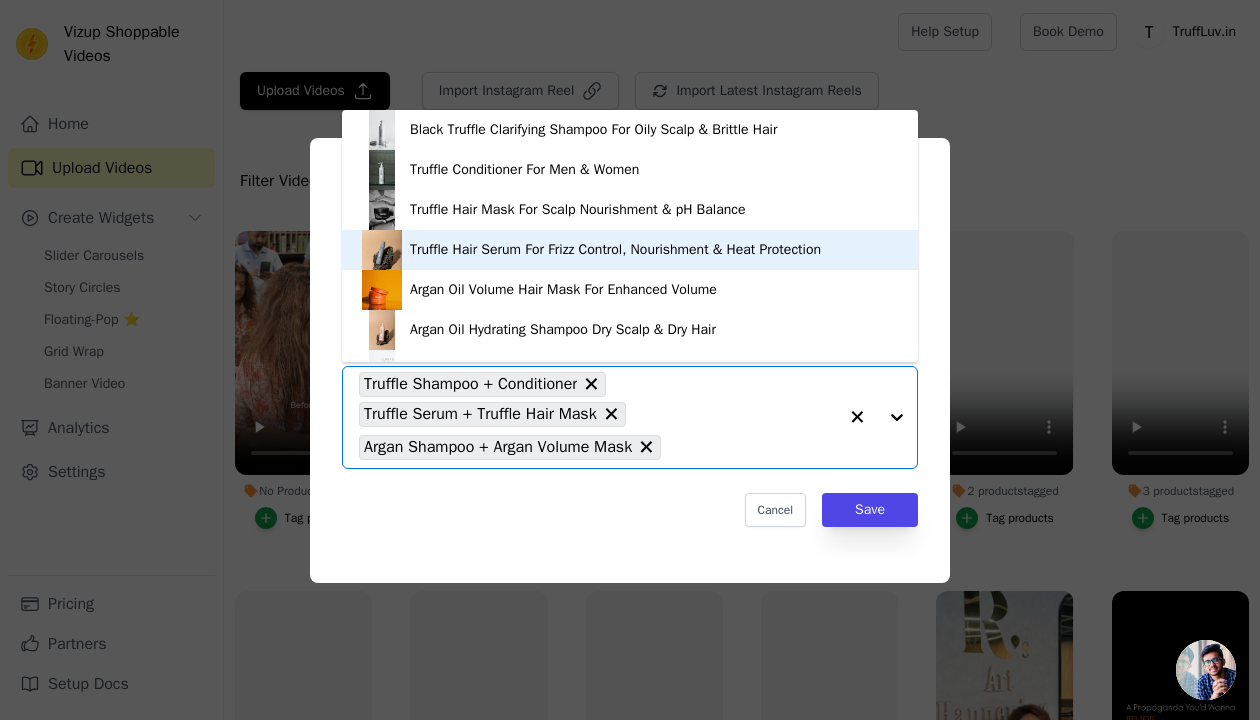 scroll, scrollTop: 148, scrollLeft: 0, axis: vertical 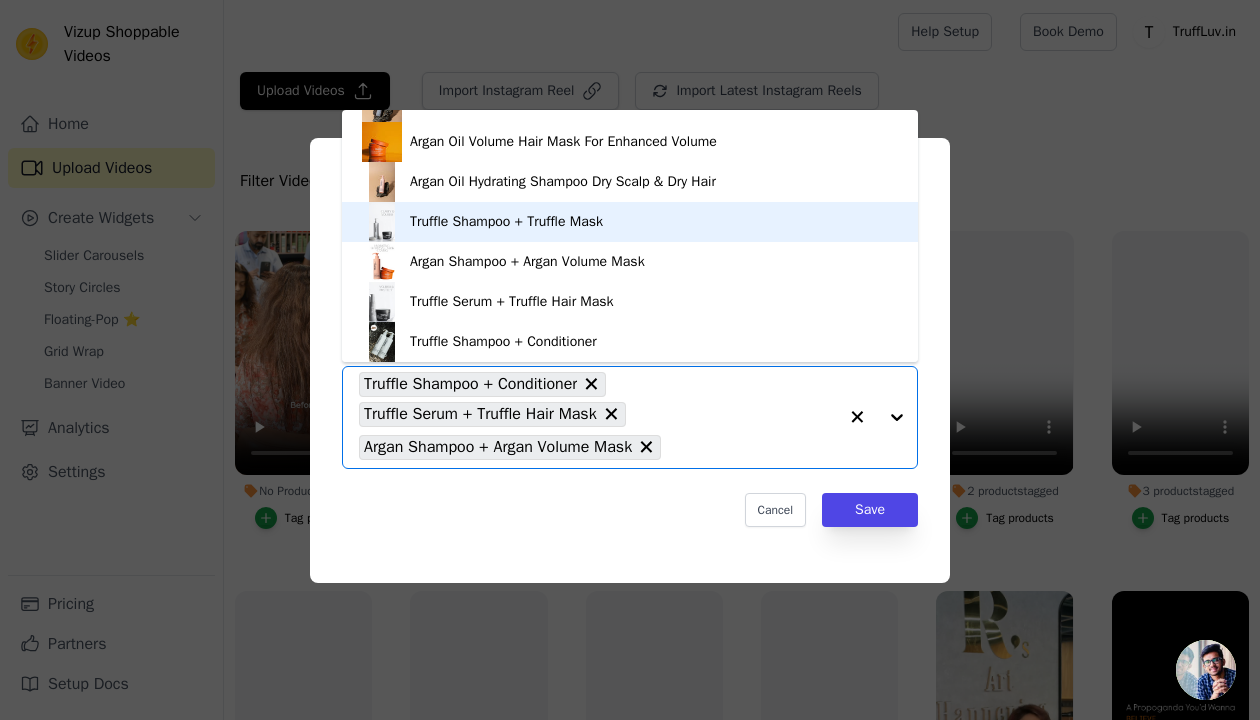 click on "Truffle Shampoo + Truffle Mask" at bounding box center [630, 222] 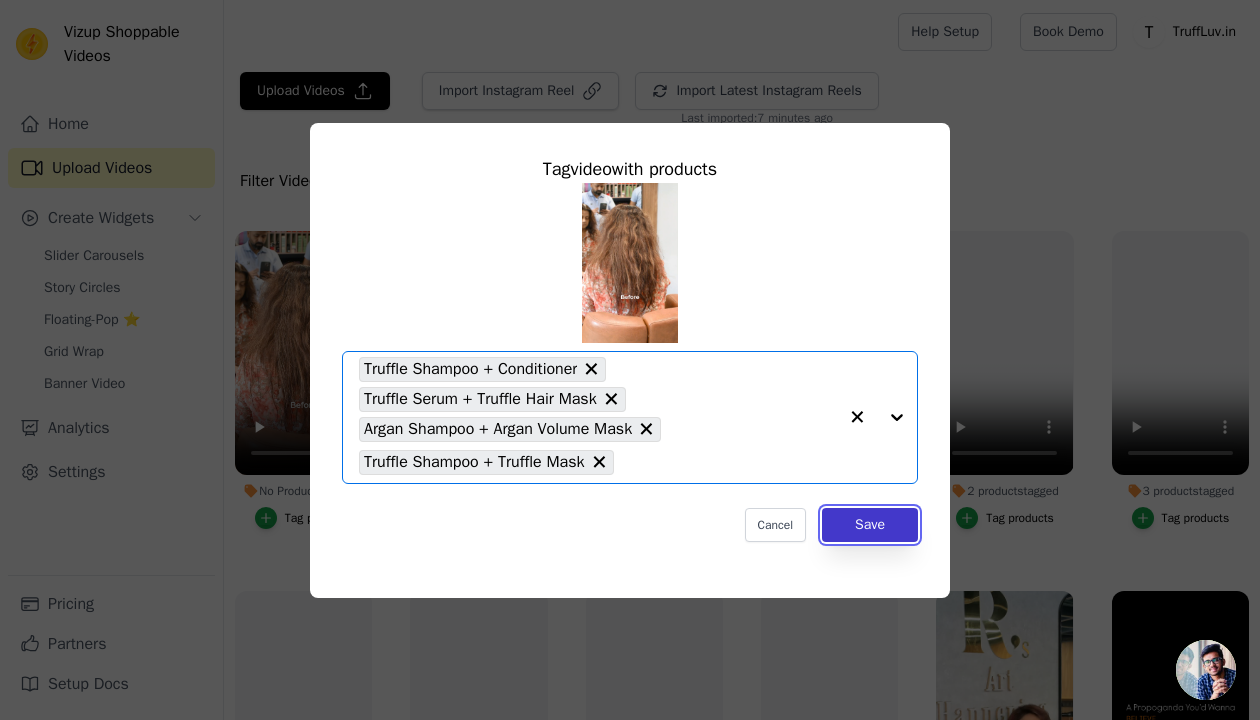 click on "Save" at bounding box center [870, 525] 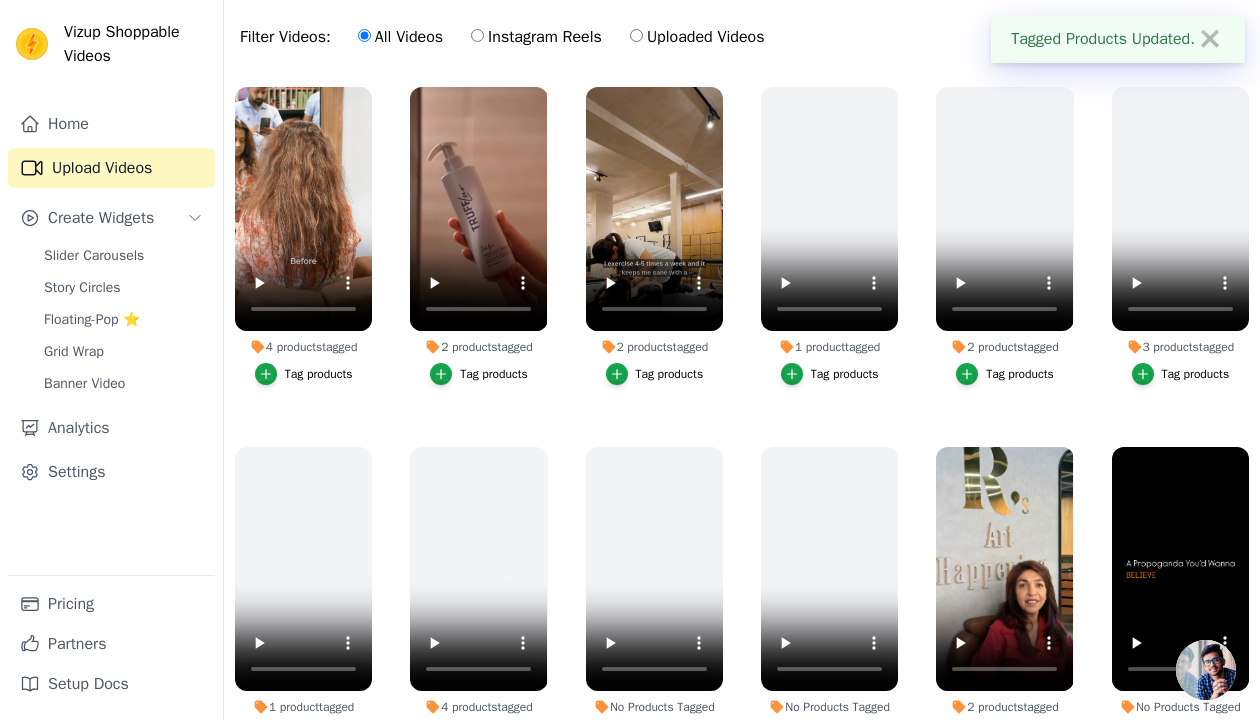 scroll, scrollTop: 172, scrollLeft: 0, axis: vertical 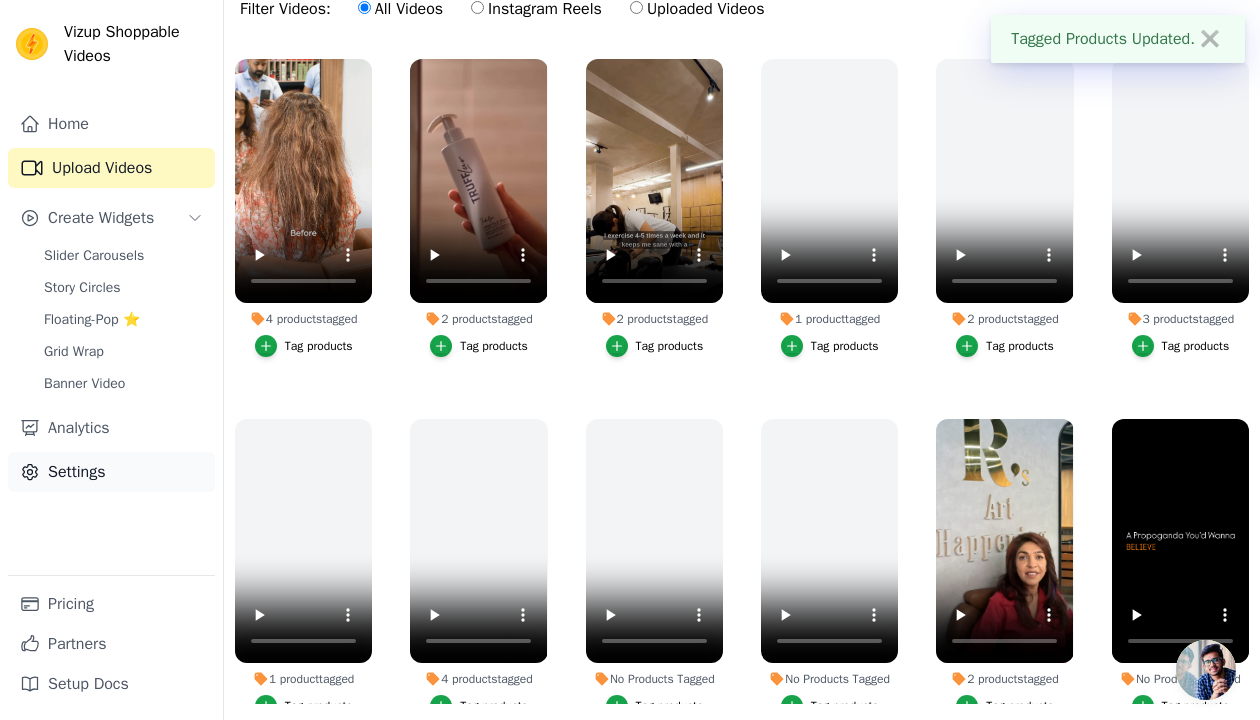 click on "Settings" at bounding box center (111, 472) 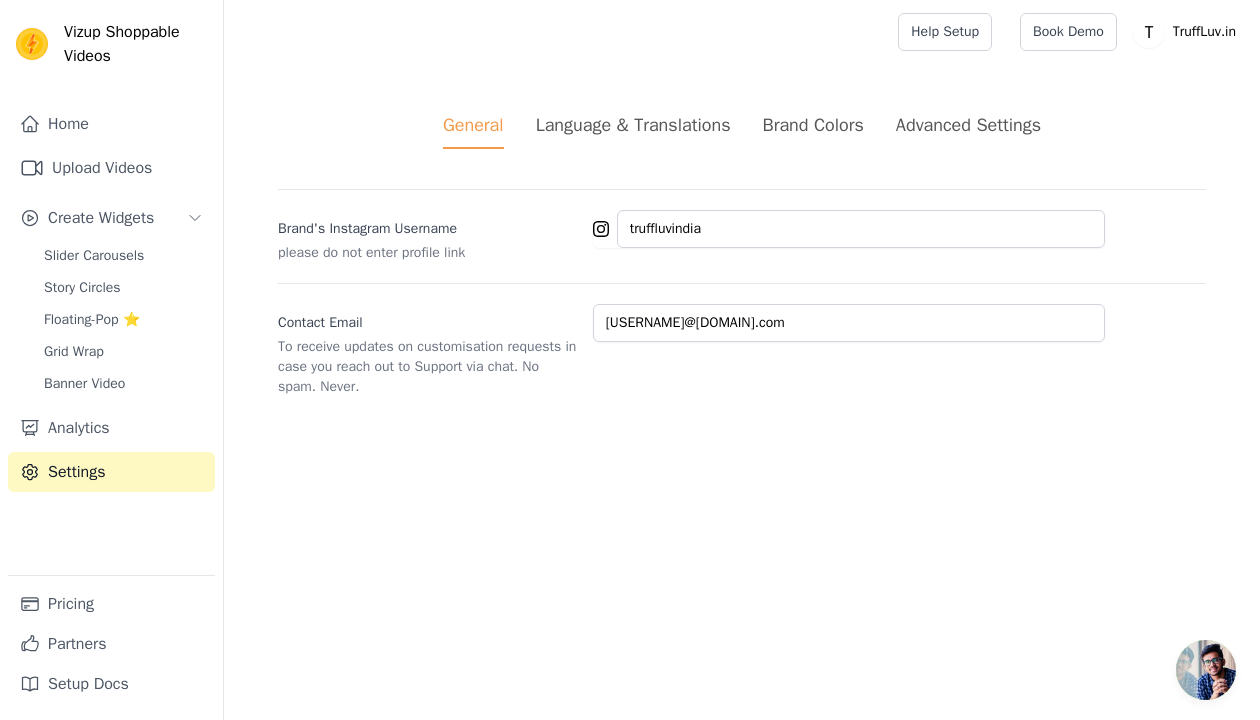 click on "General   Language & Translations   Brand Colors   Advanced Settings" at bounding box center [742, 130] 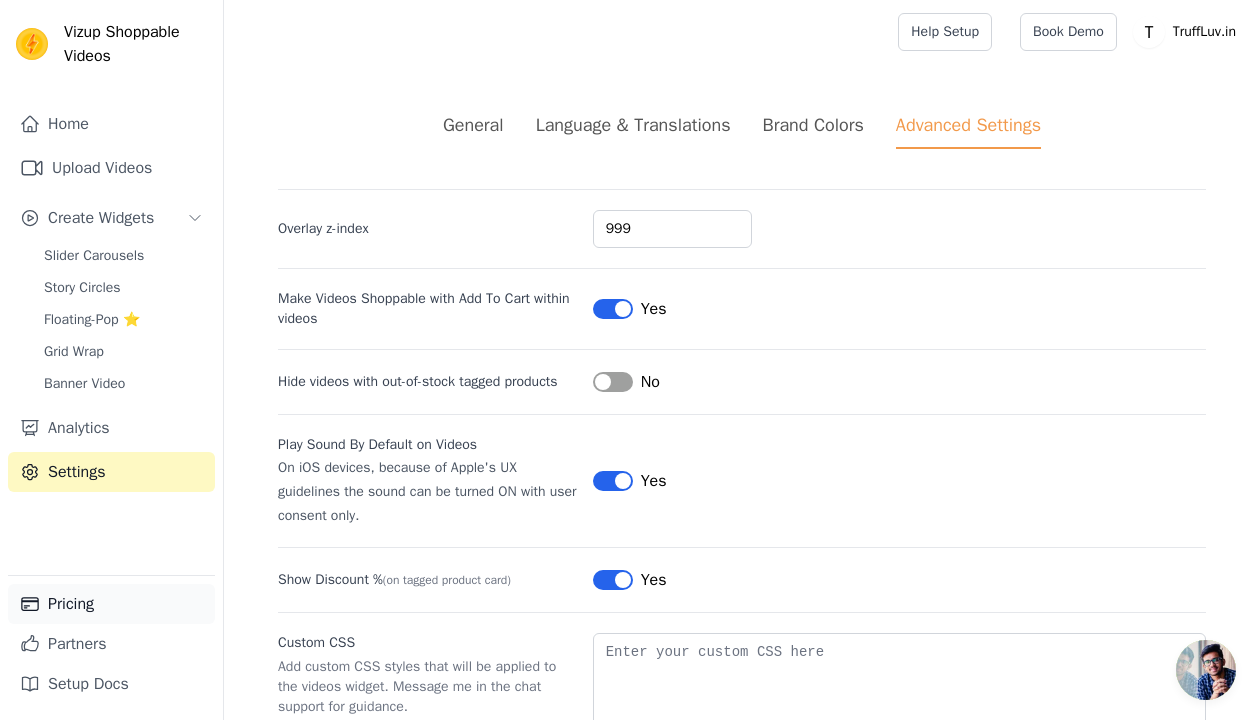 click on "Pricing" at bounding box center [111, 604] 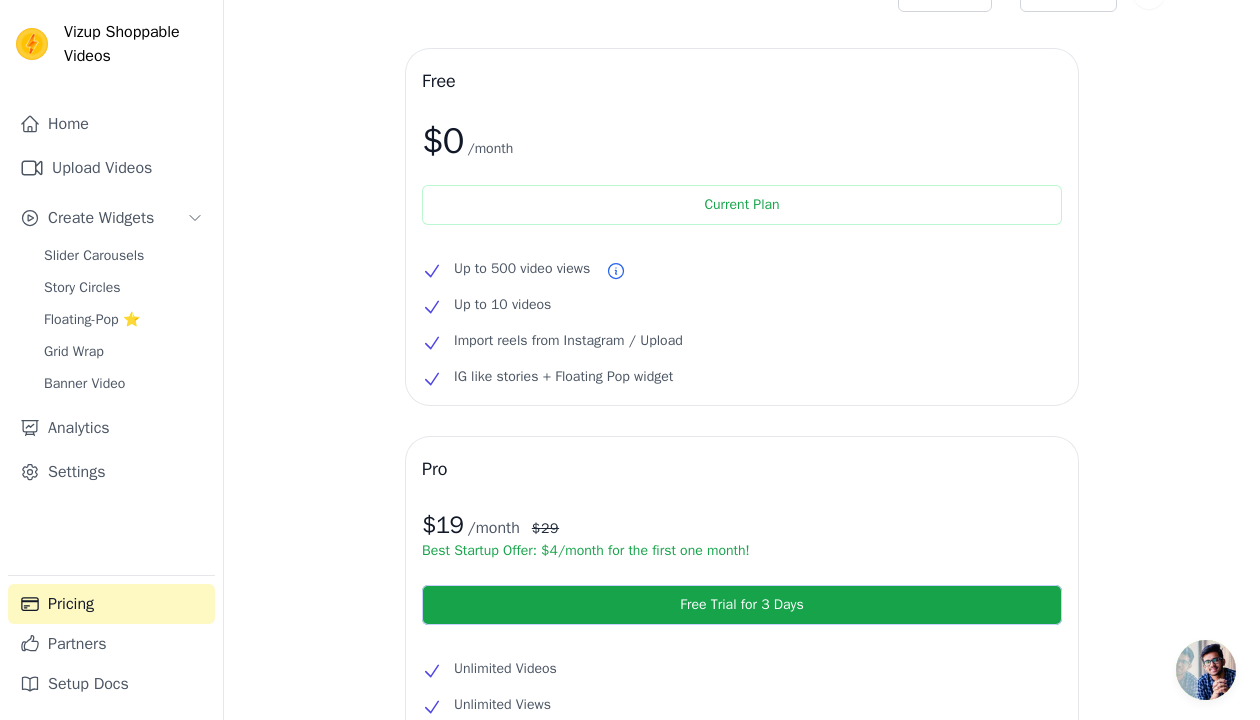 scroll, scrollTop: 46, scrollLeft: 0, axis: vertical 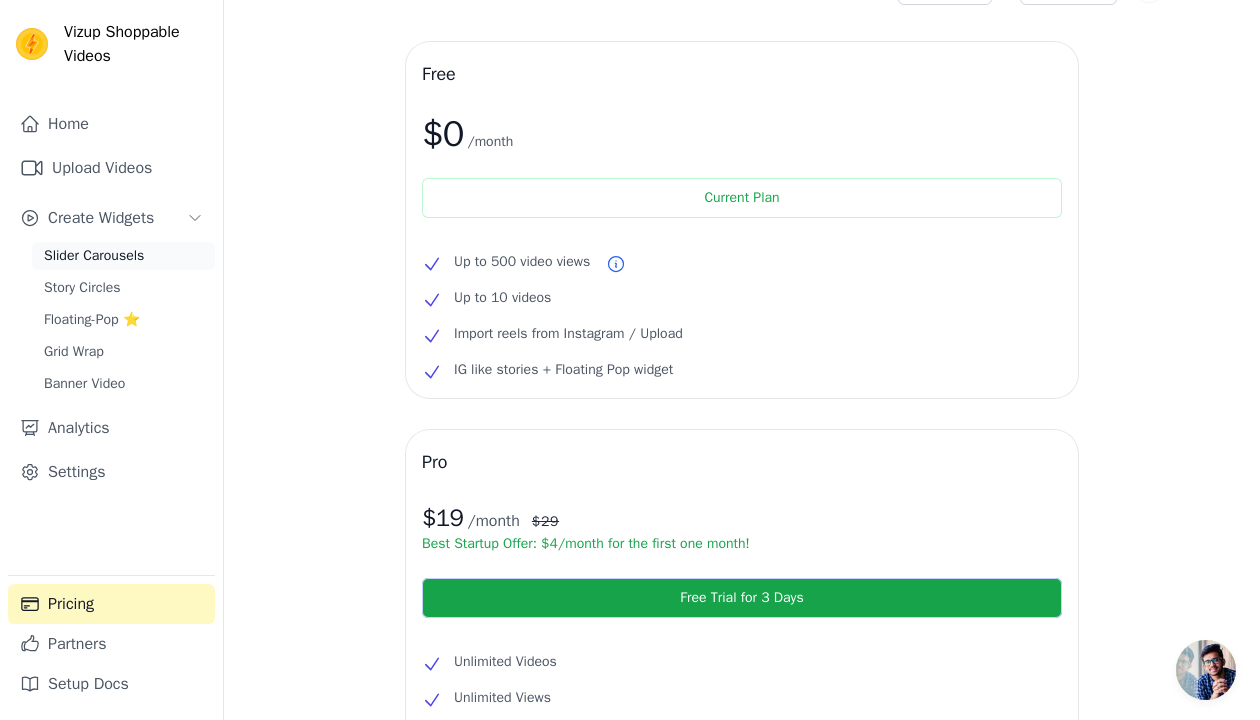 click on "Slider Carousels" at bounding box center [94, 256] 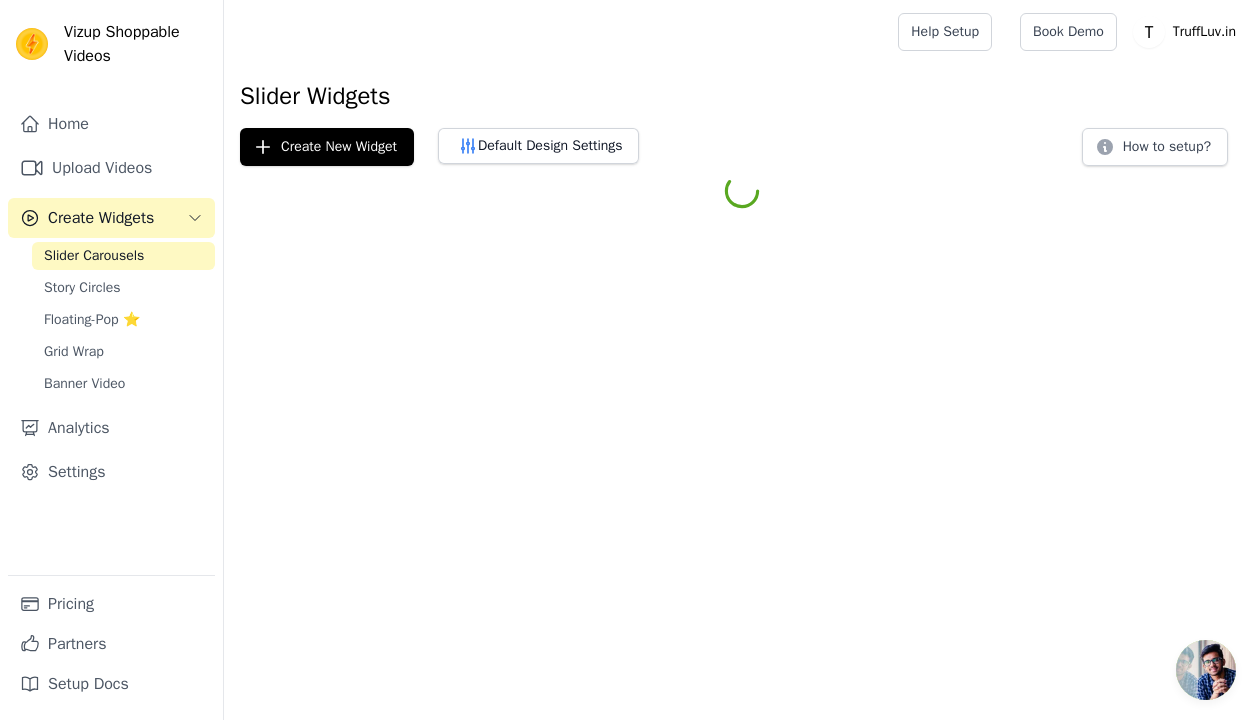 scroll, scrollTop: 0, scrollLeft: 0, axis: both 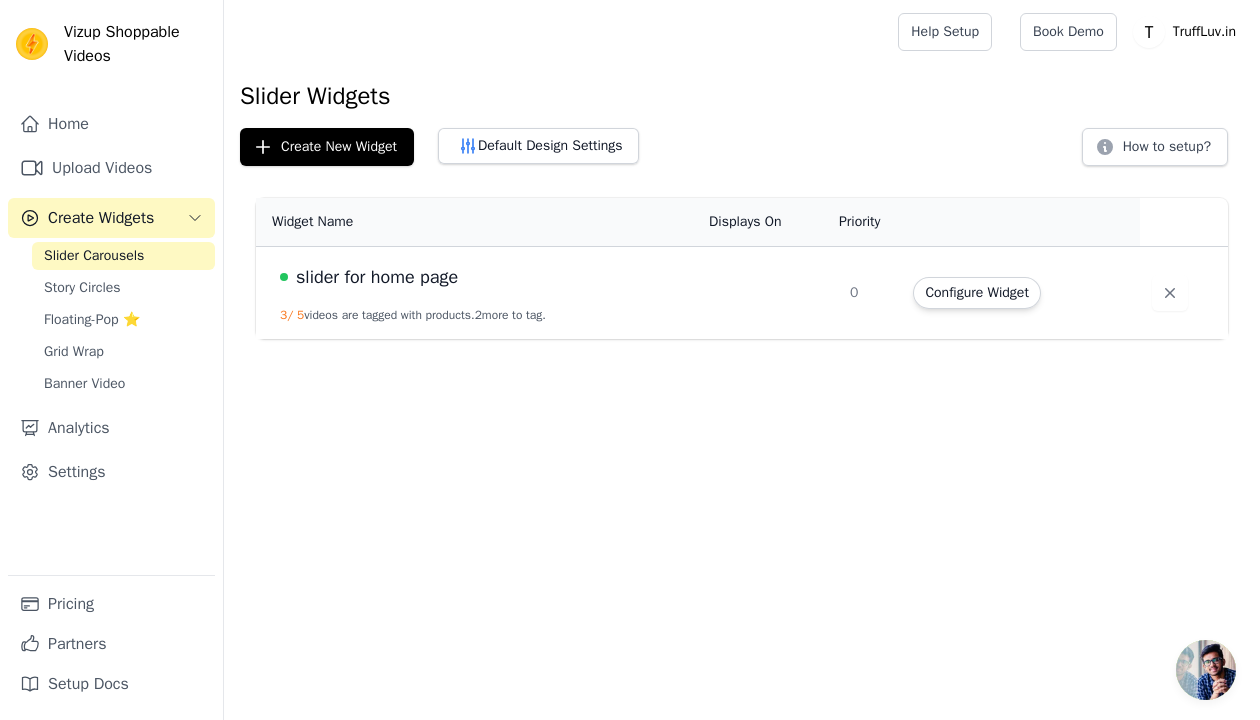 click on "slider for home page   3  /   5  videos are tagged with products.
2  more to tag." at bounding box center (476, 293) 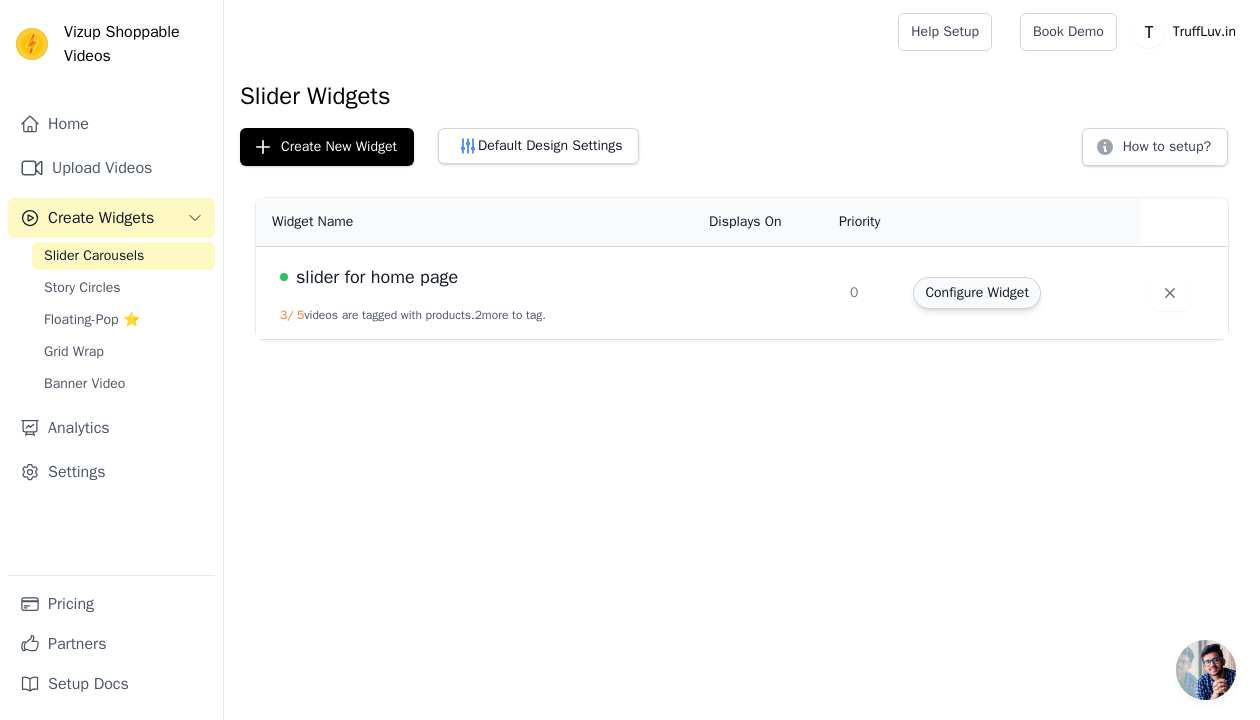 click on "Configure Widget" at bounding box center (976, 293) 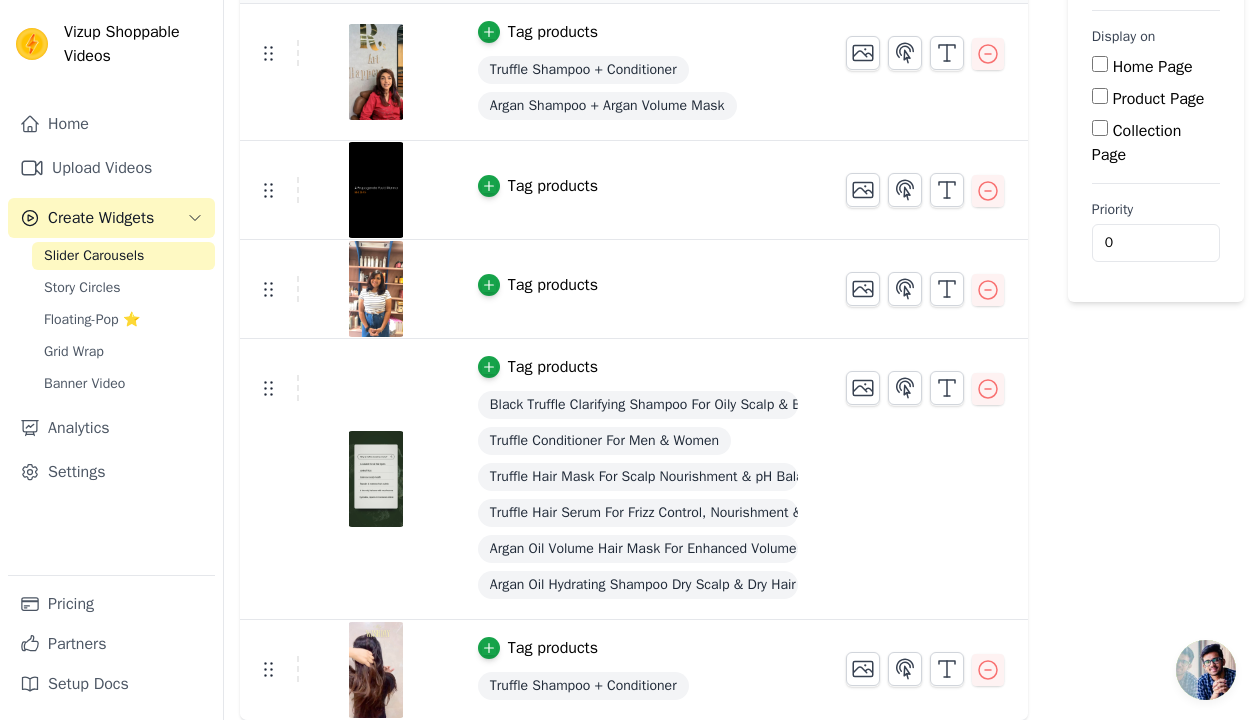 scroll, scrollTop: 0, scrollLeft: 0, axis: both 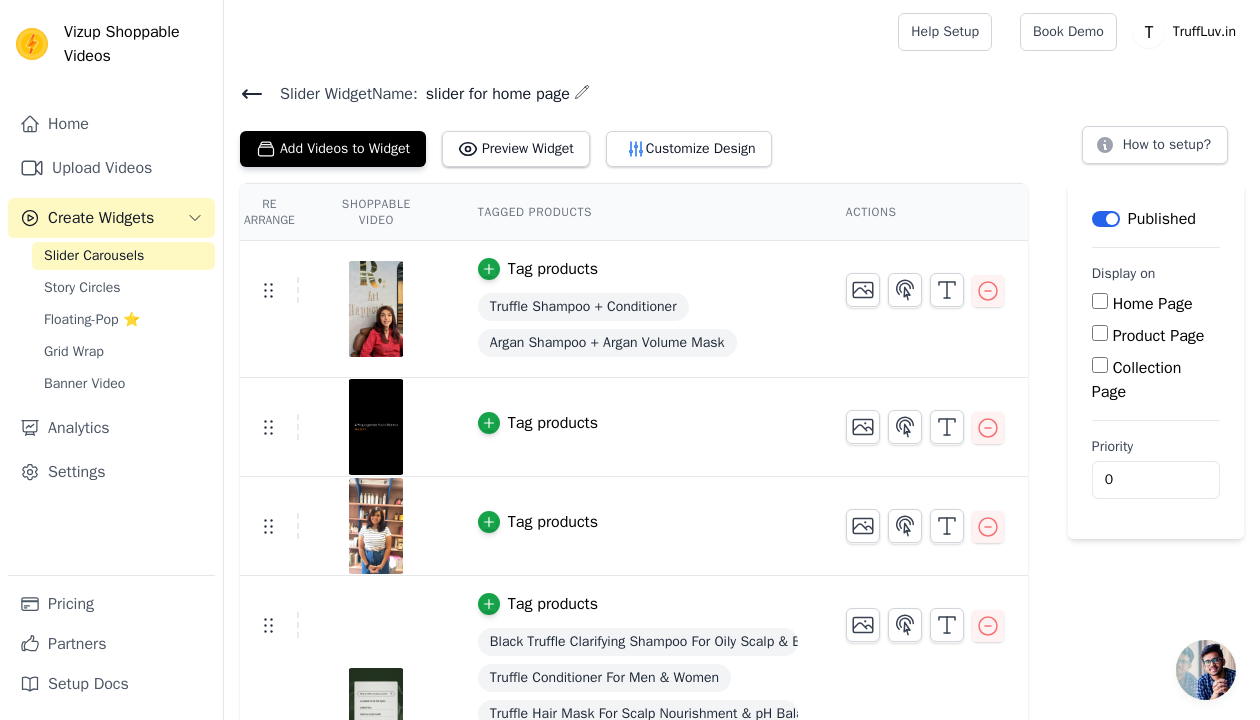 click on "Slider Widget  Name:   slider for home page
Add Videos to Widget
Preview Widget       Customize Design
How to setup?         Re Arrange   Shoppable Video   Tagged Products   Actions             Tag products   Truffle Shampoo + Conditioner   Argan Shampoo + Argan Volume Mask                             Tag products                             Tag products                             Tag products   Black Truffle Clarifying Shampoo For Oily Scalp & Brittle Hair   Truffle Conditioner For Men & Women   Truffle Hair Mask For Scalp Nourishment & pH Balance   Truffle Hair Serum For Frizz Control, Nourishment & Heat Protection   Argan Oil Volume Hair Mask For Enhanced Volume   Argan Oil Hydrating Shampoo Dry Scalp & Dry Hair                             Tag products   Truffle Shampoo + Conditioner                       Save Videos In This New Order   Save   Dismiss     Label     Published     Display on     Home Page     Product Page       Collection Page       Priority   0" at bounding box center (742, 519) 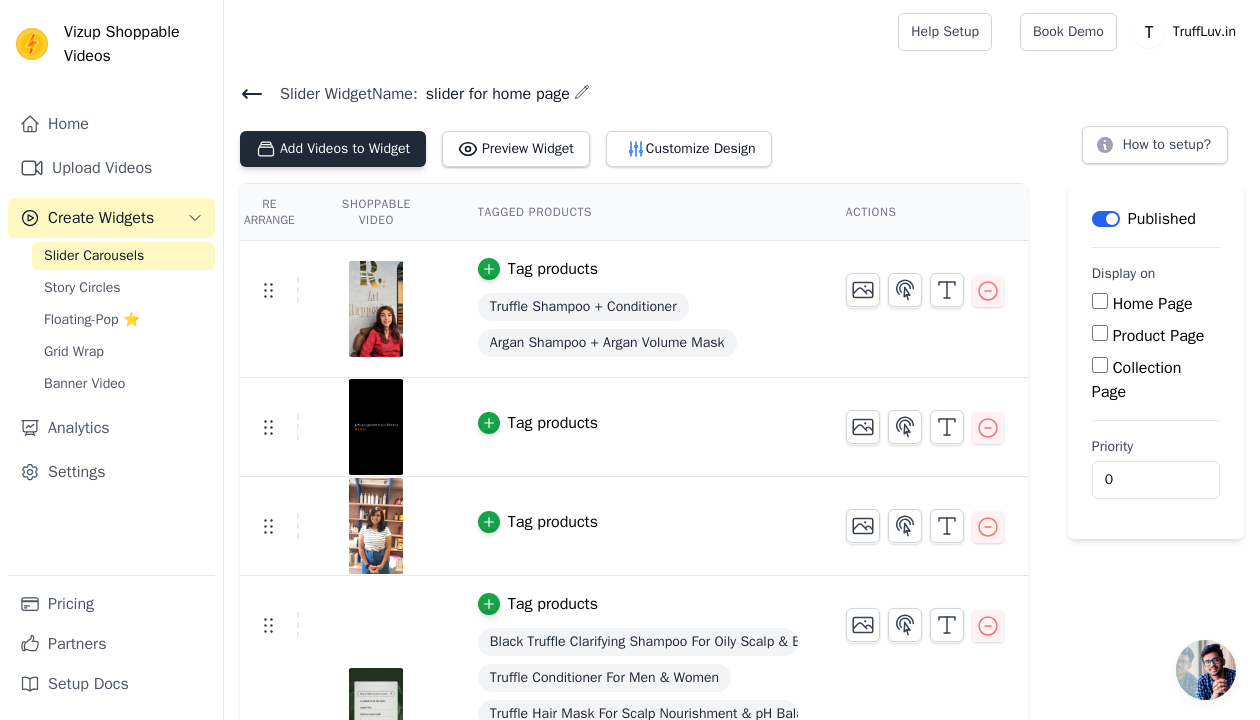 click on "Add Videos to Widget" at bounding box center (333, 149) 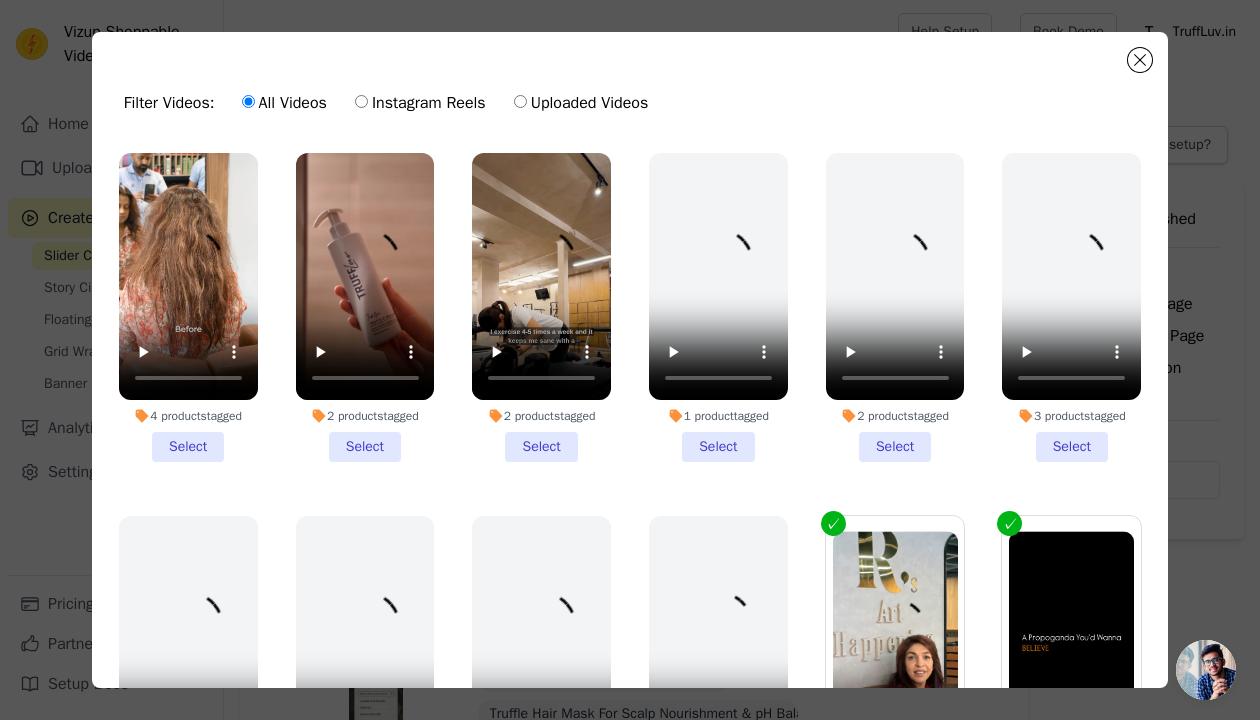 click on "4   products  tagged     Select" at bounding box center [188, 307] 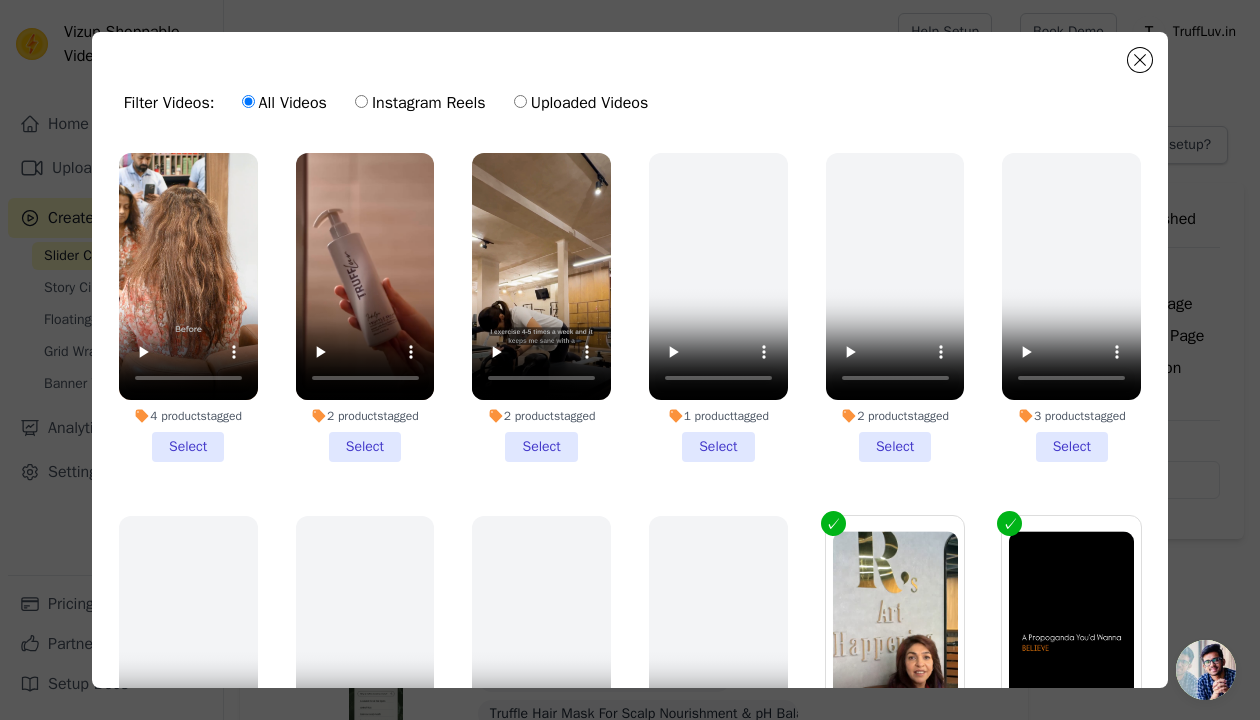 click on "4   products  tagged     Select" at bounding box center (0, 0) 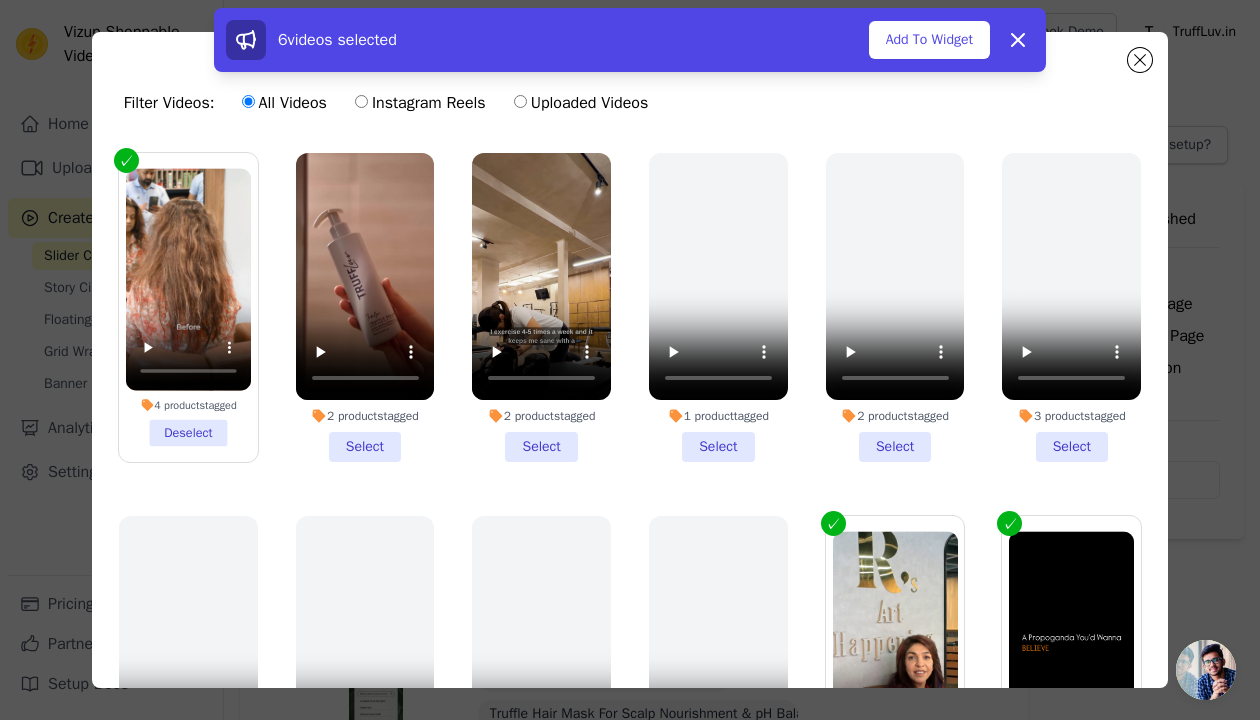 click on "2   products  tagged     Select" at bounding box center (365, 307) 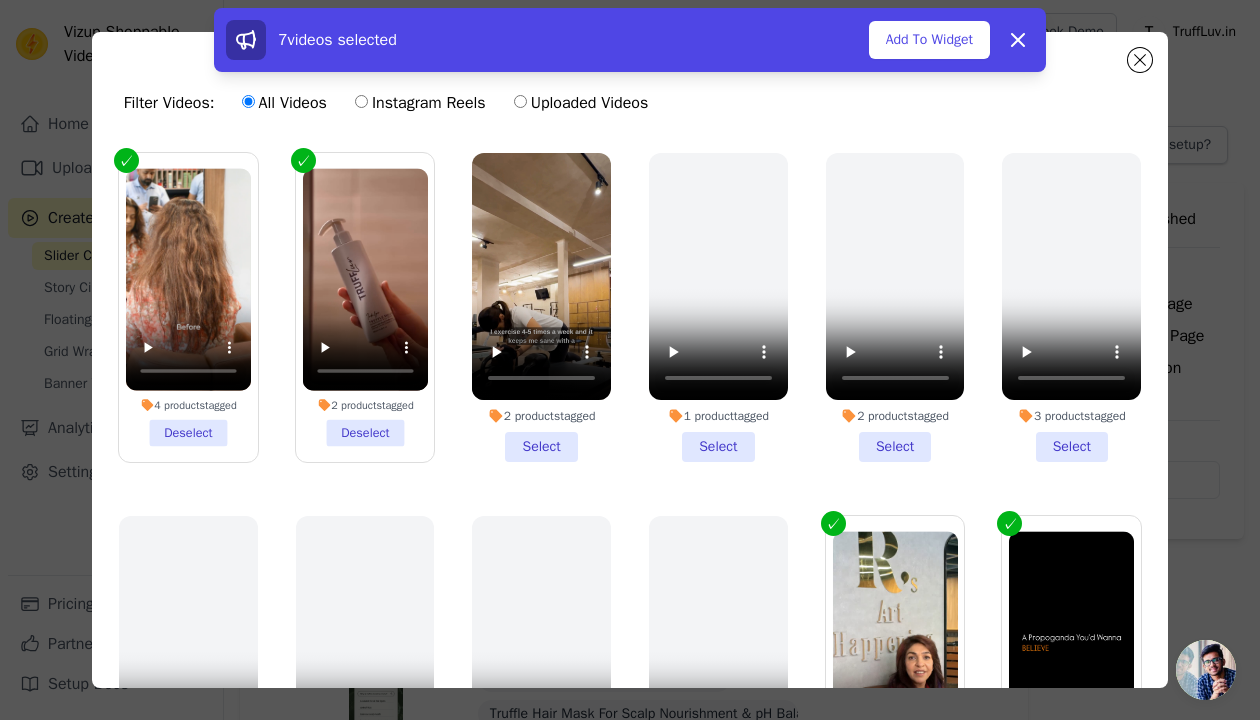 click on "2   products  tagged     Select" at bounding box center (541, 307) 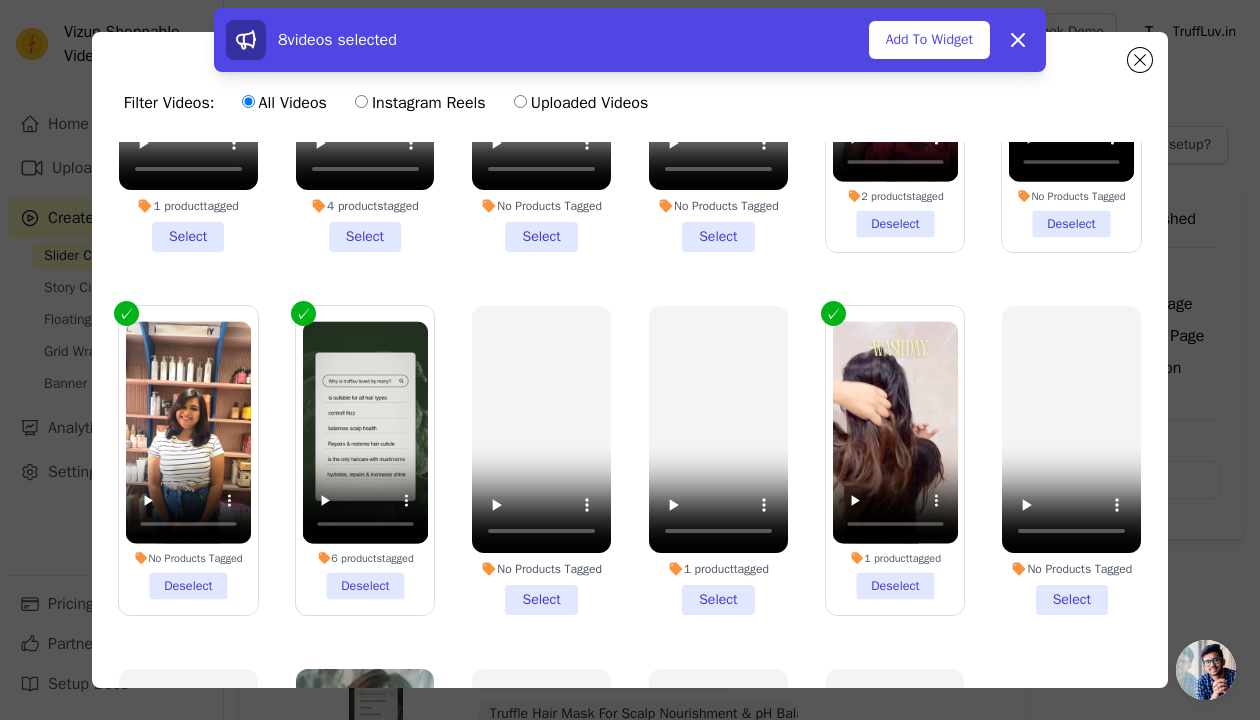 scroll, scrollTop: 657, scrollLeft: 0, axis: vertical 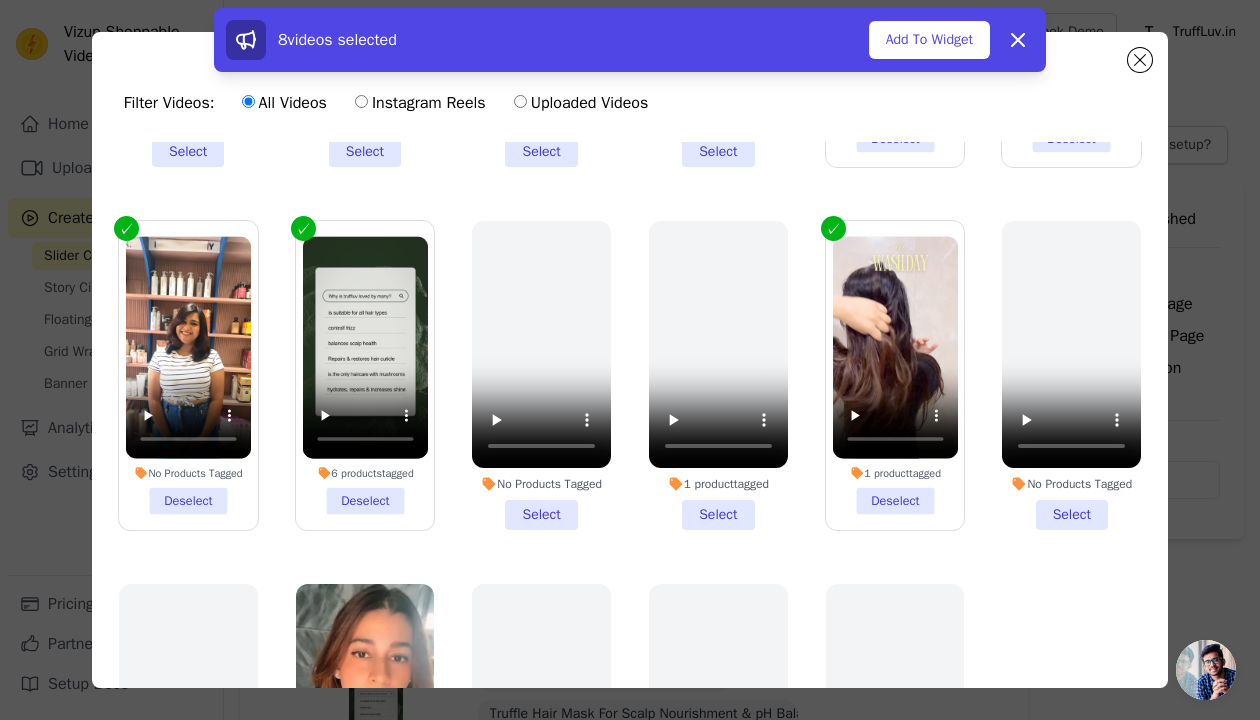 click on "No Products Tagged     Deselect" at bounding box center [188, 376] 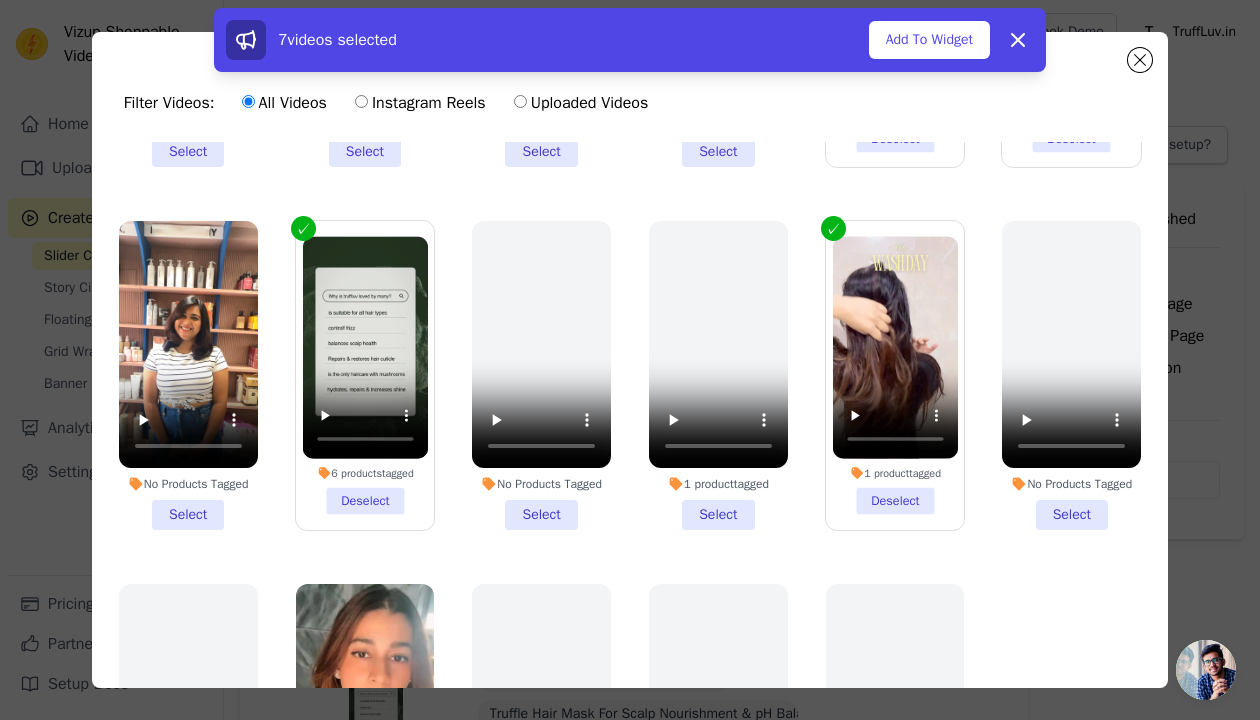 scroll, scrollTop: 794, scrollLeft: 0, axis: vertical 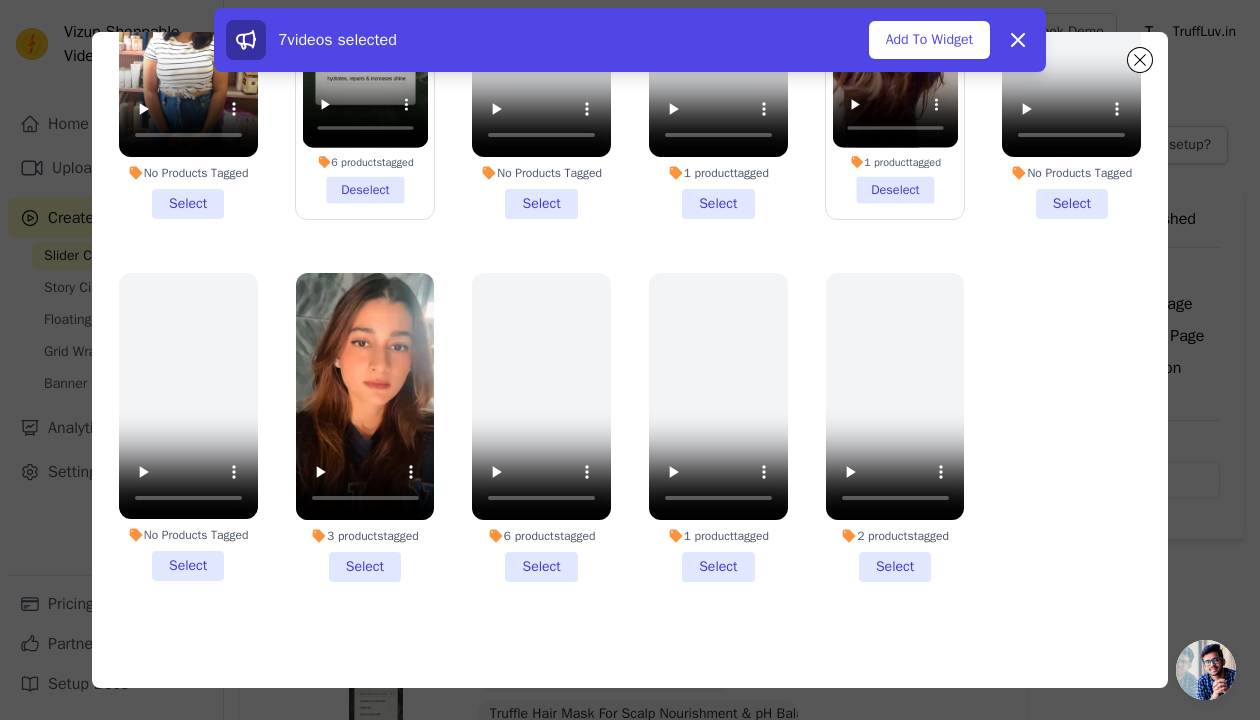 click on "3   products  tagged     Select" at bounding box center (365, 427) 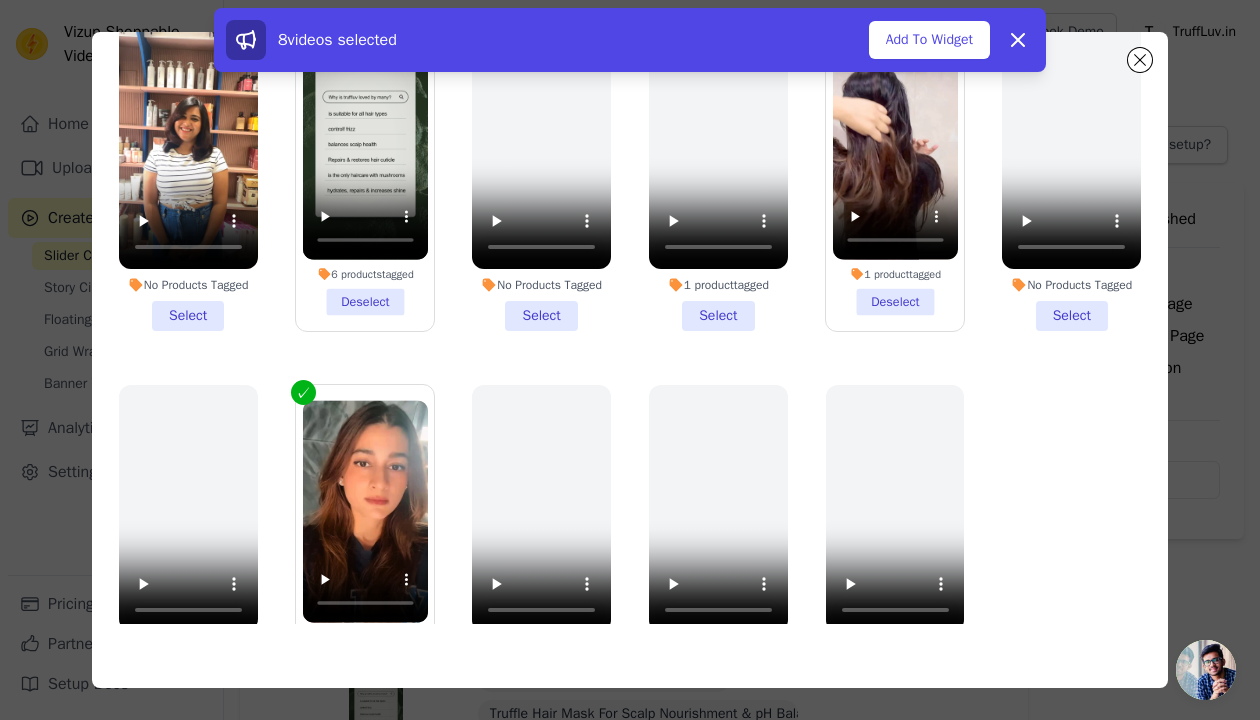 scroll, scrollTop: 684, scrollLeft: 0, axis: vertical 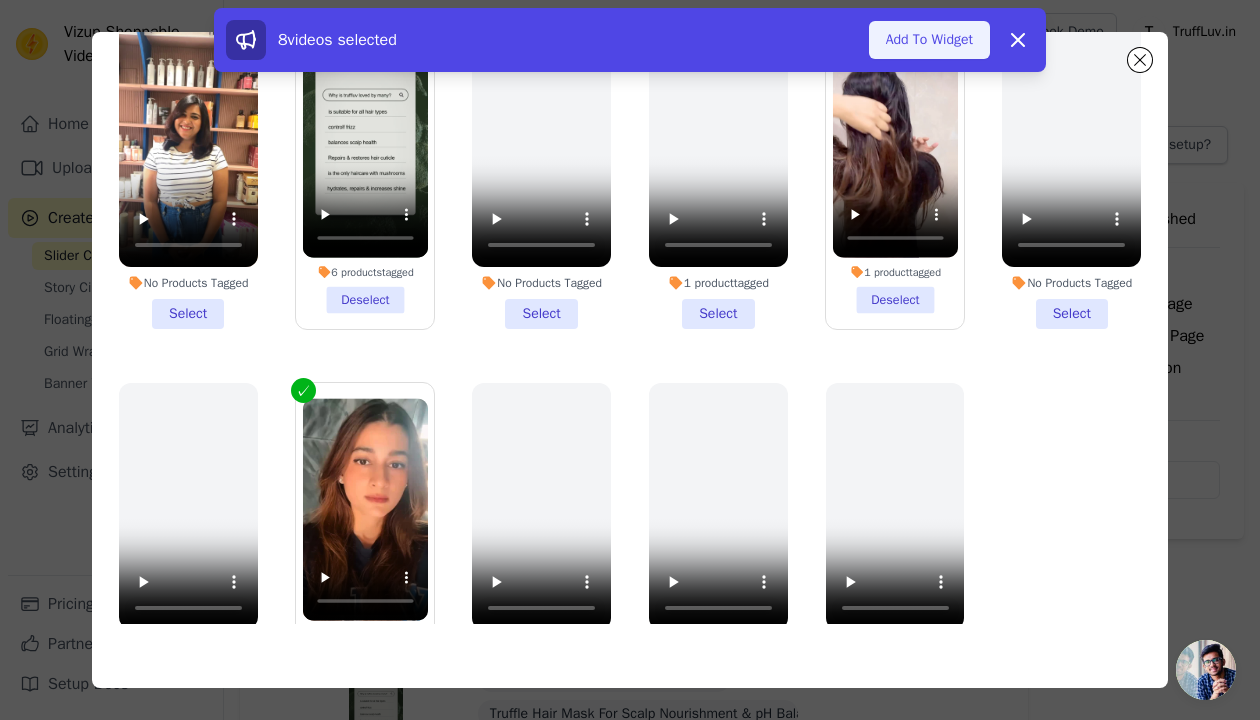 click on "Add To Widget" at bounding box center (929, 40) 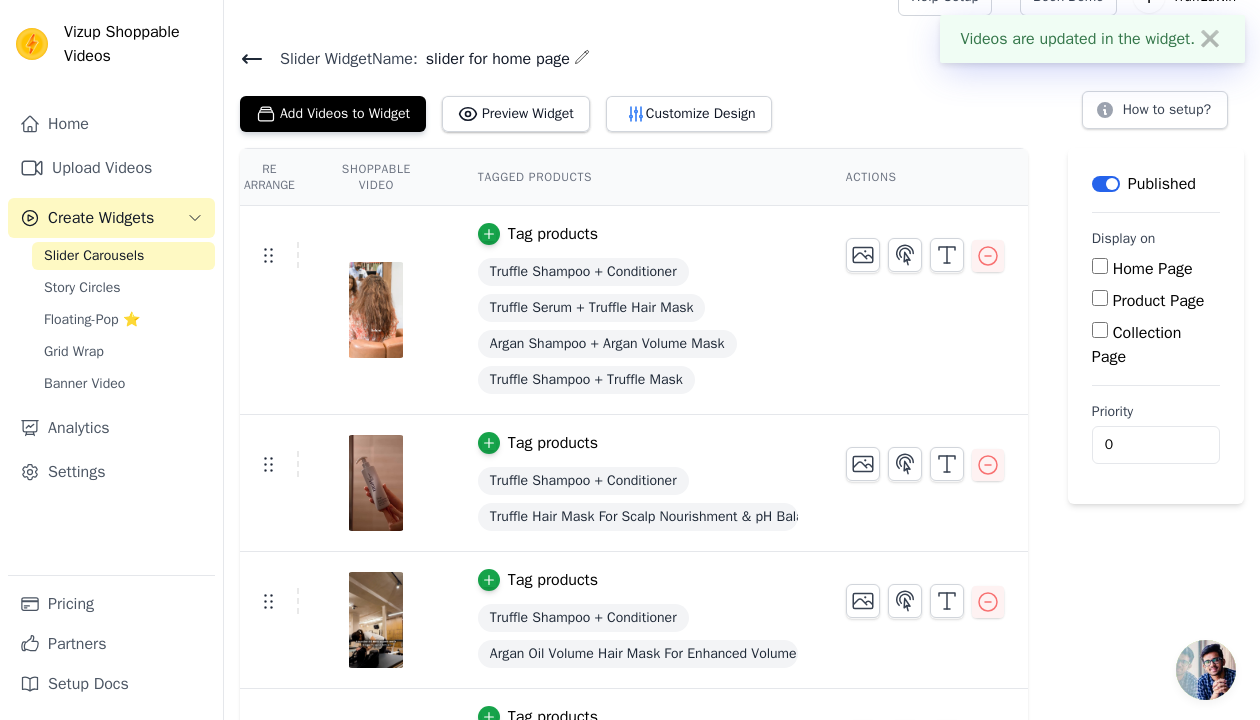 scroll, scrollTop: 11, scrollLeft: 0, axis: vertical 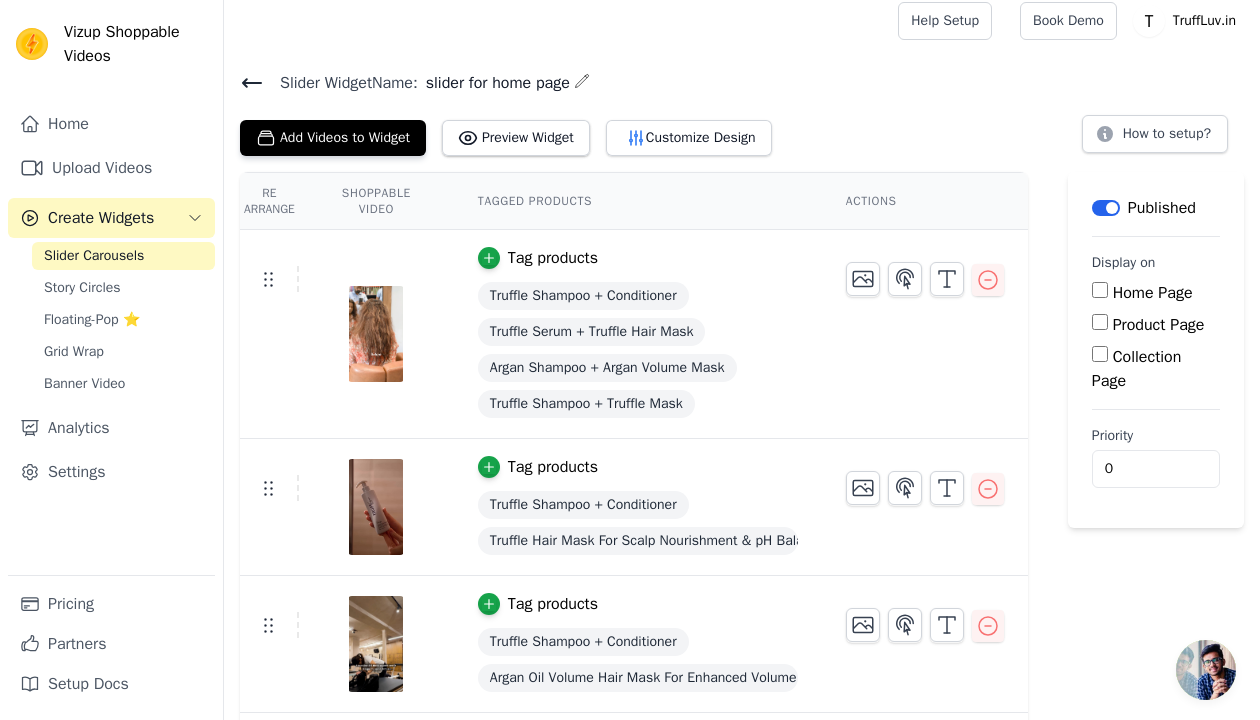 click on "Home Page" at bounding box center [1100, 290] 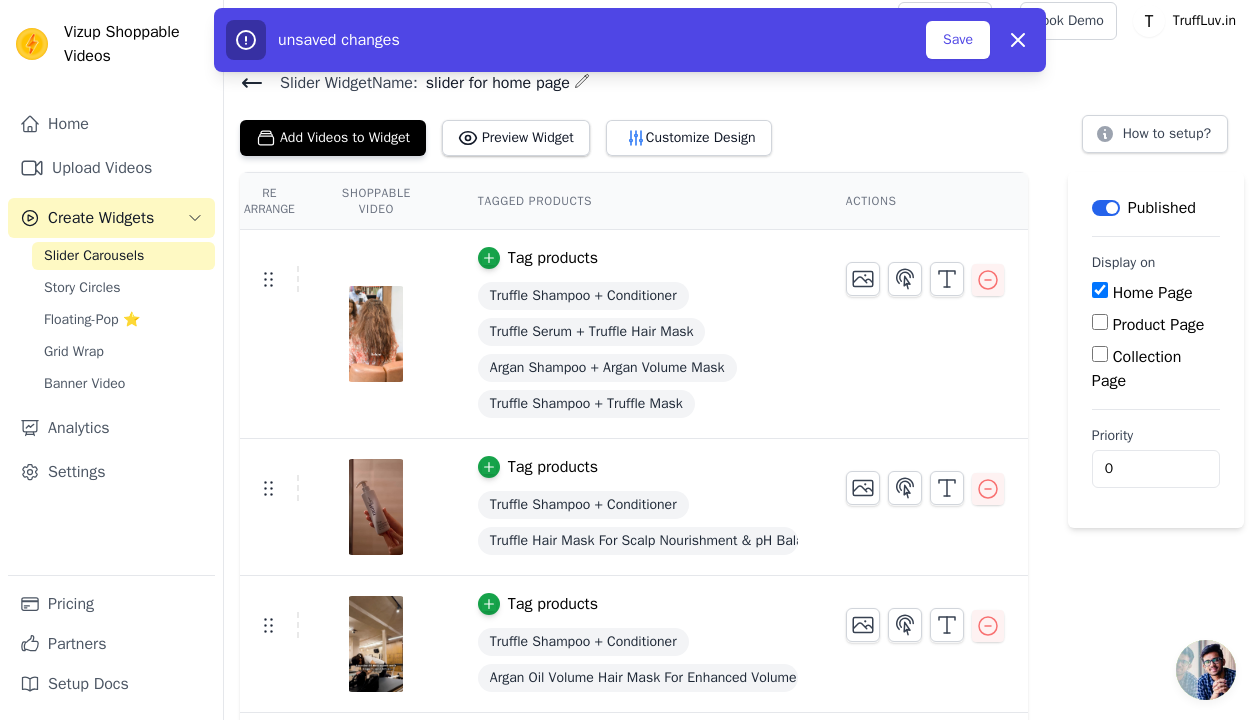 click on "Product Page" at bounding box center (1100, 322) 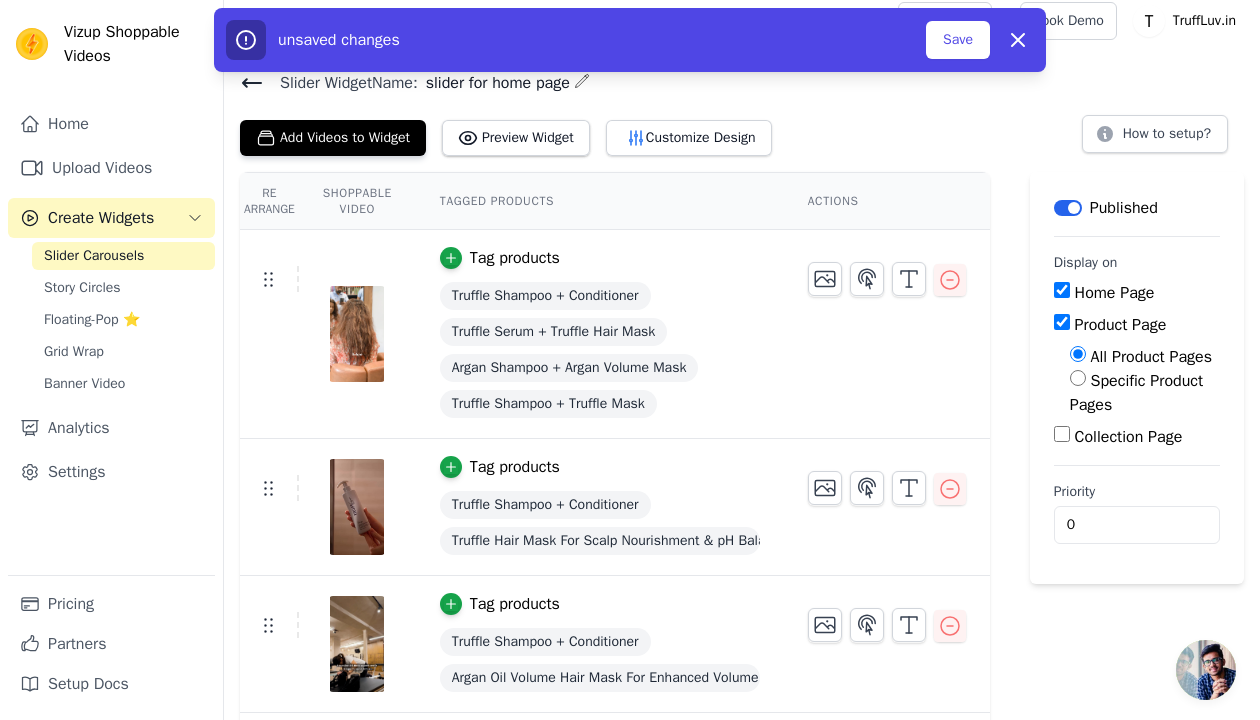 click on "Specific Product Pages" at bounding box center (1078, 378) 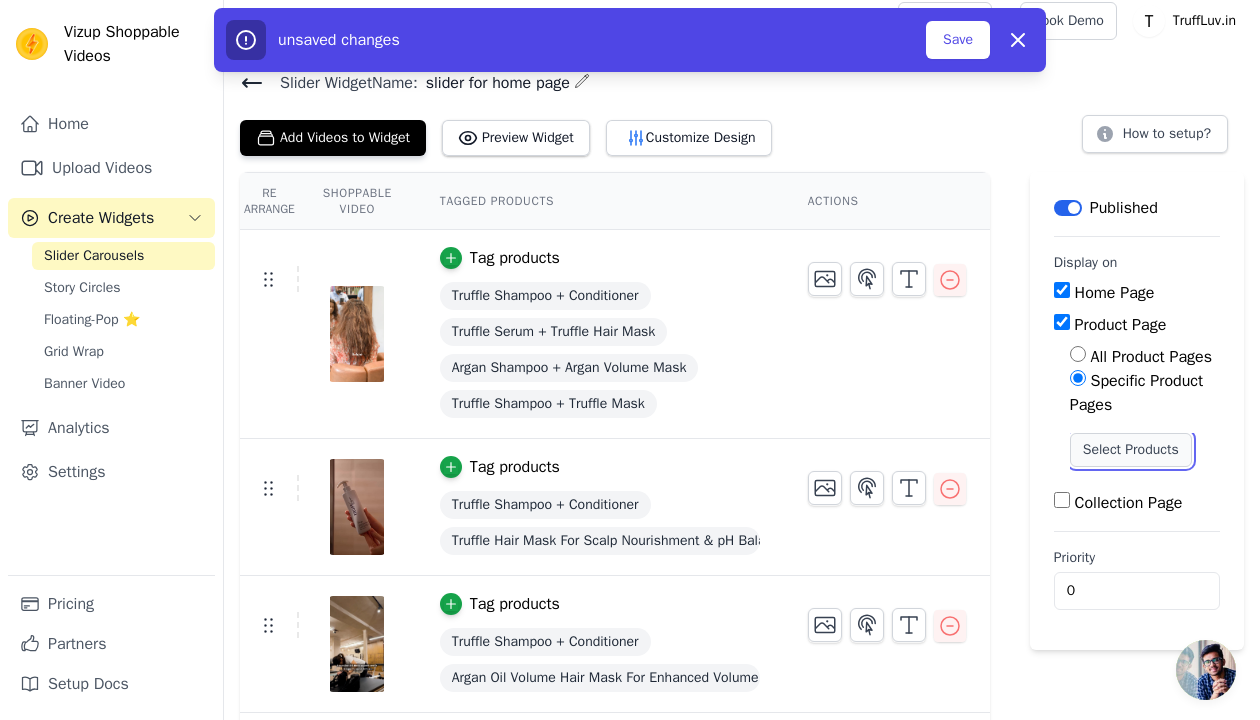 click on "Select Products" at bounding box center (1131, 450) 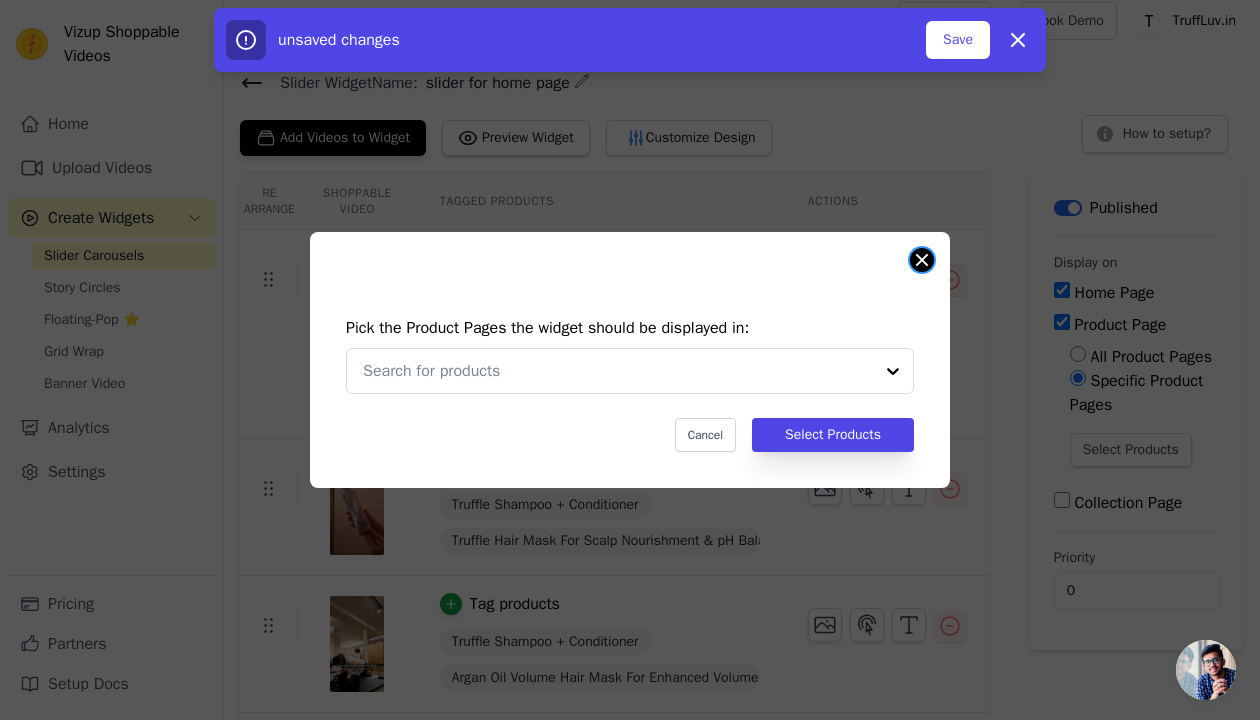 click at bounding box center [922, 260] 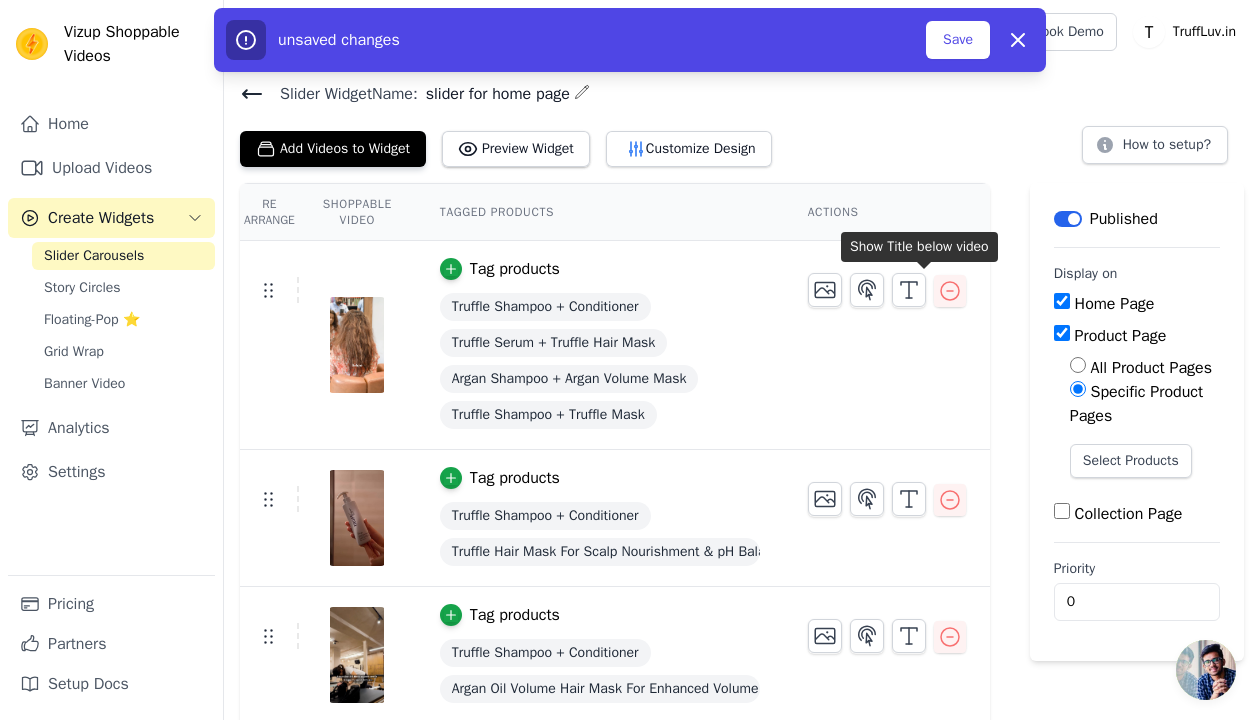 scroll, scrollTop: 11, scrollLeft: 0, axis: vertical 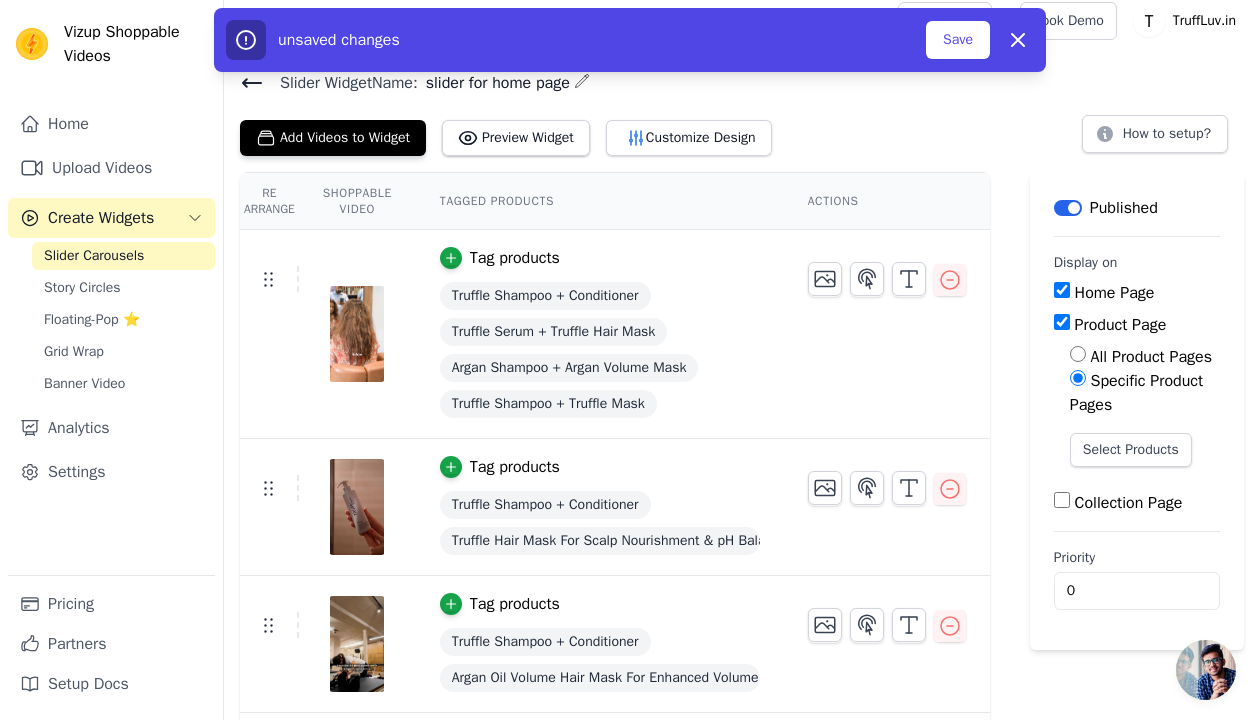 click on "All Product Pages" at bounding box center [1078, 354] 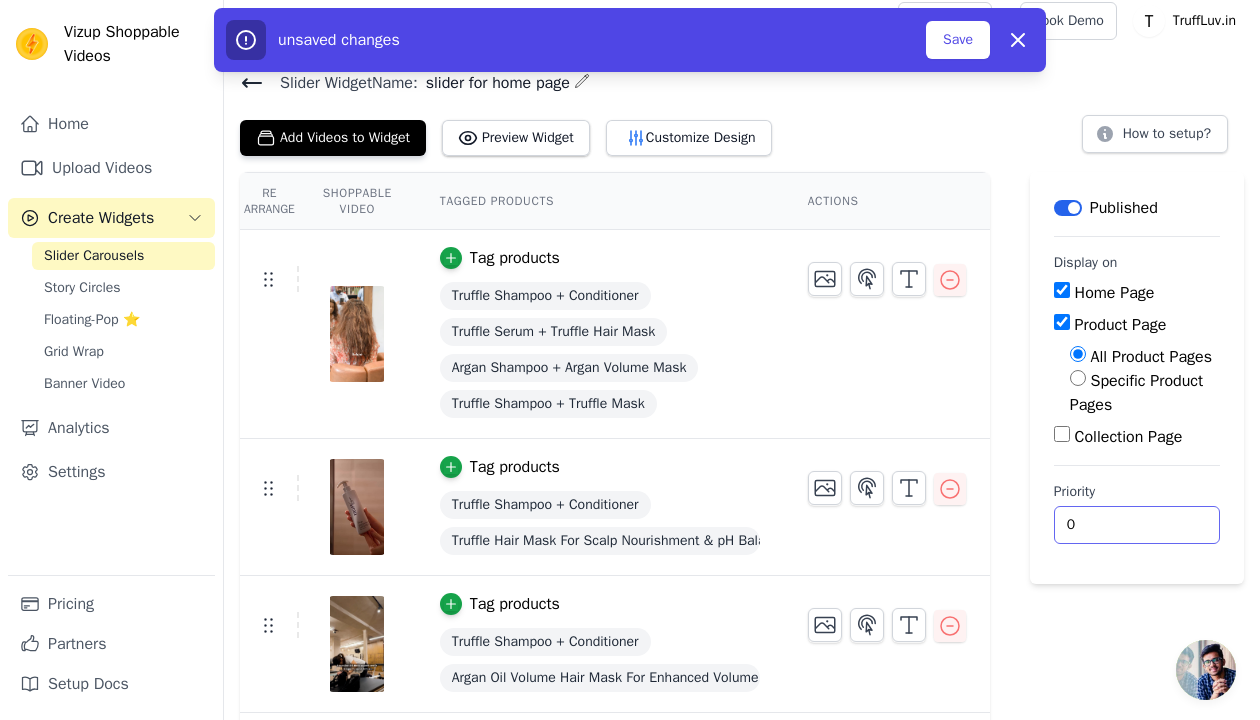 click on "0" at bounding box center (1137, 525) 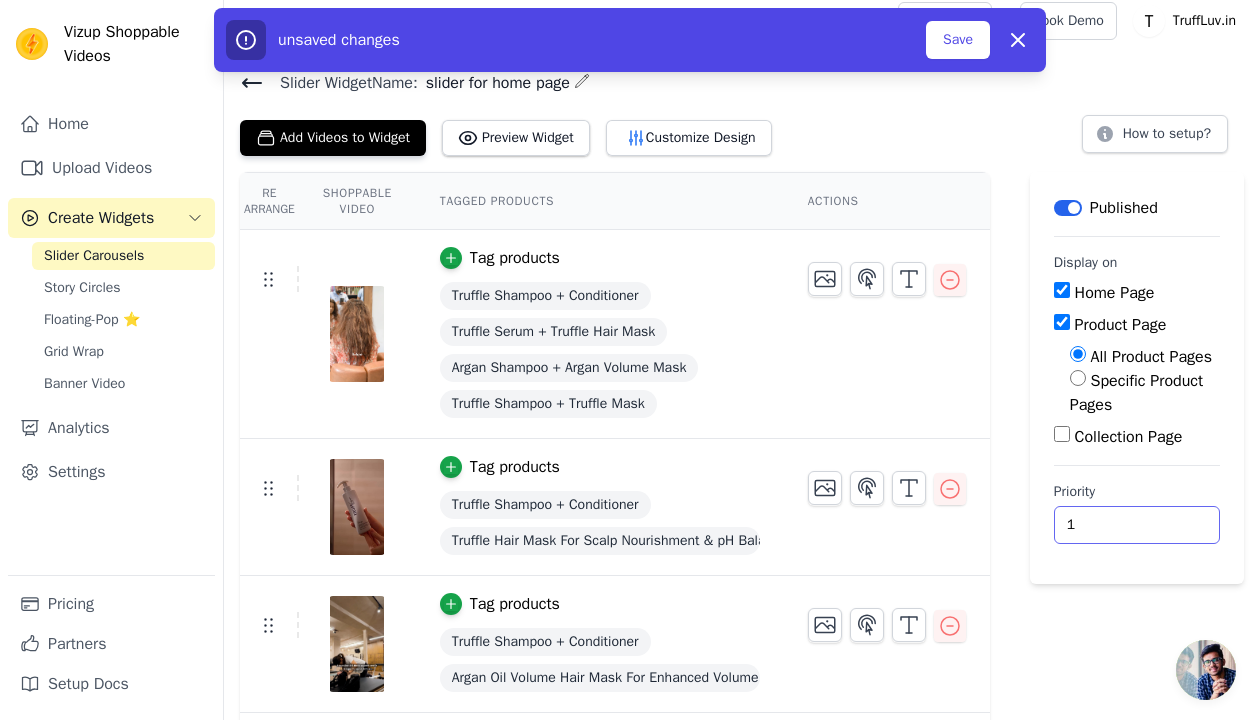 click on "1" at bounding box center [1137, 525] 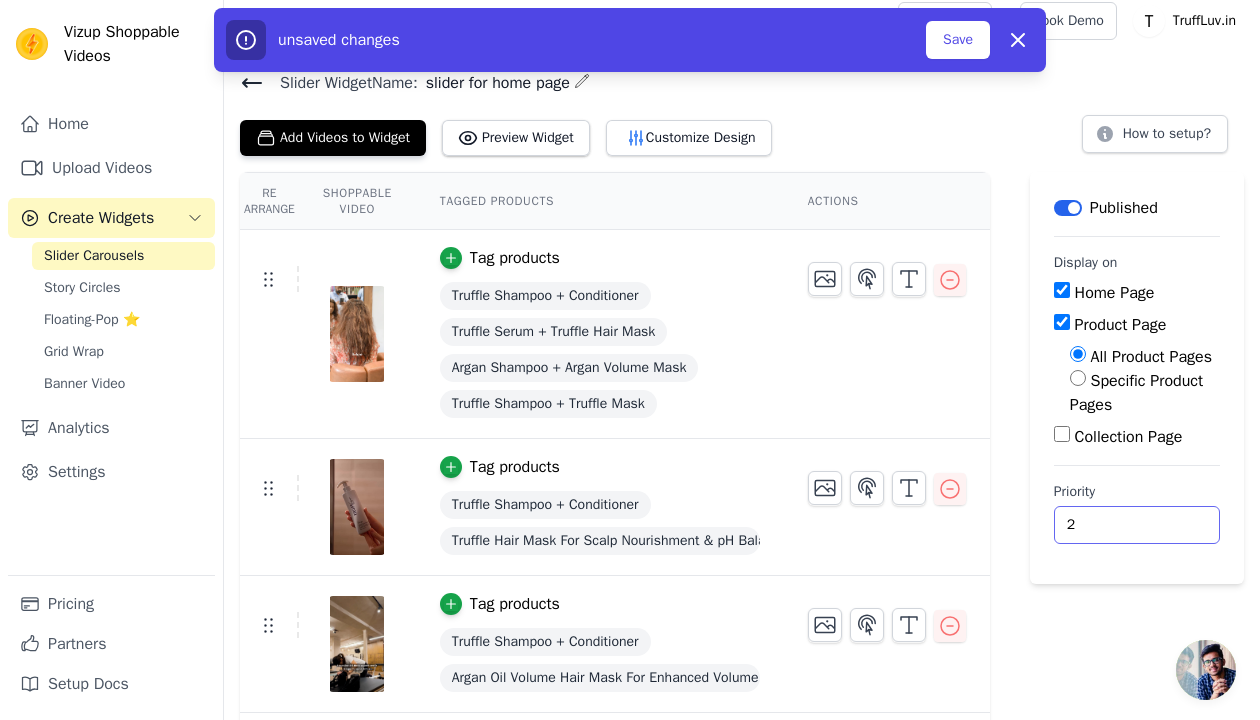 click on "2" at bounding box center (1137, 525) 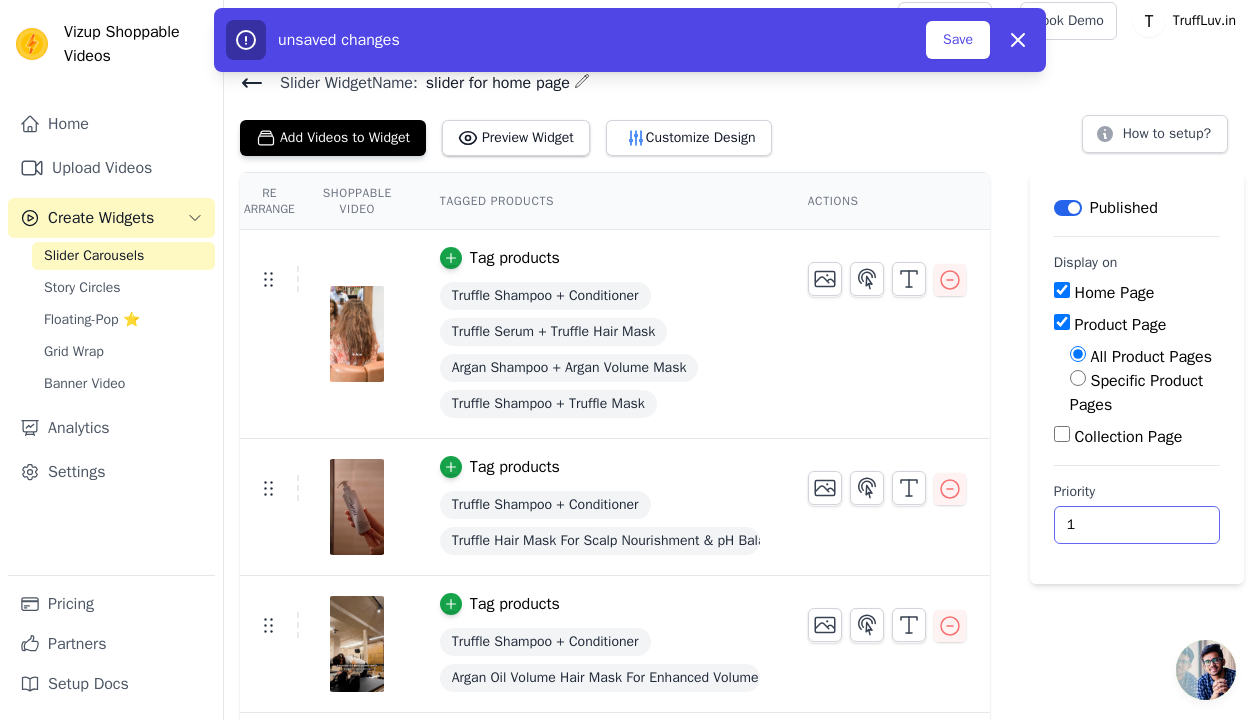 click on "1" at bounding box center [1137, 525] 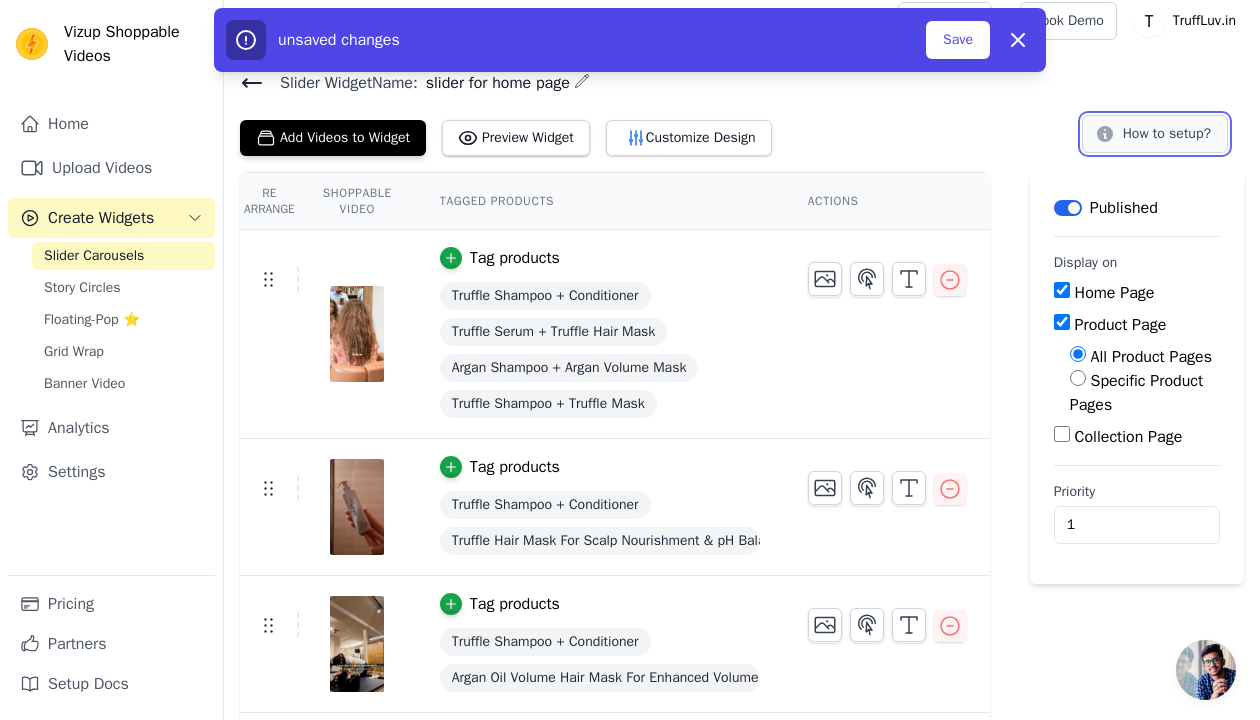 click on "How to setup?" at bounding box center [1155, 134] 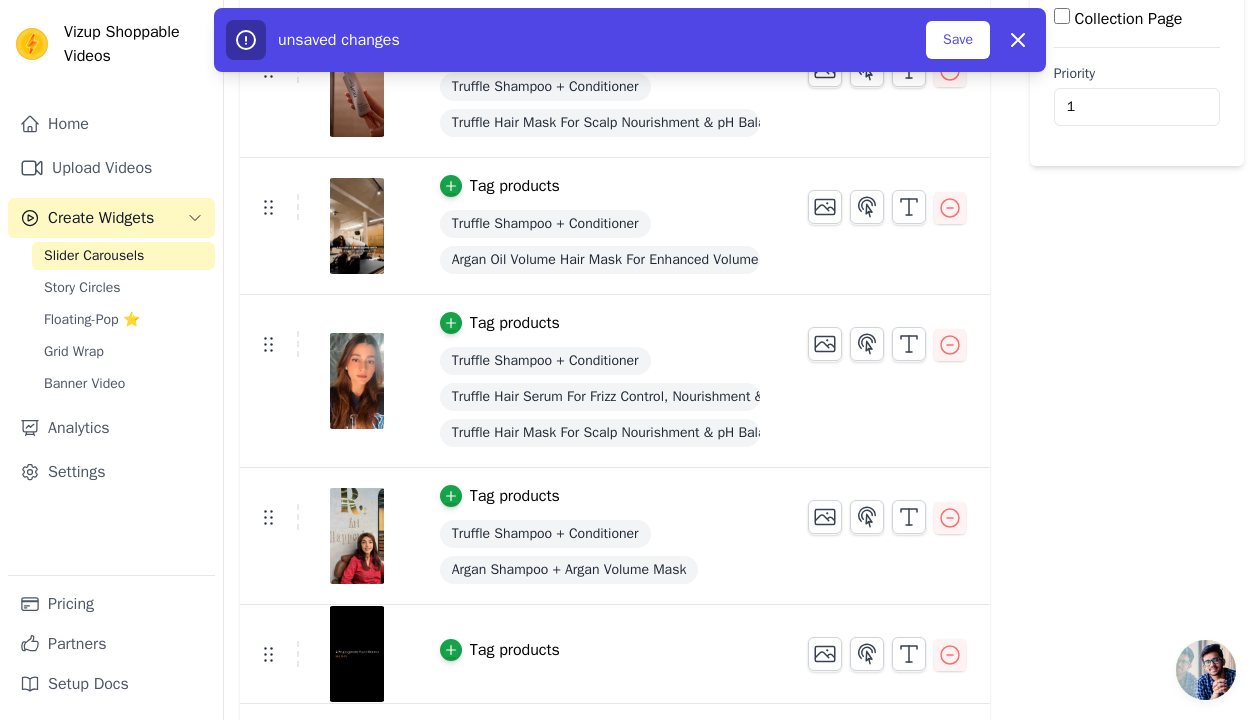scroll, scrollTop: 0, scrollLeft: 0, axis: both 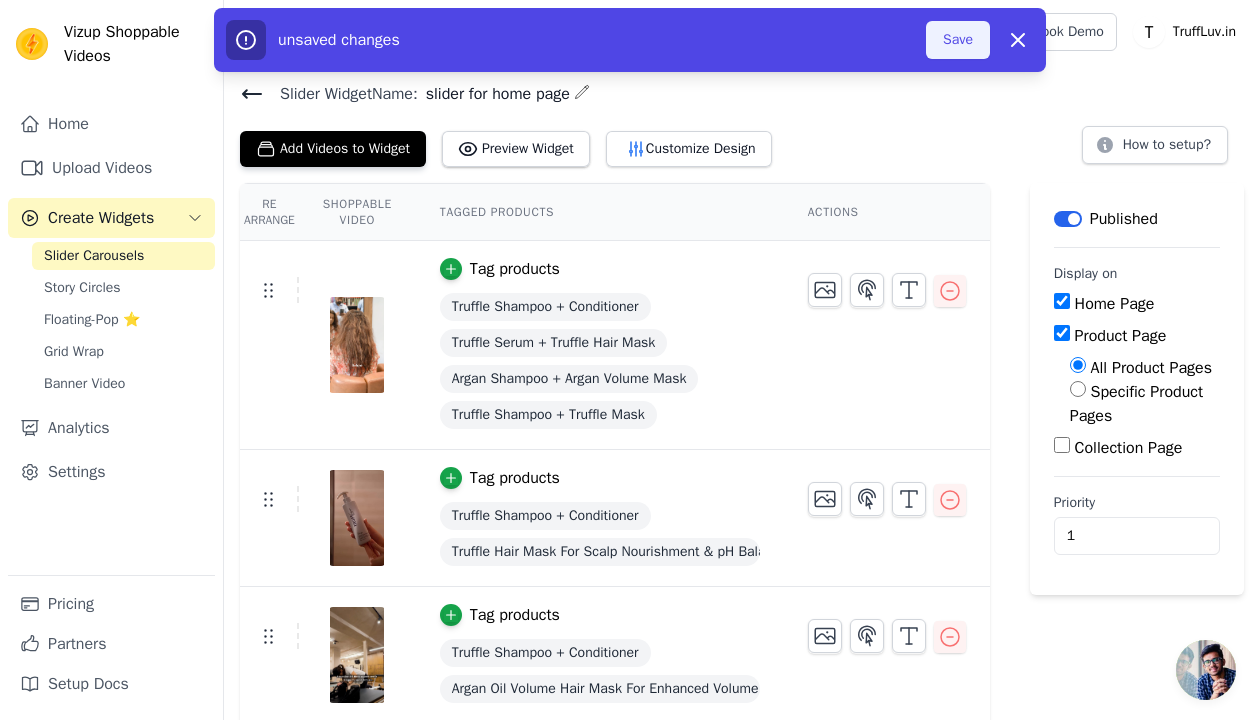 click on "Save" at bounding box center [958, 40] 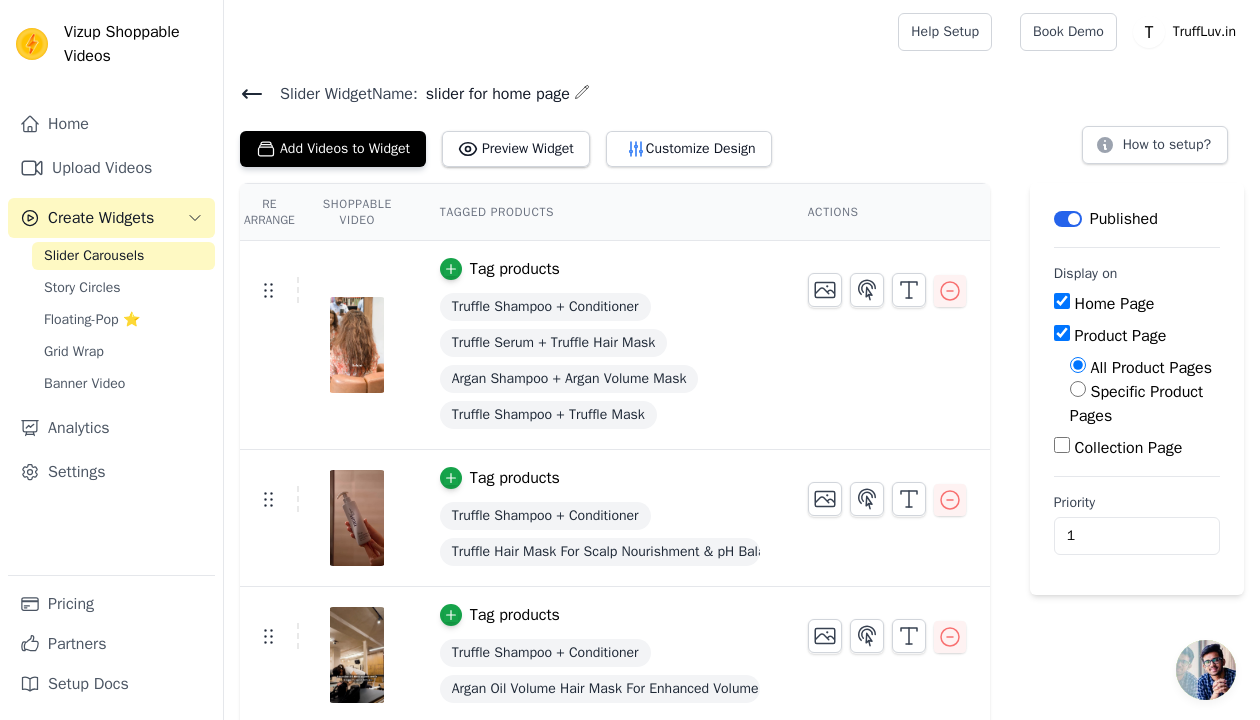 click 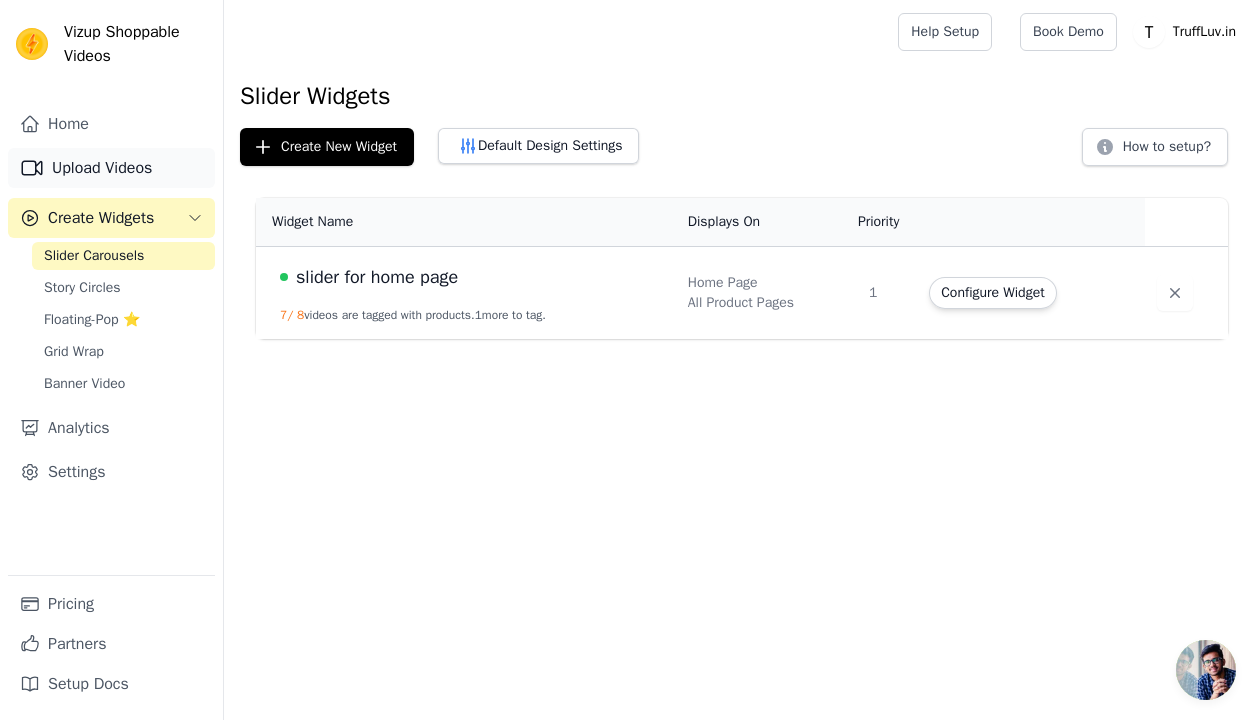click on "Upload Videos" at bounding box center [111, 168] 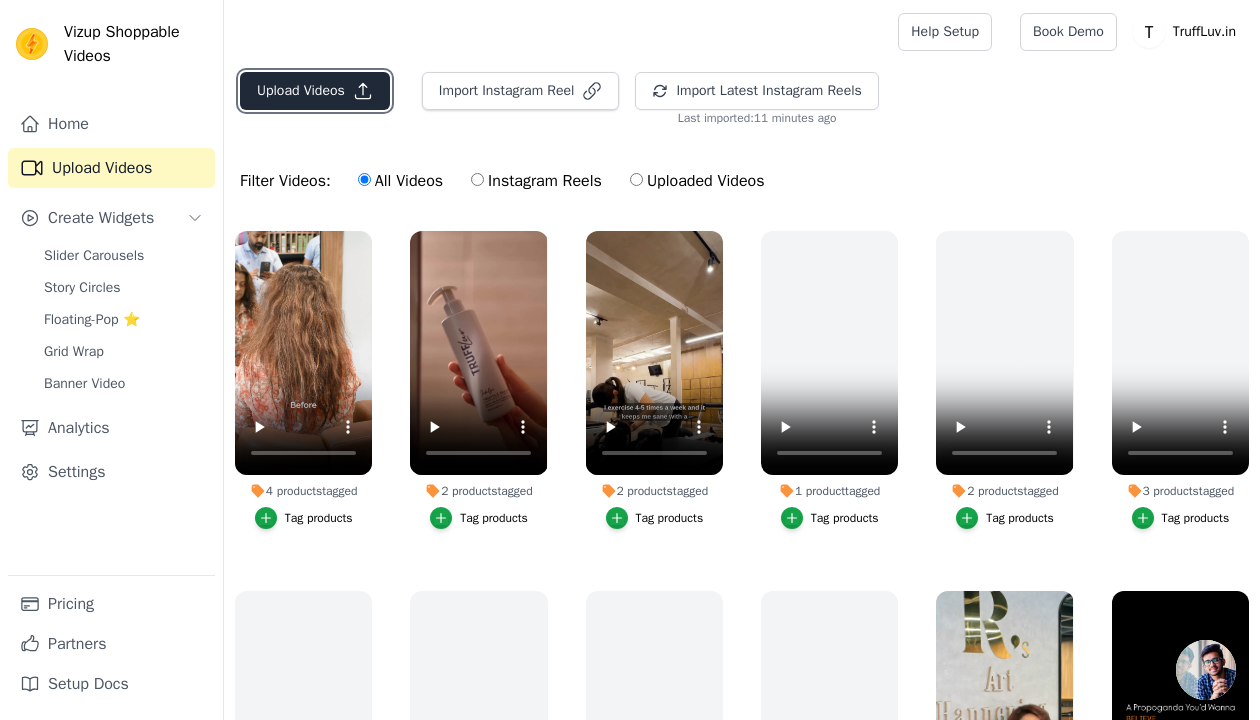 click on "Upload Videos" at bounding box center [315, 91] 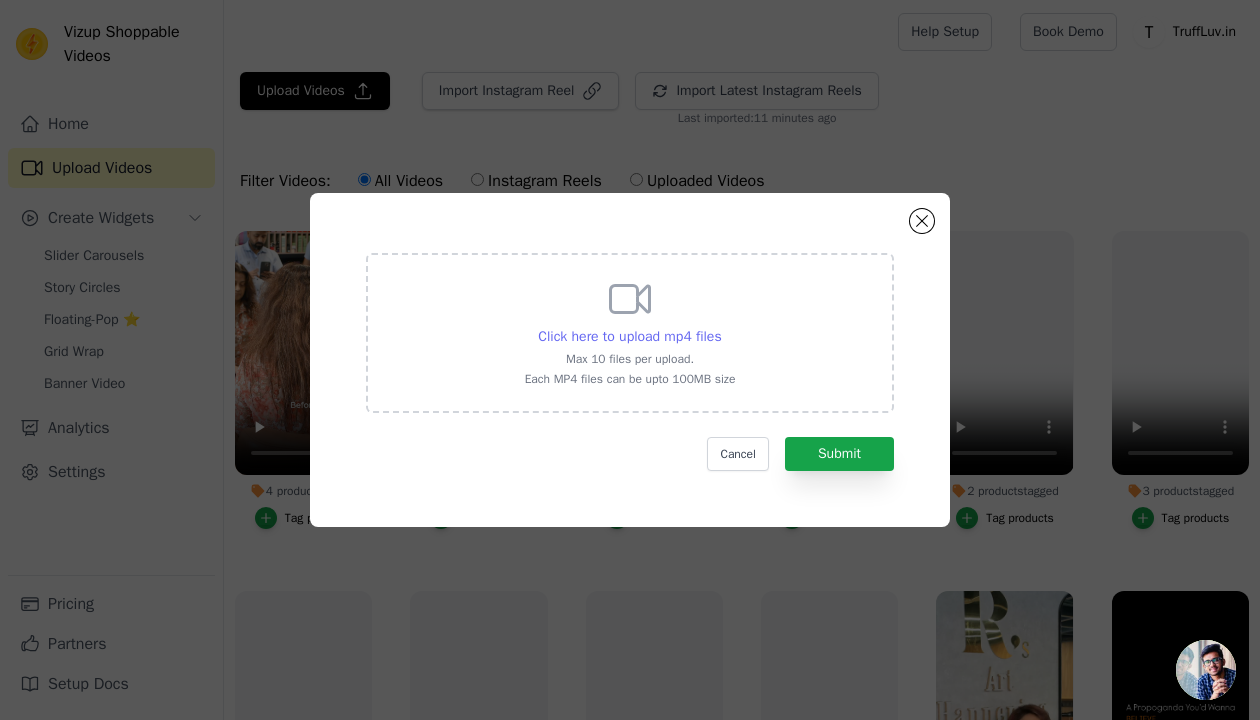 click on "Click here to upload mp4 files" at bounding box center [629, 336] 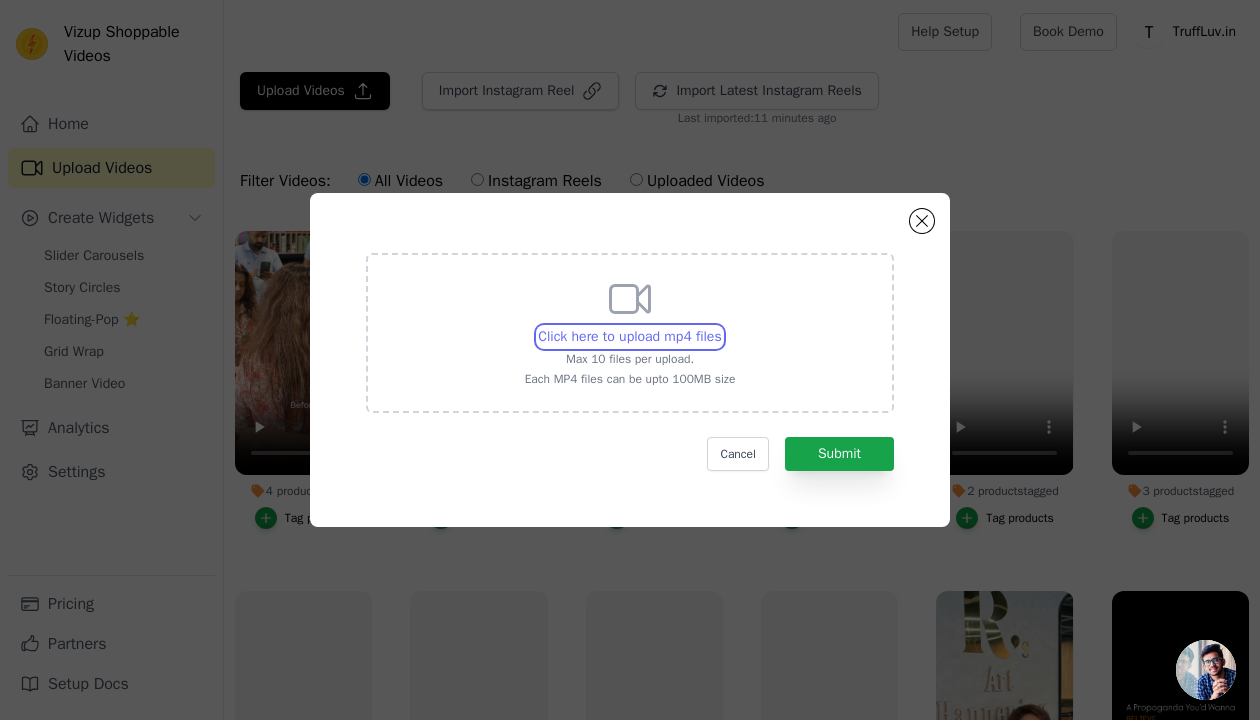 type on "C:\fakepath\3x avm.mp4" 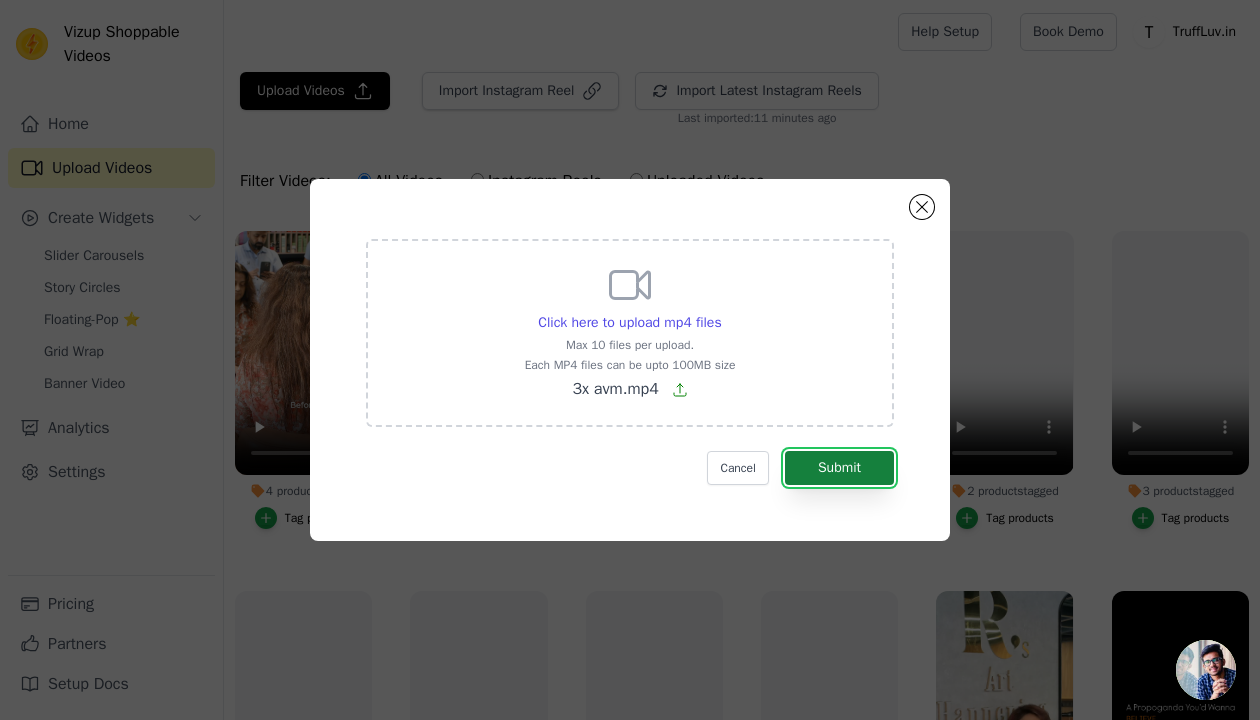 click on "Submit" at bounding box center (839, 468) 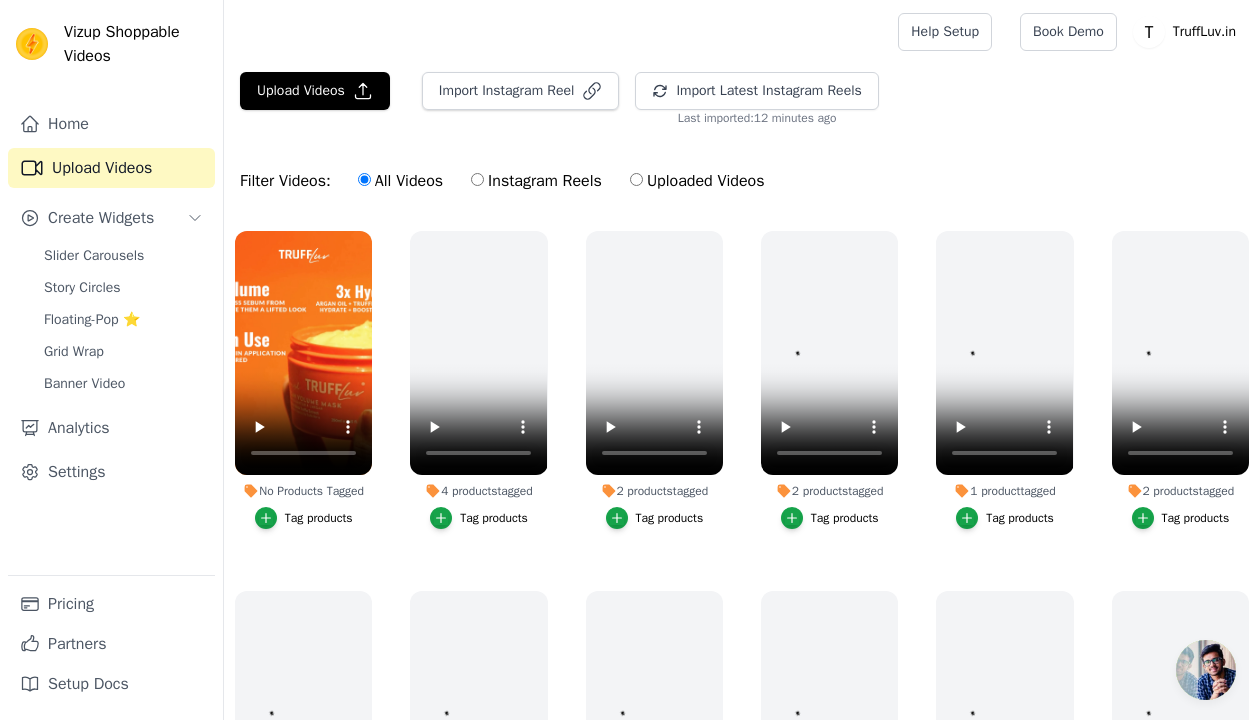 scroll, scrollTop: 0, scrollLeft: 0, axis: both 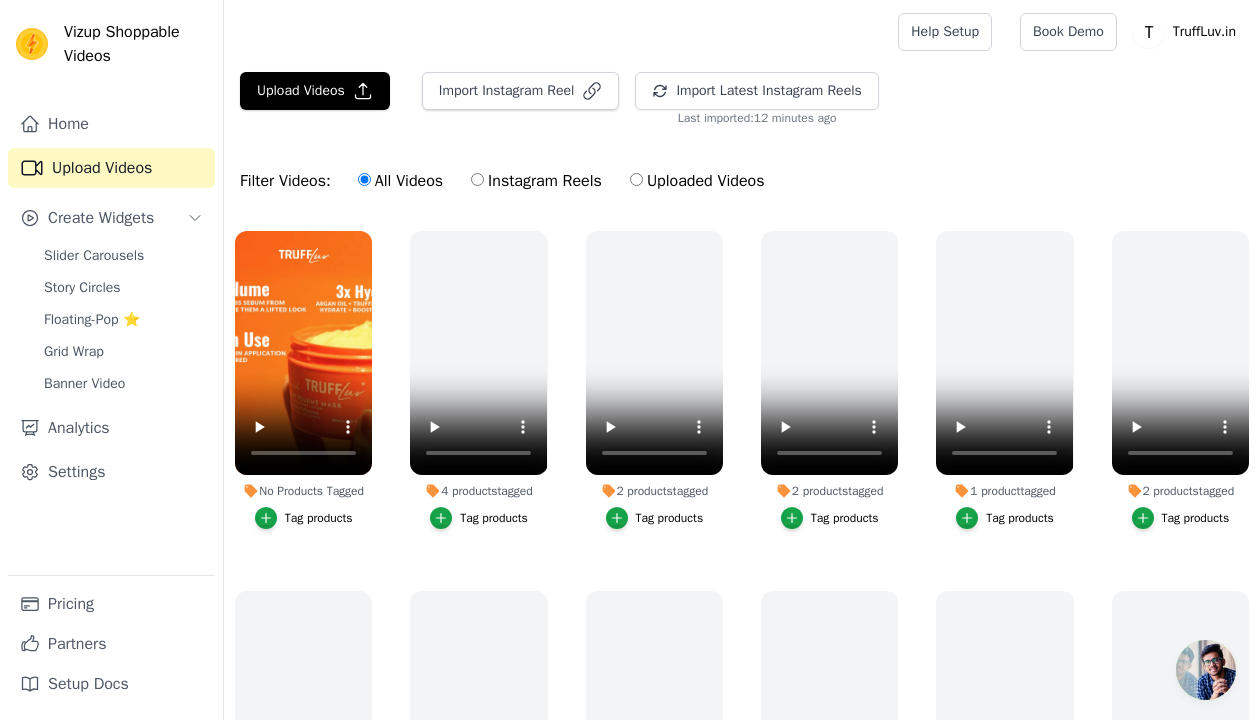 click on "Tag products" at bounding box center [319, 518] 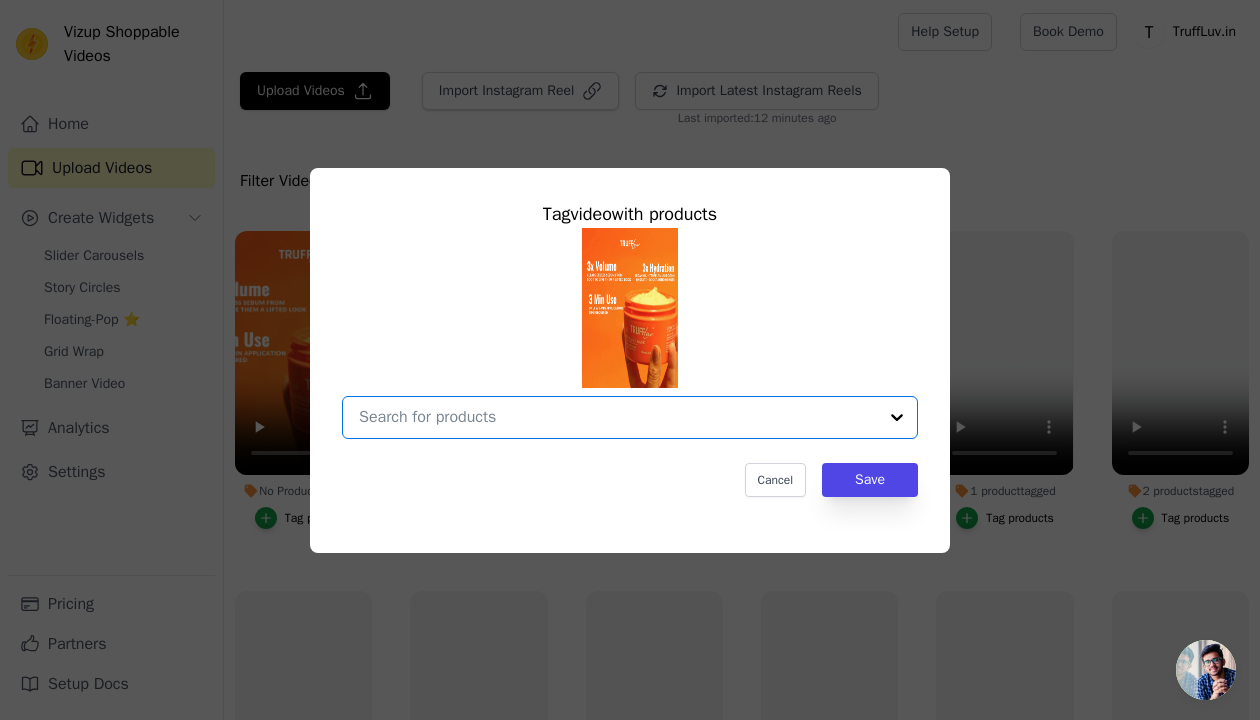 click on "No Products Tagged     Tag  video  with products       Option undefined, selected.   Select is focused, type to refine list, press down to open the menu.                   Cancel   Save     Tag products" at bounding box center [618, 417] 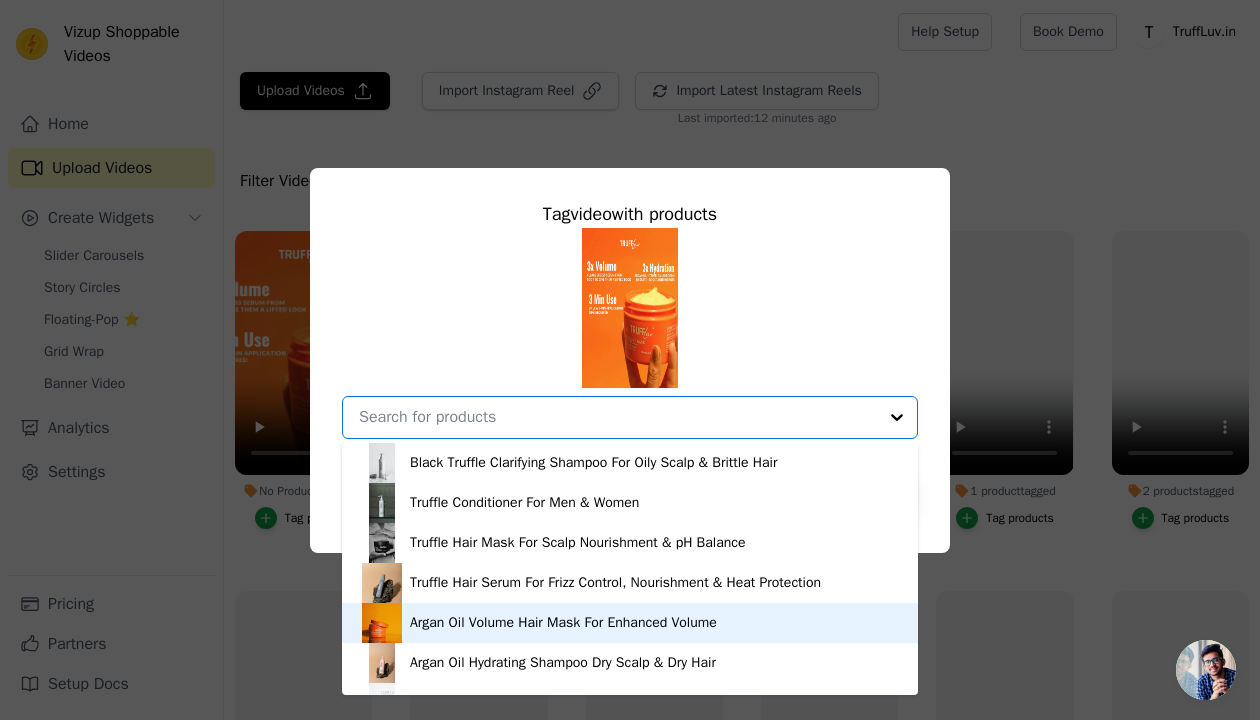 click on "Argan Oil Volume Hair Mask For Enhanced Volume" at bounding box center (563, 623) 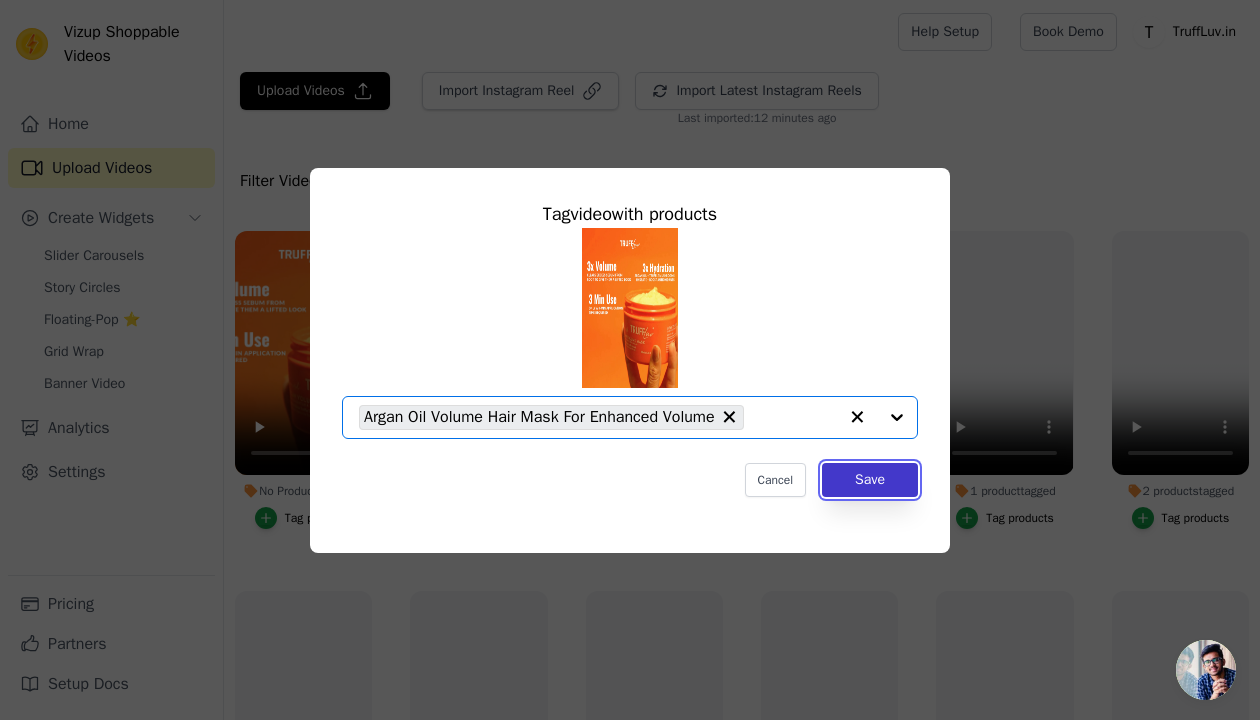click on "Save" at bounding box center (870, 480) 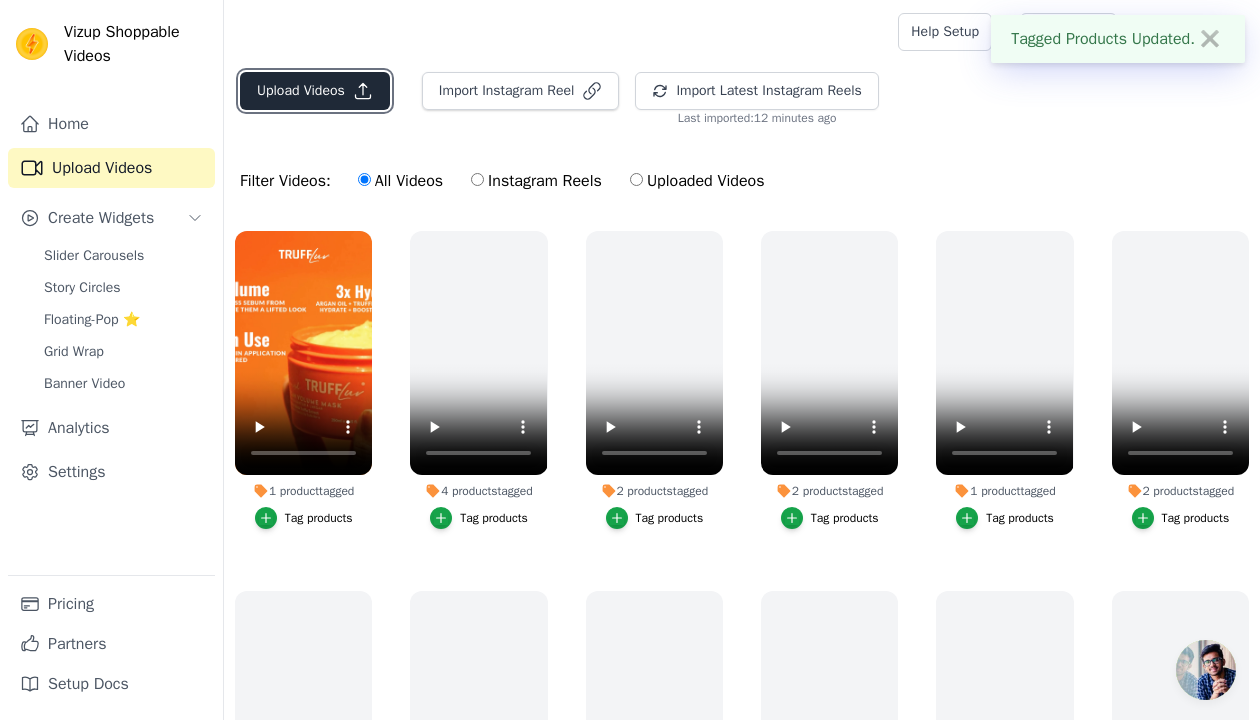 click on "Upload Videos" at bounding box center [315, 91] 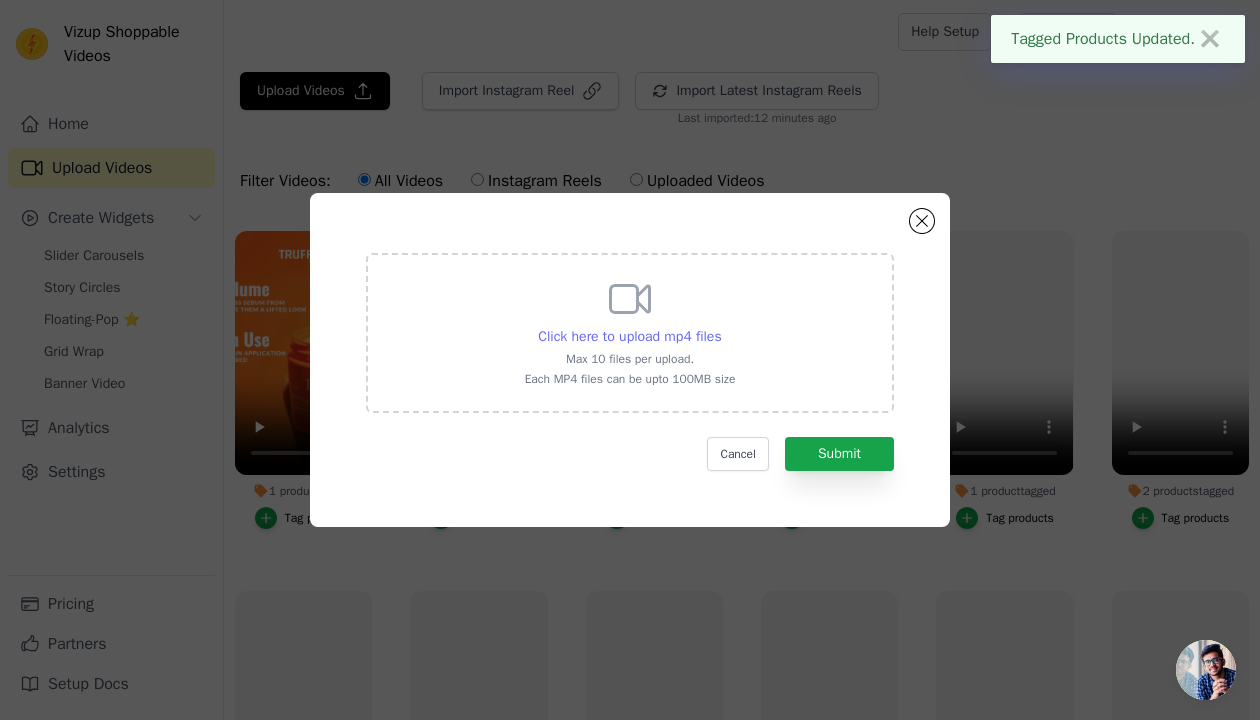 click on "Click here to upload mp4 files" at bounding box center (629, 336) 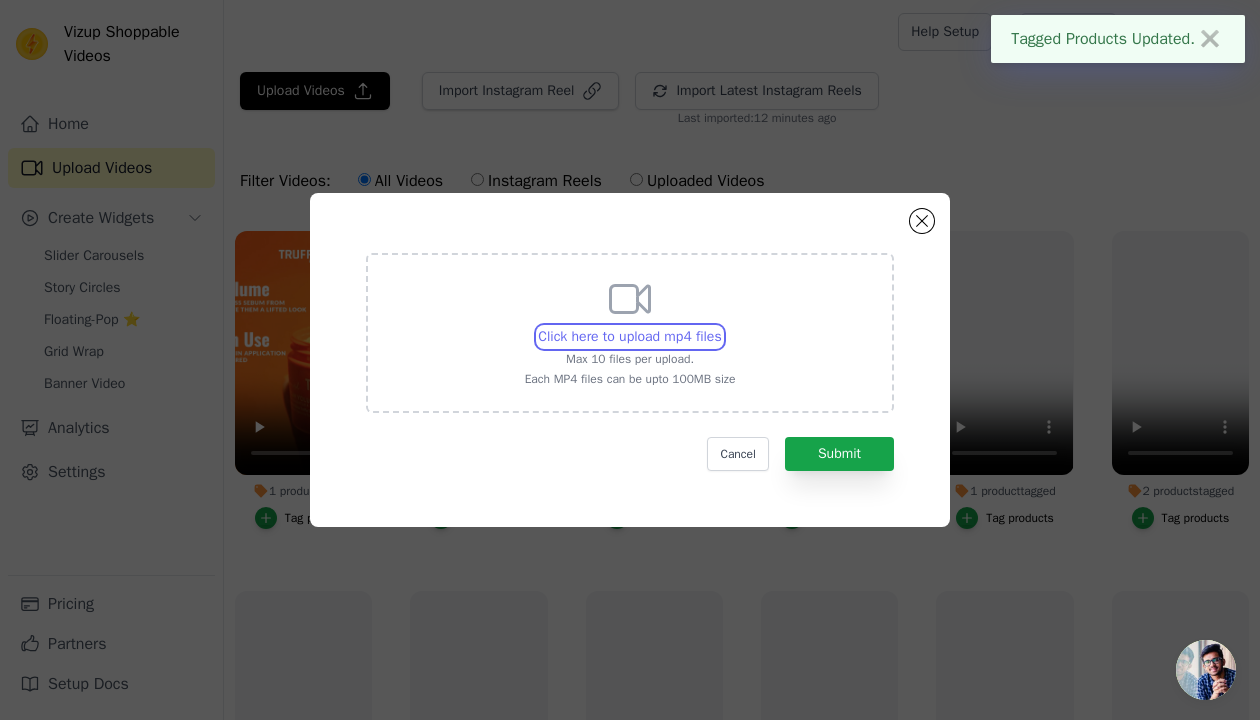 click on "Click here to upload mp4 files     Max 10 files per upload.   Each MP4 files can be upto 100MB size" at bounding box center (721, 326) 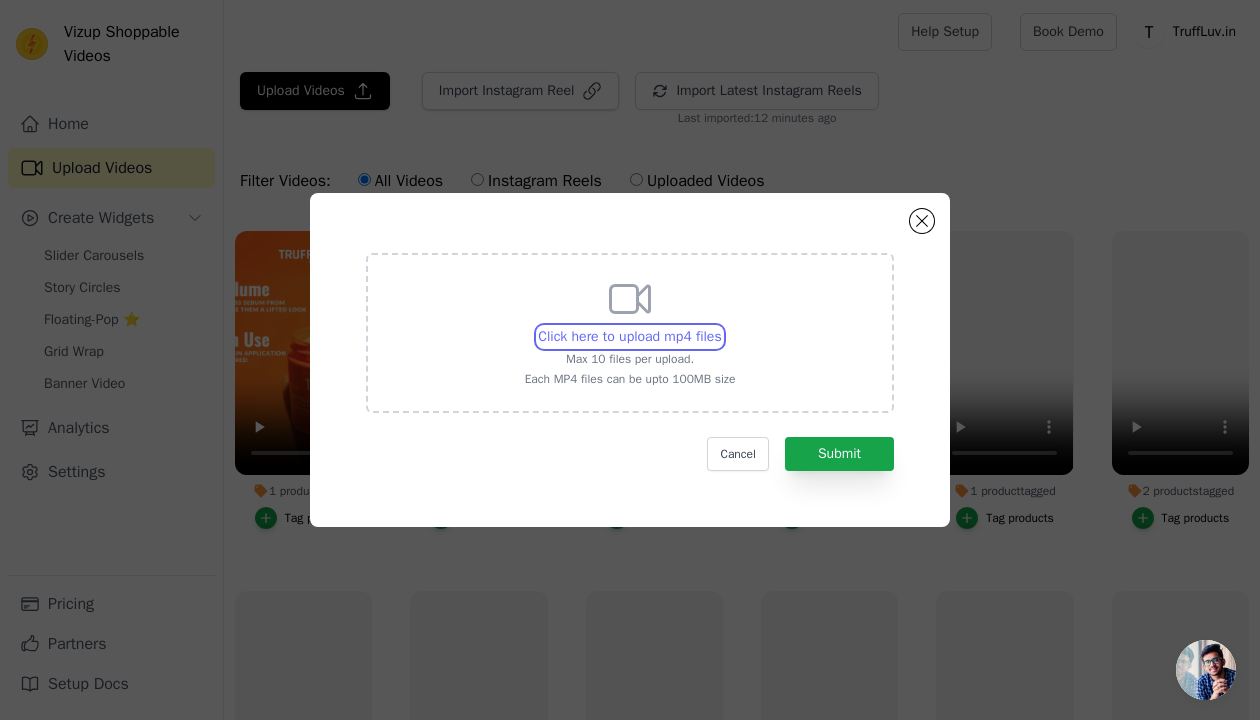 type on "C:\fakepath\serum cap reel format.mp4" 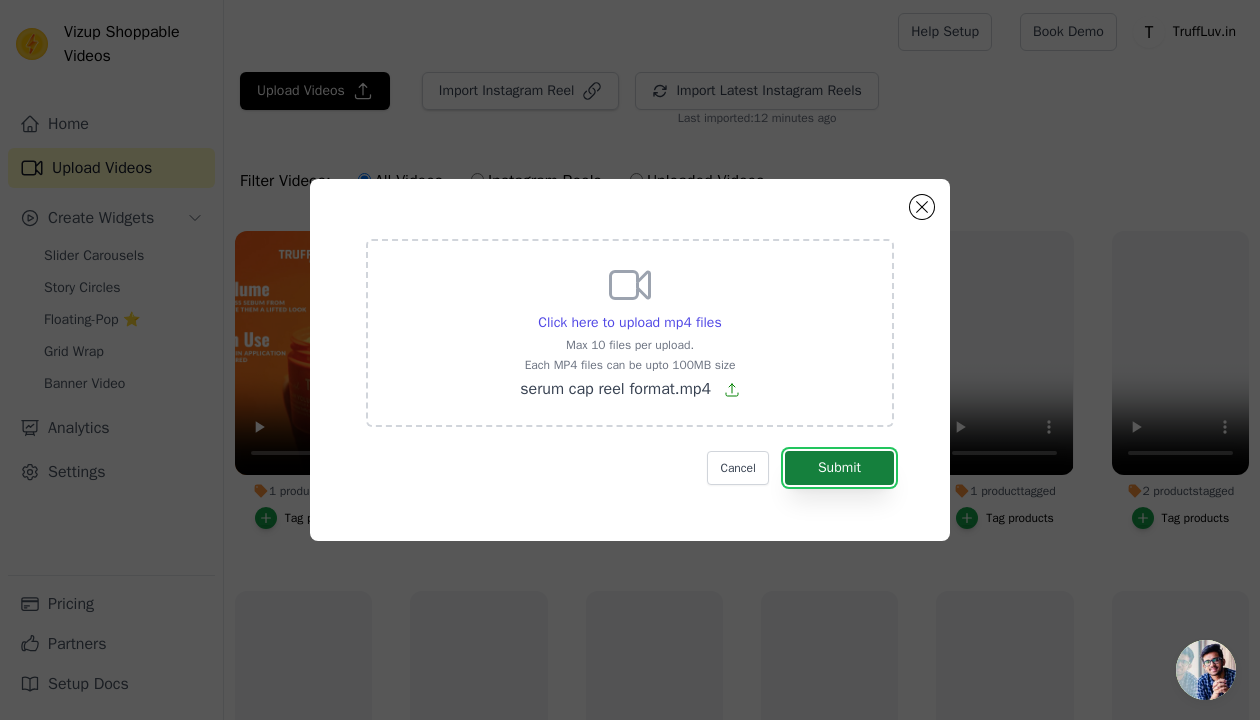 click on "Submit" at bounding box center (839, 468) 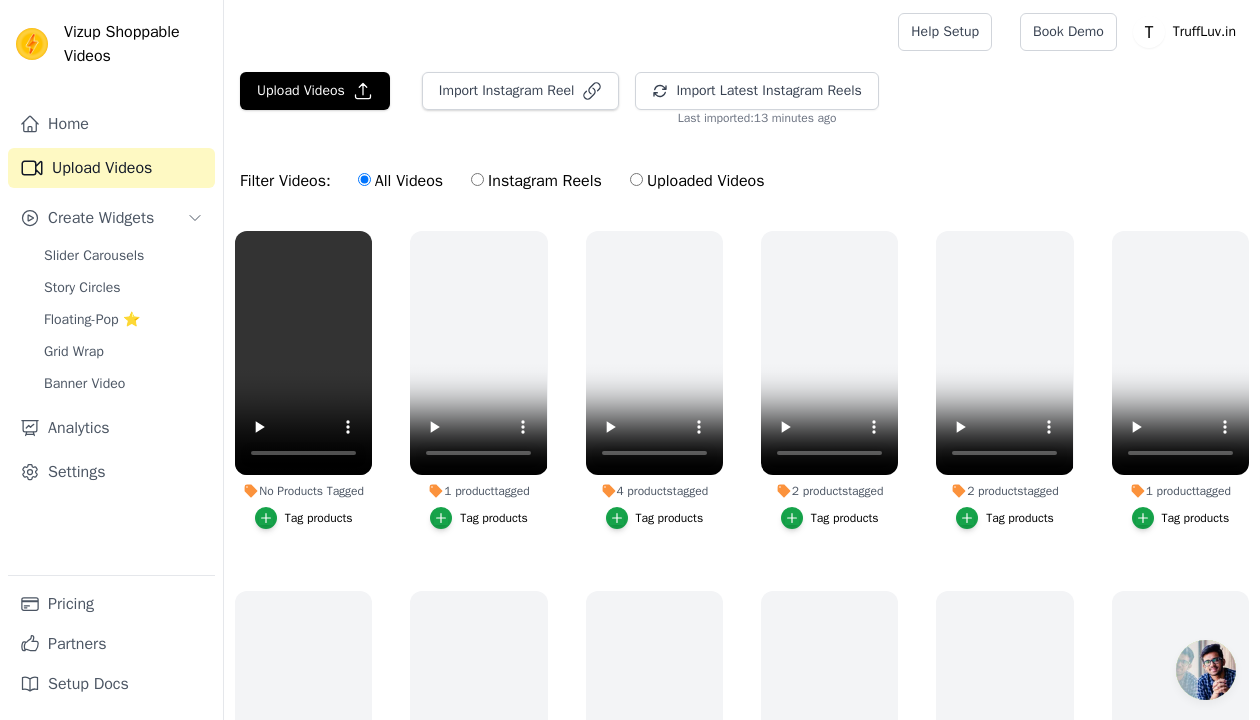 scroll, scrollTop: 0, scrollLeft: 0, axis: both 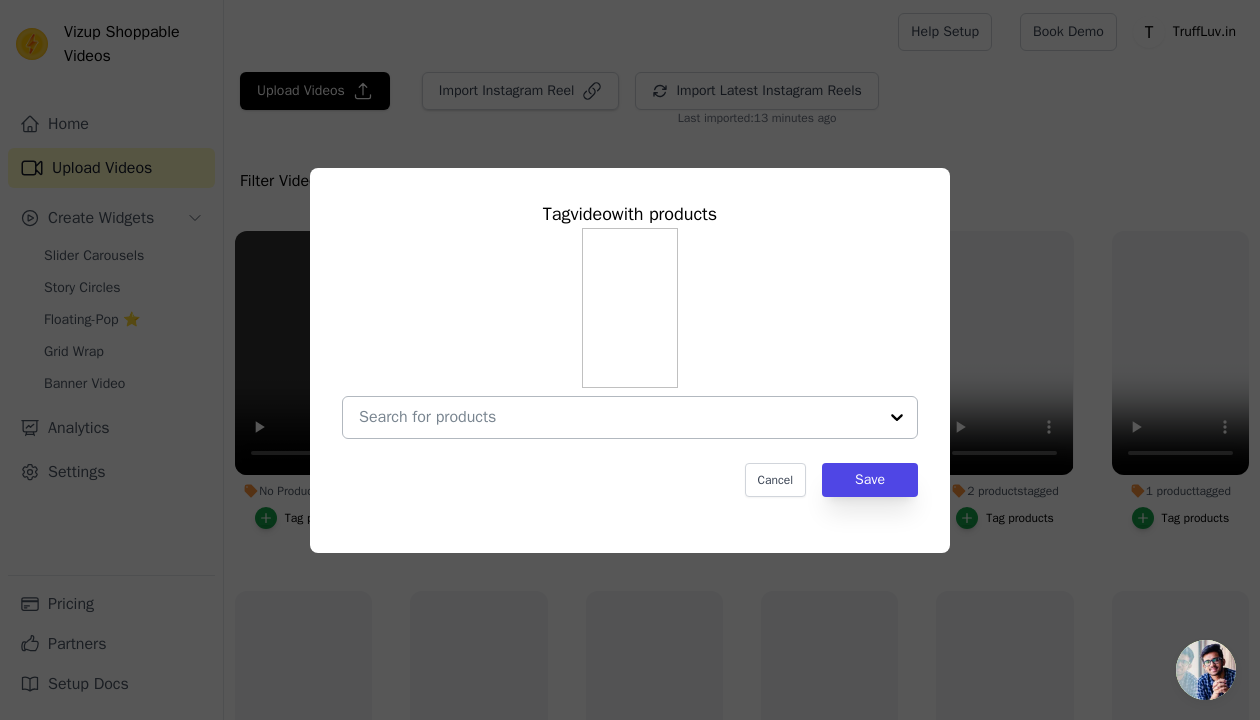 click on "No Products Tagged     Tag  video  with products                         Cancel   Save     Tag products" at bounding box center [618, 417] 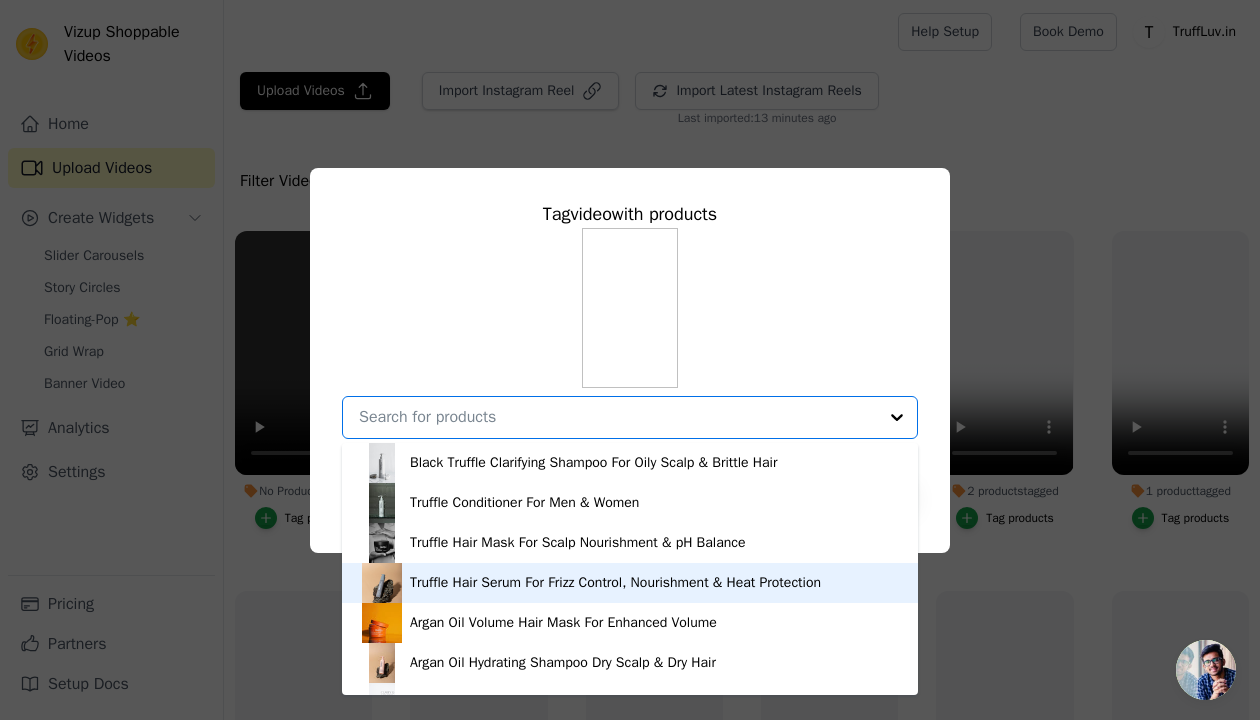 click on "Truffle Hair Serum For Frizz Control, Nourishment & Heat Protection" at bounding box center [615, 583] 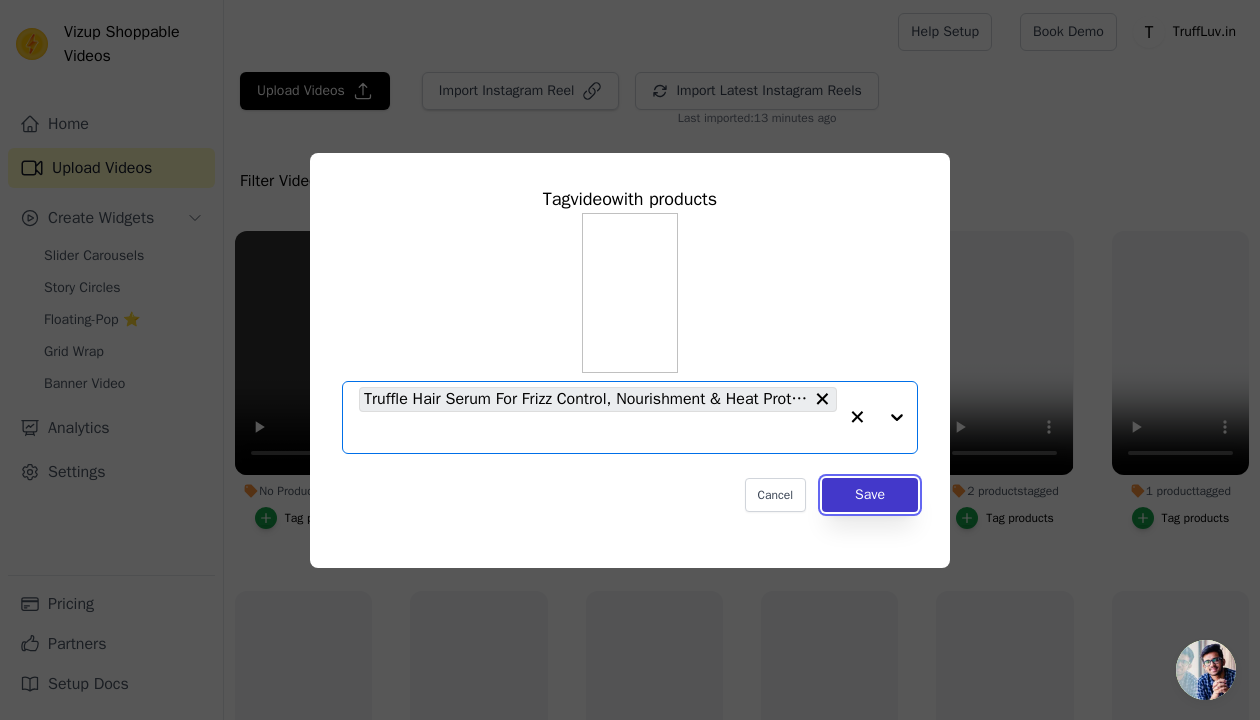 click on "Save" at bounding box center [870, 495] 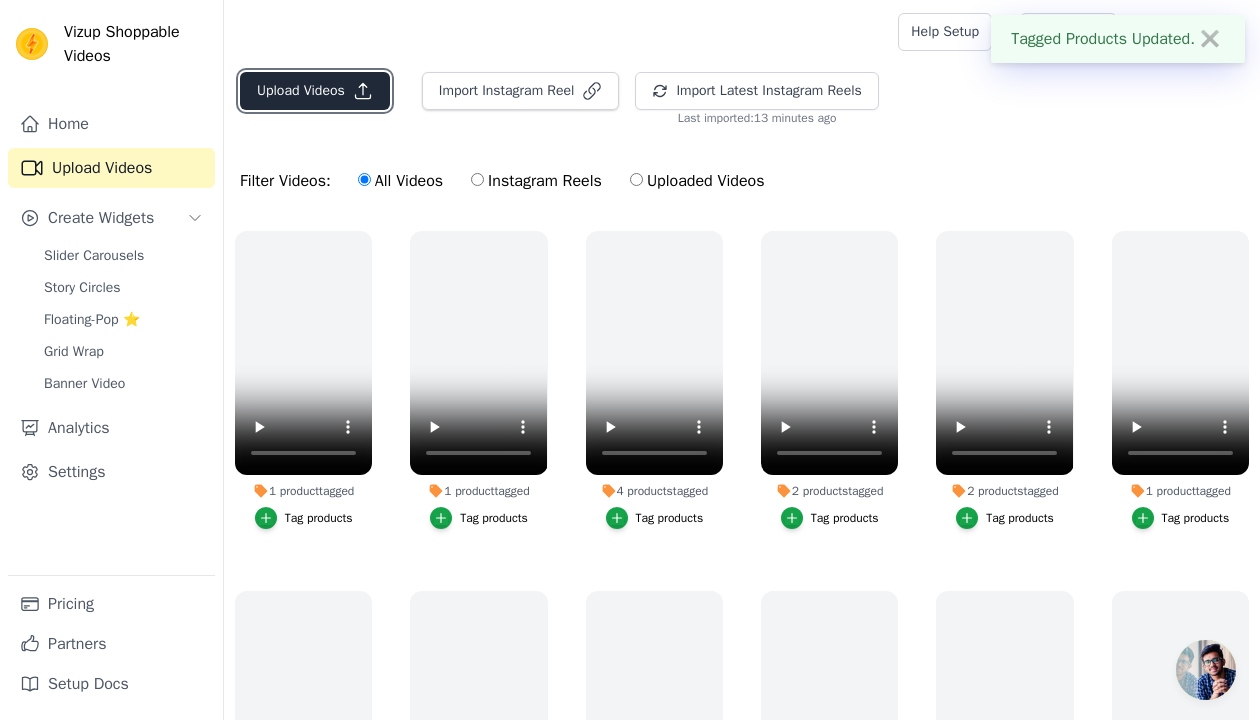 click on "Upload Videos" at bounding box center [315, 91] 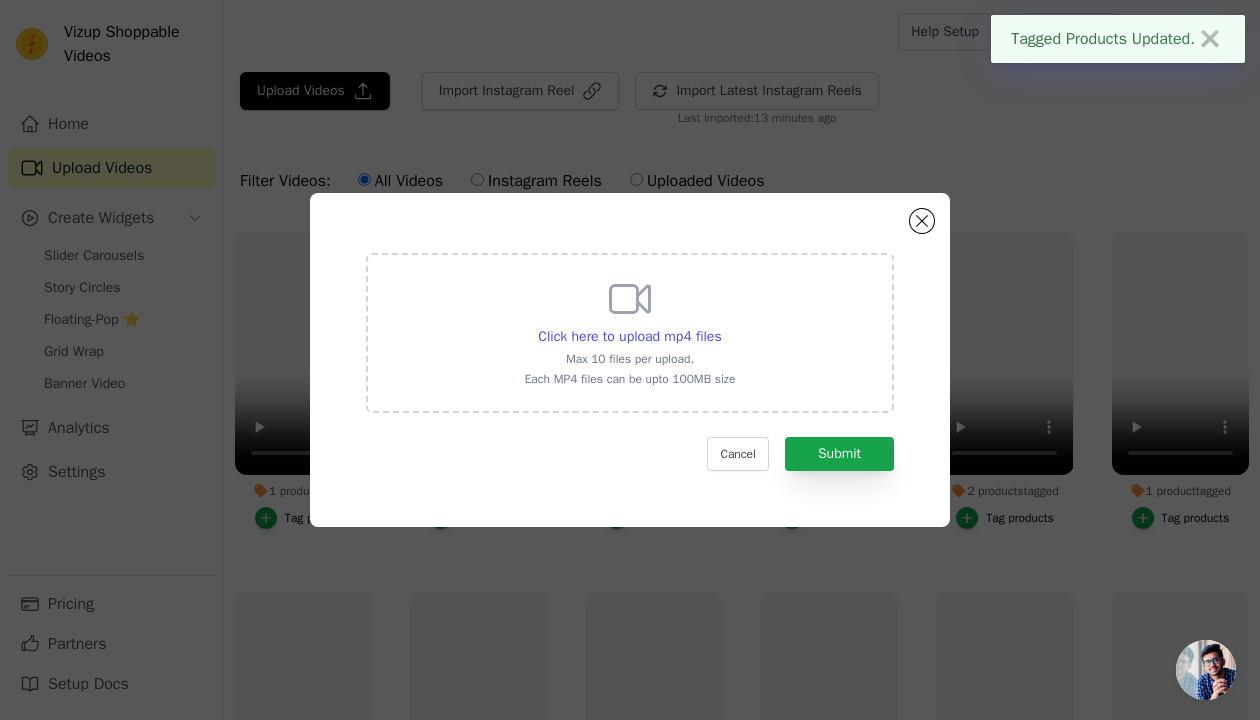click on "Max 10 files per upload." at bounding box center [630, 359] 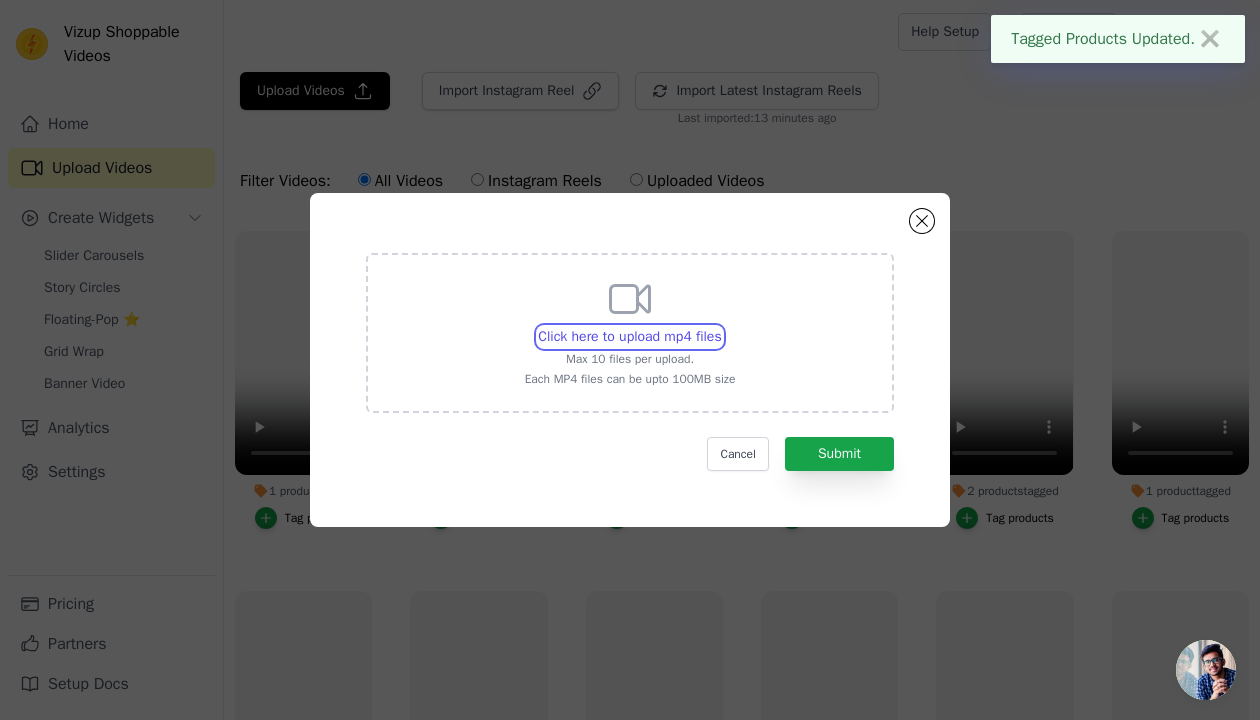click on "Click here to upload mp4 files     Max 10 files per upload.   Each MP4 files can be upto 100MB size" at bounding box center (721, 326) 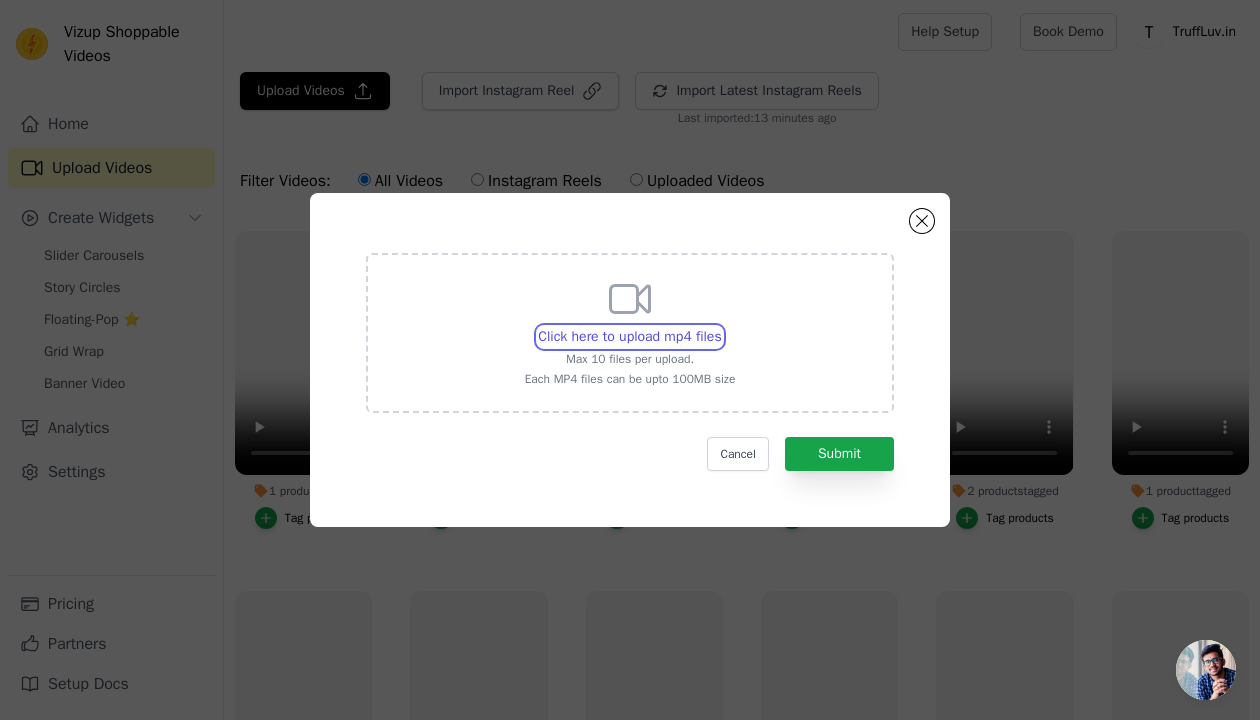 type on "C:\fakepath\[DR] [LAST]" 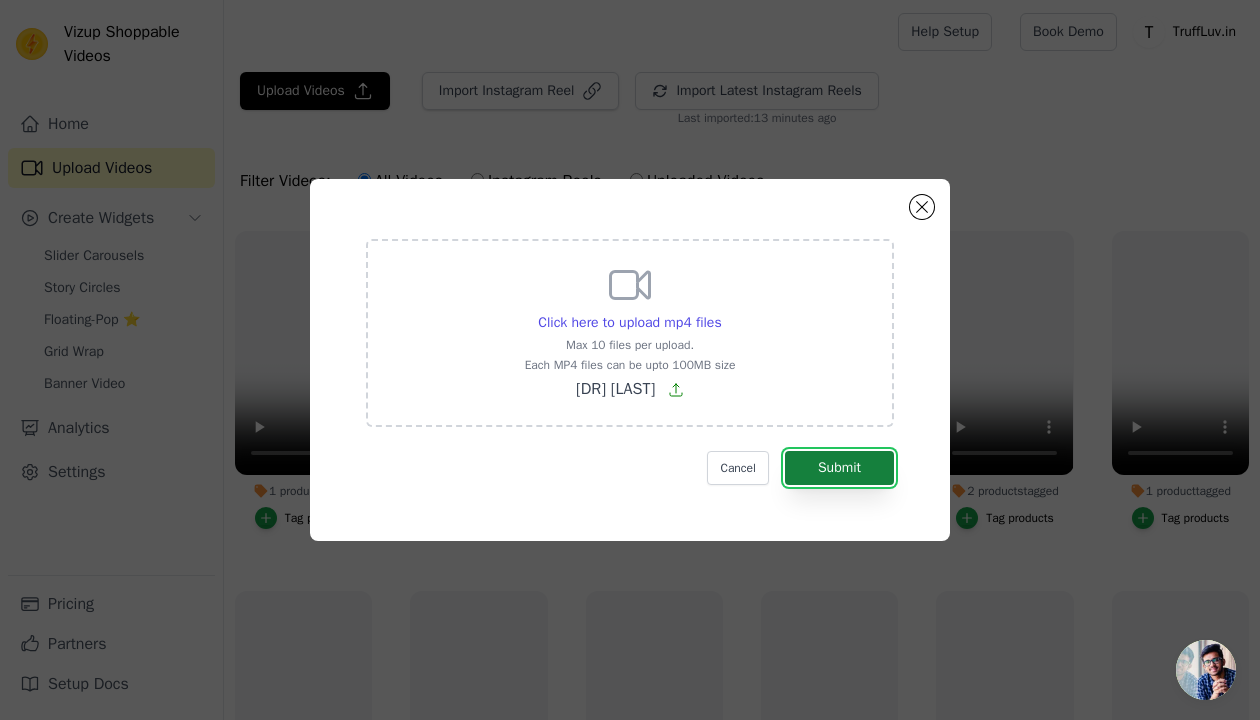 click on "Submit" at bounding box center [839, 468] 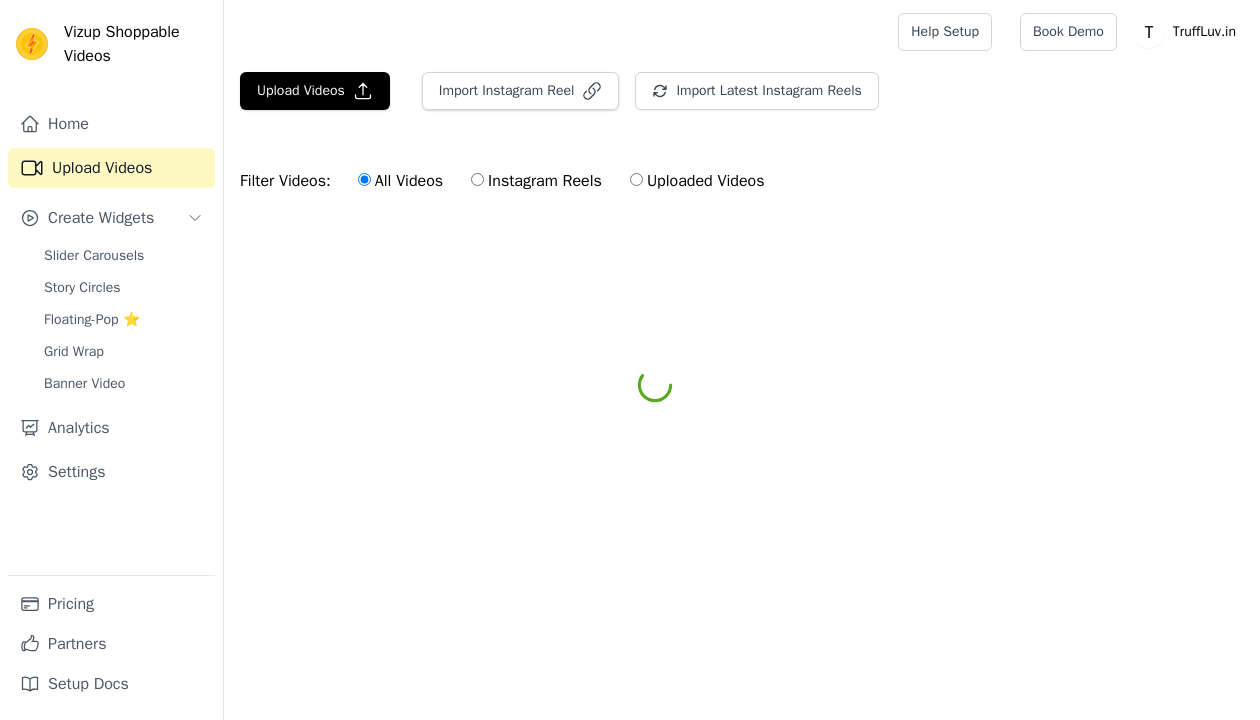 scroll, scrollTop: 0, scrollLeft: 0, axis: both 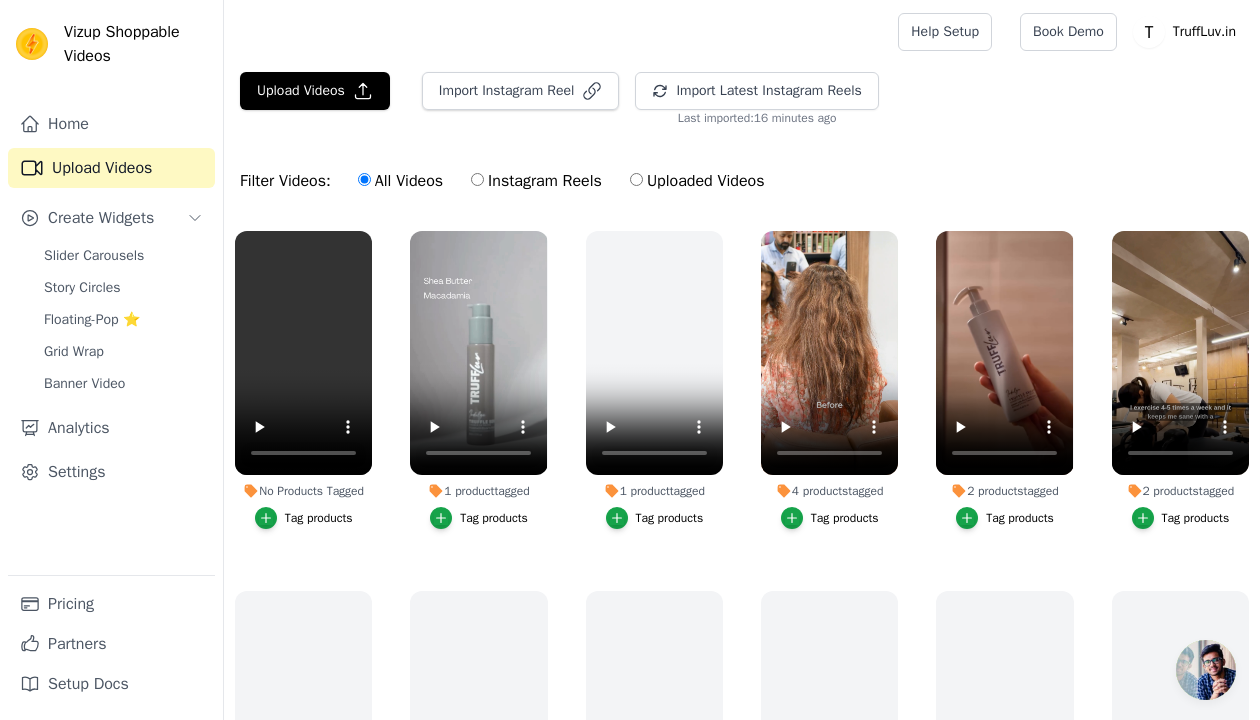 click on "Tag products" at bounding box center (319, 518) 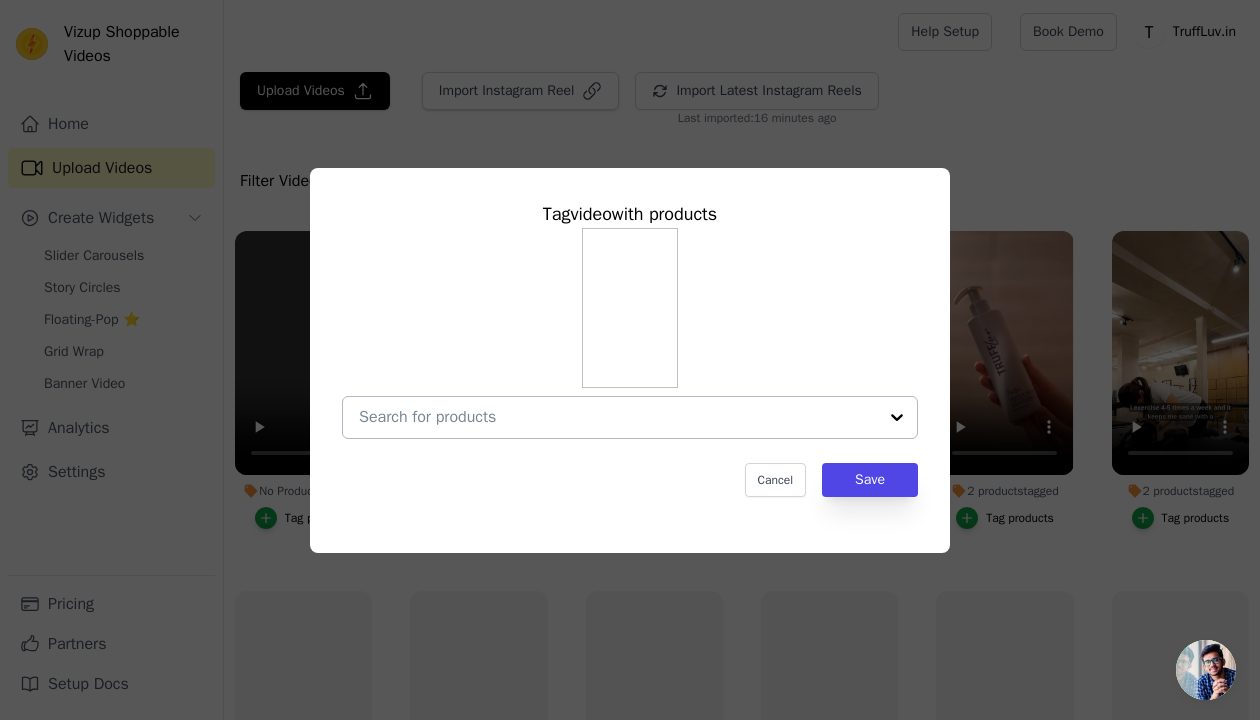 click at bounding box center [630, 417] 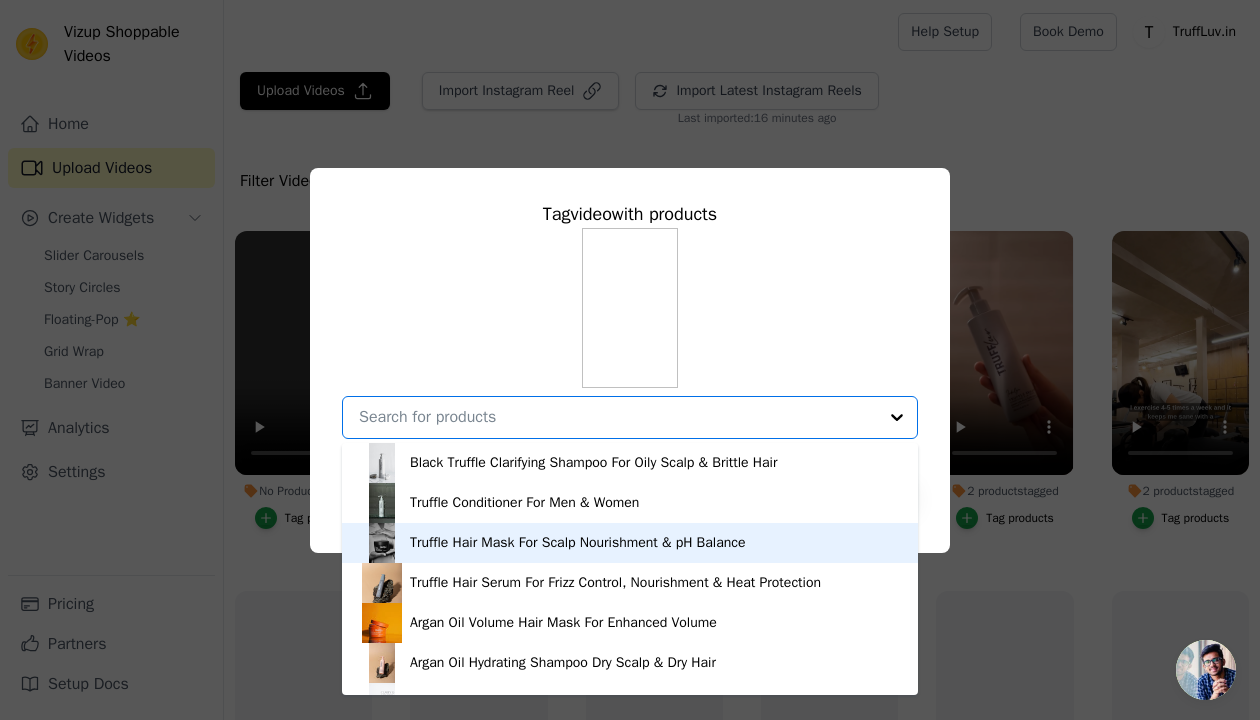 scroll, scrollTop: 148, scrollLeft: 0, axis: vertical 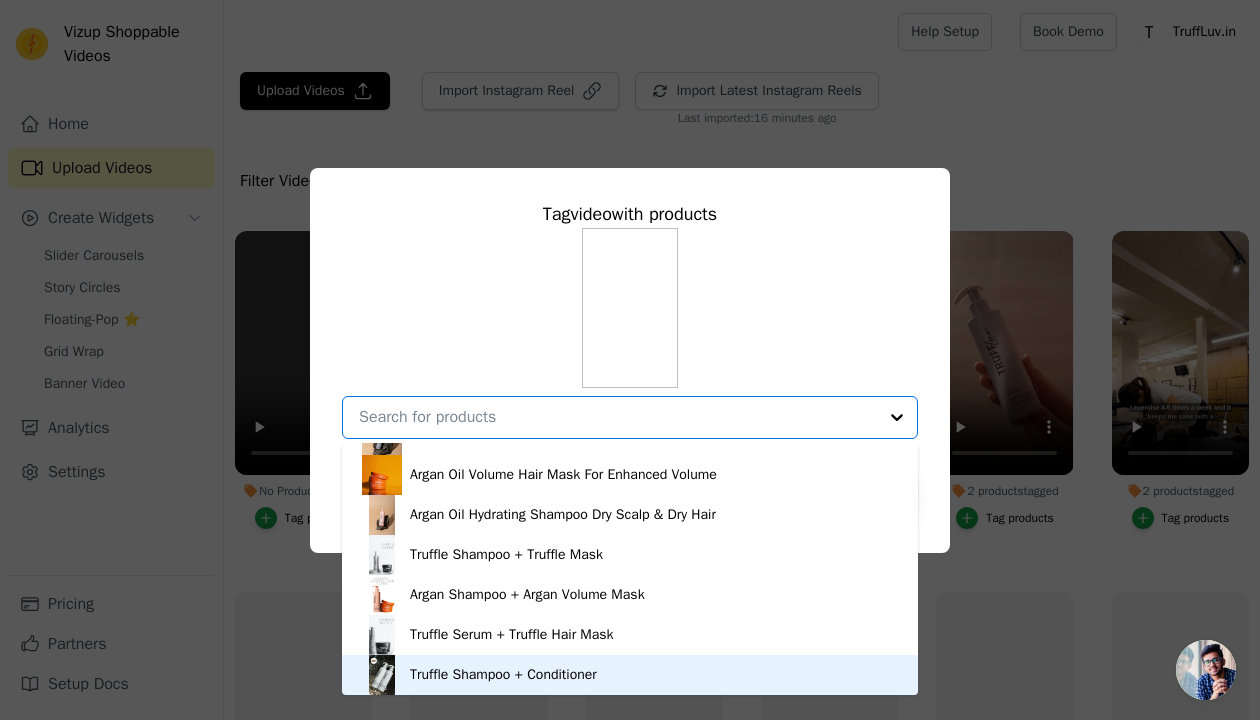 click on "Truffle Shampoo + Conditioner" at bounding box center [630, 675] 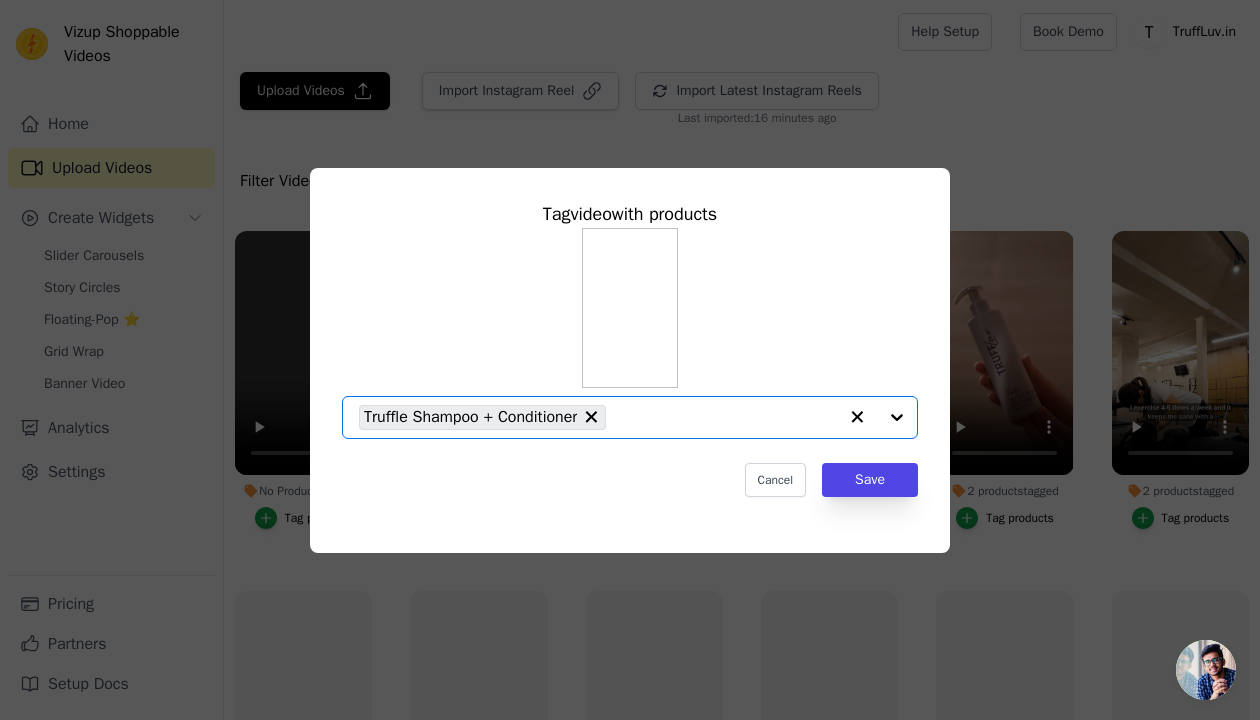 click on "Truffle Shampoo + Conditioner" at bounding box center (598, 417) 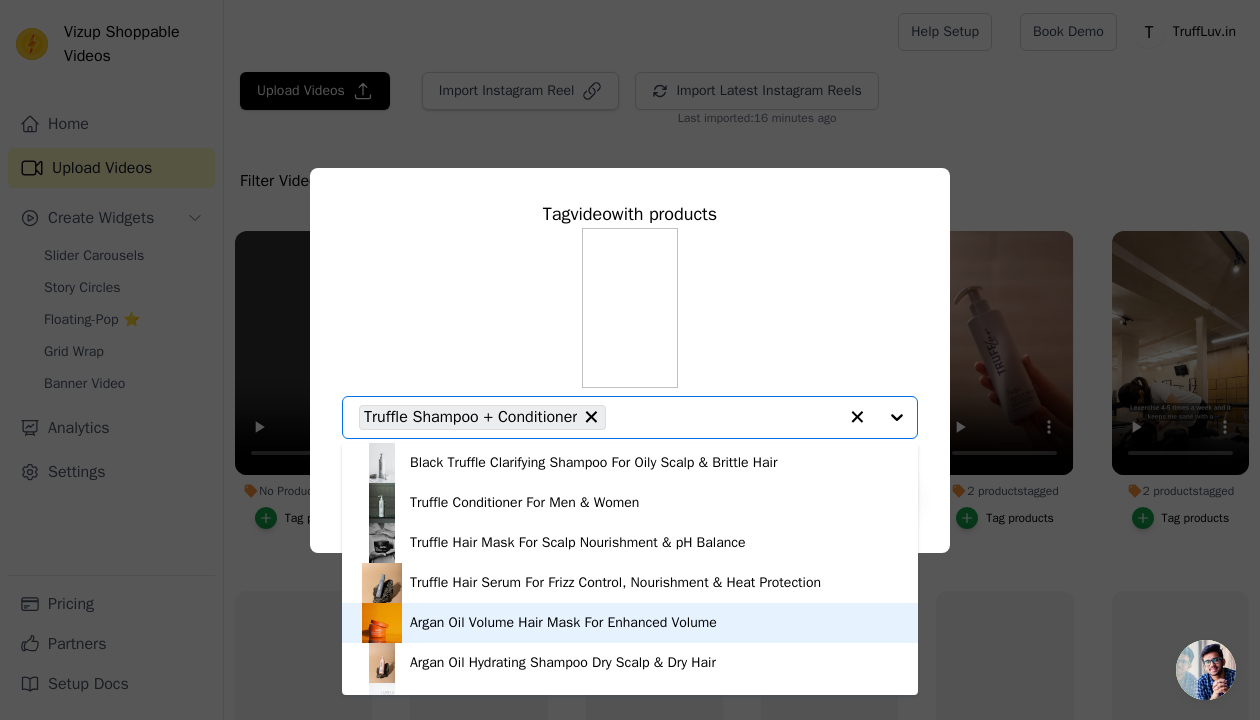 scroll, scrollTop: 148, scrollLeft: 0, axis: vertical 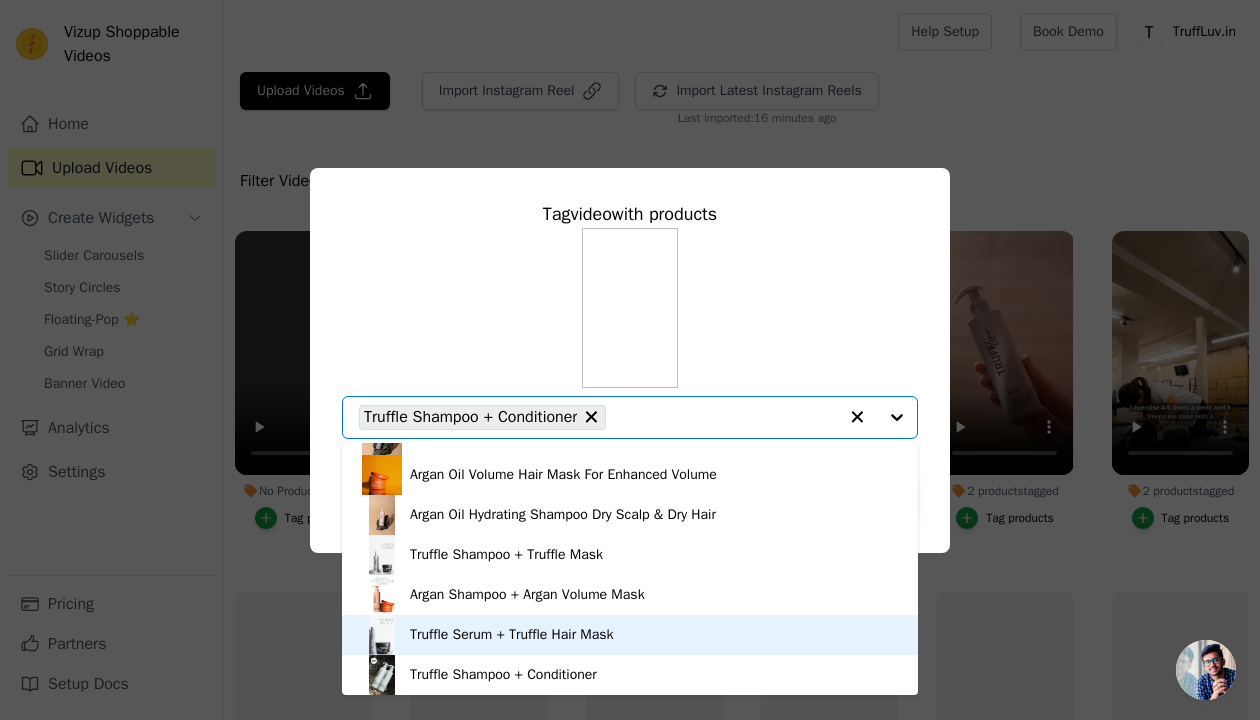click on "Truffle Serum + Truffle Hair Mask" at bounding box center (512, 635) 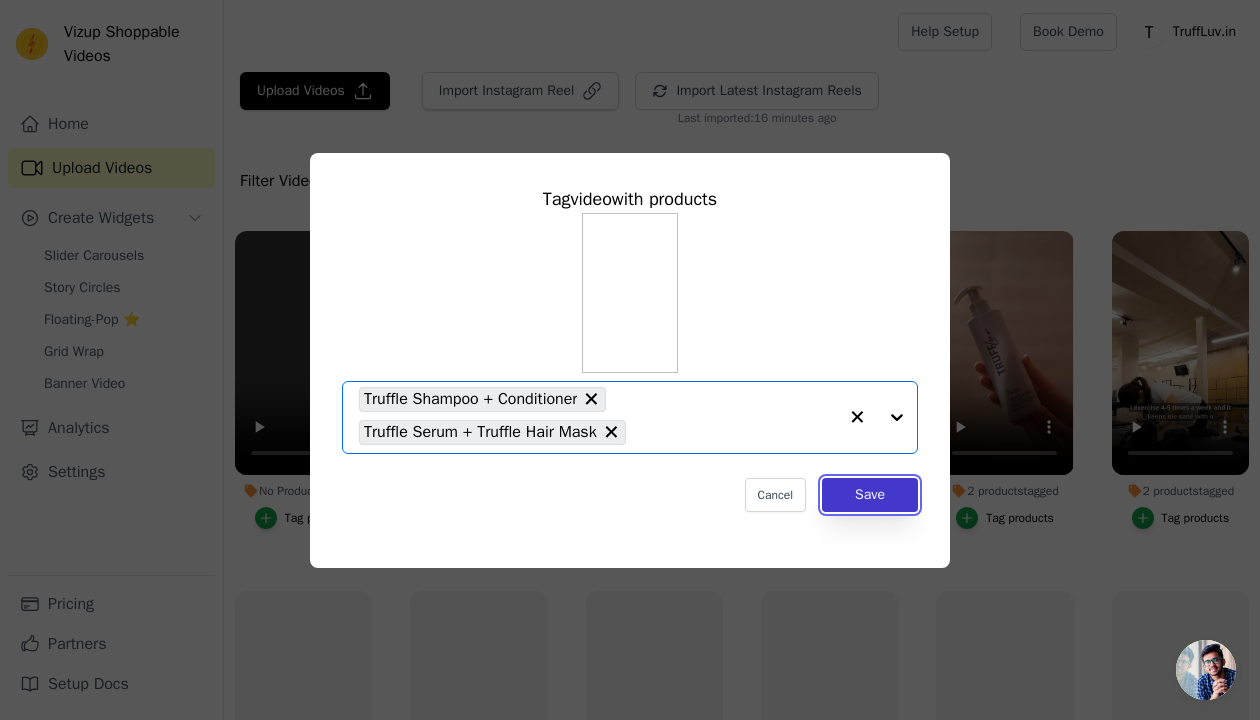 click on "Save" at bounding box center (870, 495) 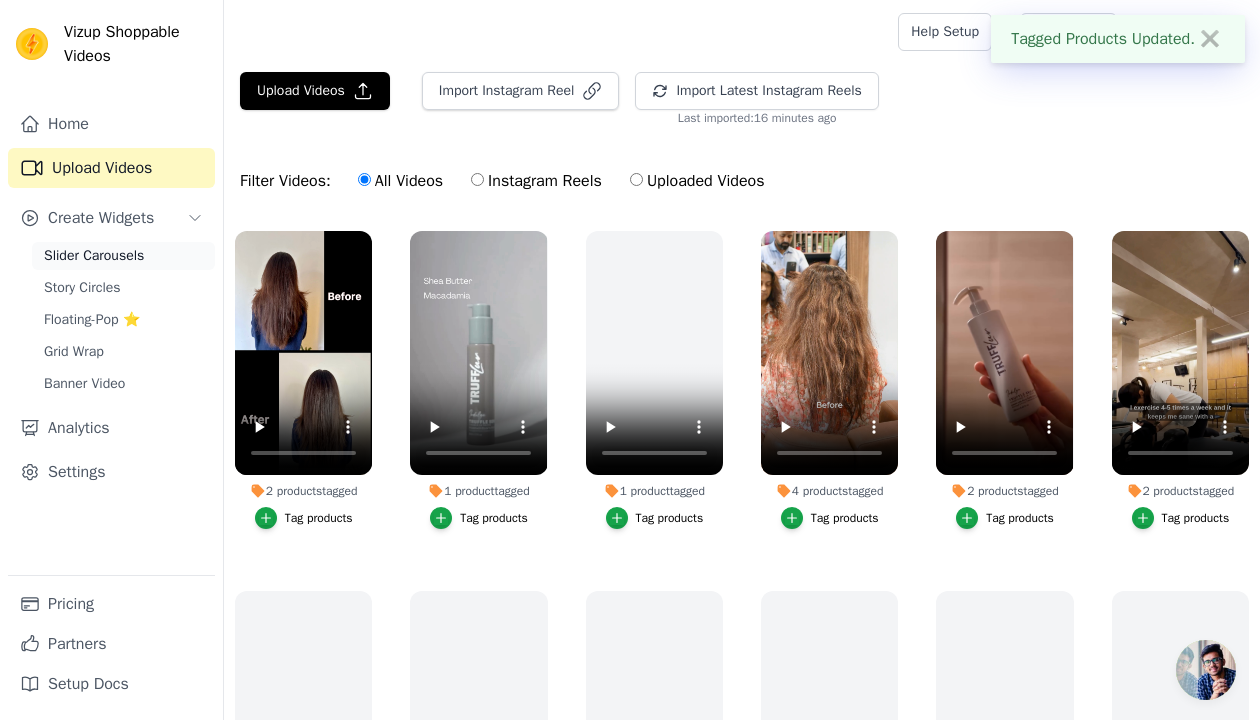 click on "Slider Carousels" at bounding box center (94, 256) 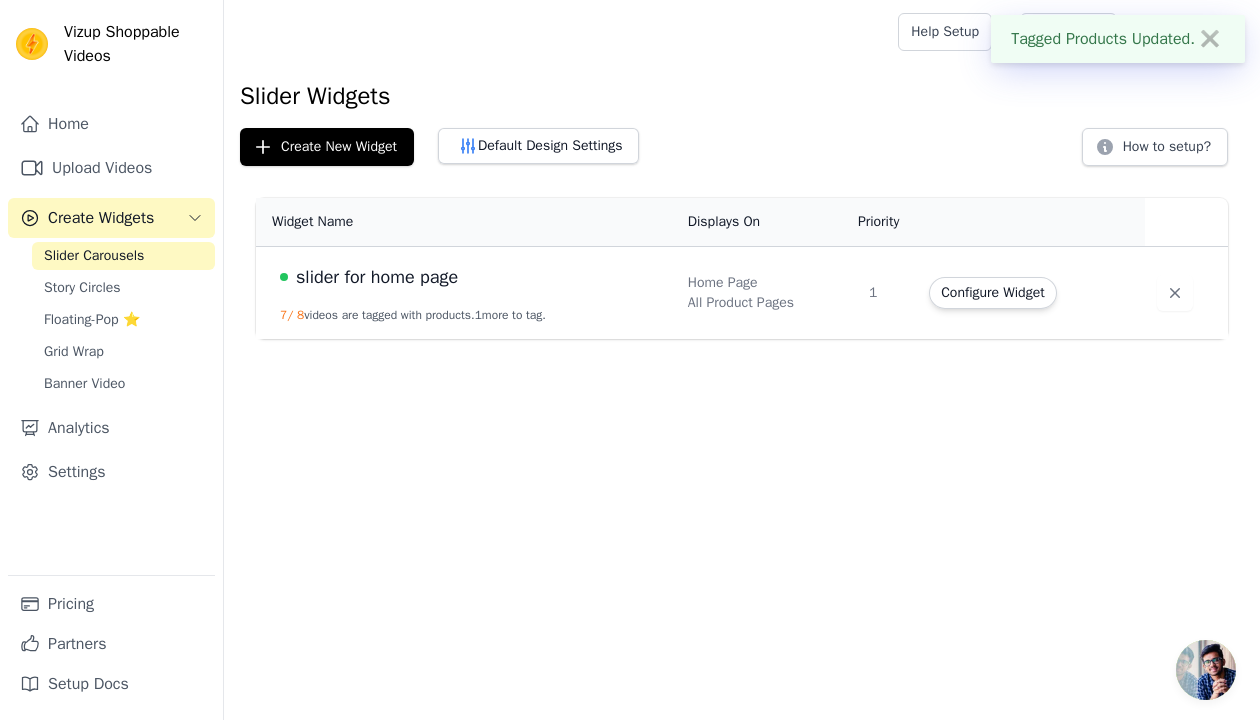 click on "slider for home page" at bounding box center (472, 277) 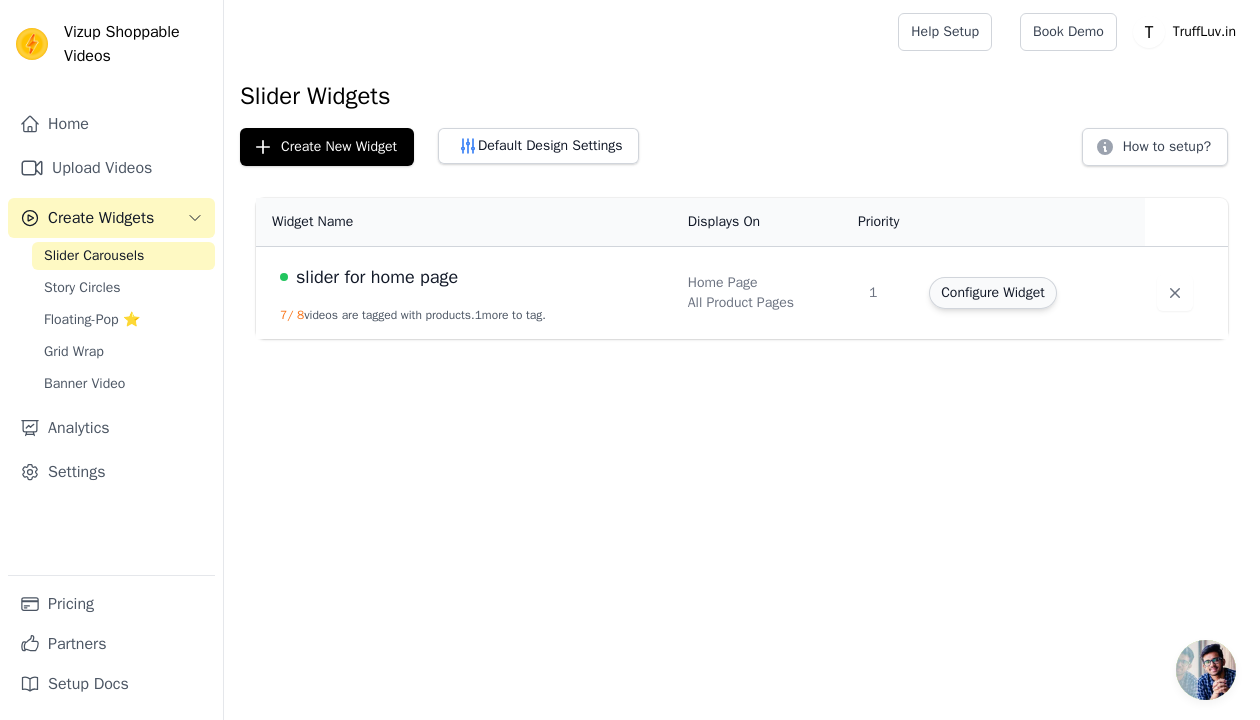 click on "Configure Widget" at bounding box center (992, 293) 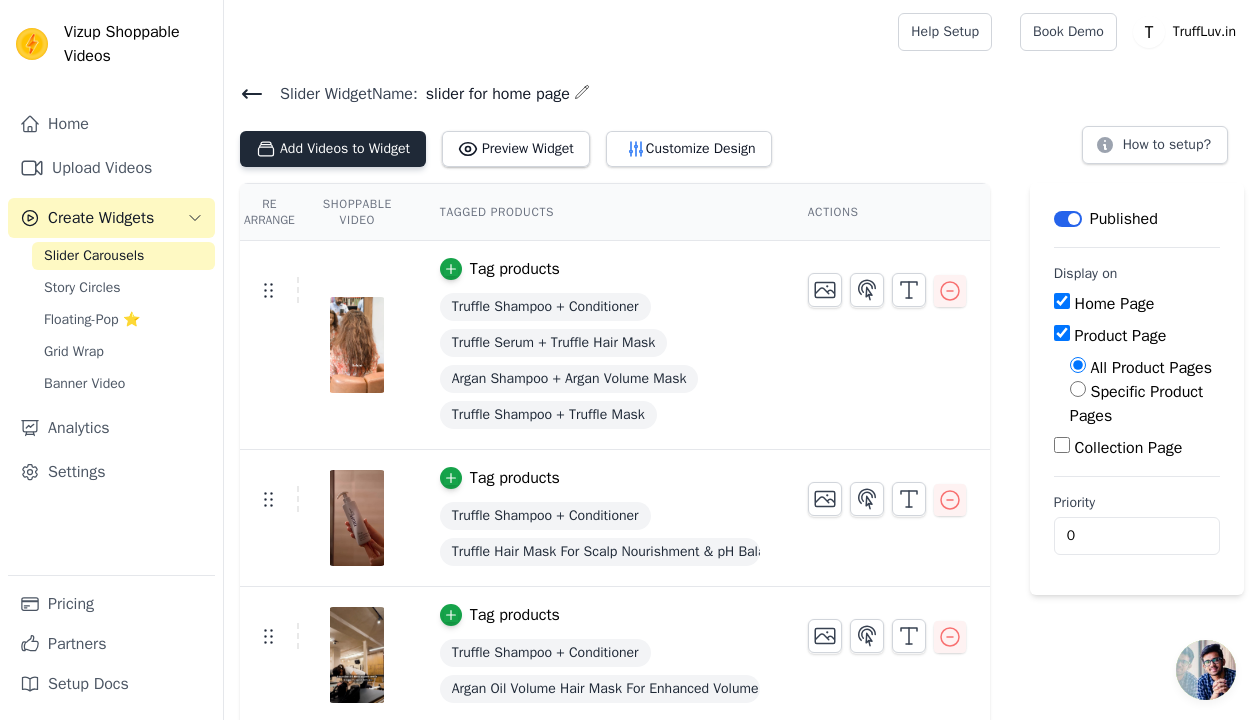 click on "Add Videos to Widget" at bounding box center [333, 149] 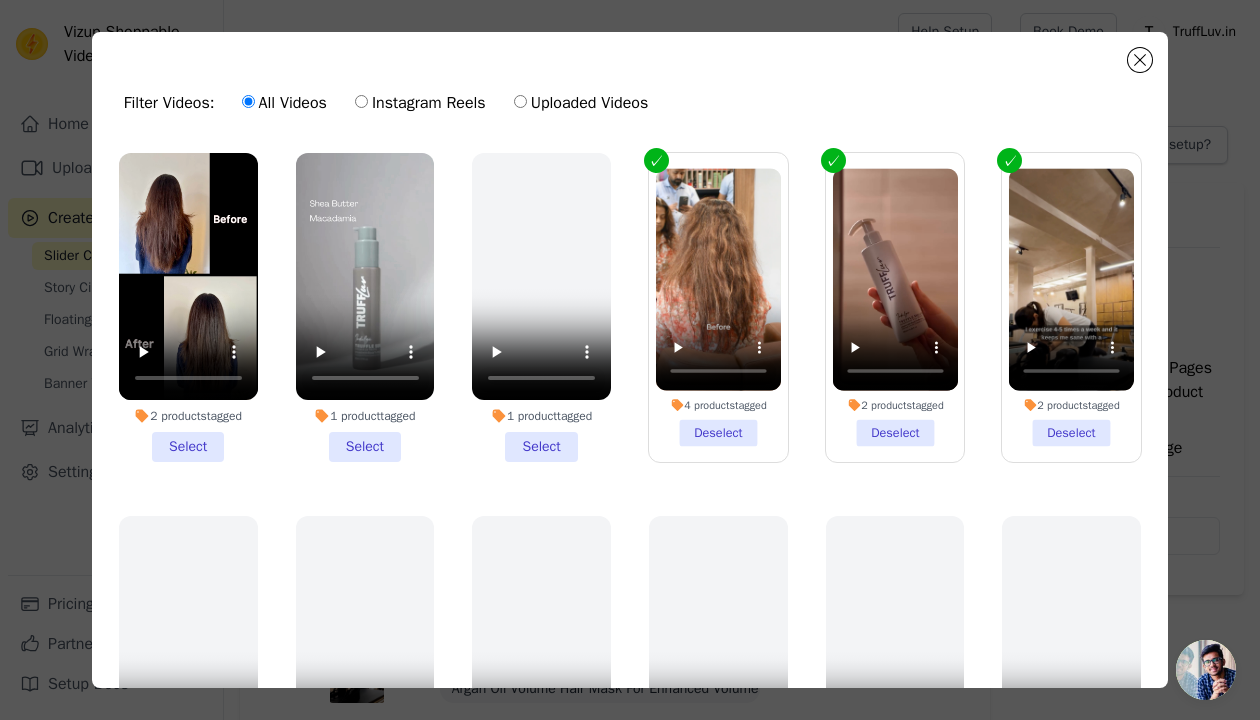 click on "2   products  tagged     Select" at bounding box center [188, 307] 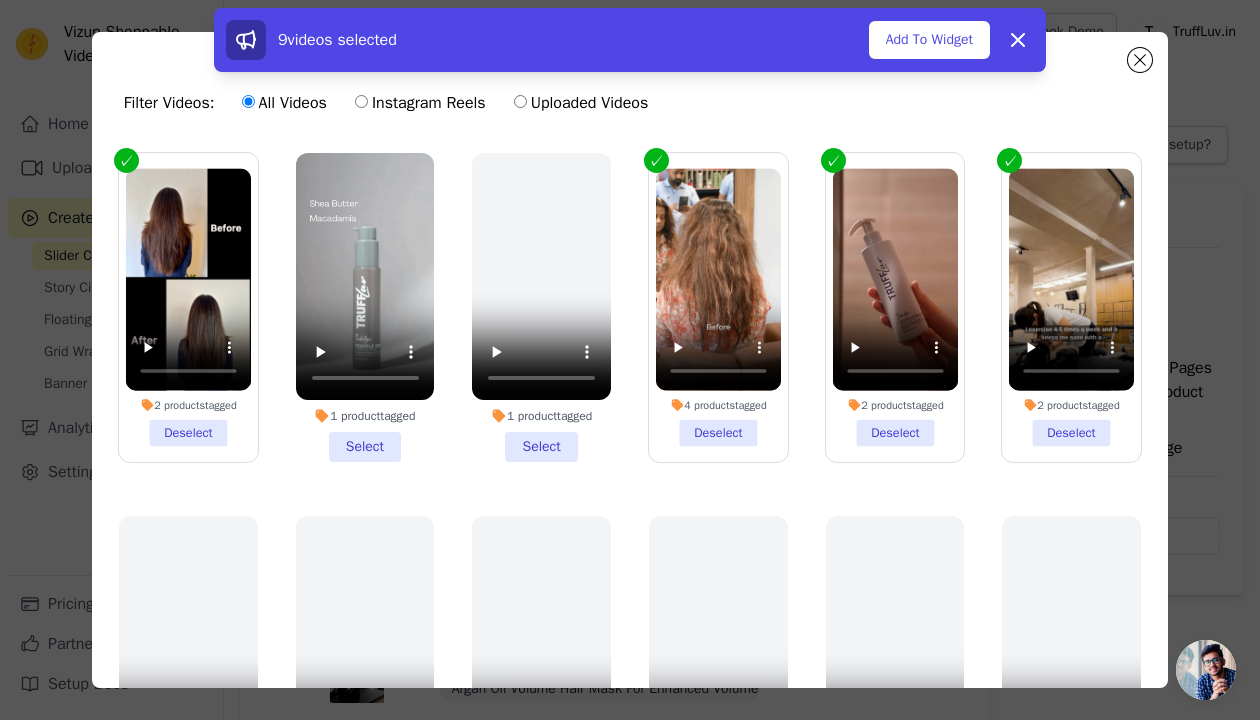 click on "1   product  tagged     Select" at bounding box center [365, 307] 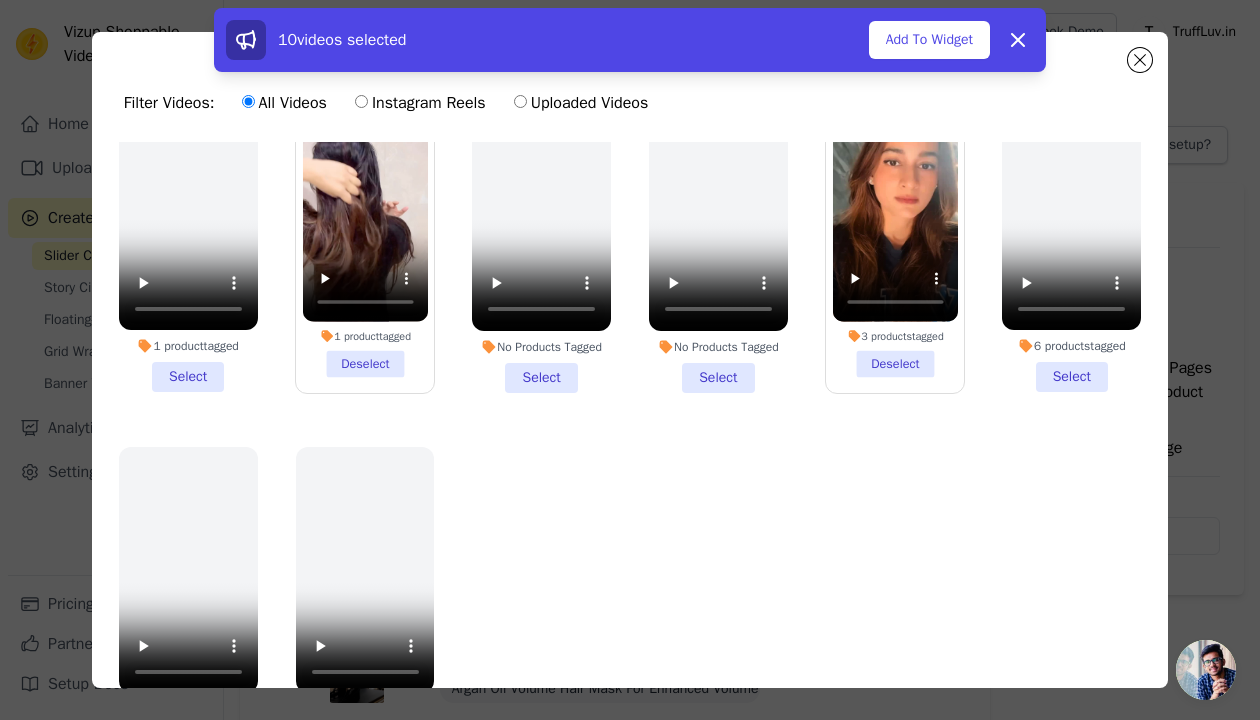 scroll, scrollTop: 1092, scrollLeft: 0, axis: vertical 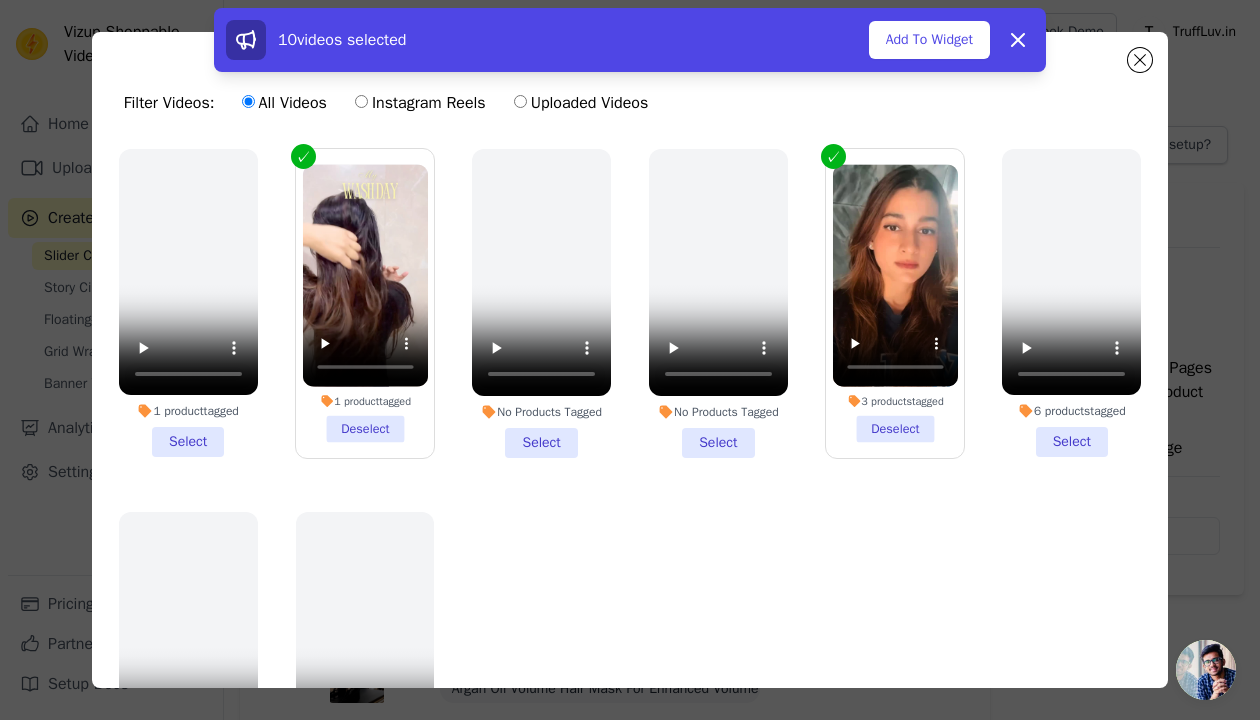 click on "10  videos selected     Add To Widget   Dismiss" at bounding box center (630, 40) 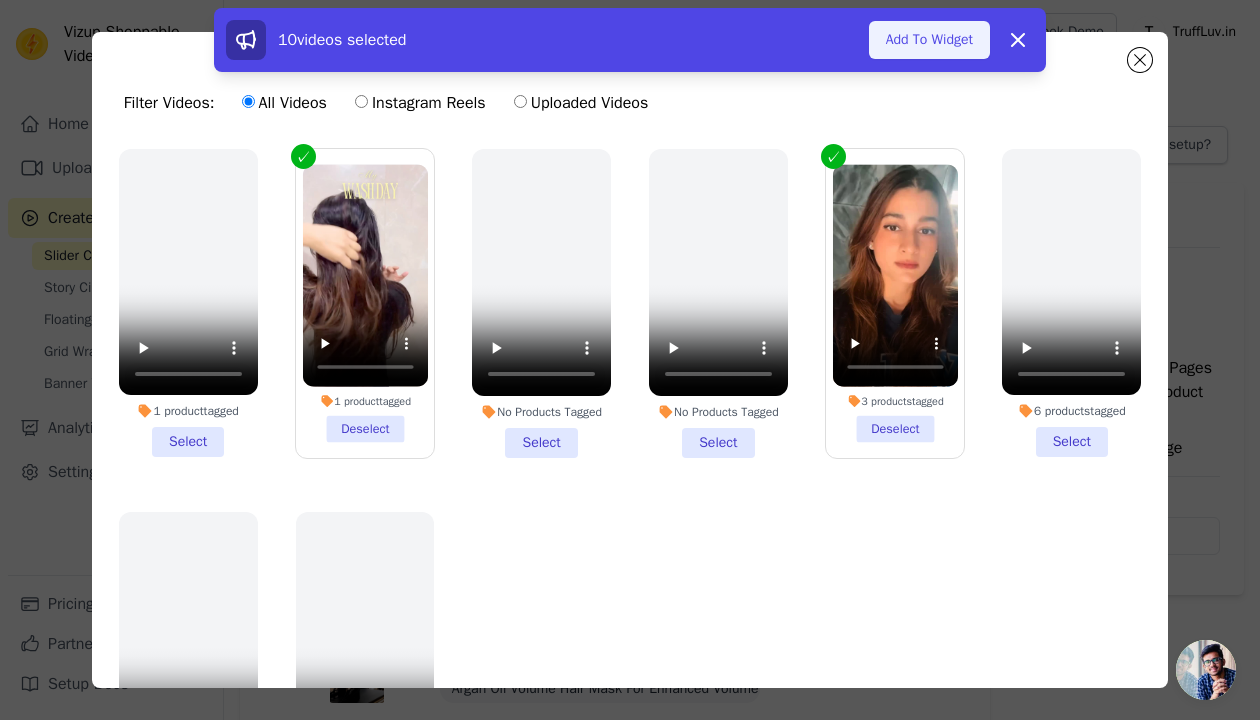 click on "Add To Widget" at bounding box center [929, 40] 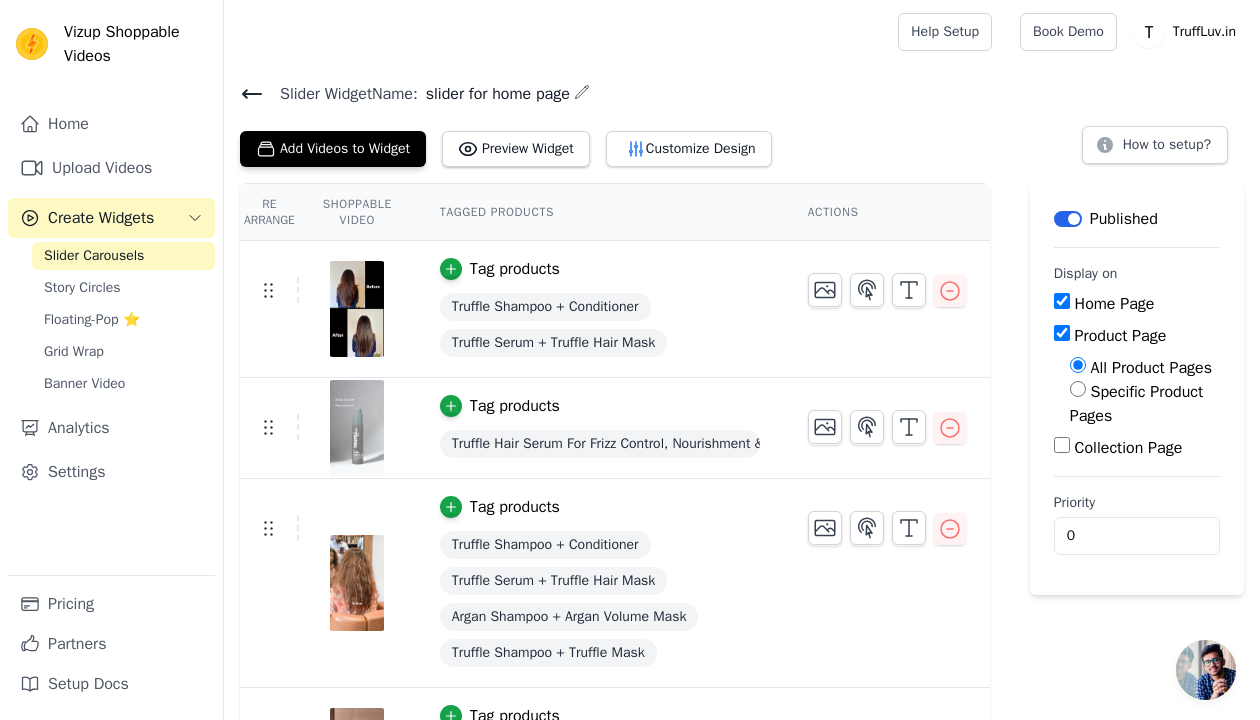 click on "Specific Product Pages" at bounding box center [1078, 389] 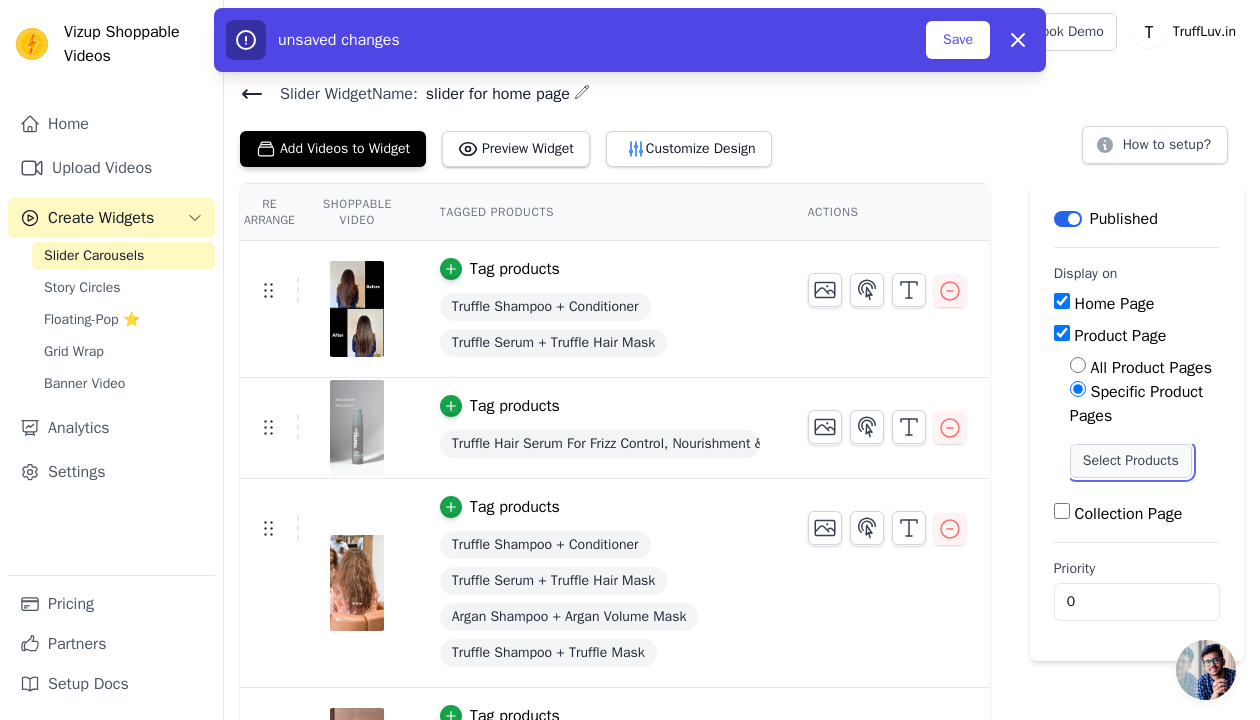 click on "Select Products" at bounding box center (1131, 461) 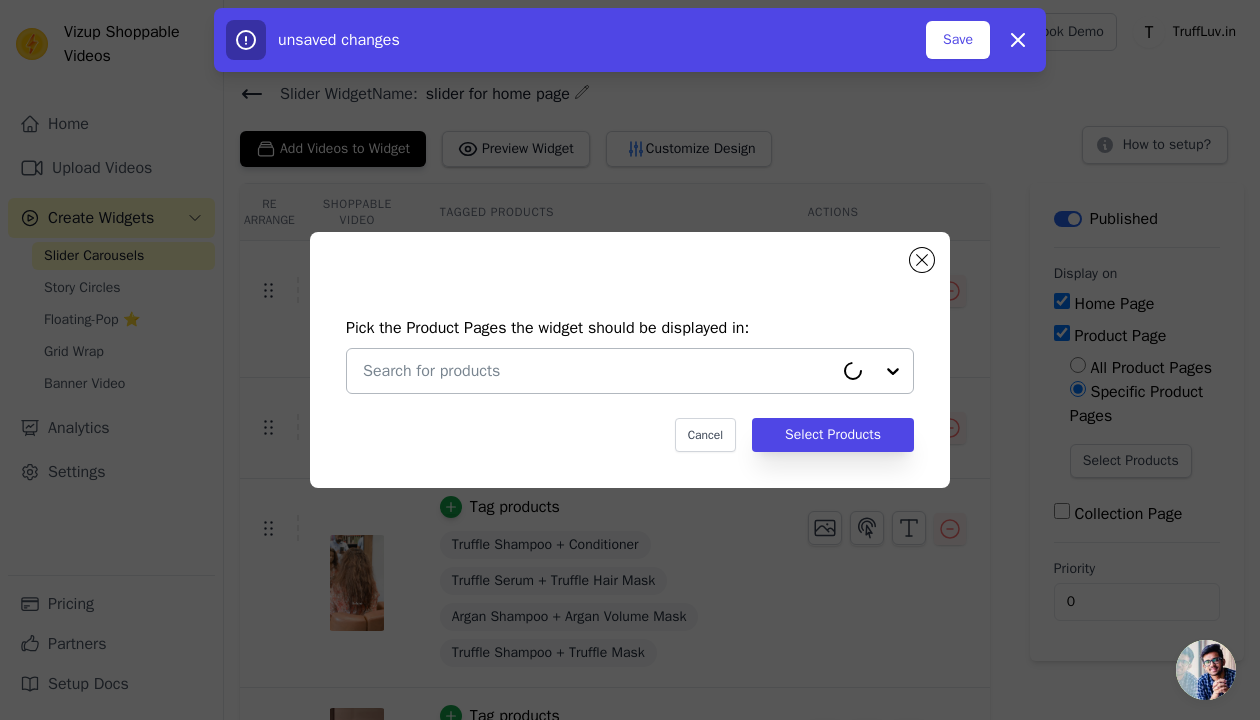 click at bounding box center (598, 371) 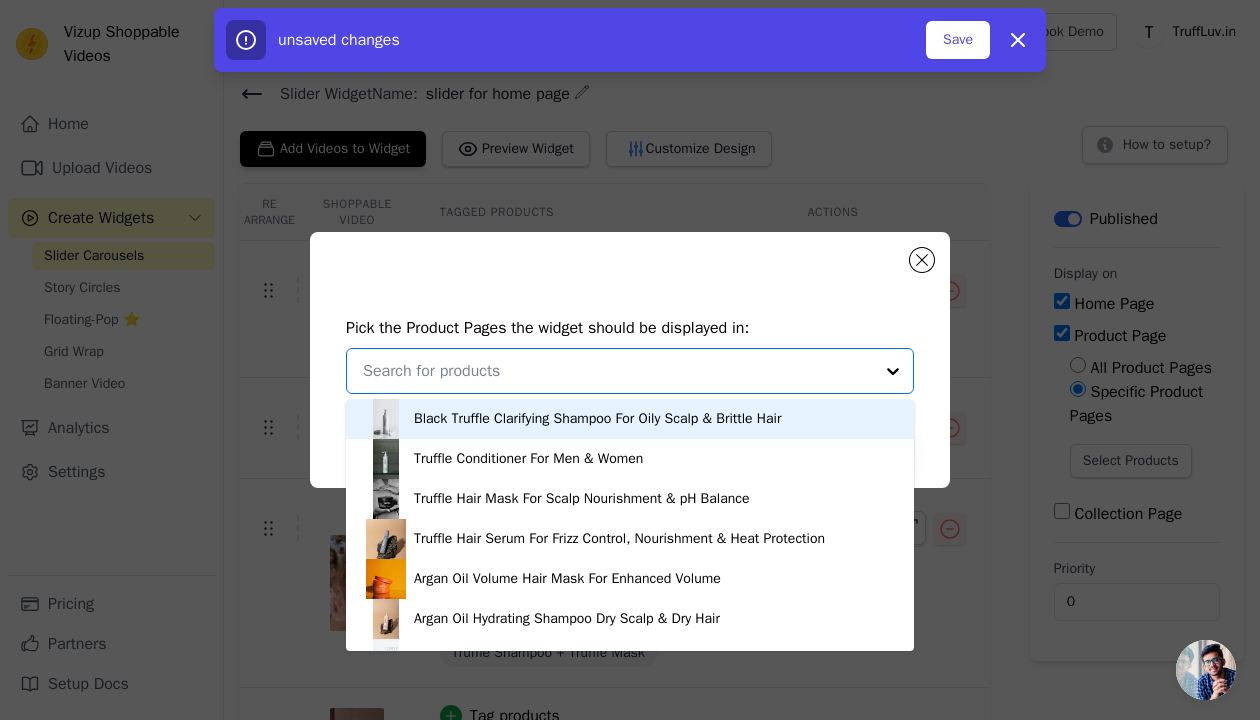 click on "Black Truffle Clarifying Shampoo For Oily Scalp & Brittle Hair" at bounding box center (630, 419) 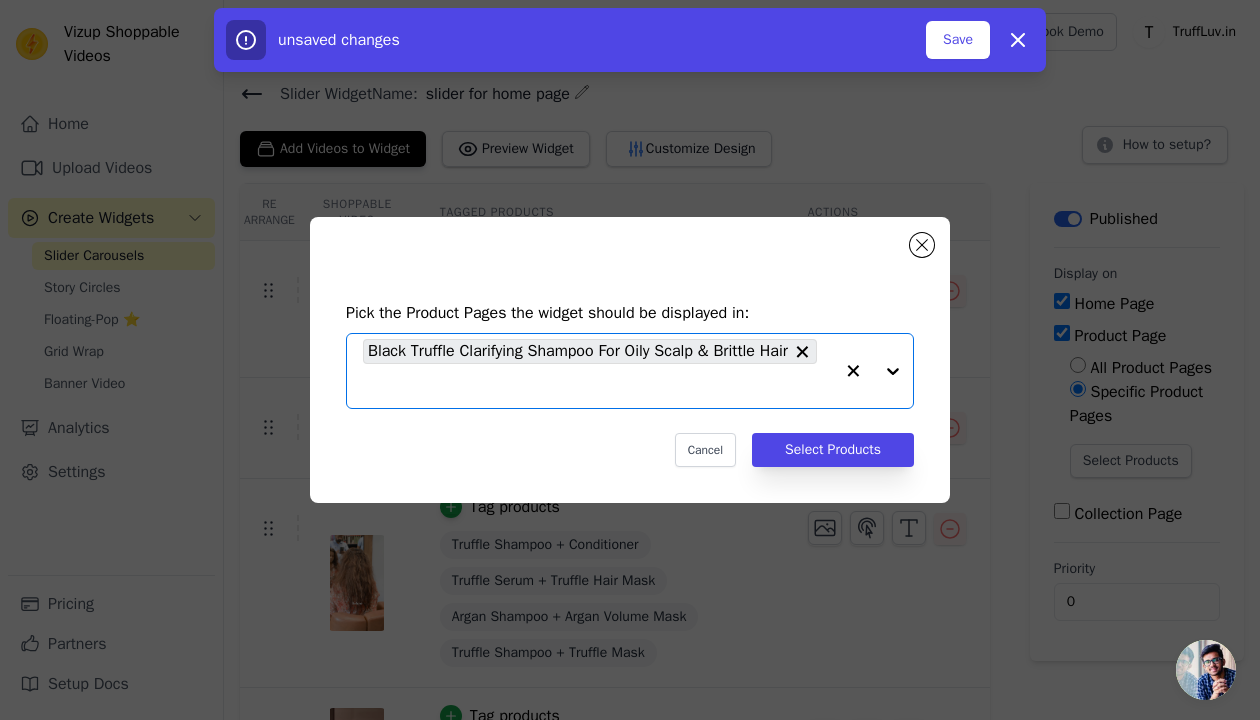 click 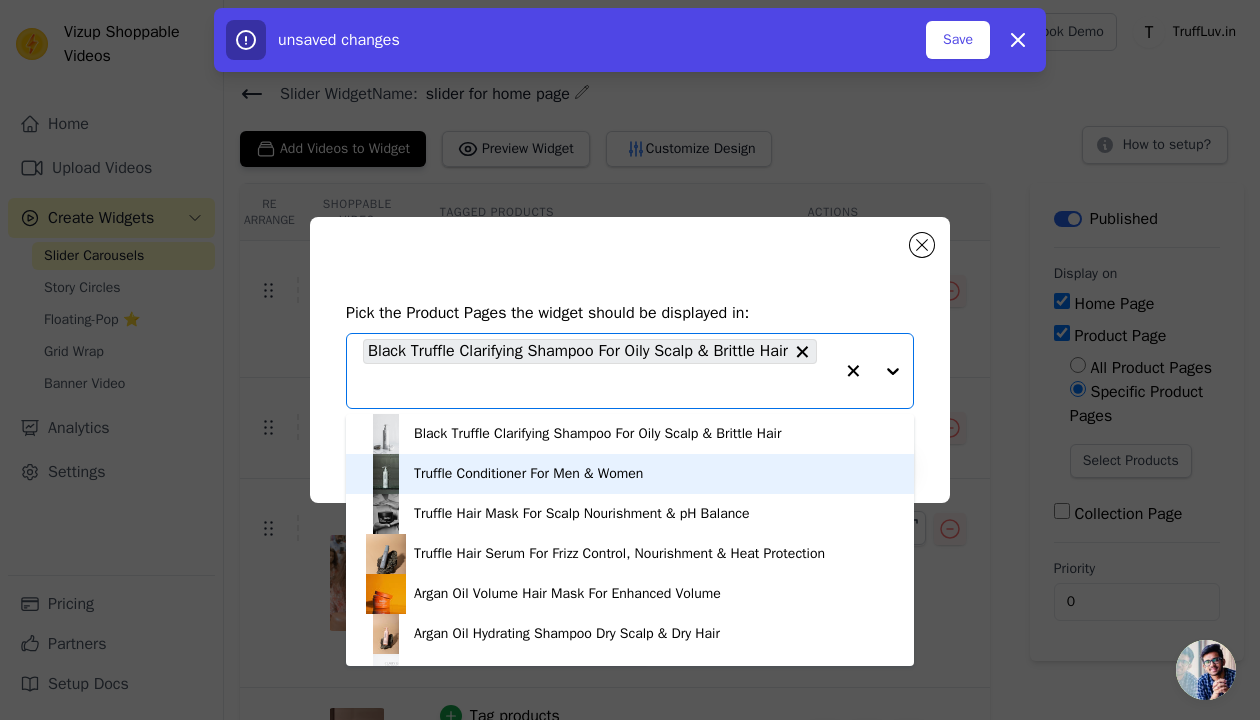 click on "Truffle Conditioner For Men & Women" at bounding box center [630, 474] 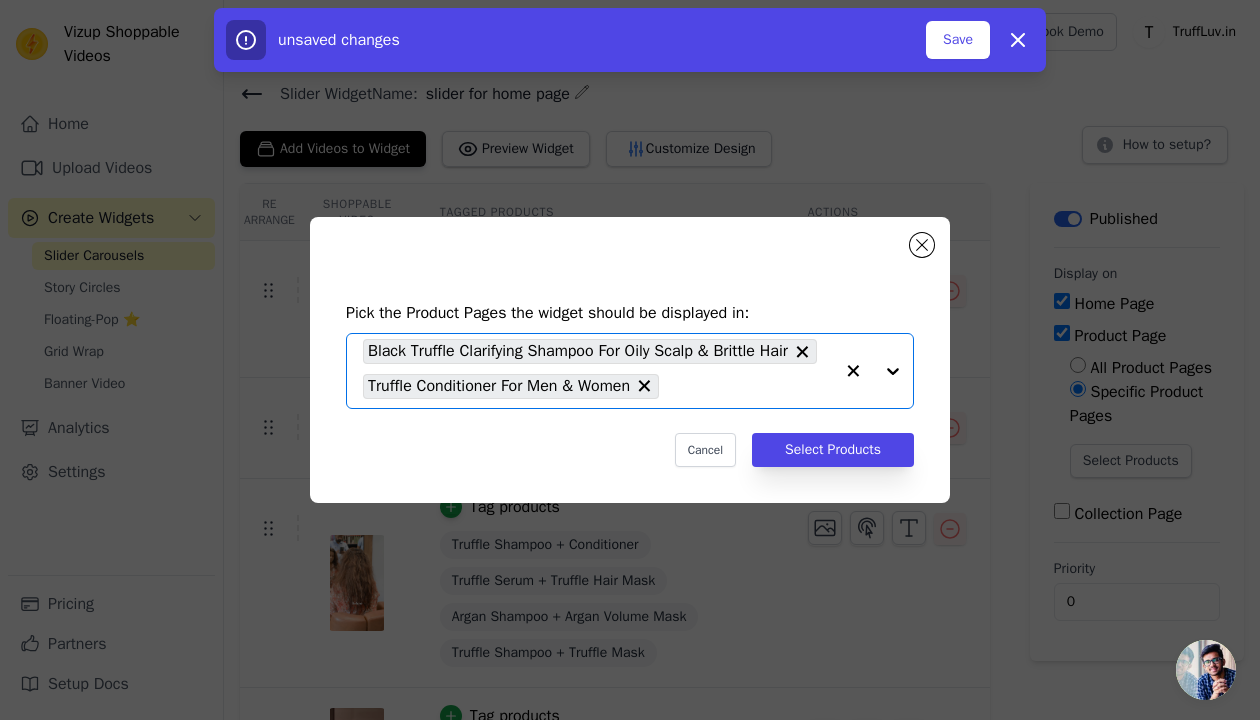 click 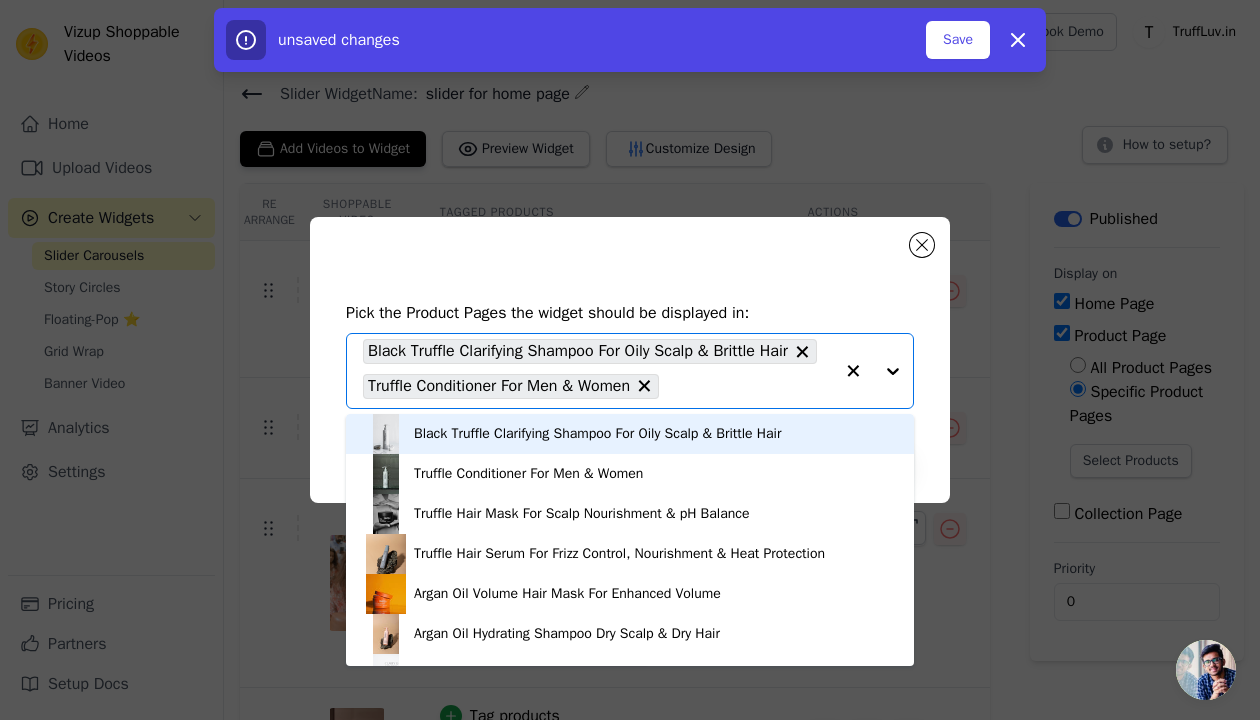 click 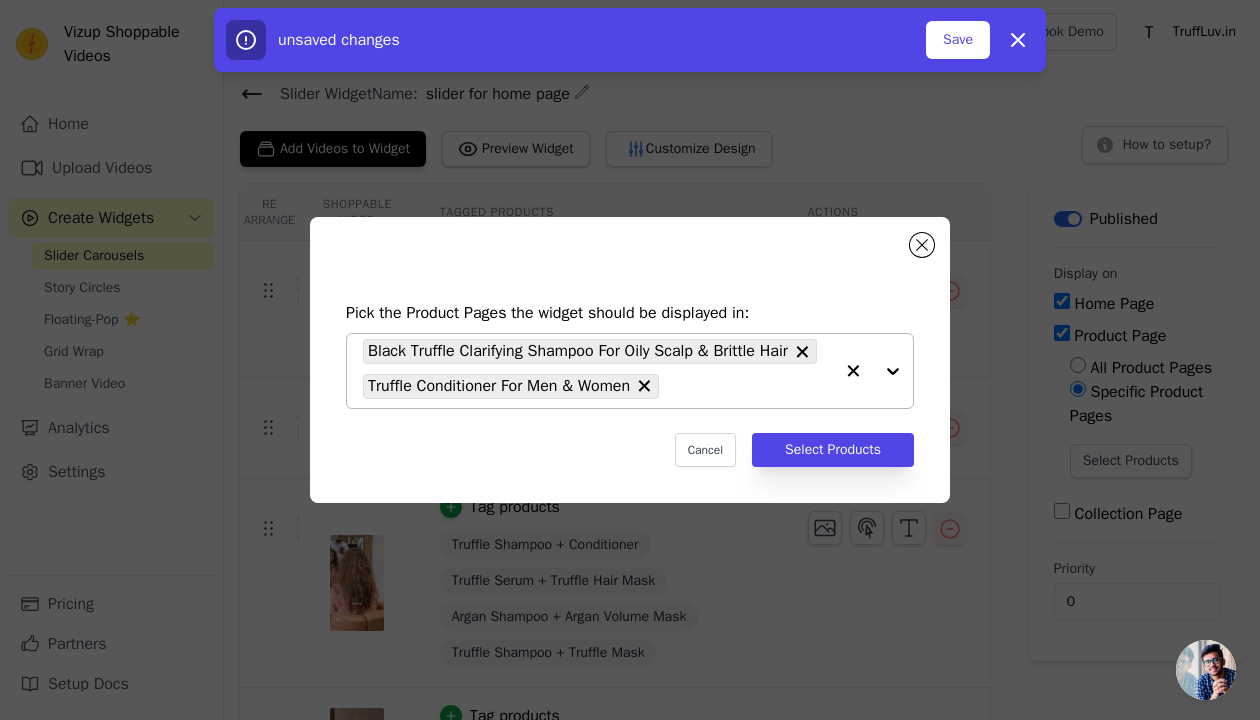 click on "Black Truffle Clarifying Shampoo For Oily Scalp & Brittle Hair     Truffle Conditioner For Men & Women" at bounding box center [598, 371] 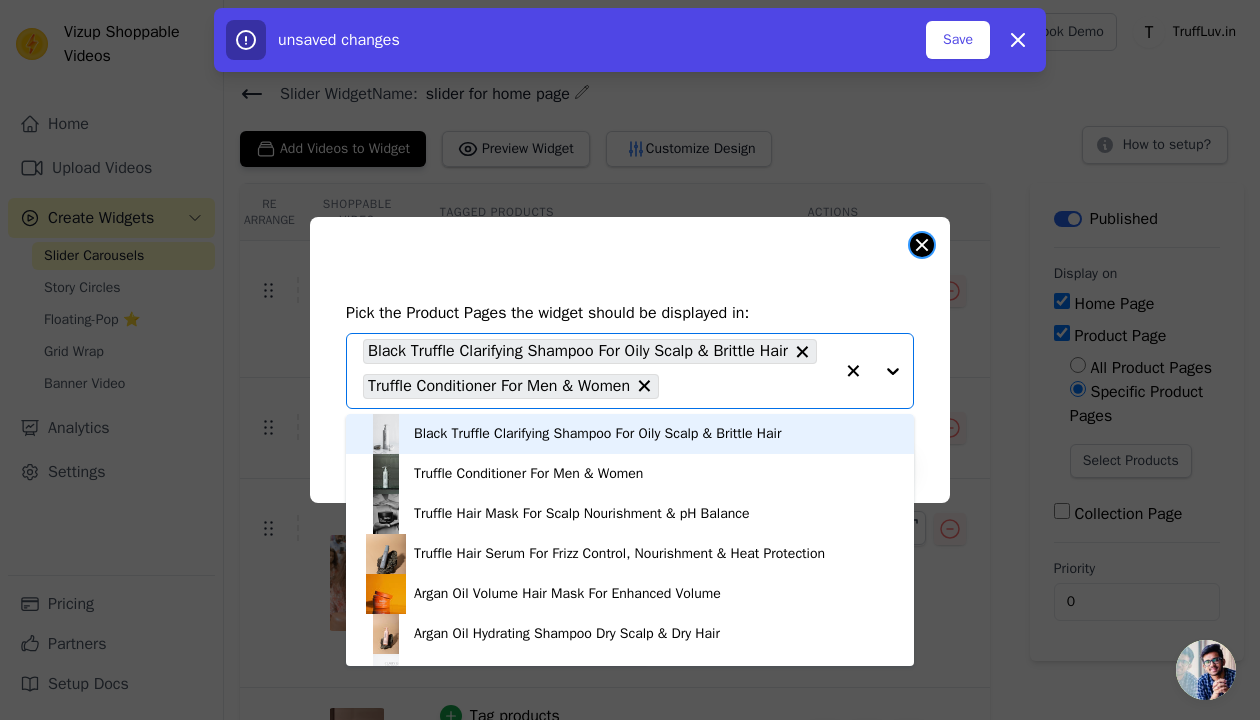 click at bounding box center (922, 245) 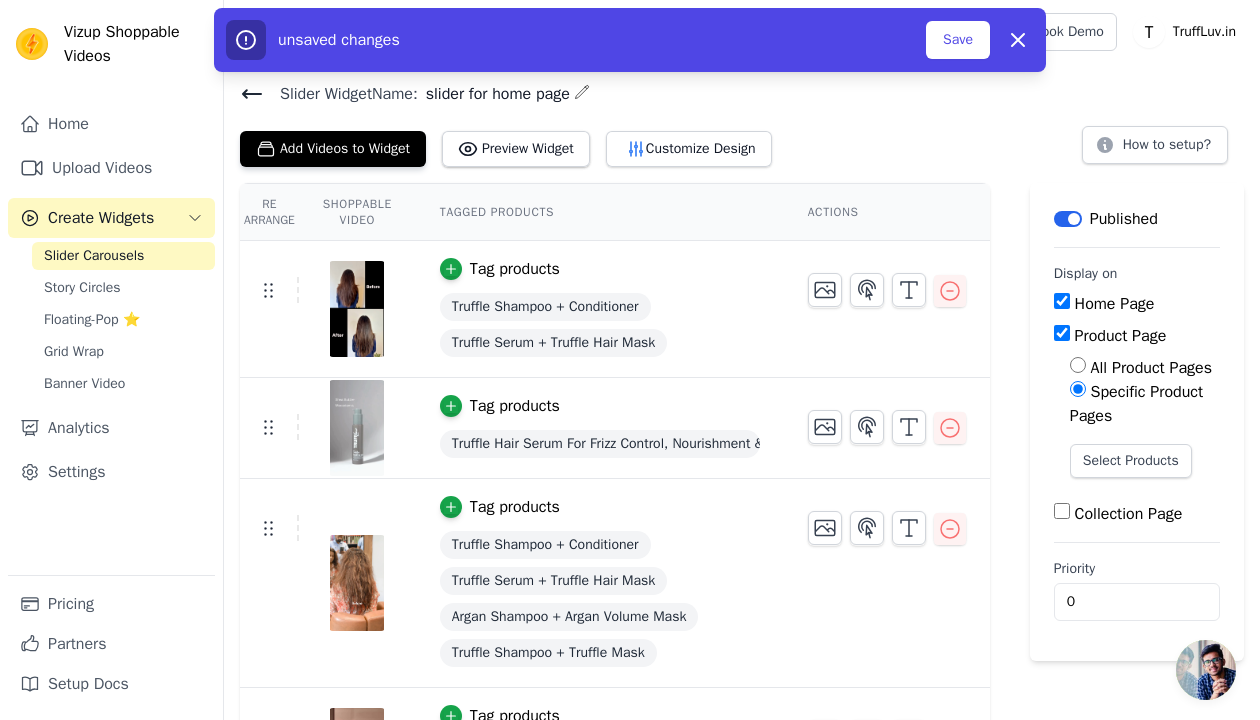 click on "Home Page     Product Page     All Product Pages     Specific Product Pages     Select Products         Collection Page" at bounding box center [1137, 409] 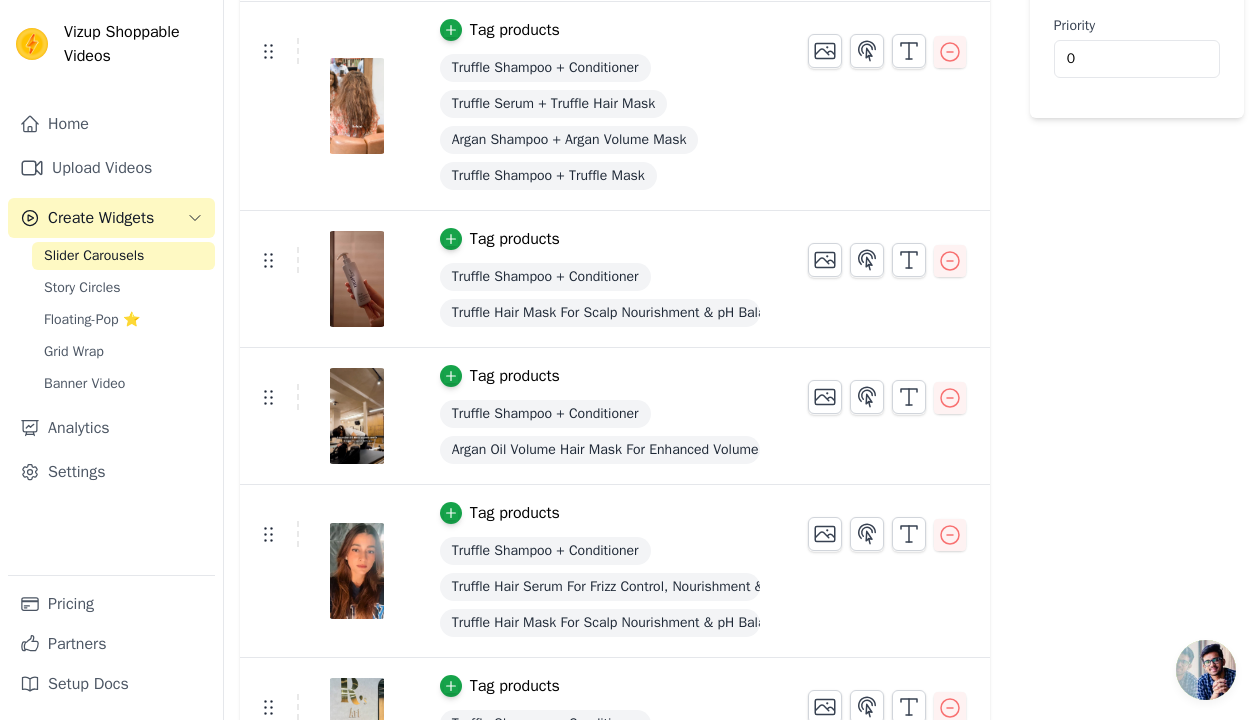 scroll, scrollTop: 673, scrollLeft: 0, axis: vertical 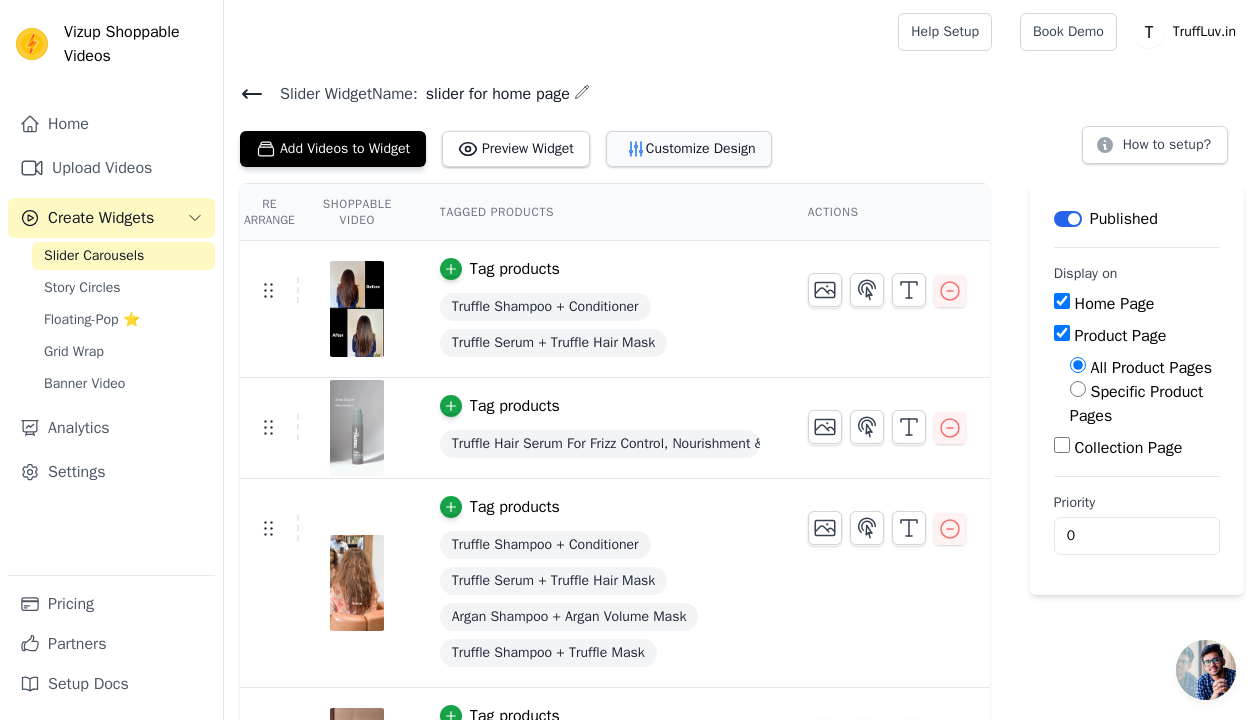 click on "Customize Design" at bounding box center [689, 149] 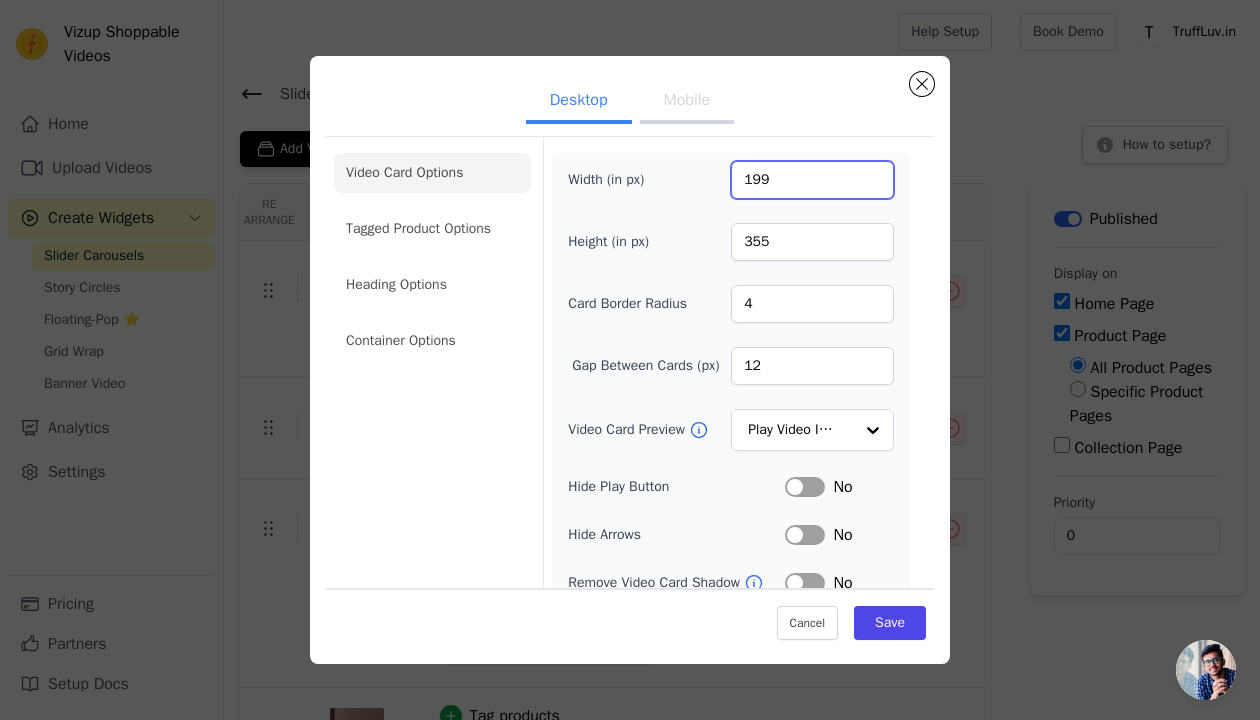 click on "199" at bounding box center [812, 180] 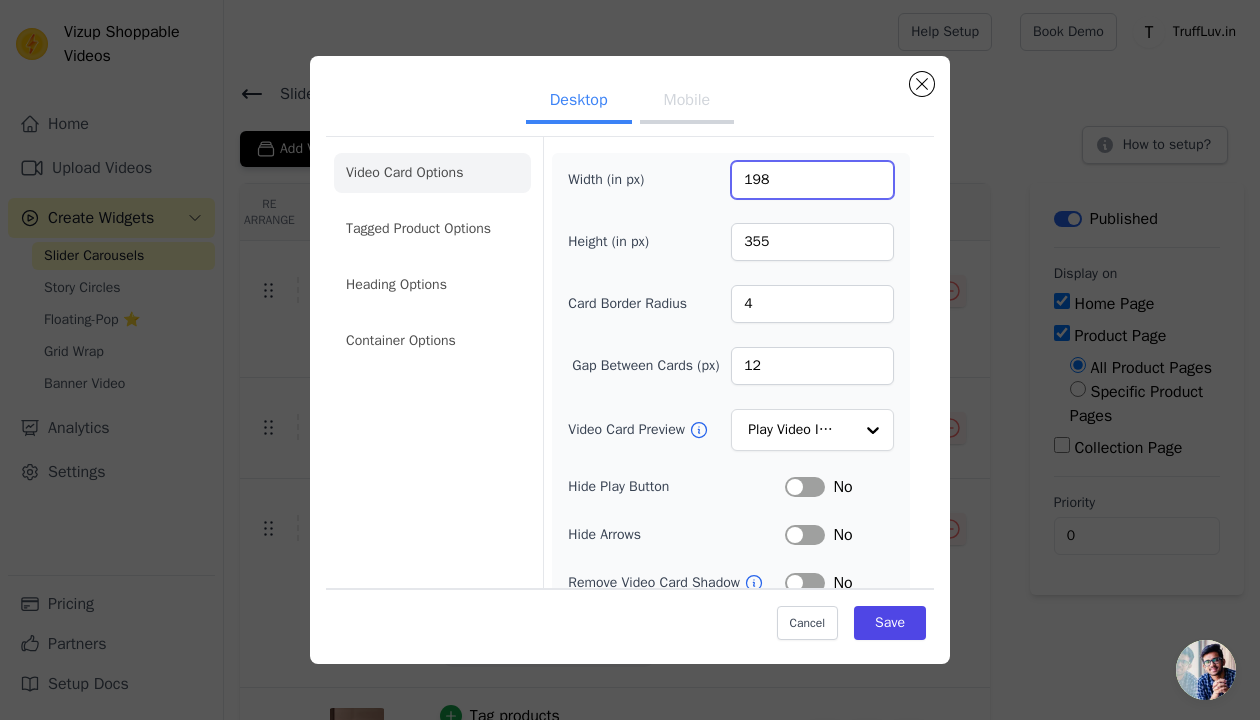 click on "198" at bounding box center [812, 180] 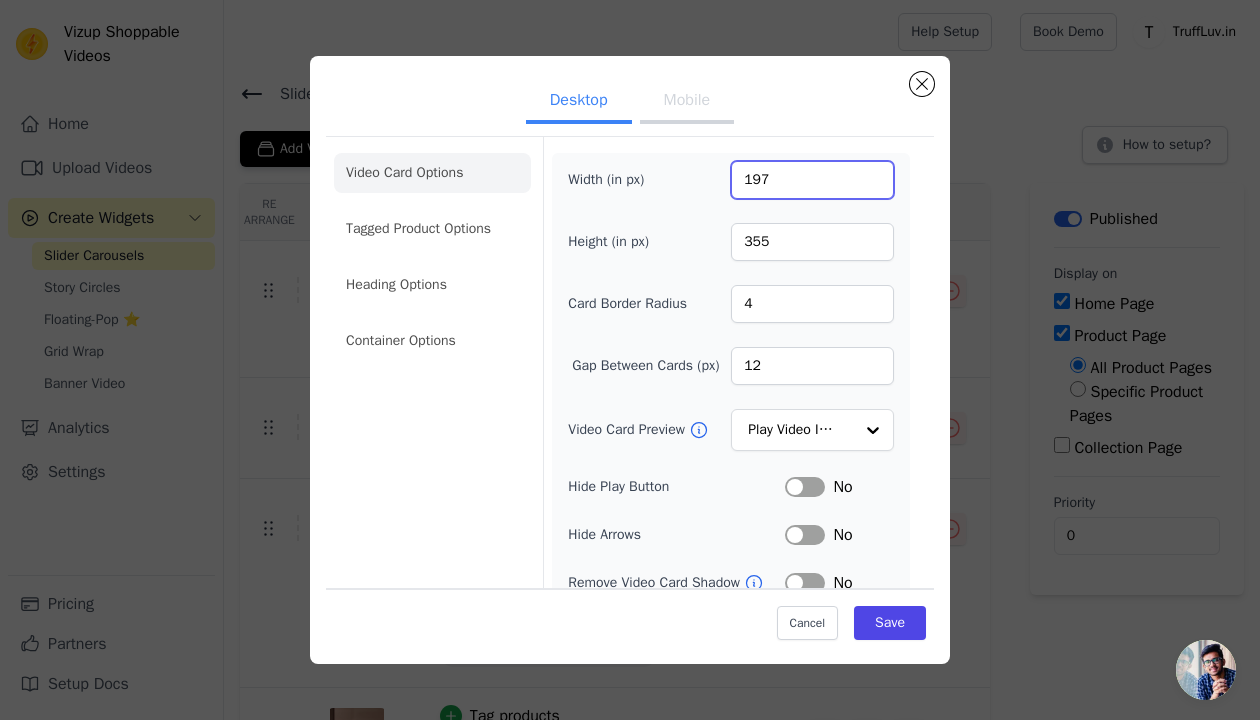 click on "197" at bounding box center [812, 180] 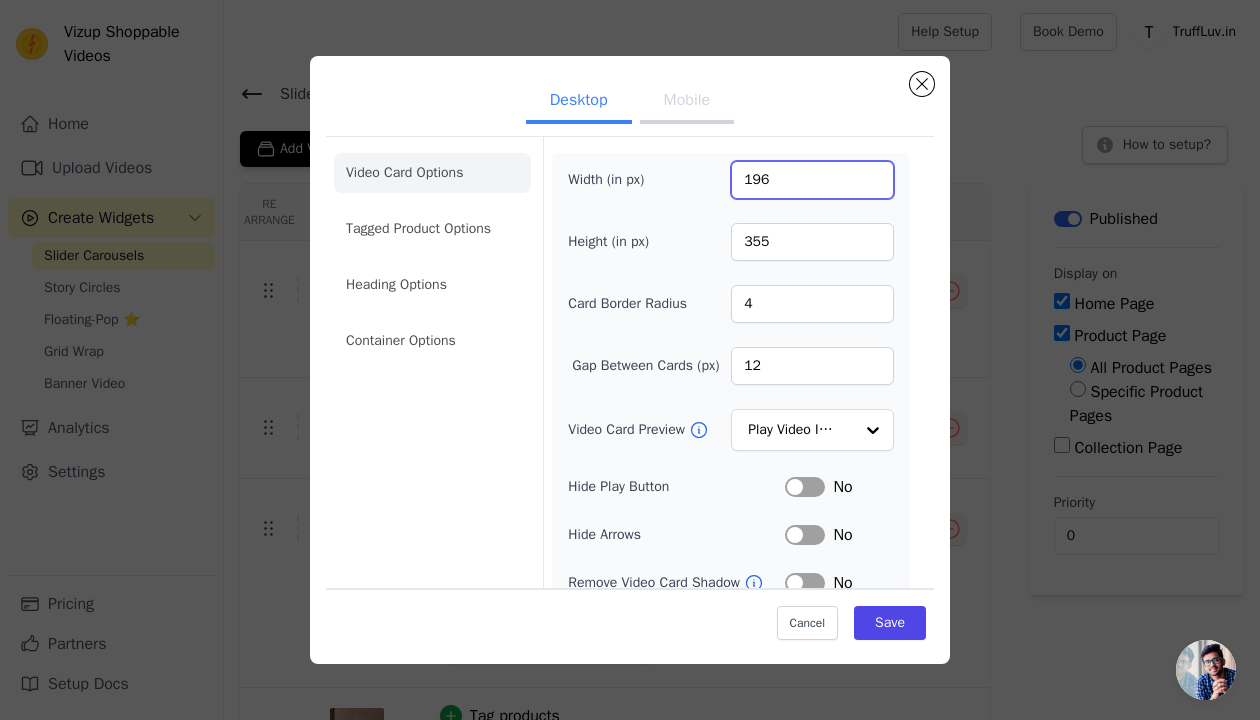 click on "196" at bounding box center (812, 180) 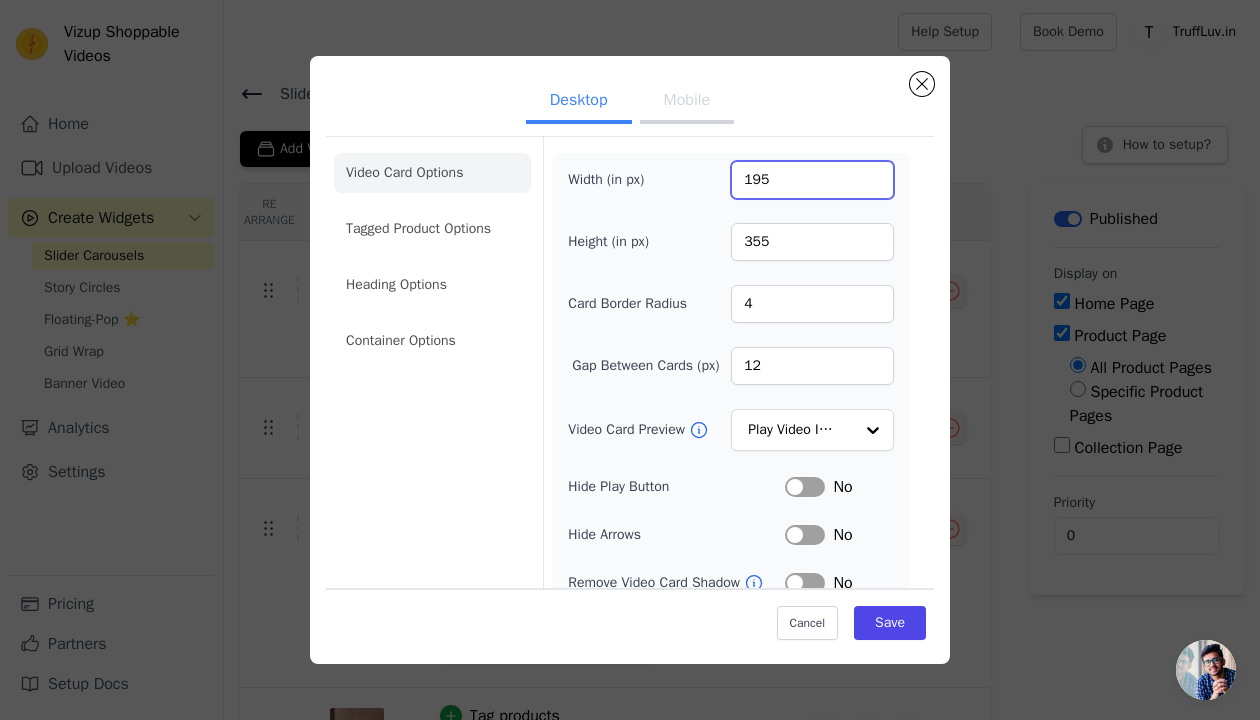 click on "195" at bounding box center (812, 180) 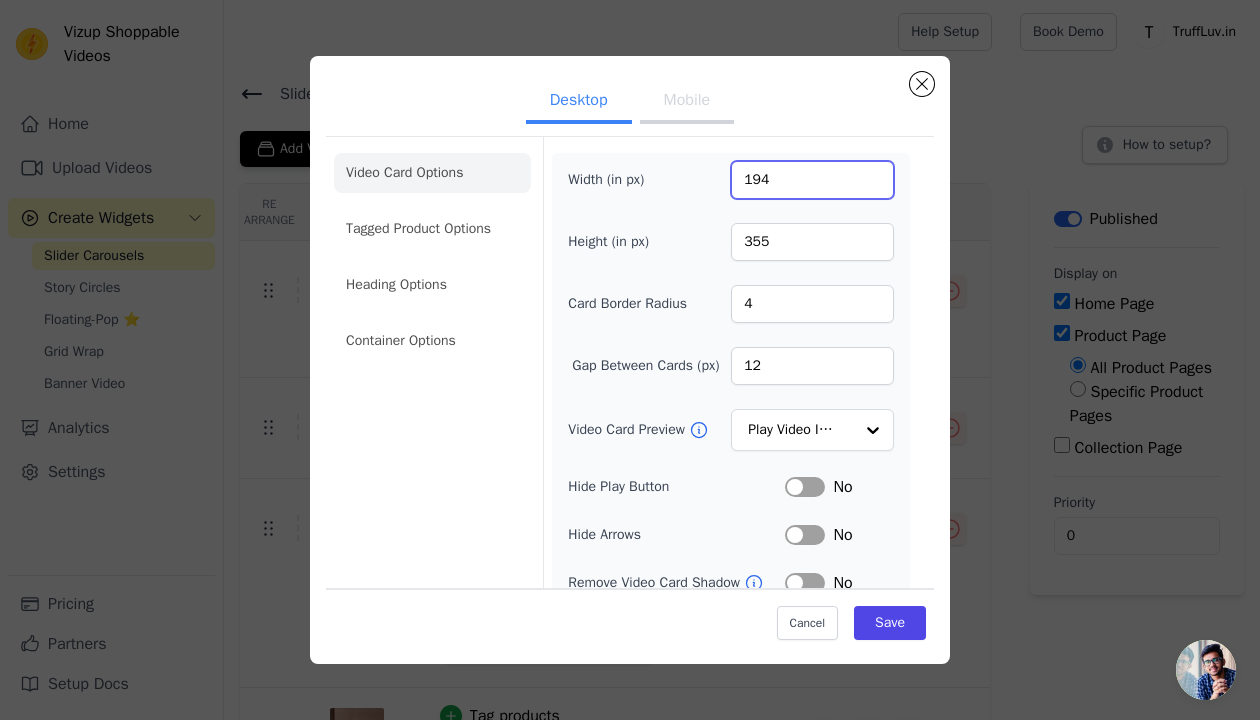 click on "194" at bounding box center [812, 180] 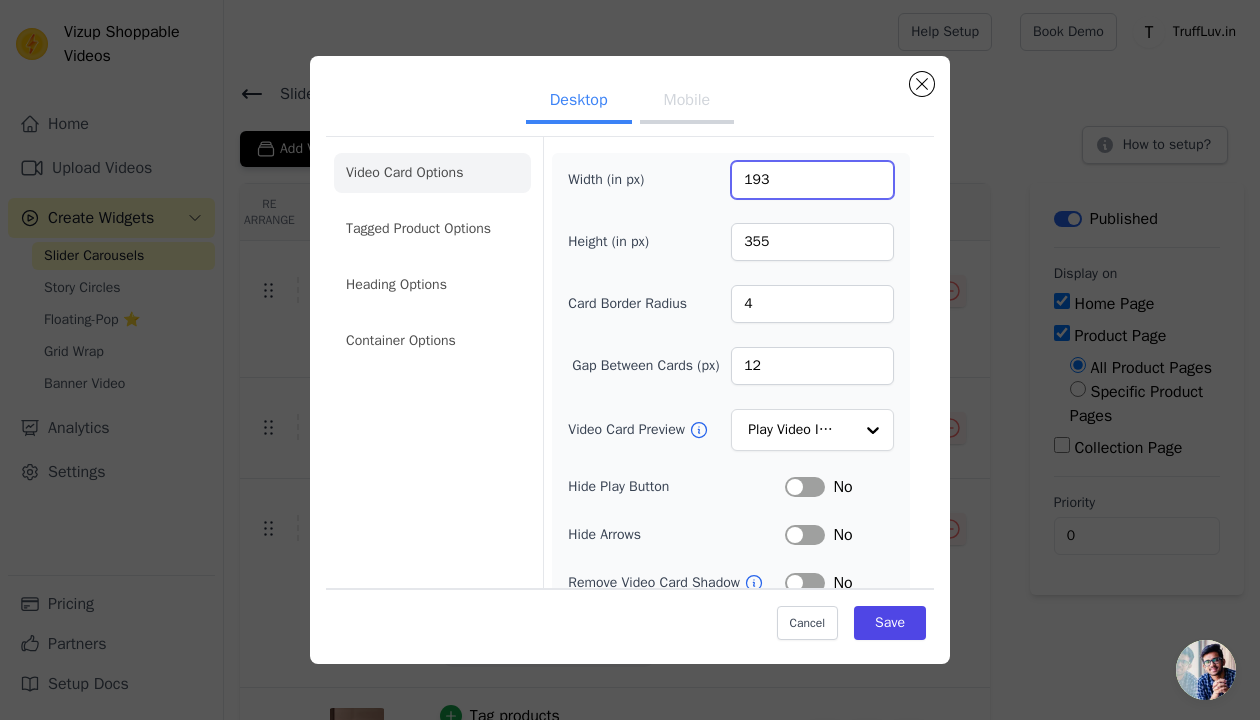 click on "193" at bounding box center [812, 180] 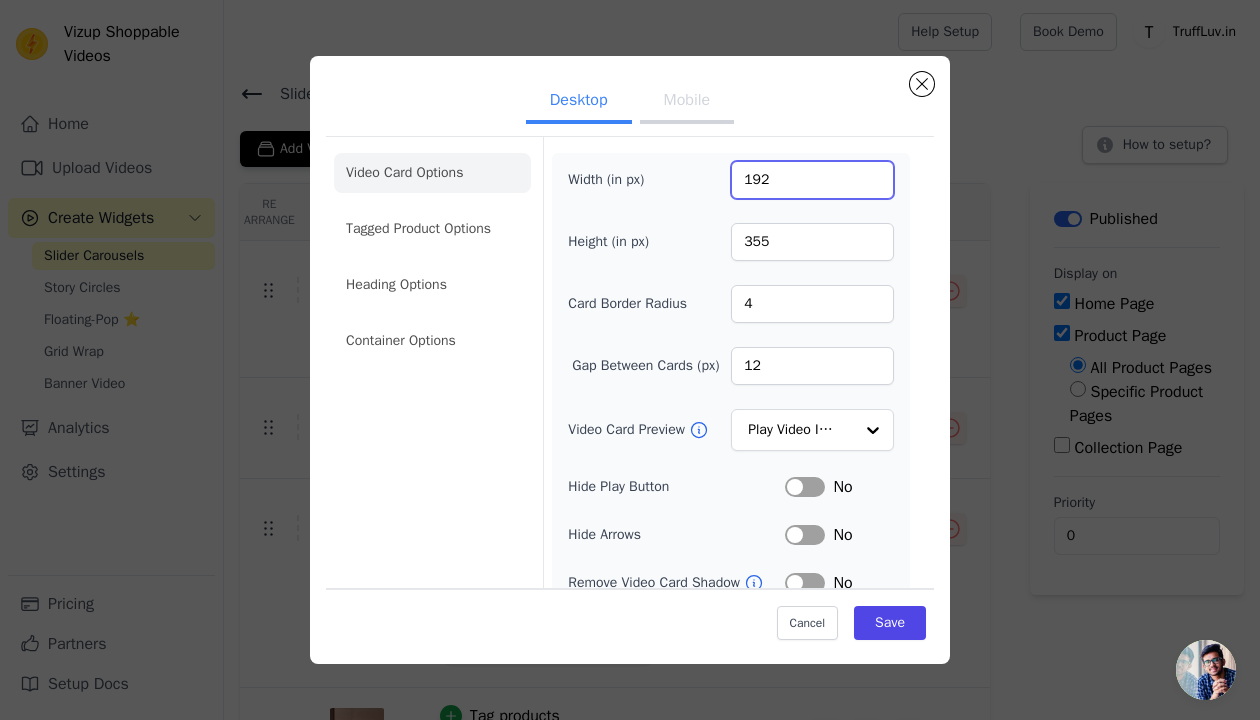 click on "192" at bounding box center (812, 180) 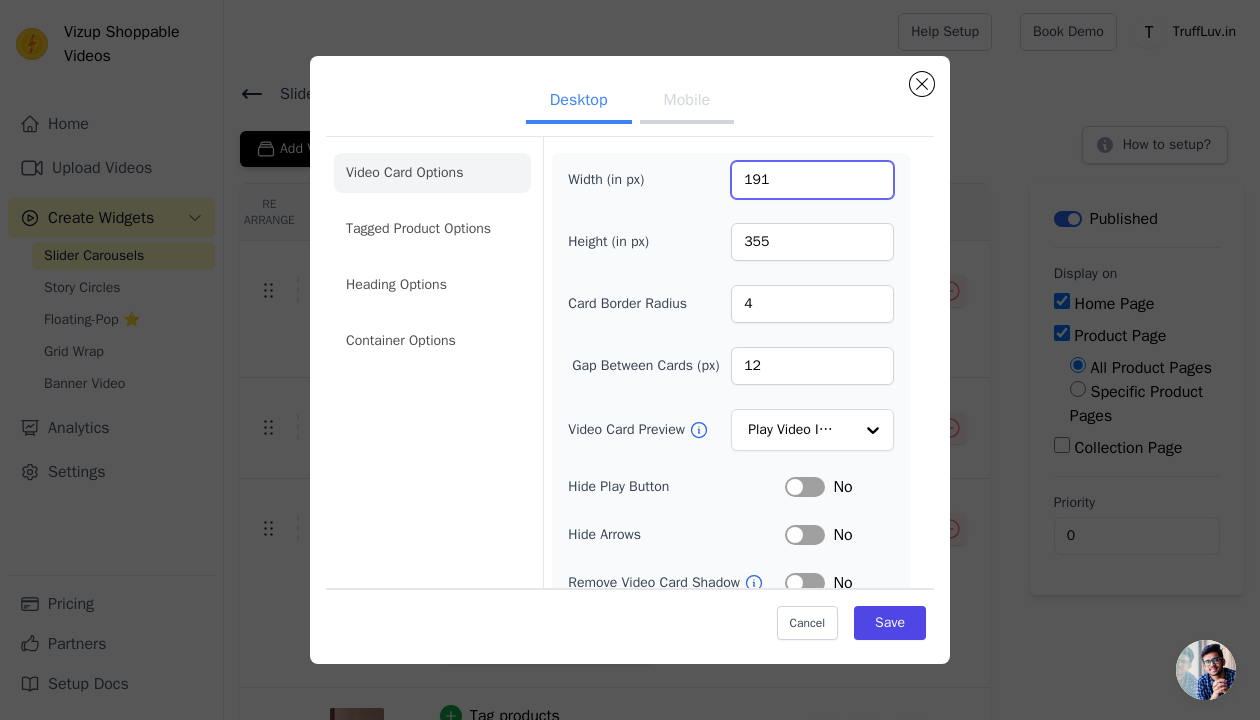 click on "191" at bounding box center [812, 180] 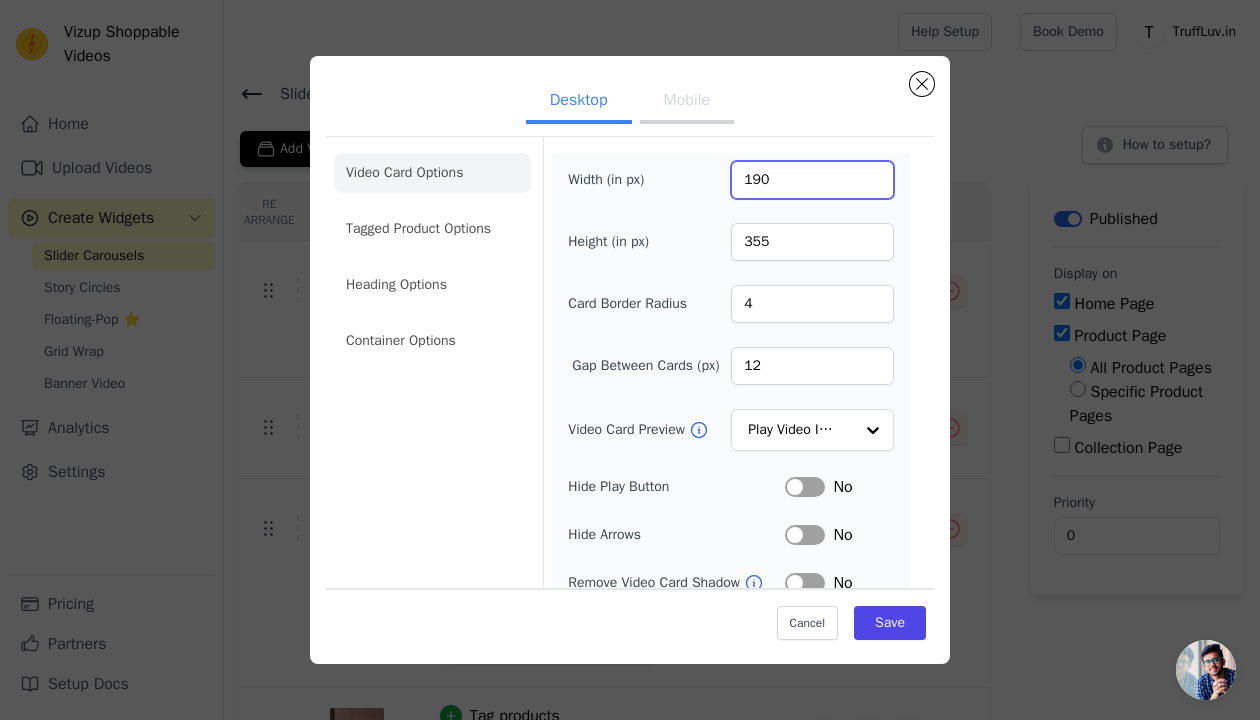 click on "190" at bounding box center (812, 180) 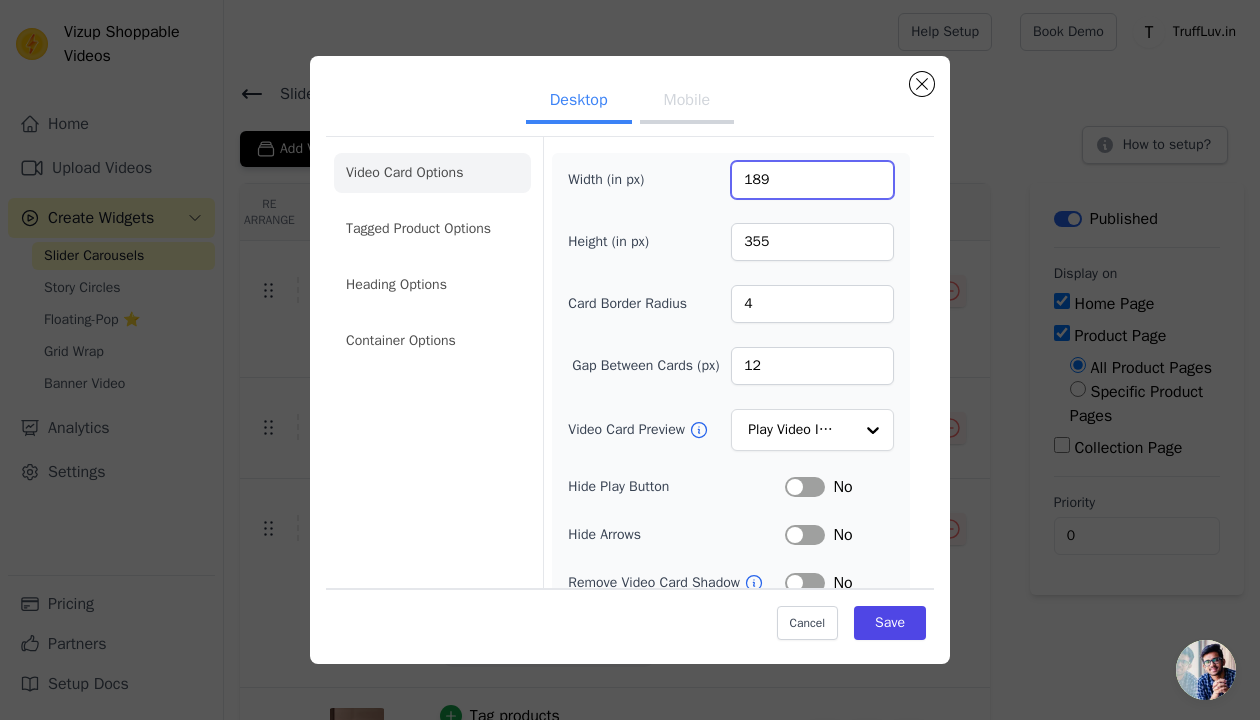 click on "189" at bounding box center [812, 180] 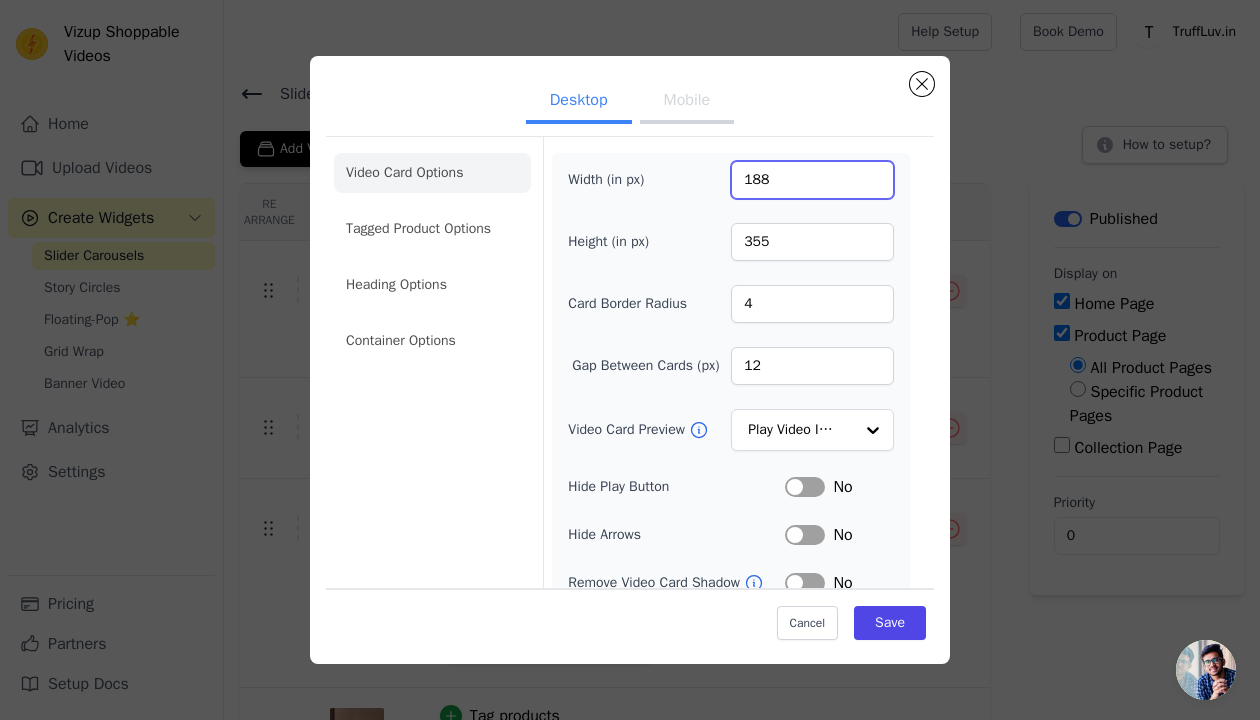 click on "188" at bounding box center [812, 180] 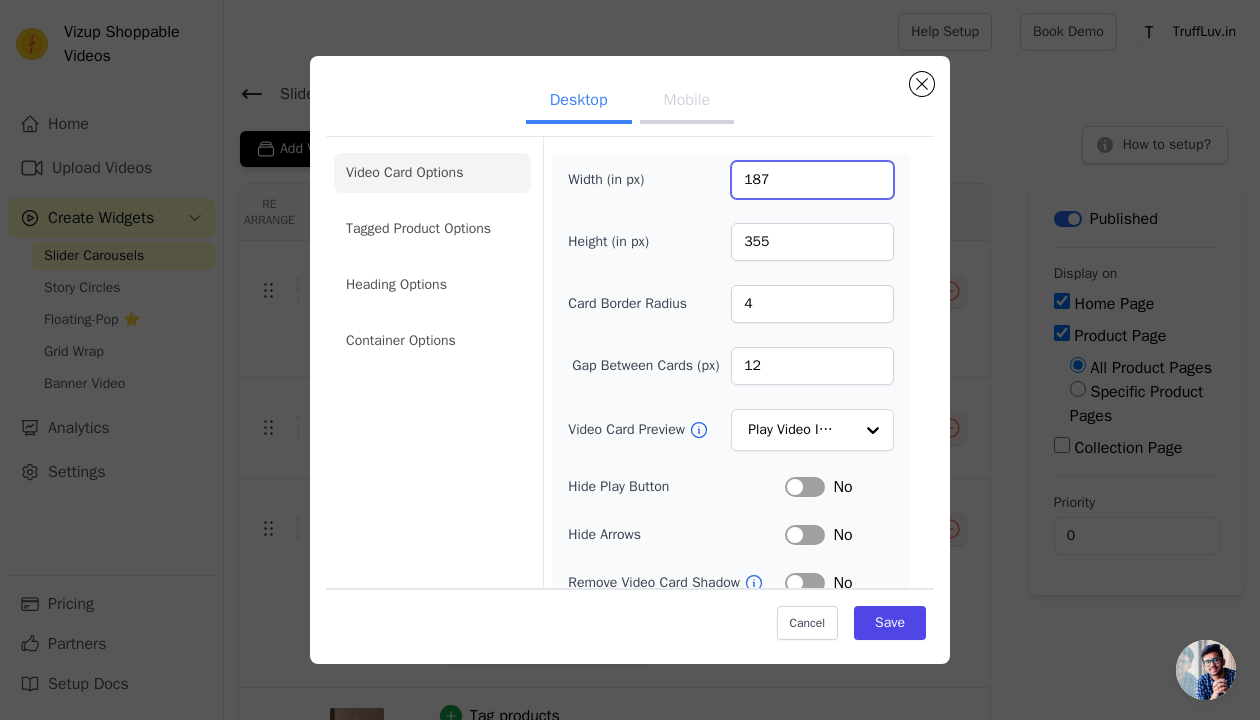 click on "187" at bounding box center (812, 180) 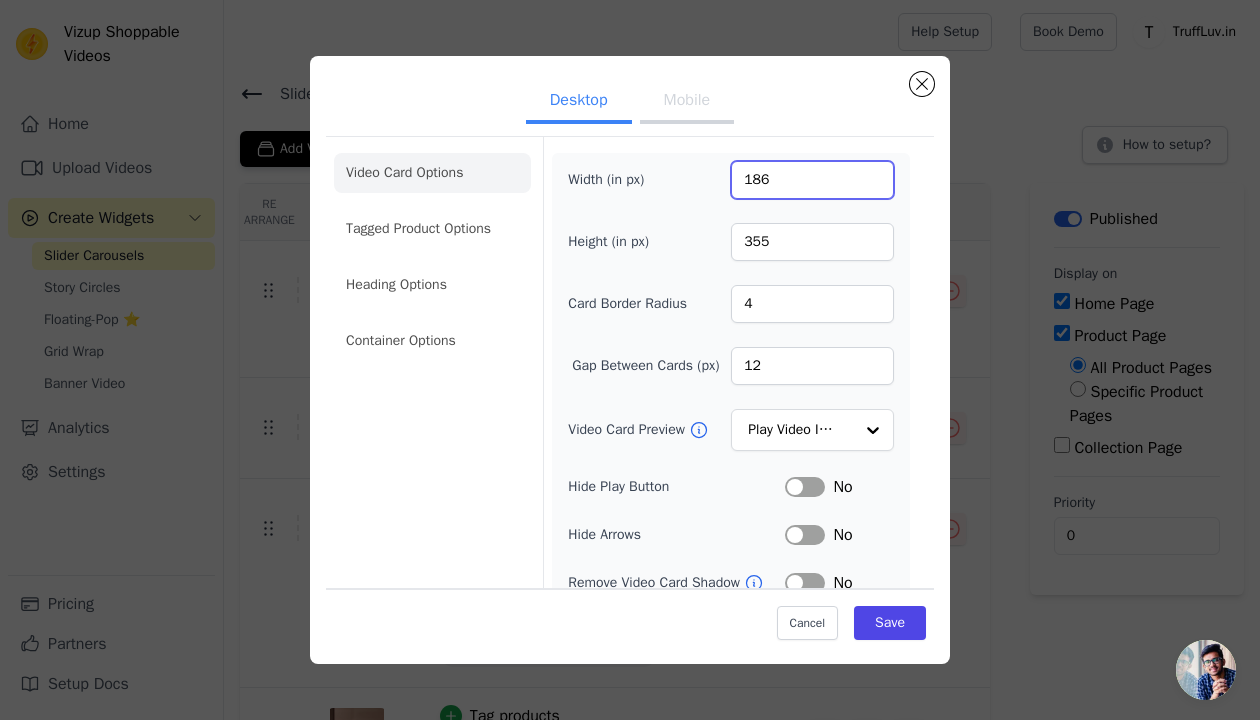 click on "186" at bounding box center (812, 180) 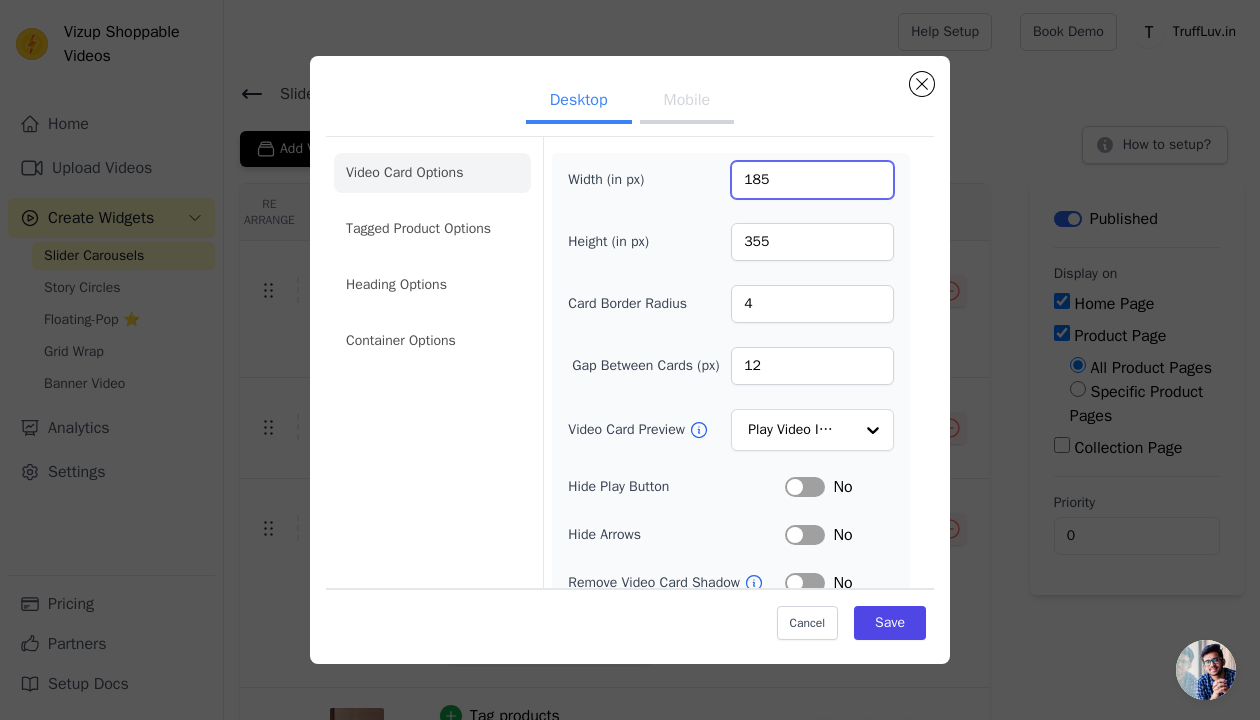 click on "185" at bounding box center (812, 180) 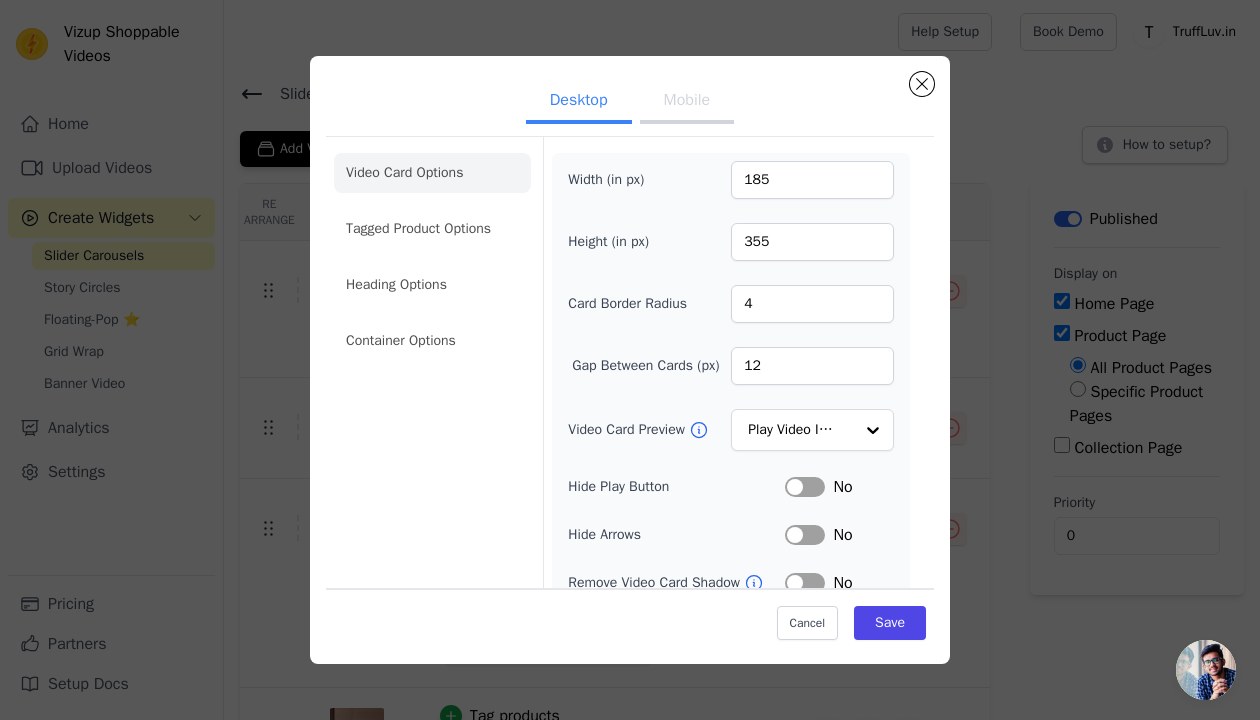 click on "Video Card Options Tagged Product Options Heading Options Container Options   Width (in px)   185   Height (in px)   355   Card Border Radius   4   Gap Between Cards (px)   12   Video Card Preview           Play Video In Loop               Hide Play Button   Label     No   Hide Arrows   Label     No   Remove Video Card Shadow     Label     No   Auto Loop Slider     Label     No   Shopping Icon on Video Cards   Label     No   Add to Cart on Video Cards     Label     No   Cancel     Save" at bounding box center (630, 473) 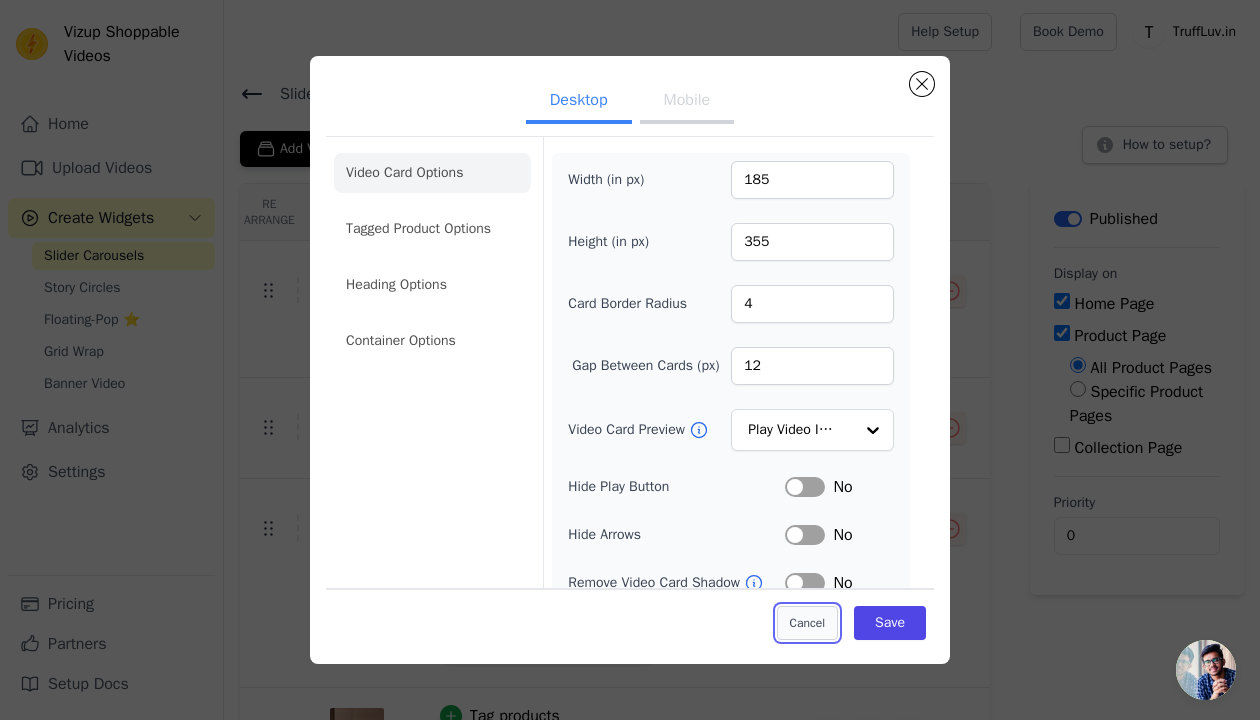 click on "Cancel" at bounding box center [807, 623] 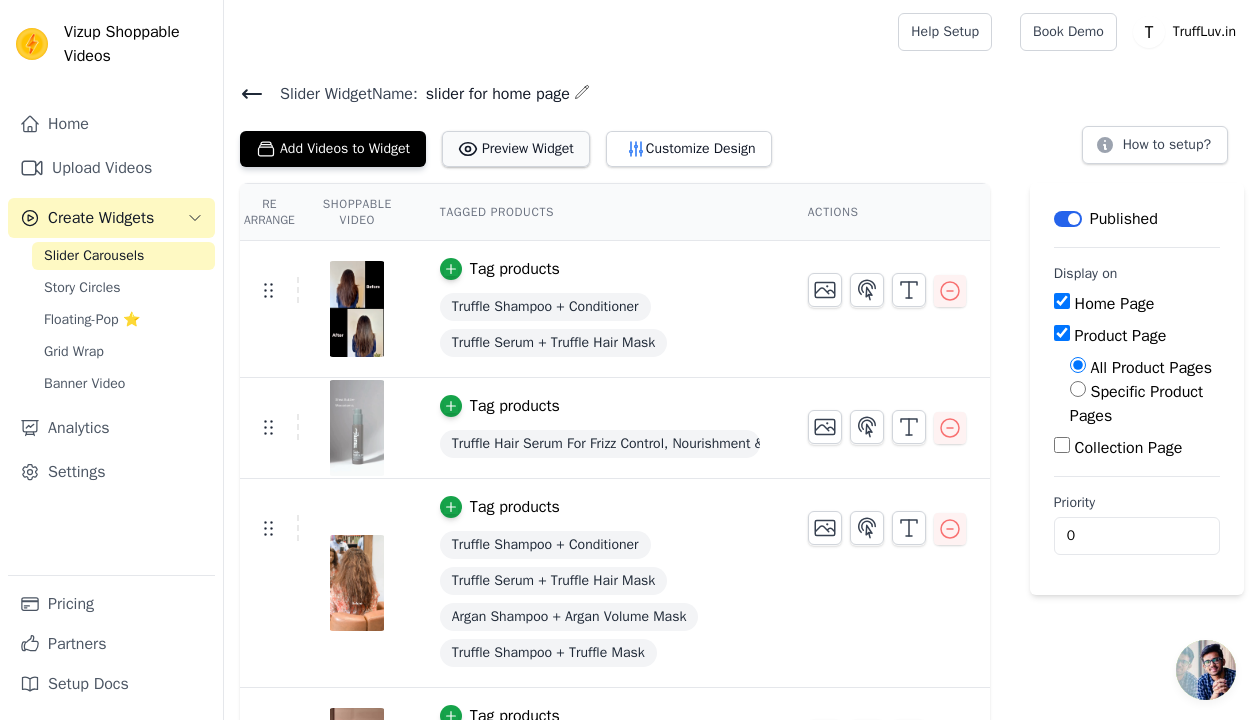 click on "Preview Widget" at bounding box center (516, 149) 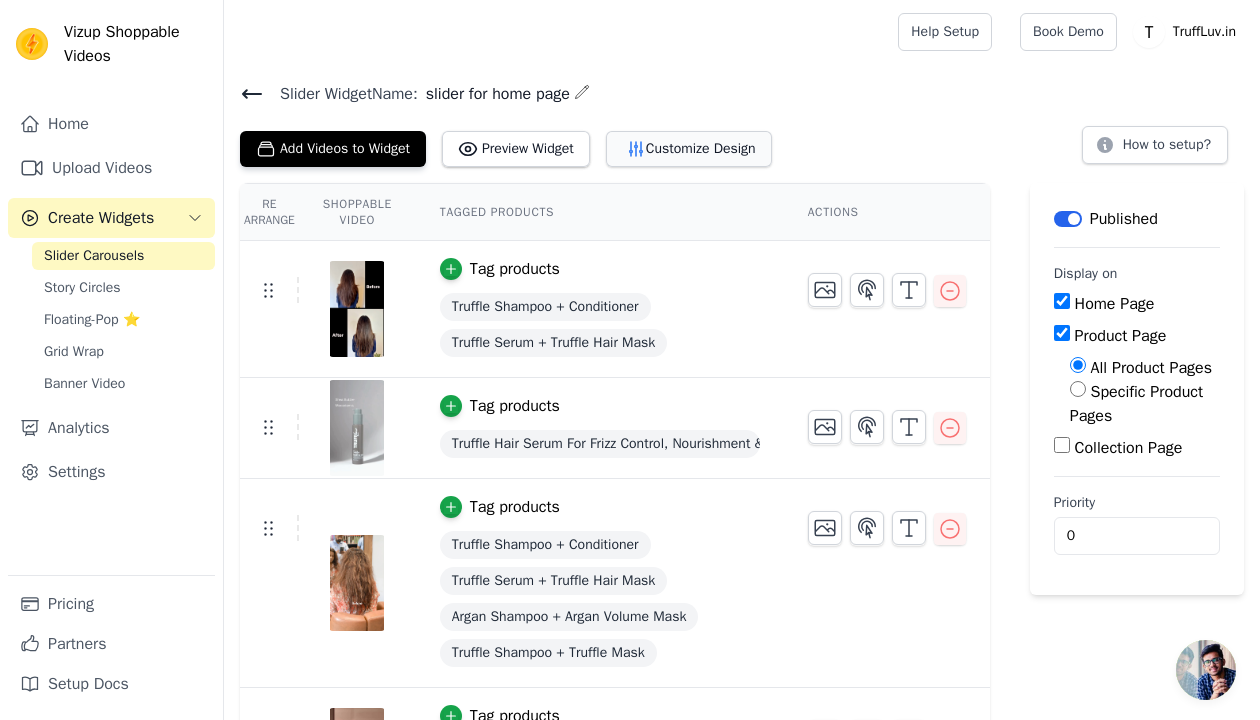 click on "Customize Design" at bounding box center [689, 149] 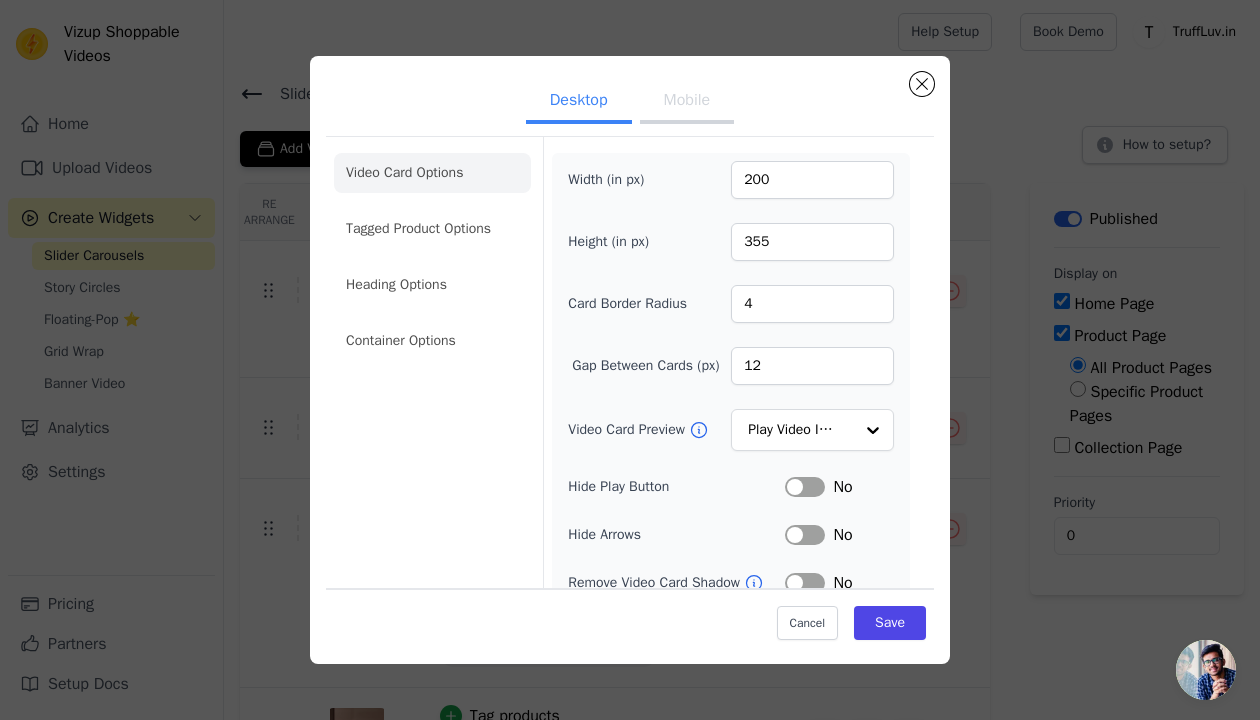click on "Desktop Mobile" at bounding box center [630, 102] 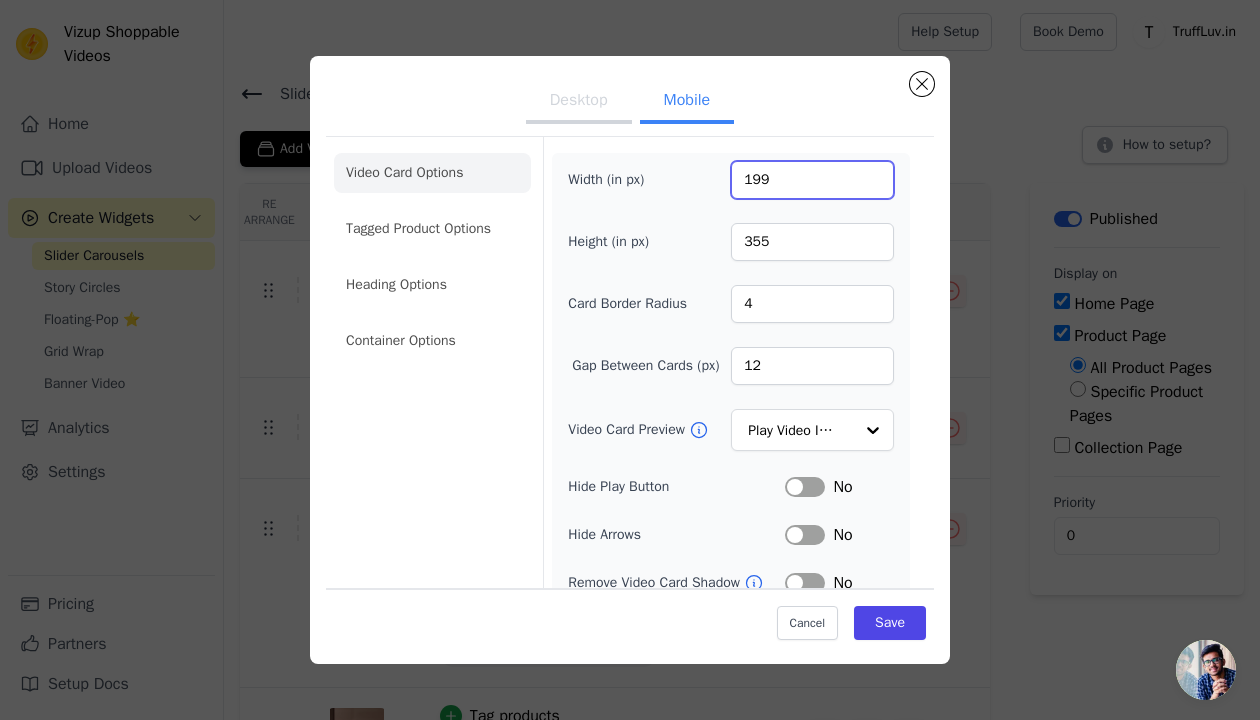 click on "199" at bounding box center [812, 180] 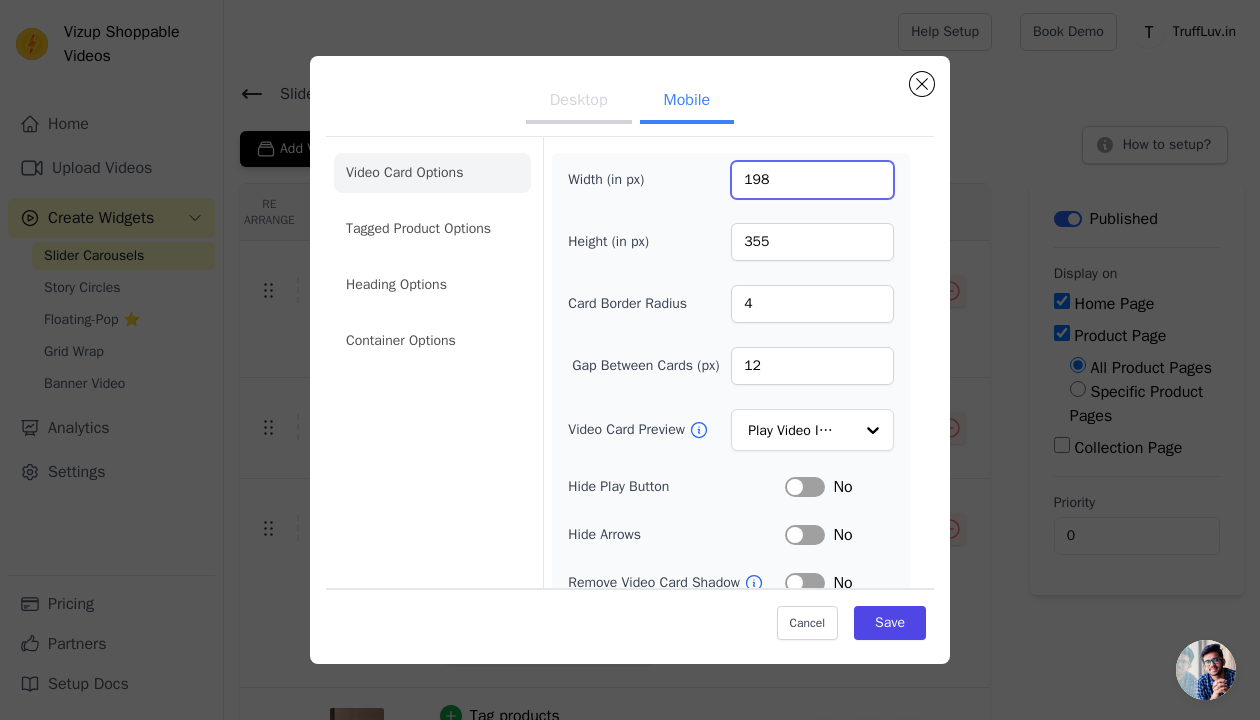 click on "198" at bounding box center [812, 180] 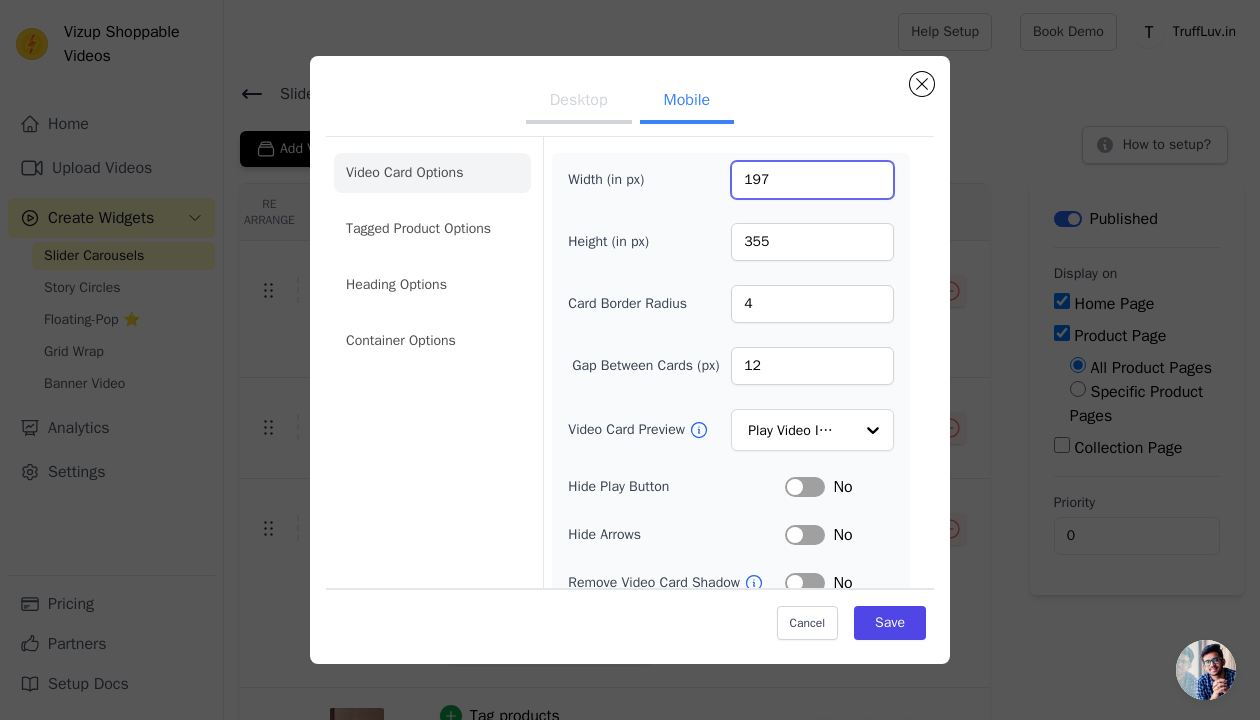 click on "197" at bounding box center (812, 180) 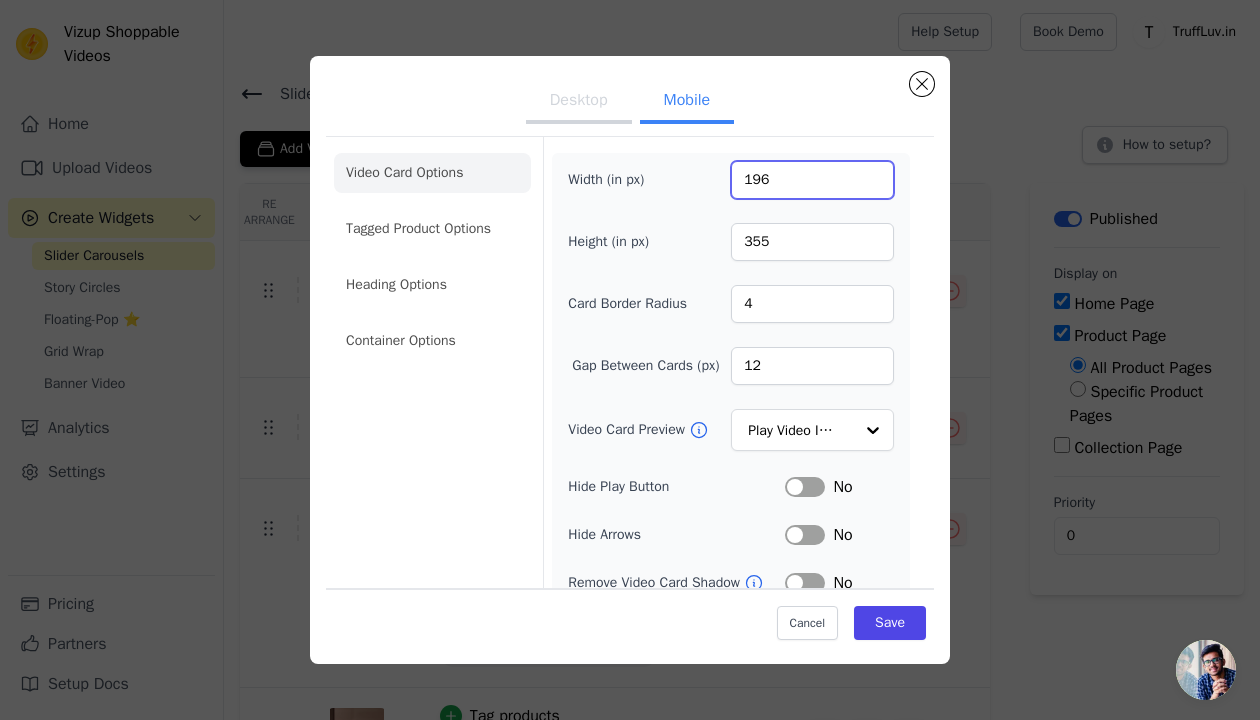 click on "196" at bounding box center [812, 180] 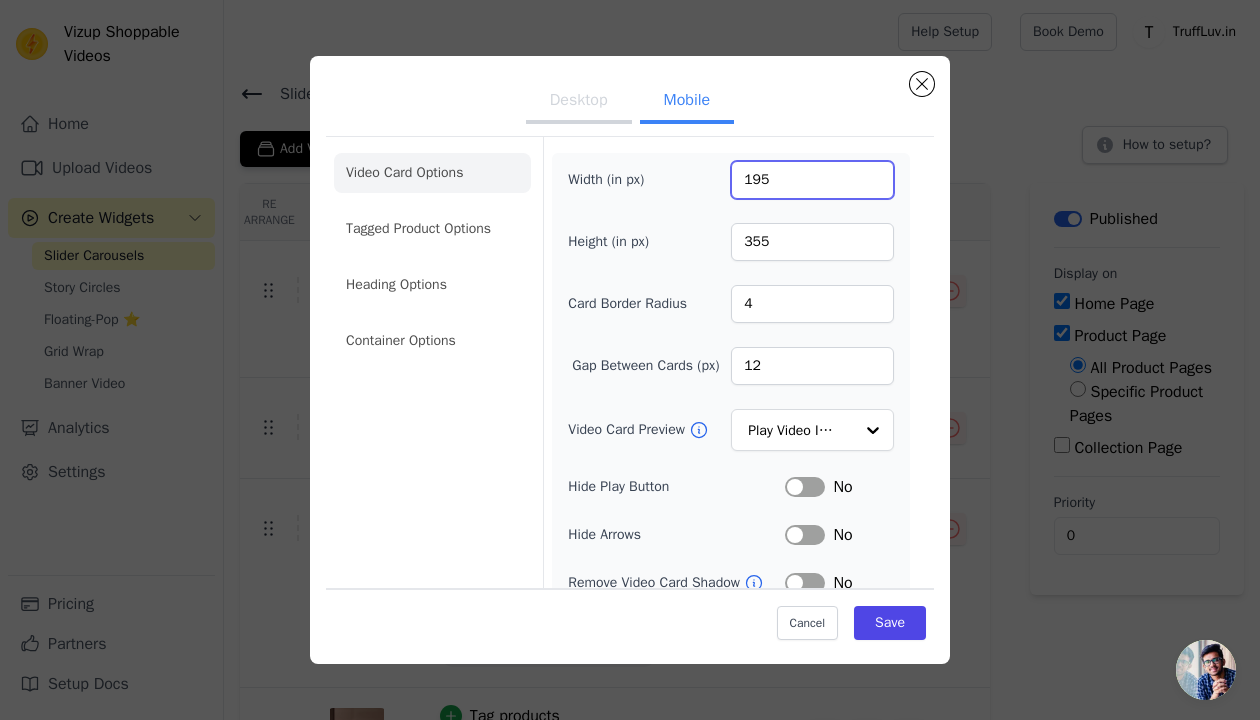 click on "195" at bounding box center [812, 180] 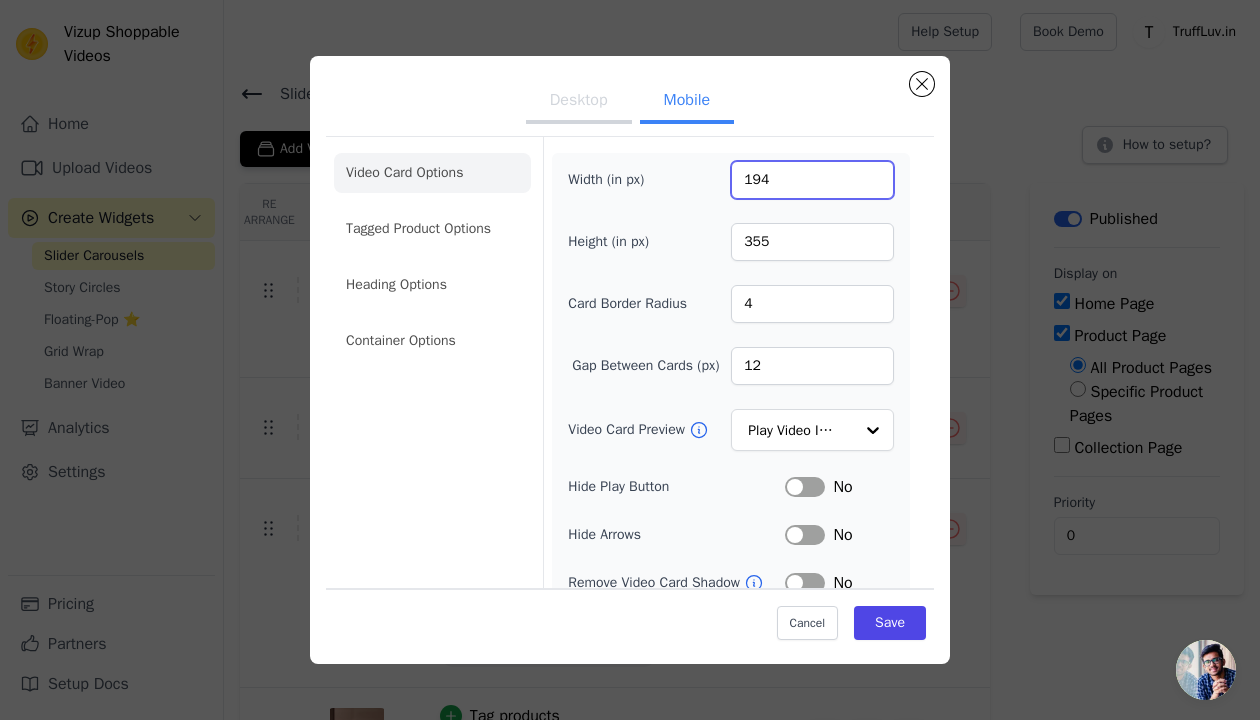 click on "194" at bounding box center (812, 180) 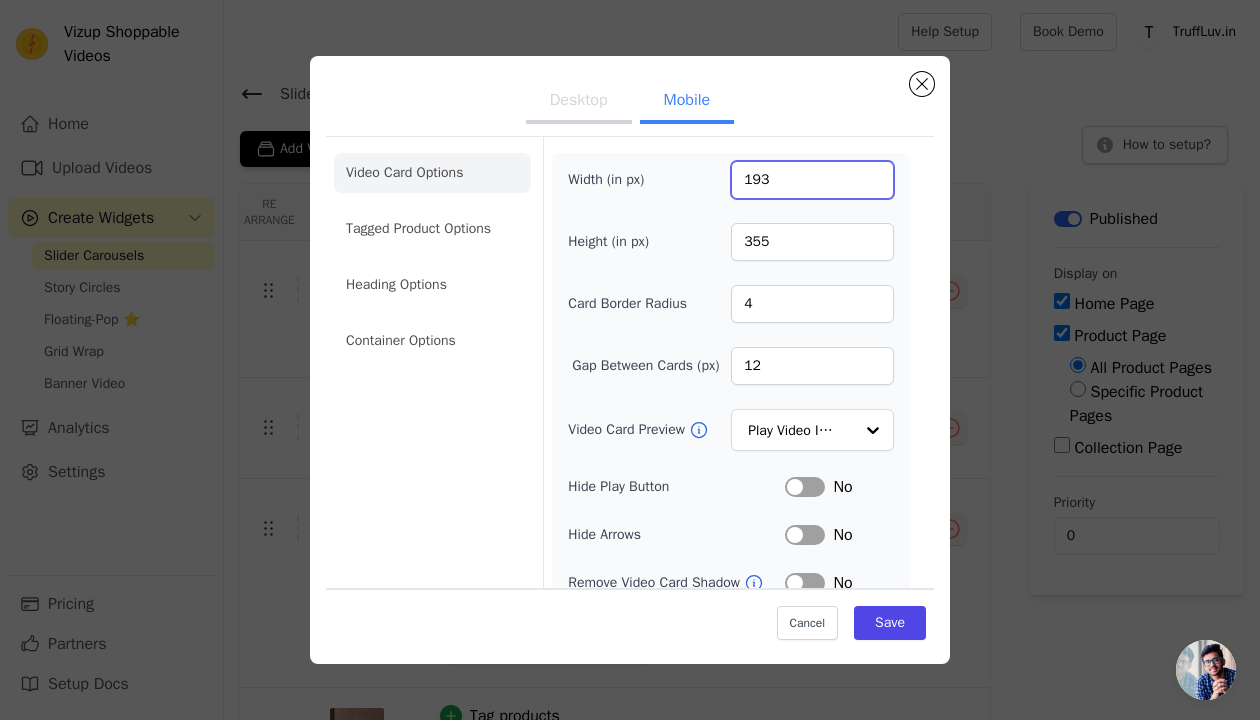 click on "193" at bounding box center (812, 180) 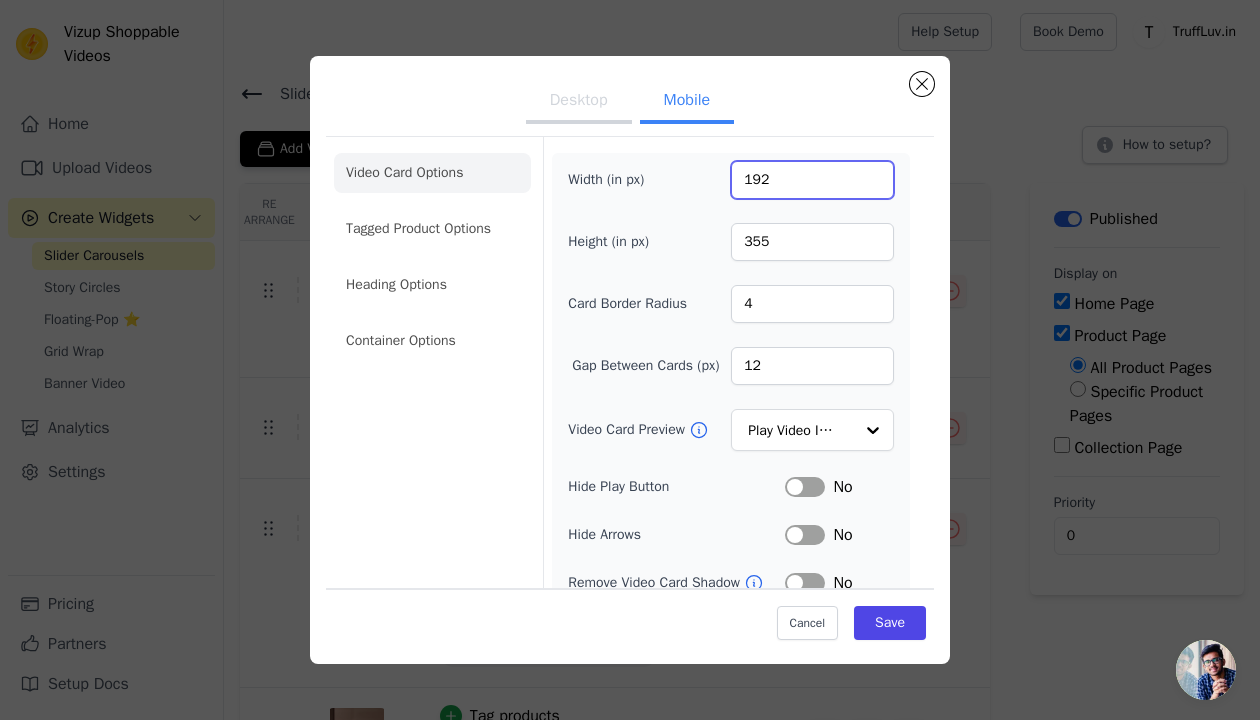 click on "192" at bounding box center [812, 180] 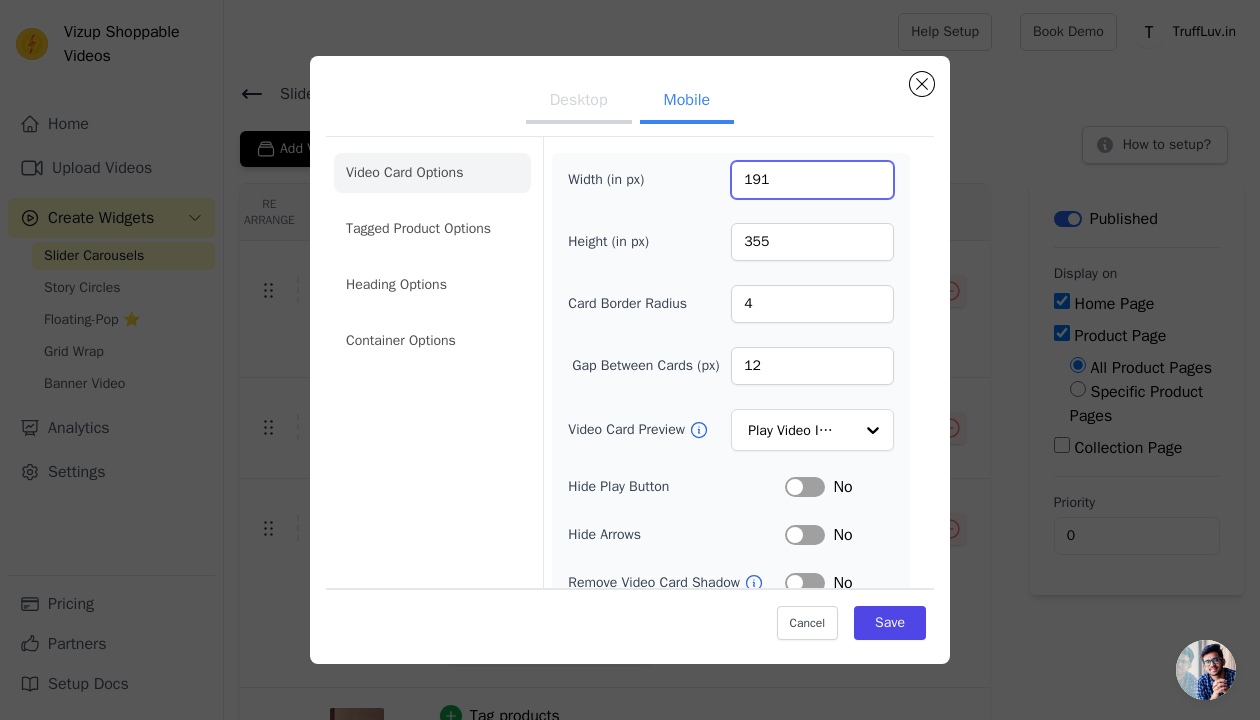 click on "191" at bounding box center [812, 180] 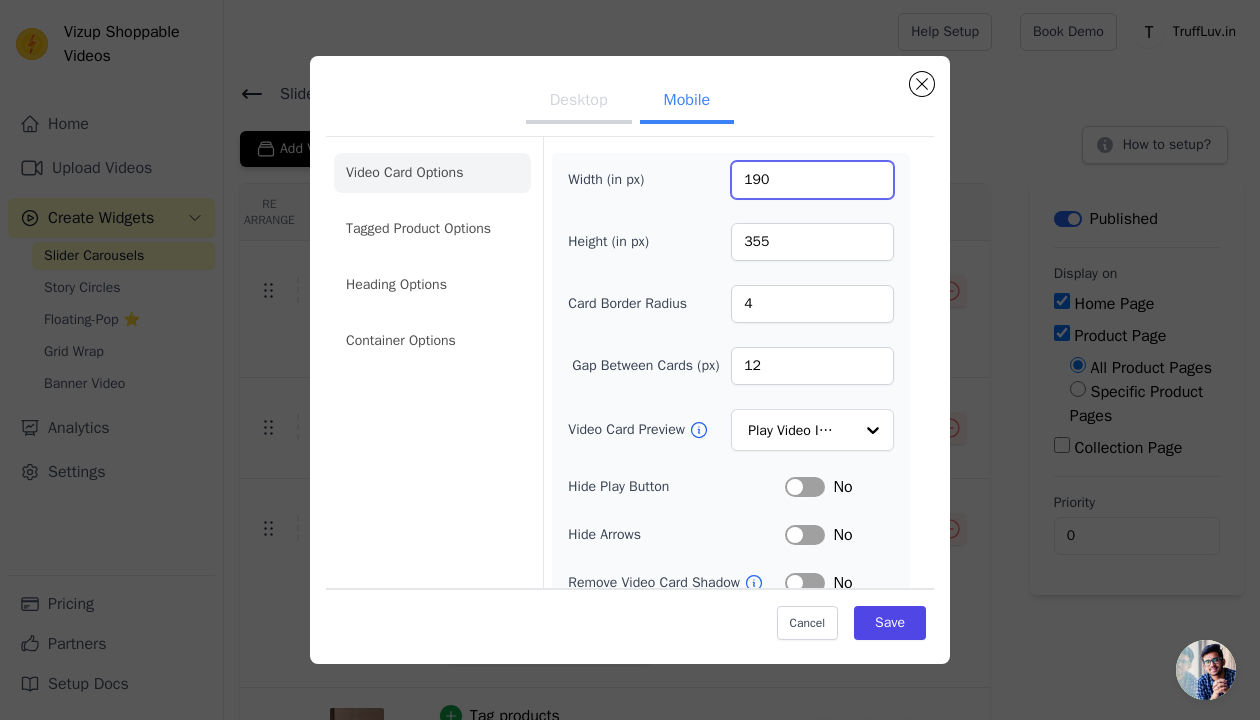 click on "190" at bounding box center [812, 180] 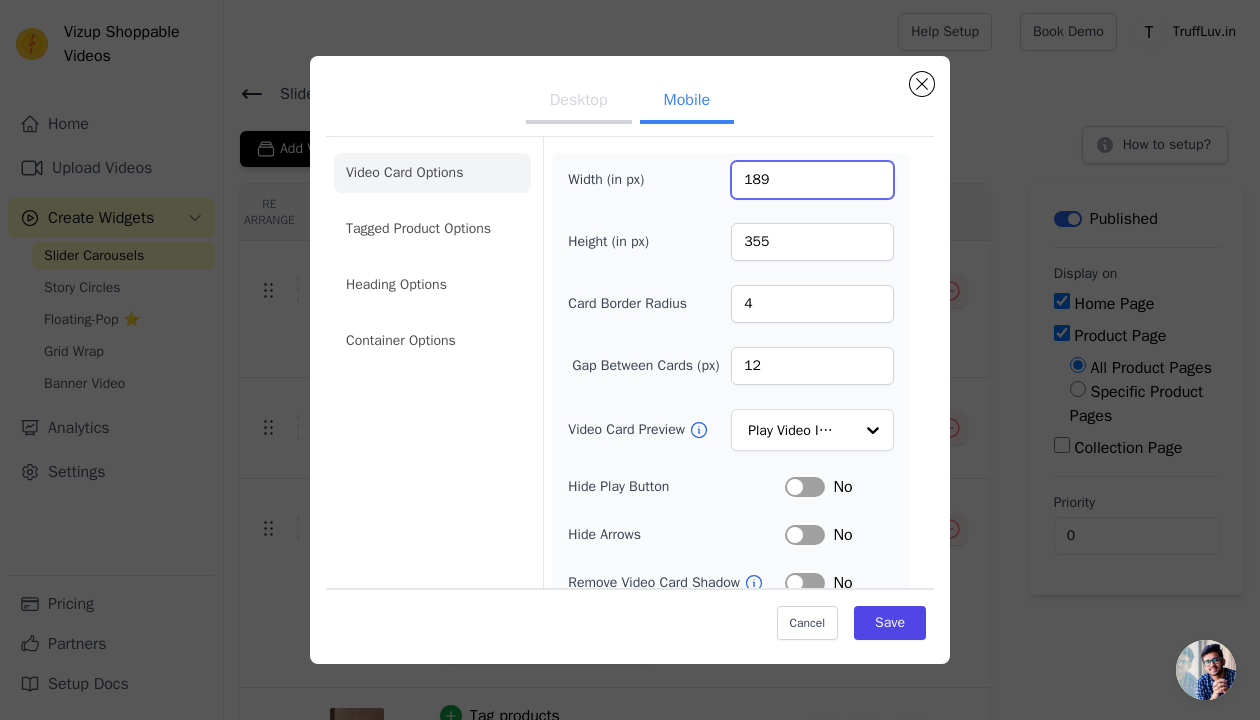 click on "189" at bounding box center (812, 180) 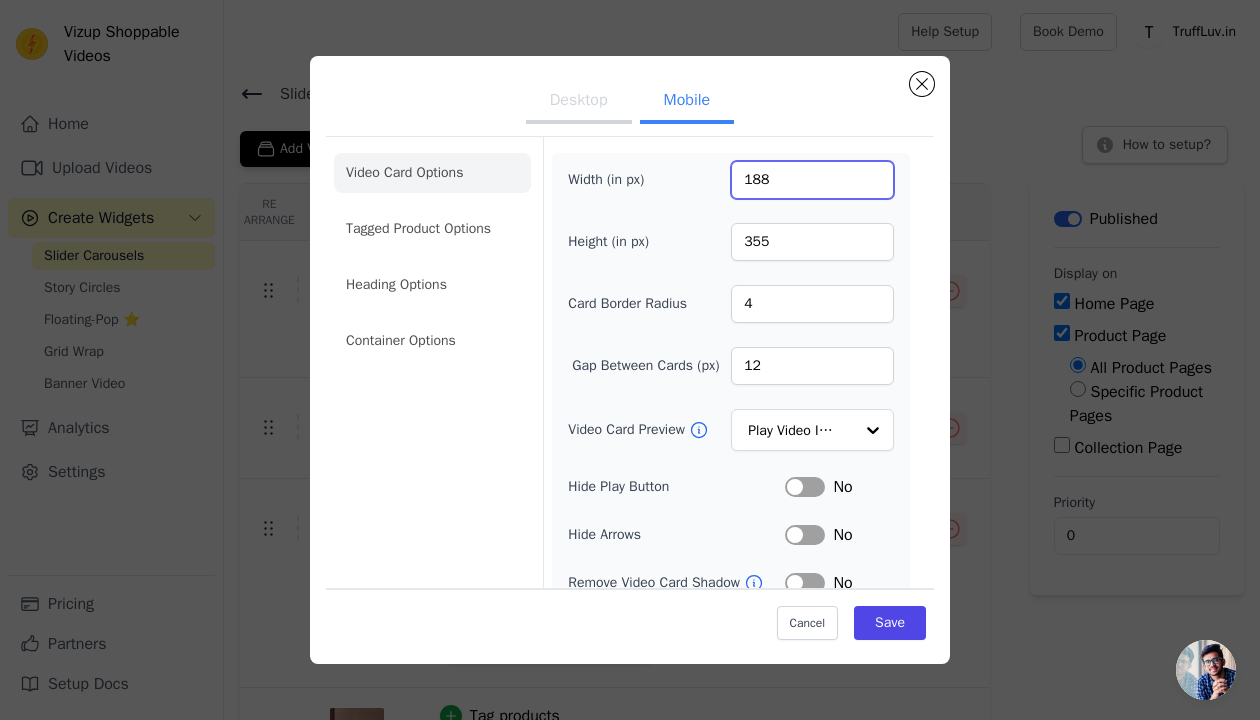 click on "188" at bounding box center [812, 180] 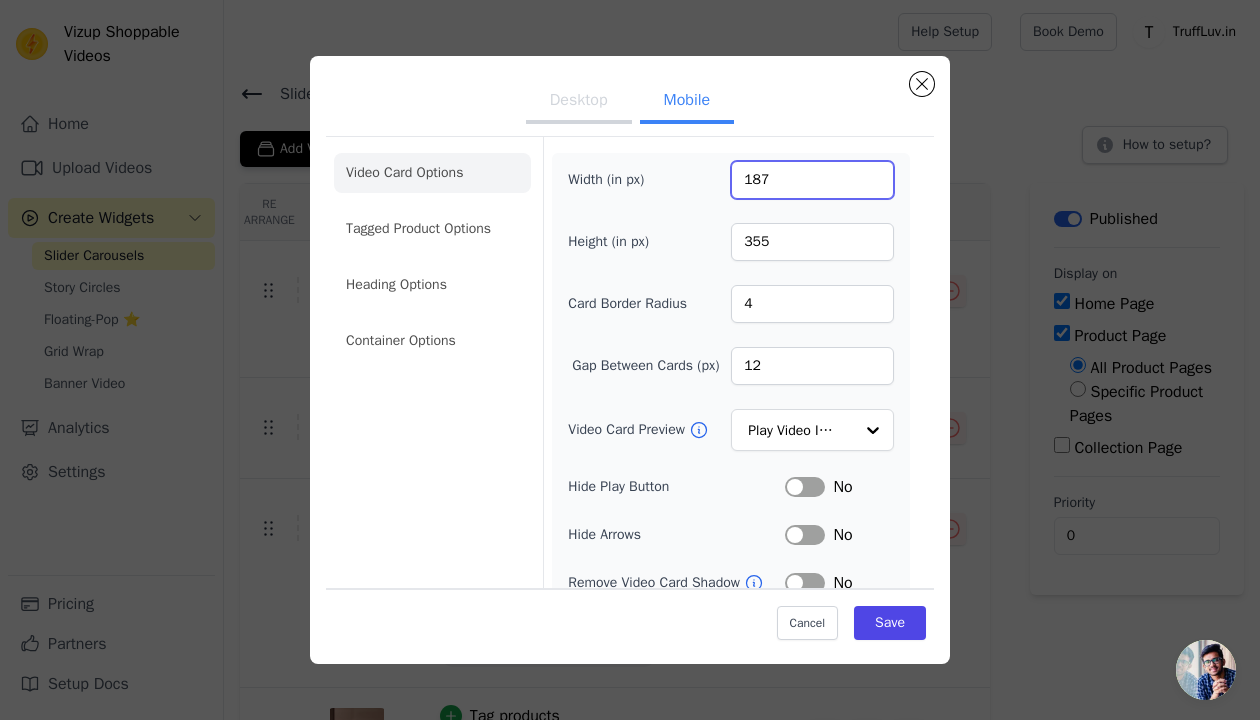 click on "187" at bounding box center [812, 180] 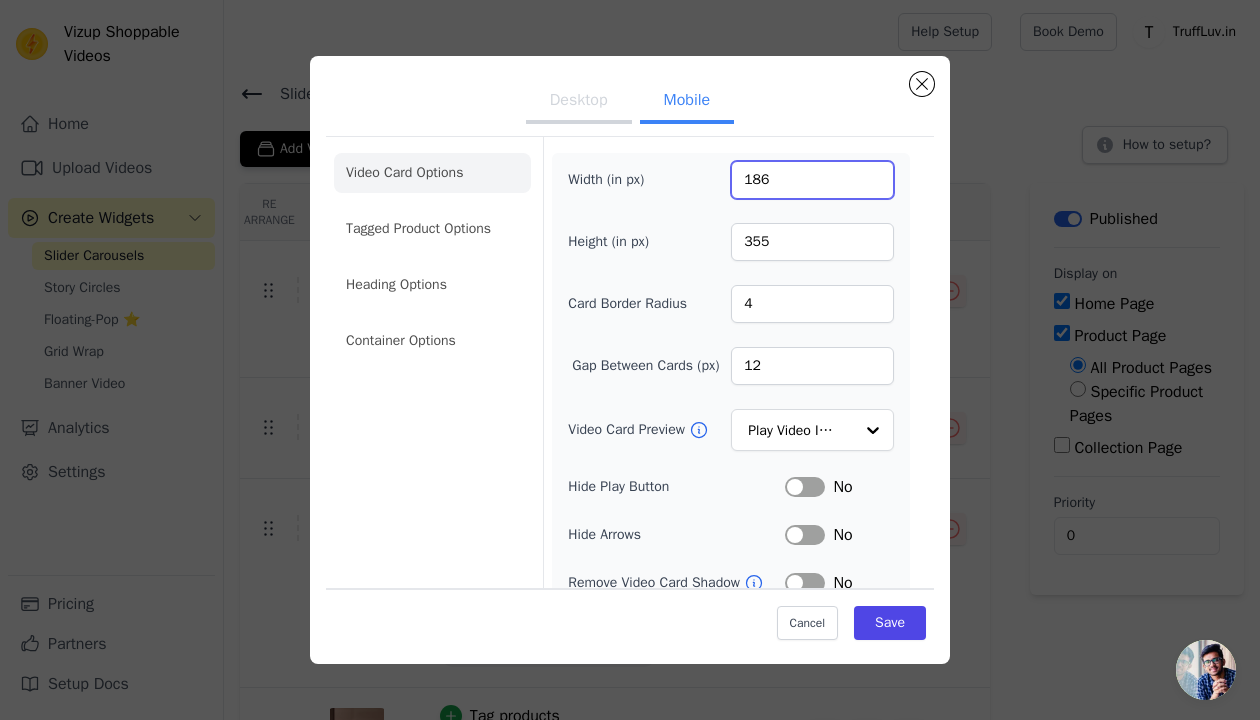 click on "186" at bounding box center (812, 180) 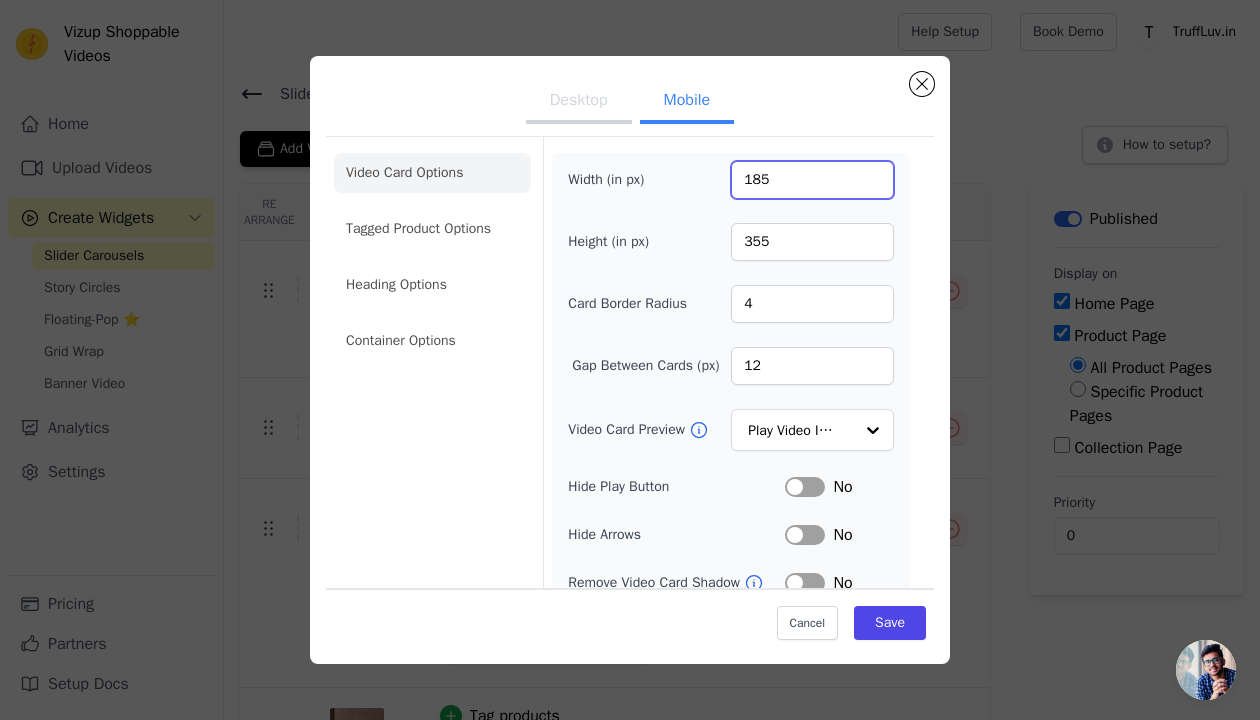 click on "185" at bounding box center [812, 180] 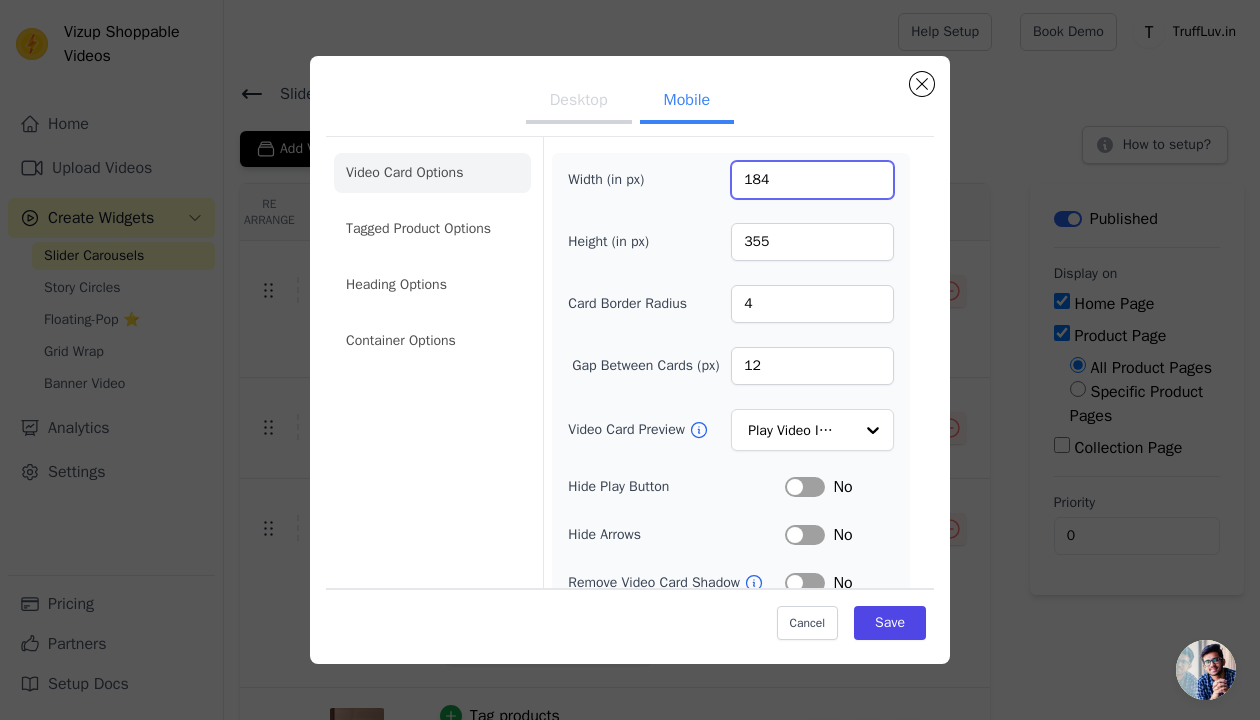 click on "184" at bounding box center [812, 180] 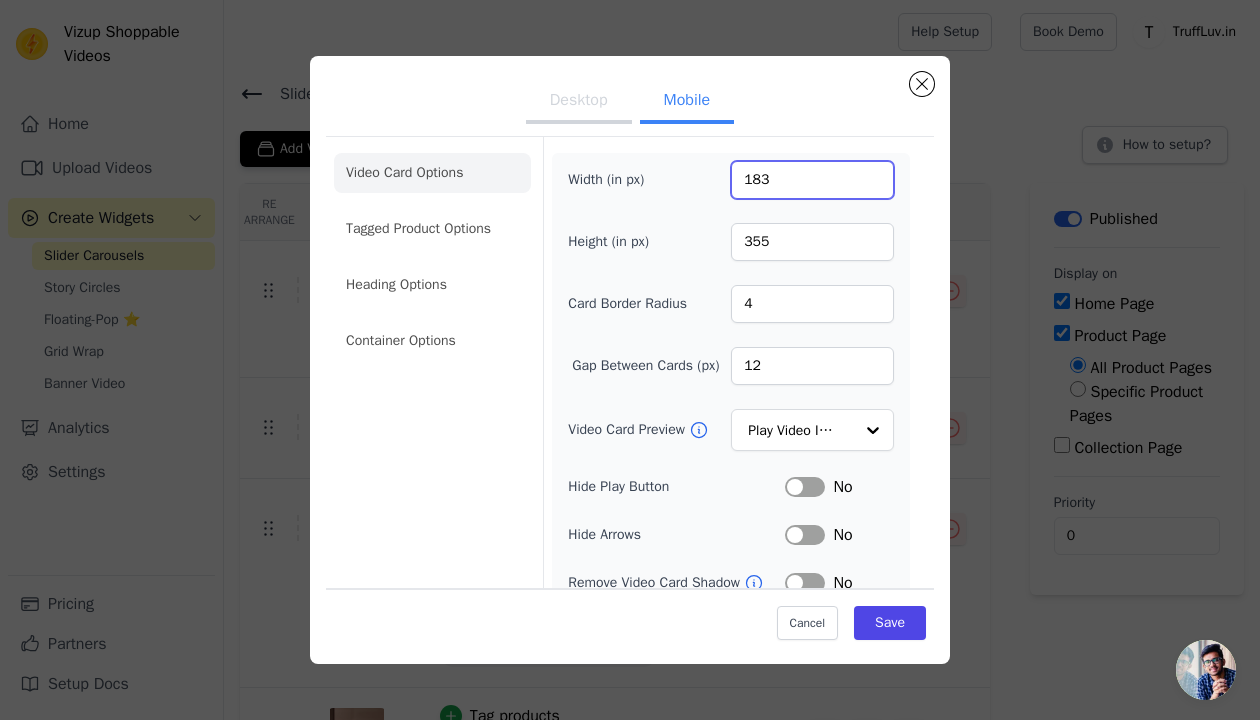 click on "183" at bounding box center (812, 180) 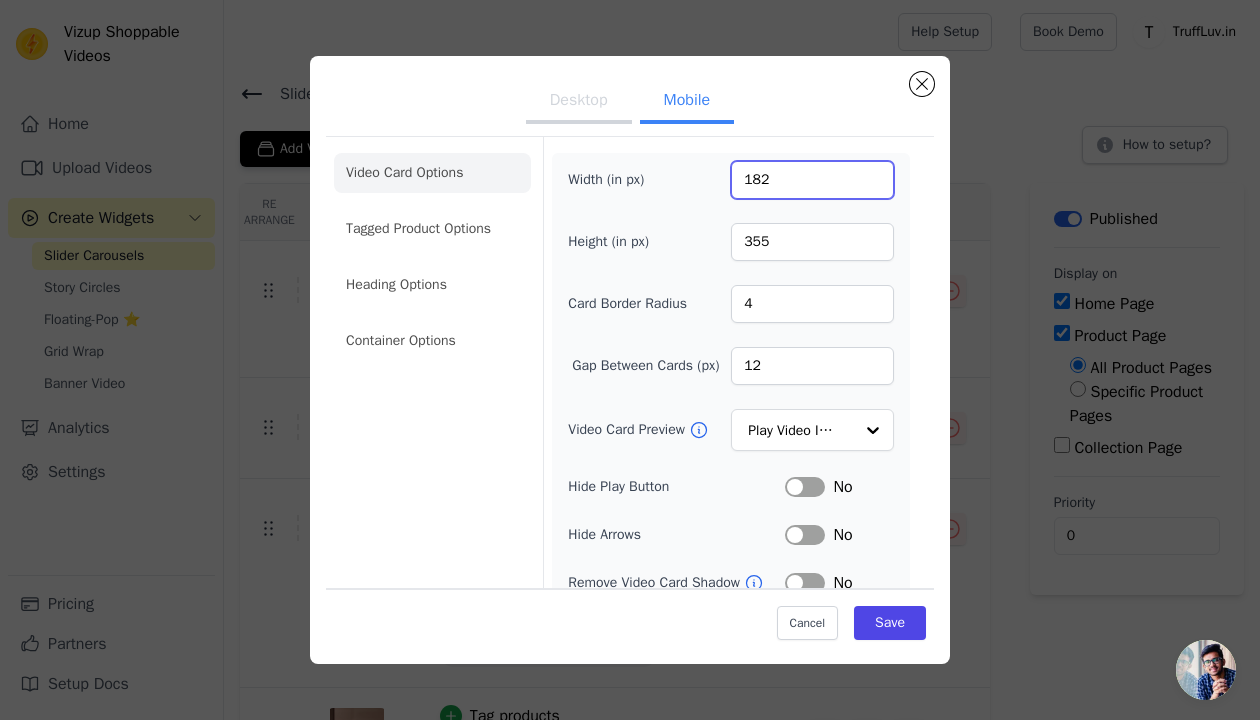 click on "182" at bounding box center (812, 180) 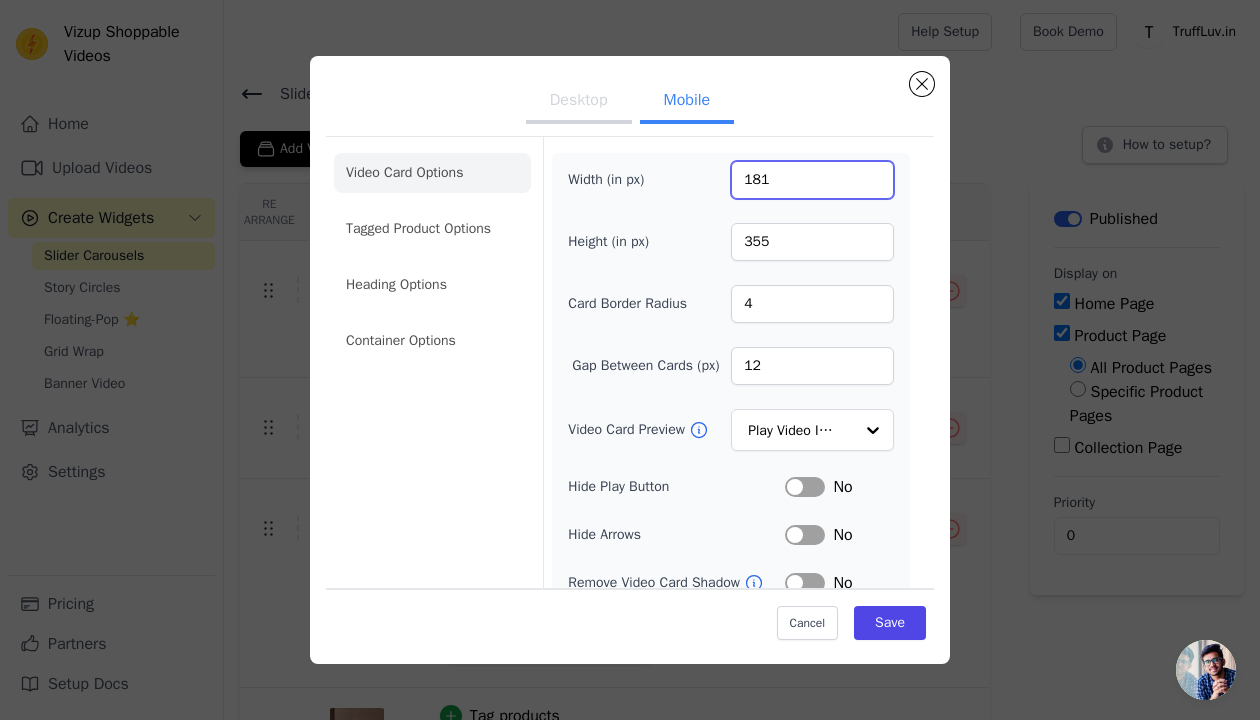 click on "181" at bounding box center [812, 180] 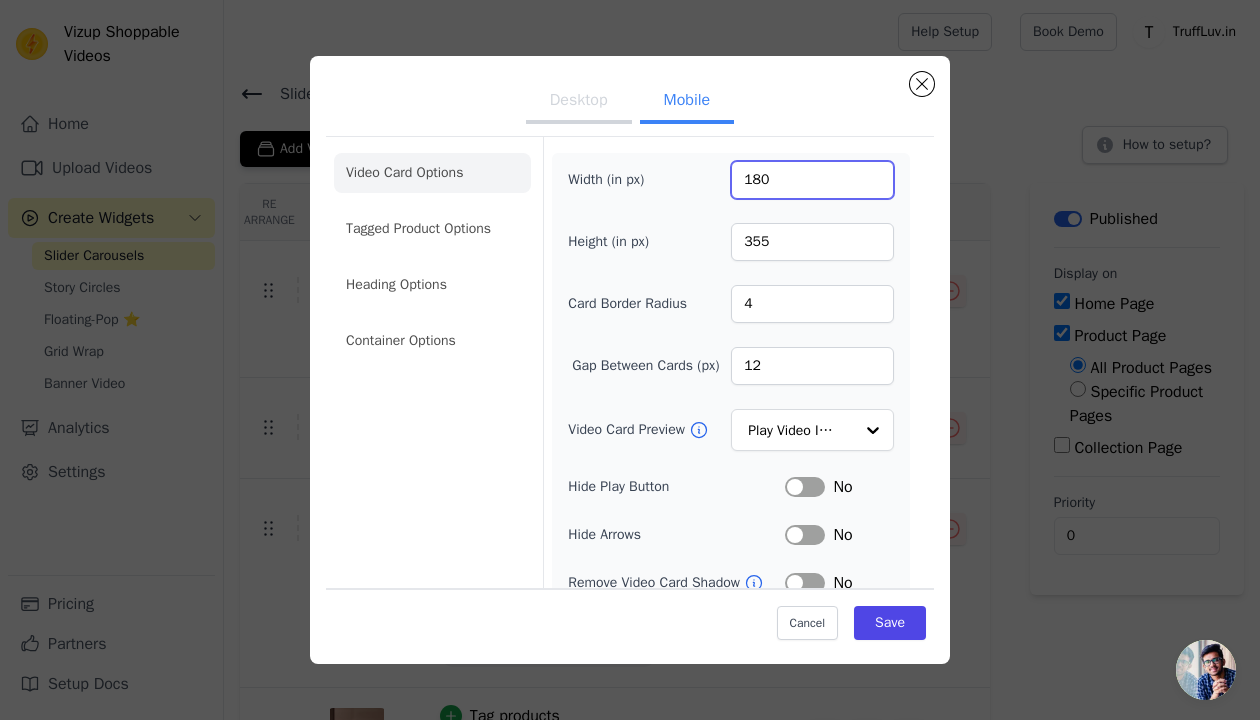 click on "180" at bounding box center [812, 180] 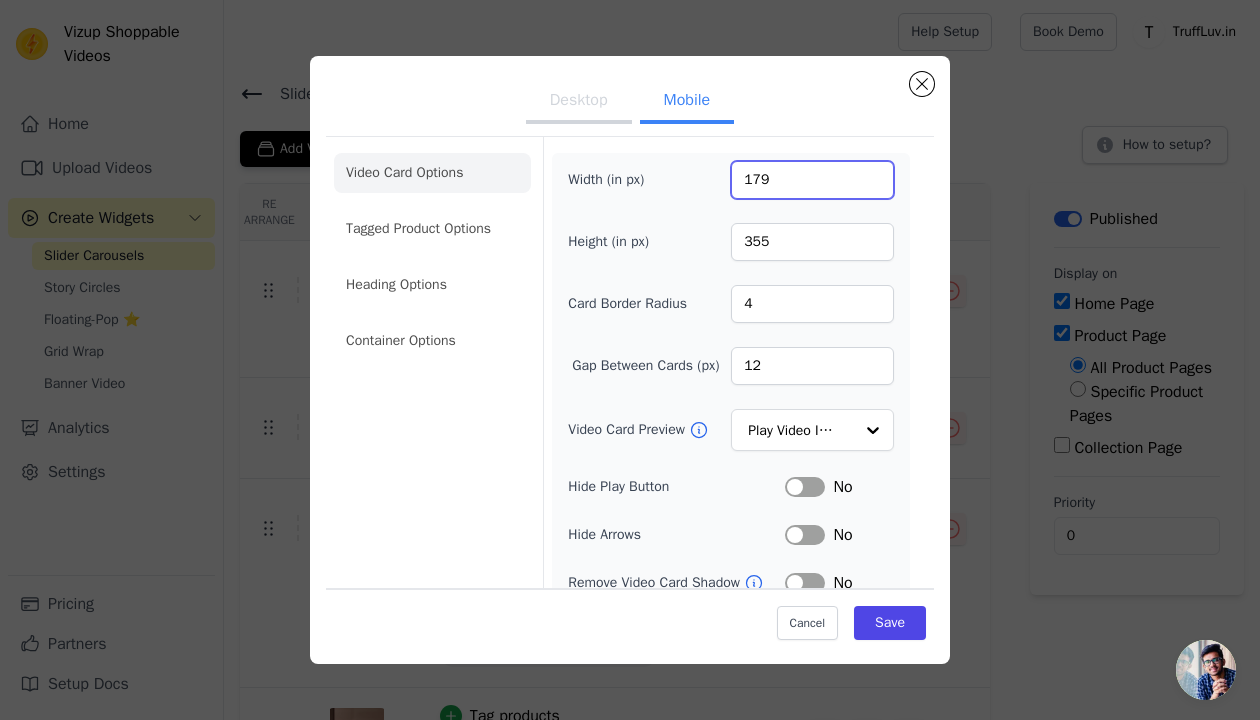 click on "179" at bounding box center [812, 180] 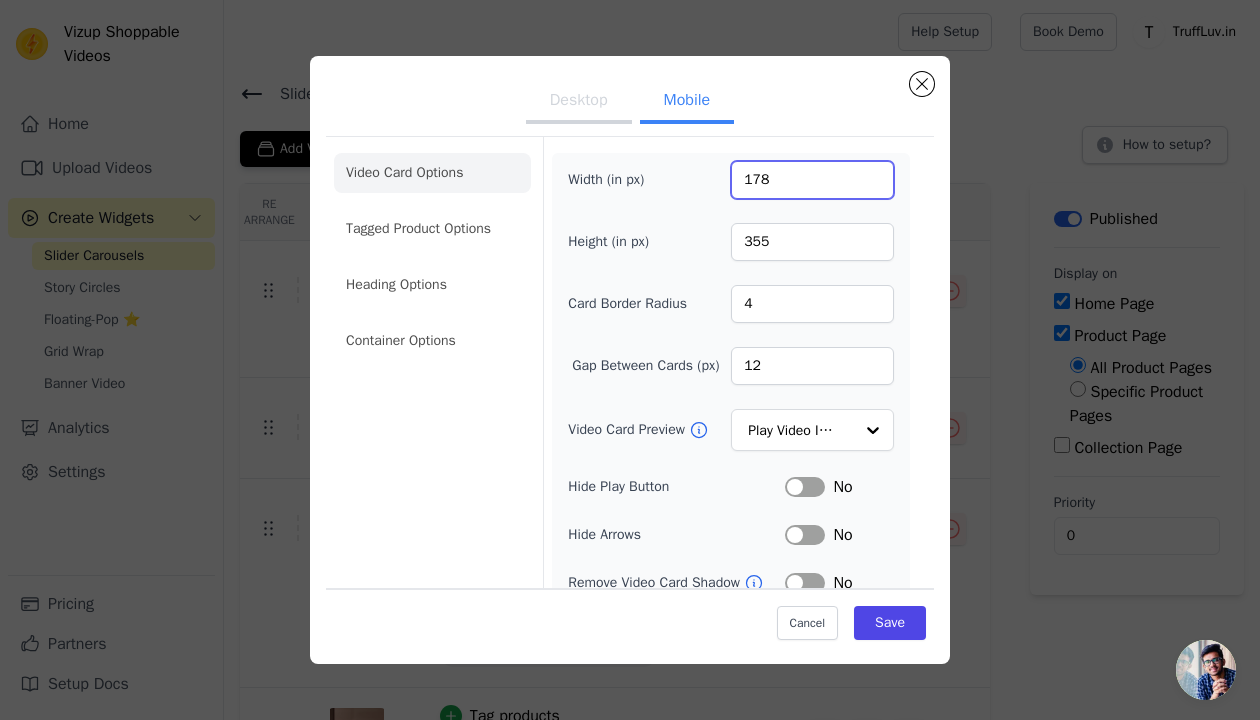 click on "178" at bounding box center (812, 180) 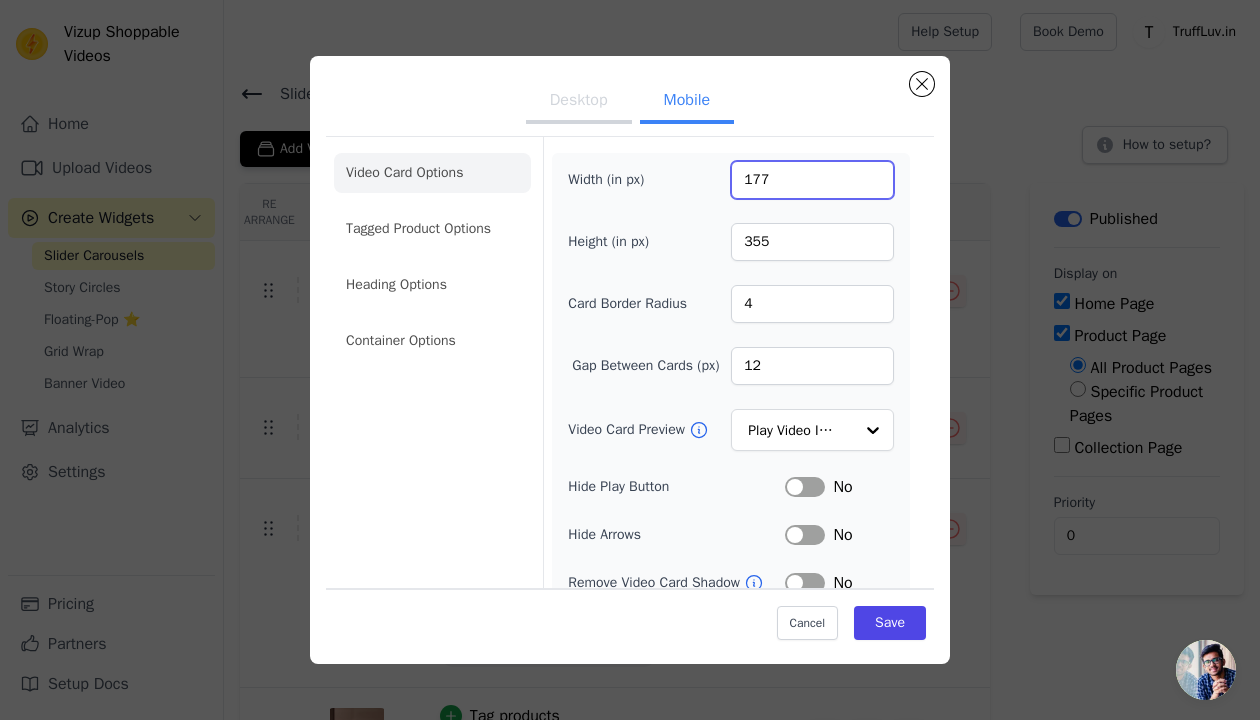 click on "177" at bounding box center (812, 180) 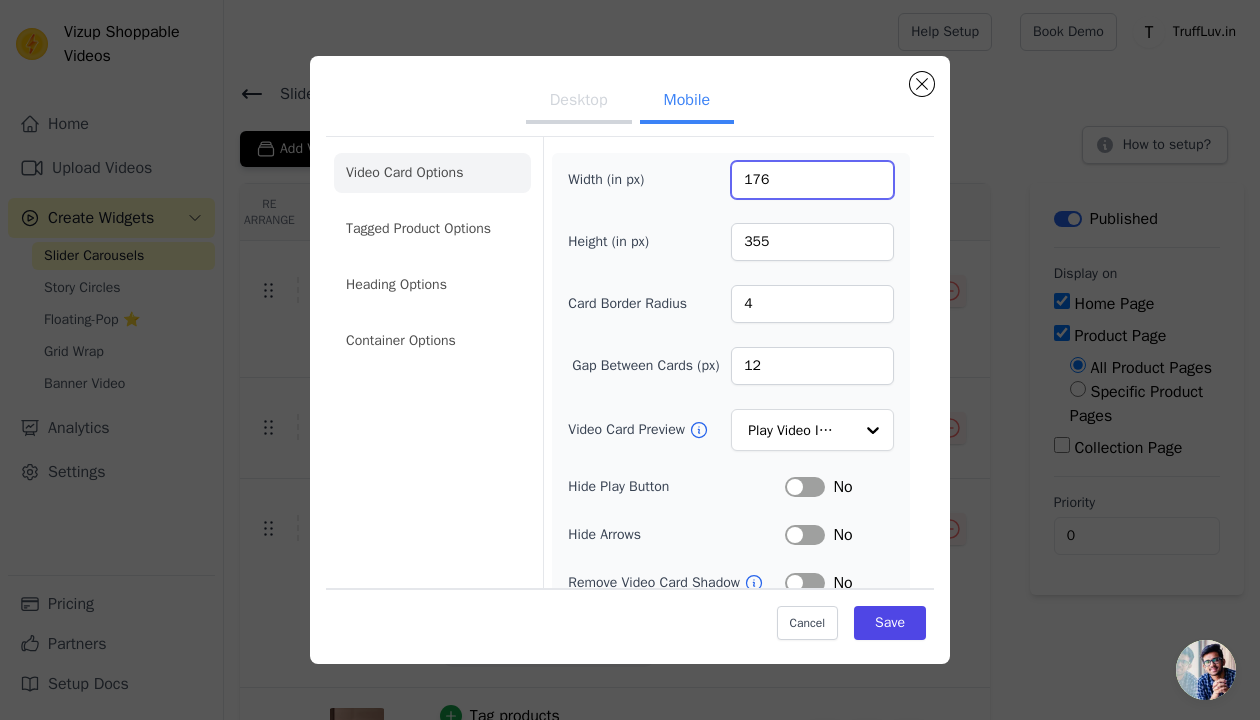 click on "176" at bounding box center [812, 180] 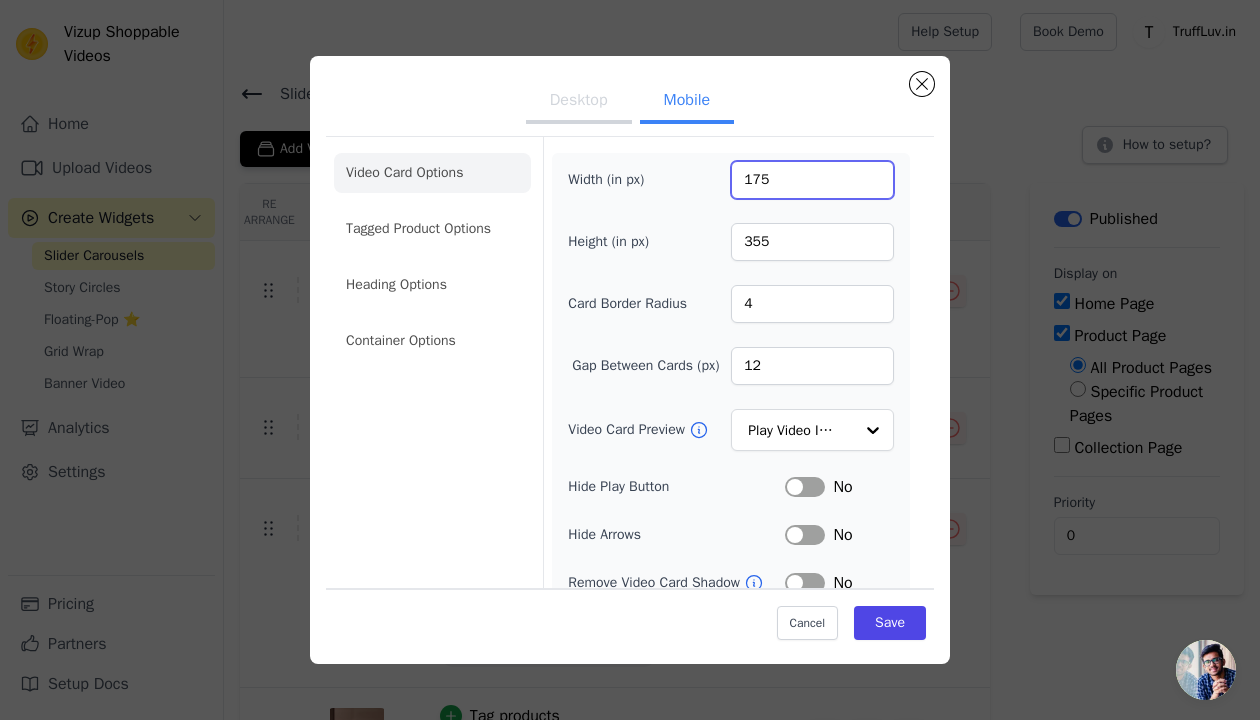 click on "175" at bounding box center [812, 180] 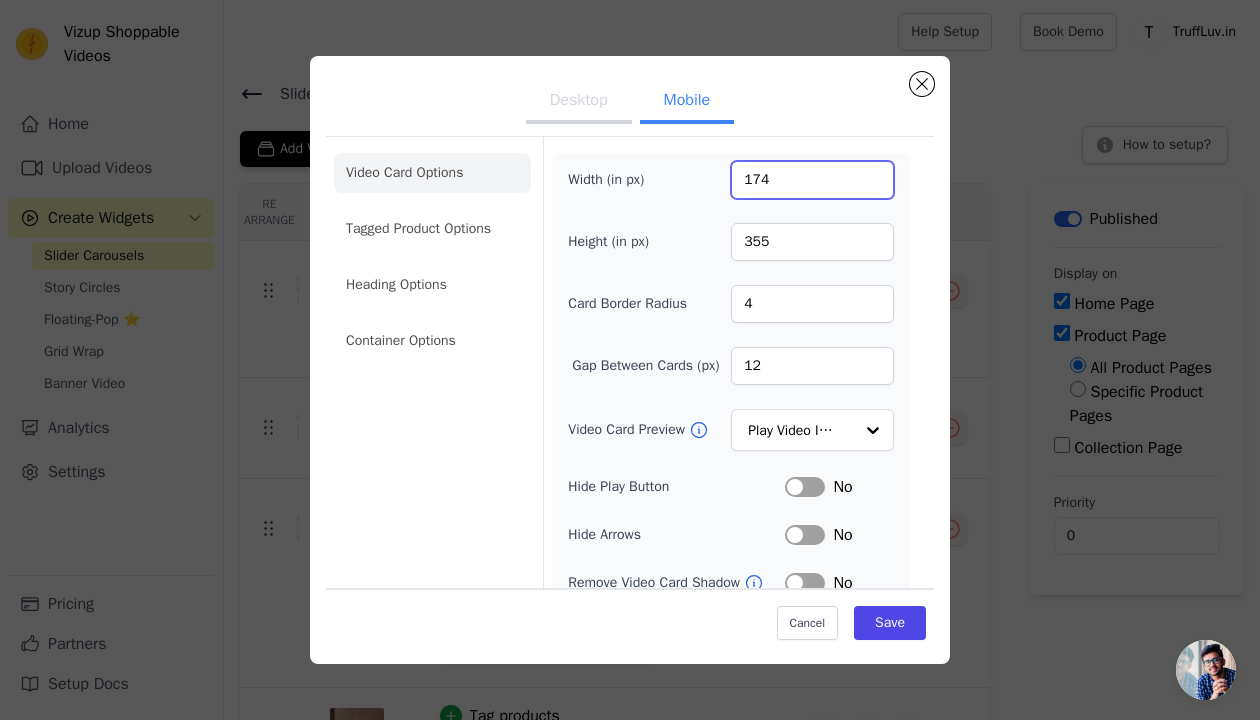 click on "174" at bounding box center (812, 180) 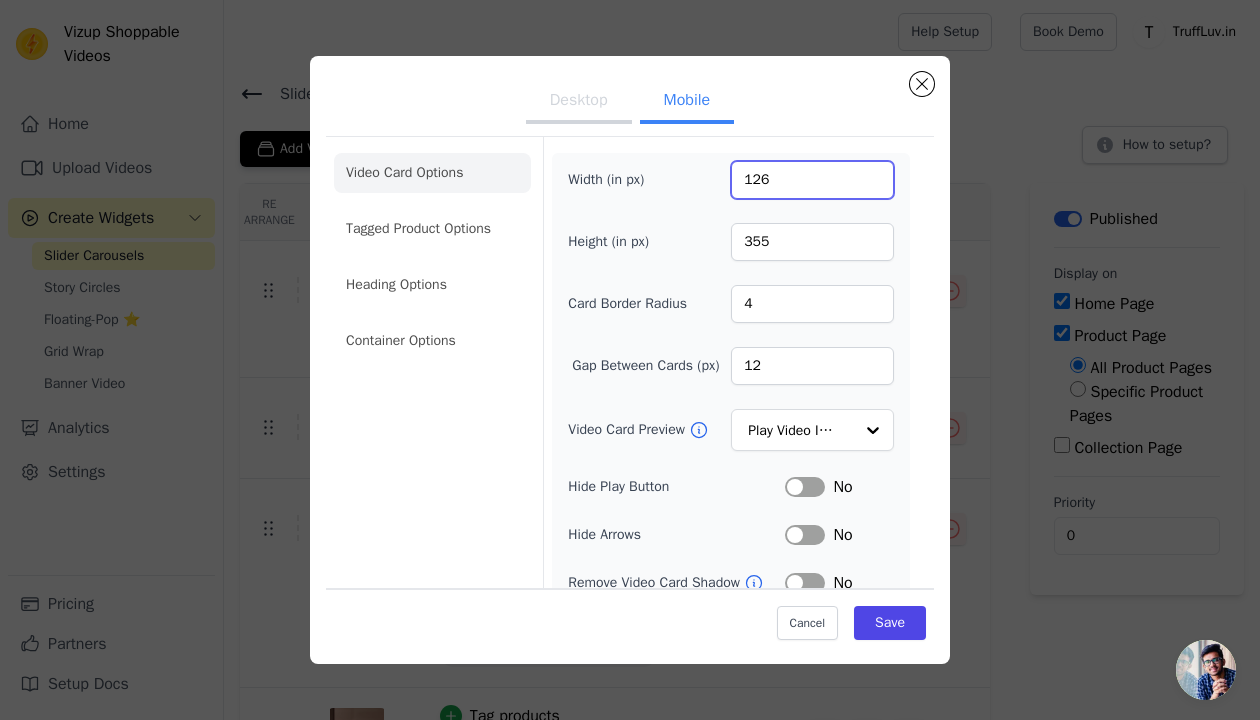 click on "126" at bounding box center (812, 180) 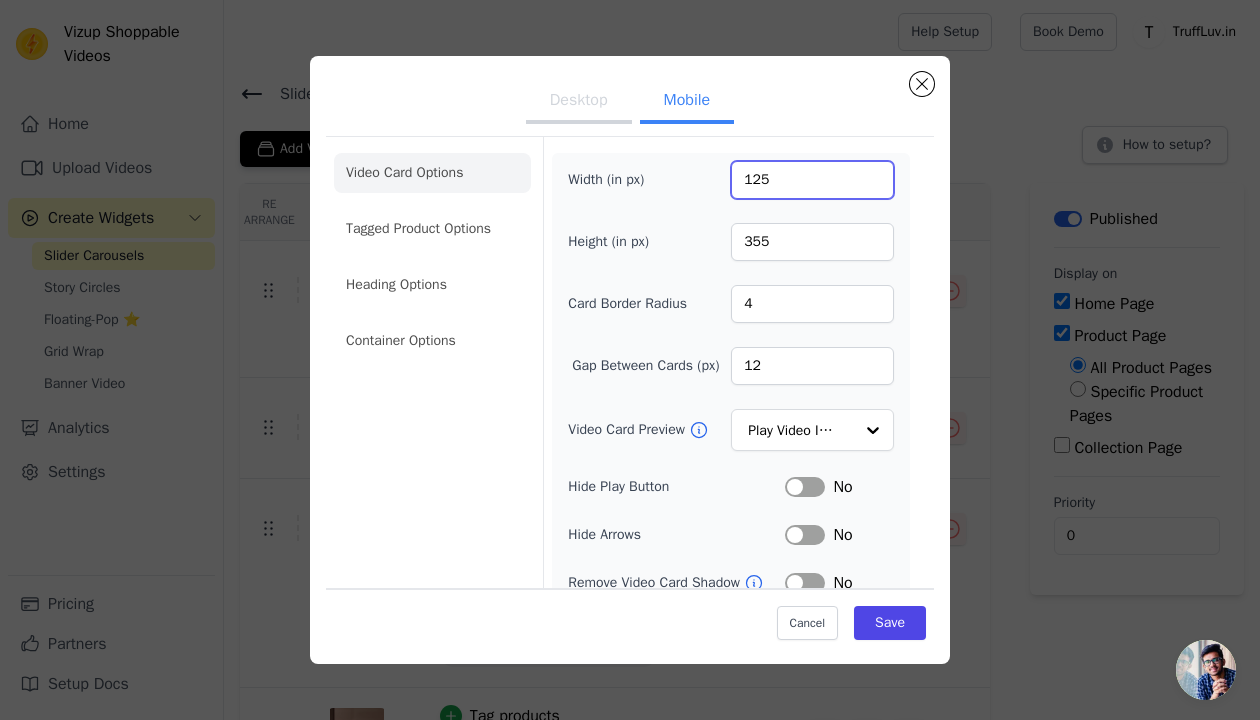 click on "125" at bounding box center [812, 180] 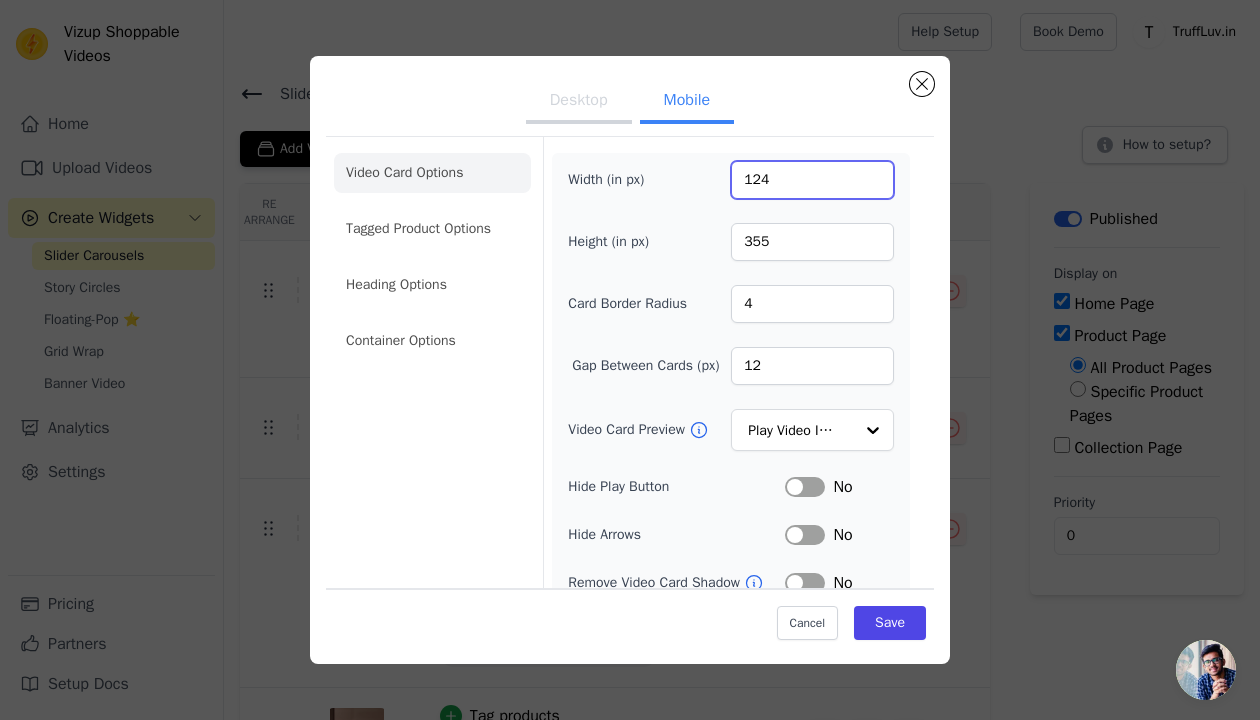 click on "124" at bounding box center [812, 180] 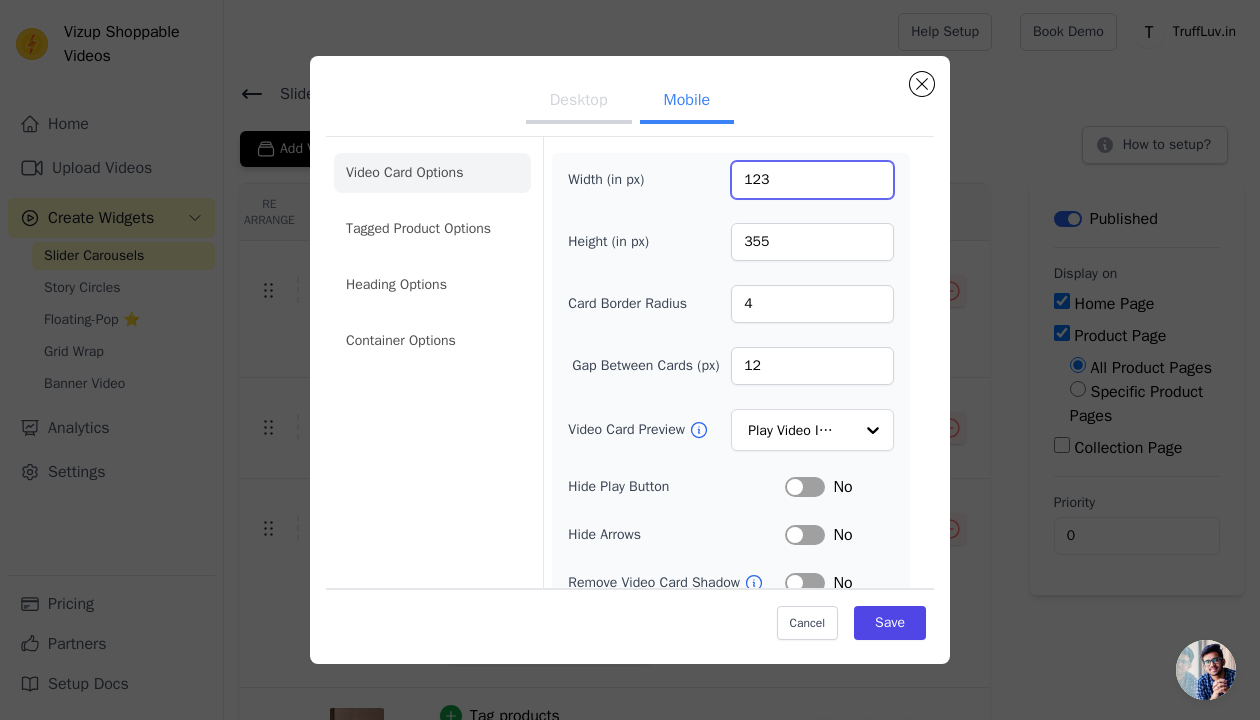 click on "123" at bounding box center (812, 180) 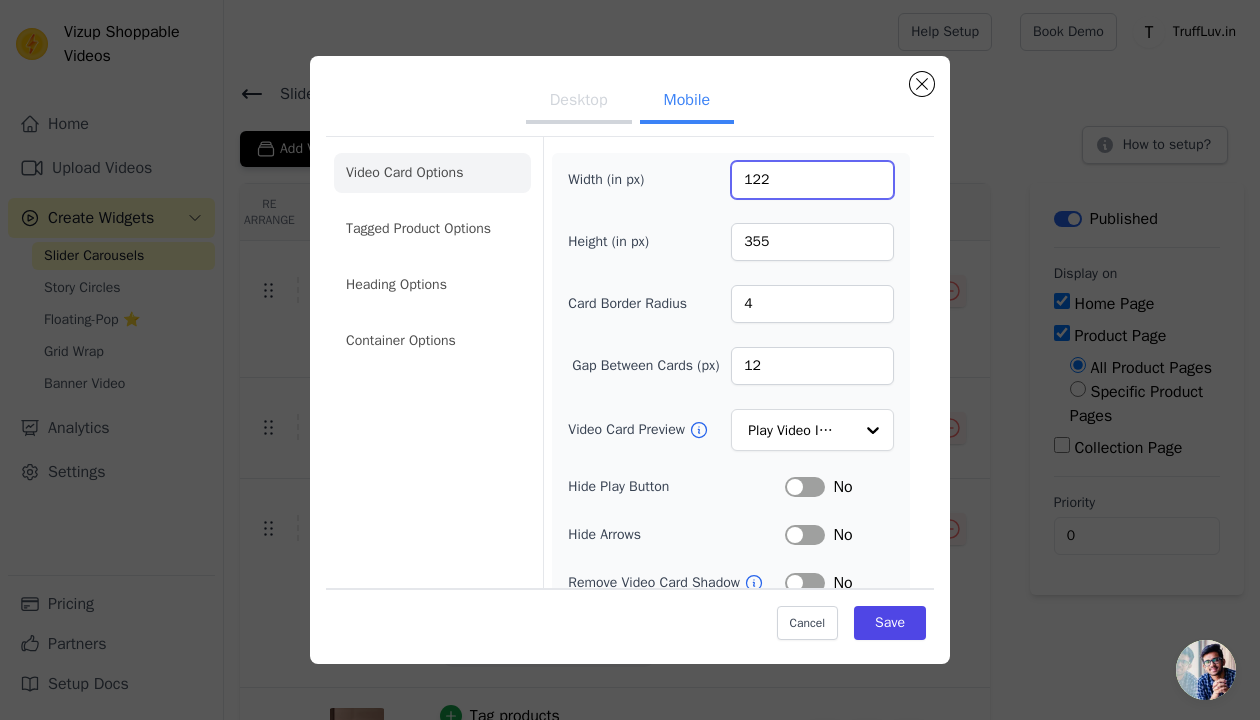 click on "122" at bounding box center (812, 180) 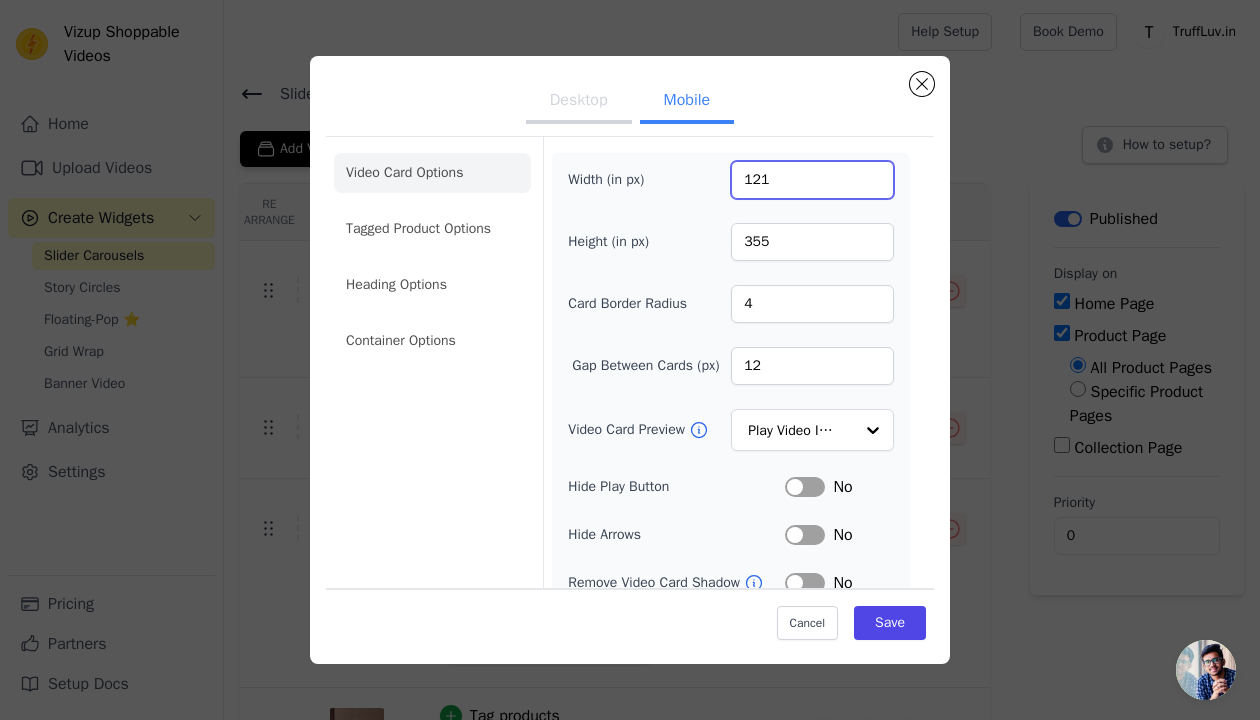 click on "121" at bounding box center (812, 180) 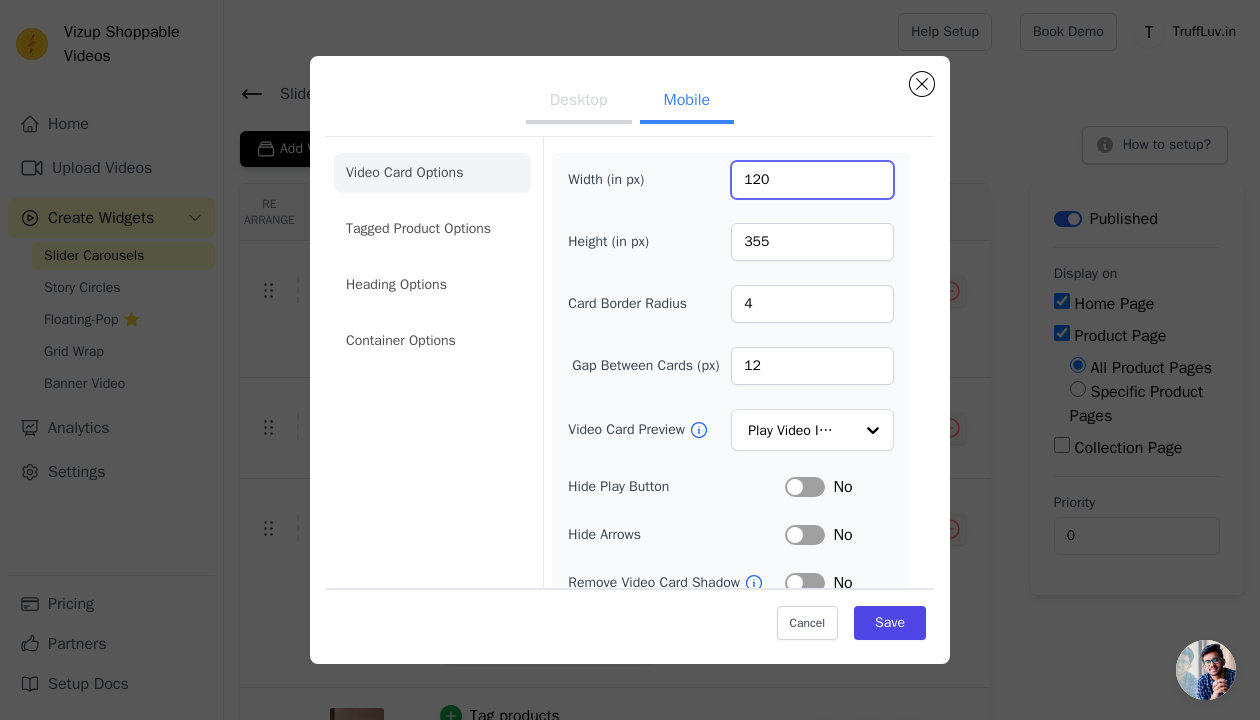 click on "120" at bounding box center (812, 180) 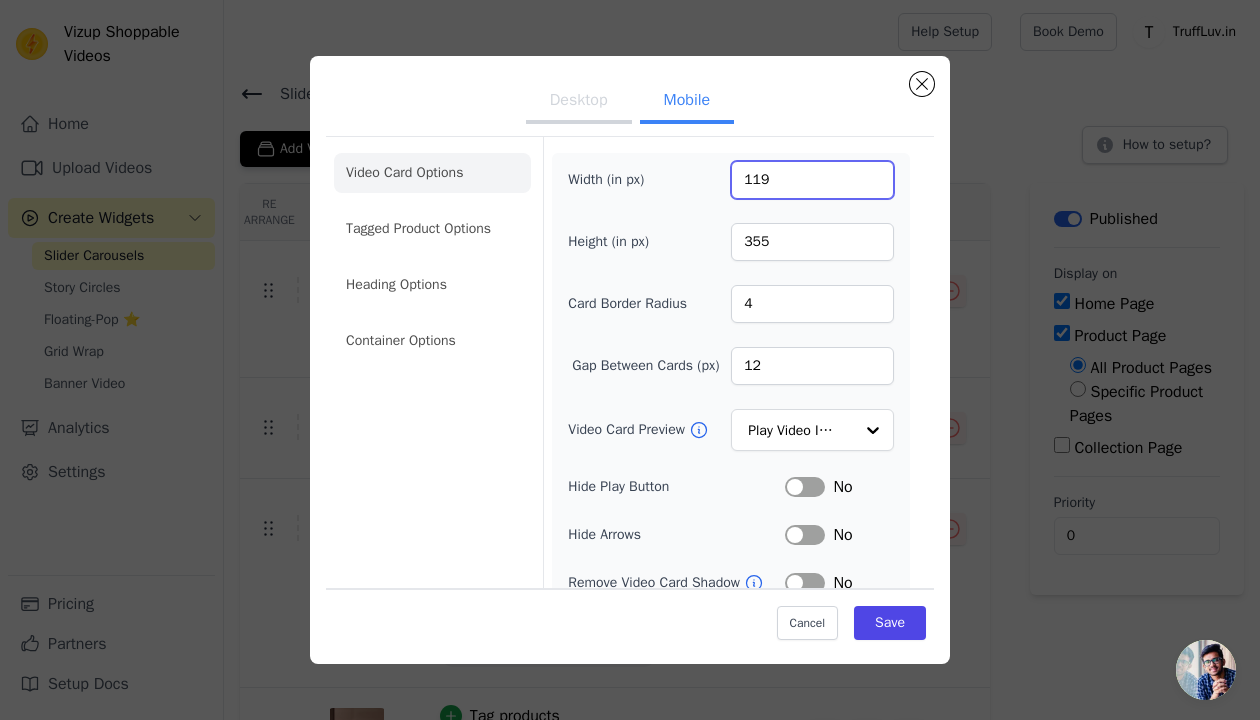 click on "119" at bounding box center [812, 180] 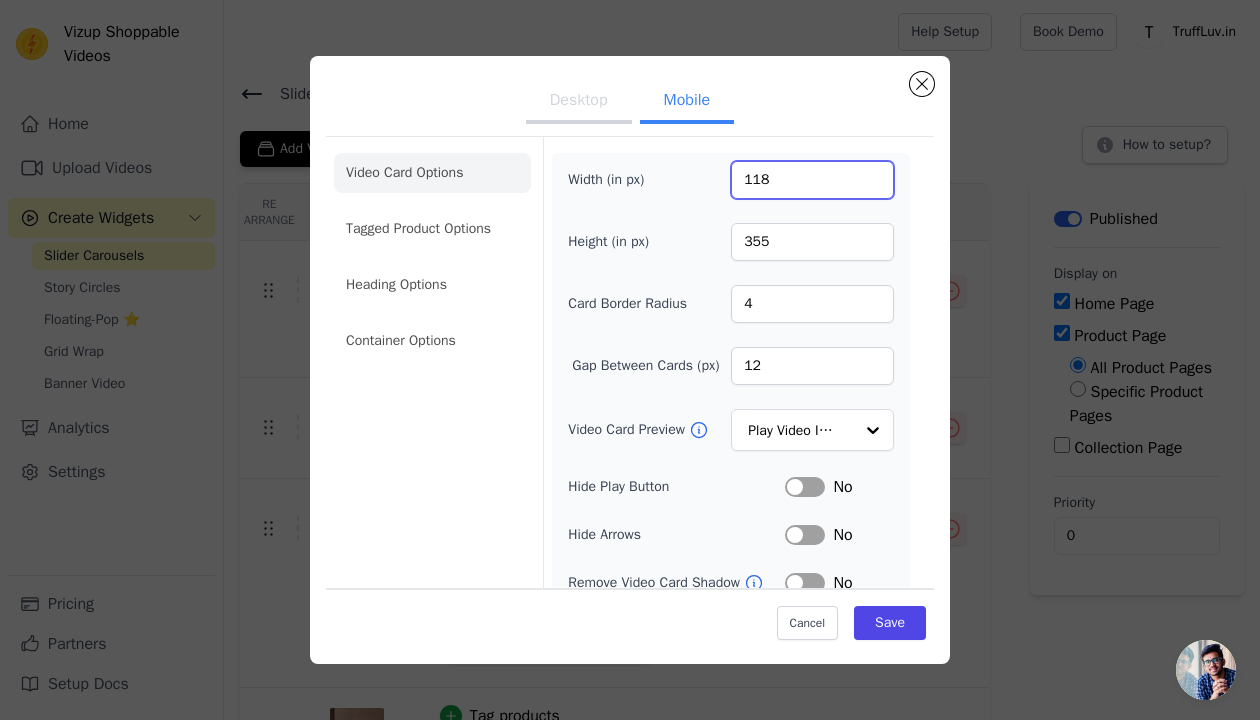 type on "118" 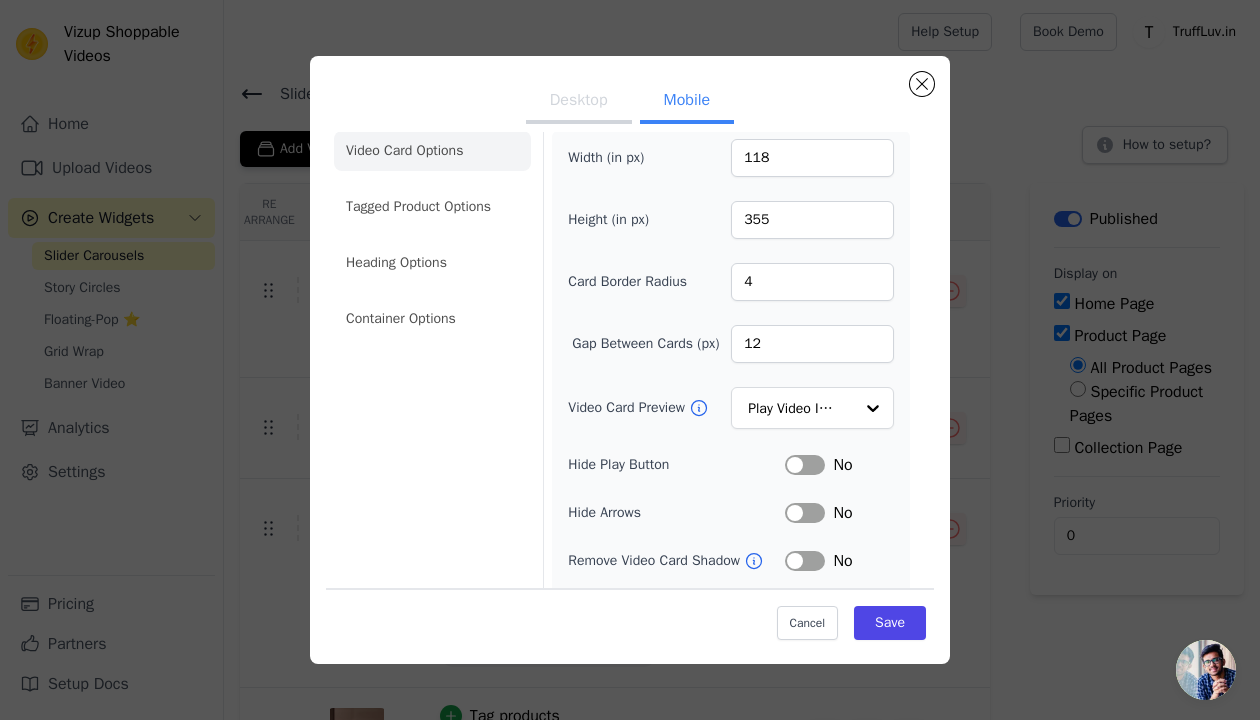 scroll, scrollTop: 0, scrollLeft: 0, axis: both 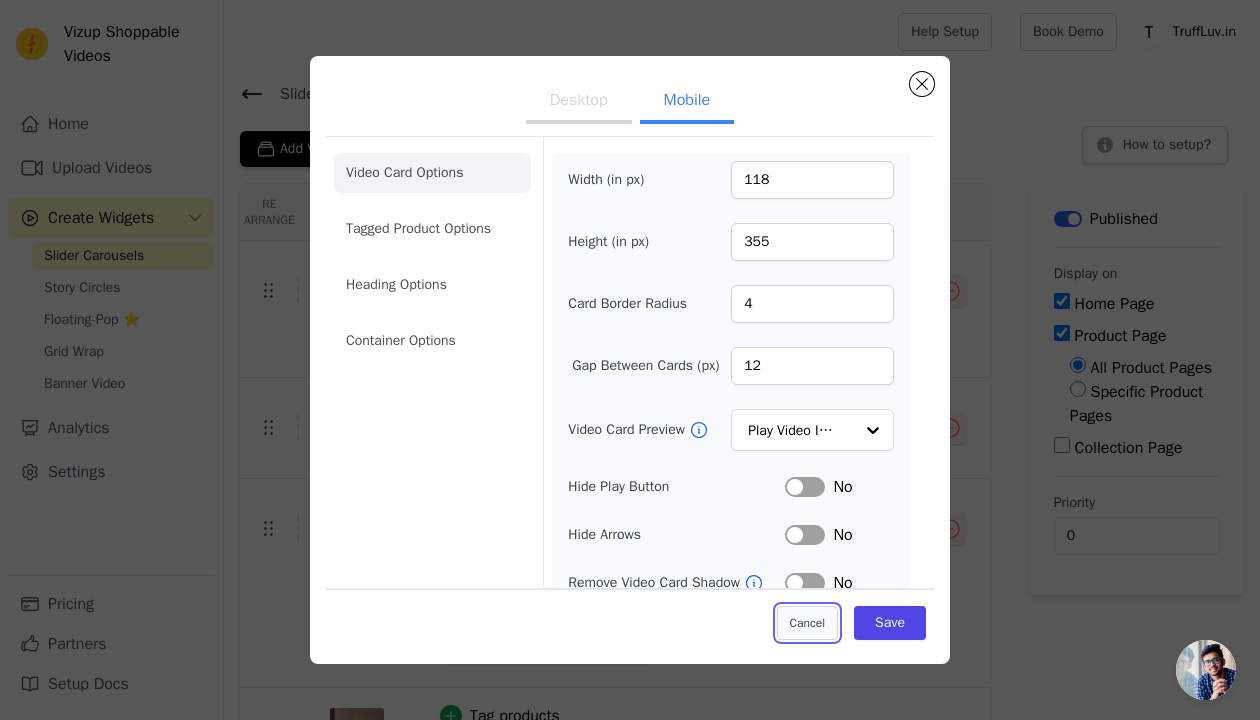 click on "Cancel" at bounding box center (807, 623) 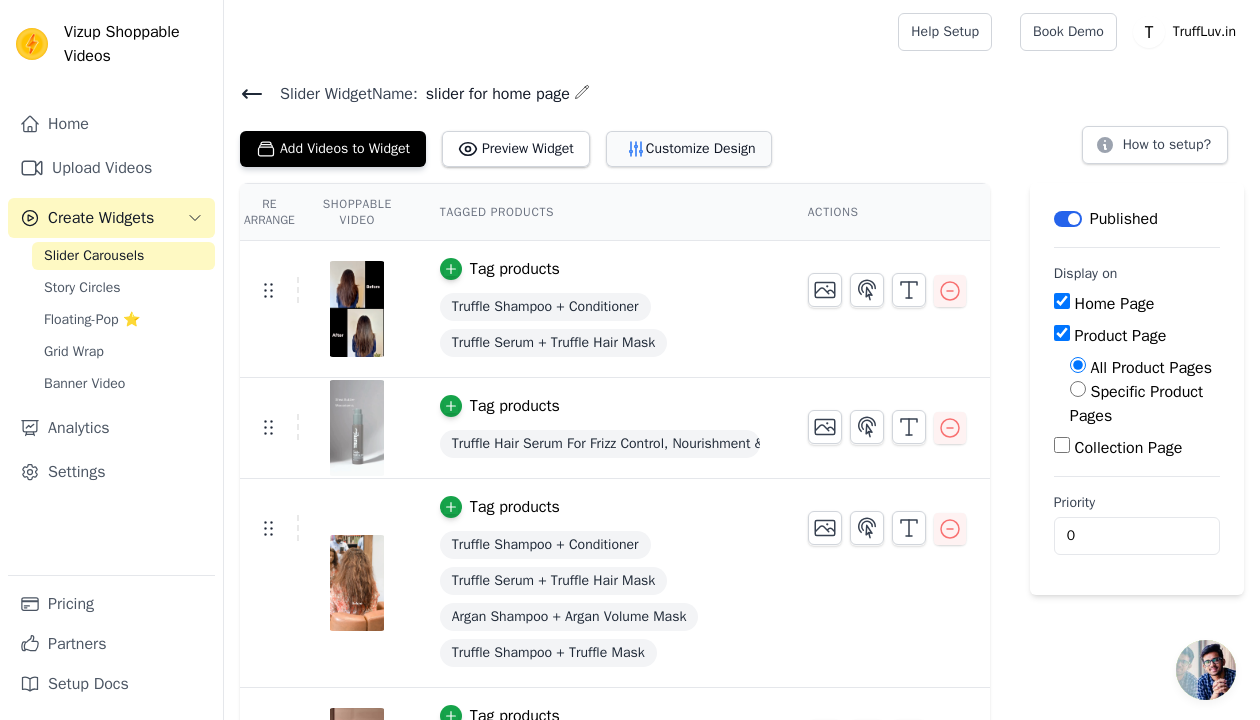 click on "Customize Design" at bounding box center (689, 149) 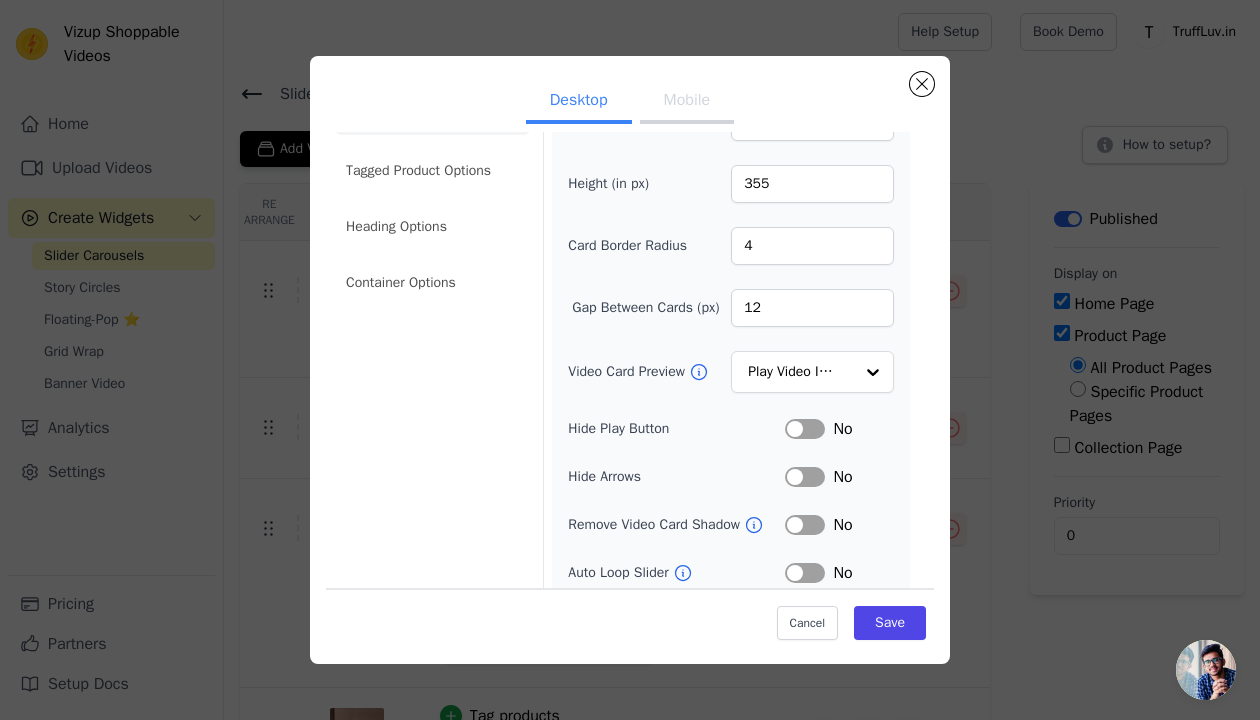 scroll, scrollTop: 59, scrollLeft: 0, axis: vertical 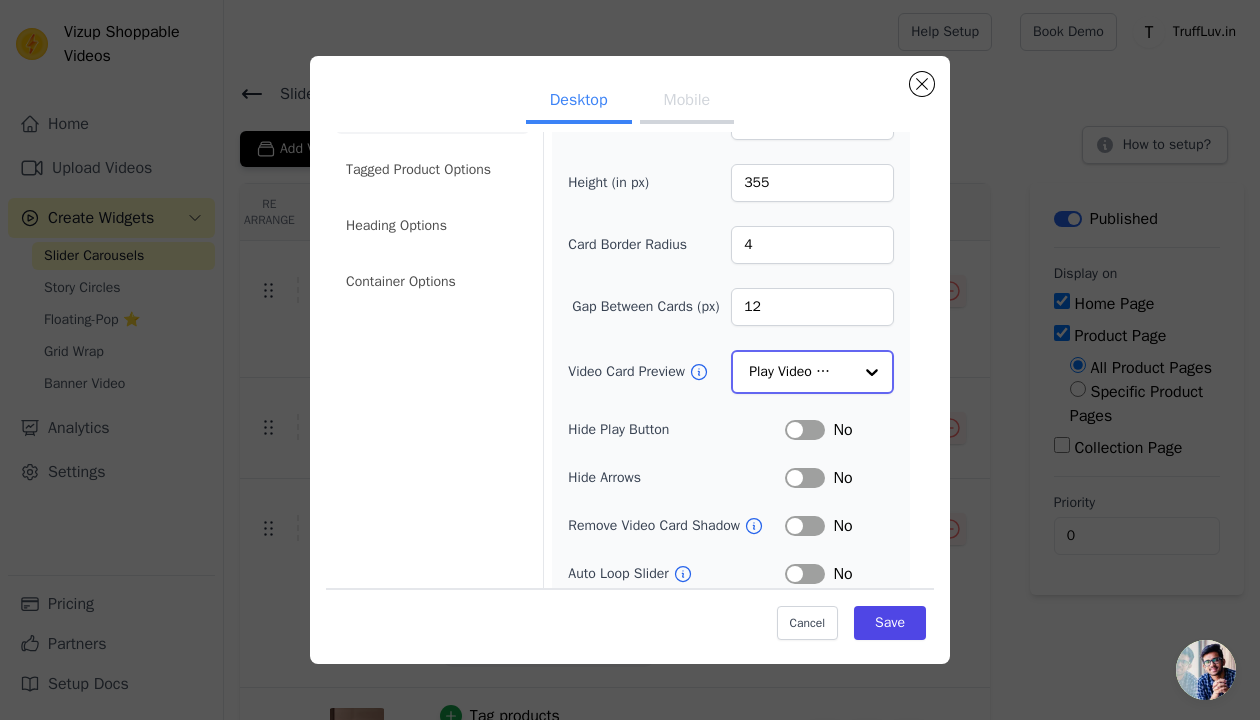 click on "Video Card Preview" 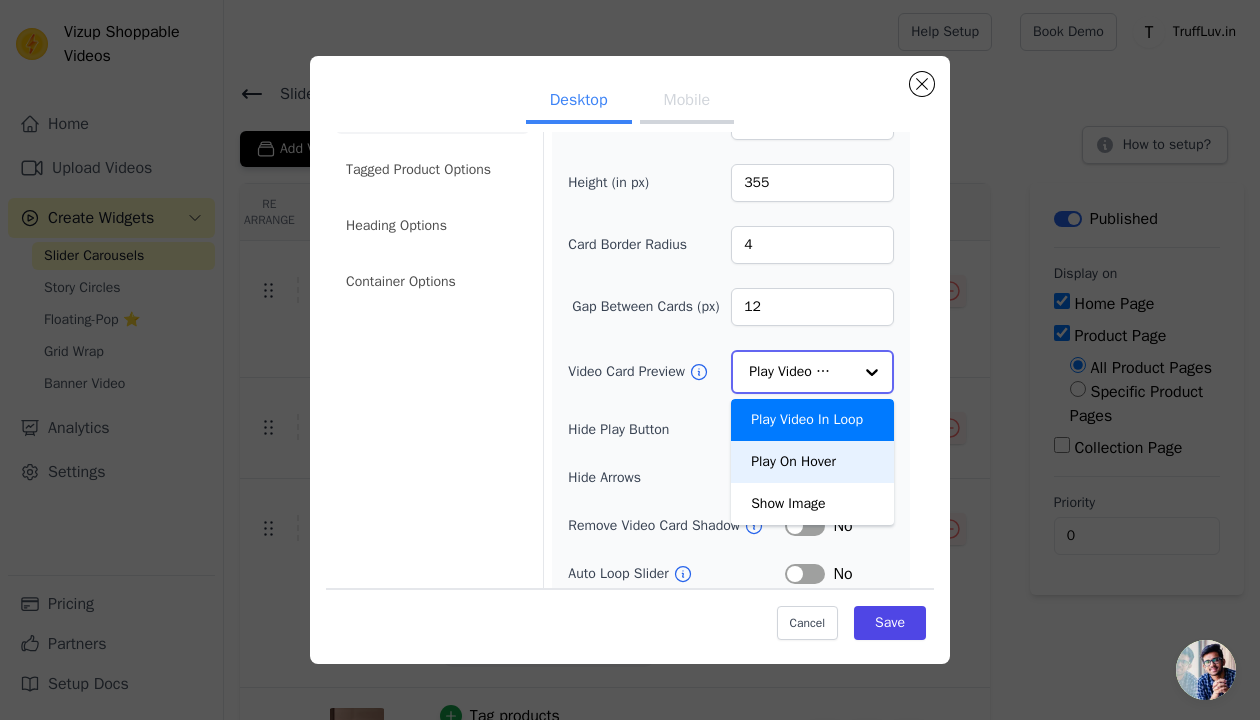 click on "Play On Hover" at bounding box center (812, 462) 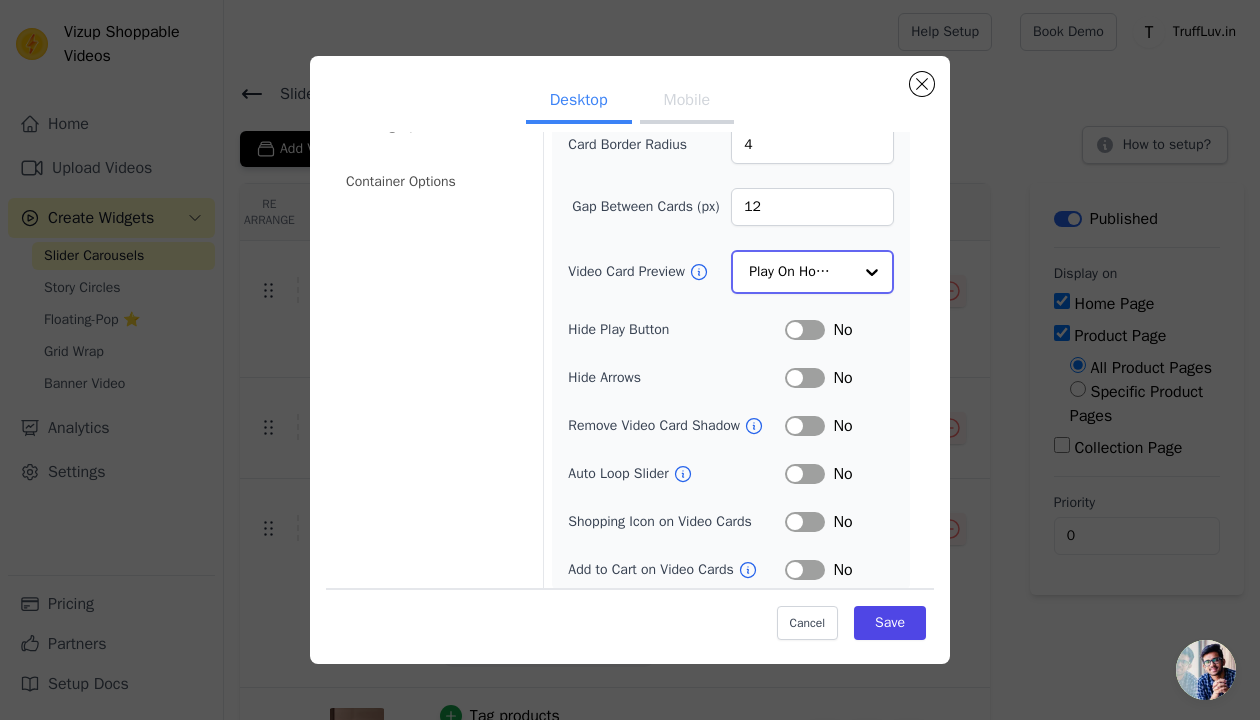 scroll, scrollTop: 171, scrollLeft: 0, axis: vertical 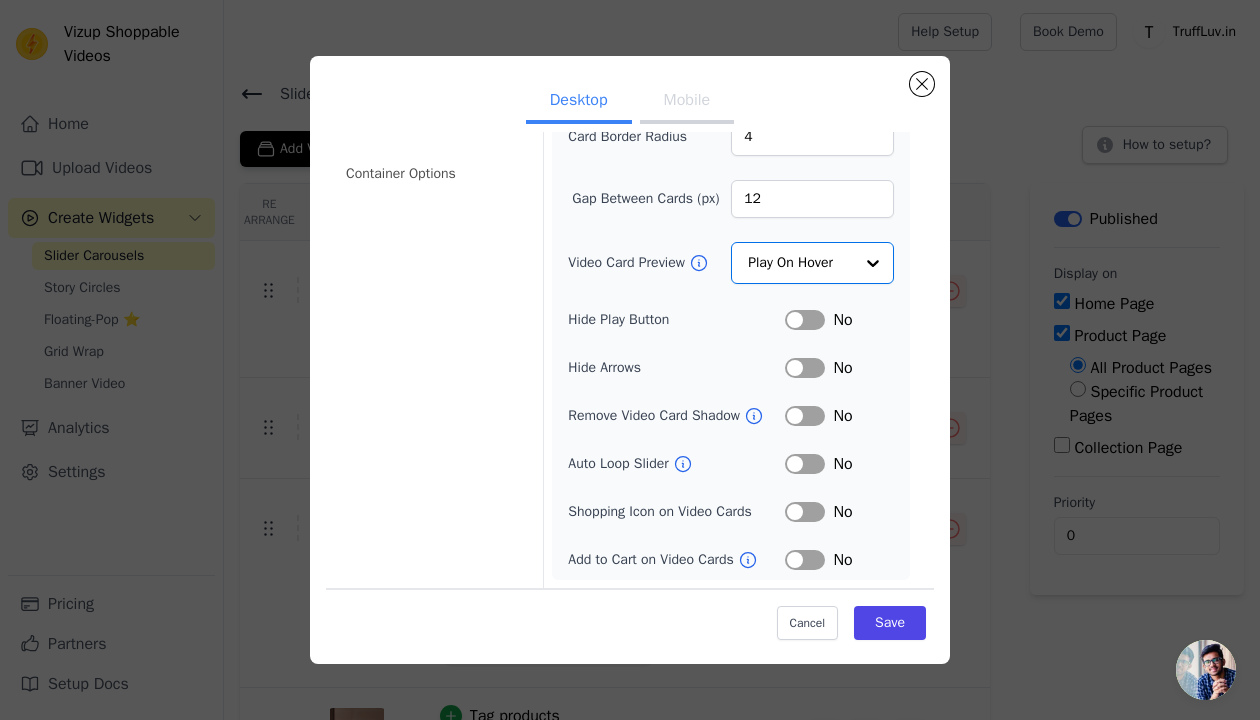 click on "Label" at bounding box center (805, 320) 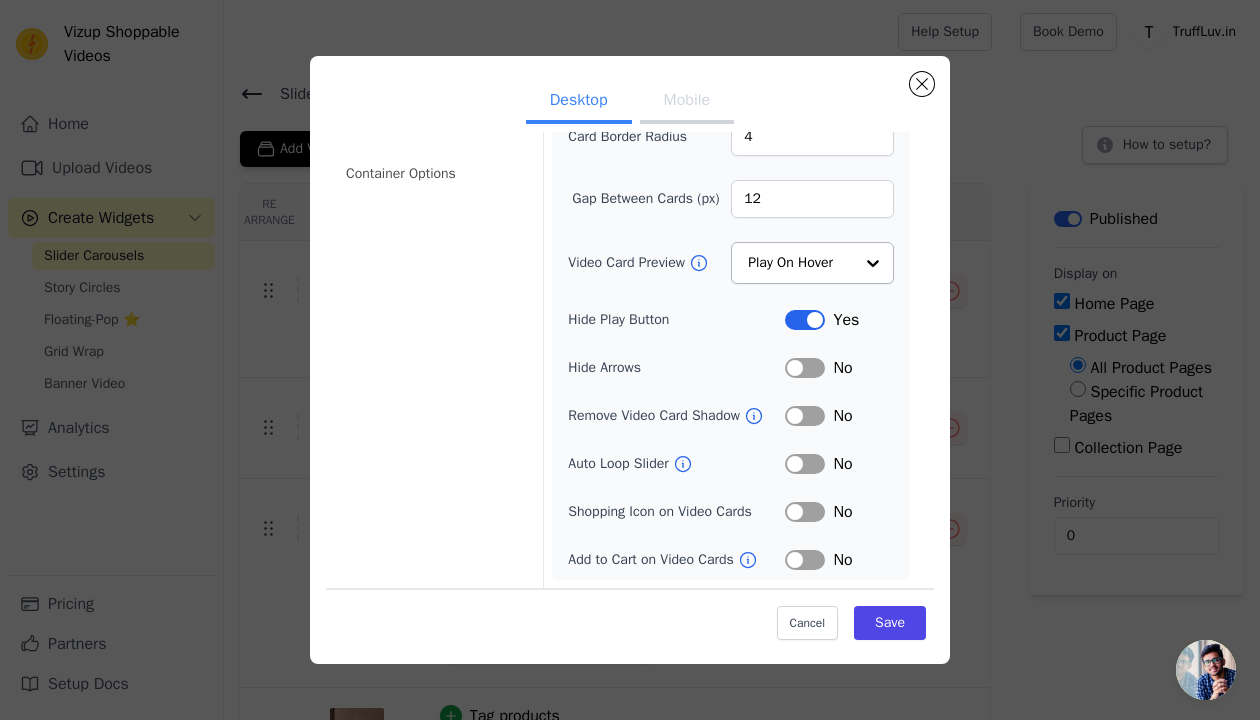 click on "Label" at bounding box center [805, 320] 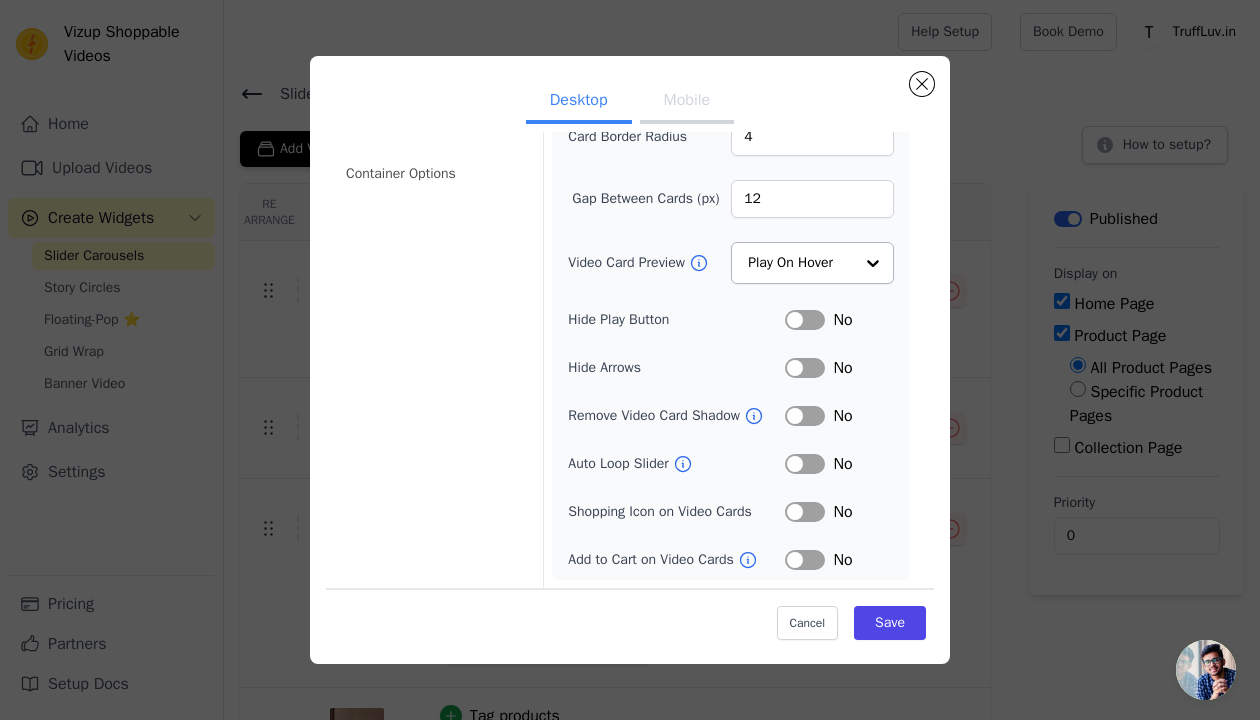 click on "Label" at bounding box center [805, 560] 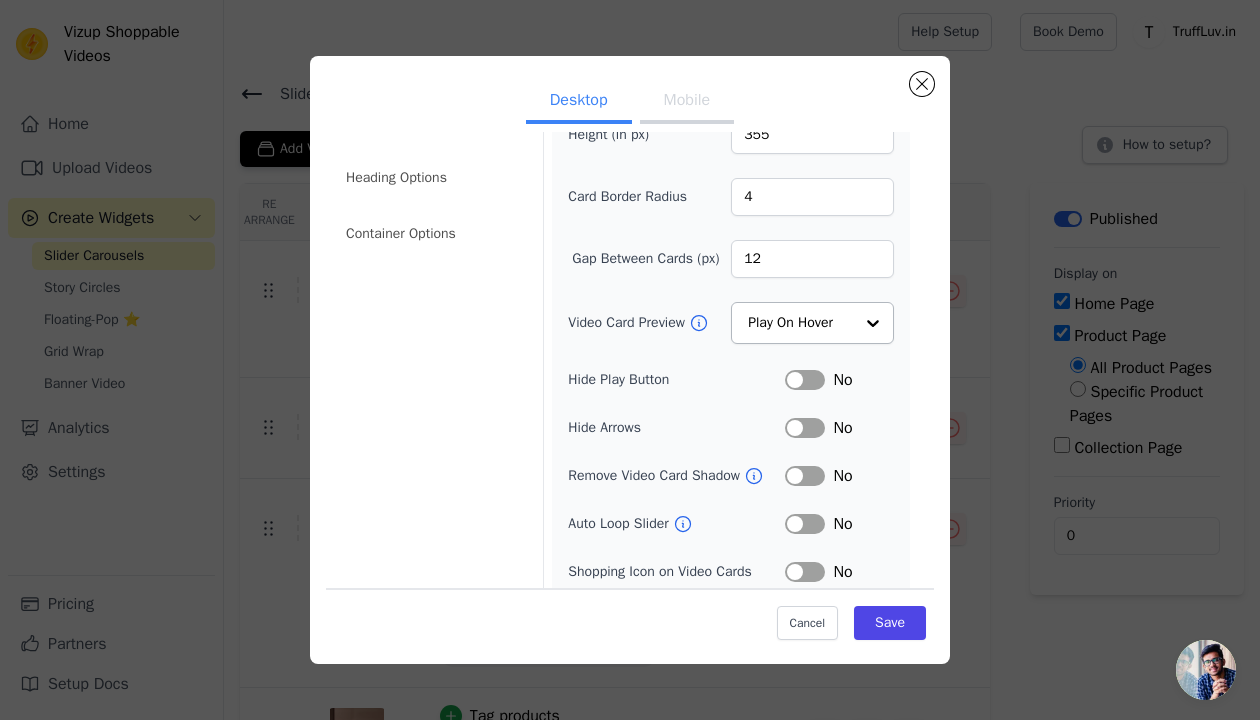scroll, scrollTop: 169, scrollLeft: 0, axis: vertical 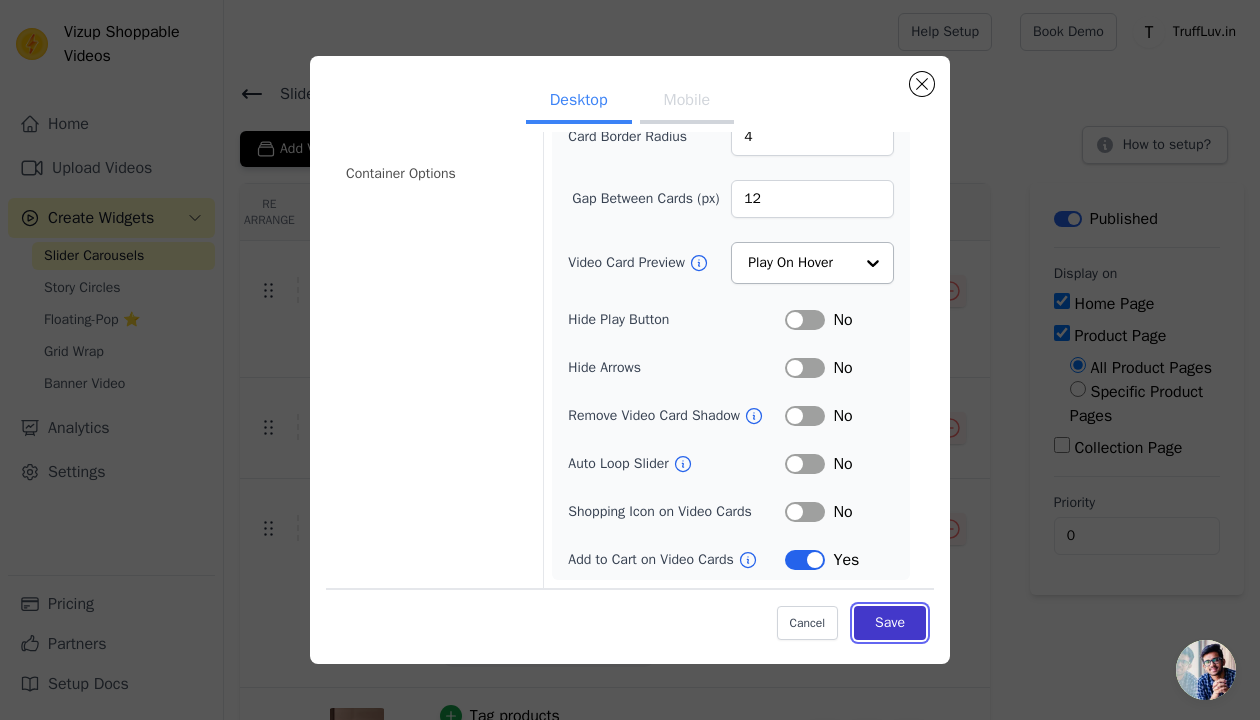 click on "Save" at bounding box center (890, 623) 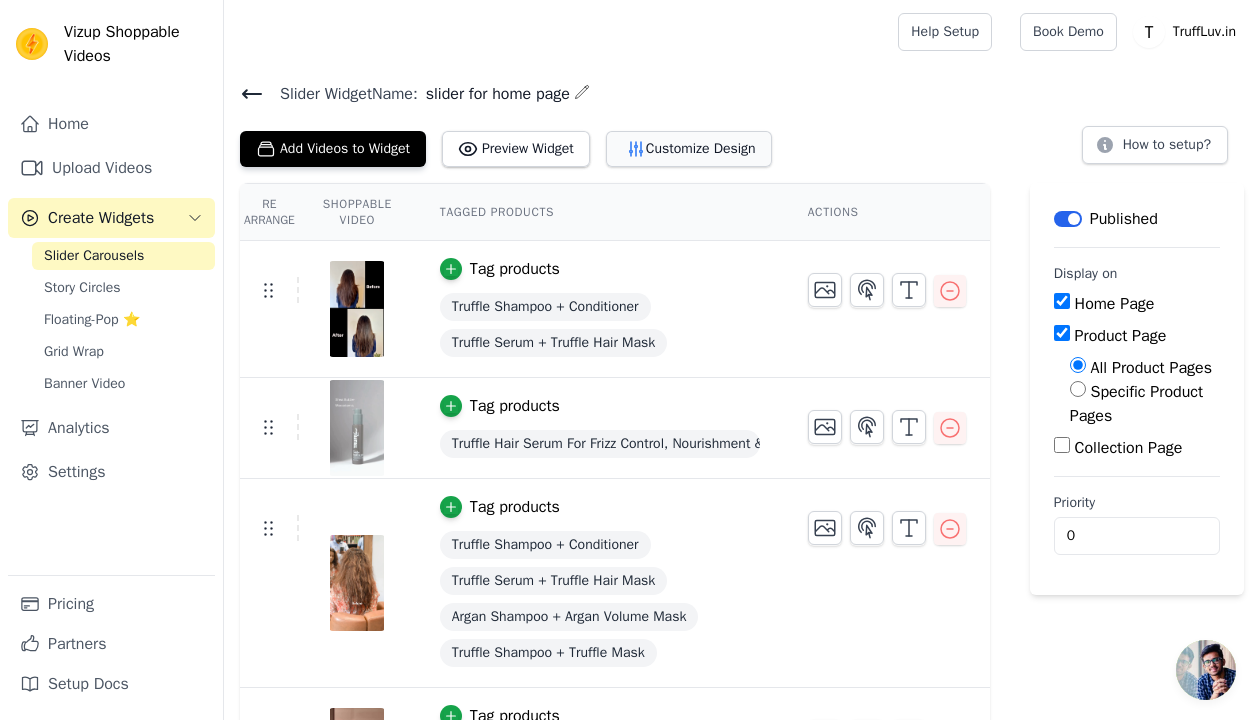 click on "Customize Design" at bounding box center [689, 149] 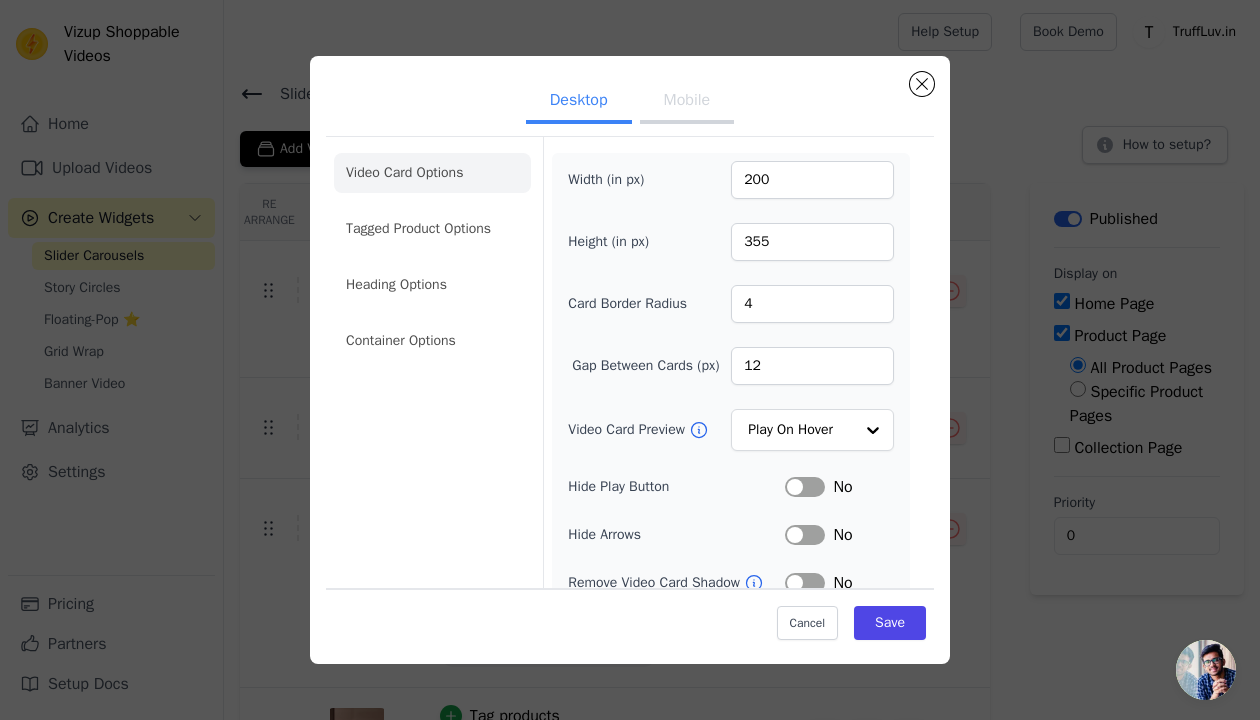 click on "Mobile" at bounding box center (687, 102) 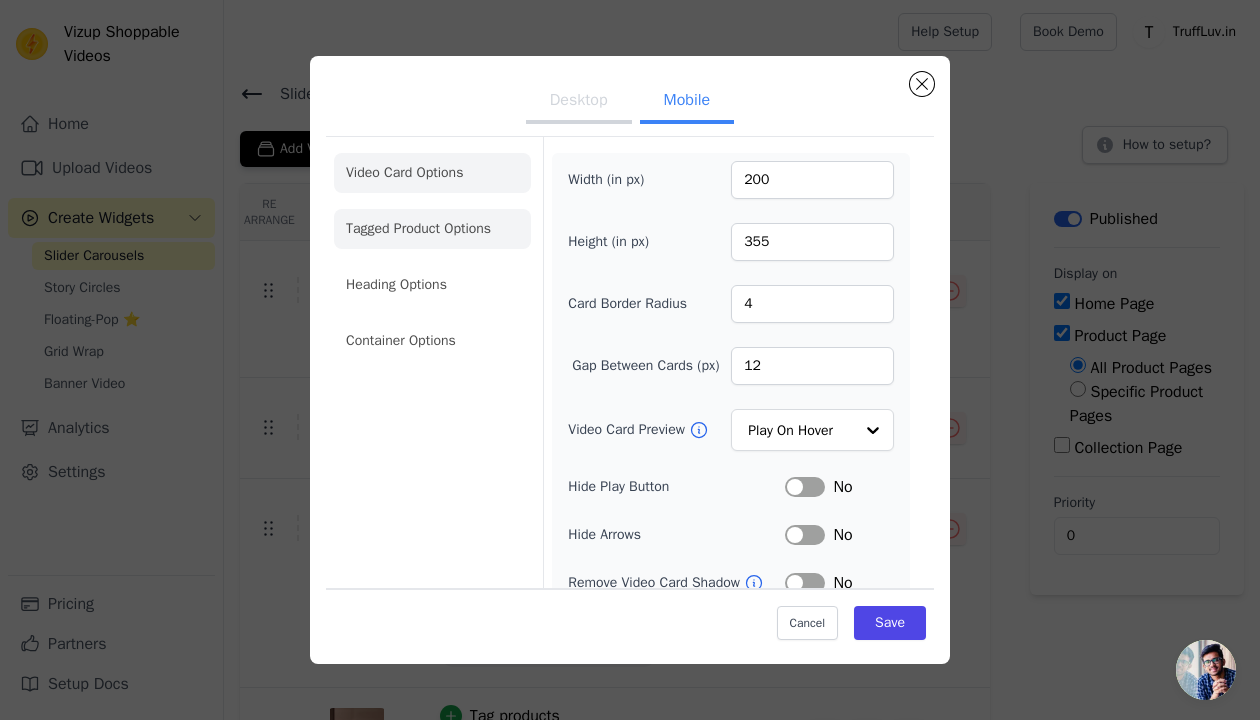 click on "Tagged Product Options" 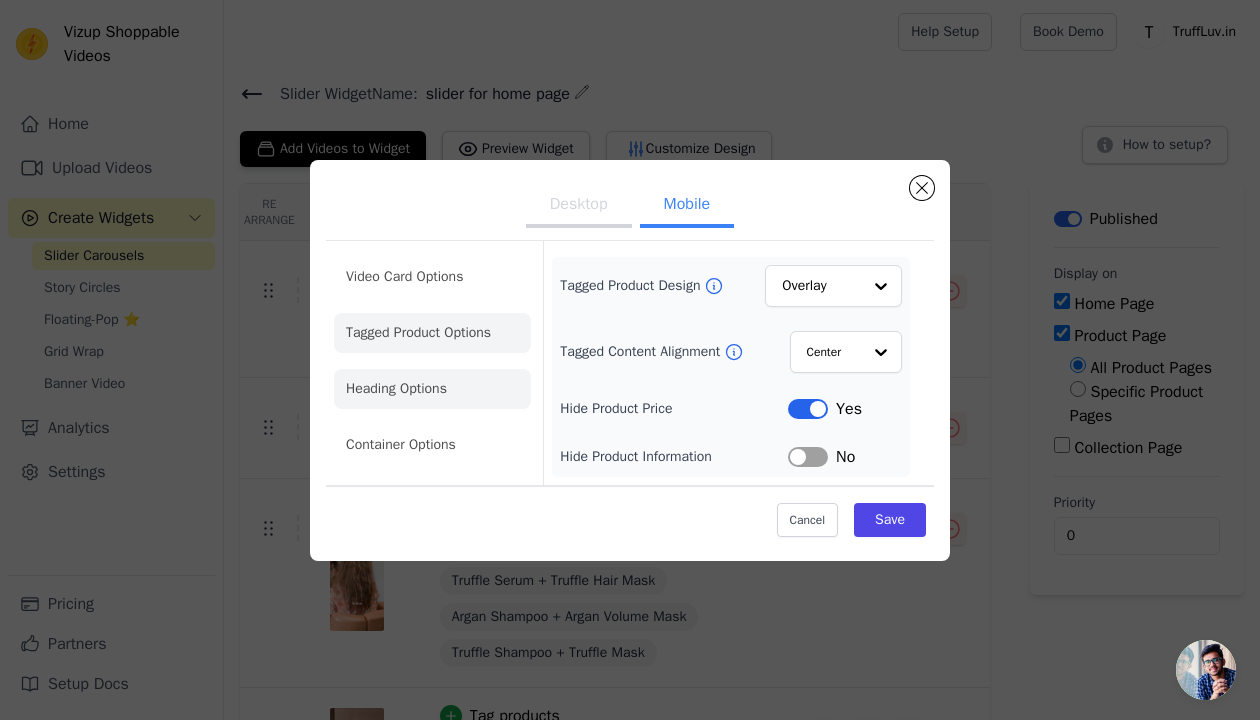 click on "Heading Options" 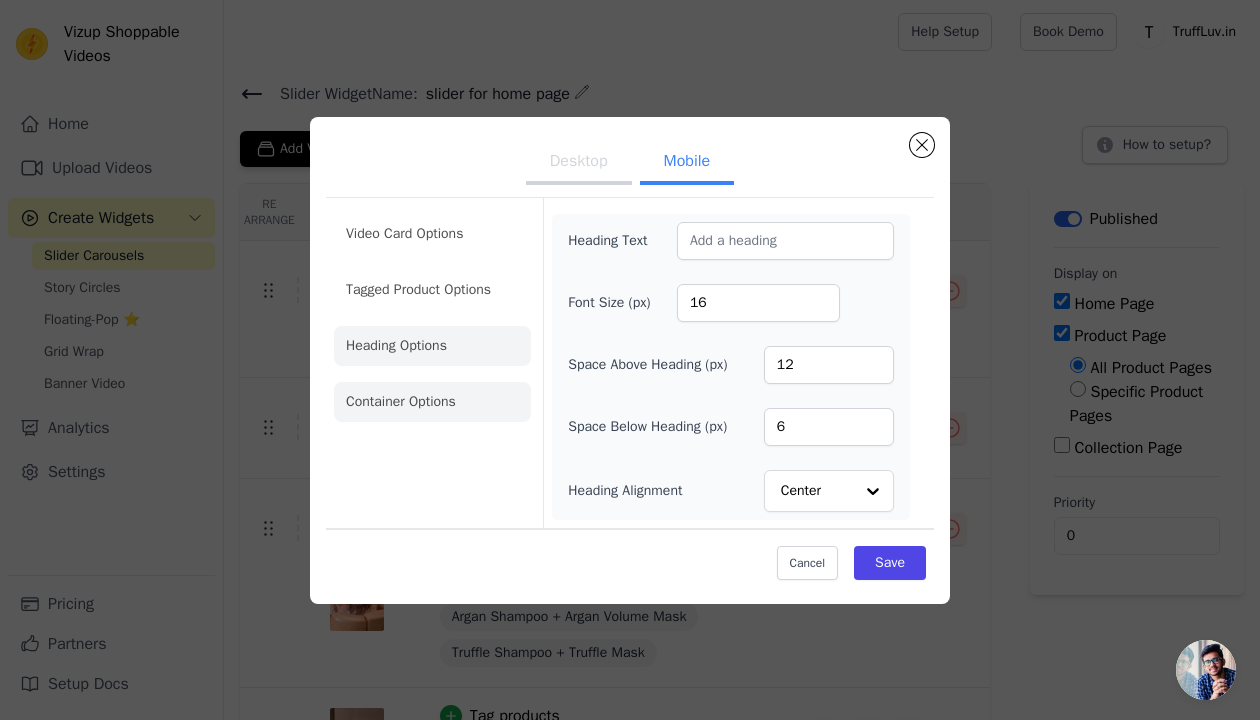 click on "Container Options" 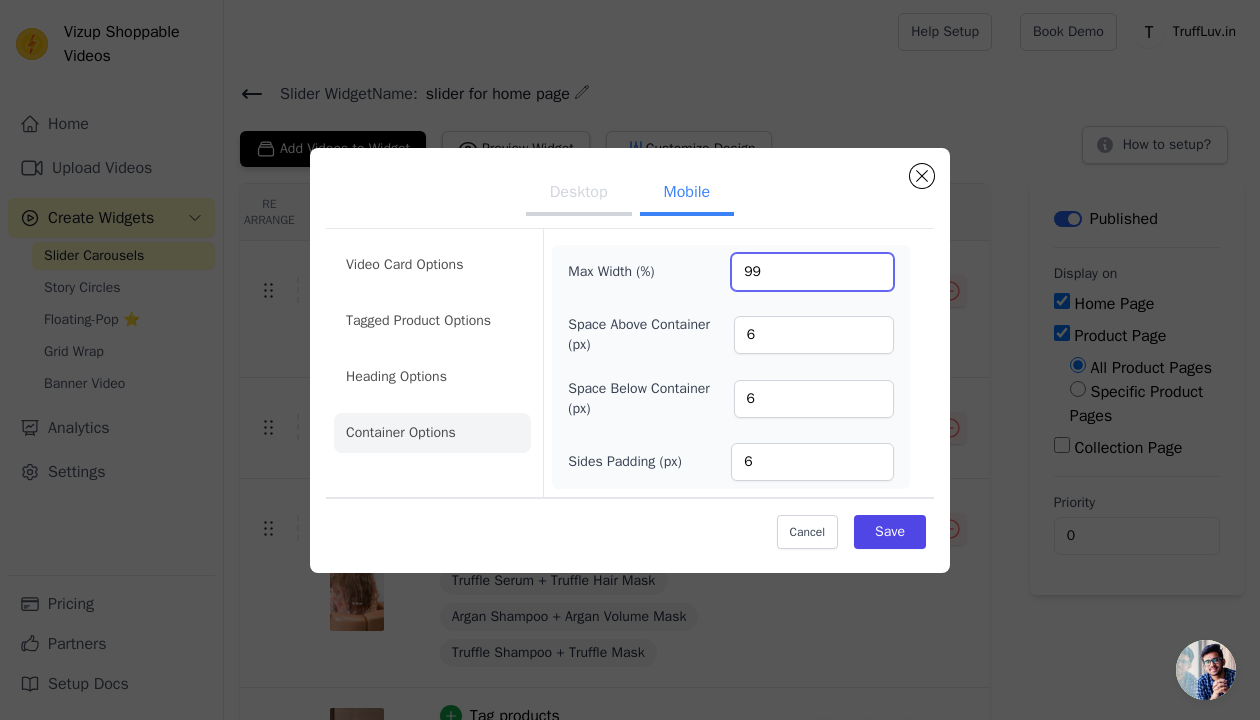 click on "99" at bounding box center (812, 272) 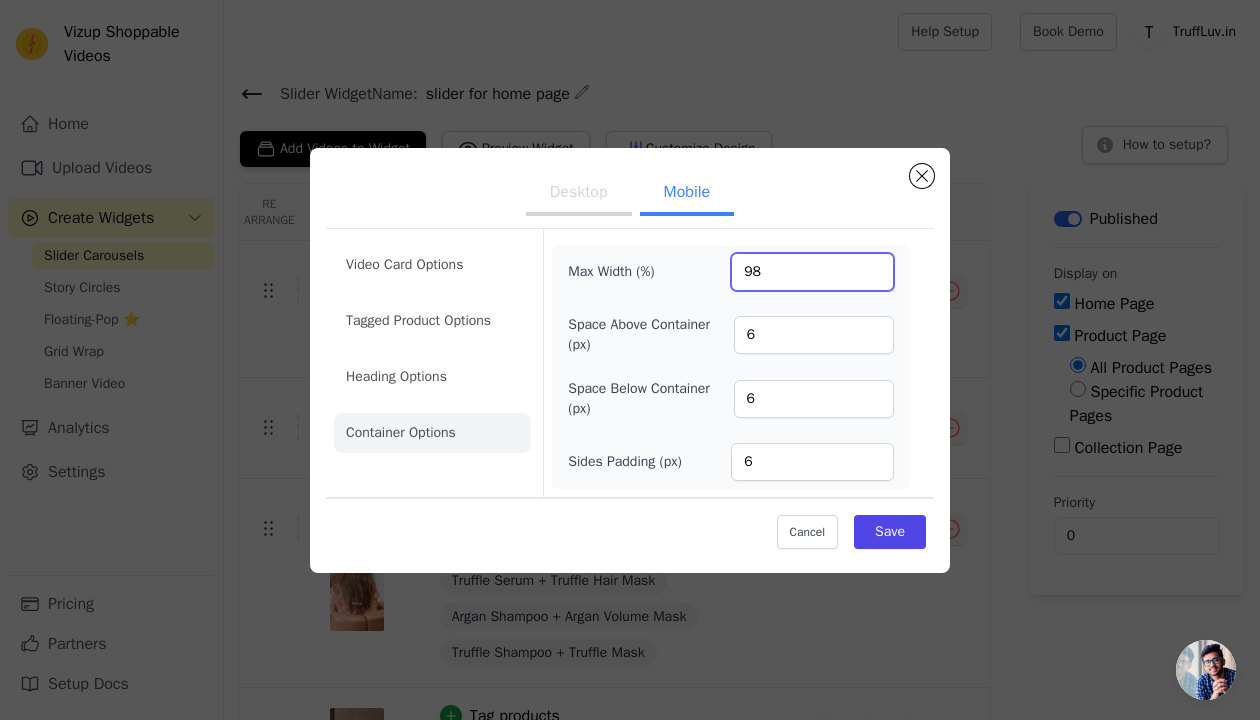 click on "98" at bounding box center (812, 272) 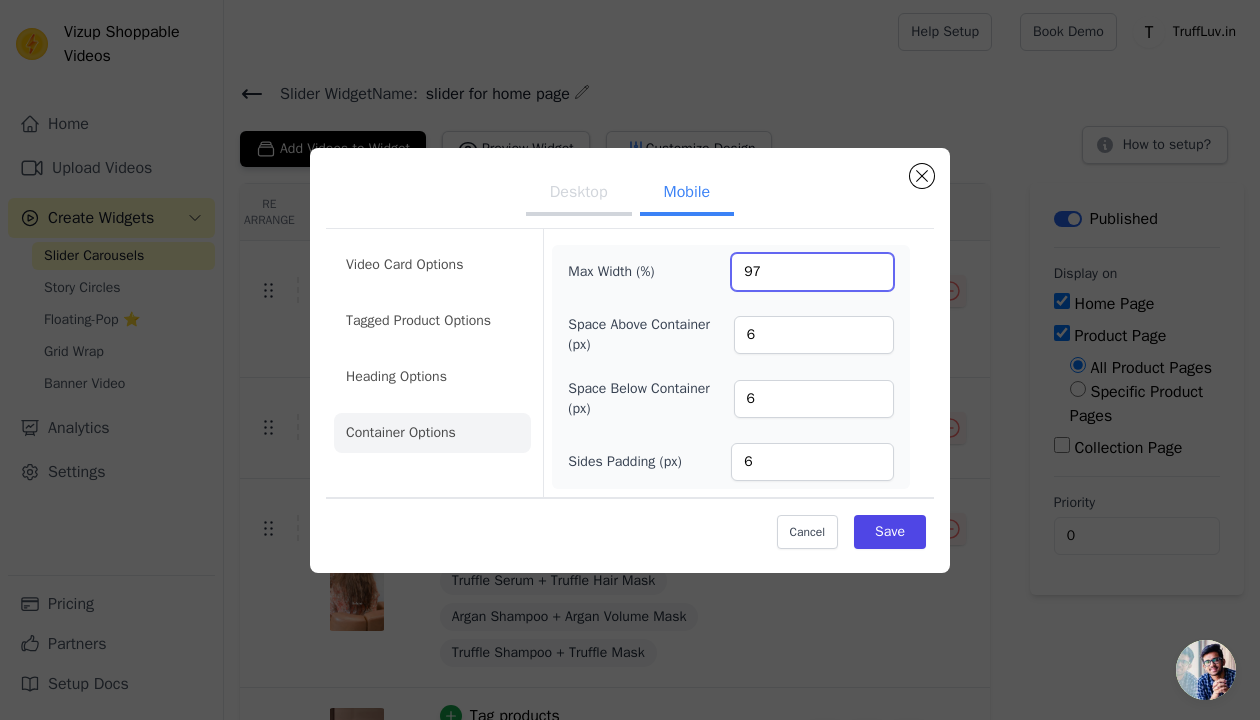click on "97" at bounding box center (812, 272) 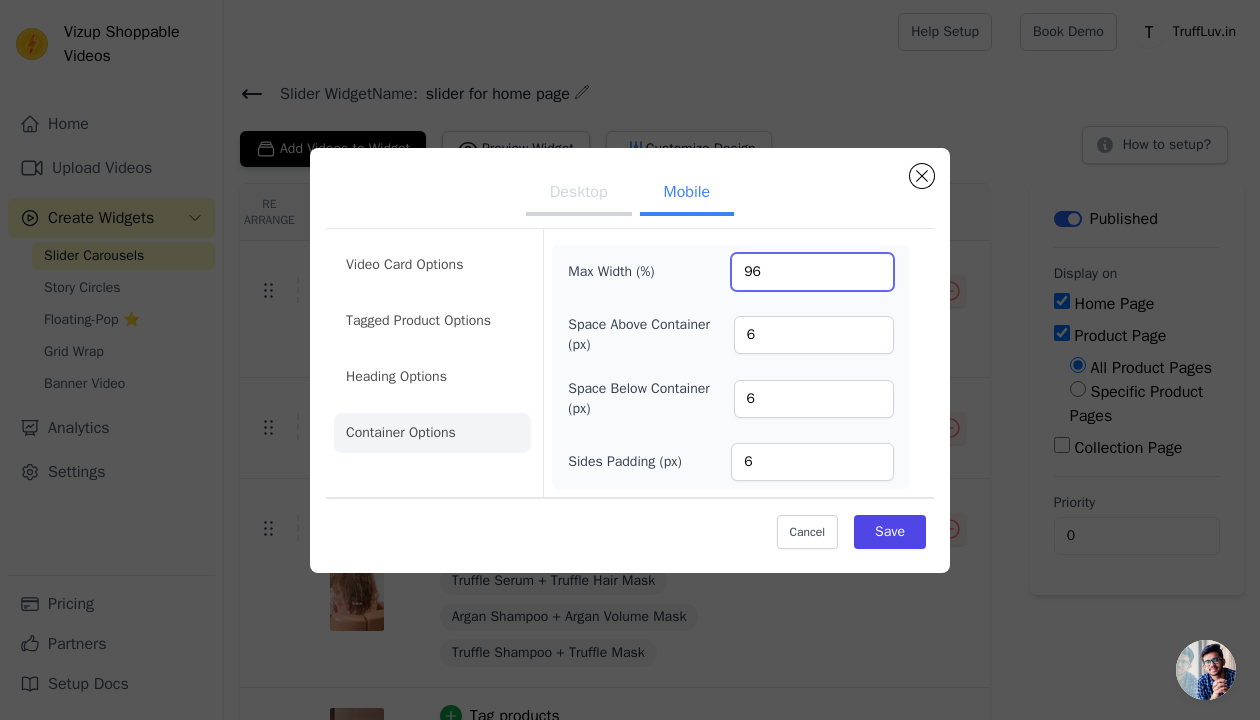 click on "96" at bounding box center (812, 272) 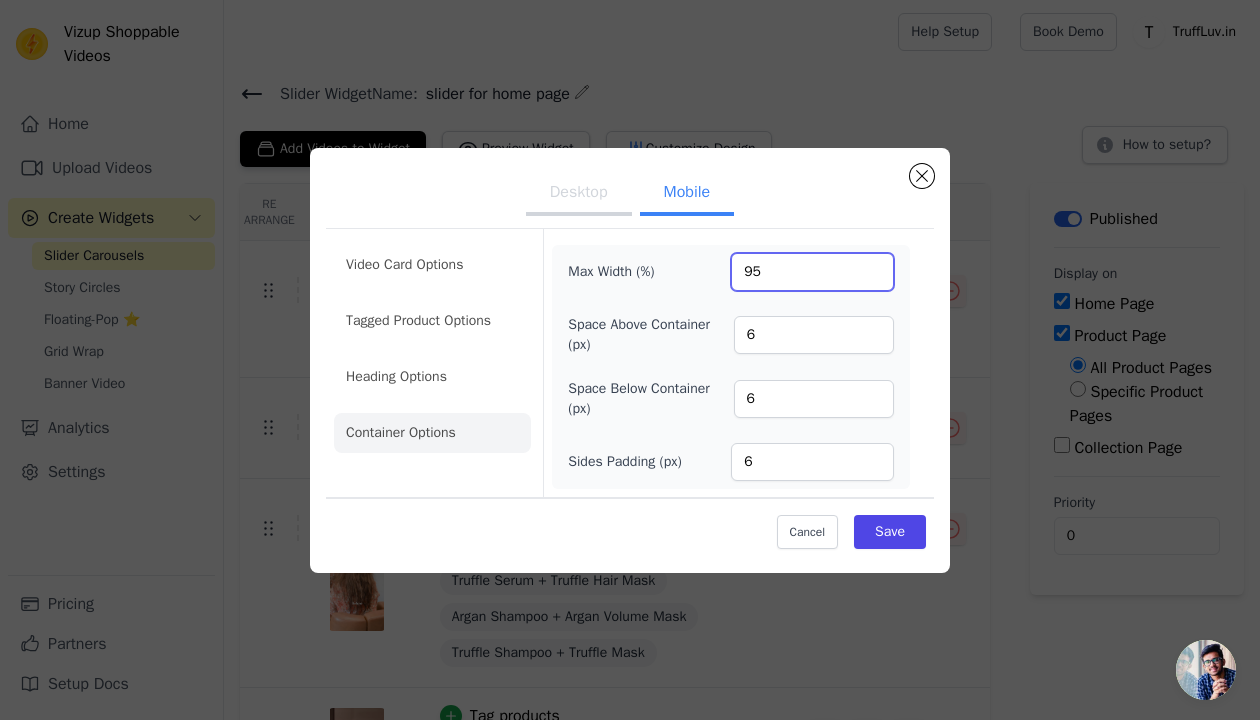 click on "95" at bounding box center [812, 272] 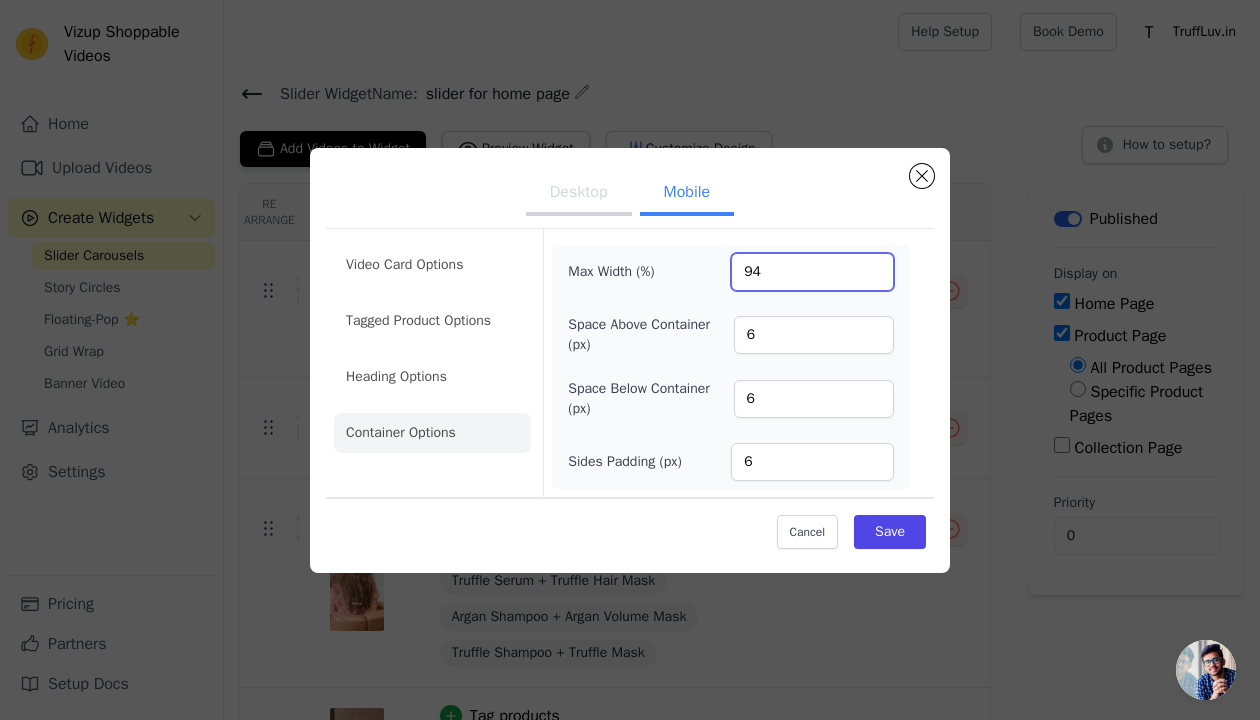 click on "94" at bounding box center (812, 272) 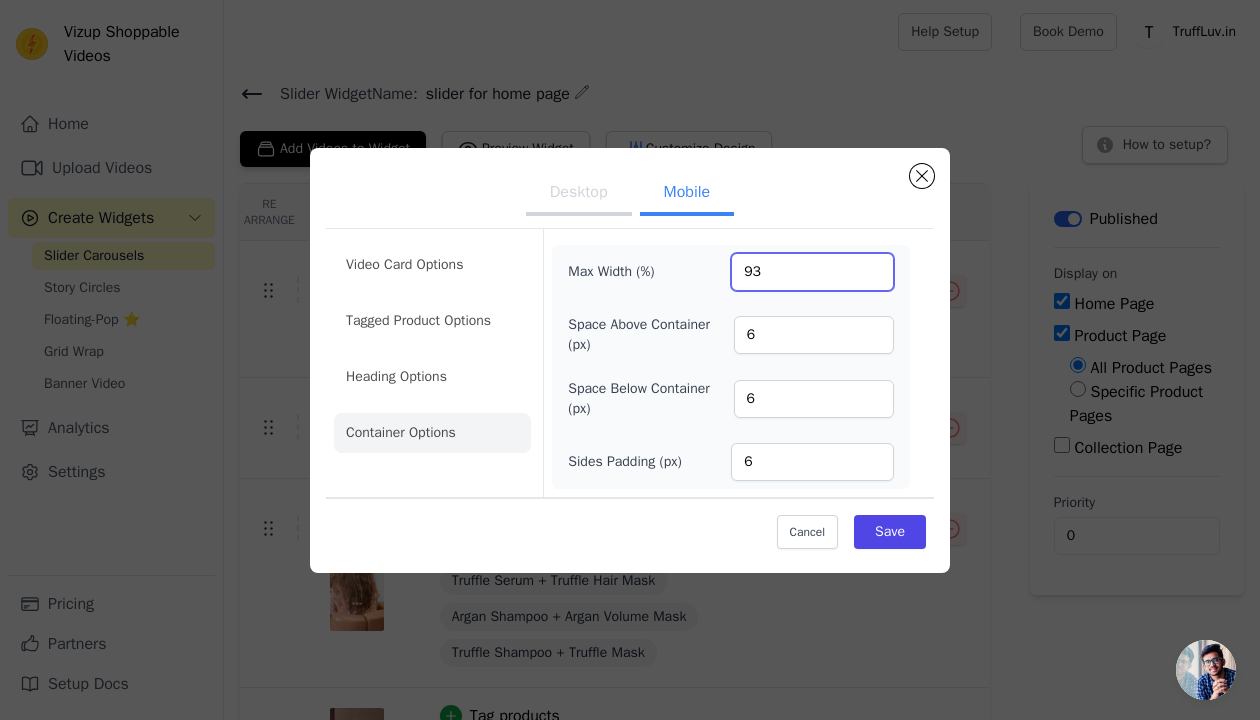 click on "93" at bounding box center (812, 272) 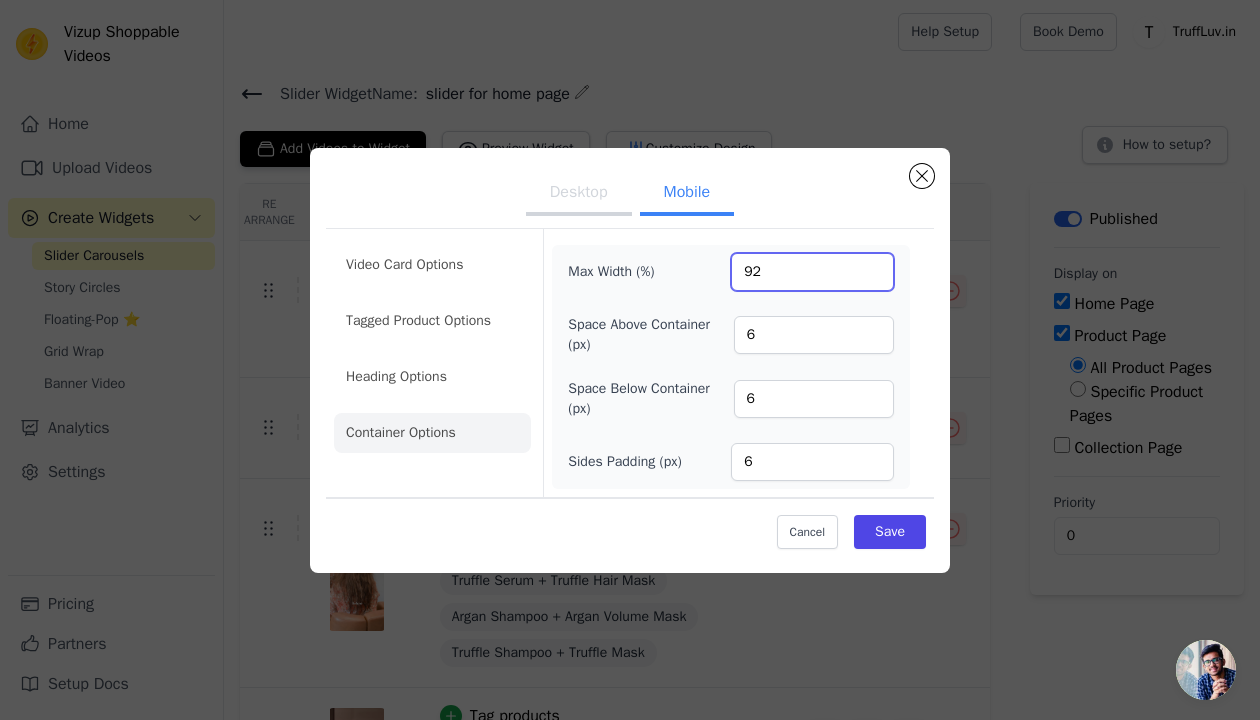 click on "92" at bounding box center [812, 272] 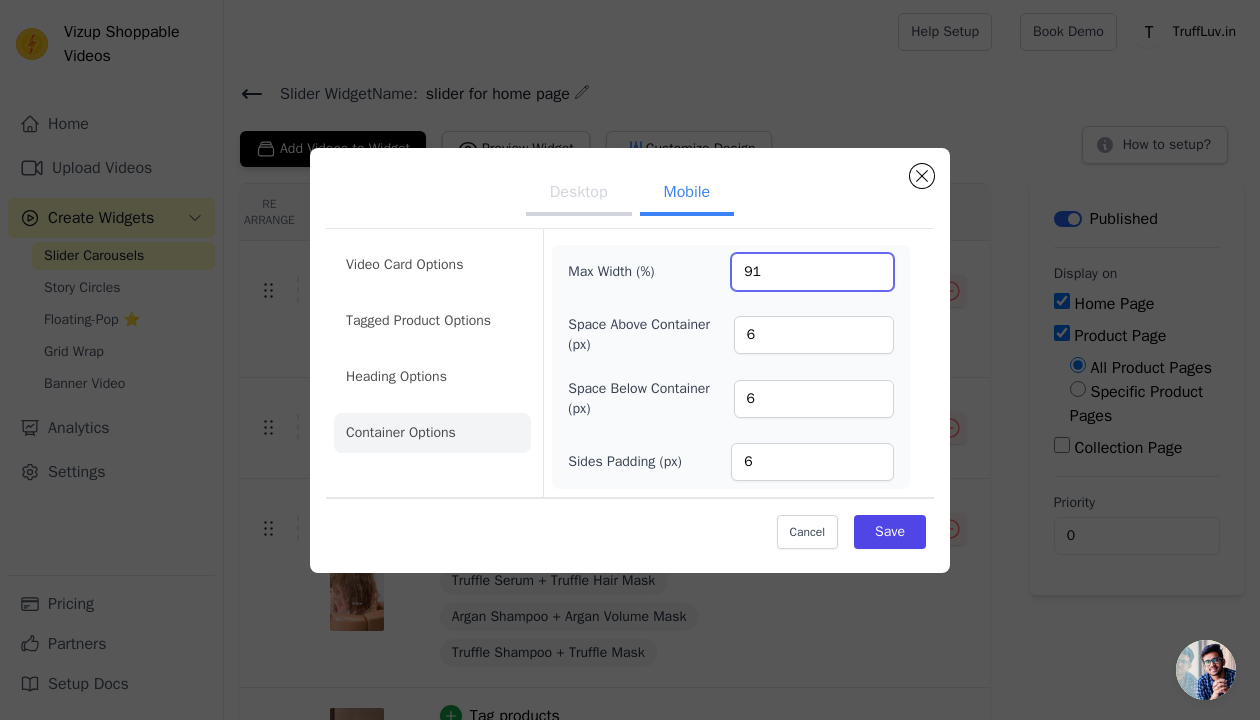 click on "91" at bounding box center (812, 272) 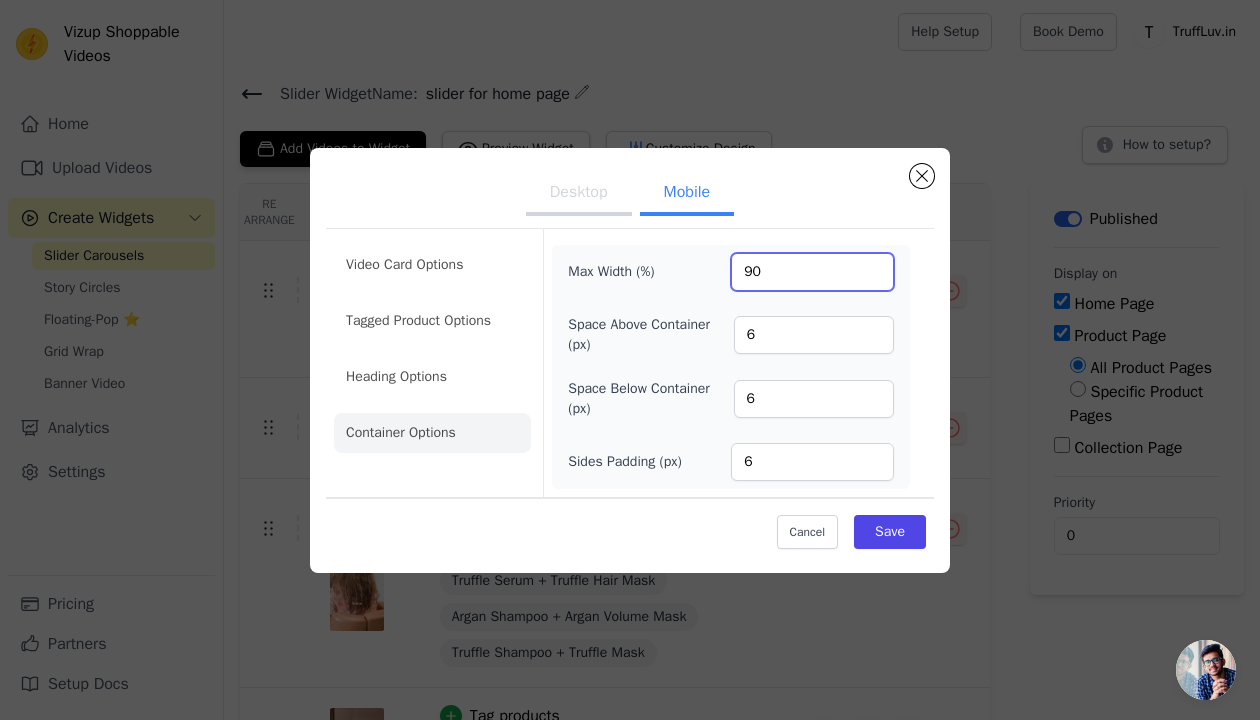 click on "90" at bounding box center (812, 272) 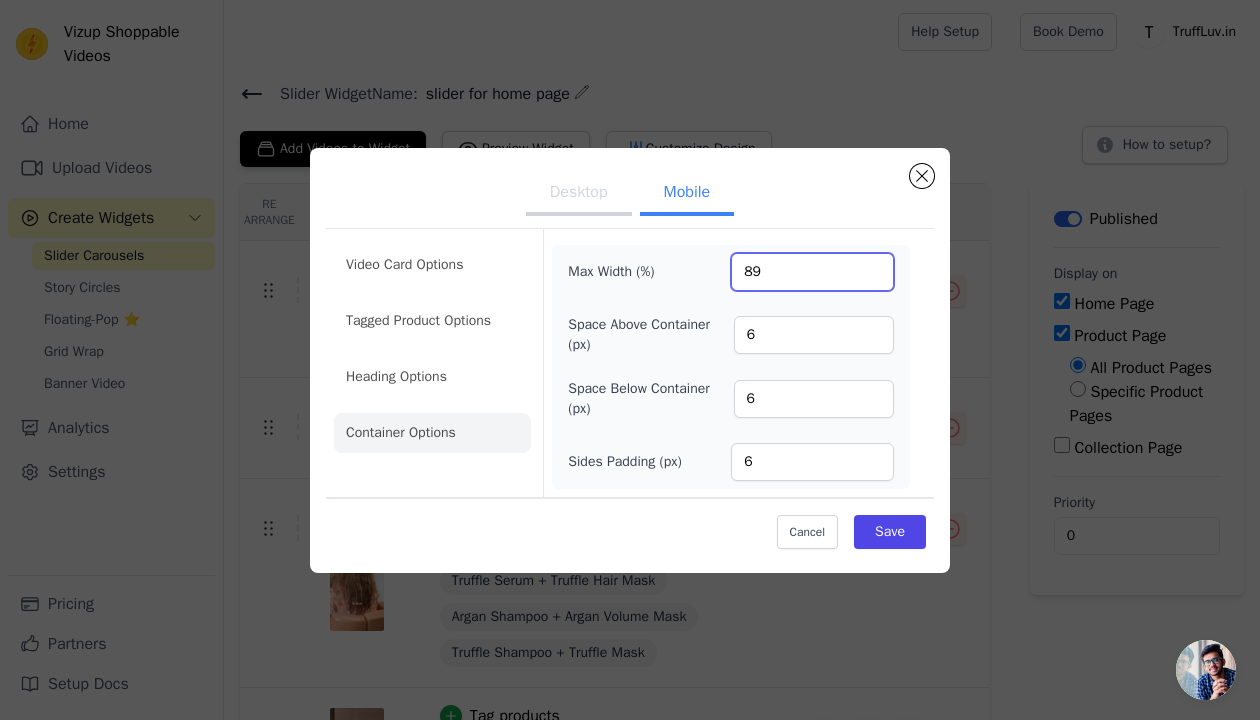 click on "89" at bounding box center (812, 272) 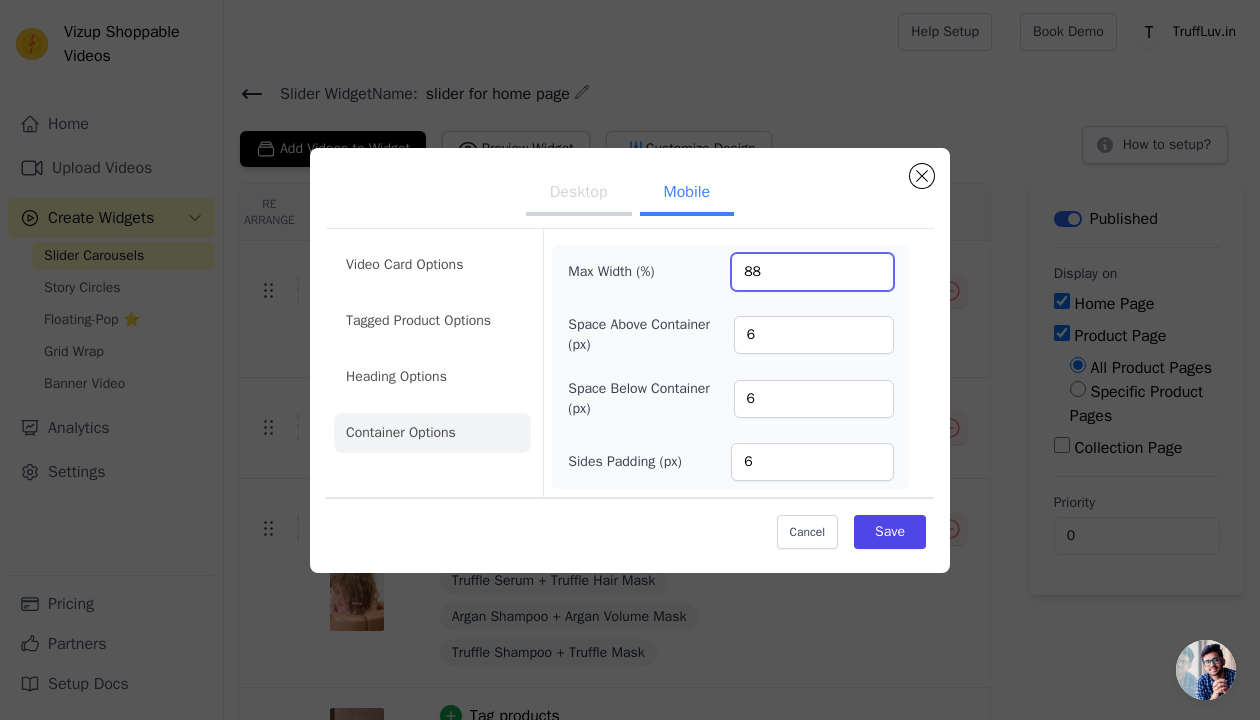 click on "88" at bounding box center (812, 272) 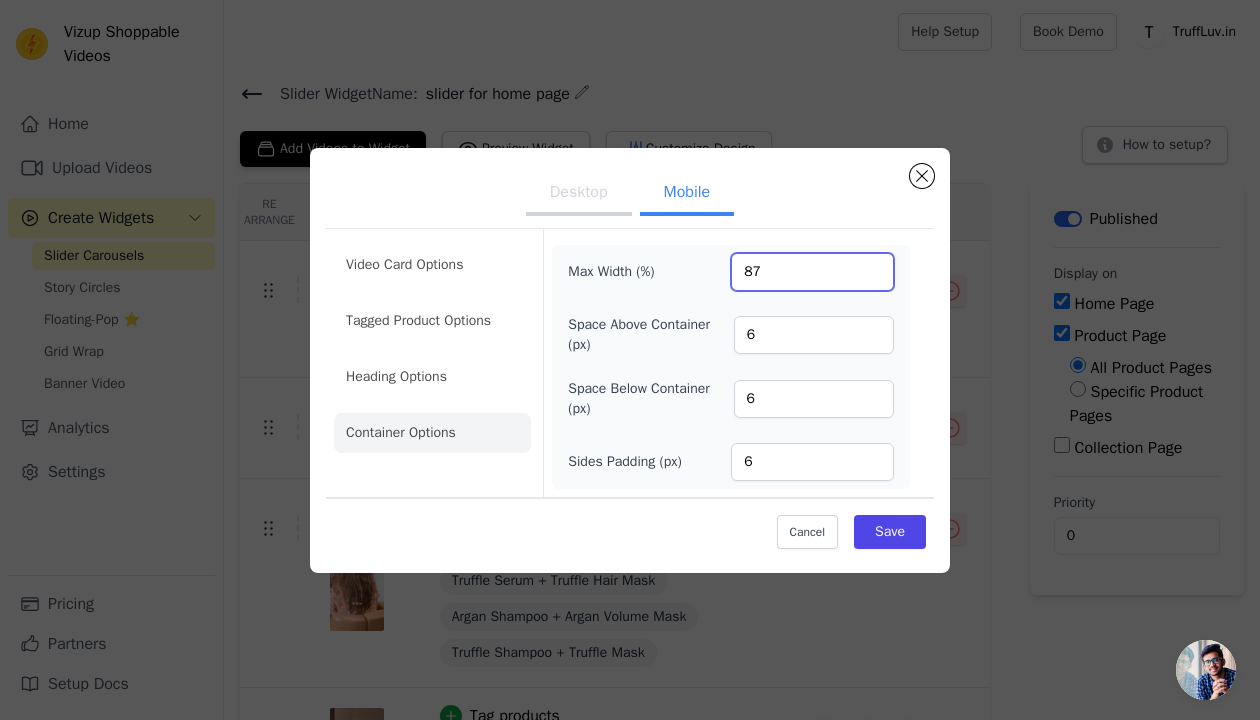 click on "87" at bounding box center (812, 272) 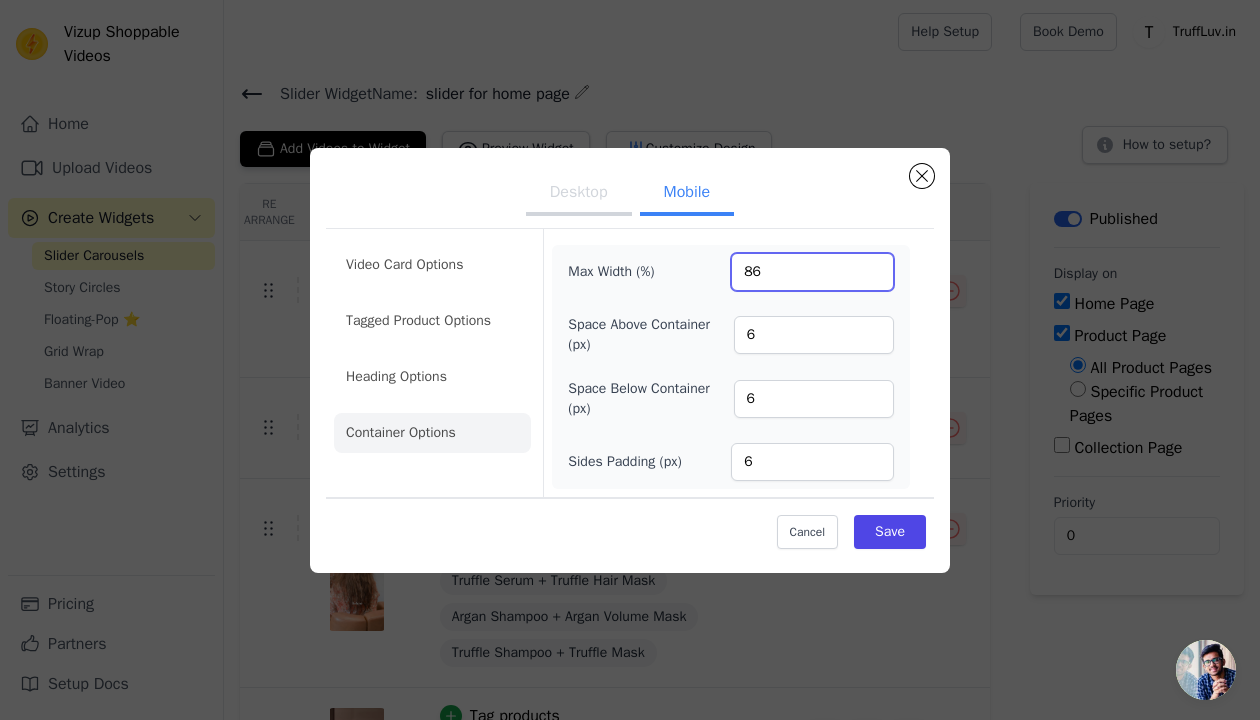 click on "86" at bounding box center [812, 272] 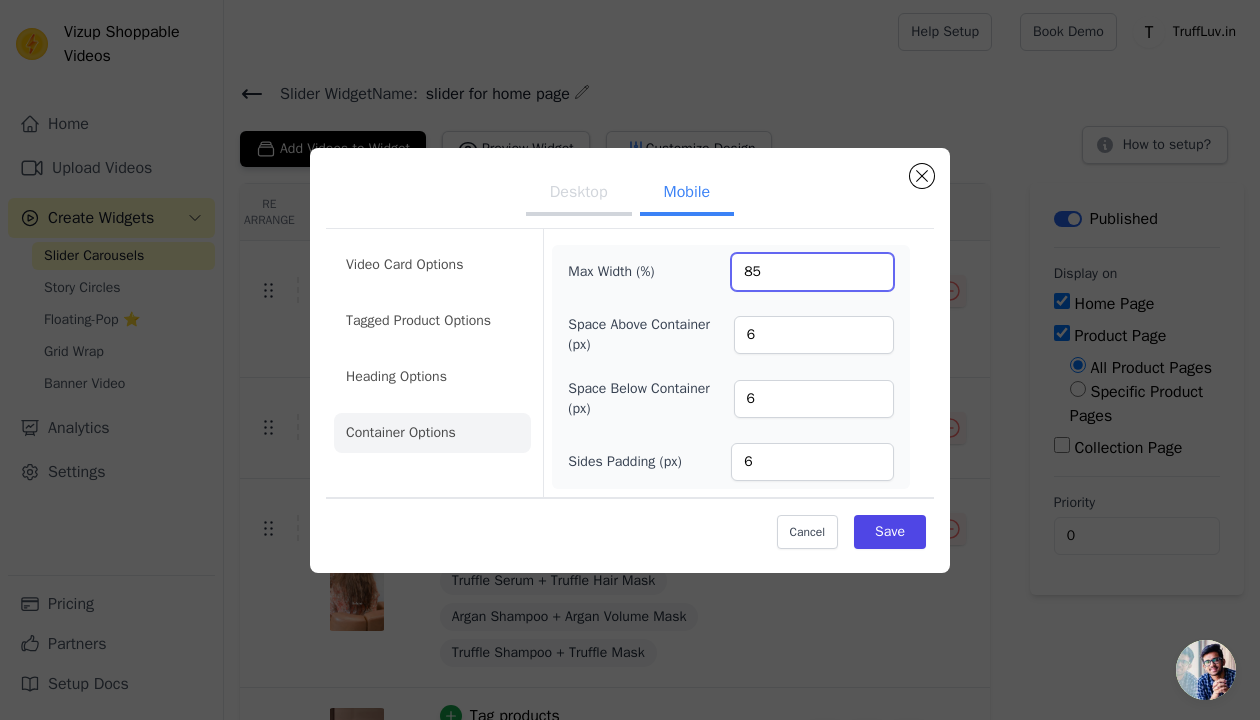 click on "85" at bounding box center [812, 272] 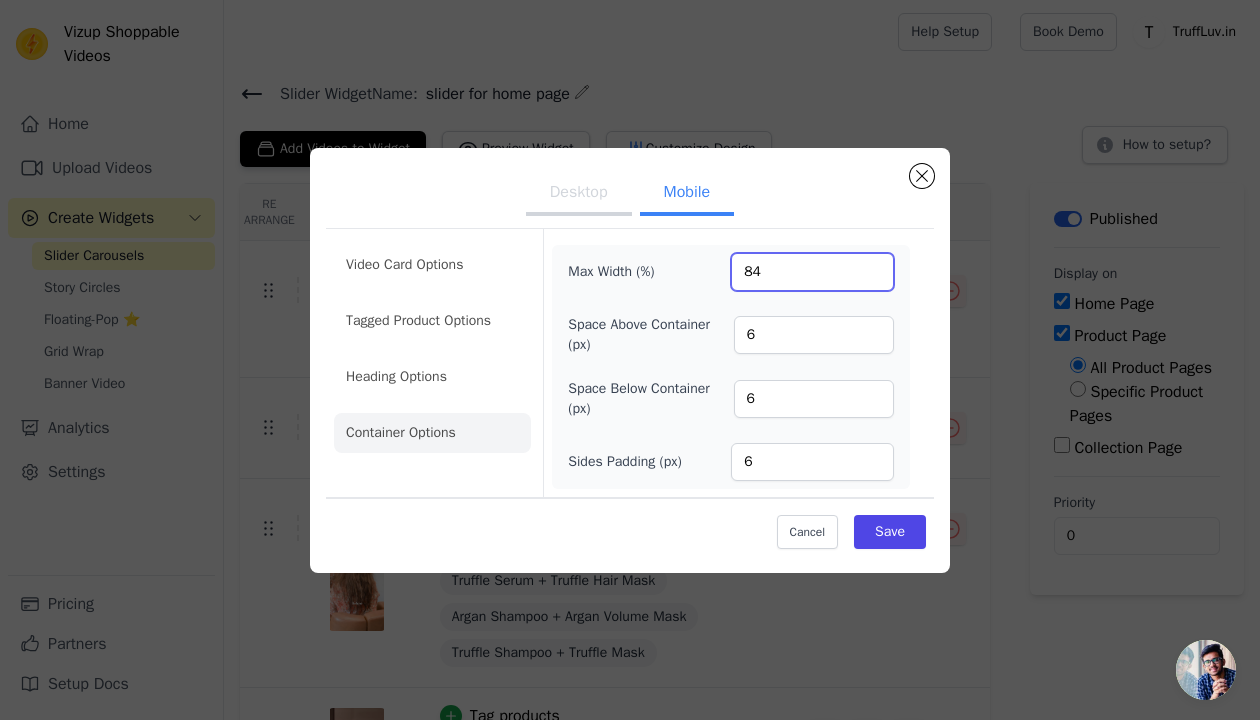 click on "84" at bounding box center (812, 272) 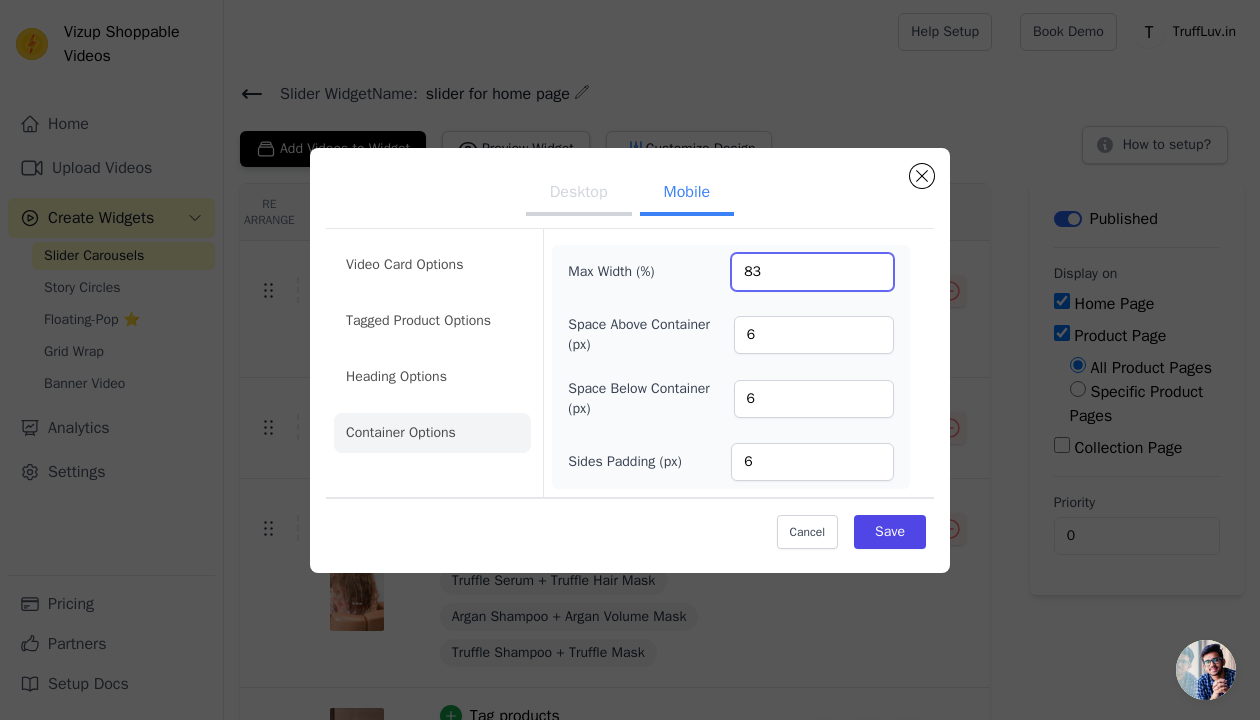 click on "83" at bounding box center [812, 272] 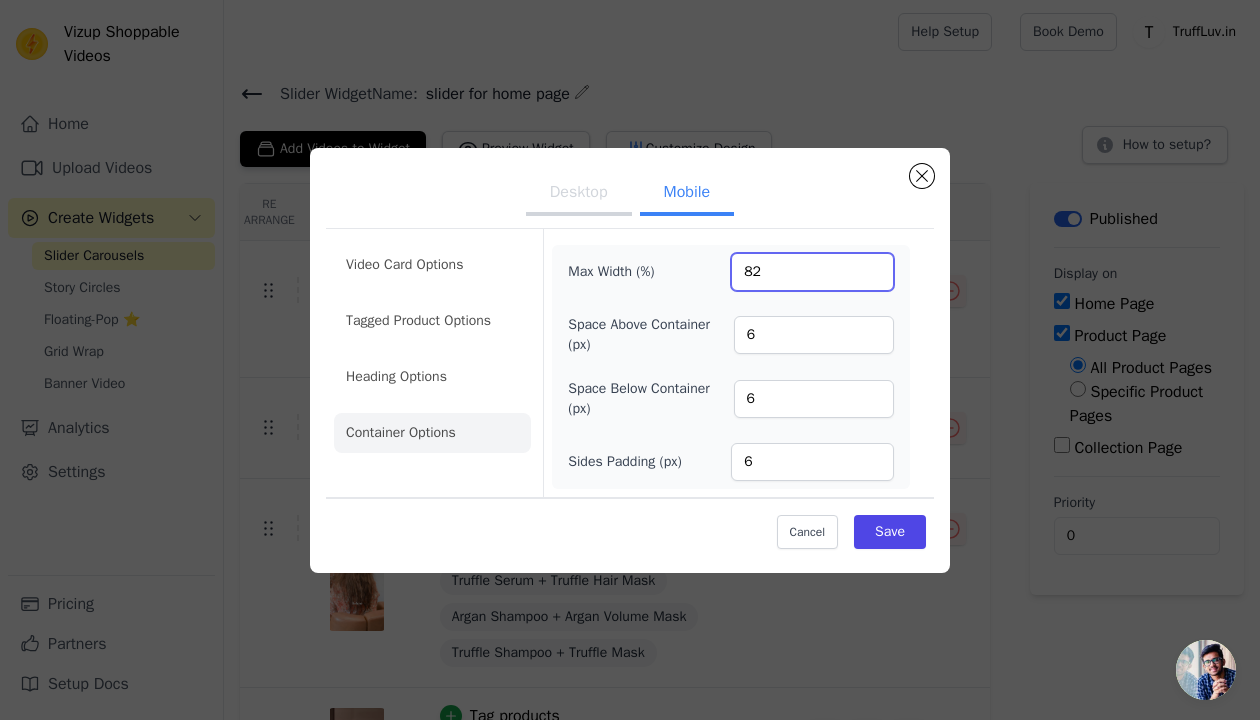 click on "82" at bounding box center (812, 272) 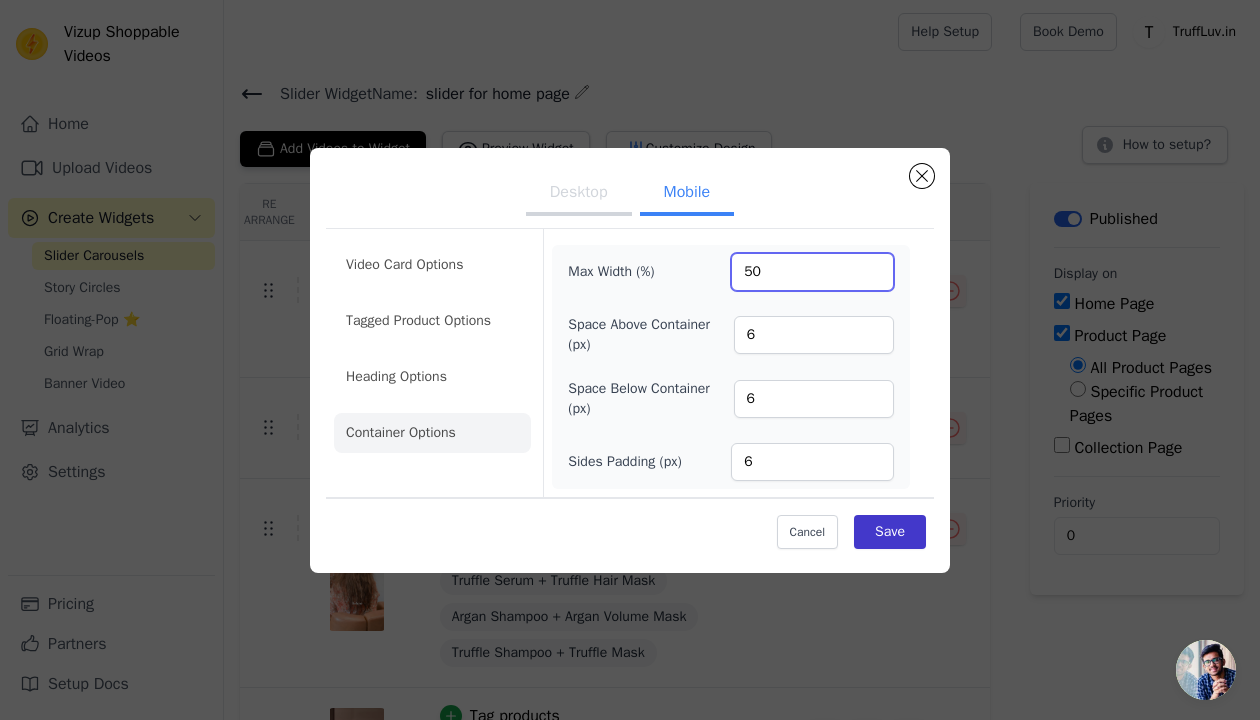 type on "50" 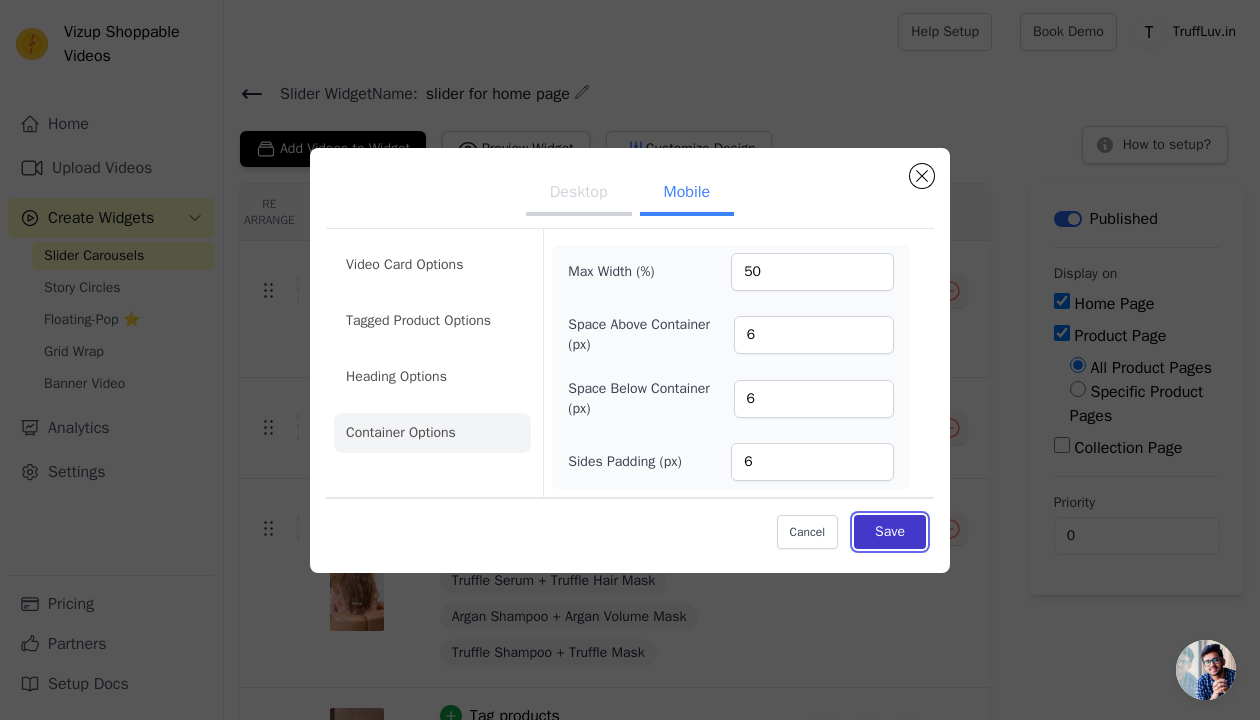 click on "Save" at bounding box center [890, 532] 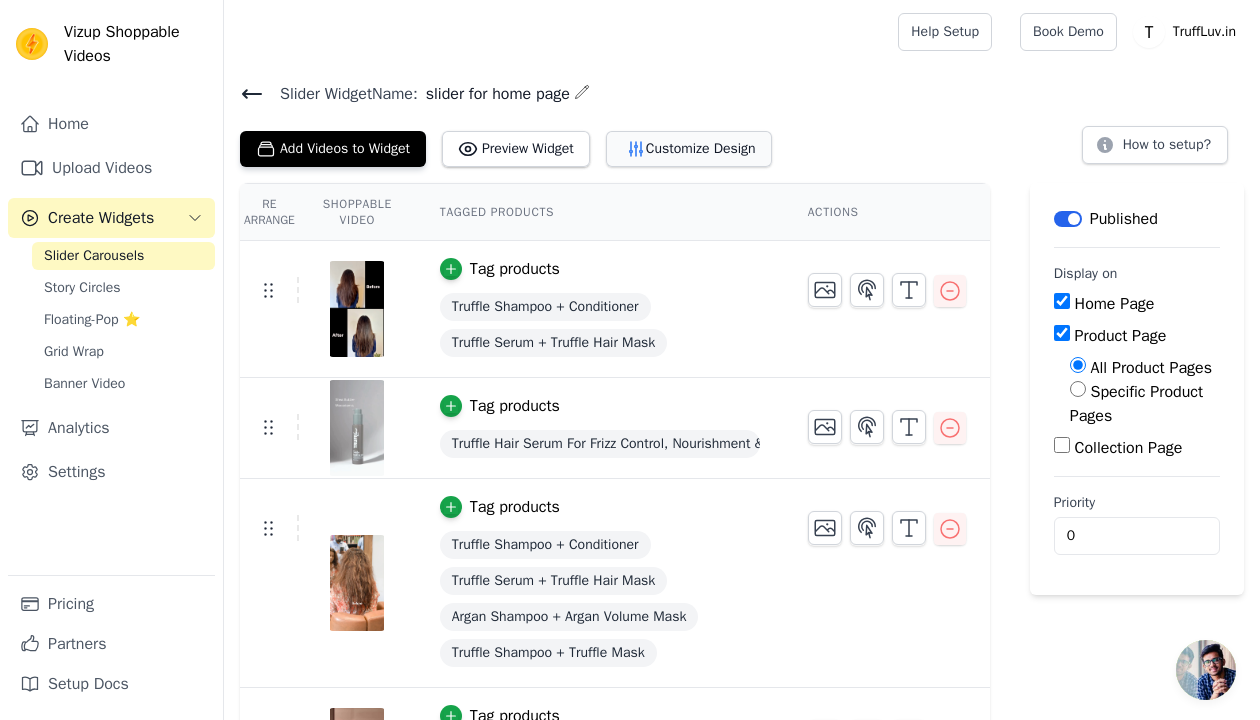 click on "Customize Design" at bounding box center (689, 149) 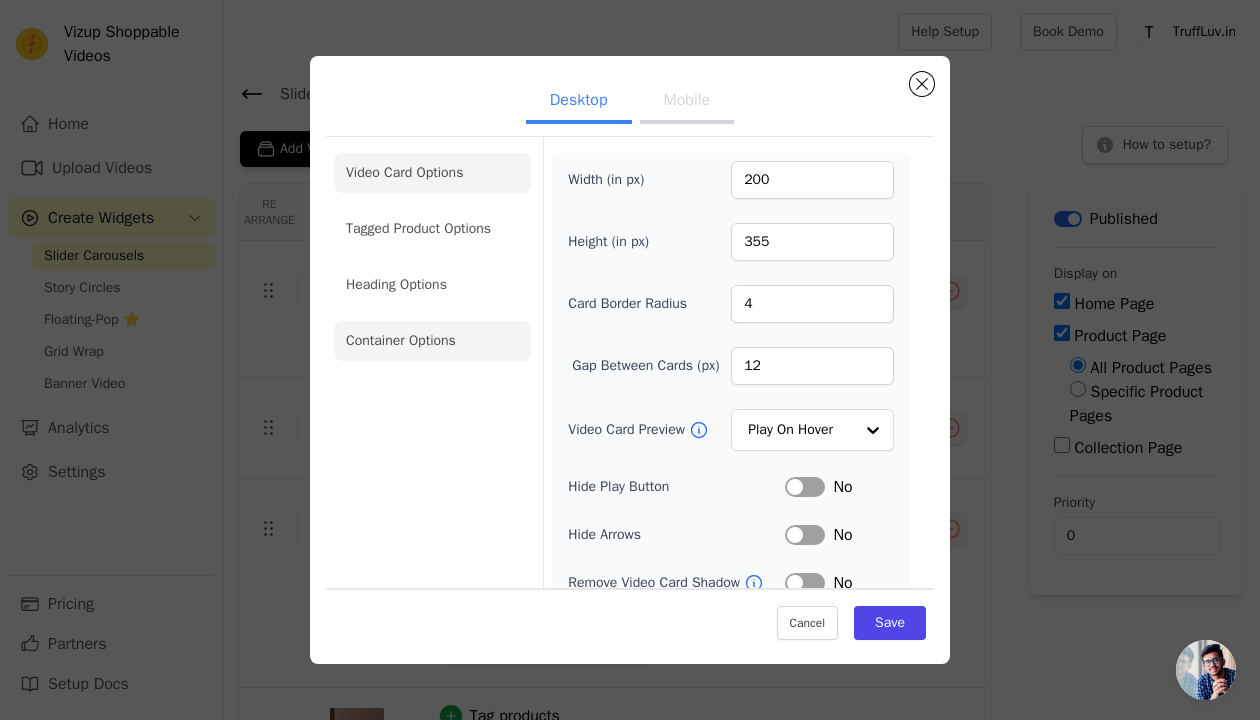 click on "Container Options" 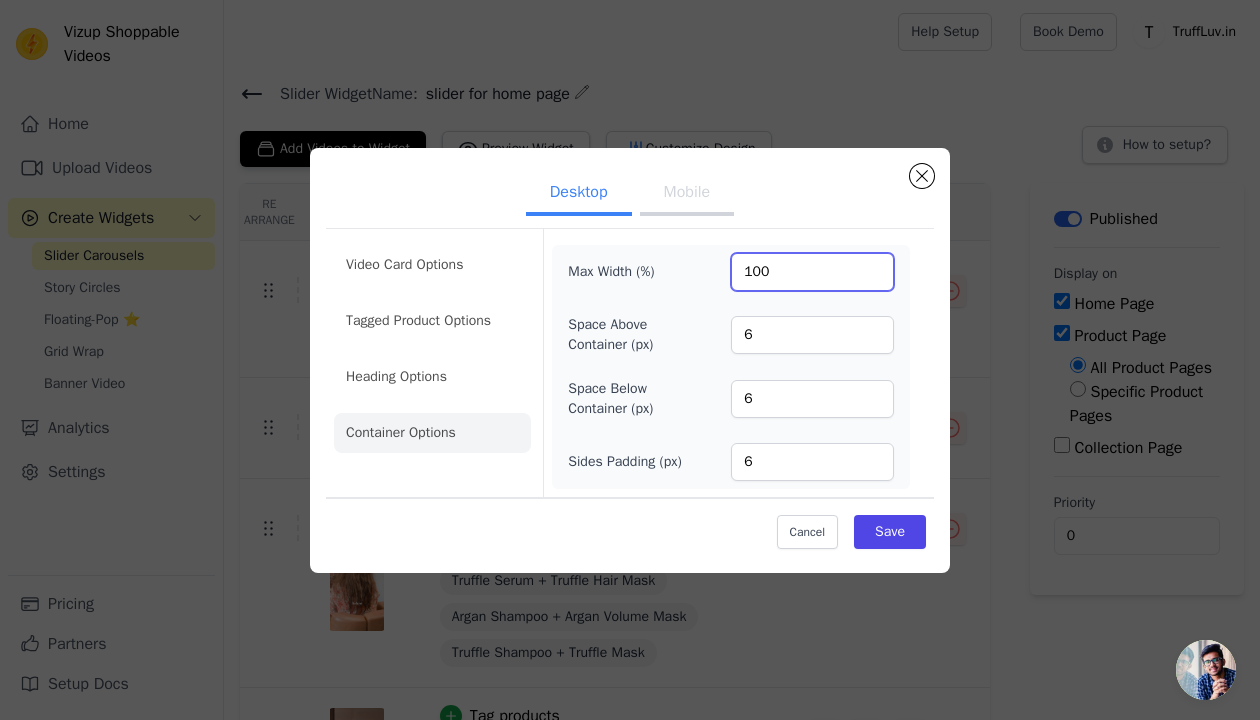 click on "100" at bounding box center [812, 272] 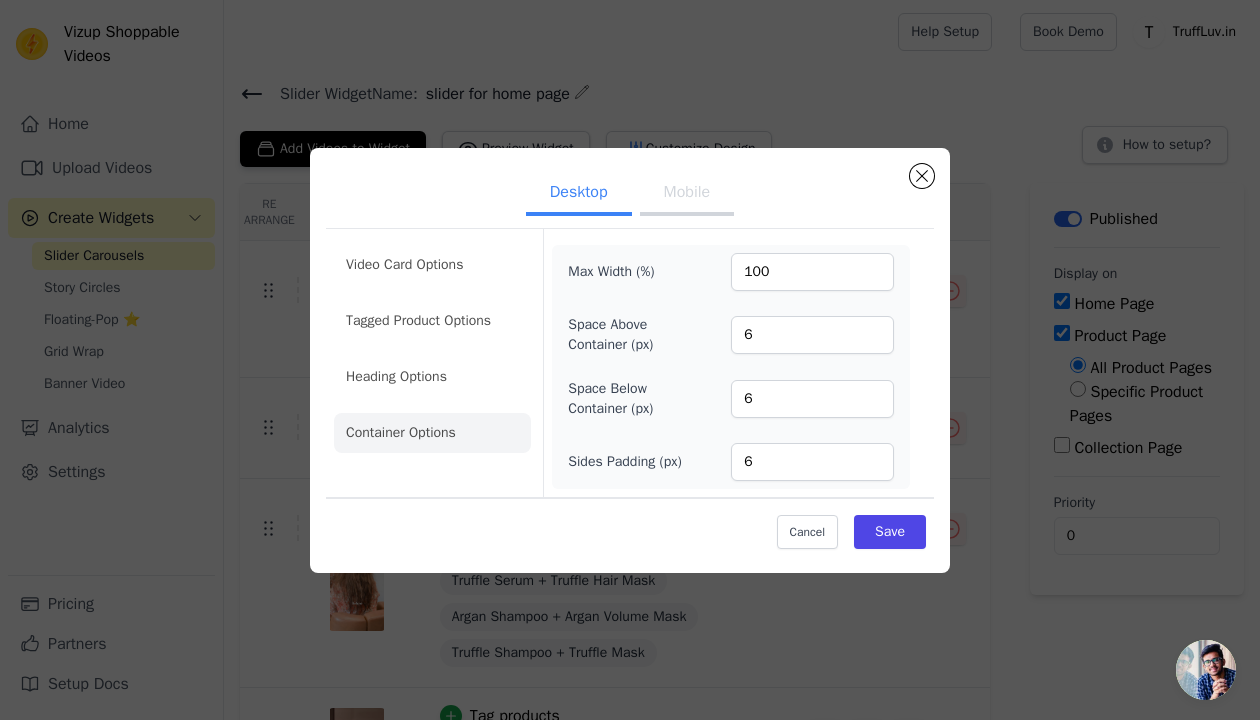 click on "Mobile" at bounding box center (687, 194) 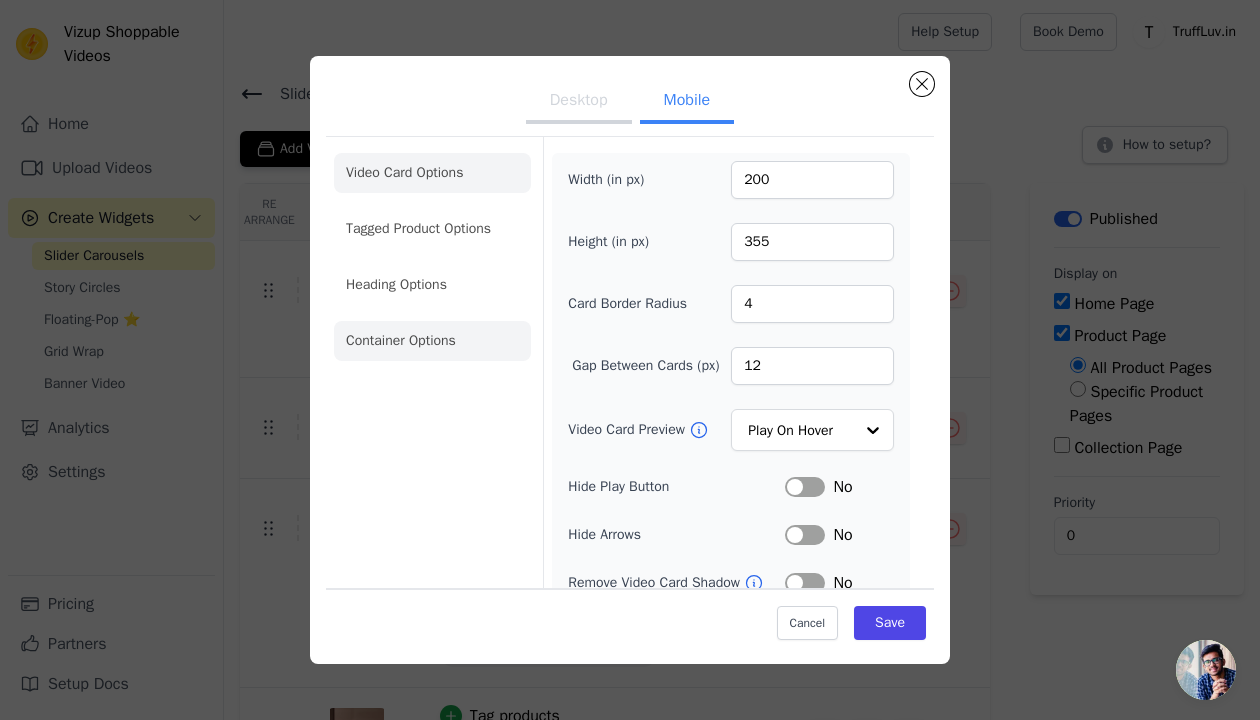 click on "Container Options" 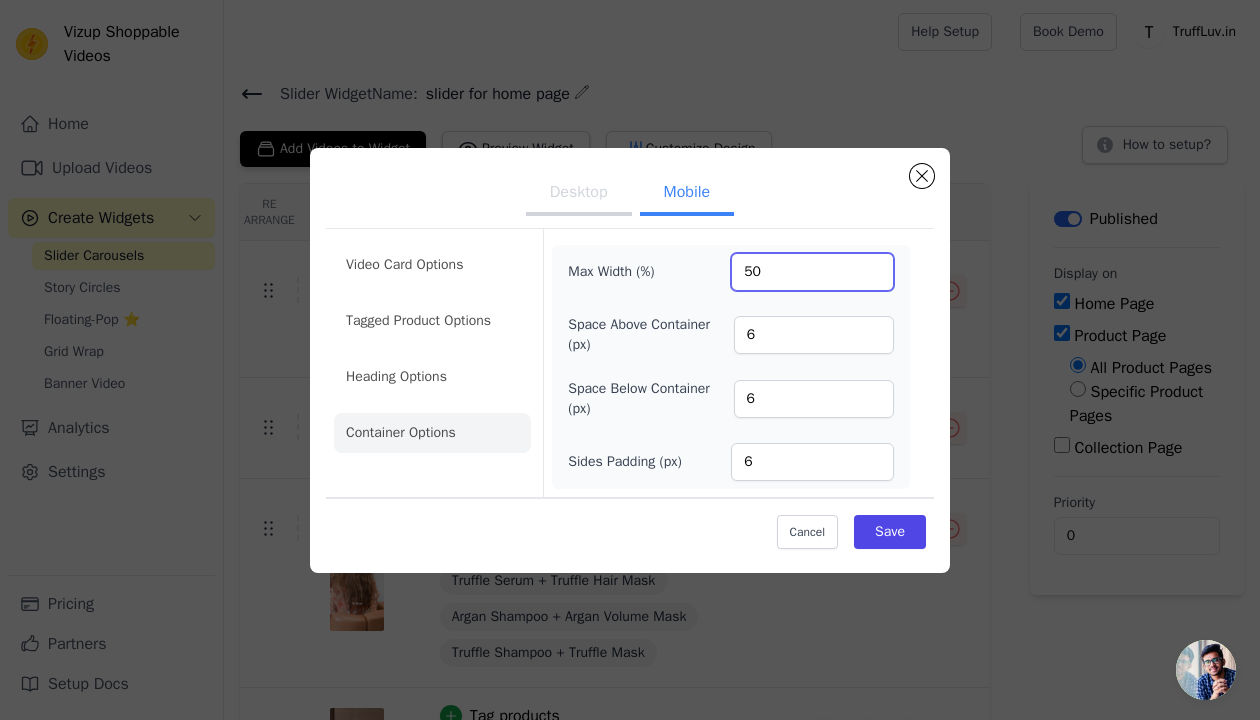 click on "50" at bounding box center [812, 272] 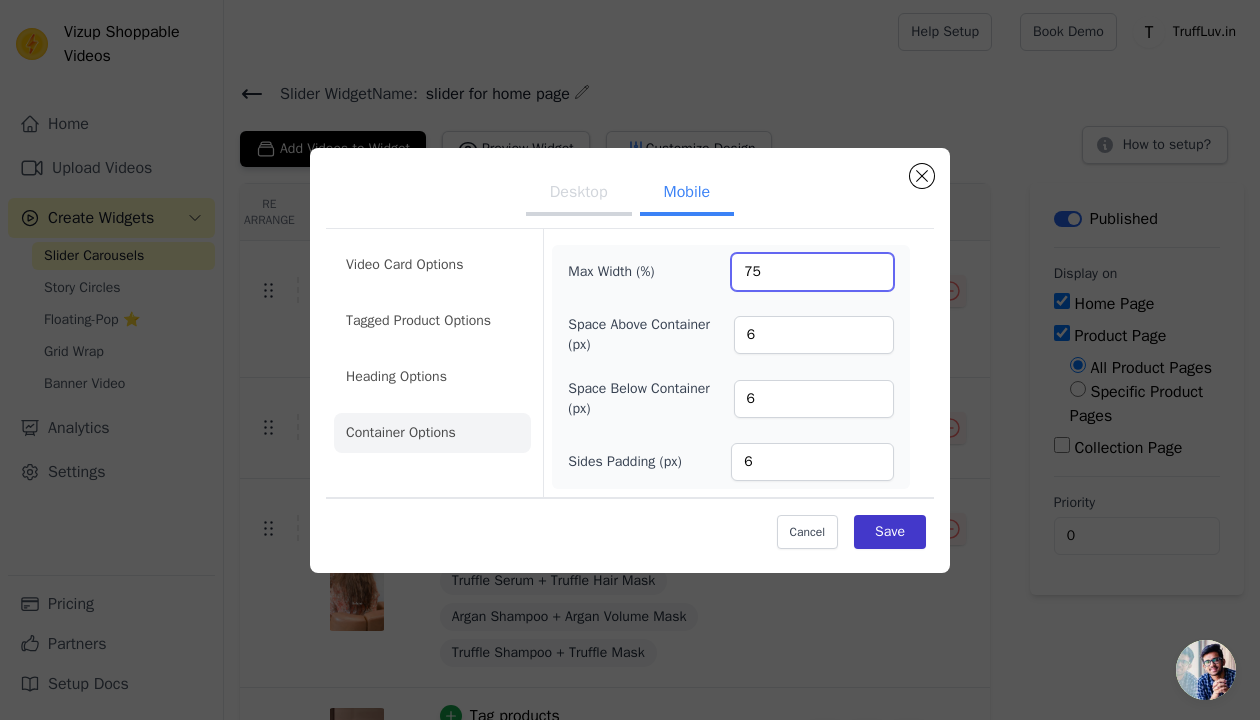 type on "75" 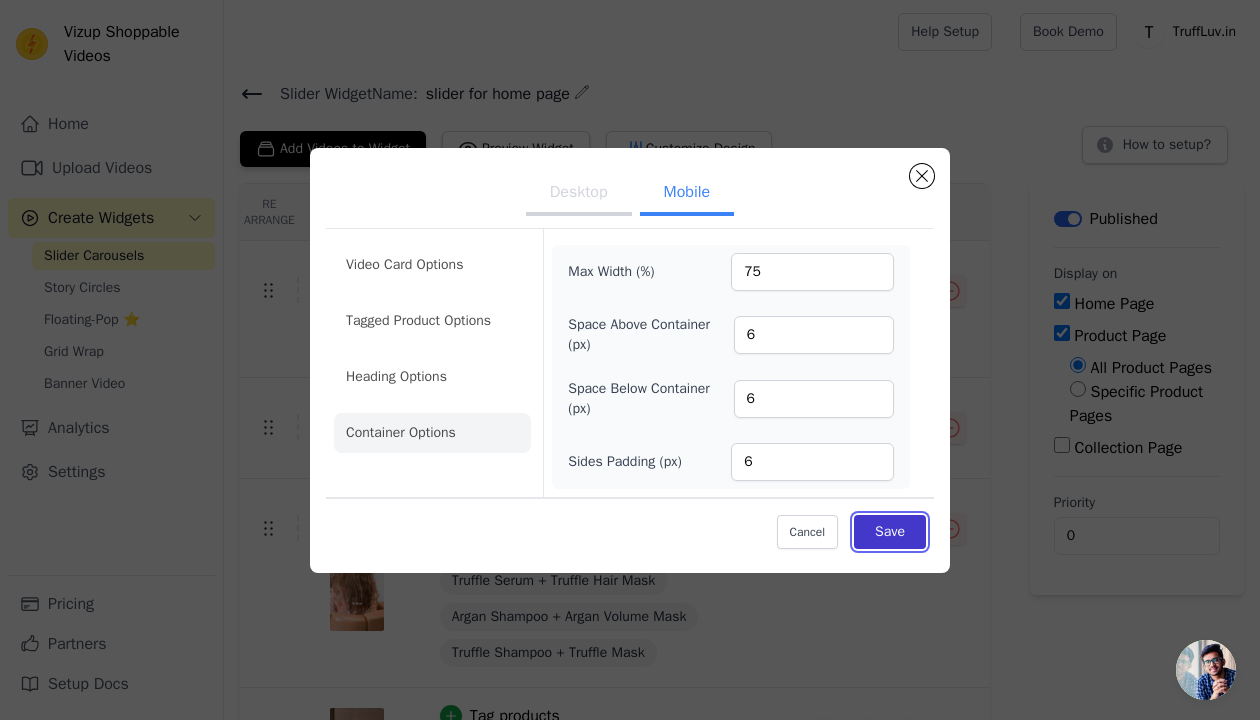 click on "Save" at bounding box center (890, 532) 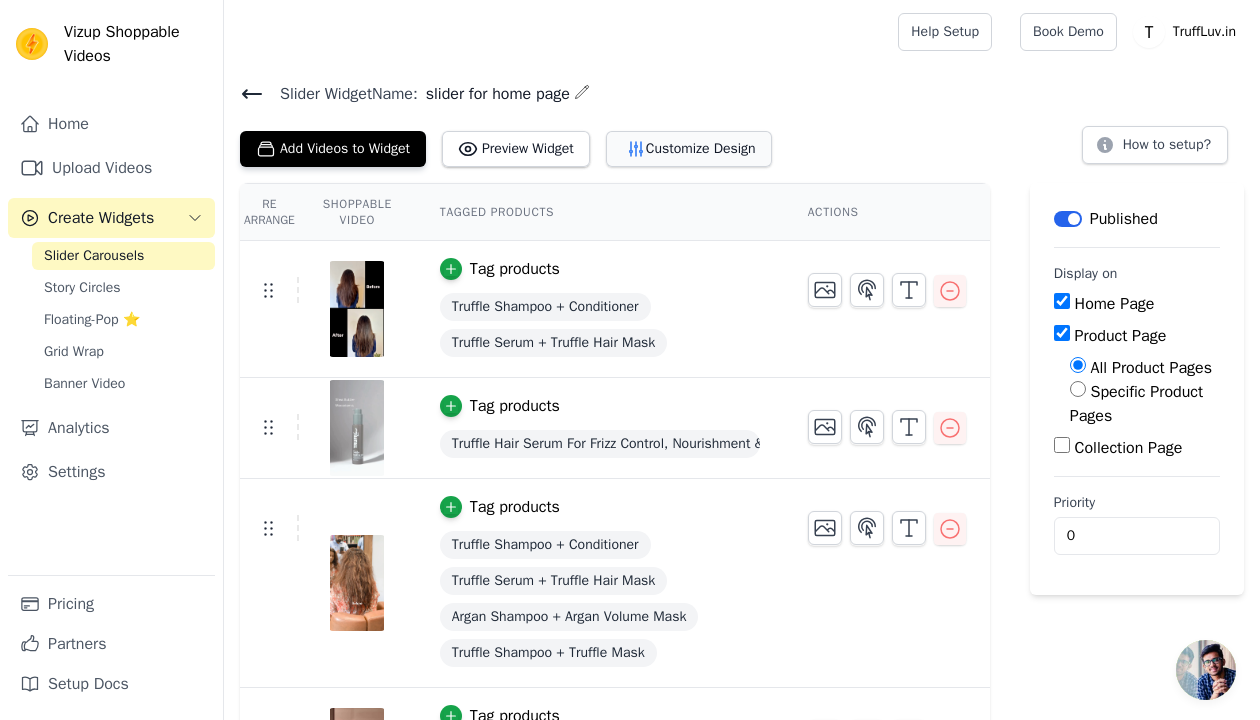 click on "Customize Design" at bounding box center [689, 149] 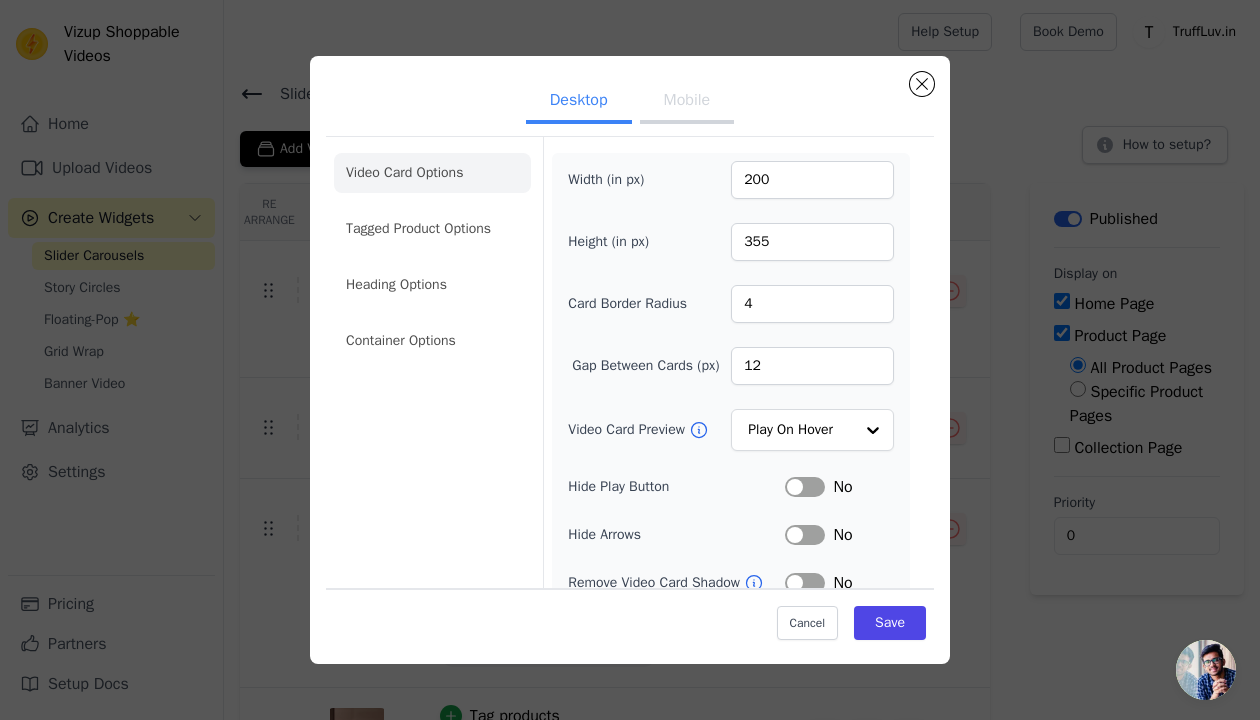 click on "Mobile" at bounding box center (687, 102) 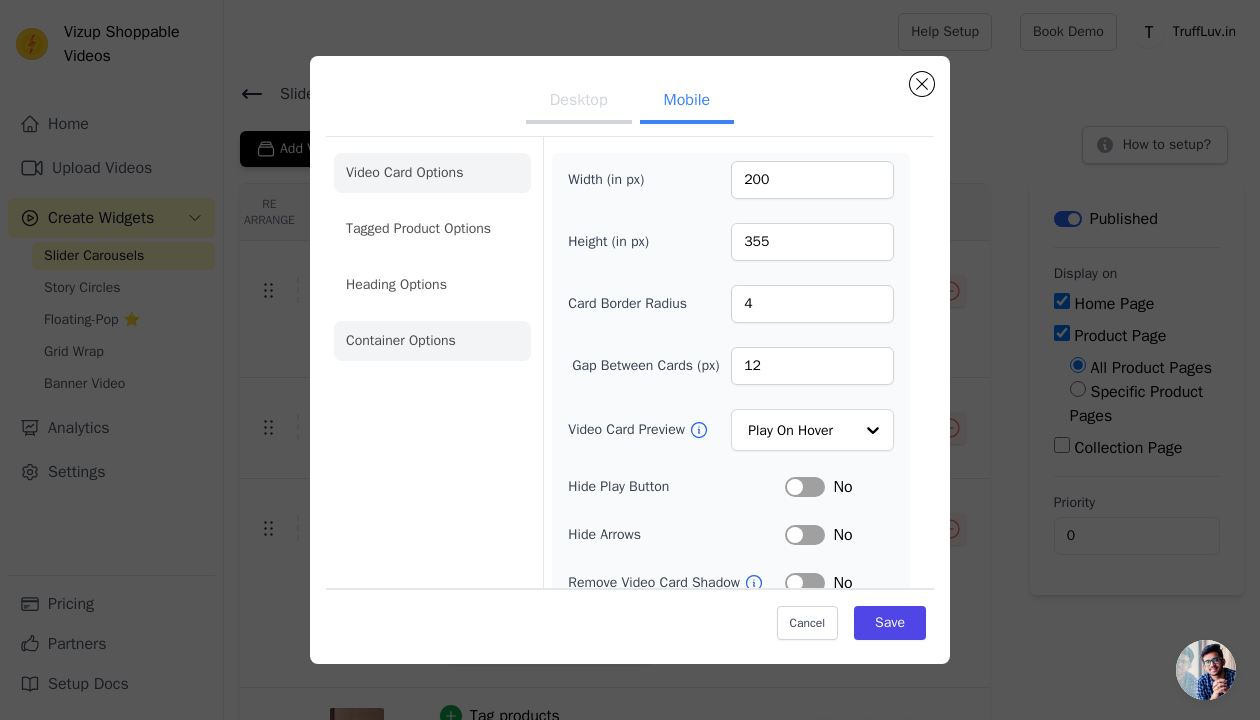 click on "Container Options" 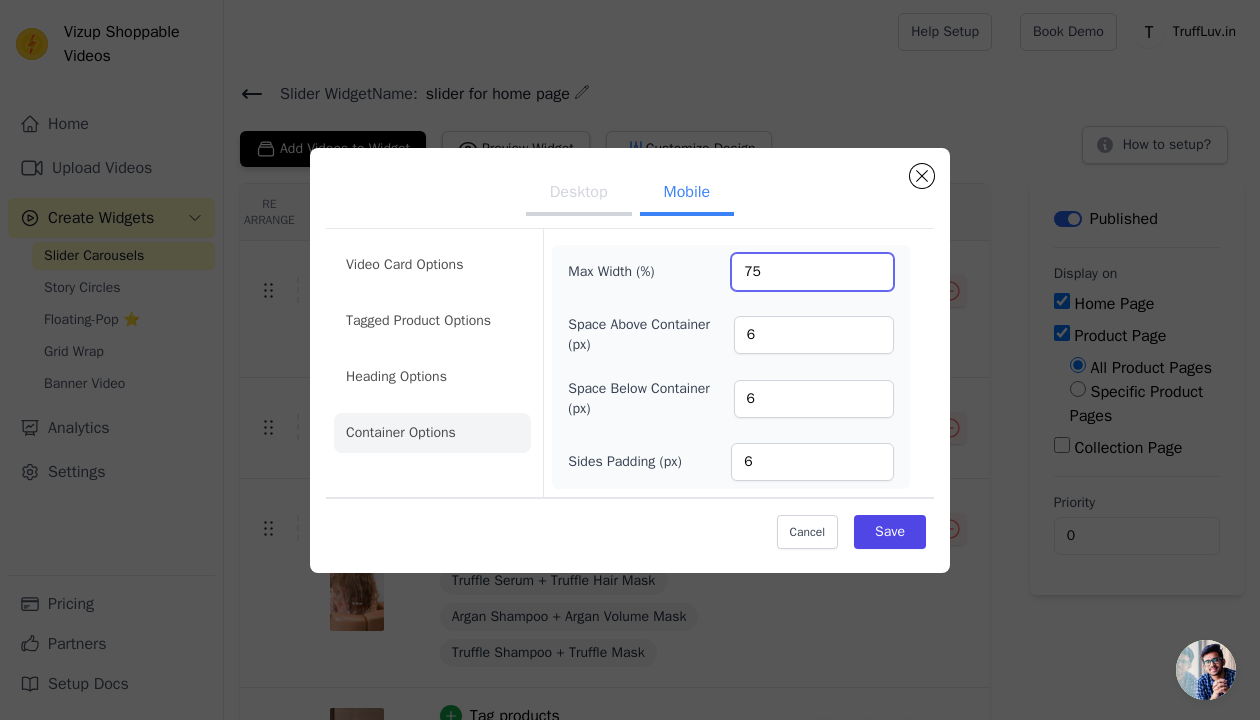 click on "75" at bounding box center (812, 272) 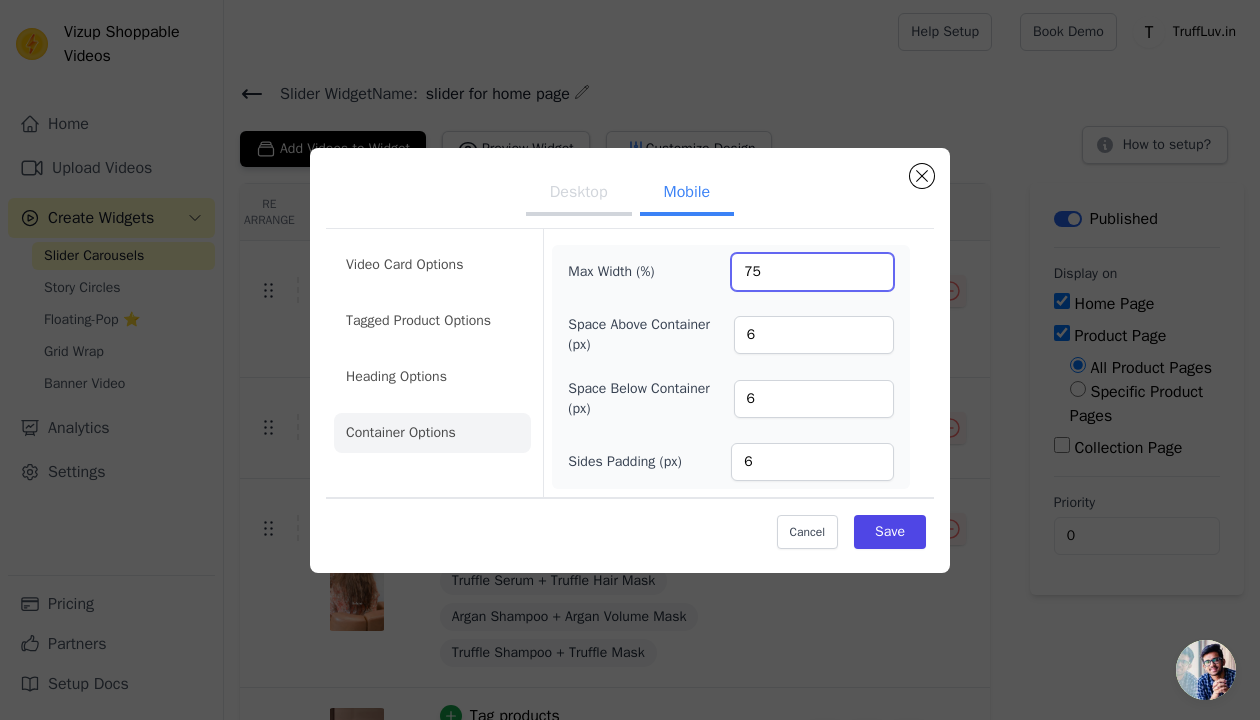 type on "7" 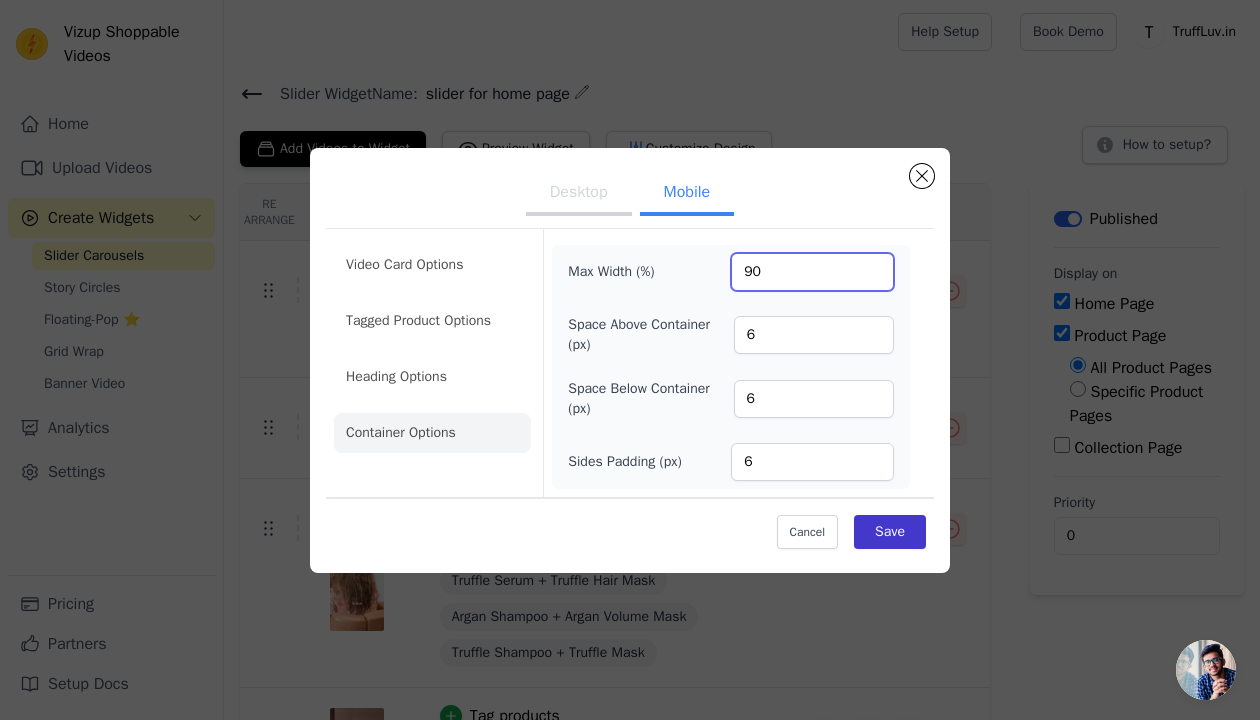 type on "90" 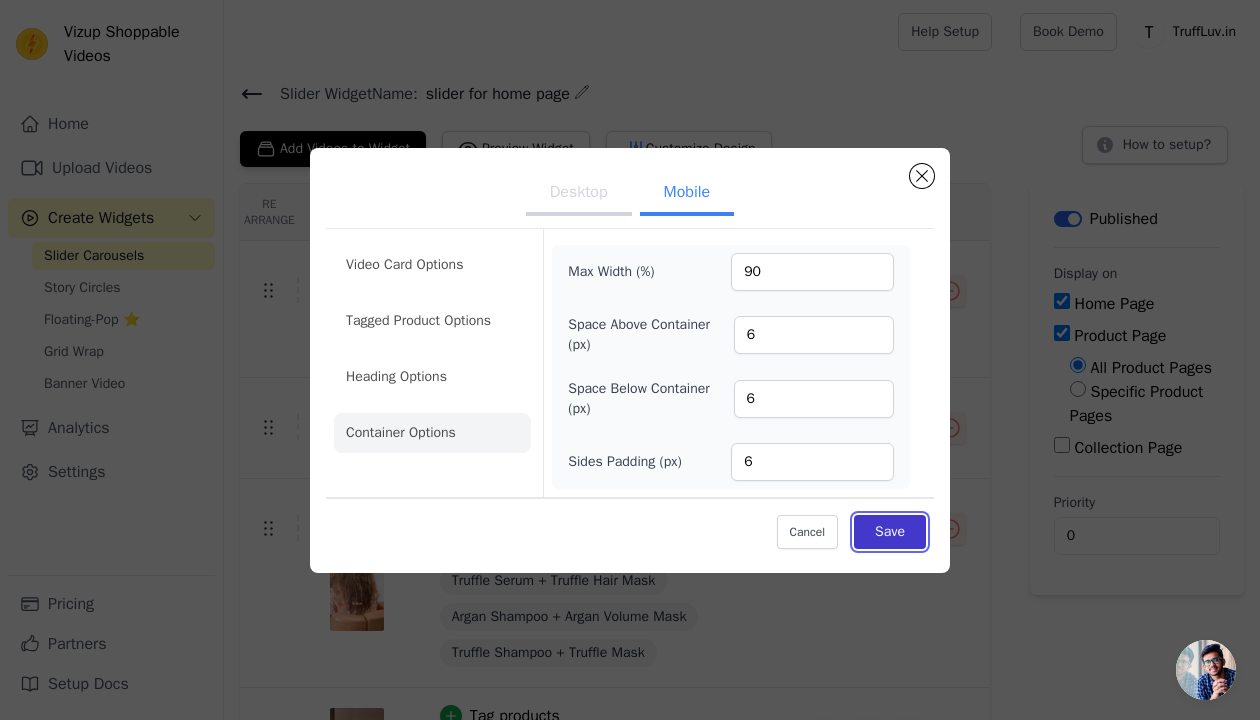 click on "Save" at bounding box center (890, 532) 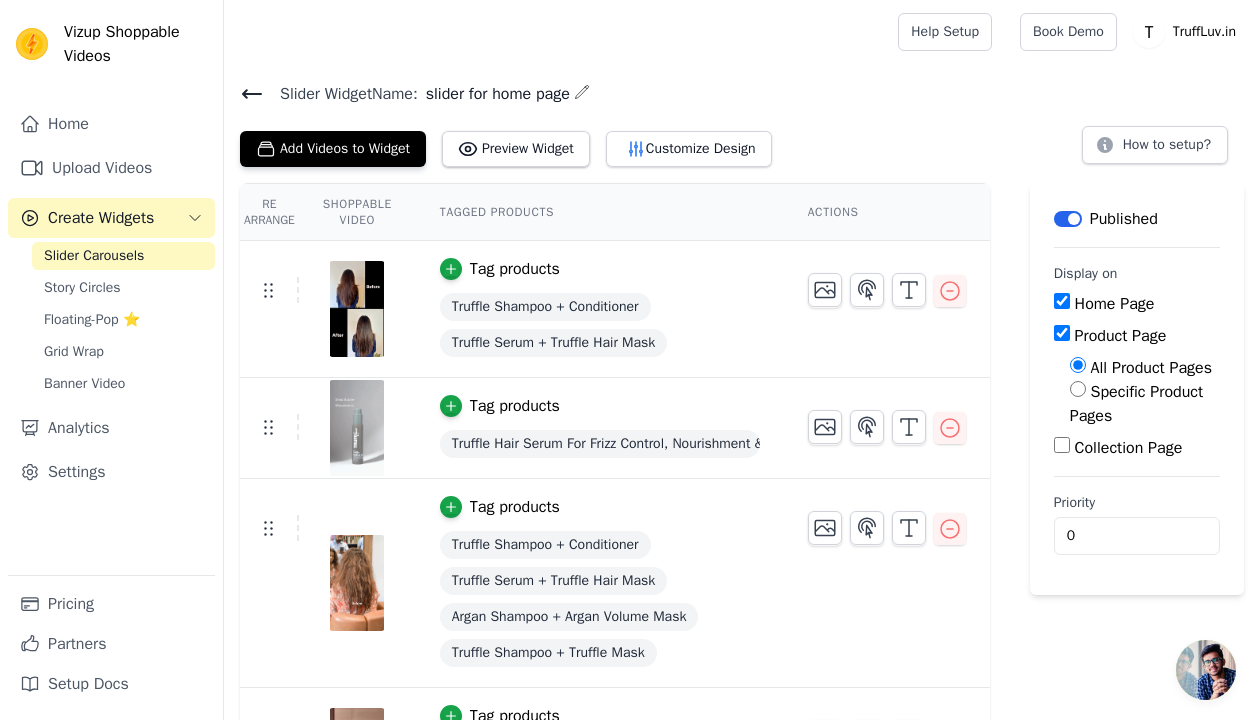 click on "Slider Widget  Name:   slider for home page
Add Videos to Widget
Preview Widget       Customize Design
How to setup?         Re Arrange   Shoppable Video   Tagged Products   Actions             Tag products   Truffle Shampoo + Conditioner   Truffle Serum + Truffle Hair Mask                             Tag products   Truffle Hair Serum For Frizz Control, Nourishment & Heat Protection                             Tag products   Truffle Shampoo + Conditioner   Truffle Serum + Truffle Hair Mask   Argan Shampoo + Argan Volume Mask   Truffle Shampoo + Truffle Mask                             Tag products   Truffle Shampoo + Conditioner   Truffle Hair Mask For Scalp Nourishment & pH Balance                             Tag products   Truffle Shampoo + Conditioner   Argan Oil Volume Hair Mask For Enhanced Volume                             Tag products   Truffle Shampoo + Conditioner   Truffle Hair Serum For Frizz Control, Nourishment & Heat Protection" at bounding box center [742, 916] 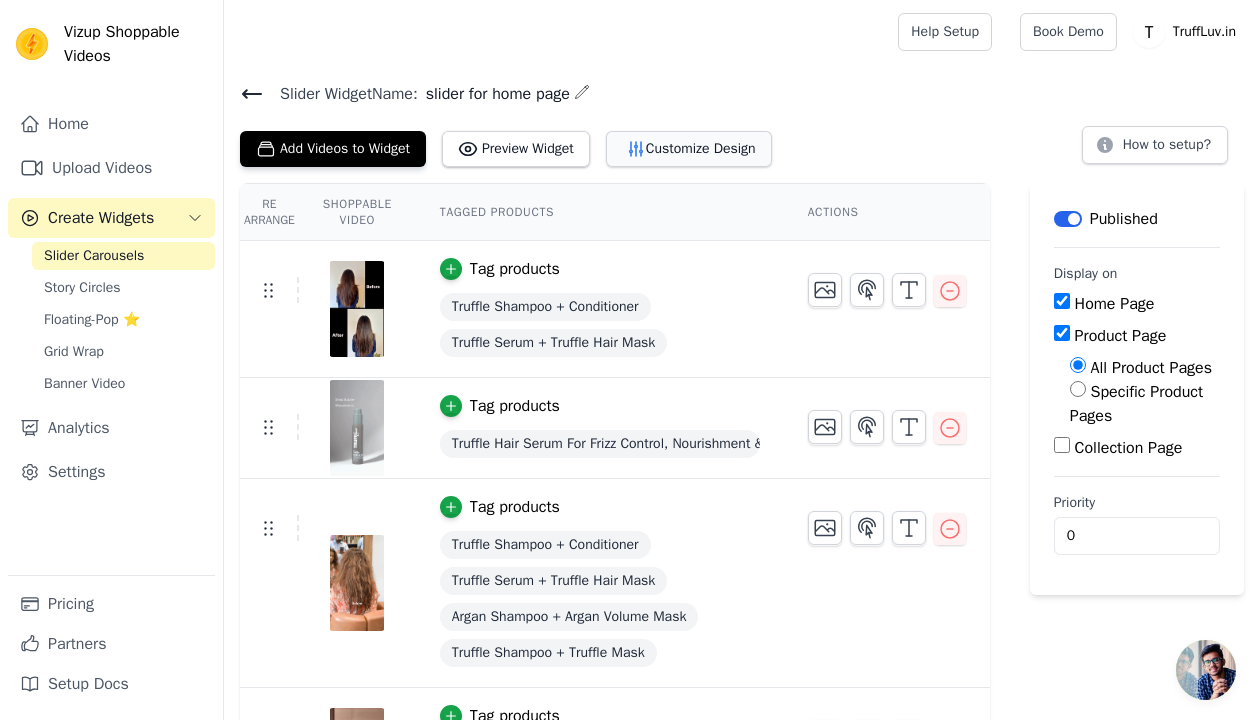 click on "Customize Design" at bounding box center [689, 149] 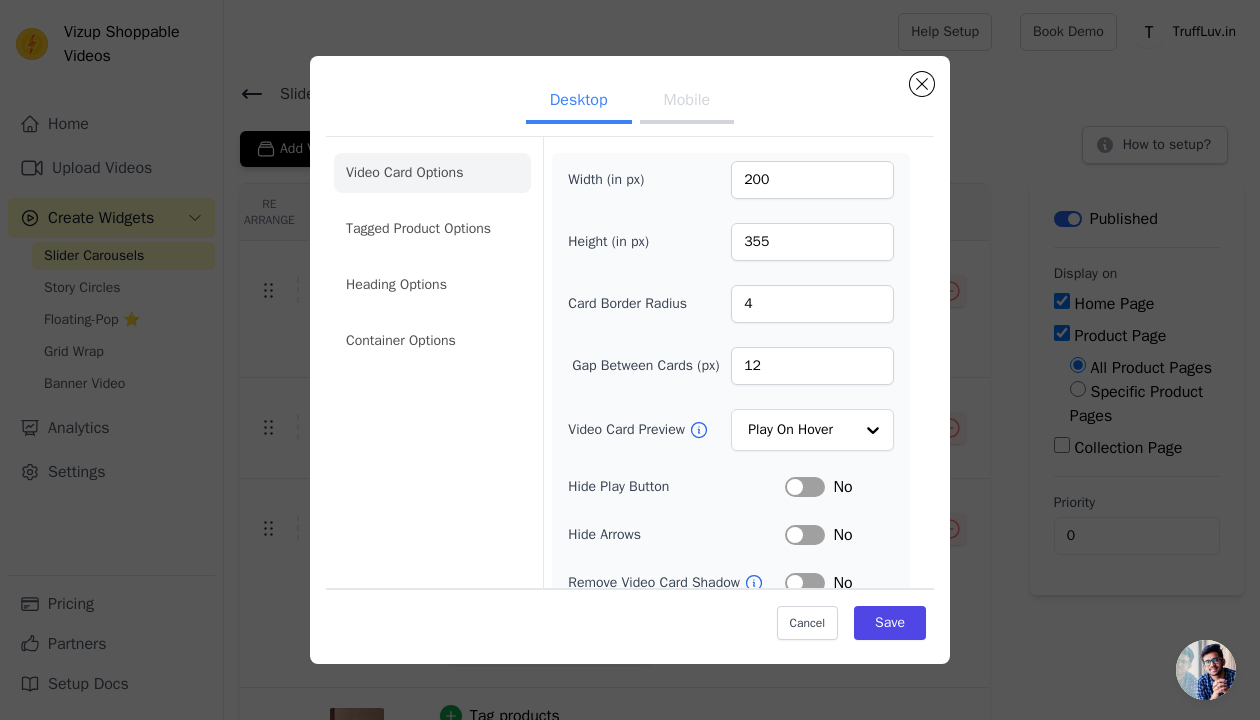 click on "Mobile" at bounding box center [687, 102] 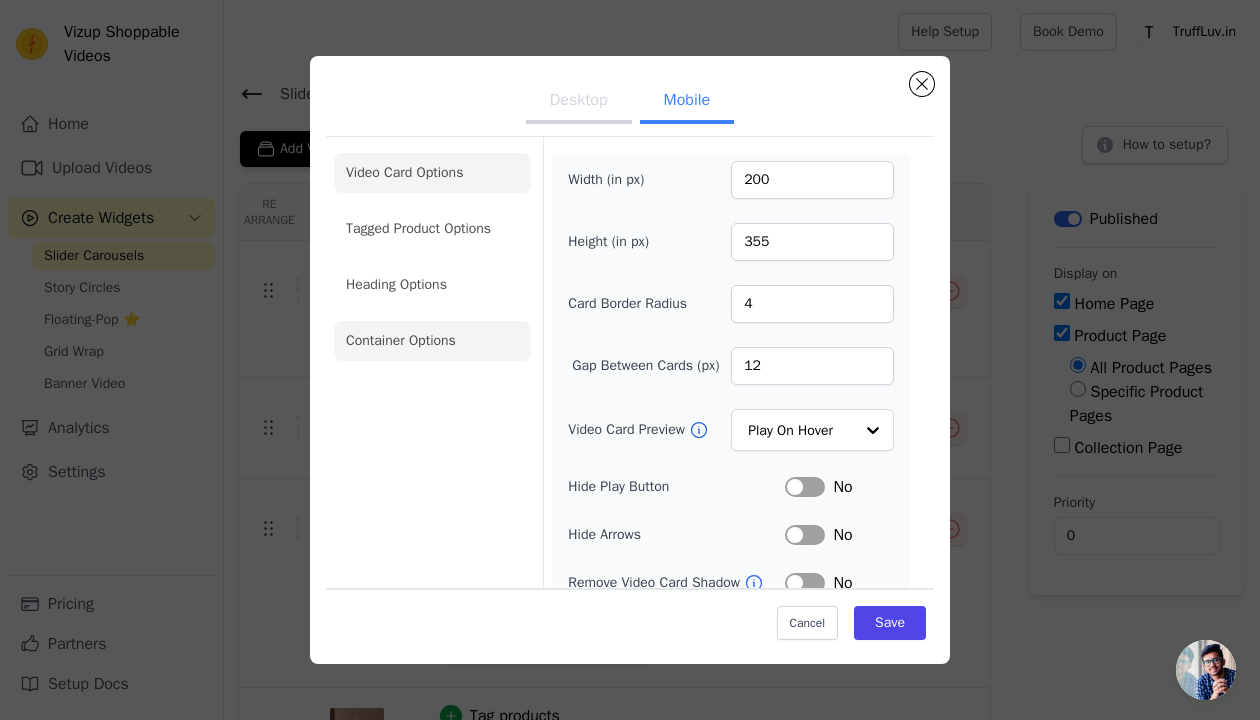 click on "Container Options" 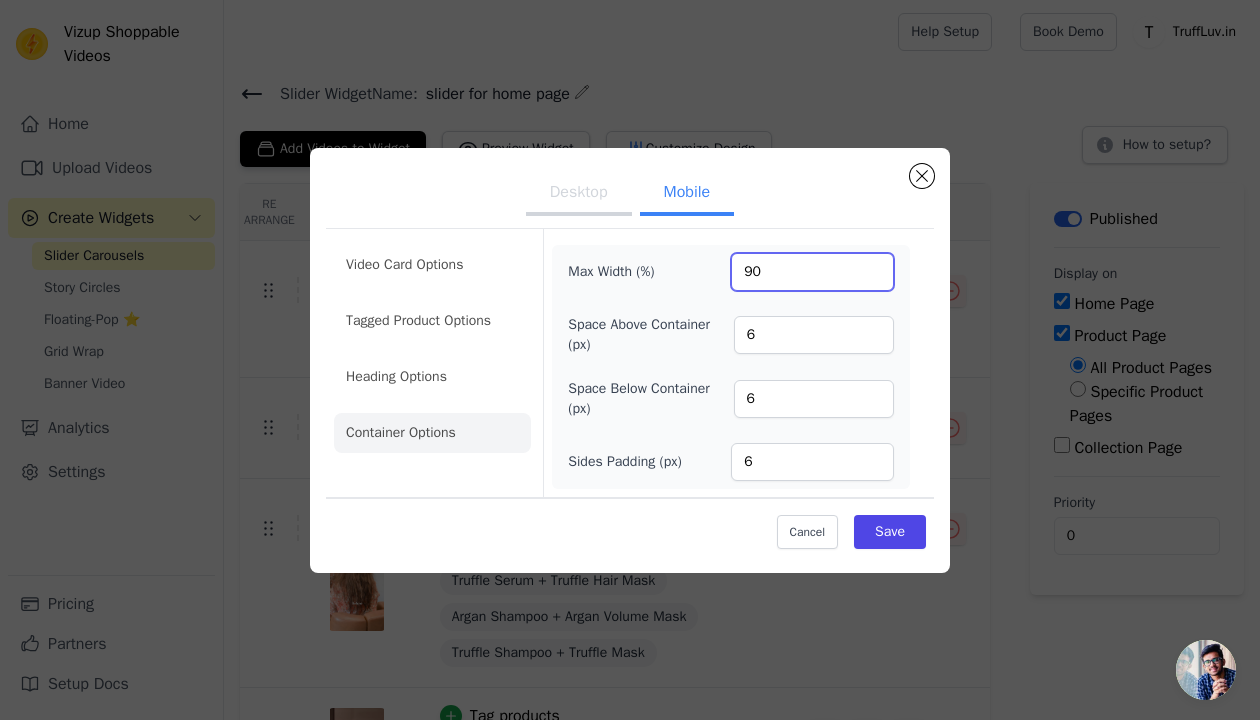 click on "90" at bounding box center (812, 272) 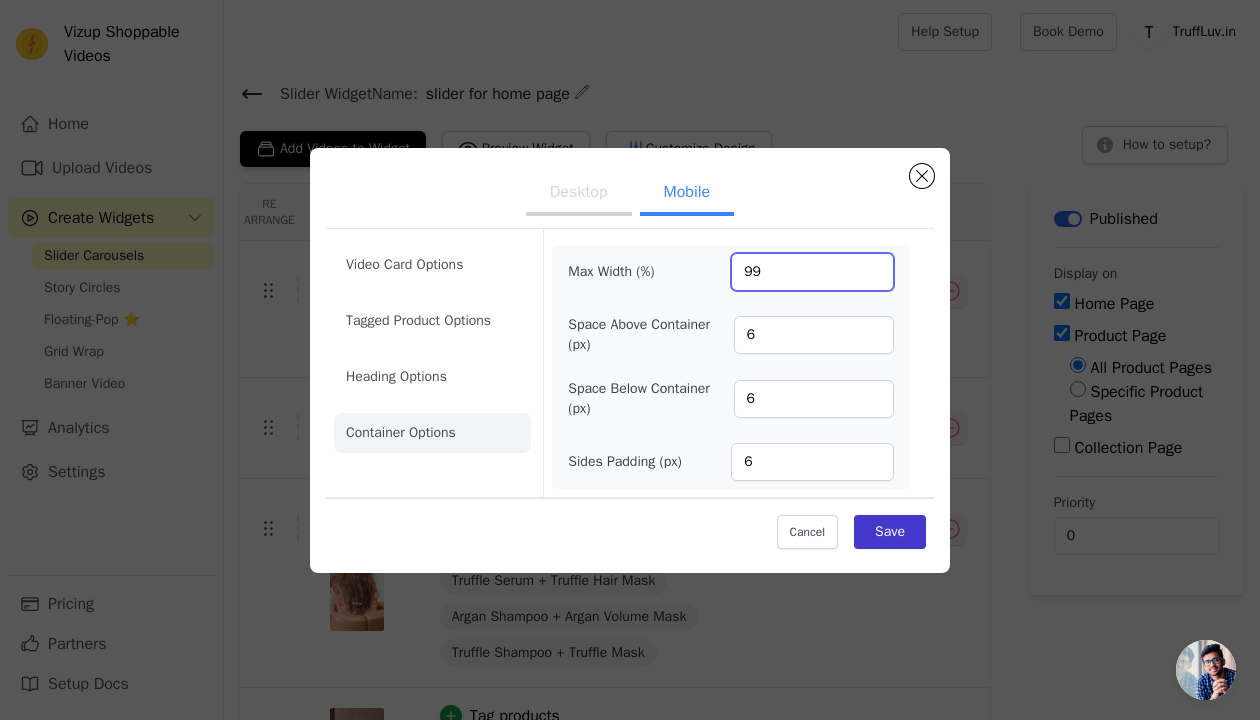 type on "99" 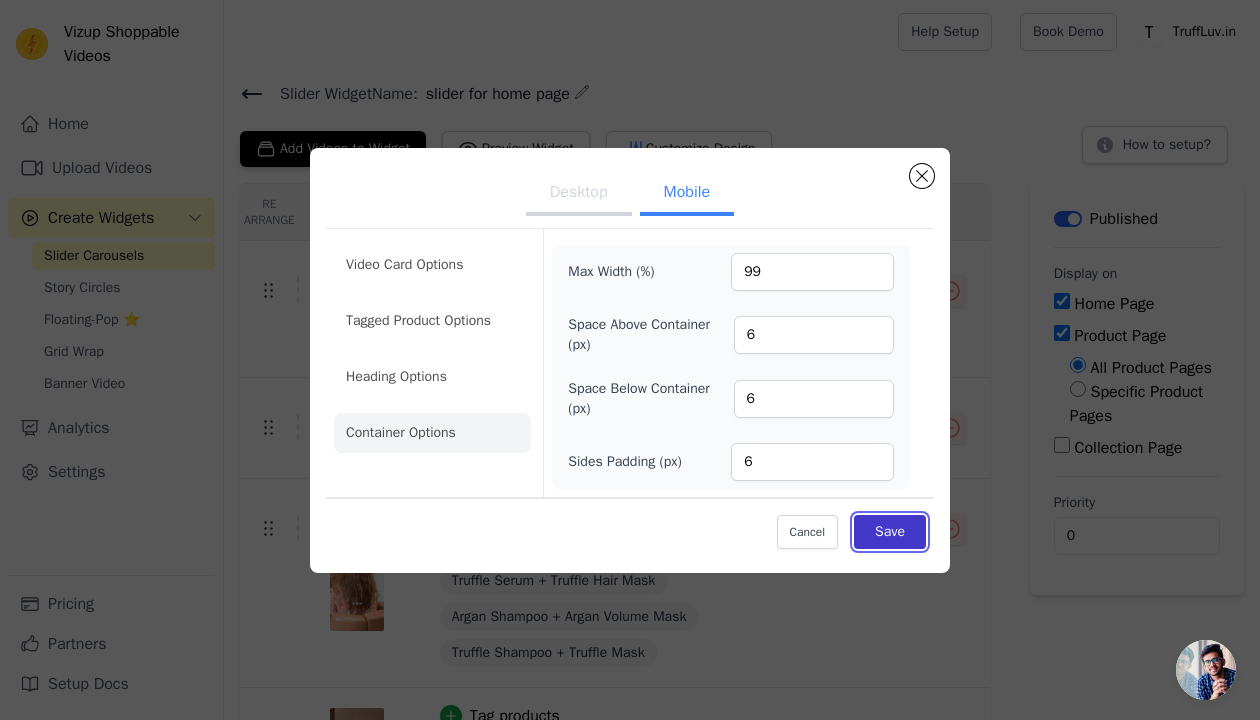 click on "Save" at bounding box center [890, 532] 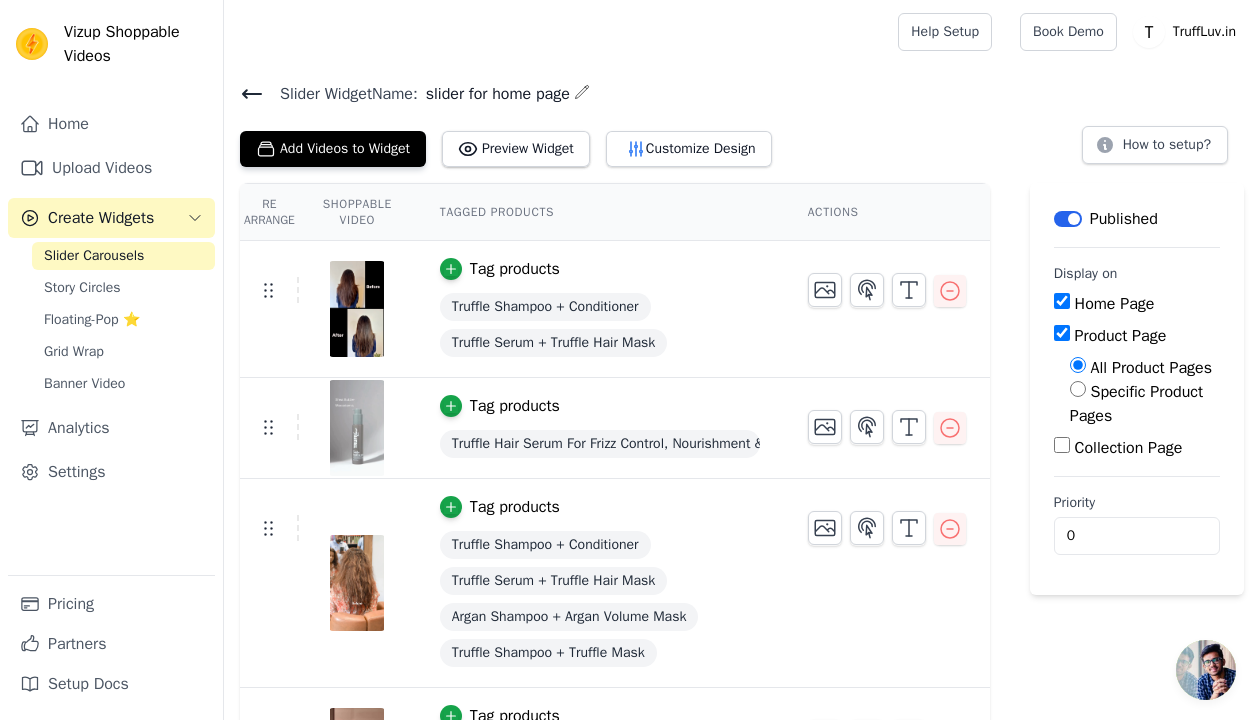 click on "Slider Widget  Name:   slider for home page
Add Videos to Widget
Preview Widget       Customize Design
How to setup?         Re Arrange   Shoppable Video   Tagged Products   Actions             Tag products   Truffle Shampoo + Conditioner   Truffle Serum + Truffle Hair Mask                             Tag products   Truffle Hair Serum For Frizz Control, Nourishment & Heat Protection                             Tag products   Truffle Shampoo + Conditioner   Truffle Serum + Truffle Hair Mask   Argan Shampoo + Argan Volume Mask   Truffle Shampoo + Truffle Mask                             Tag products   Truffle Shampoo + Conditioner   Truffle Hair Mask For Scalp Nourishment & pH Balance                             Tag products   Truffle Shampoo + Conditioner   Argan Oil Volume Hair Mask For Enhanced Volume                             Tag products   Truffle Shampoo + Conditioner   Truffle Hair Serum For Frizz Control, Nourishment & Heat Protection" at bounding box center [742, 916] 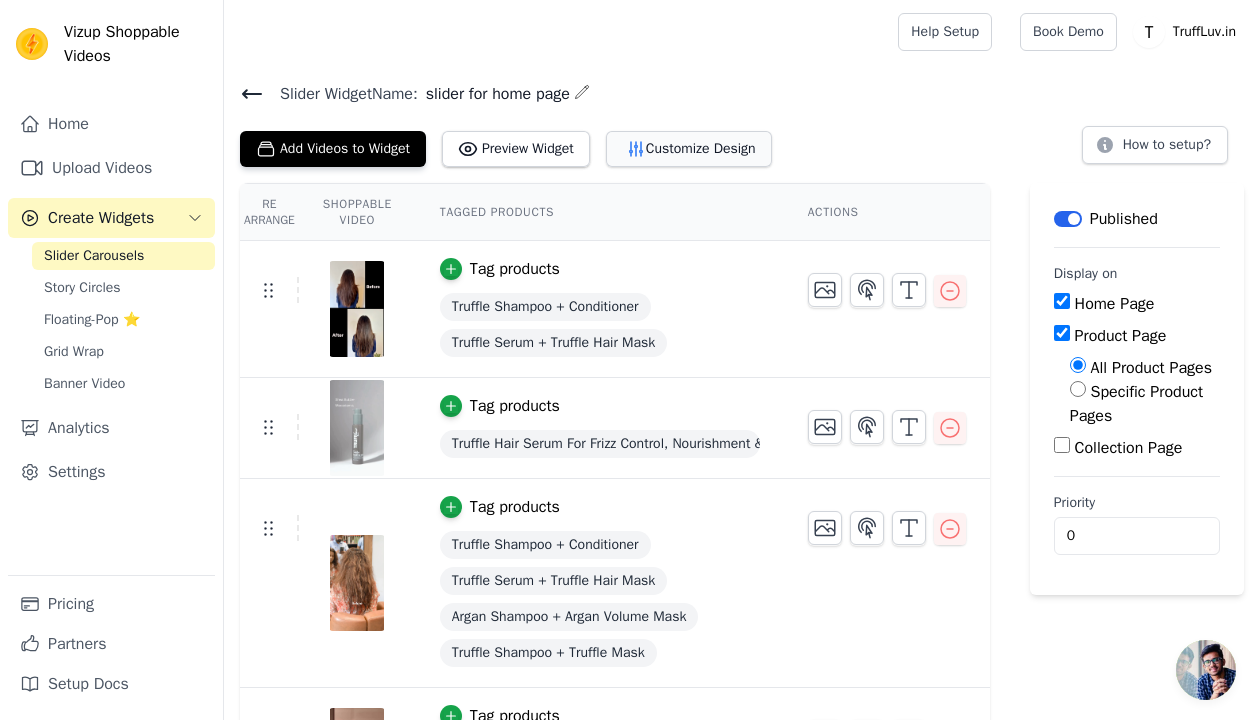 click on "Customize Design" at bounding box center [689, 149] 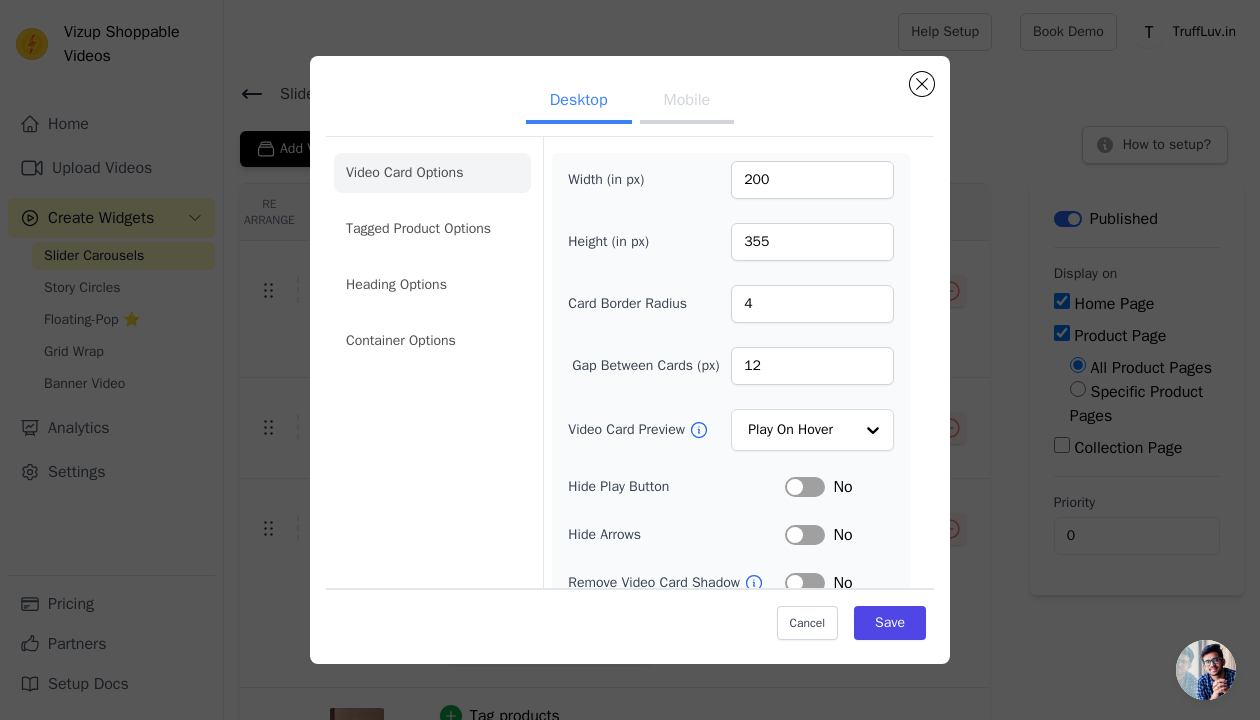 click on "Desktop Mobile" at bounding box center (630, 102) 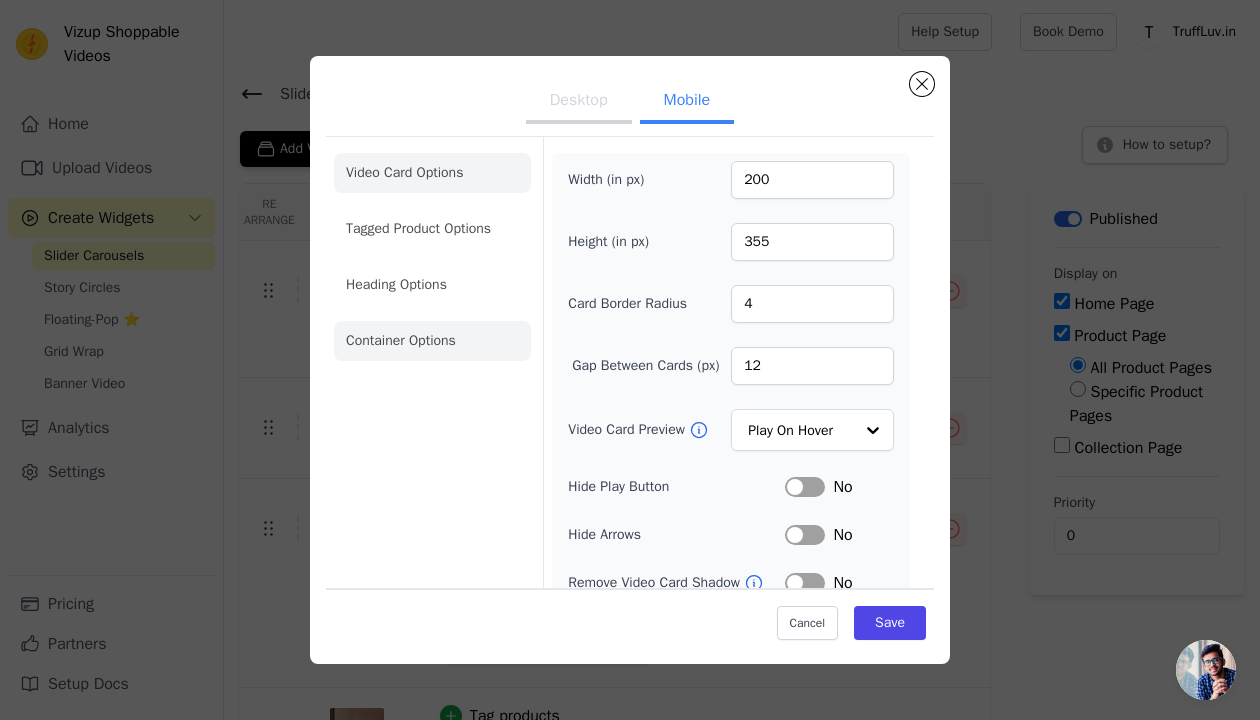 click on "Container Options" 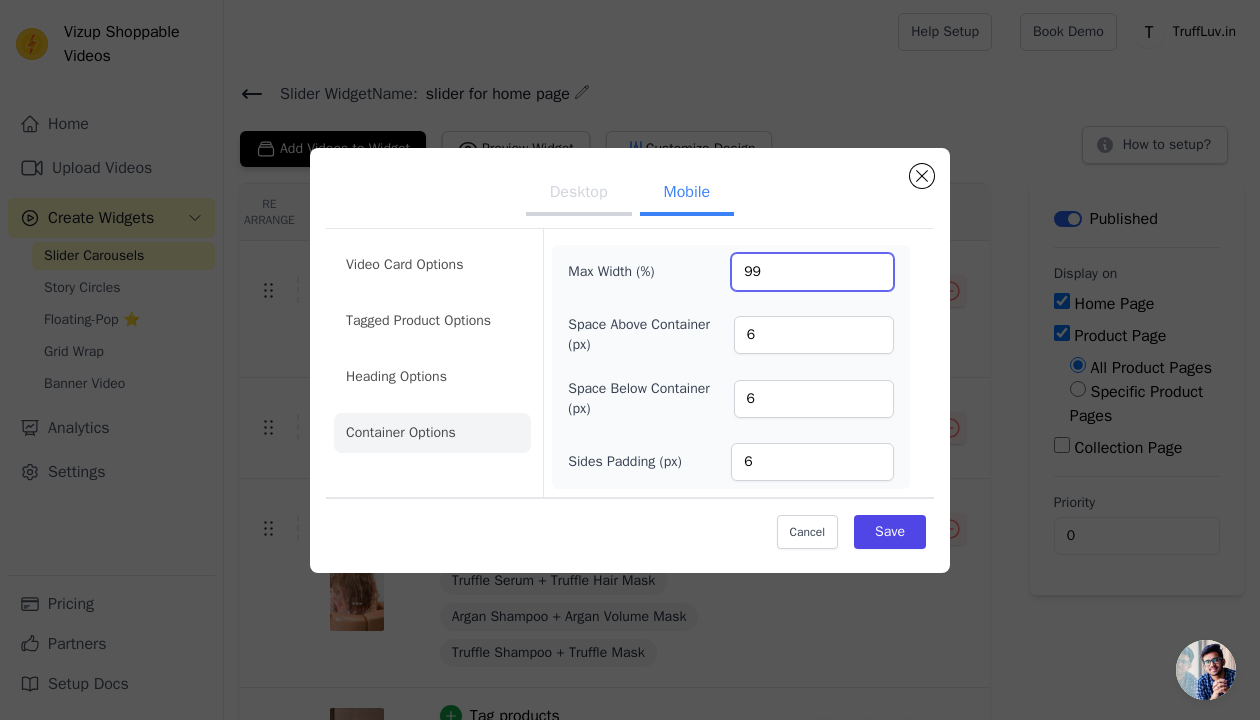 click on "99" at bounding box center [812, 272] 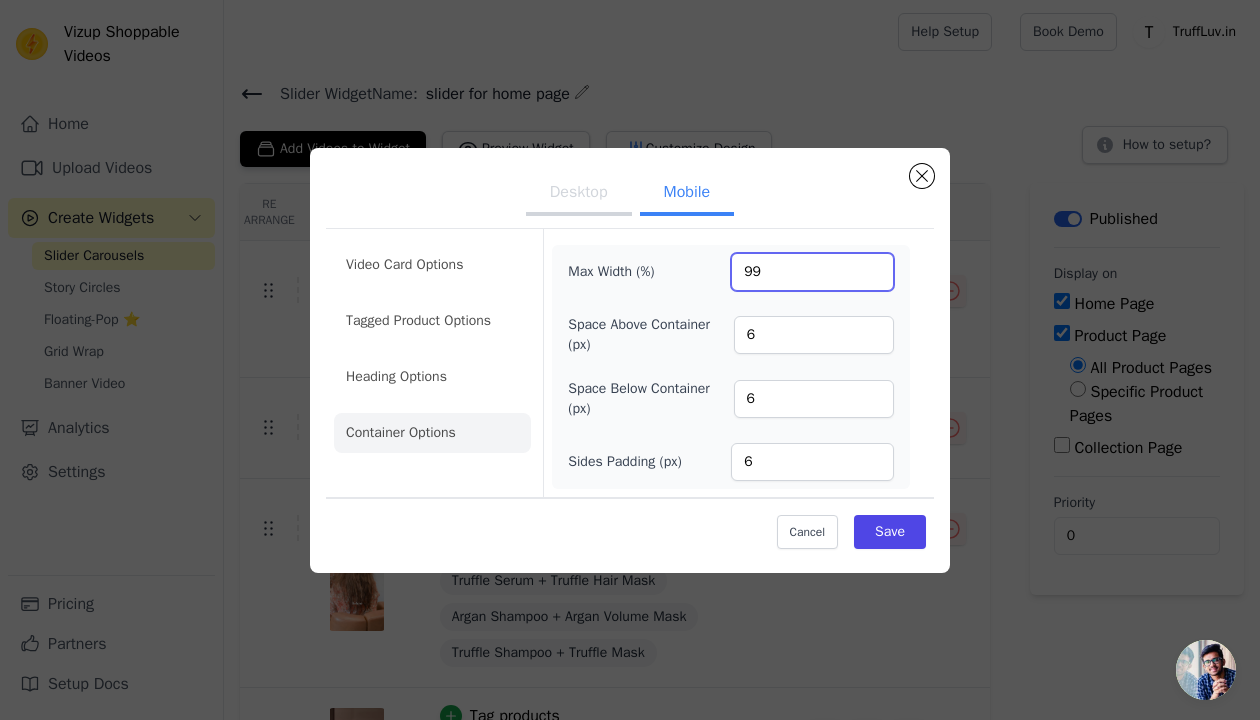 type on "9" 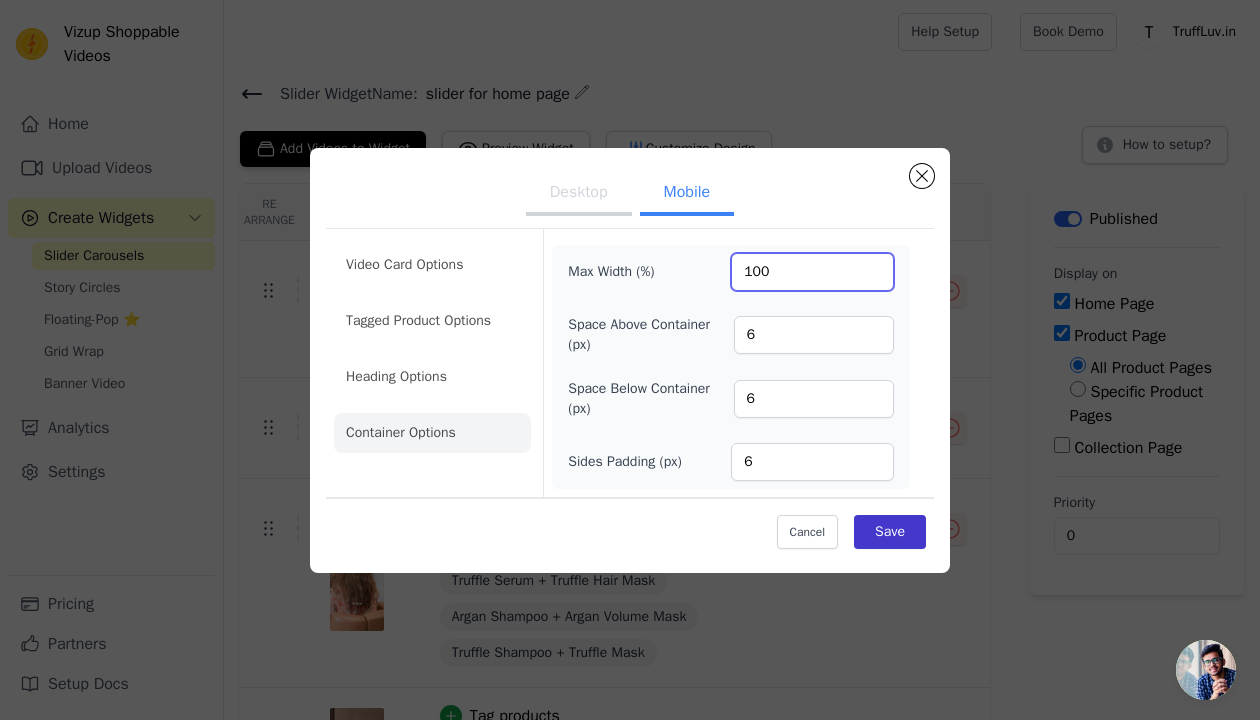 type on "100" 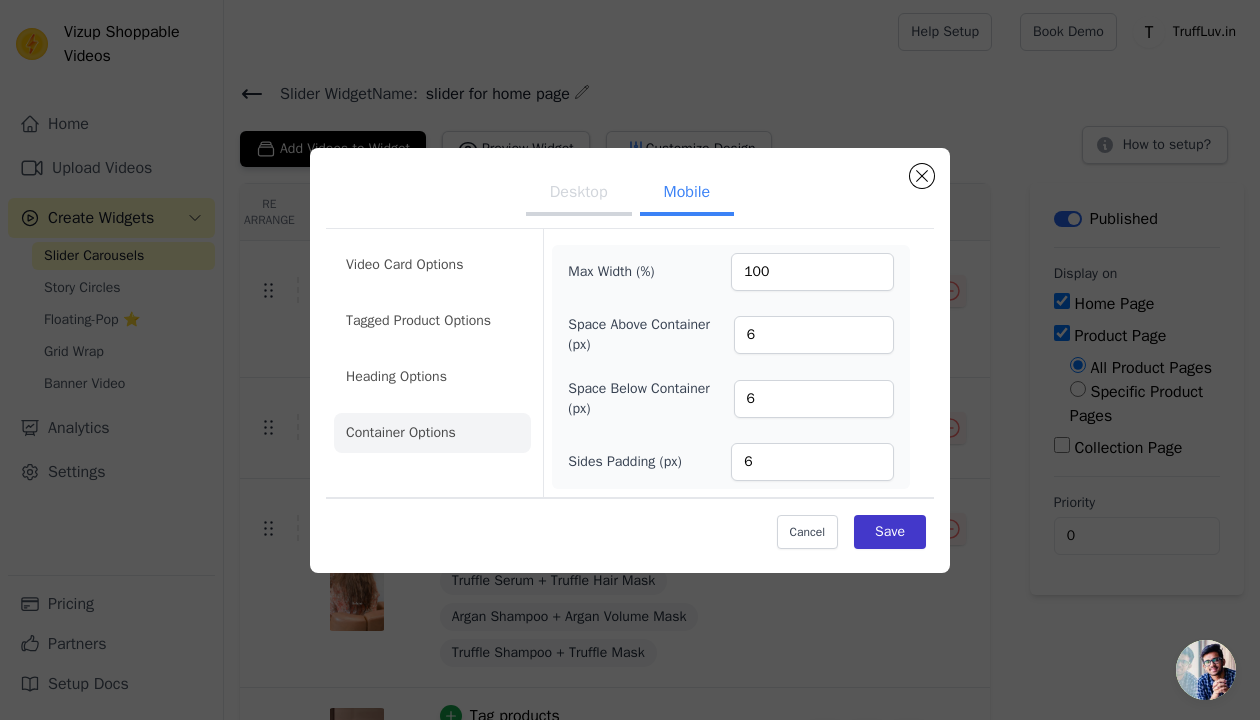 click on "Save" at bounding box center (890, 532) 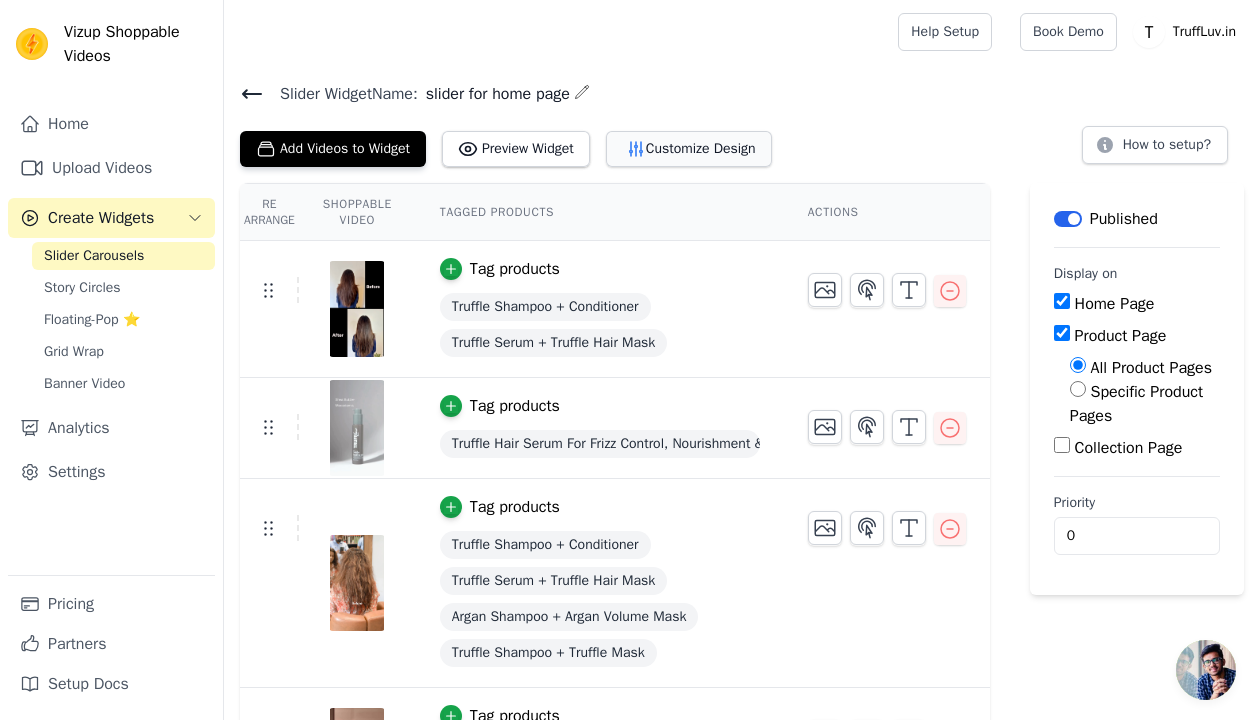 click on "Customize Design" at bounding box center (689, 149) 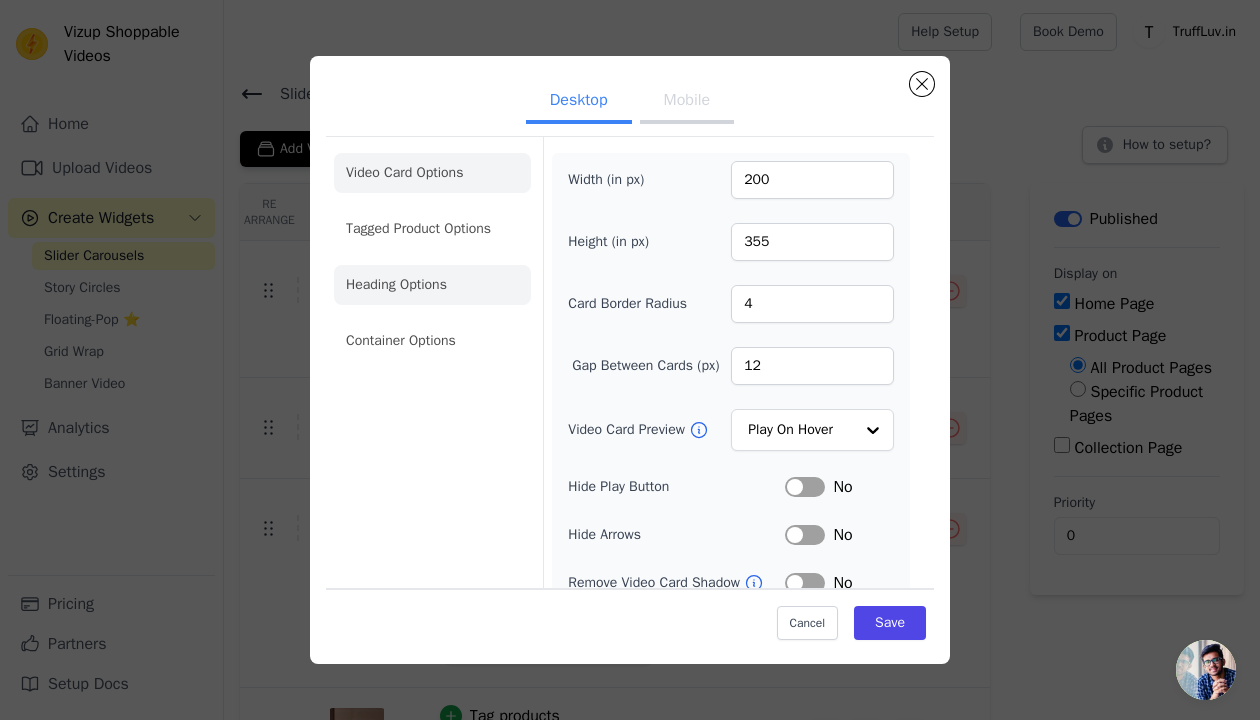 click on "Heading Options" 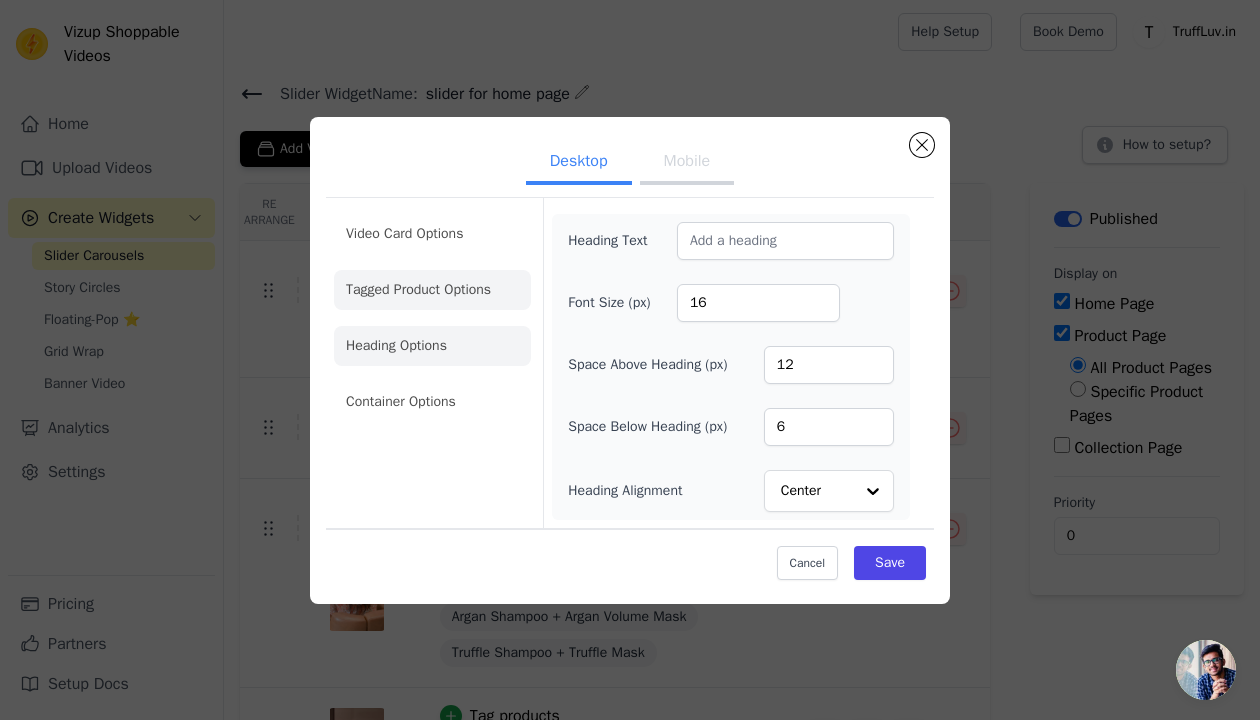 click on "Tagged Product Options" 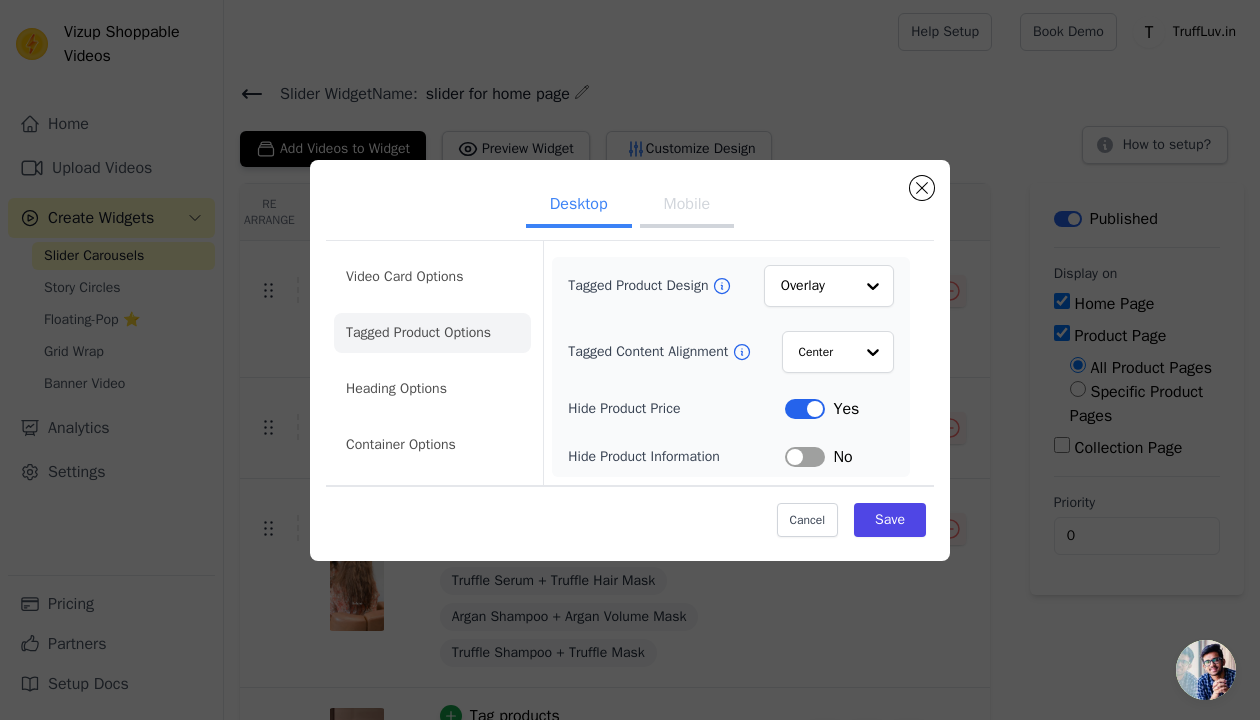 click on "Mobile" at bounding box center [687, 206] 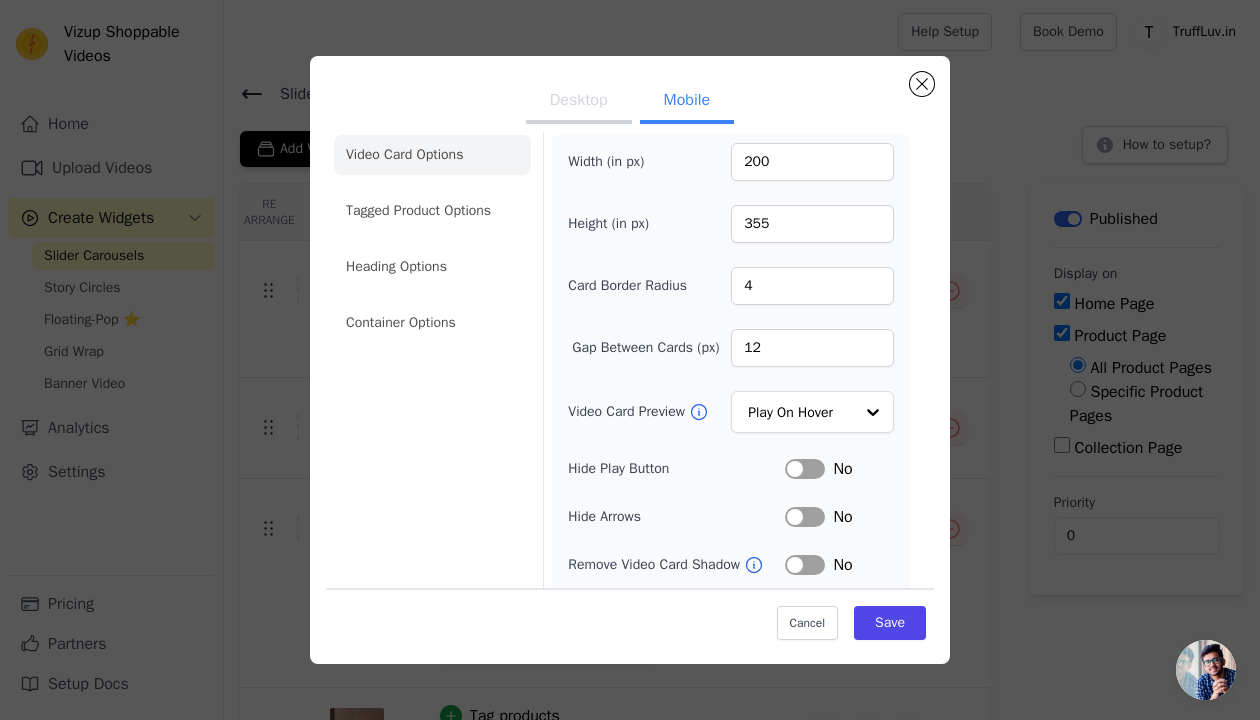 scroll, scrollTop: 0, scrollLeft: 0, axis: both 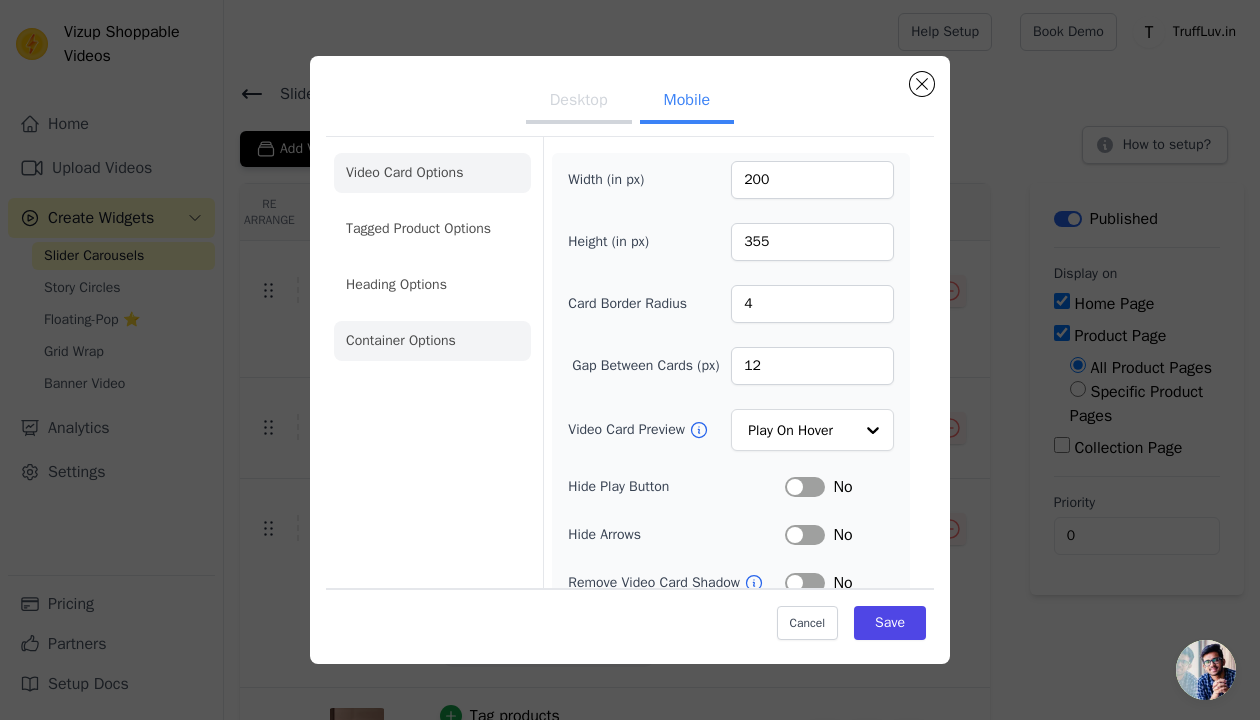 click on "Container Options" 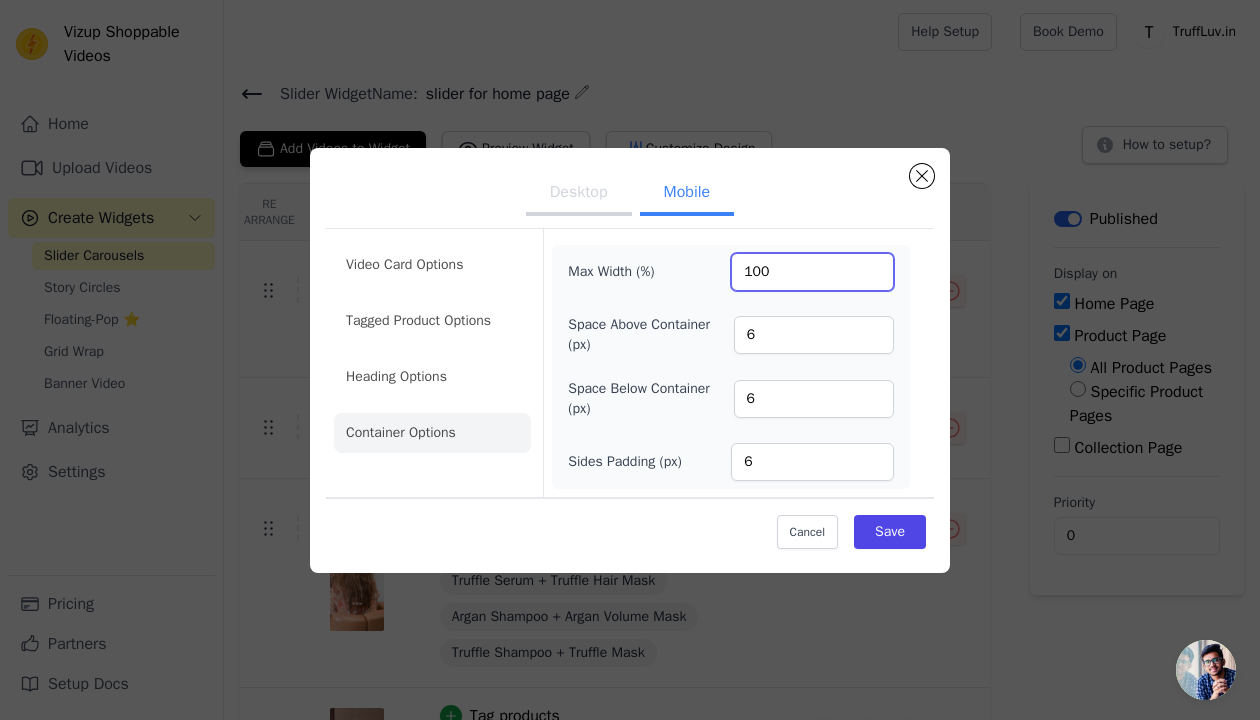 click on "100" at bounding box center [812, 272] 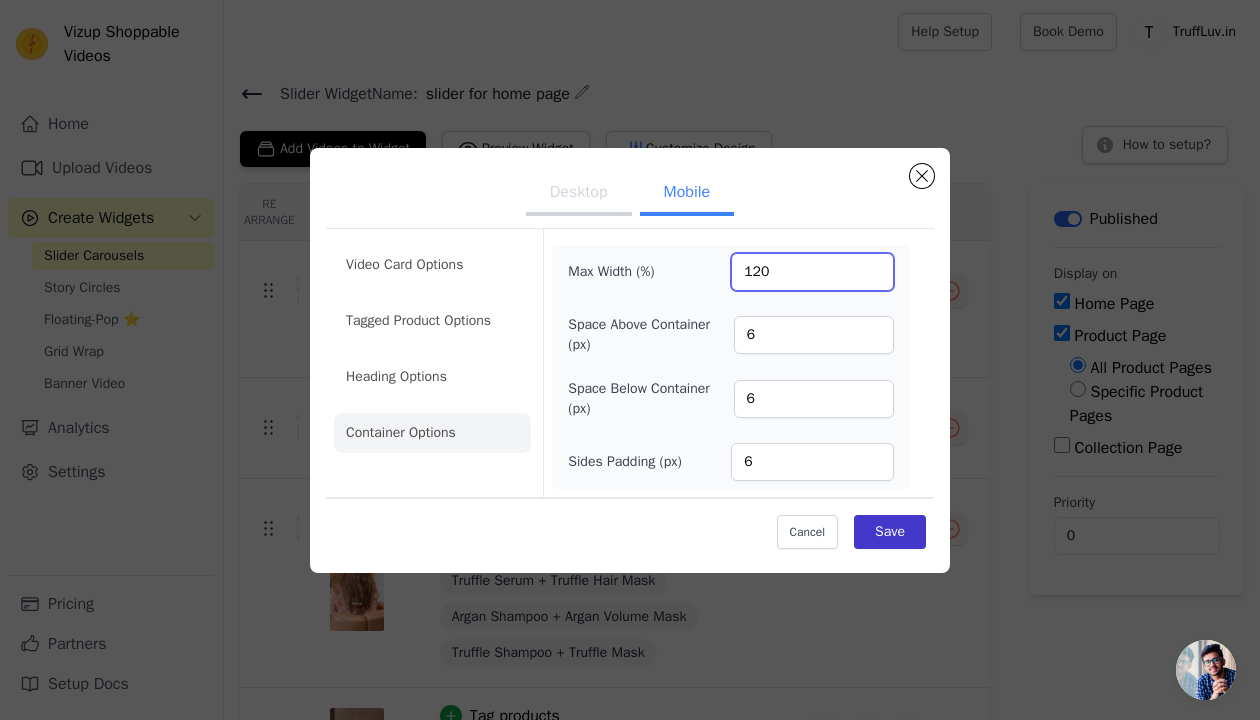 type on "120" 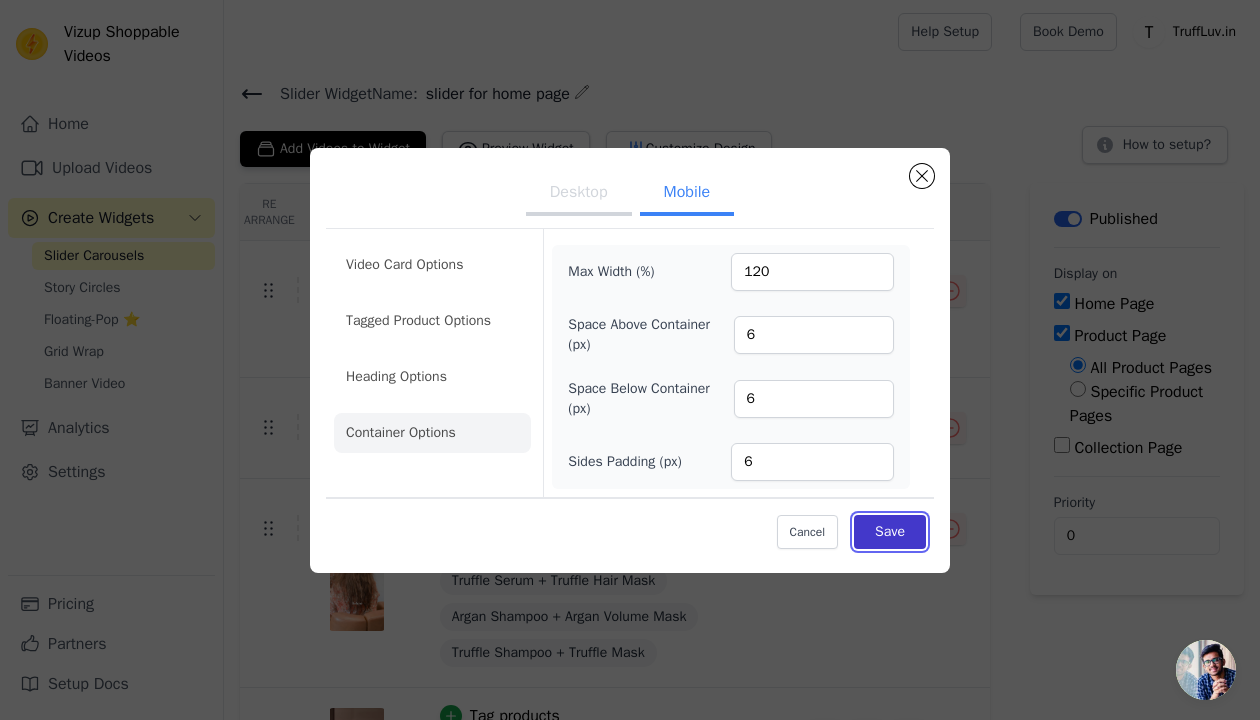click on "Save" at bounding box center [890, 532] 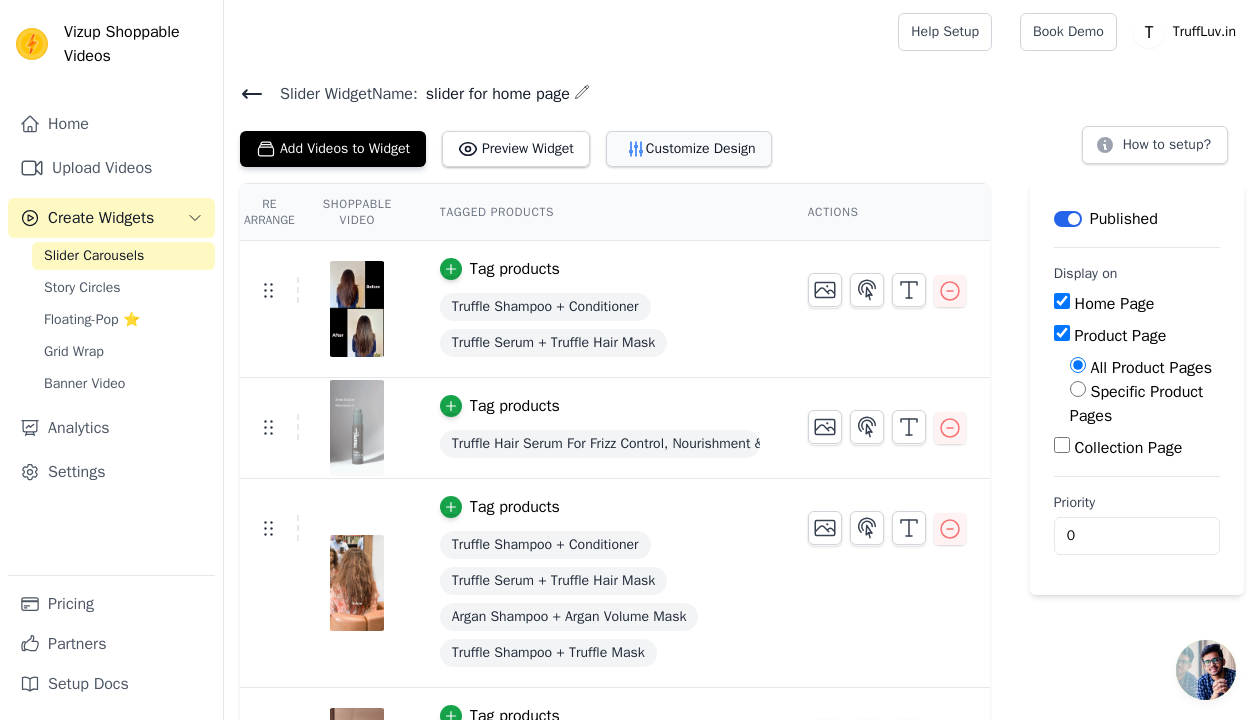 click on "Customize Design" at bounding box center [689, 149] 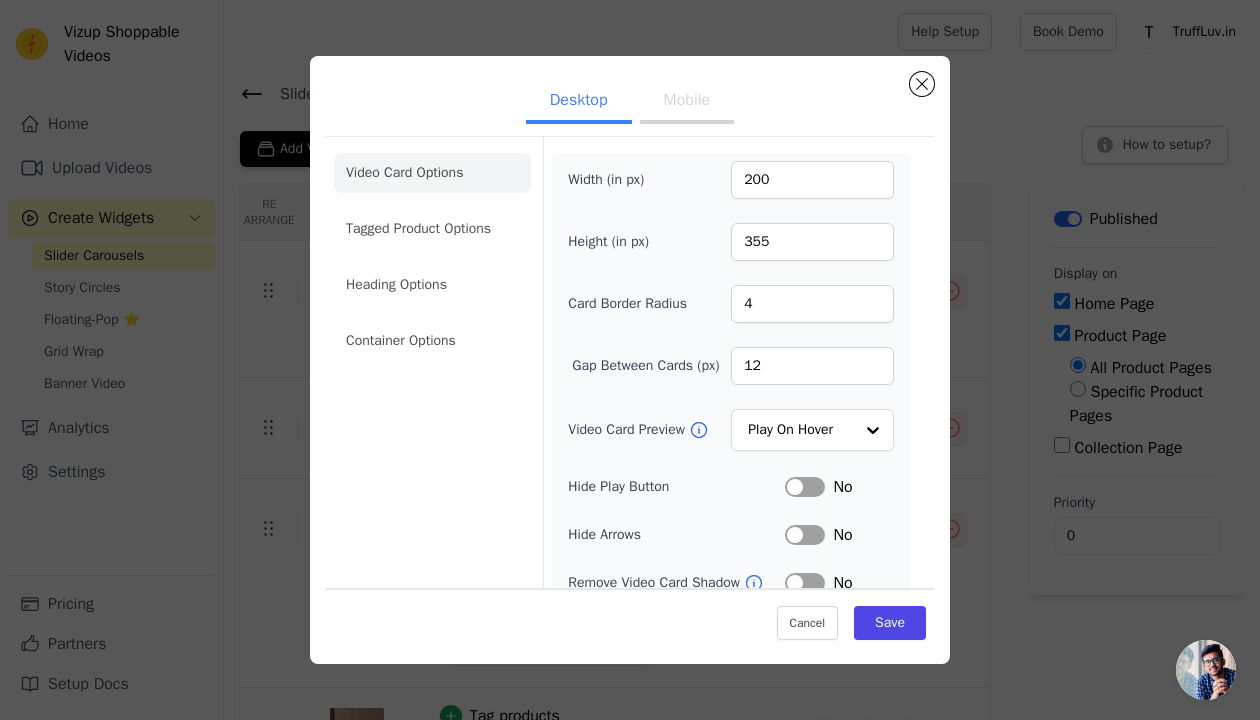 click on "Mobile" at bounding box center [687, 102] 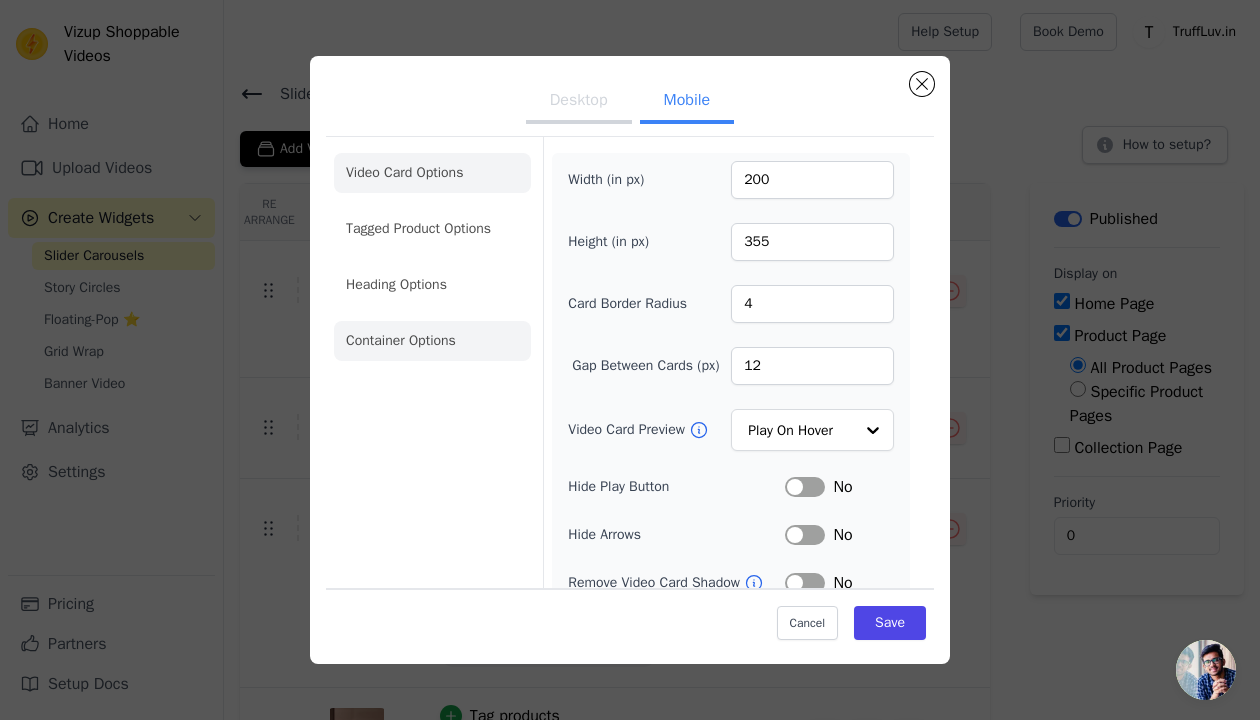 click on "Container Options" 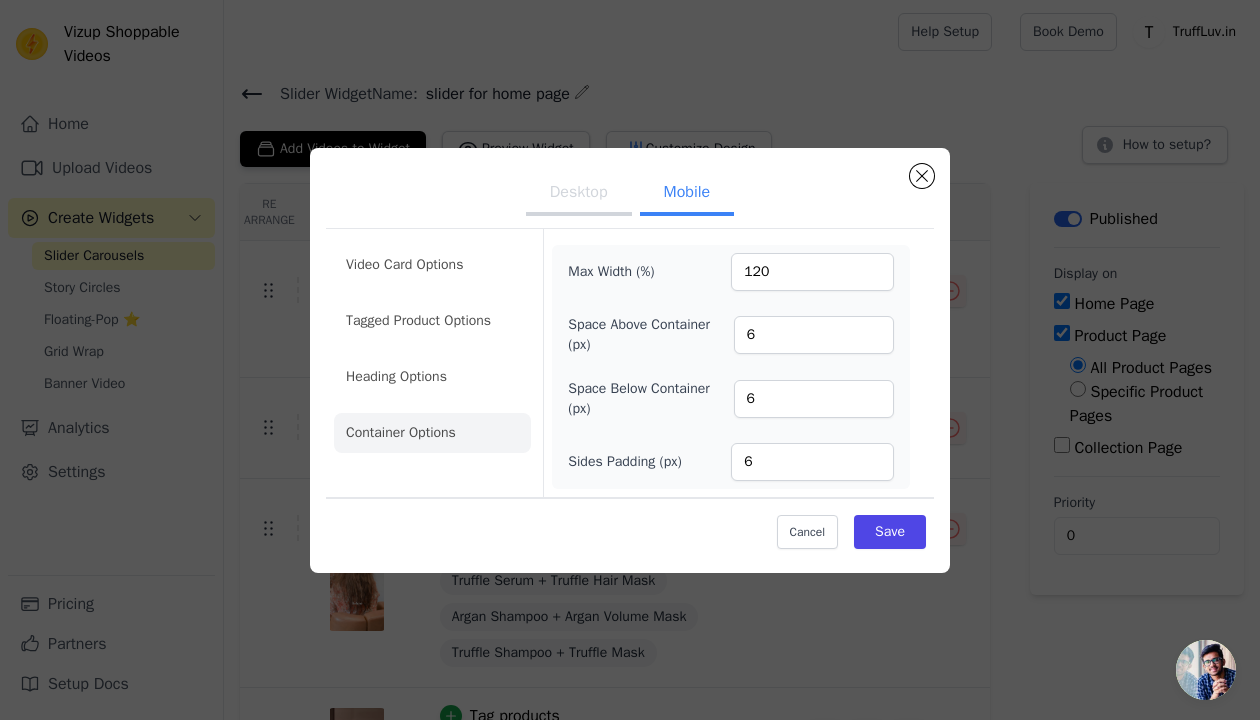 click on "Video Card Options Tagged Product Options Heading Options Container Options   Max Width (%)   120   Space Above Container (px)   6   Space Below Container (px)   6   Sides Padding (px)   6   Cancel     Save" at bounding box center (630, 390) 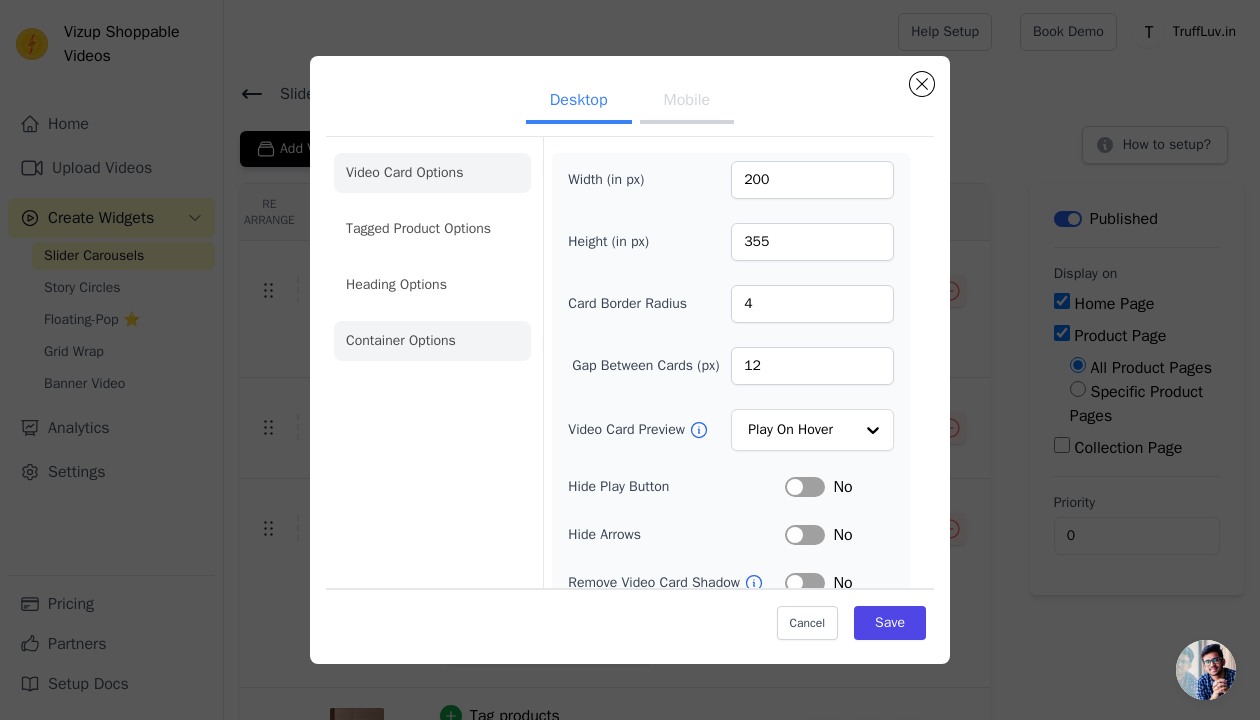click on "Container Options" 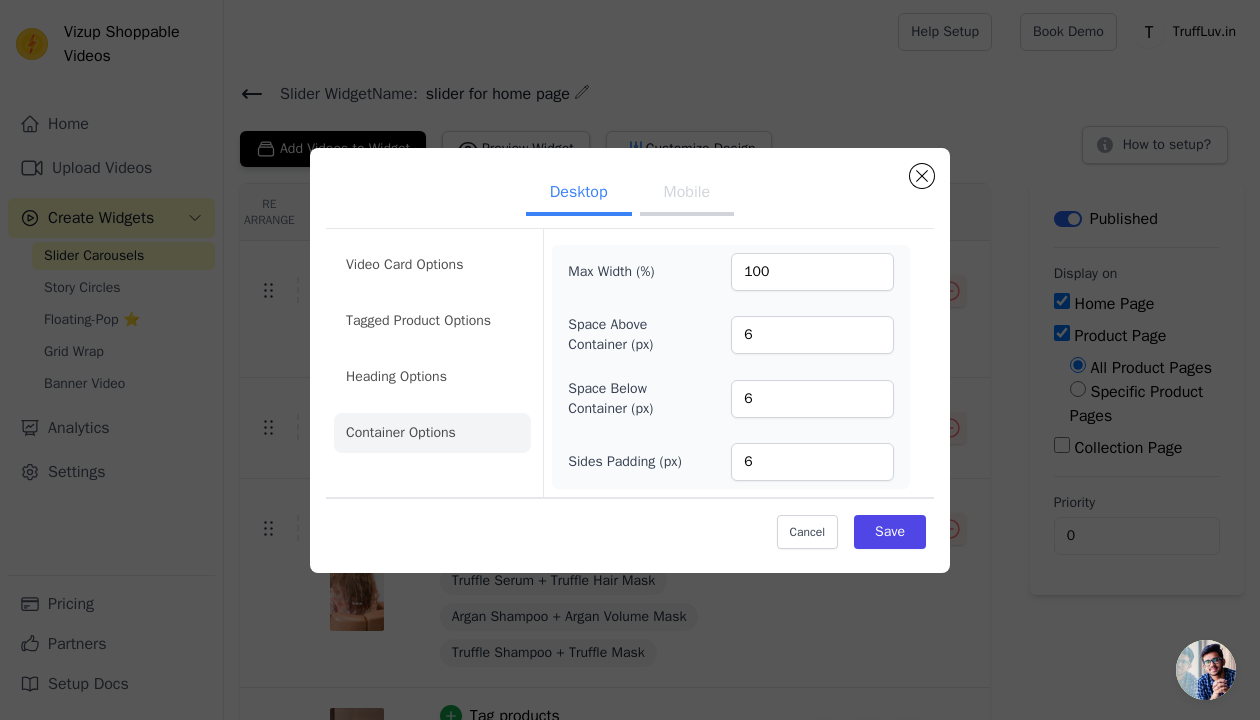 click on "Mobile" at bounding box center (687, 194) 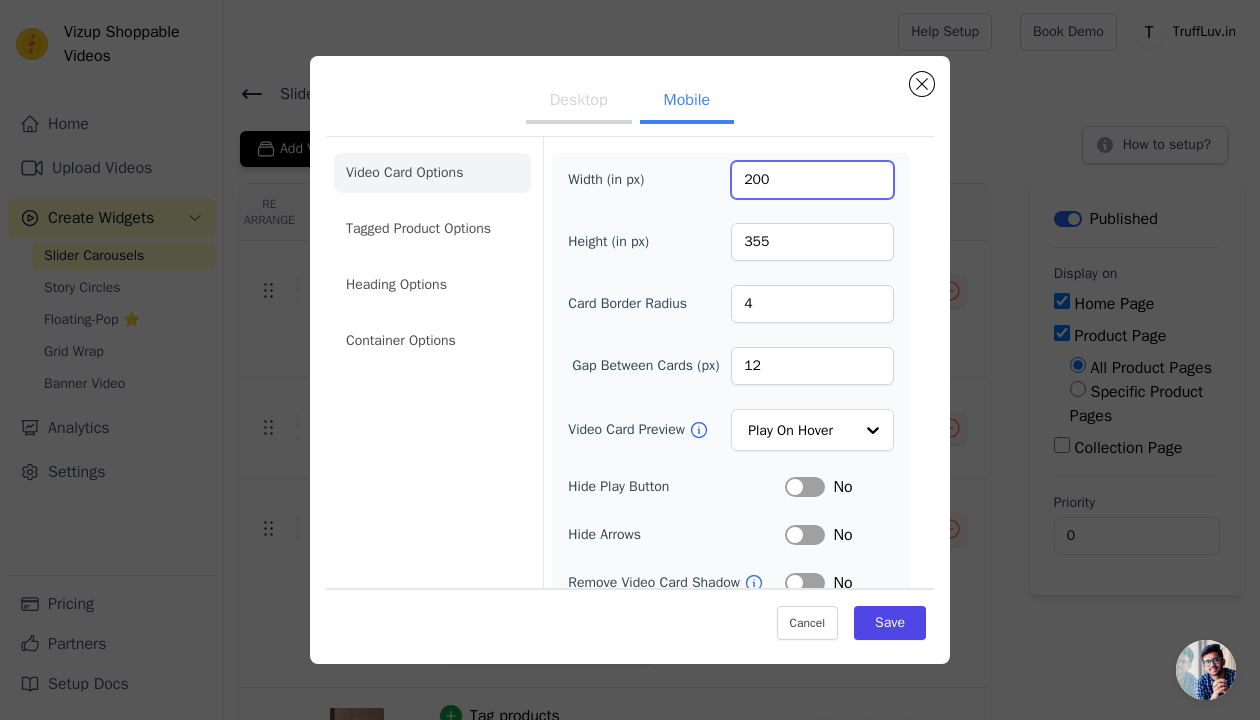 click on "200" at bounding box center (812, 180) 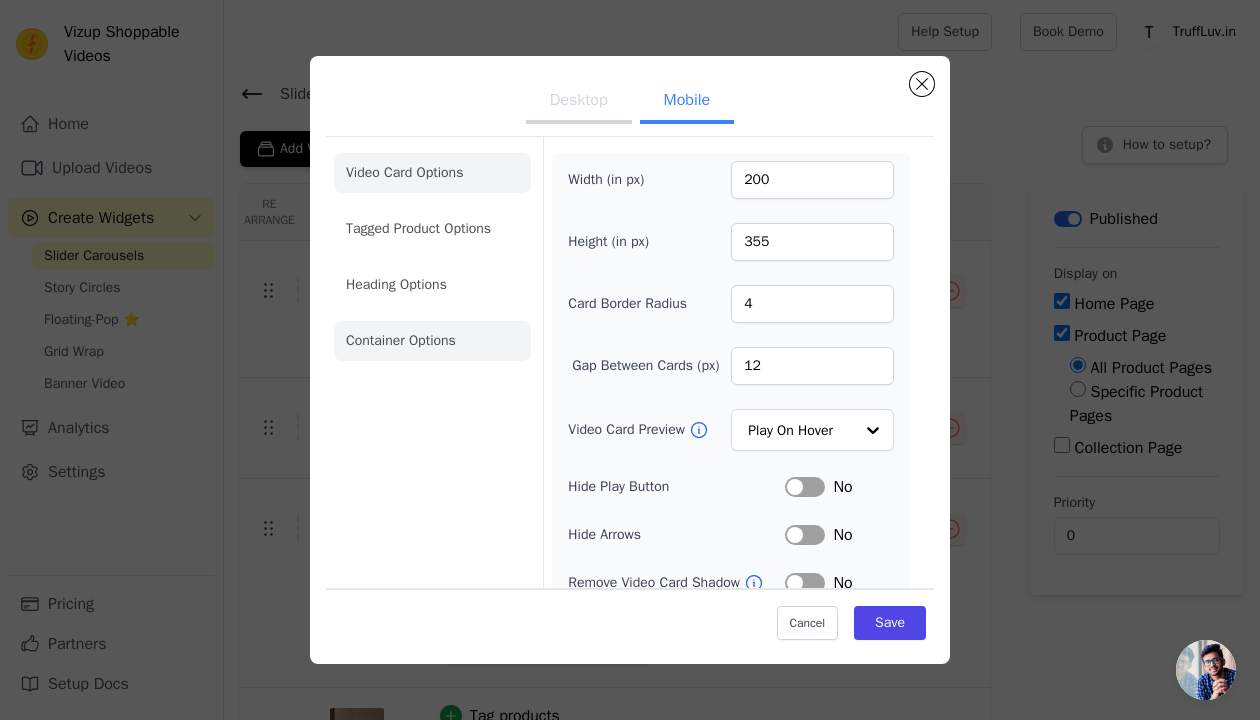 click on "Container Options" 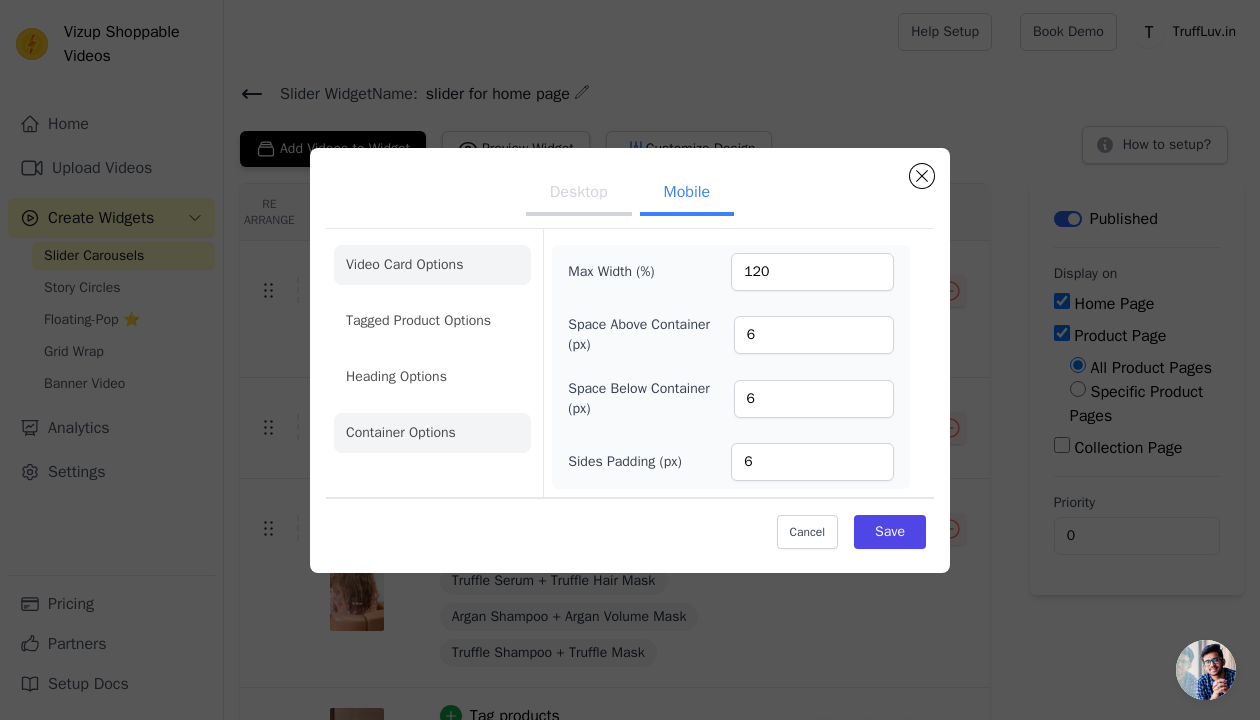 click on "Video Card Options" 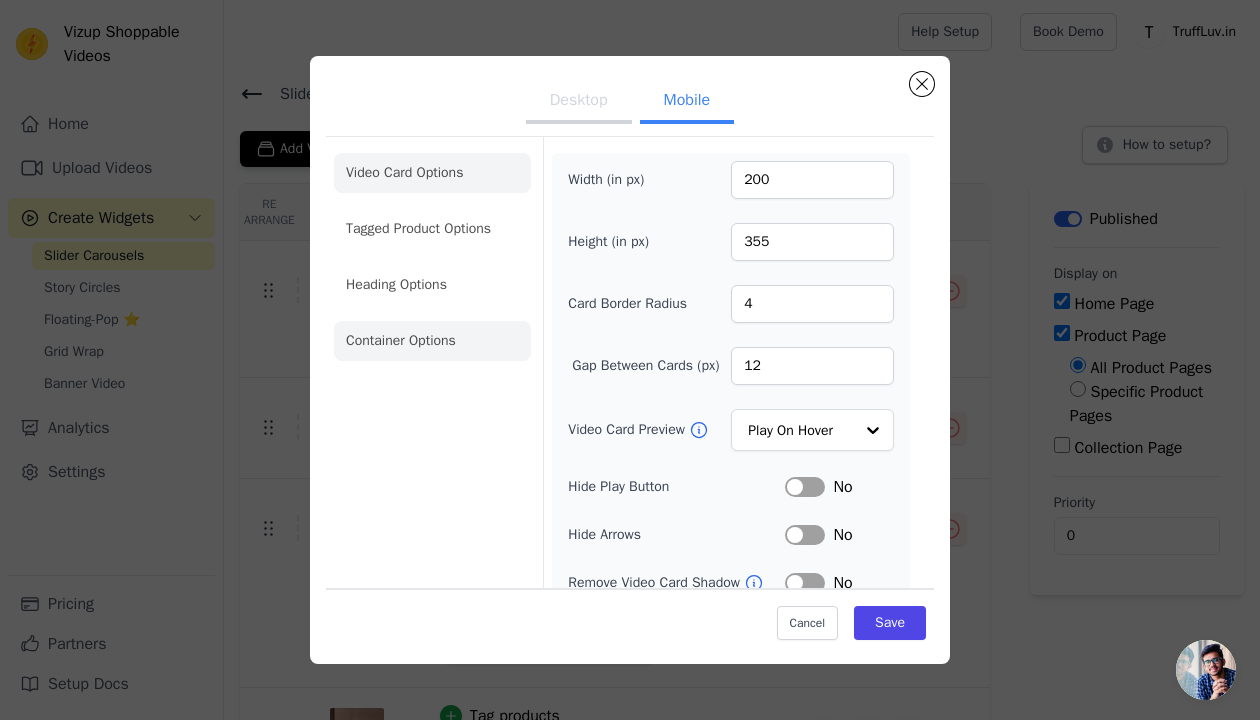 click on "Container Options" 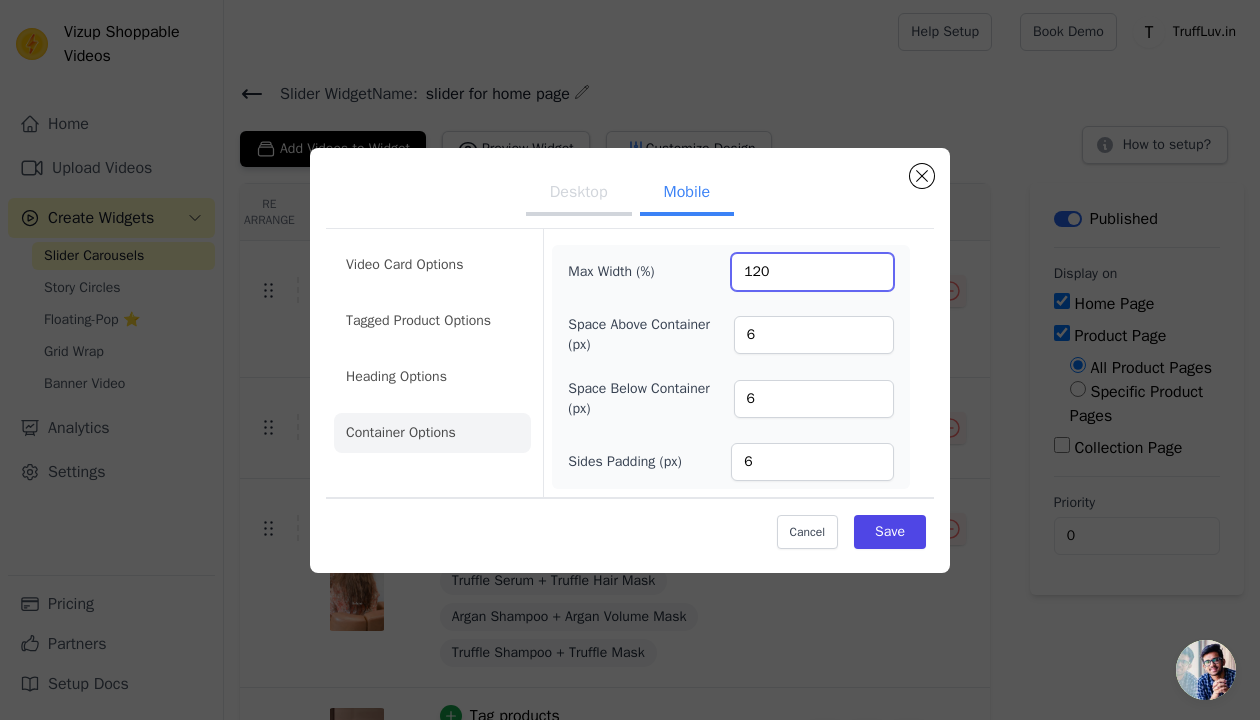 click on "120" at bounding box center [812, 272] 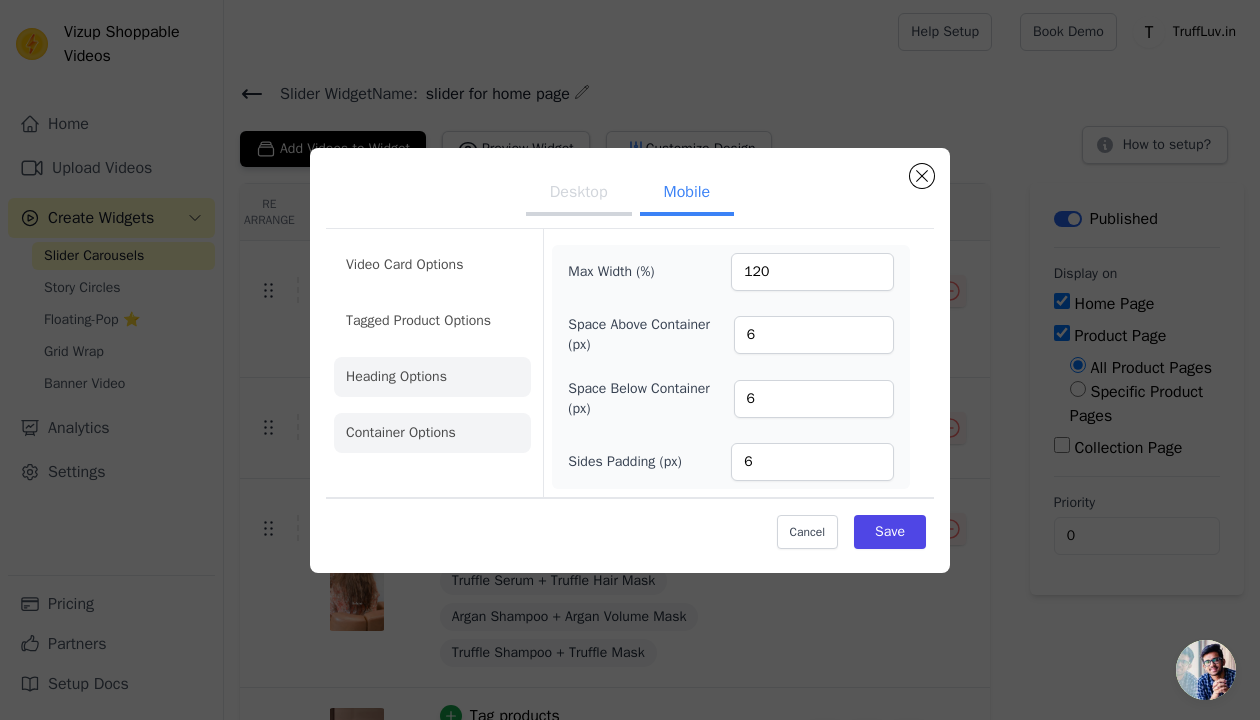 click on "Heading Options" 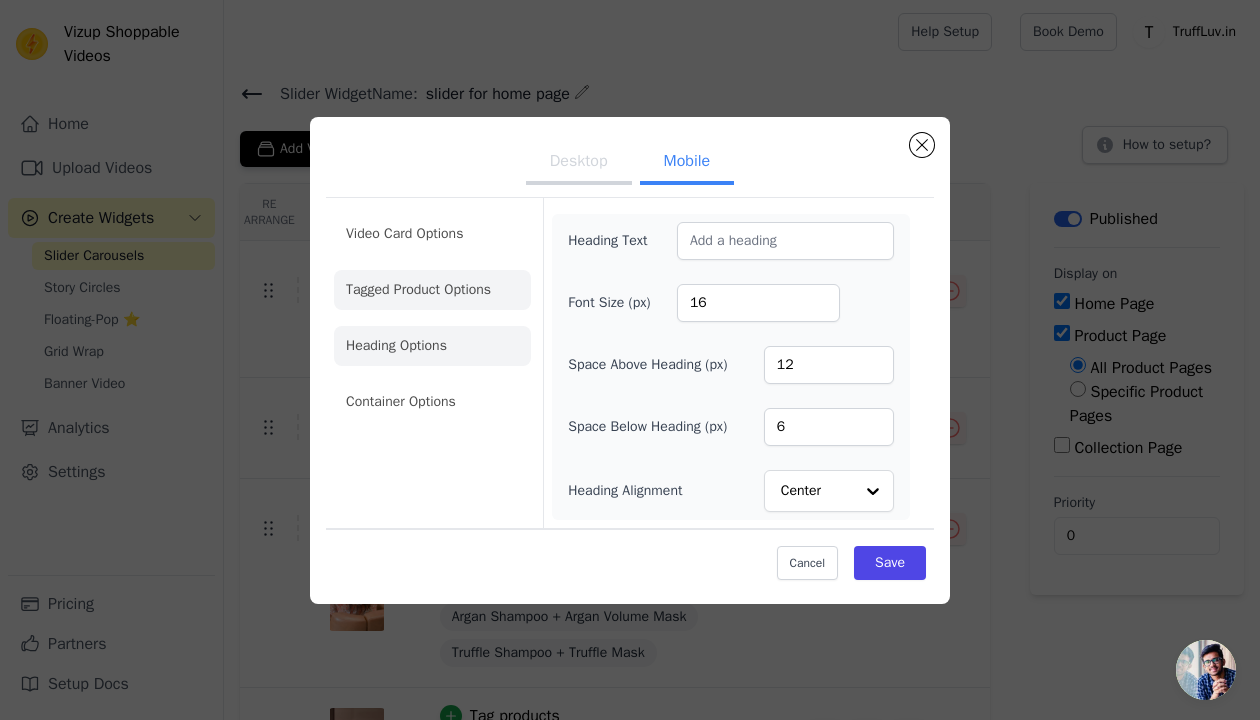 click on "Tagged Product Options" 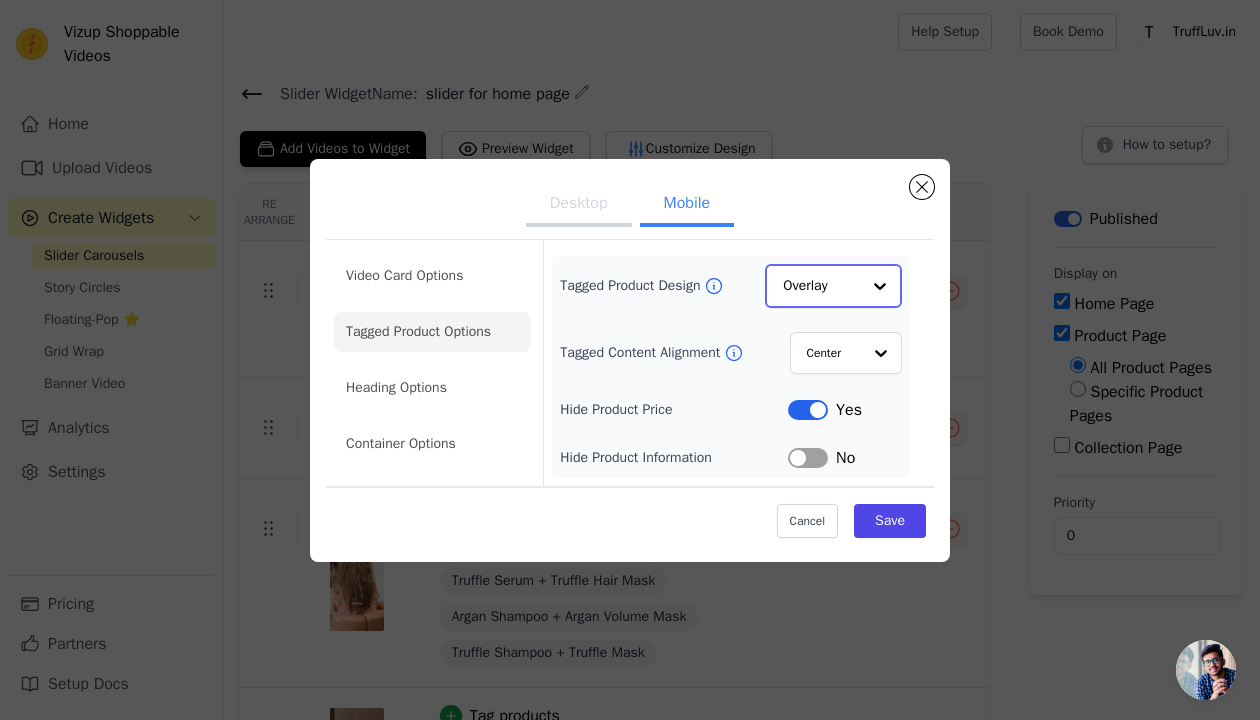 click on "Tagged Product Design" 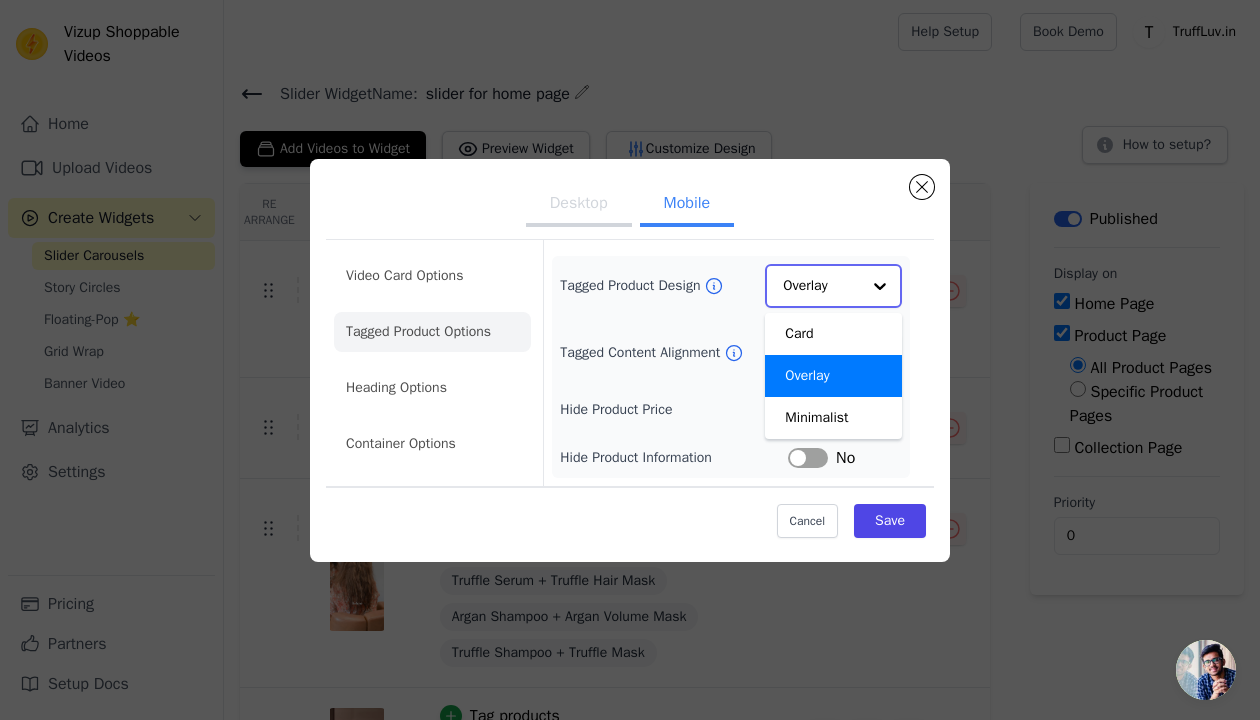 scroll, scrollTop: 0, scrollLeft: 0, axis: both 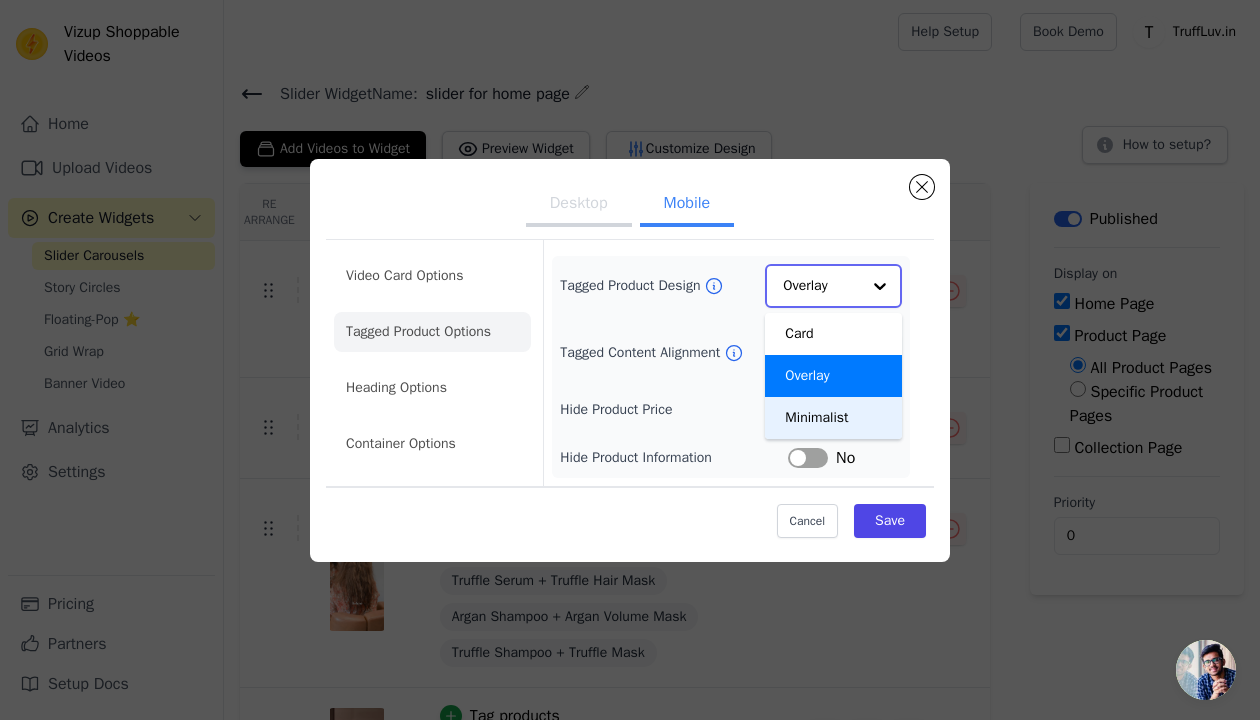click on "Minimalist" at bounding box center [833, 418] 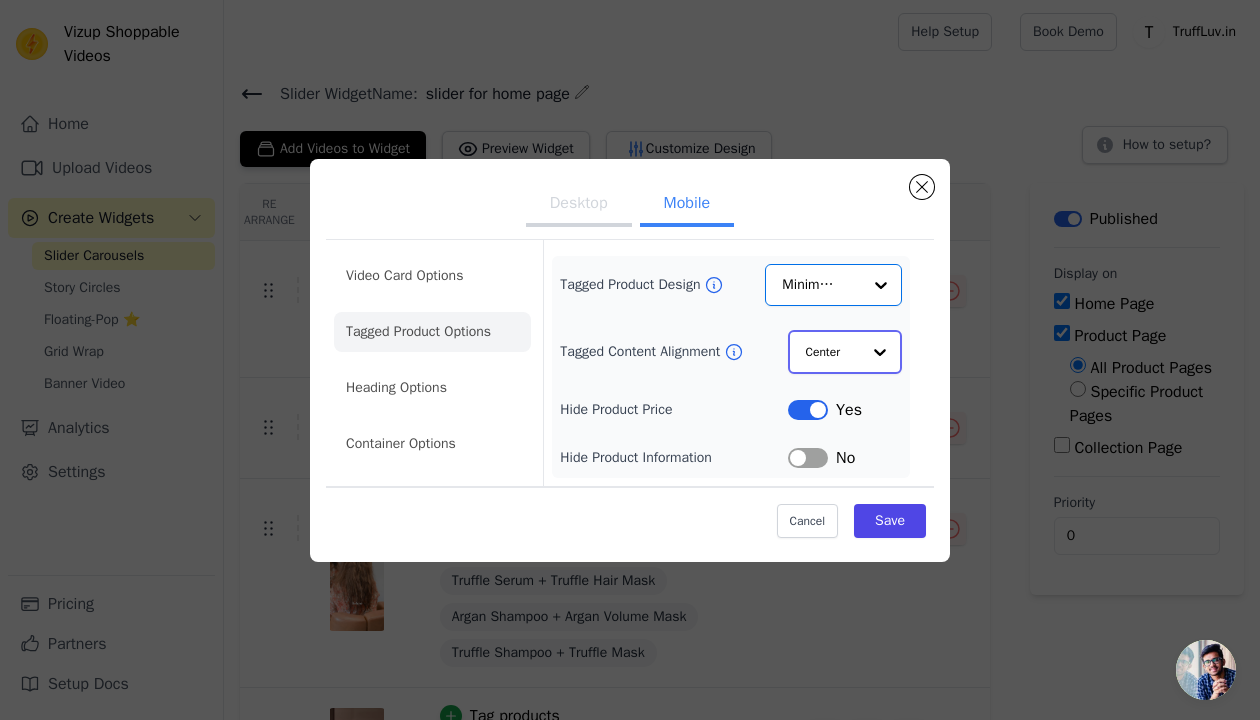 click on "Tagged Content Alignment" 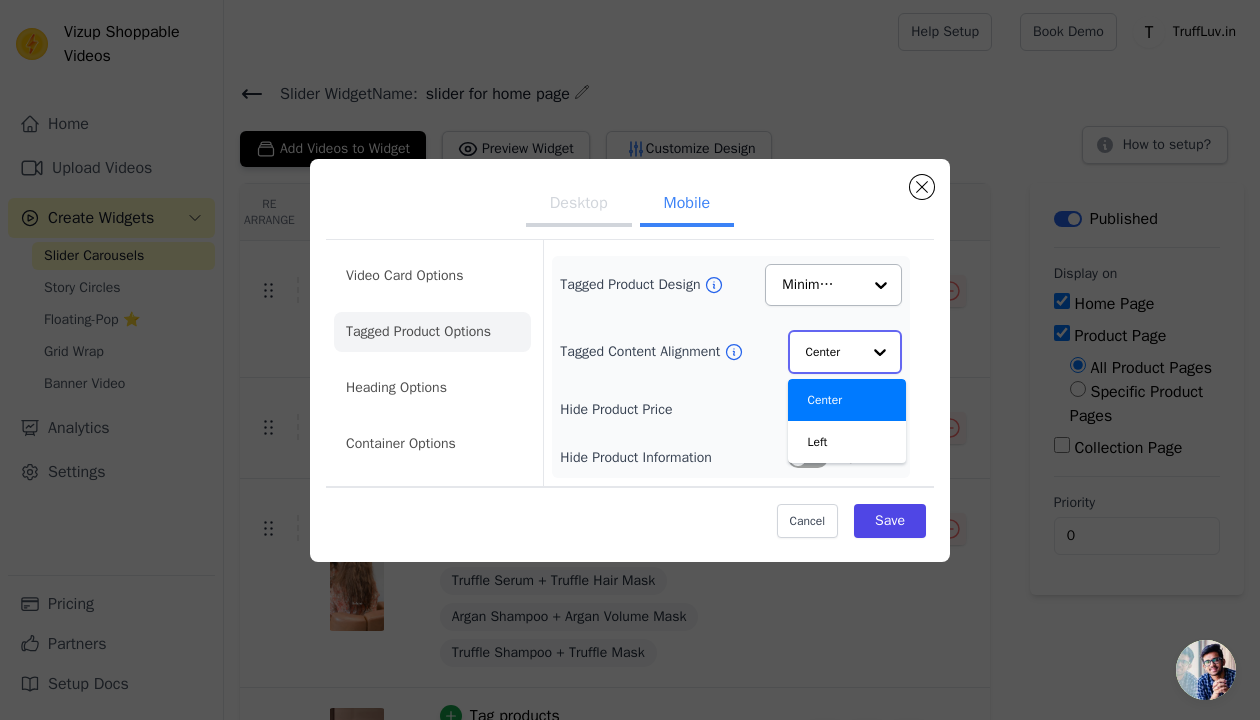 scroll, scrollTop: 0, scrollLeft: 0, axis: both 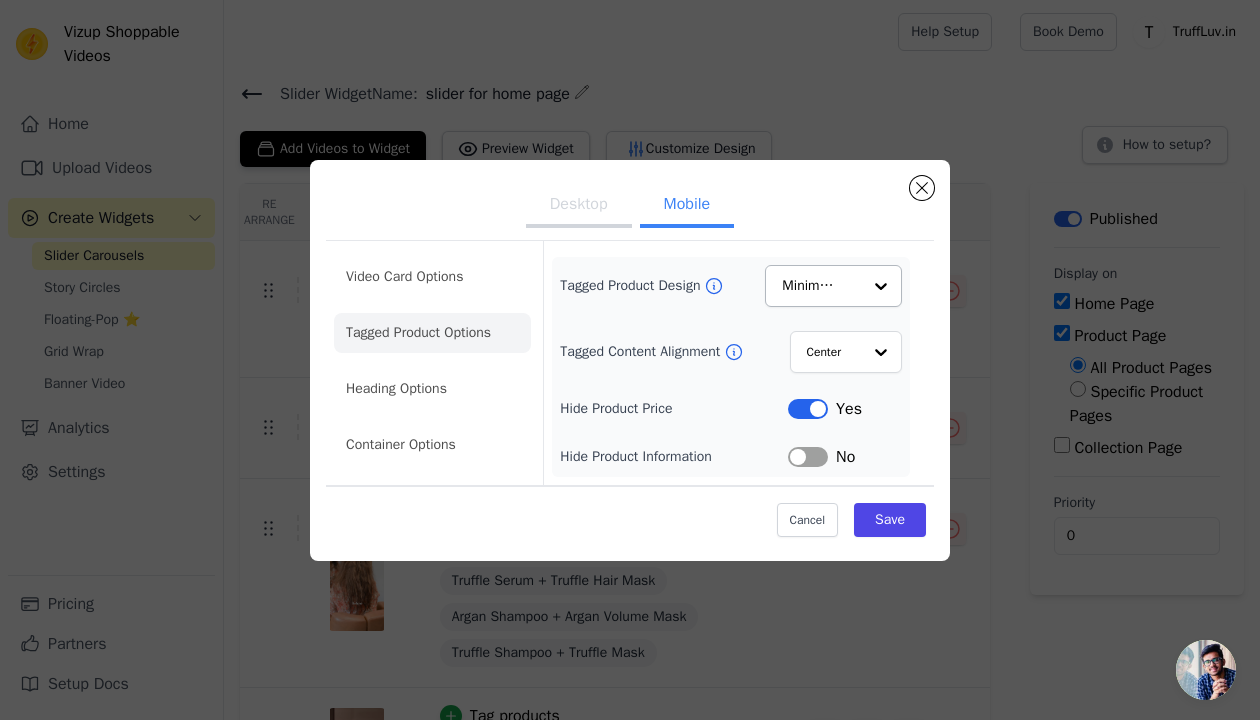 click on "Desktop Mobile" at bounding box center (630, 206) 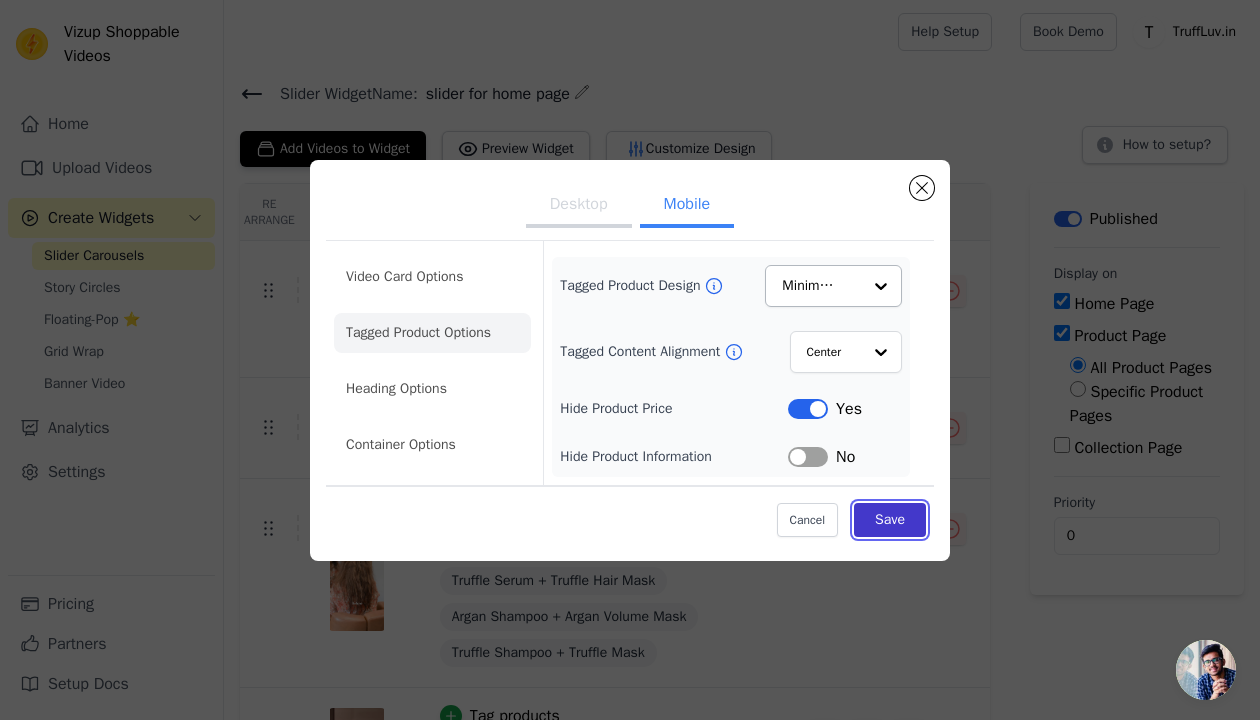 click on "Save" at bounding box center (890, 520) 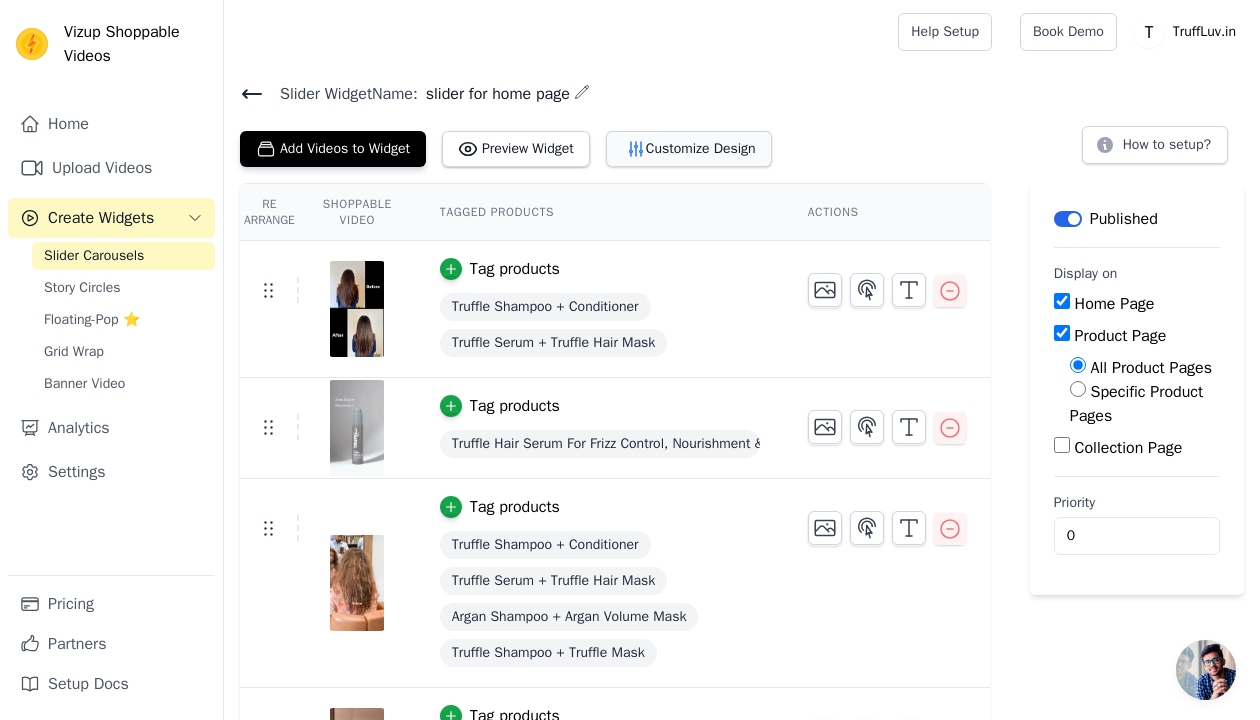 click on "Customize Design" at bounding box center (689, 149) 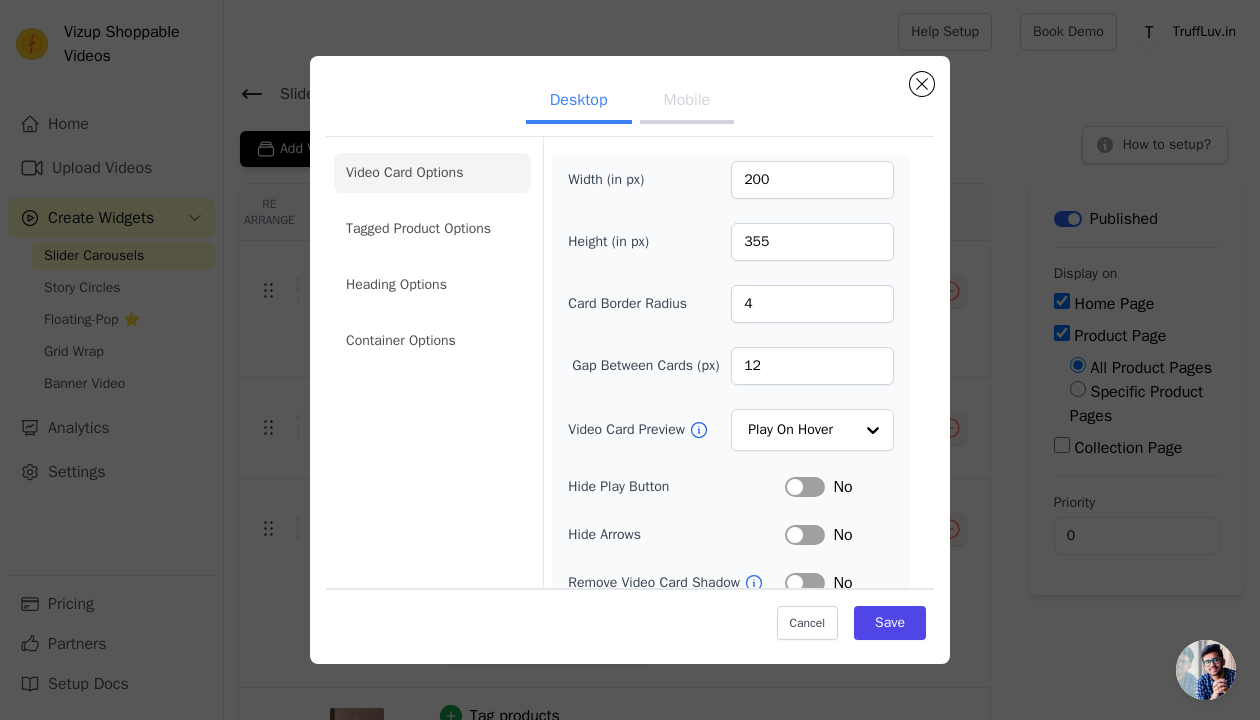 click on "Mobile" at bounding box center (687, 102) 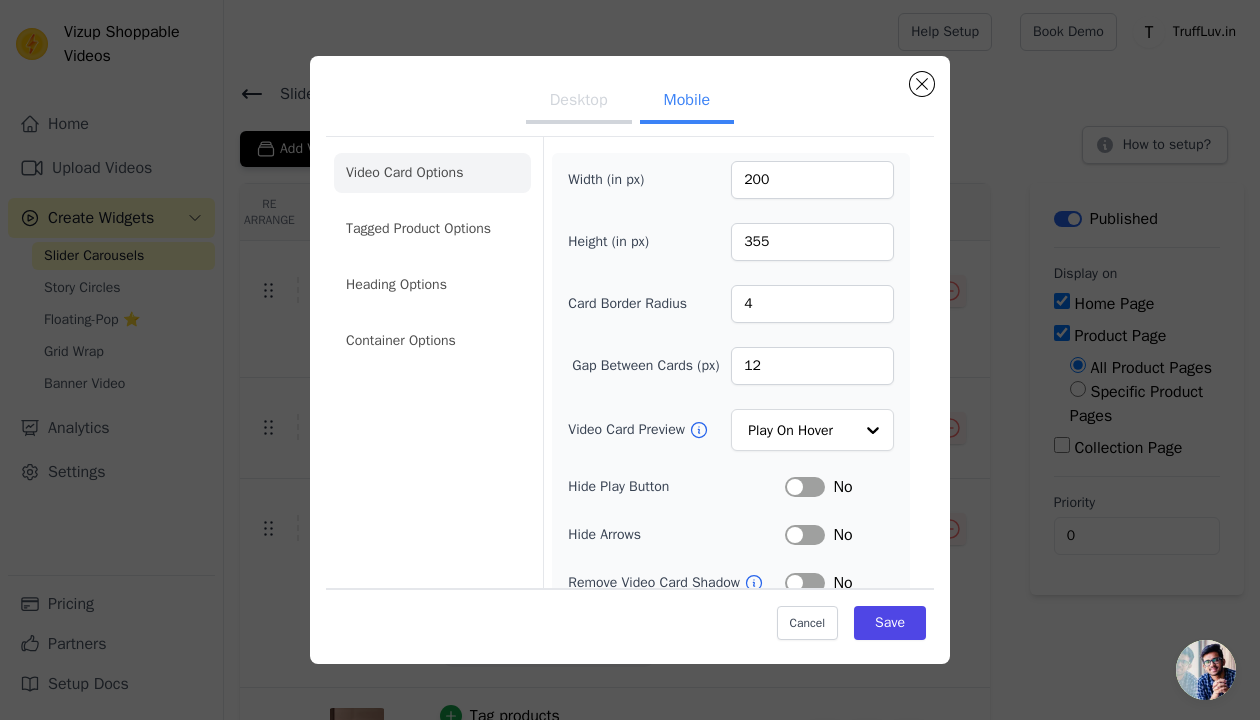 scroll, scrollTop: 119, scrollLeft: 0, axis: vertical 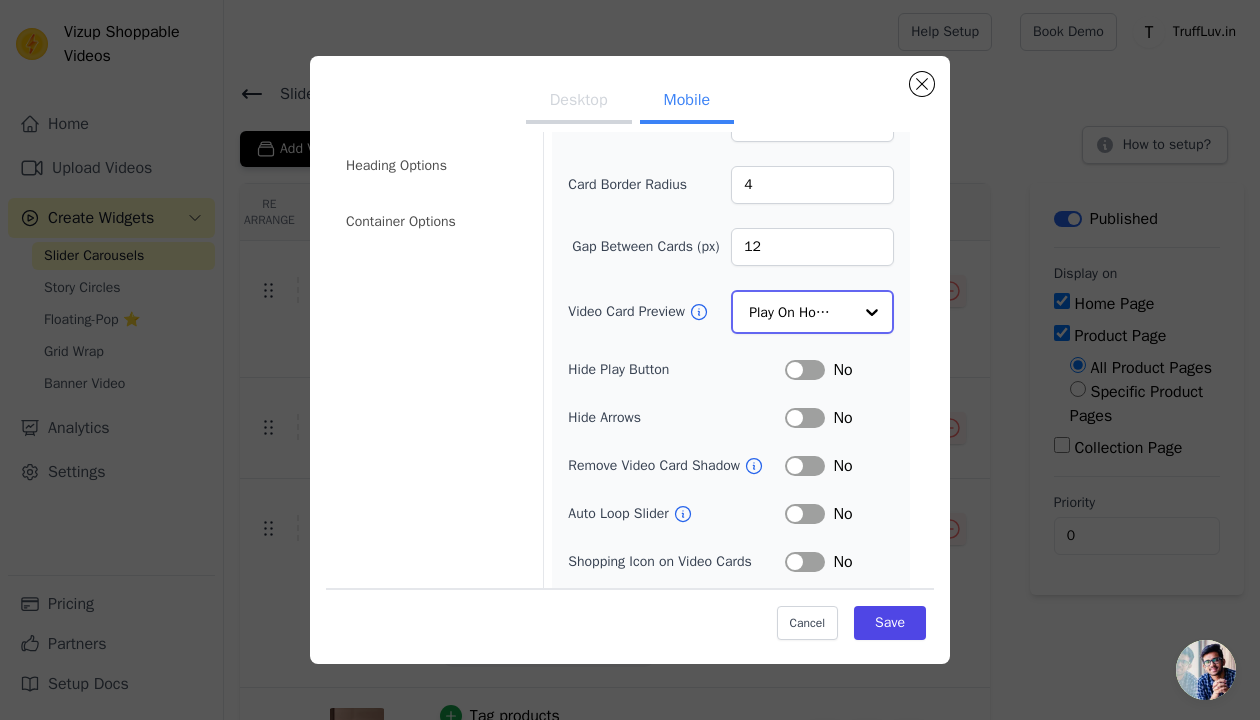 click on "Video Card Preview" 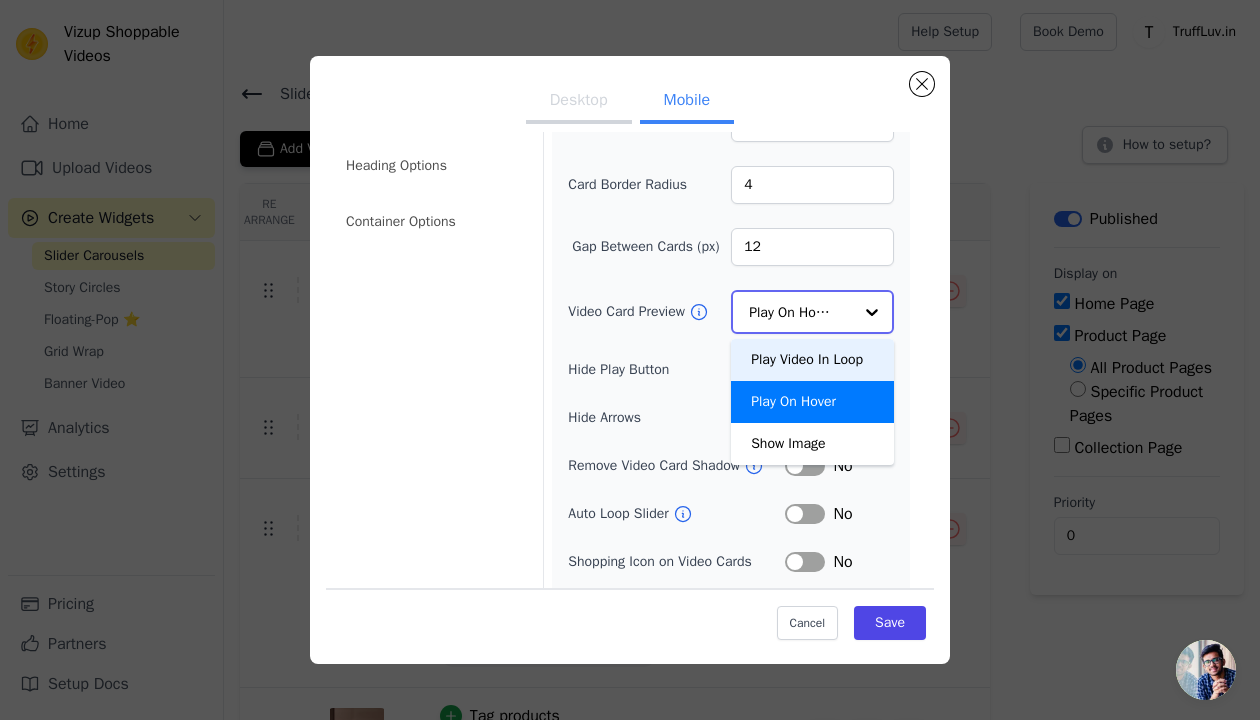 click on "Play Video In Loop" at bounding box center [812, 360] 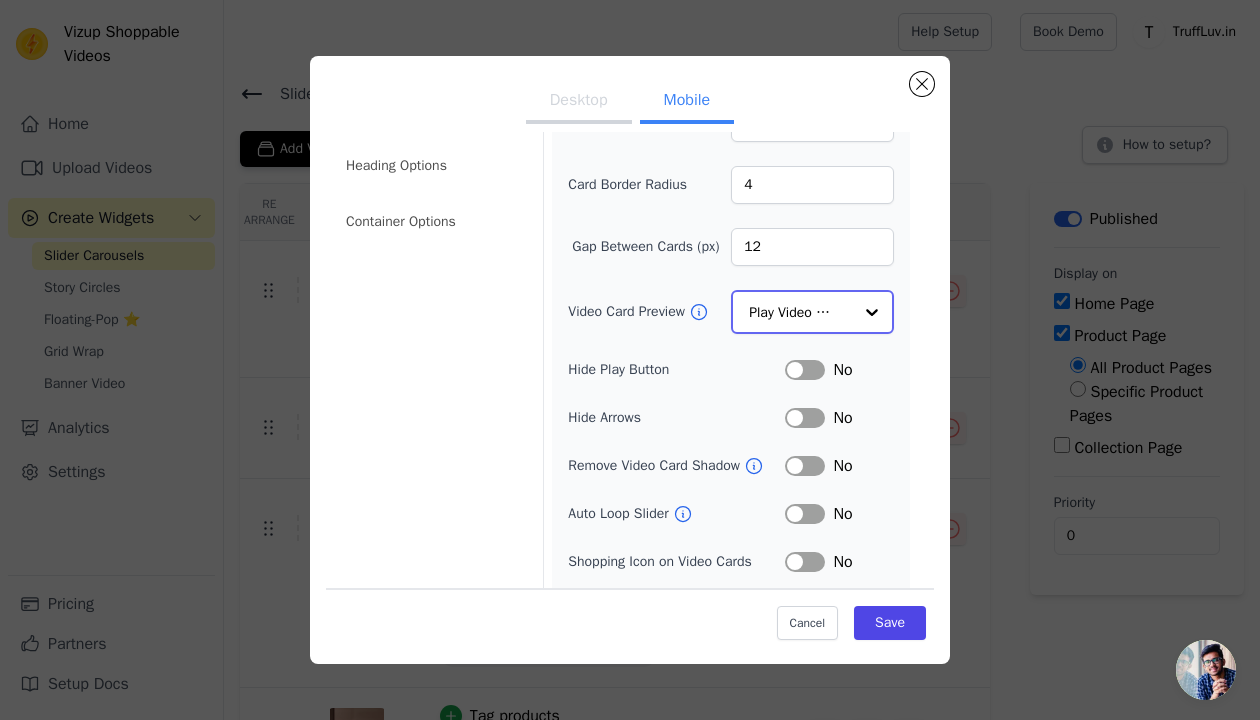 scroll, scrollTop: 219, scrollLeft: 0, axis: vertical 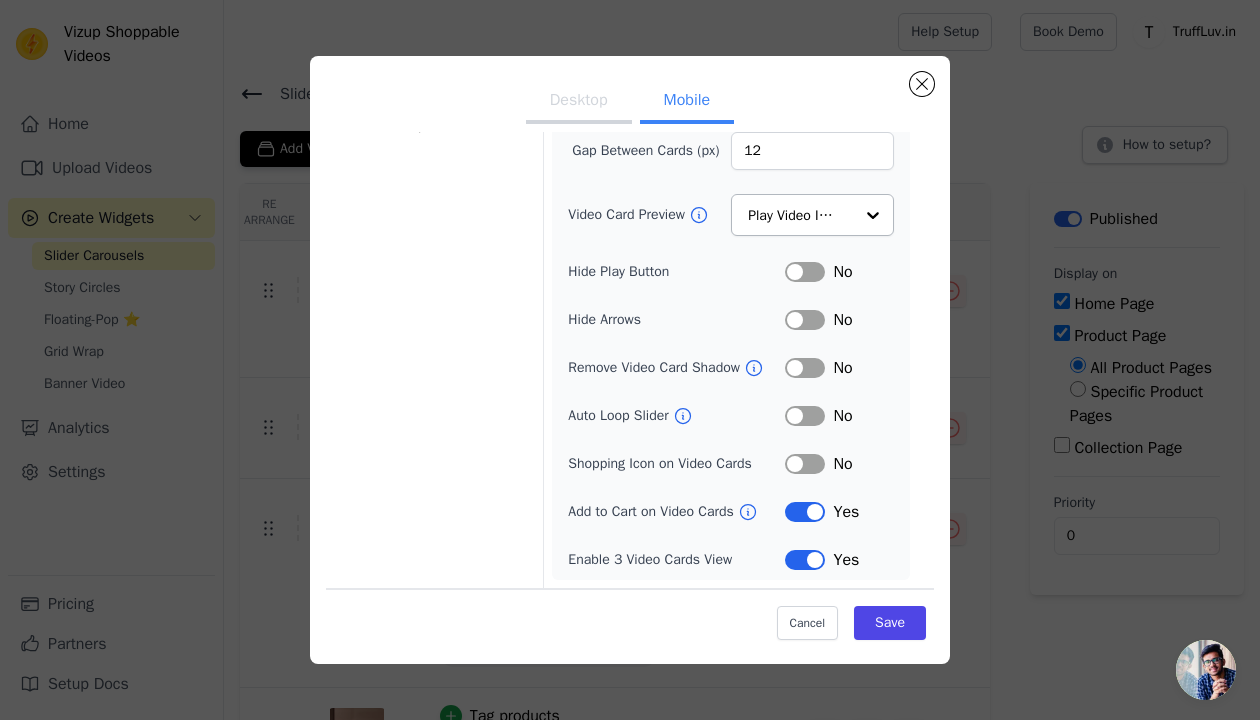 click on "Label" at bounding box center (805, 368) 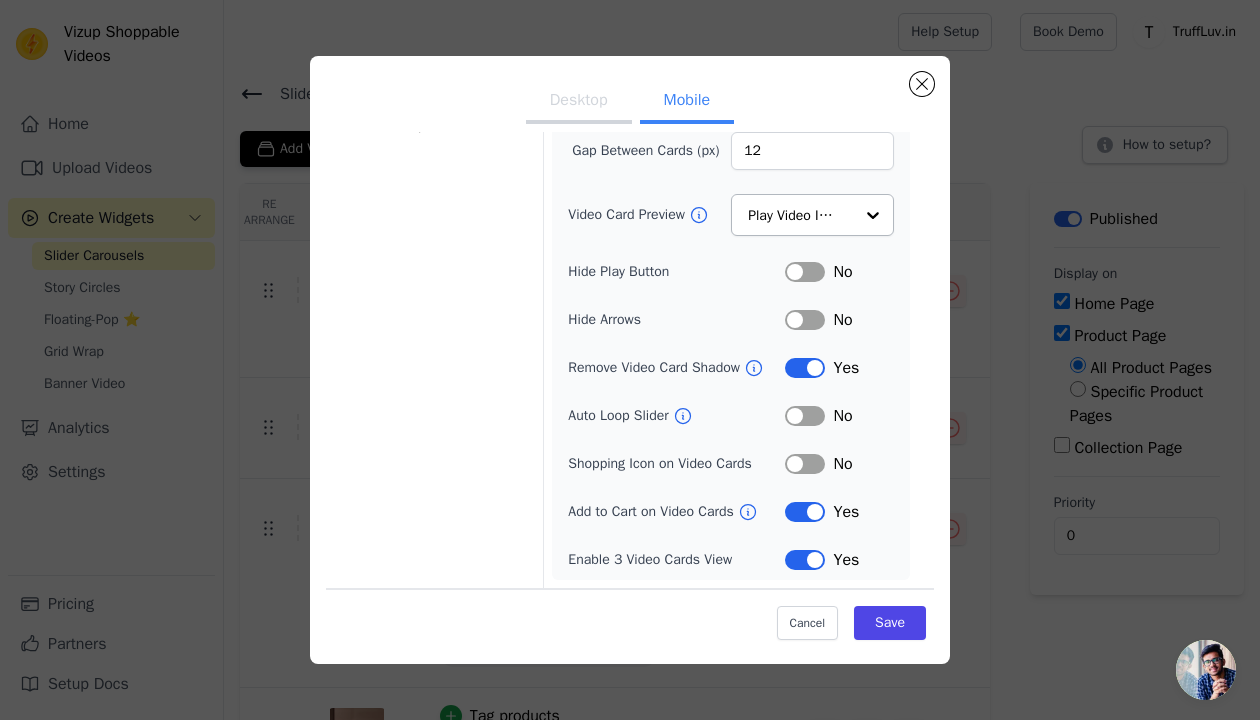 click on "Label" at bounding box center [805, 368] 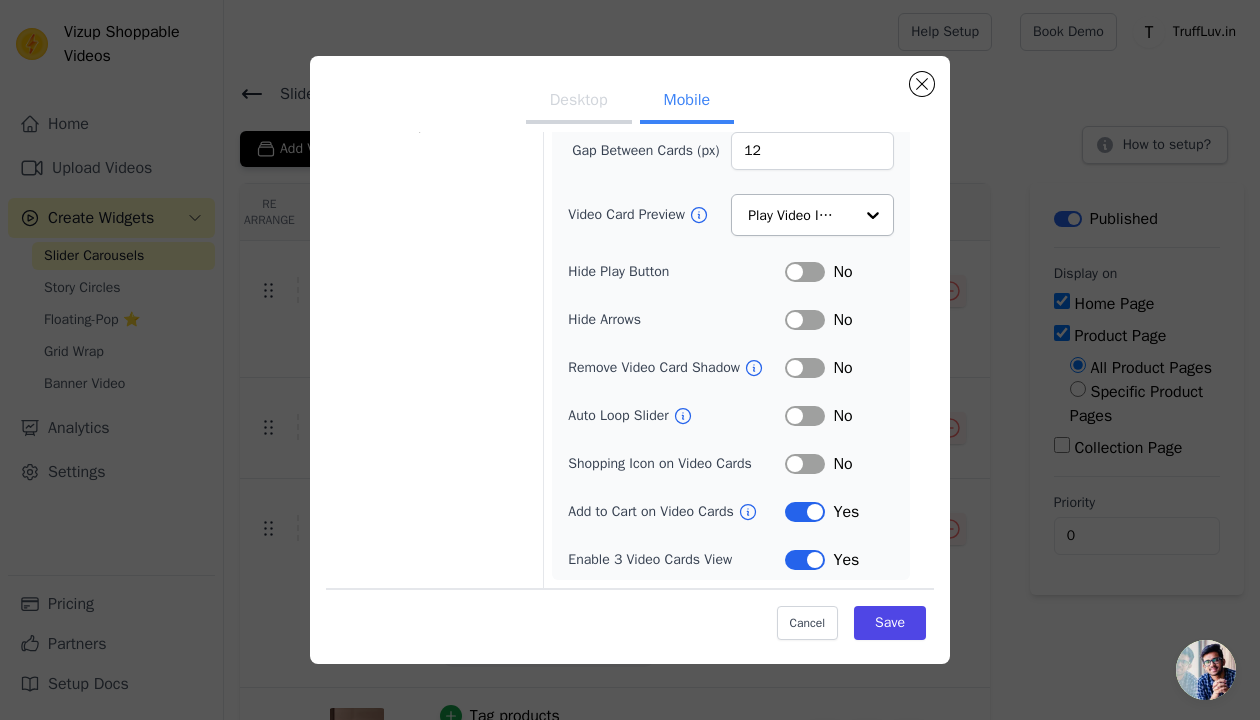 click on "Label" at bounding box center (805, 416) 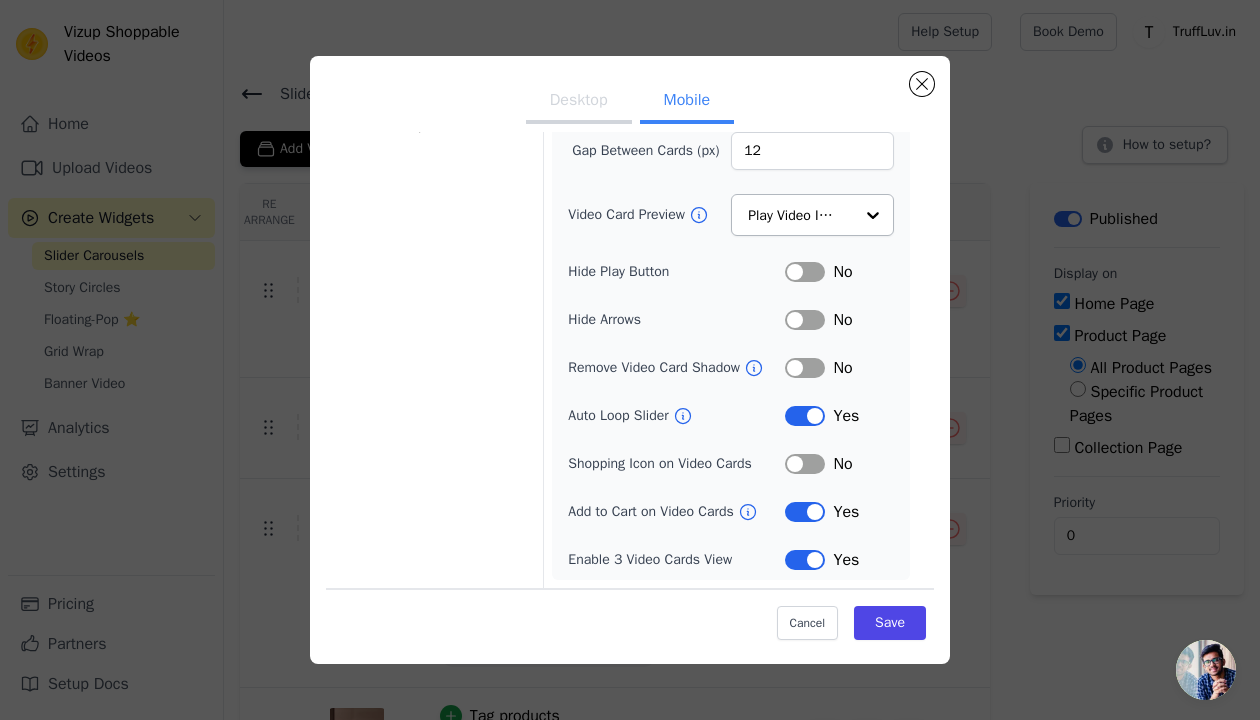 click on "Label" at bounding box center (805, 464) 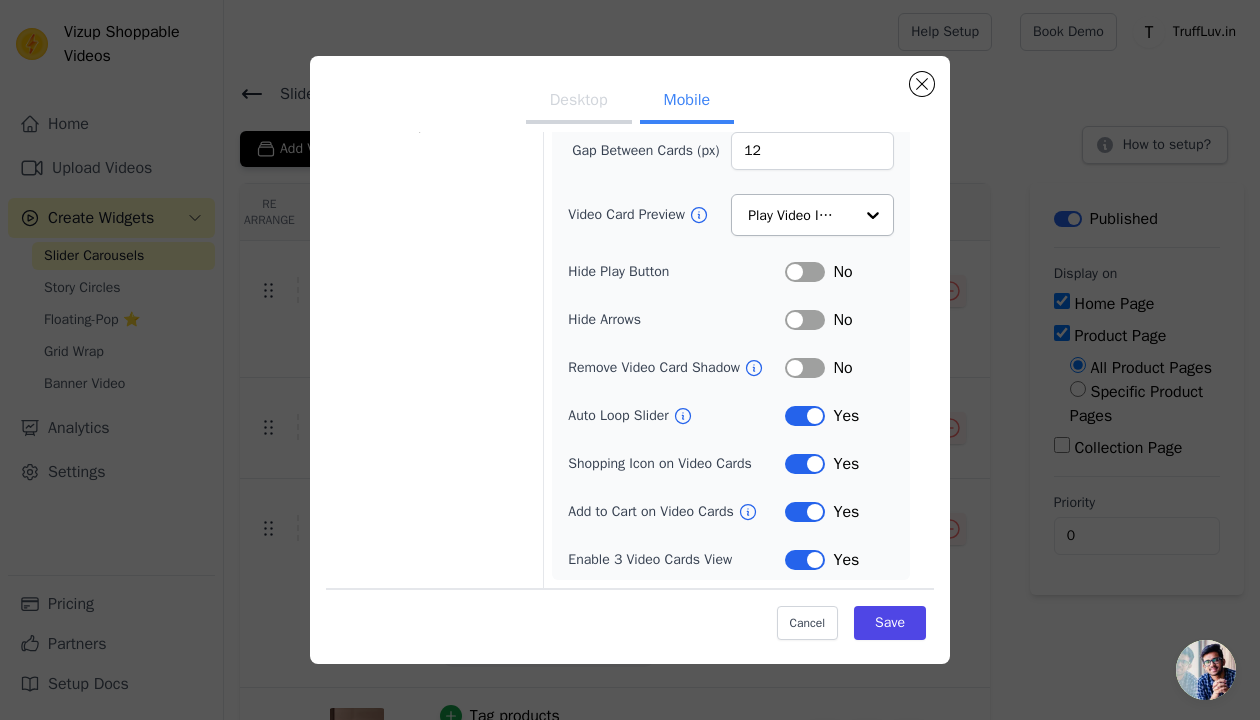 click on "Cancel     Save" at bounding box center [630, 618] 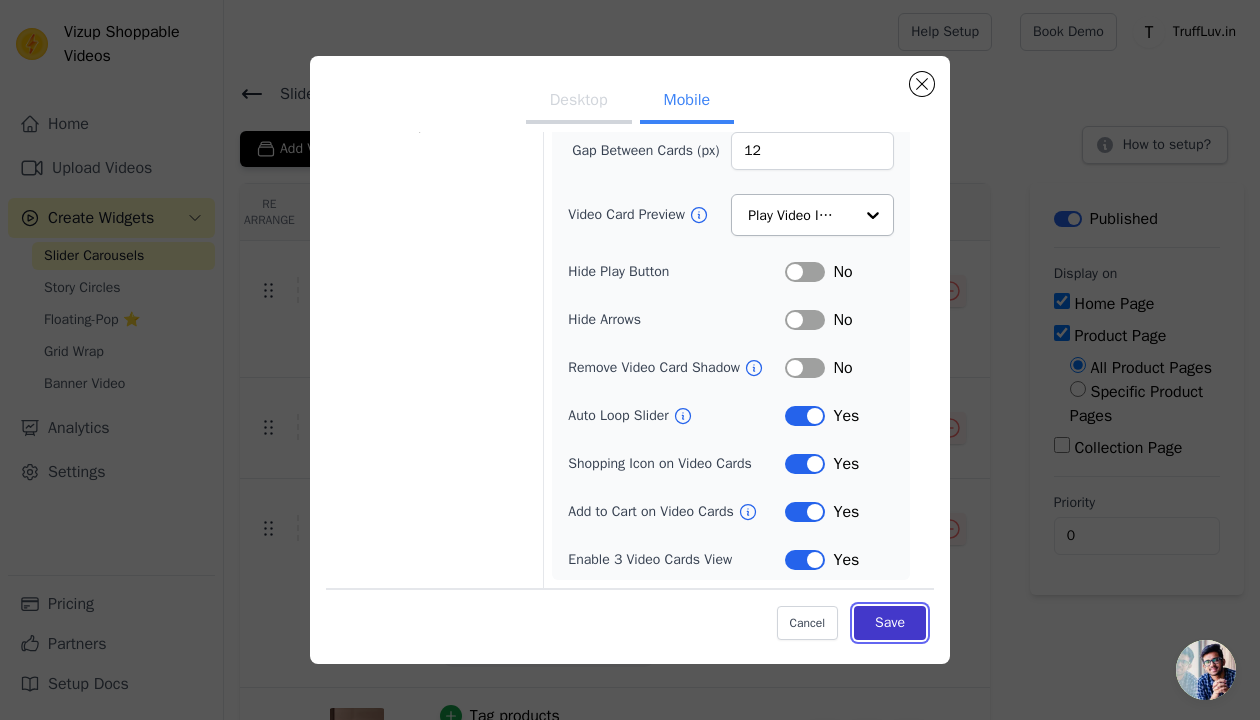 click on "Save" at bounding box center [890, 623] 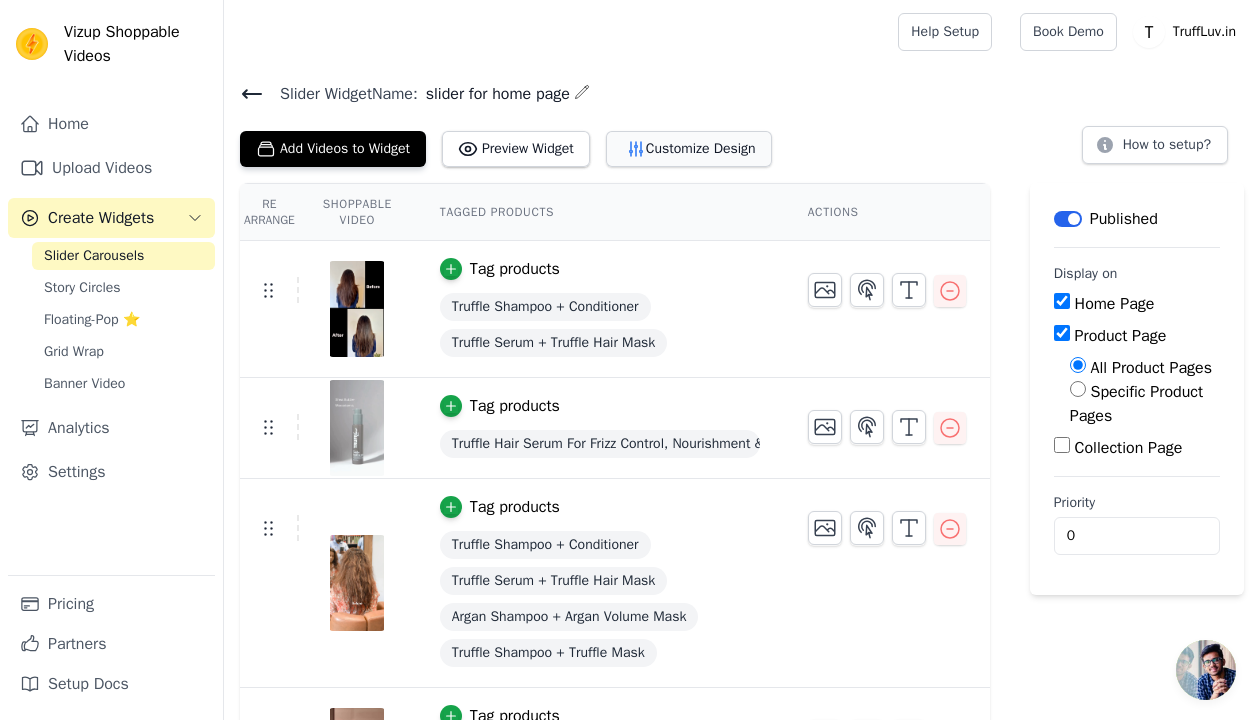 click on "Customize Design" at bounding box center [689, 149] 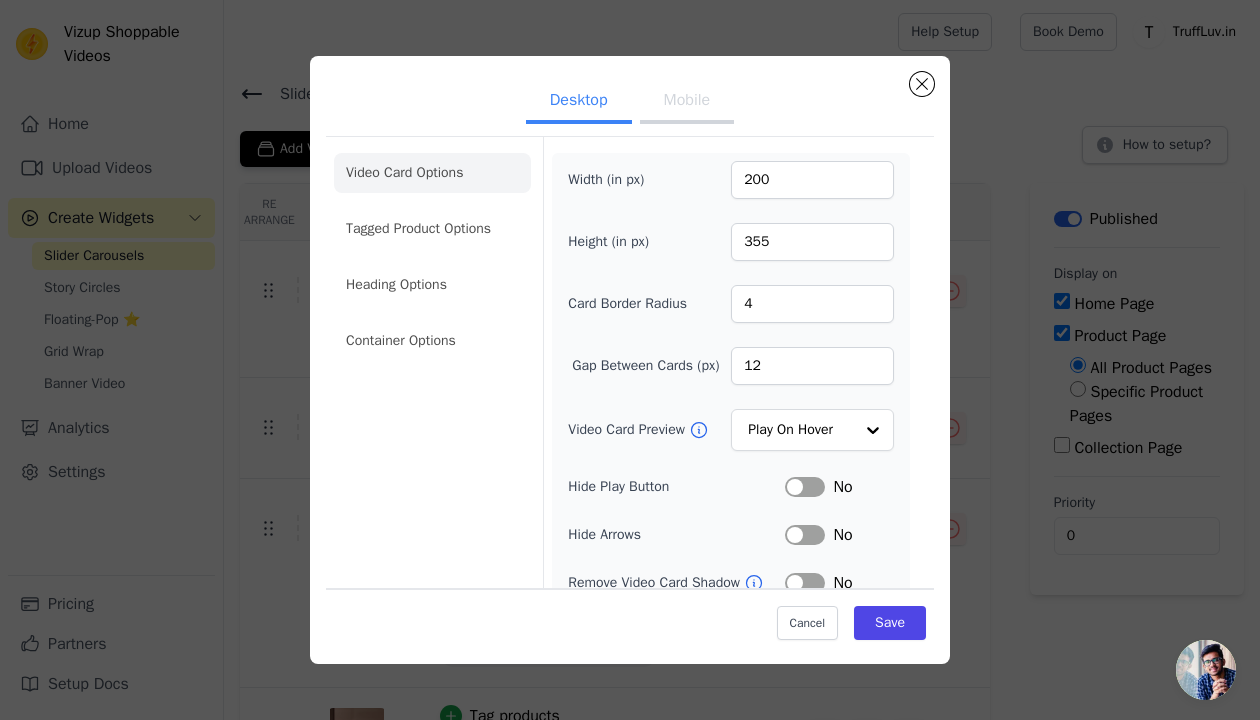 click on "Mobile" at bounding box center (687, 102) 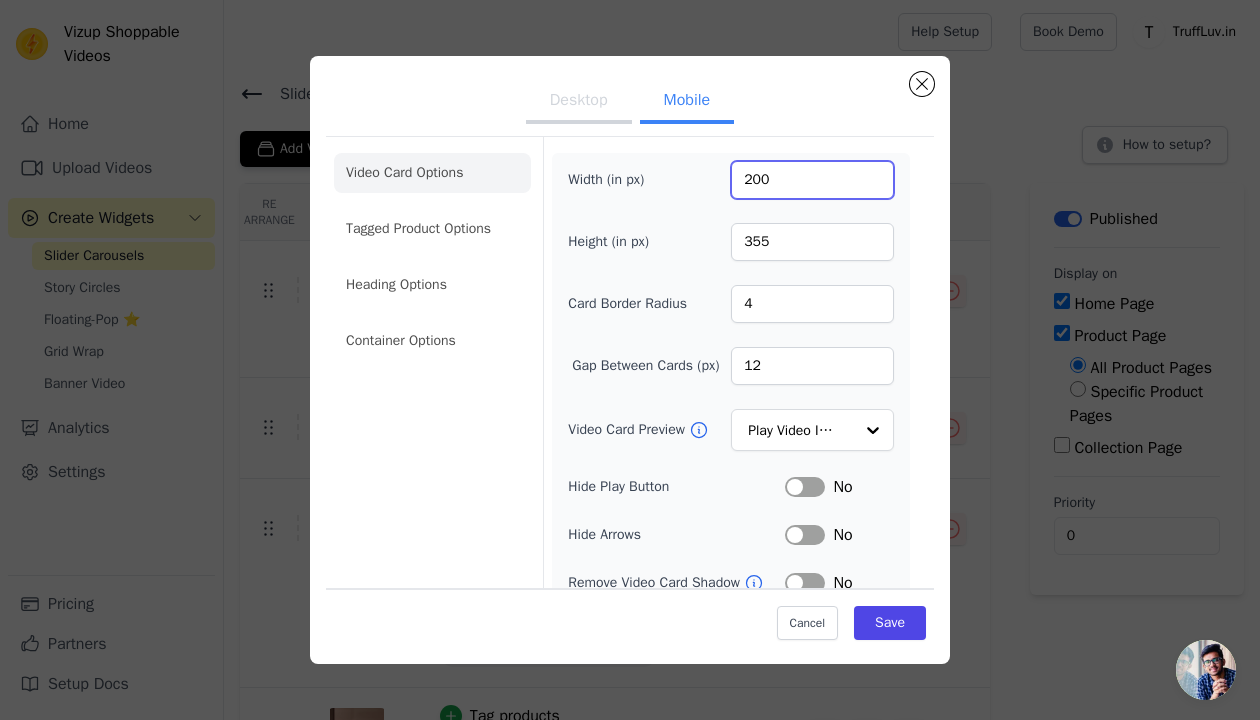 click on "200" at bounding box center (812, 180) 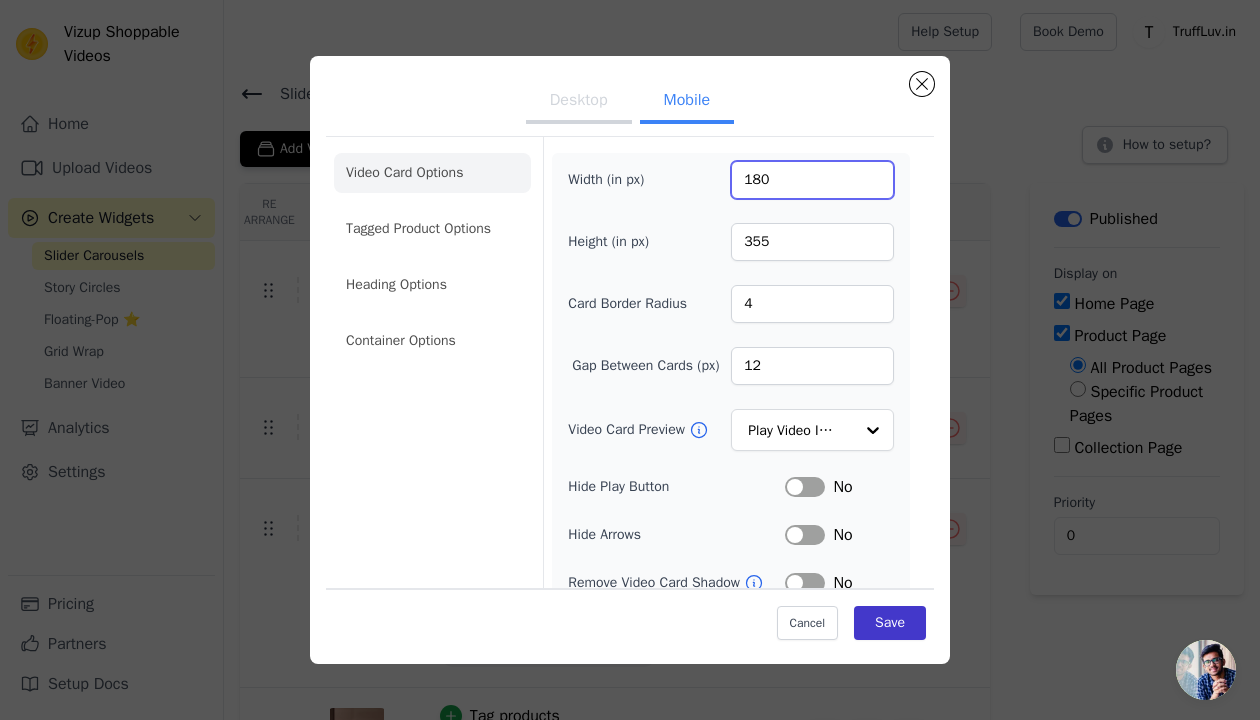 type on "180" 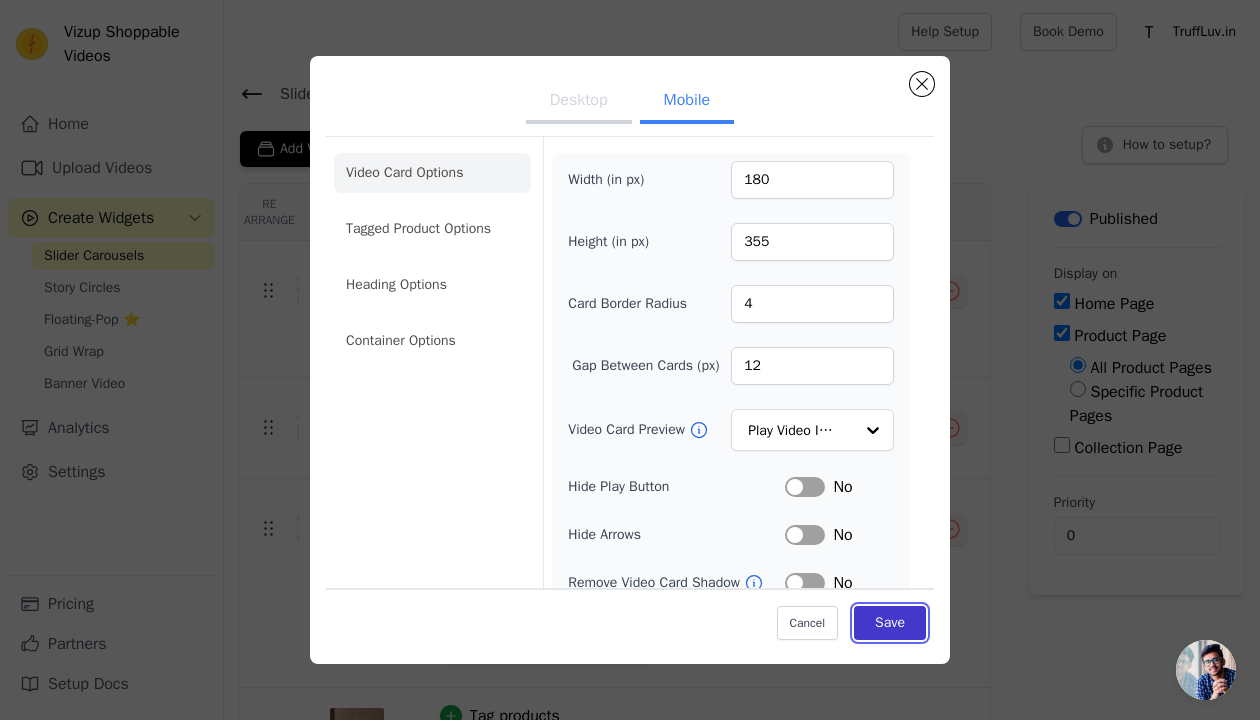 click on "Save" at bounding box center [890, 623] 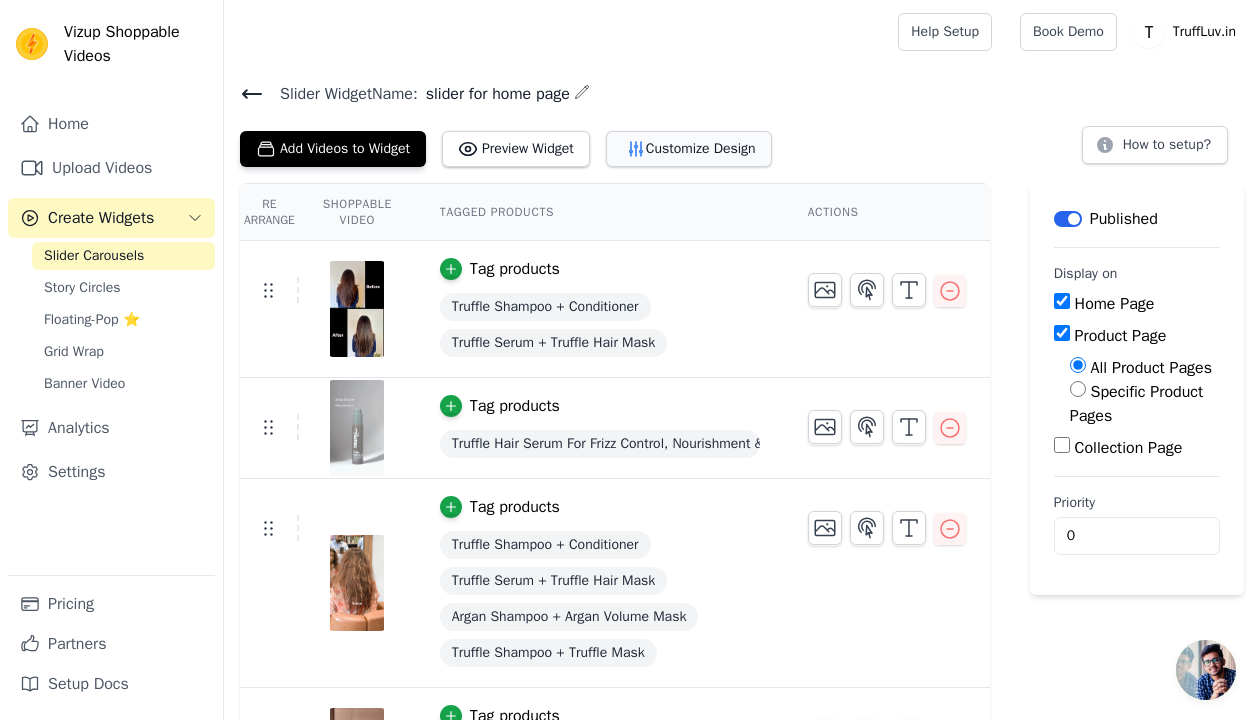 click on "Customize Design" at bounding box center (689, 149) 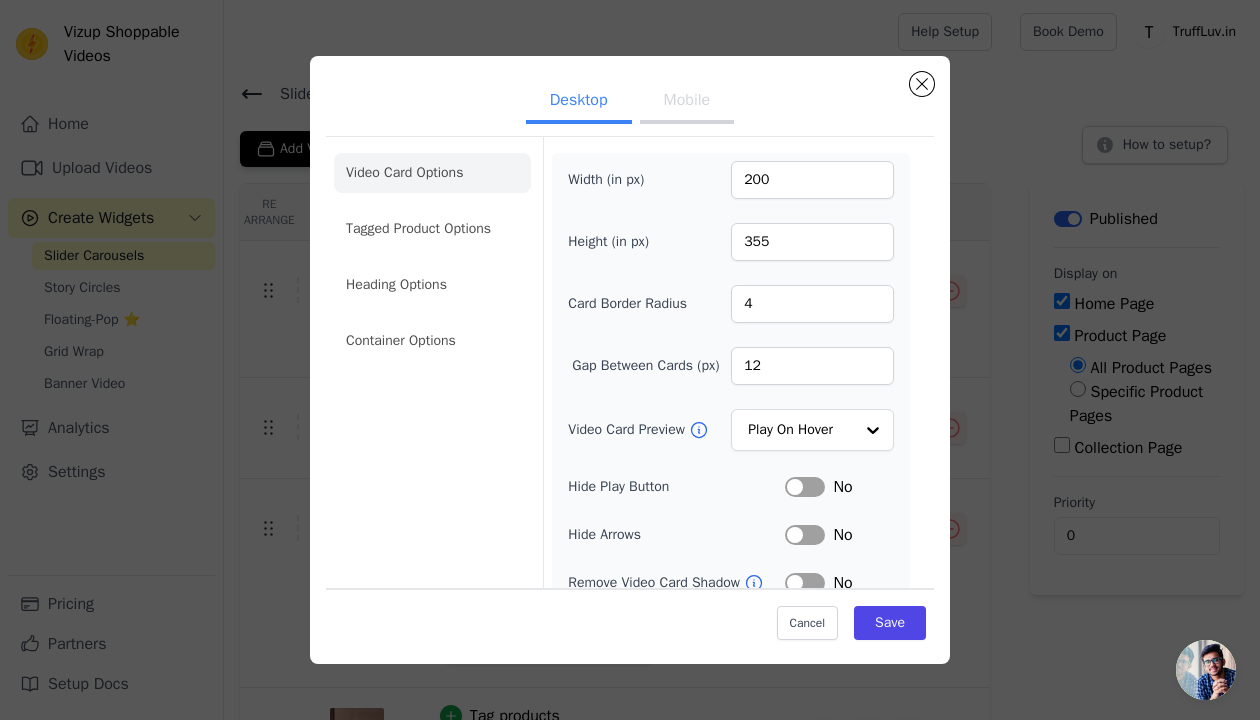 click on "Desktop Mobile" at bounding box center [630, 102] 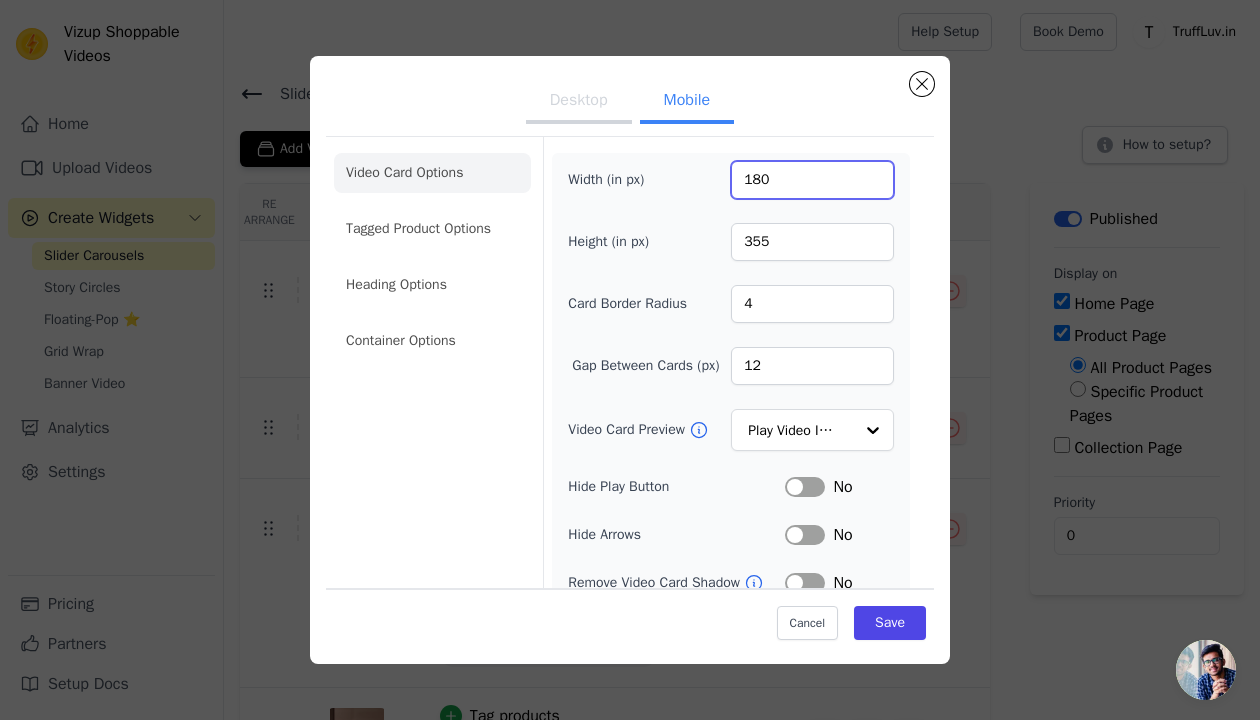 click on "180" at bounding box center (812, 180) 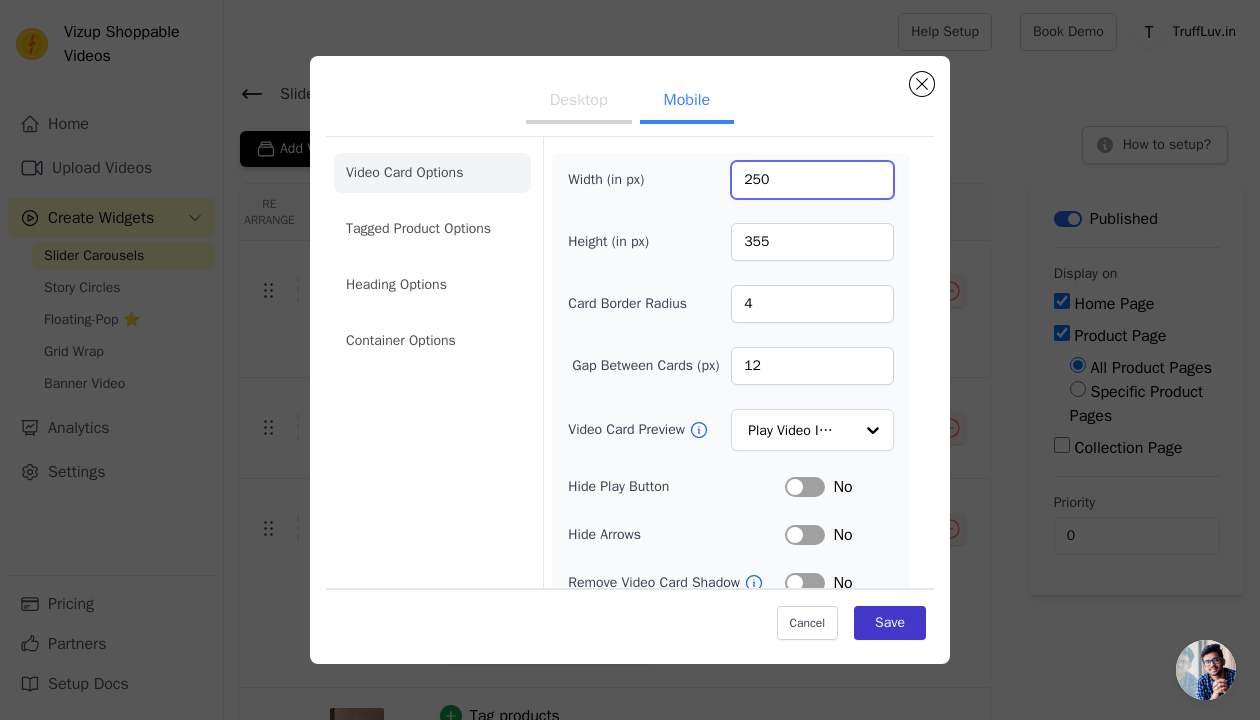 type on "250" 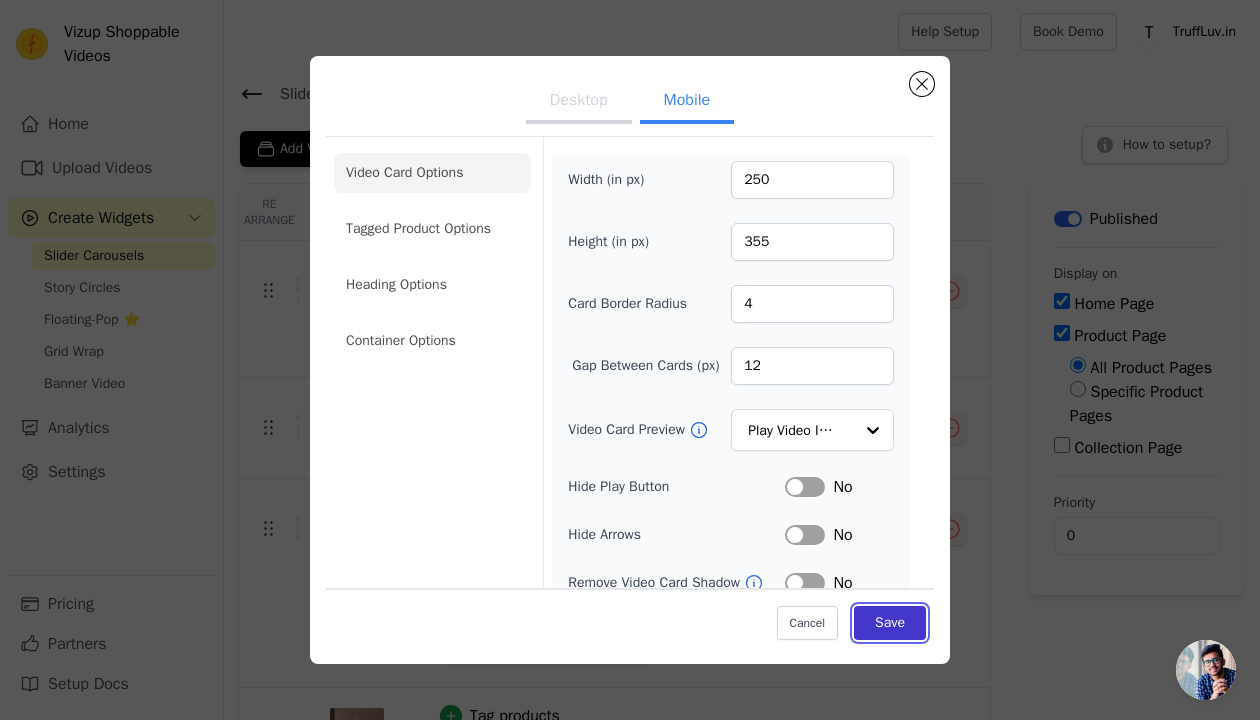 click on "Save" at bounding box center (890, 623) 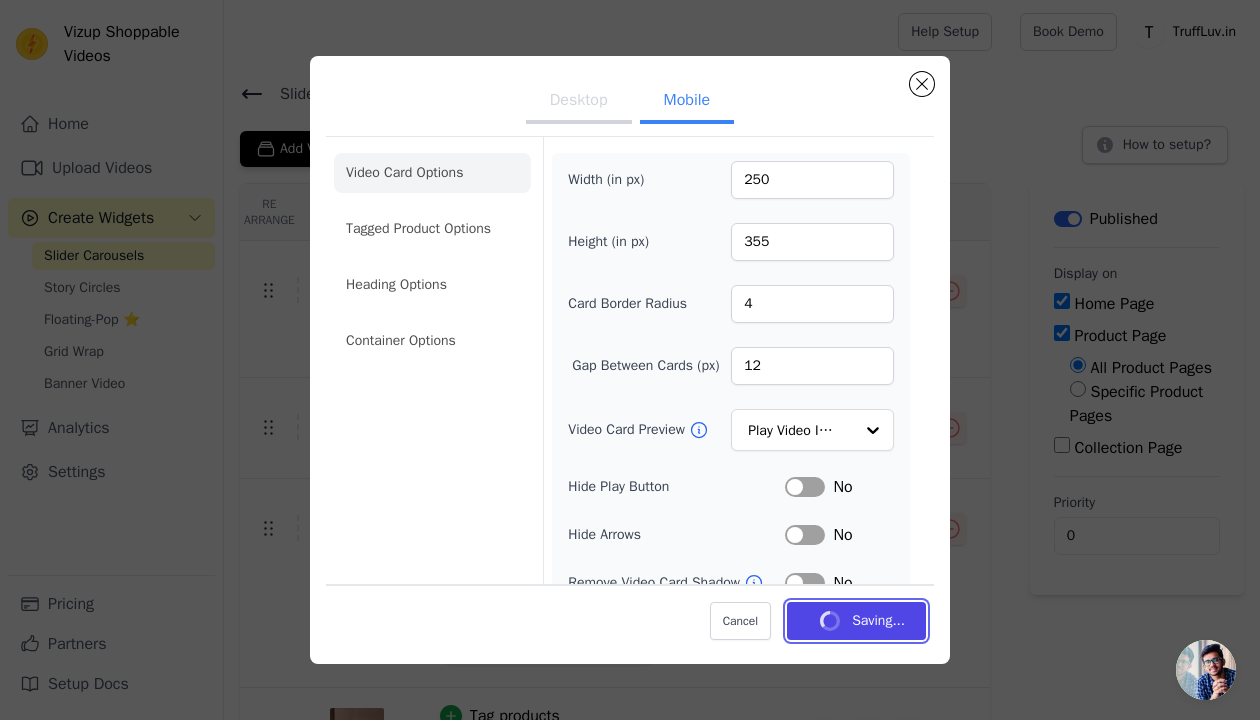 scroll, scrollTop: 221, scrollLeft: 0, axis: vertical 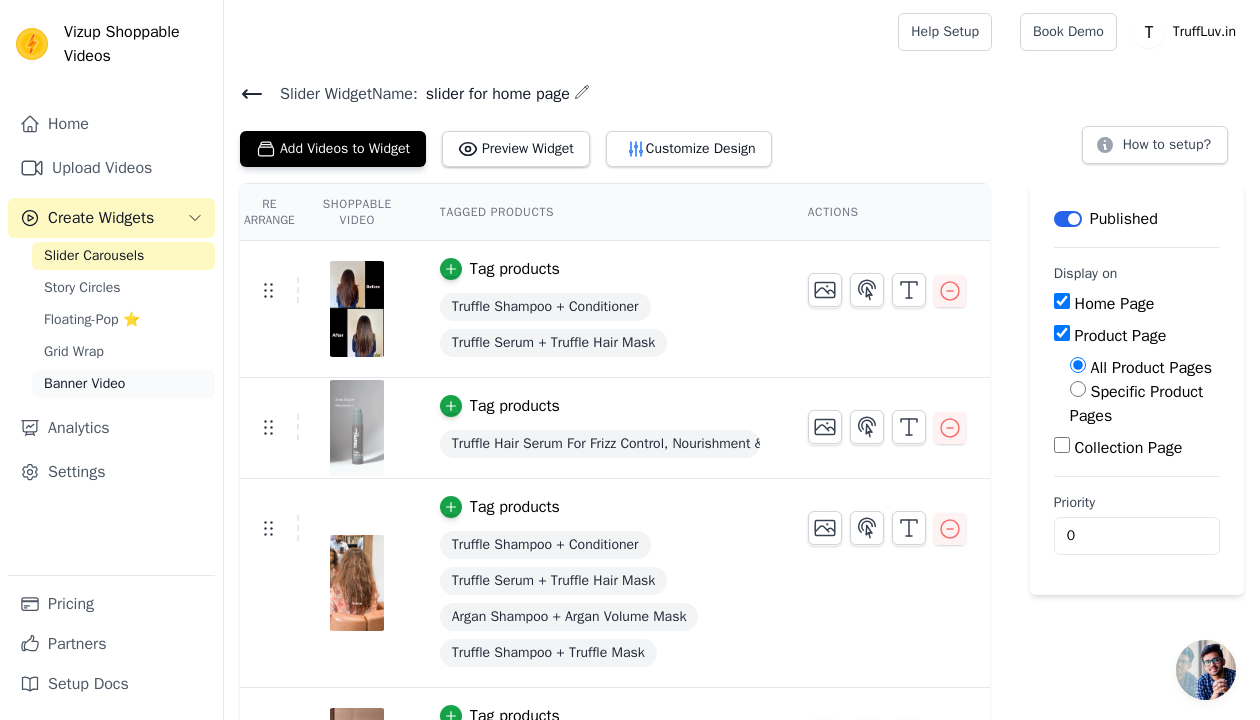 click on "Banner Video" at bounding box center [84, 384] 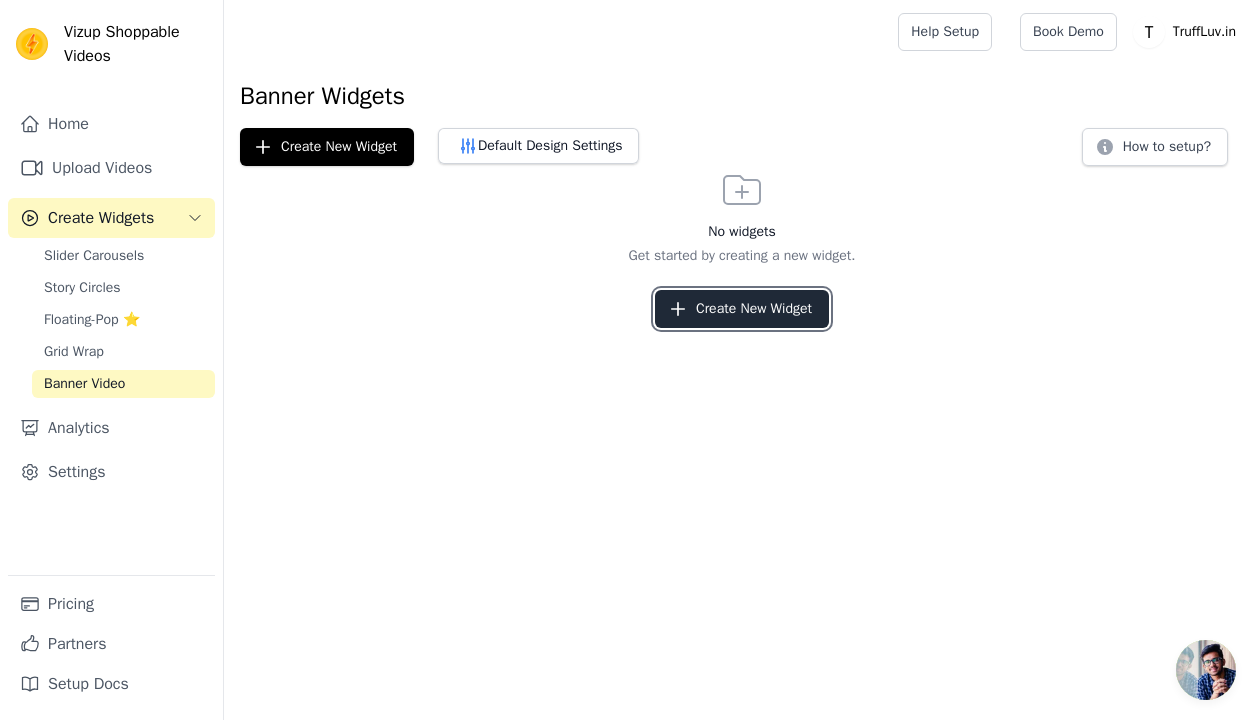 click on "Create New Widget" at bounding box center [742, 309] 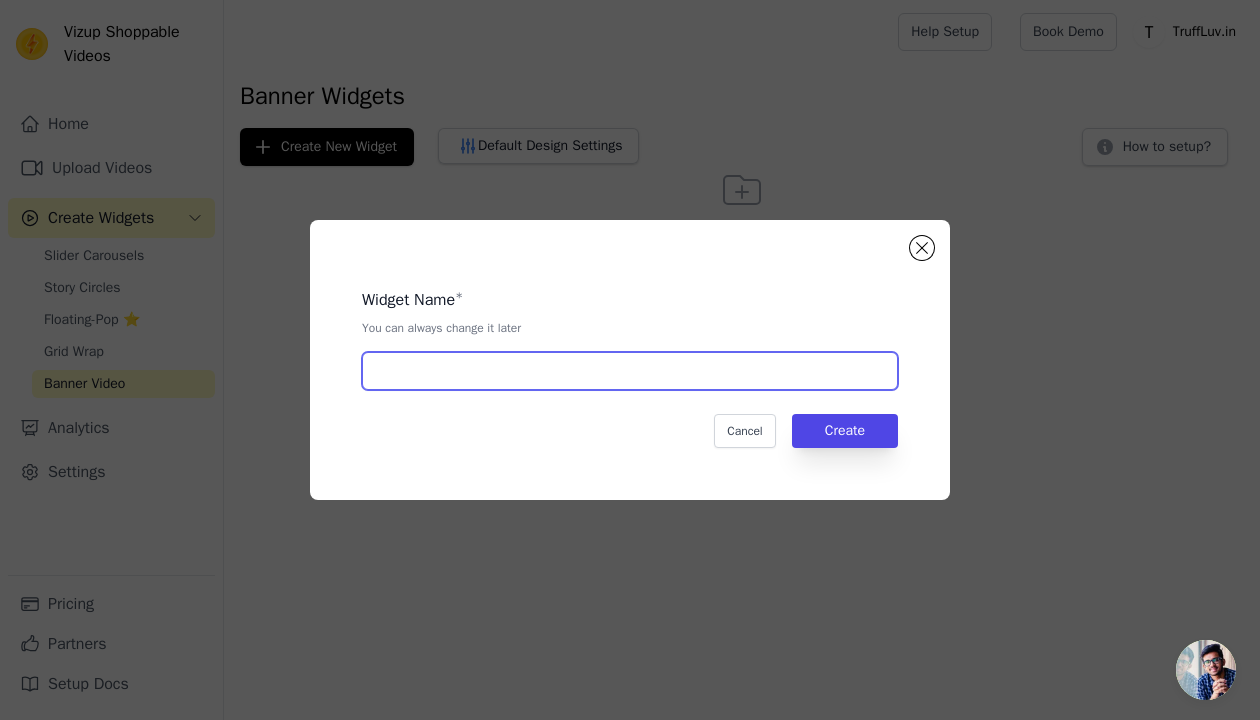click at bounding box center [630, 371] 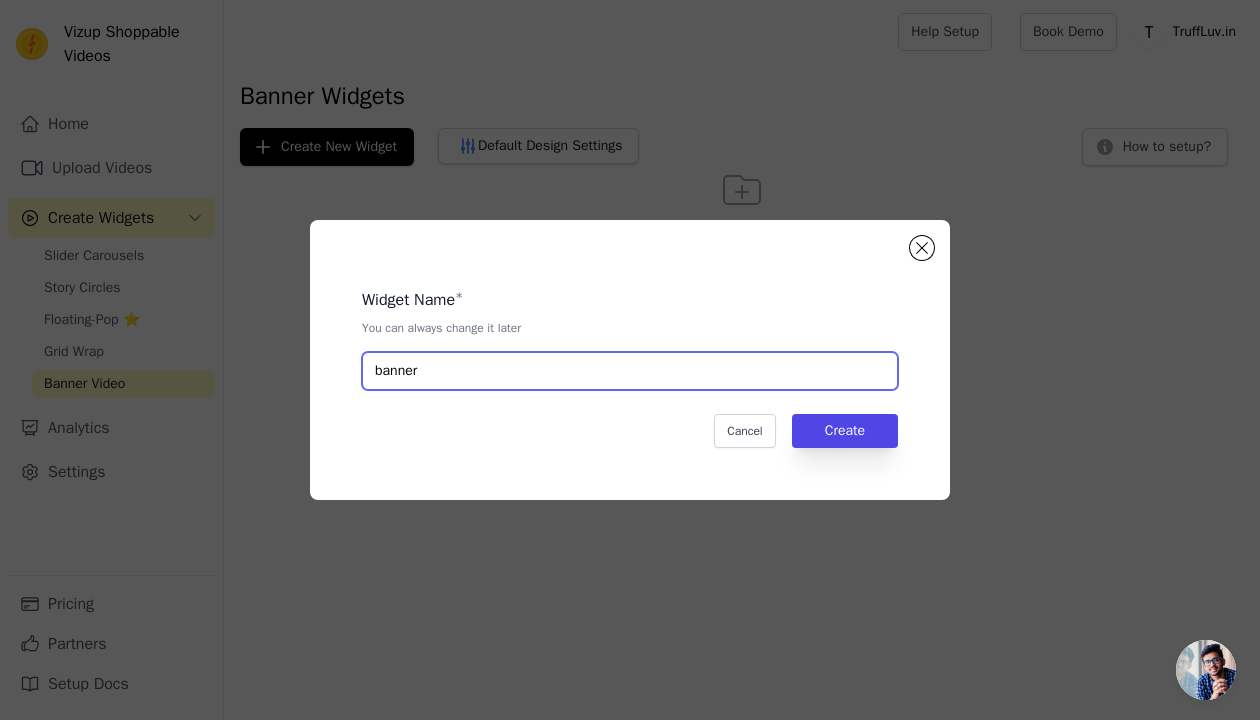 type on "banner" 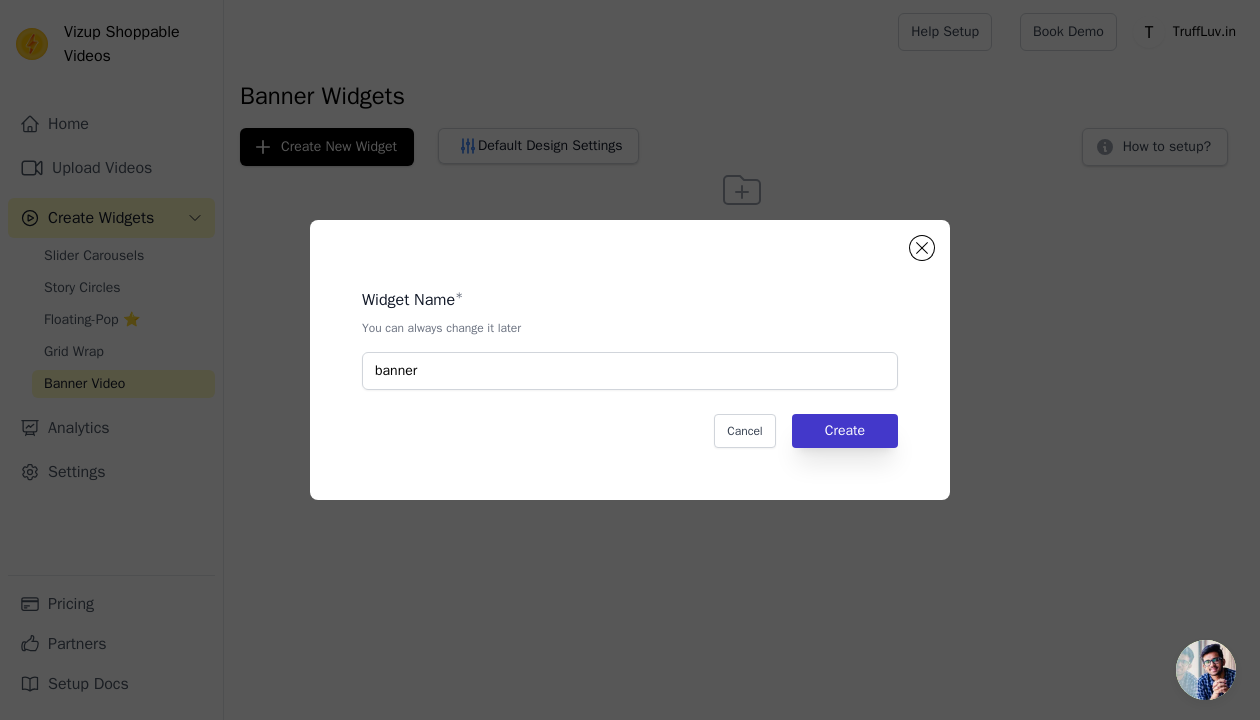 click on "Create" at bounding box center (845, 431) 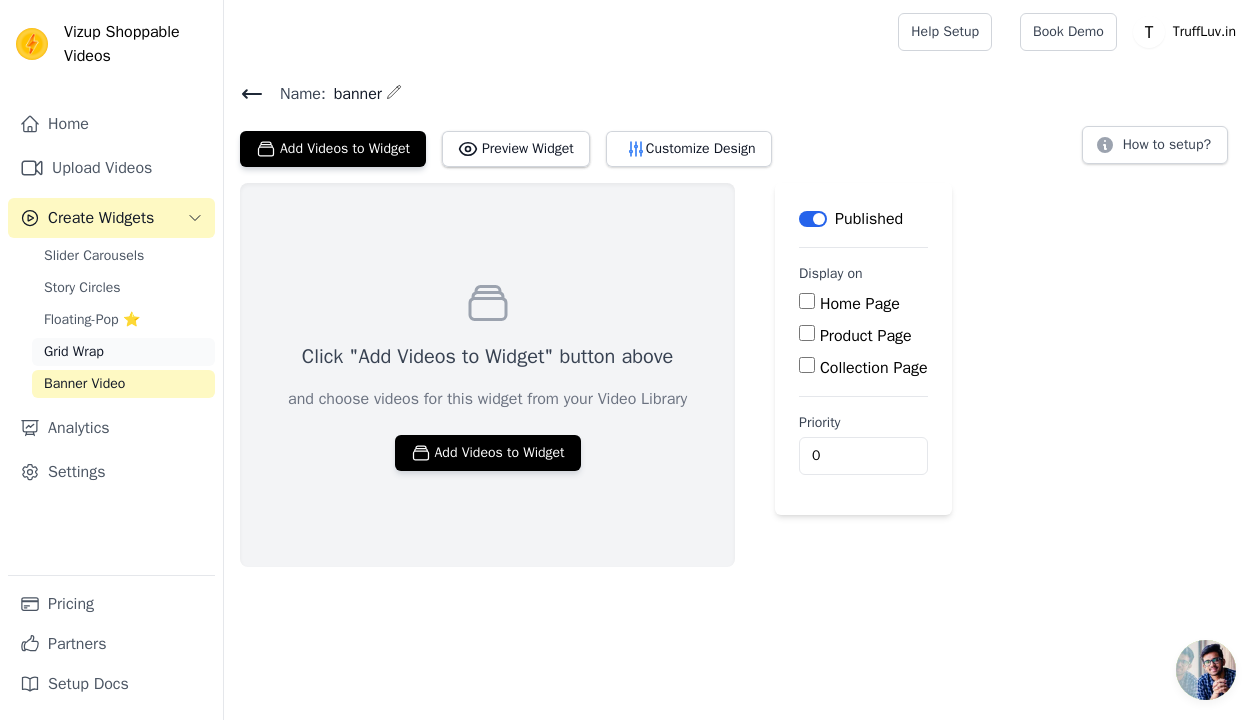 click on "Grid Wrap" at bounding box center (123, 352) 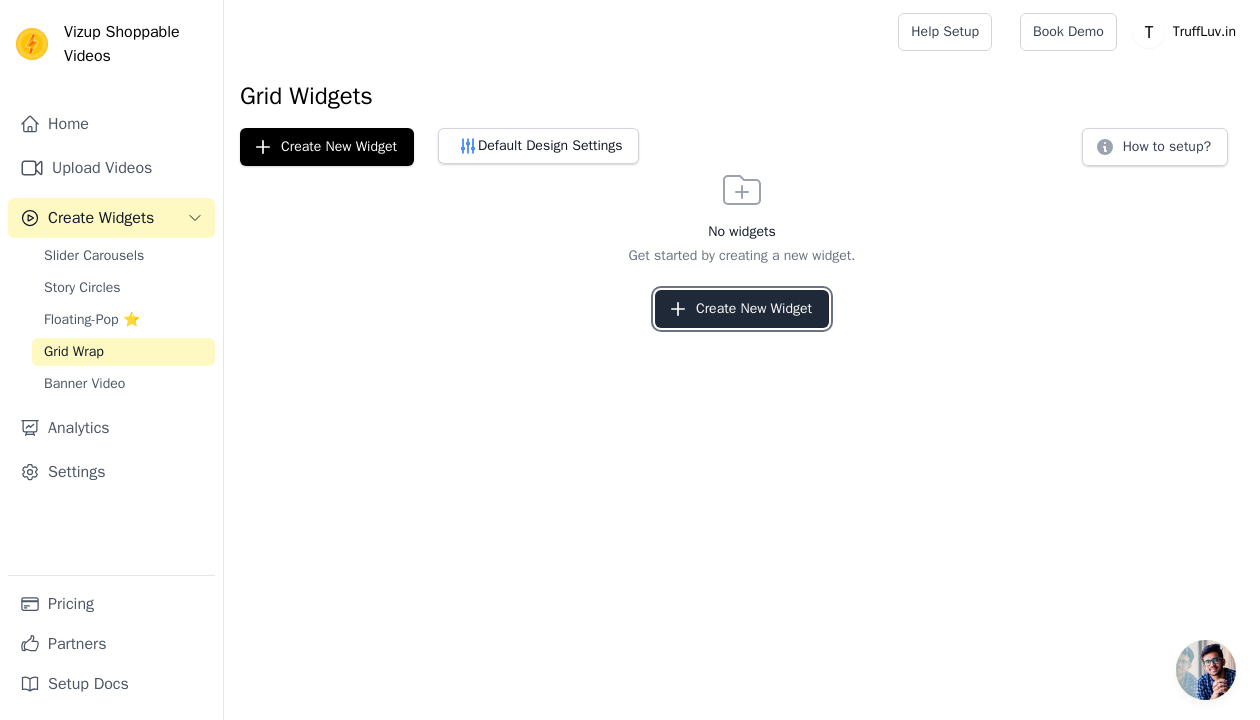 click on "Create New Widget" at bounding box center [742, 309] 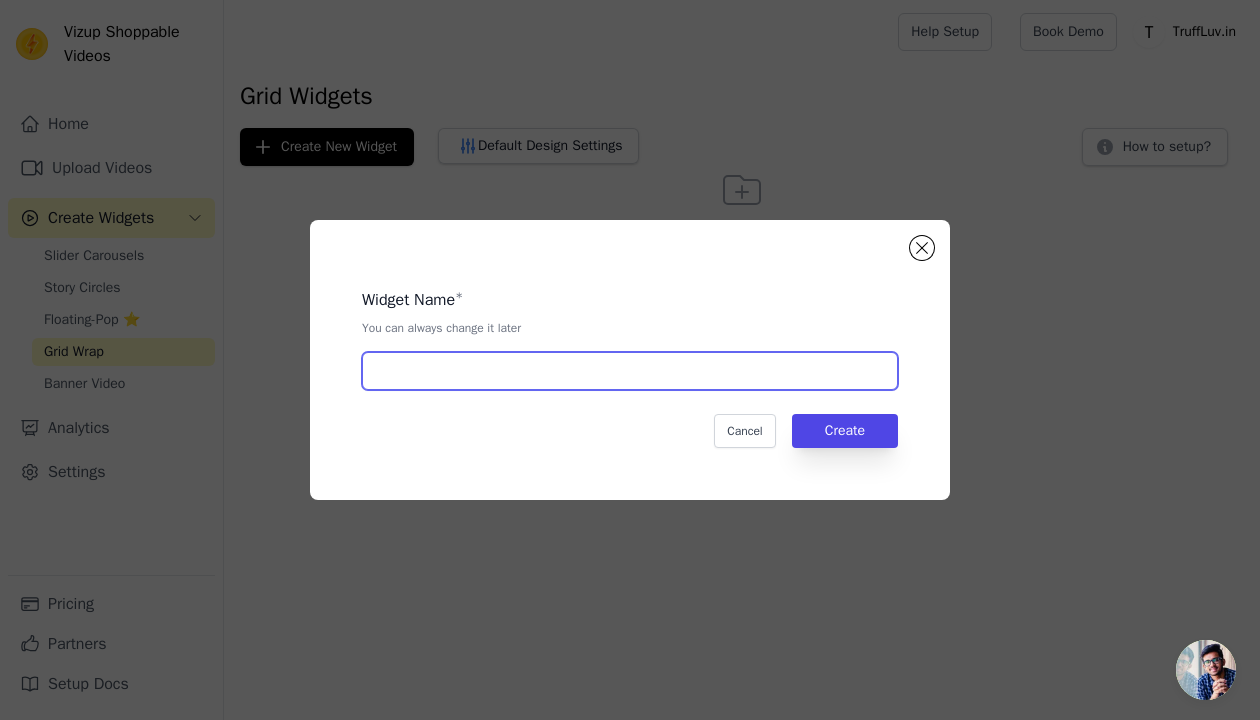 click at bounding box center [630, 371] 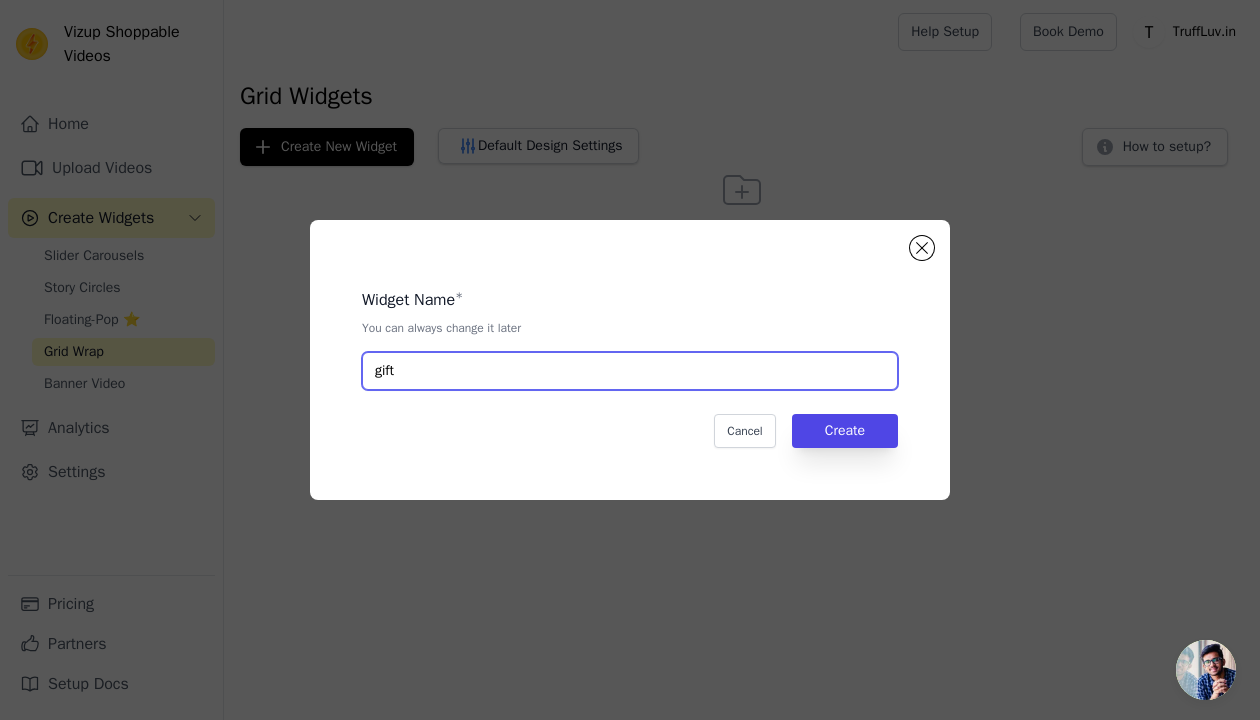 type on "gift" 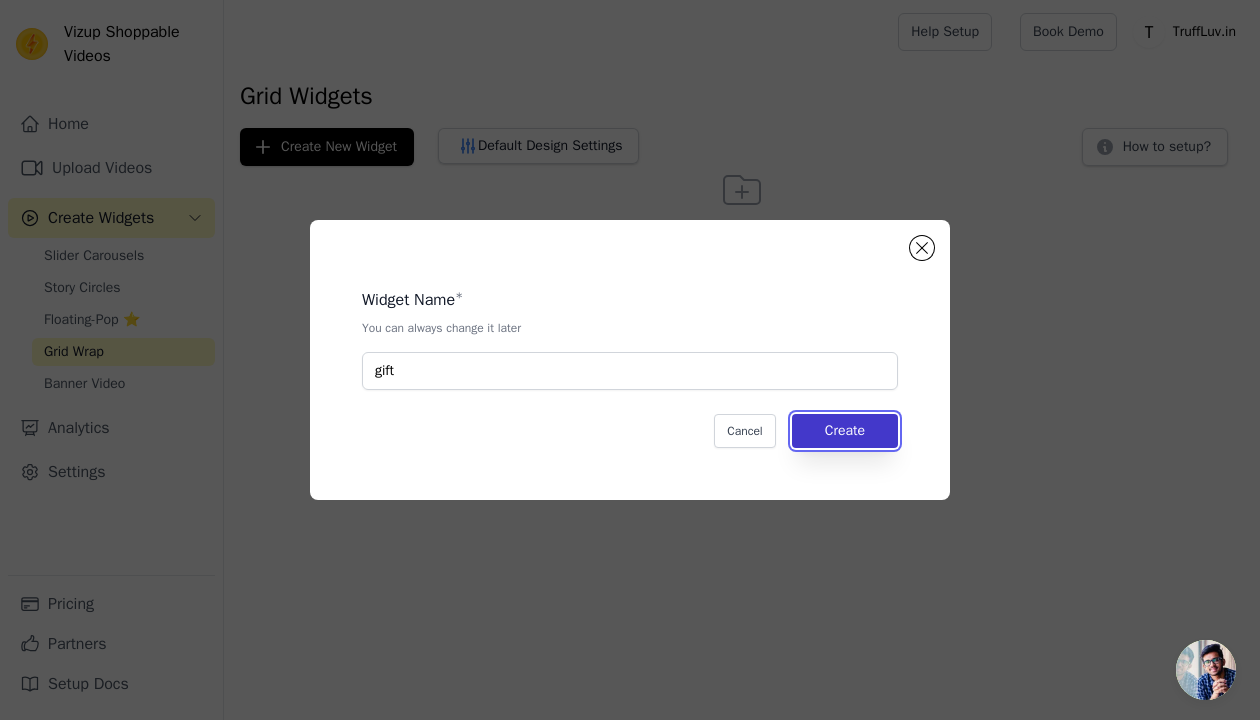 click on "Create" at bounding box center [845, 431] 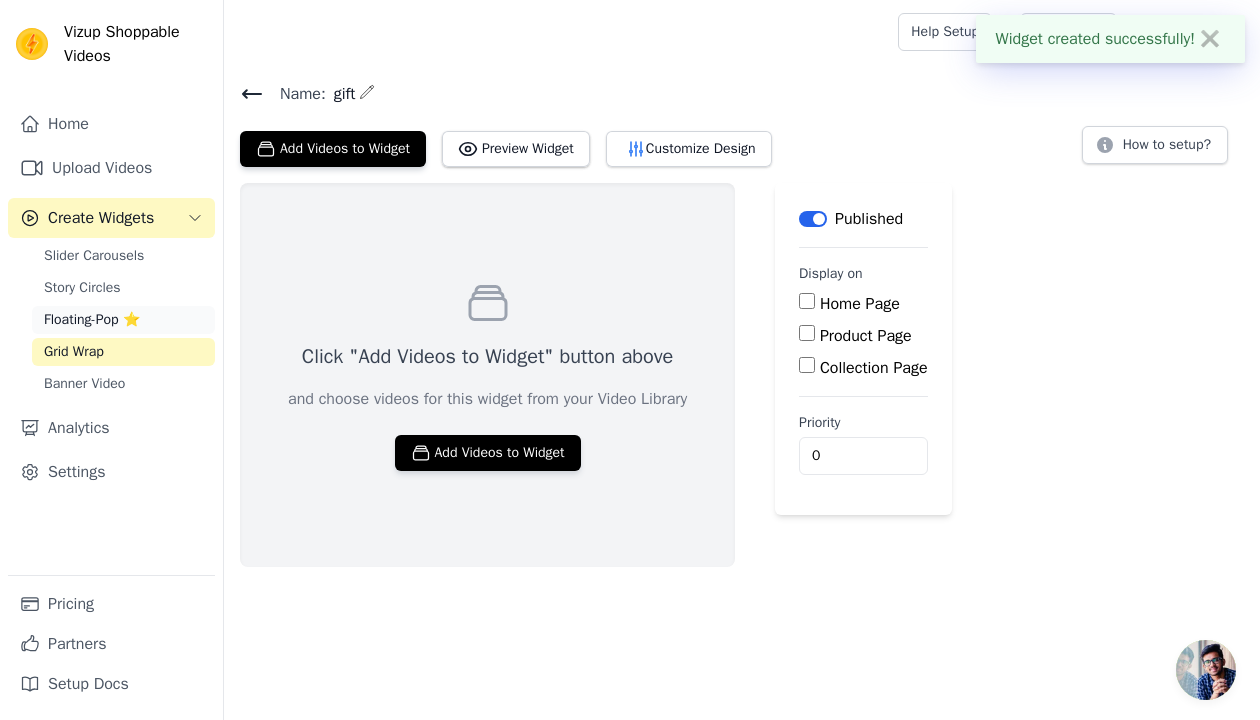 click on "Floating-Pop ⭐" at bounding box center [123, 320] 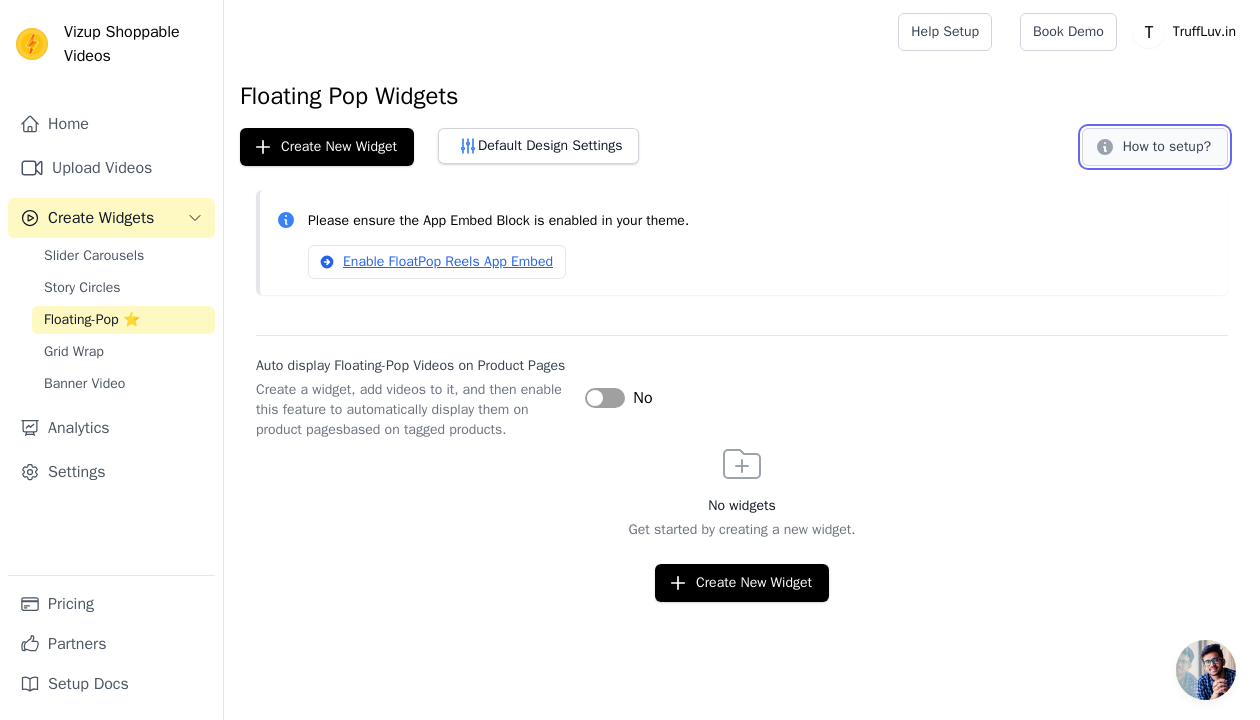 click on "How to setup?" at bounding box center (1155, 147) 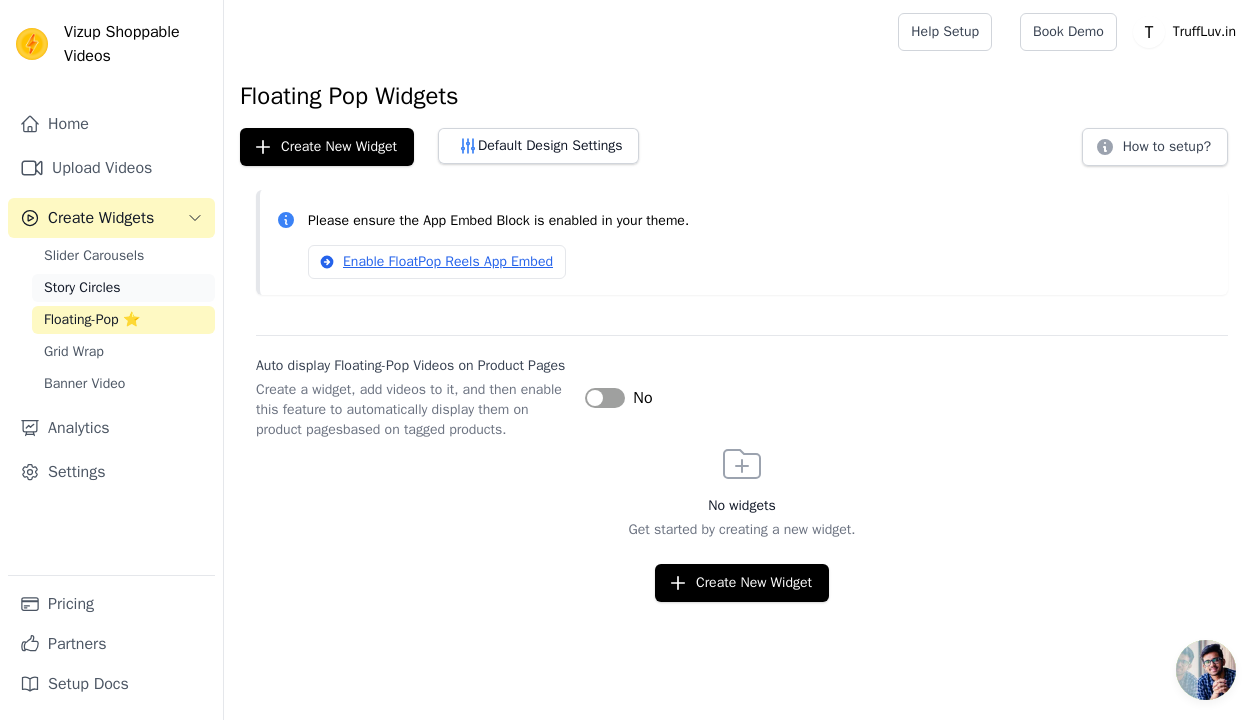 click on "Story Circles" at bounding box center [123, 288] 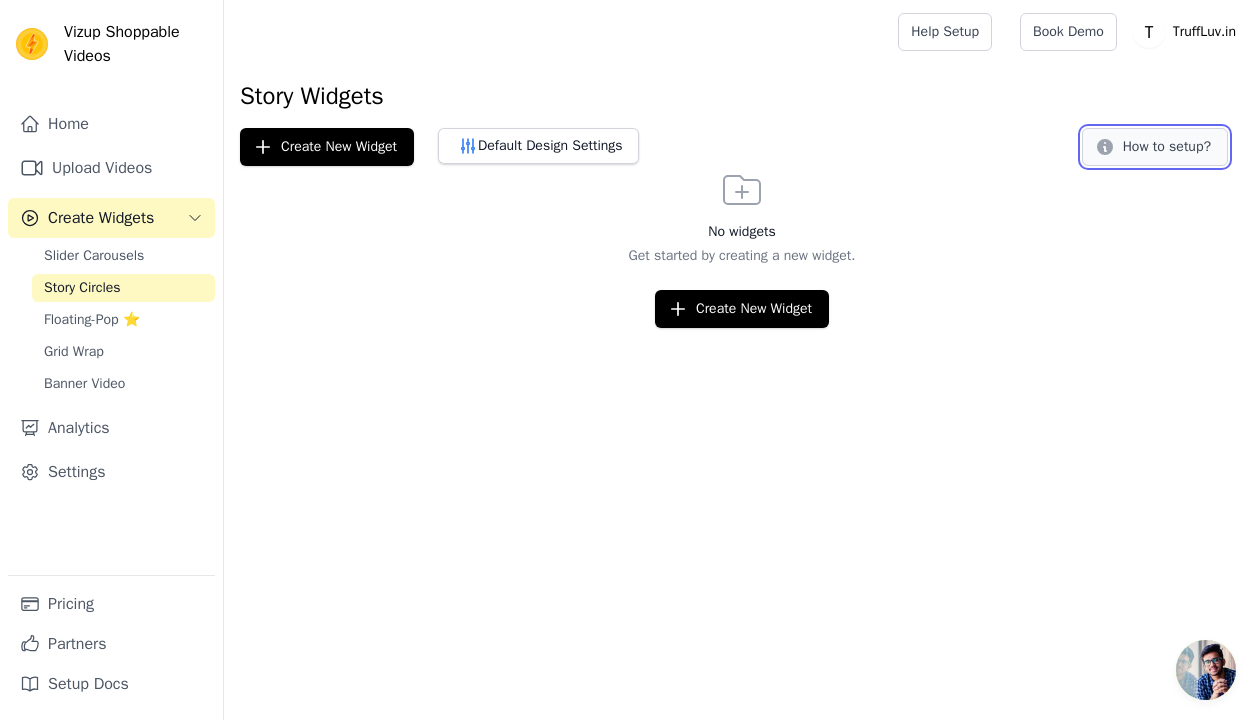 click on "How to setup?" at bounding box center (1155, 147) 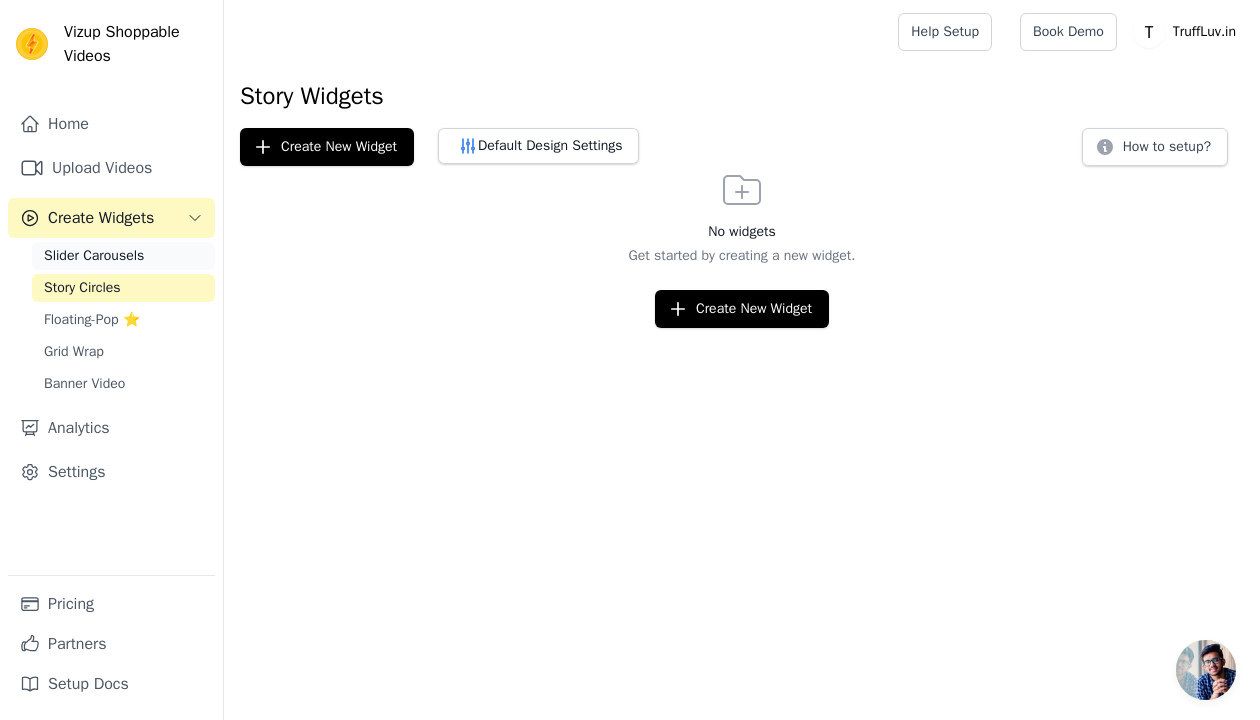 click on "Slider Carousels" at bounding box center [94, 256] 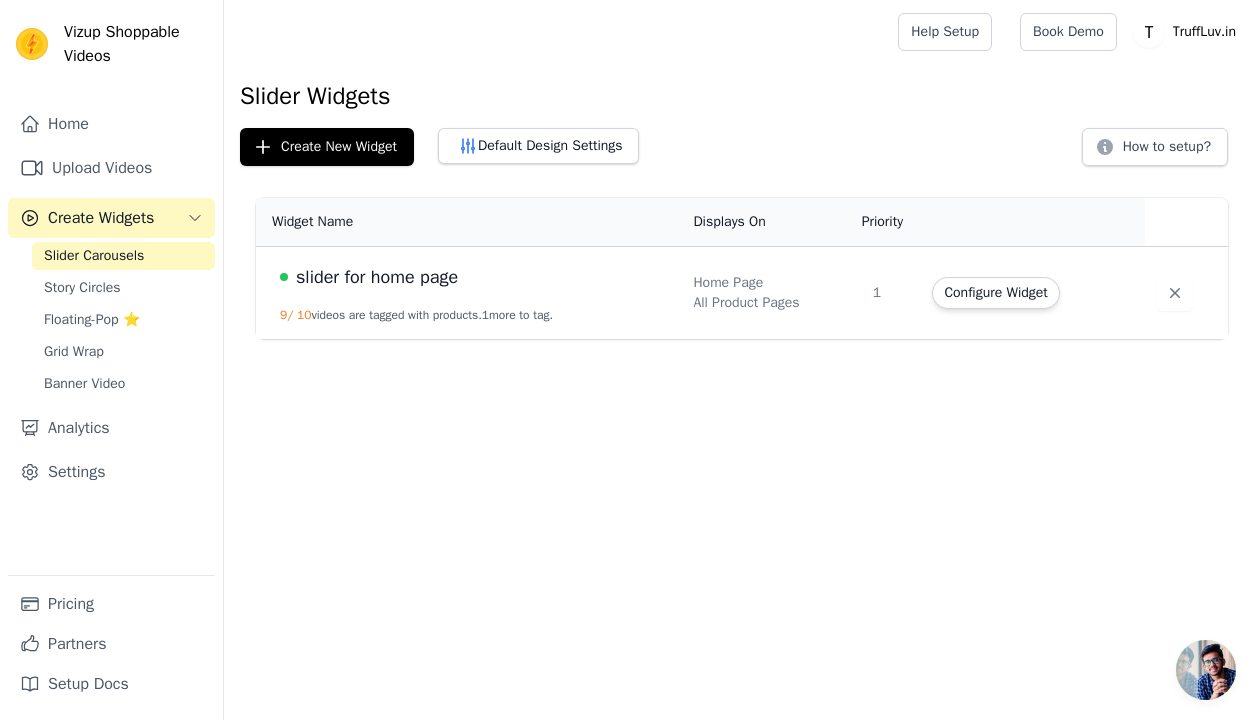 click on "slider for home page   9  /   10  videos are tagged with products.
1  more to tag." at bounding box center [468, 293] 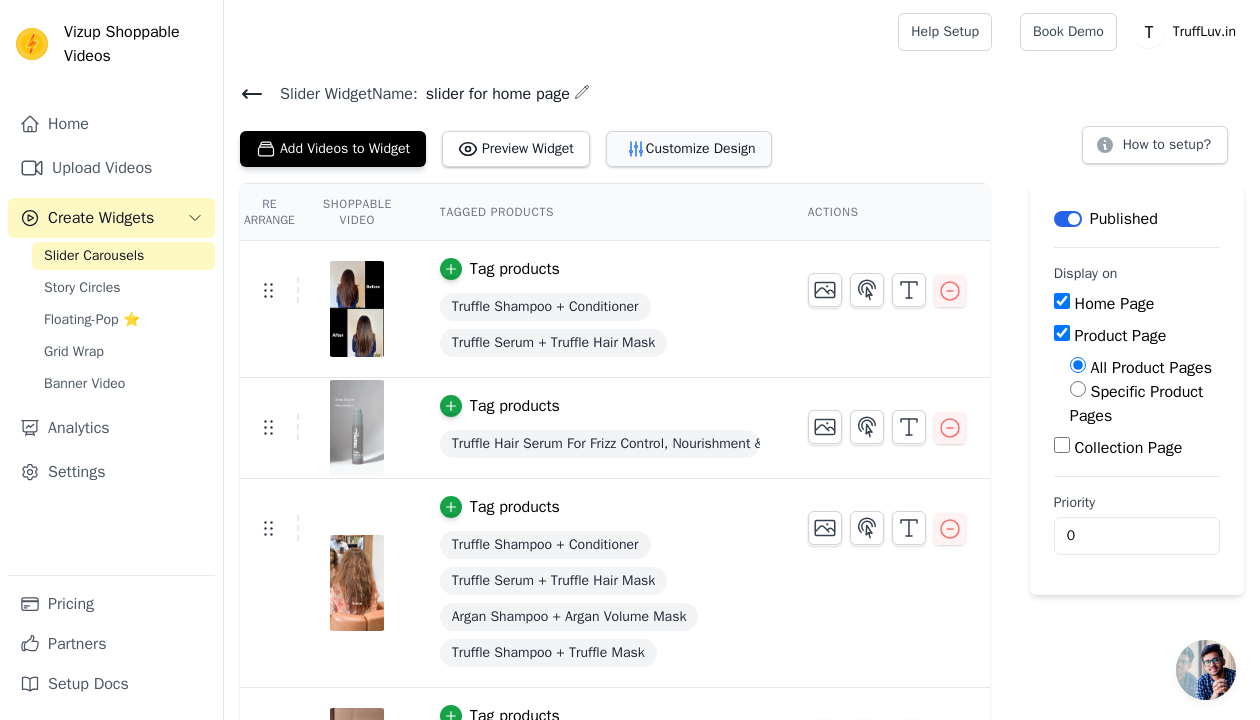 click on "Customize Design" at bounding box center [689, 149] 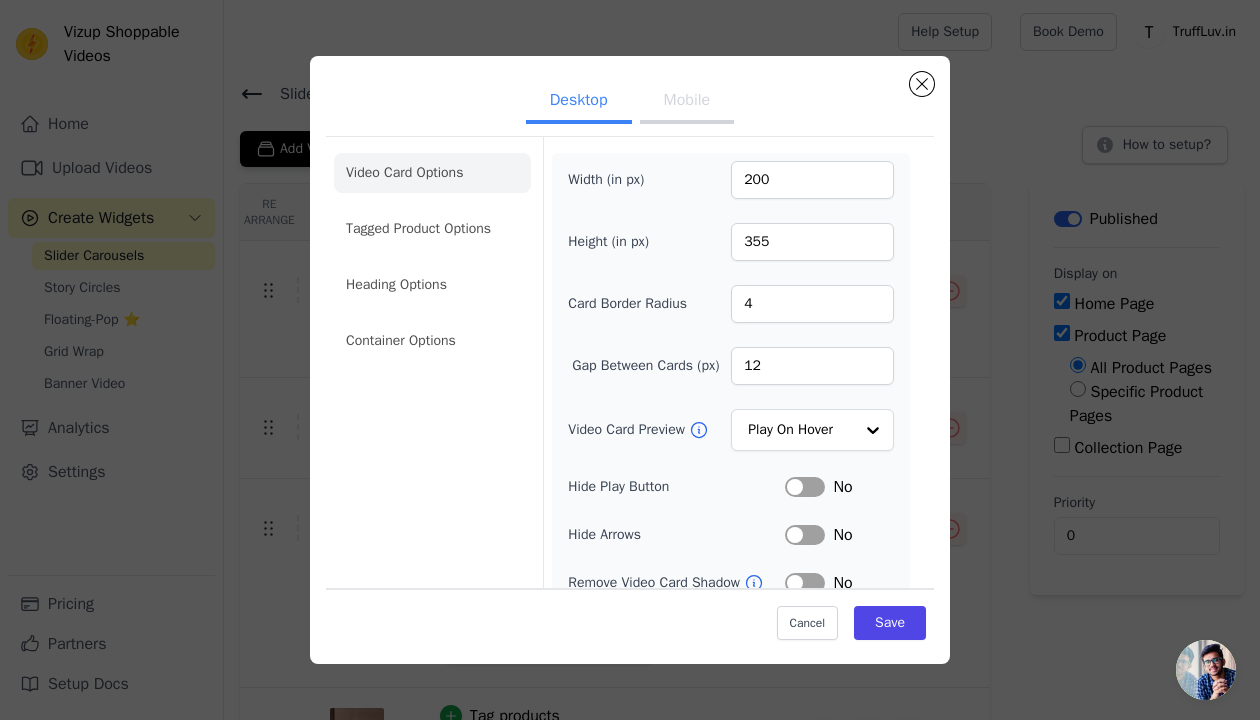 click on "Mobile" at bounding box center [687, 102] 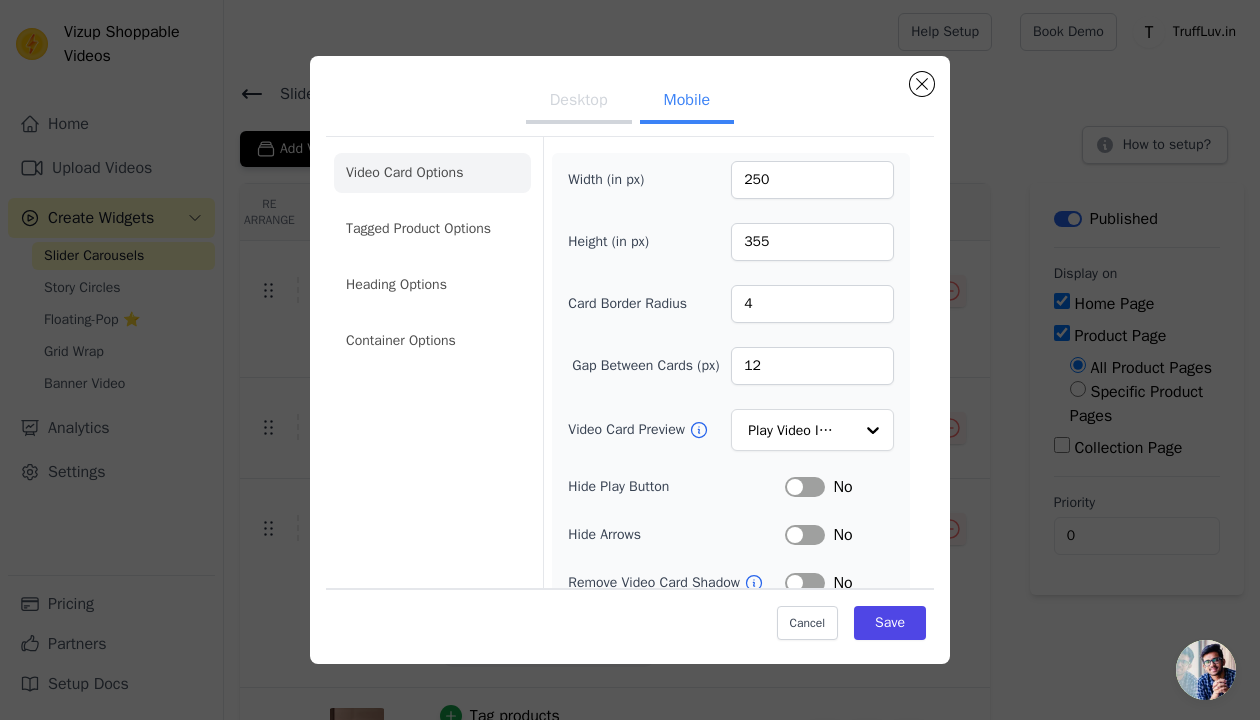 click on "Video Card Options Tagged Product Options Heading Options Container Options" at bounding box center [432, 257] 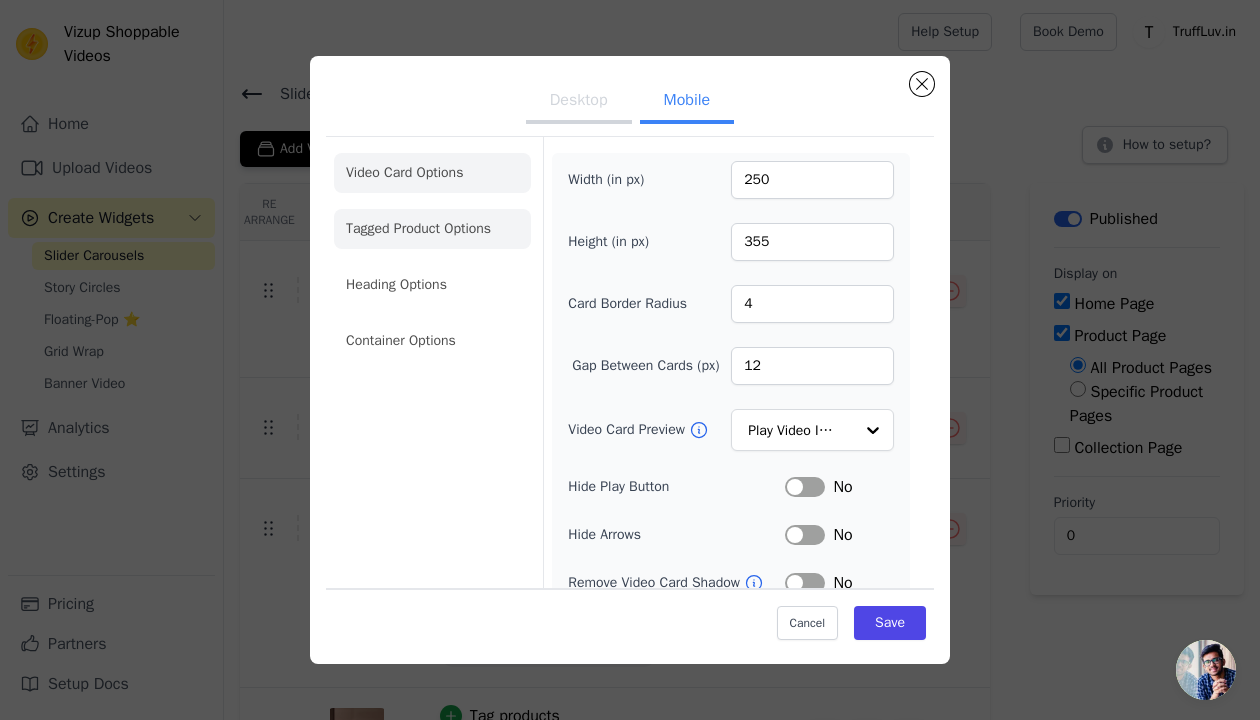 click on "Tagged Product Options" 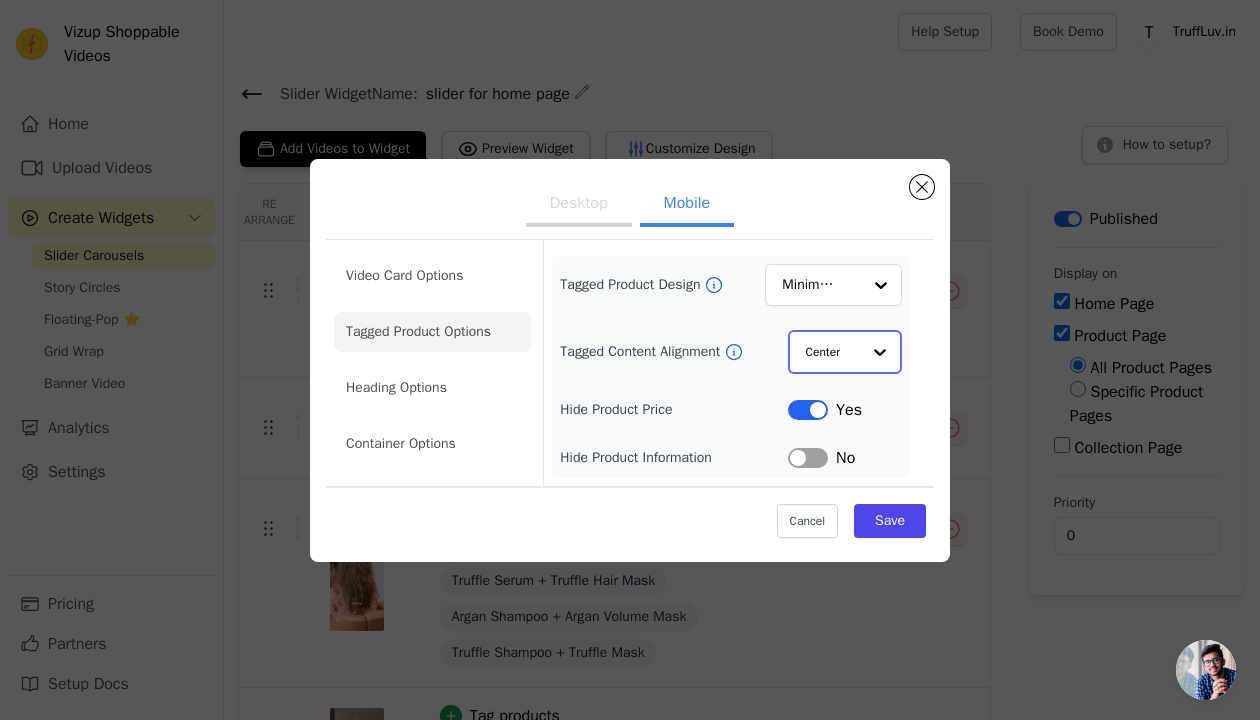 click at bounding box center [880, 352] 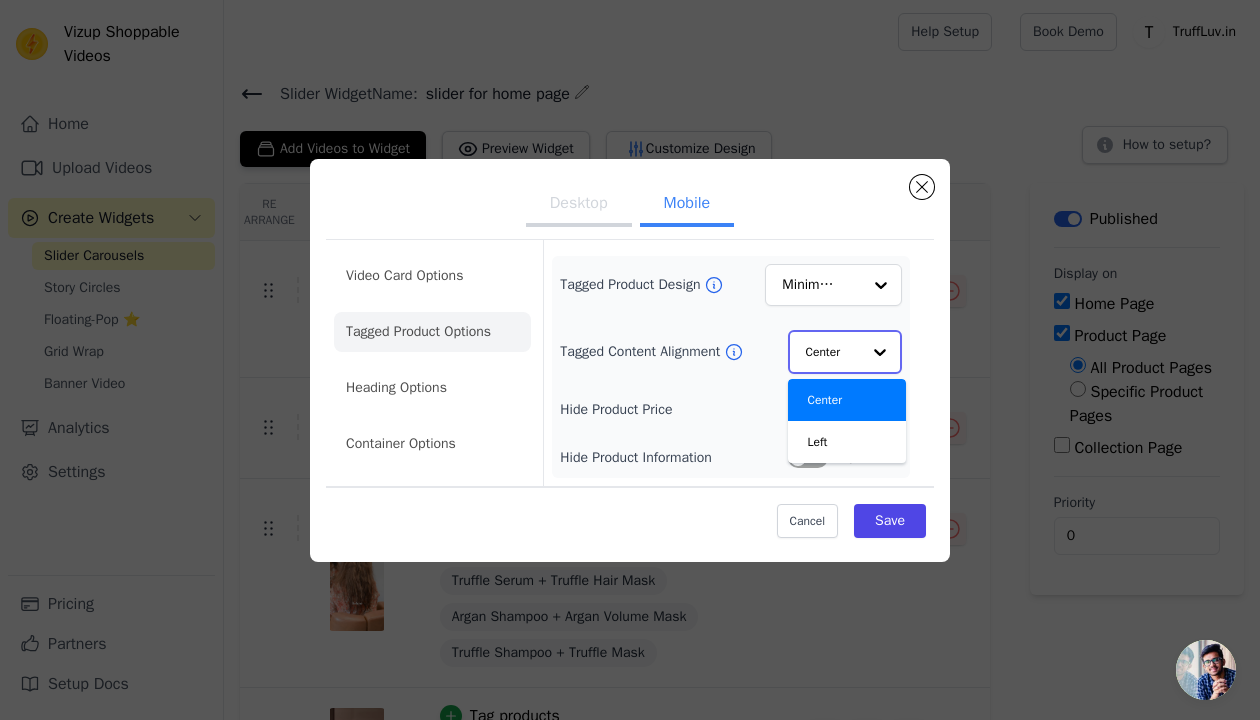 scroll, scrollTop: 0, scrollLeft: 0, axis: both 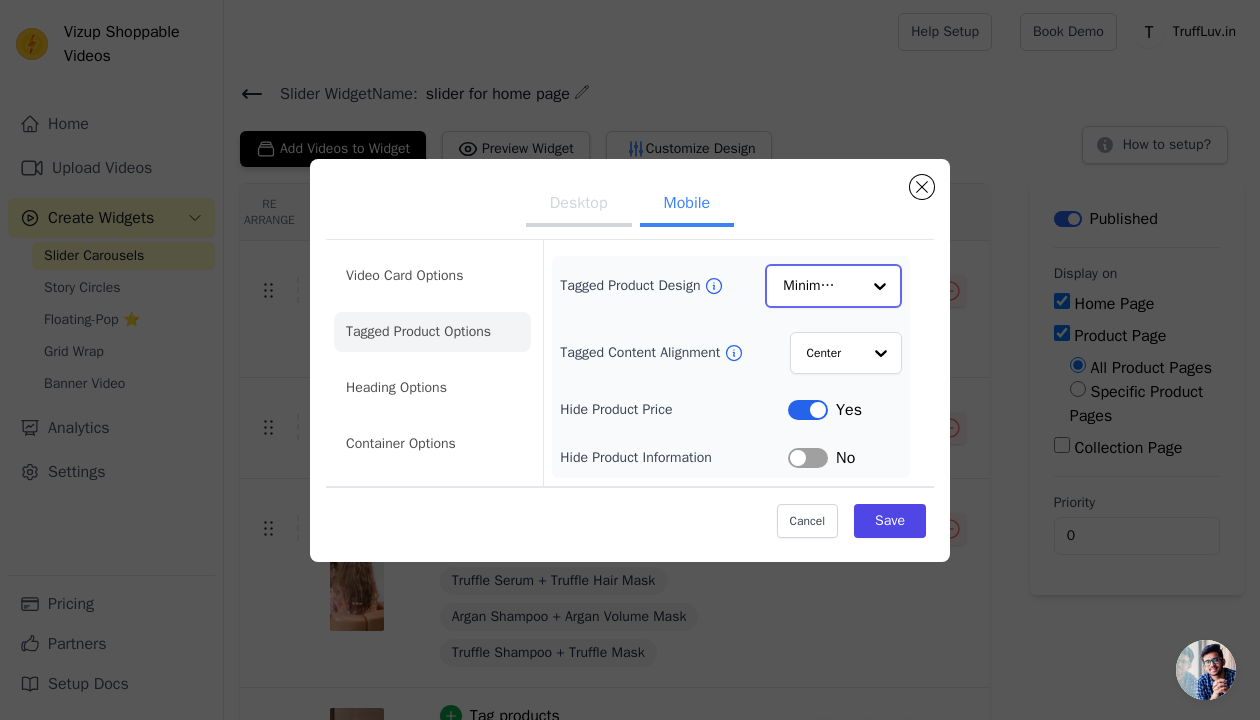 click on "Tagged Product Design" 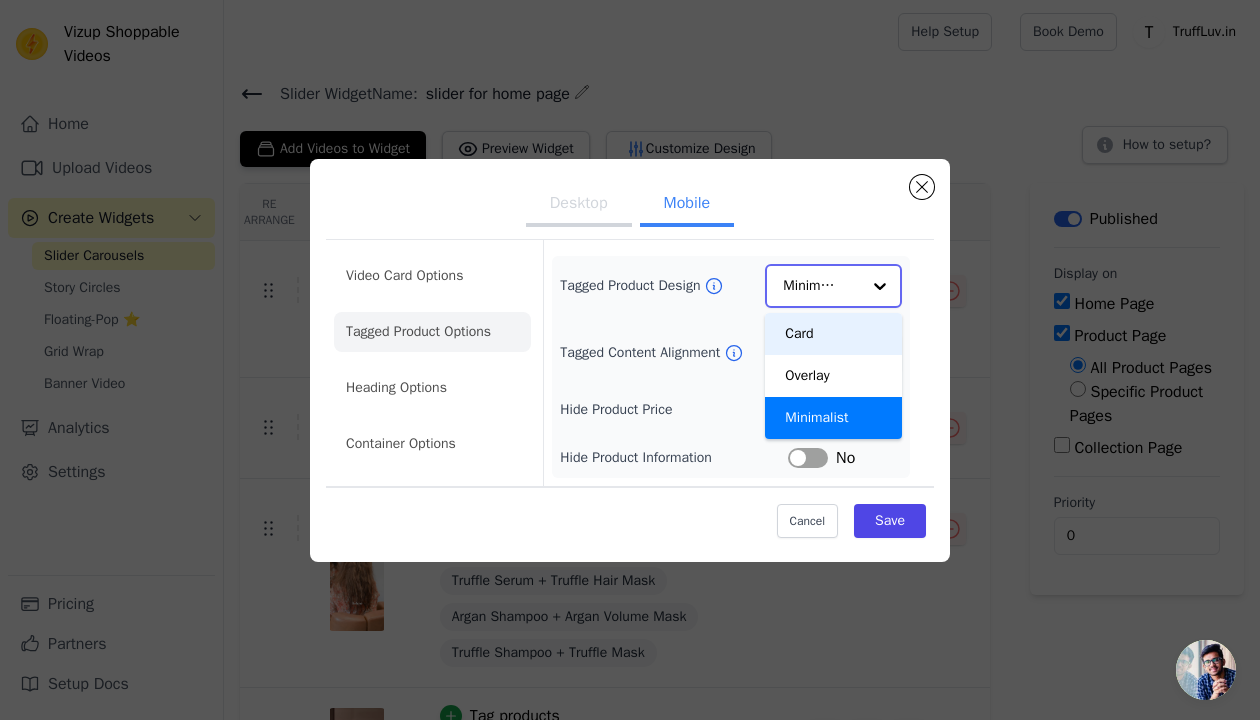 click on "Card" at bounding box center [833, 334] 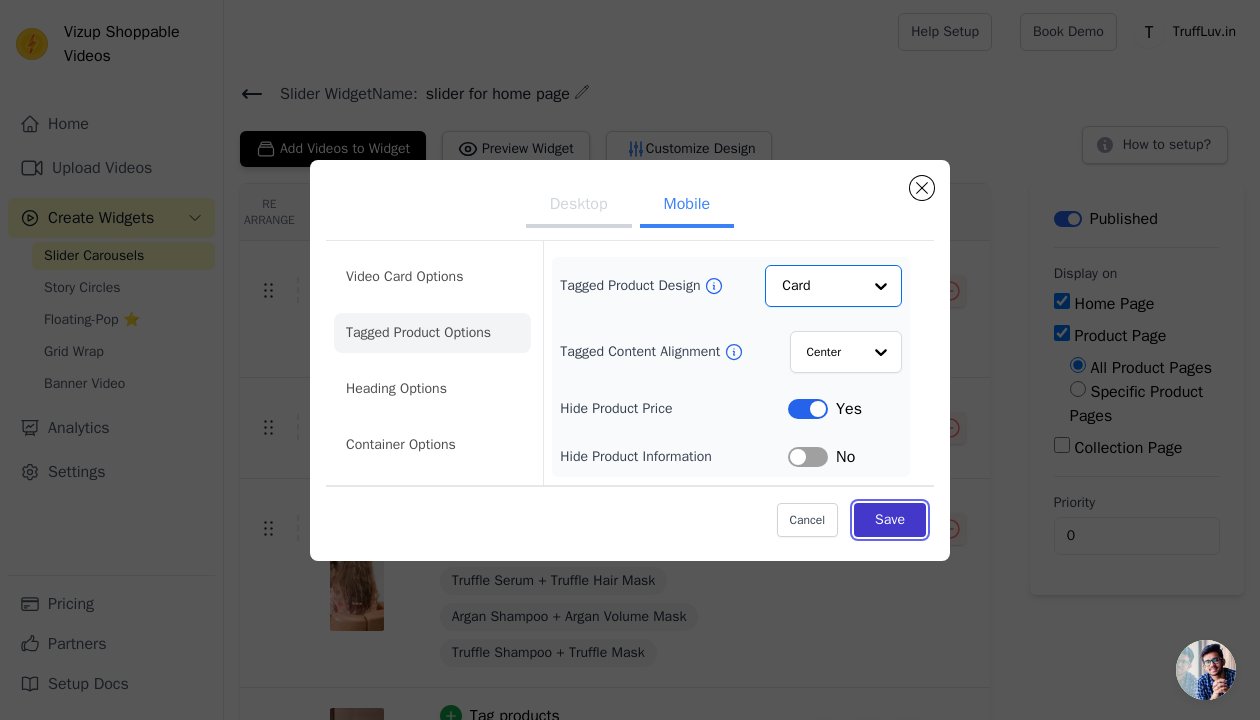 click on "Save" at bounding box center (890, 520) 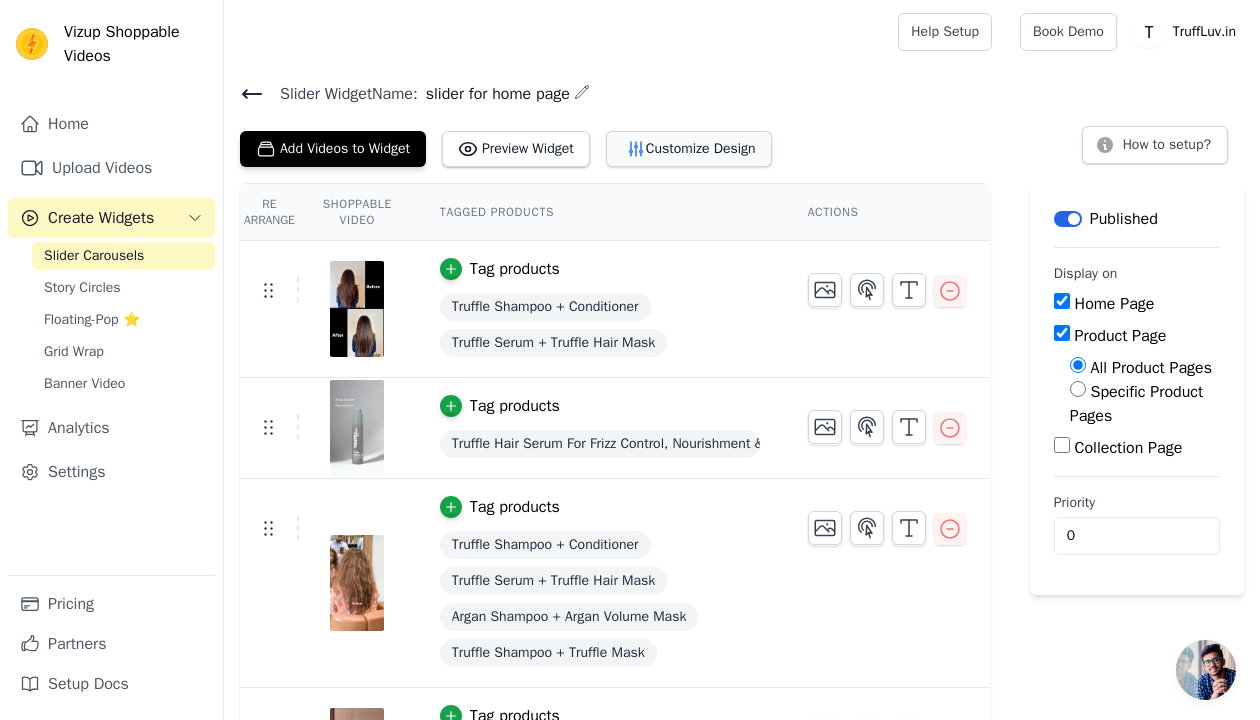 click on "Customize Design" at bounding box center (689, 149) 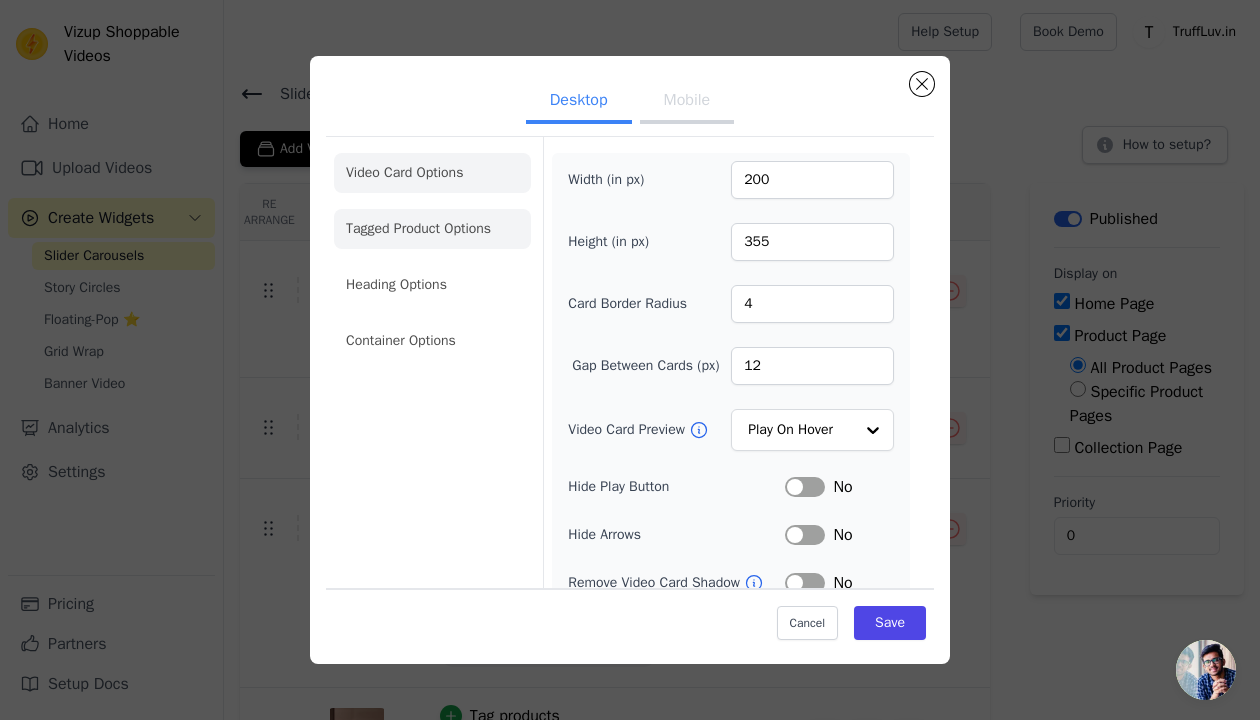 click on "Tagged Product Options" 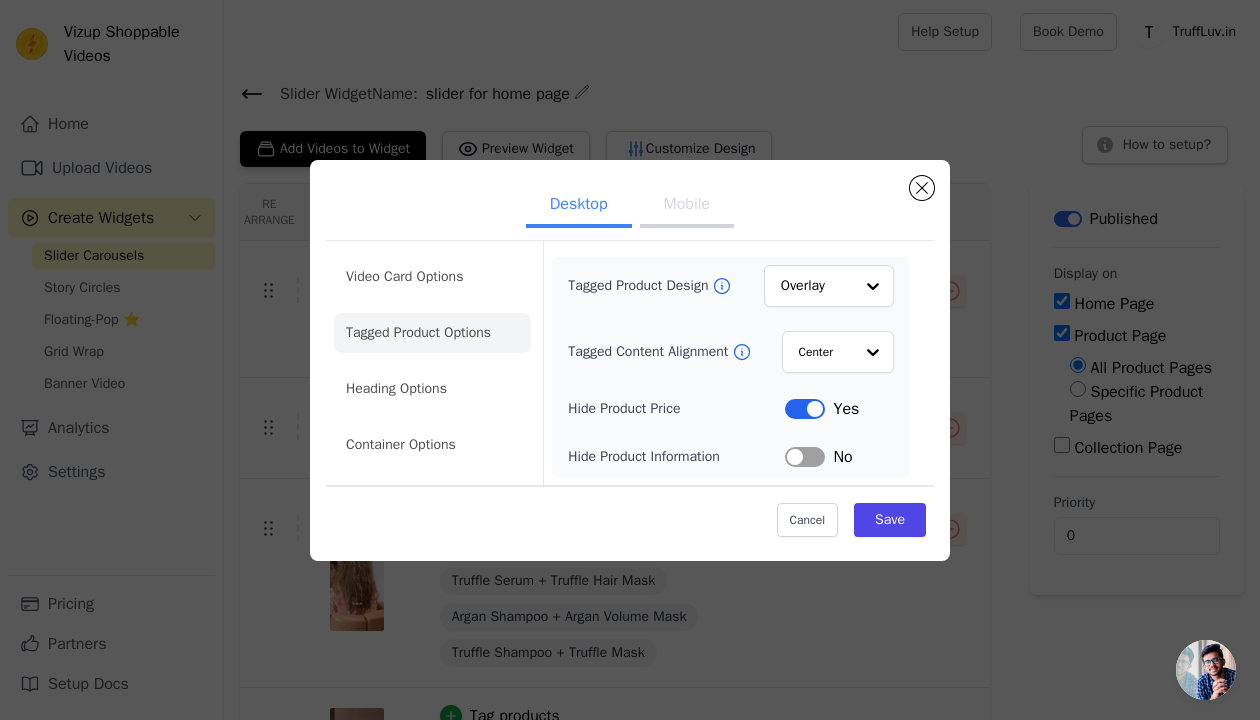 click on "Mobile" at bounding box center [687, 206] 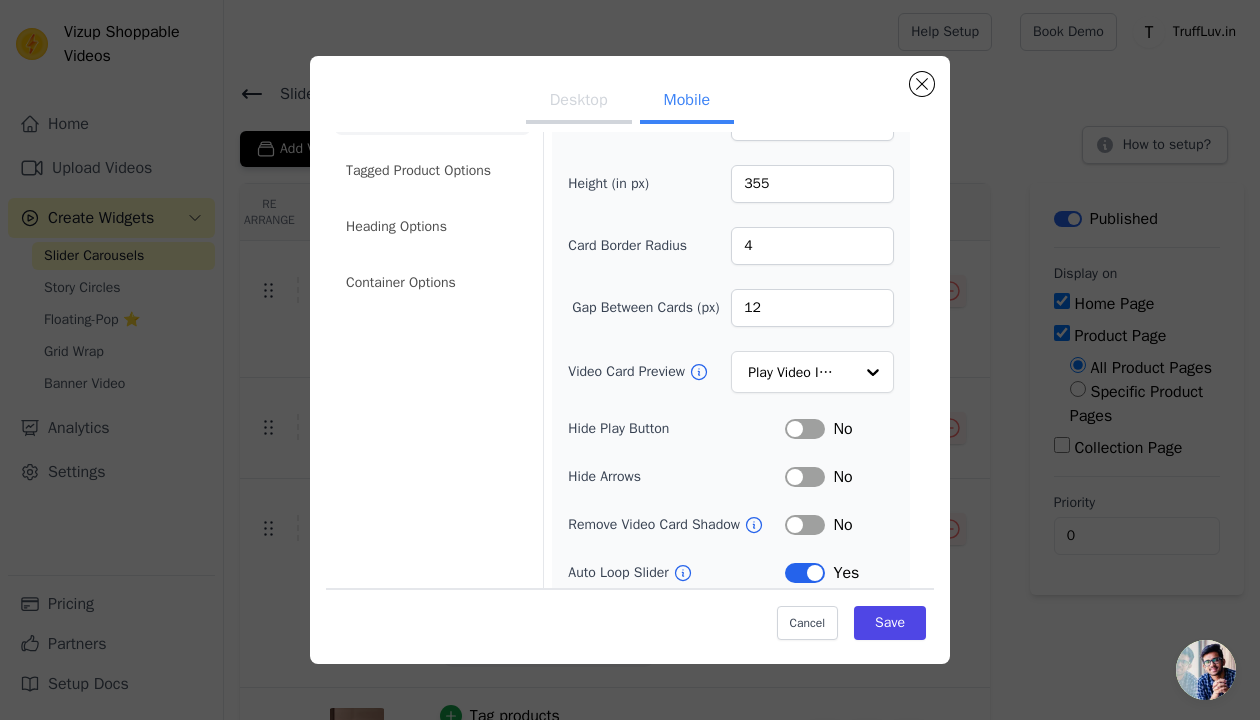 scroll, scrollTop: 0, scrollLeft: 0, axis: both 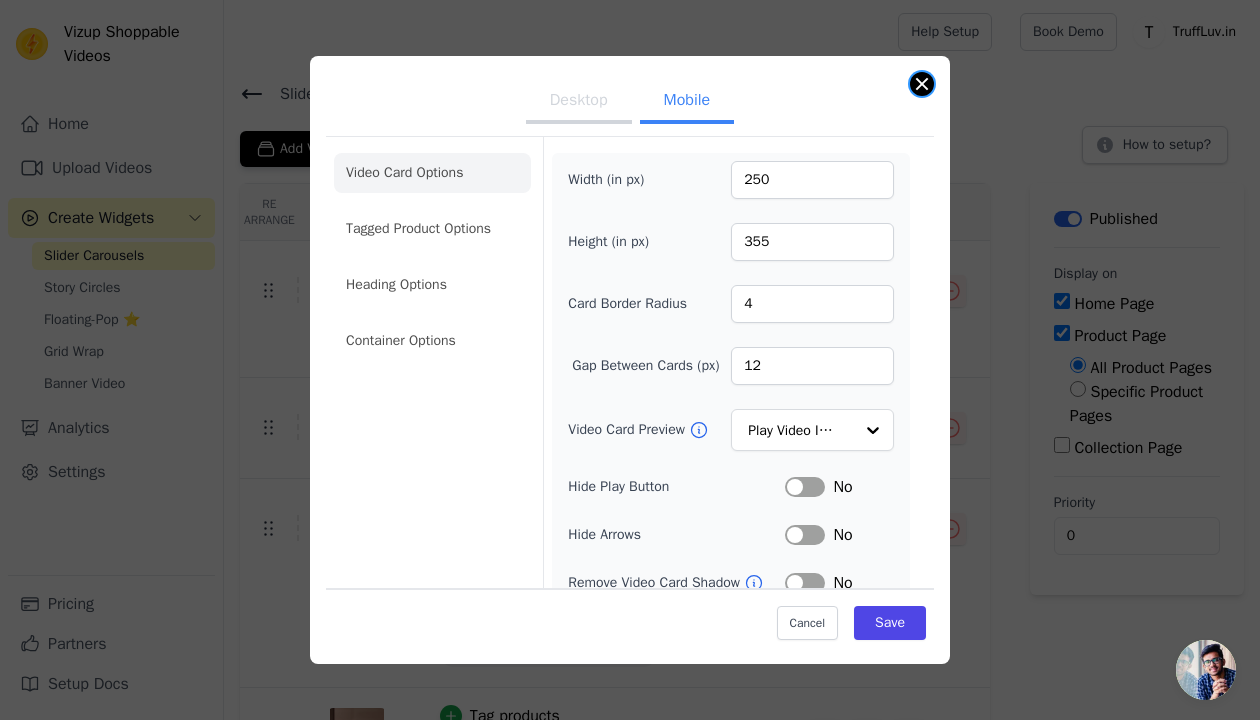 click at bounding box center [922, 84] 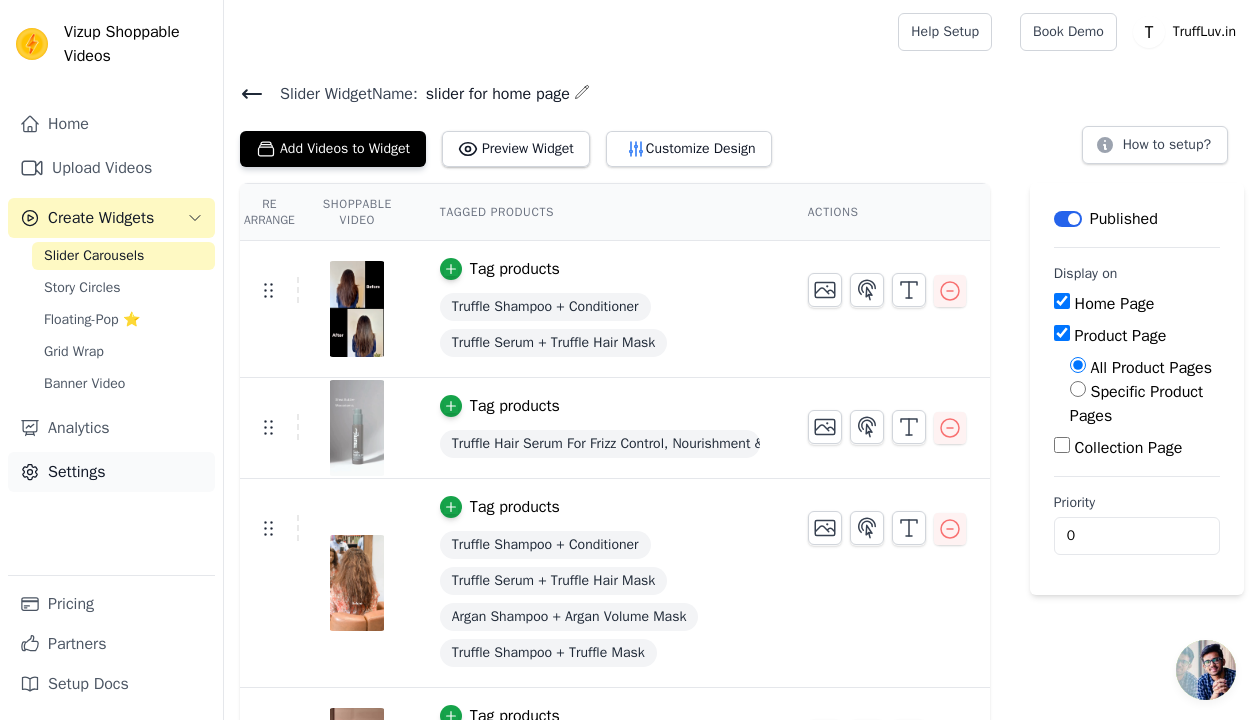 click on "Settings" at bounding box center [111, 472] 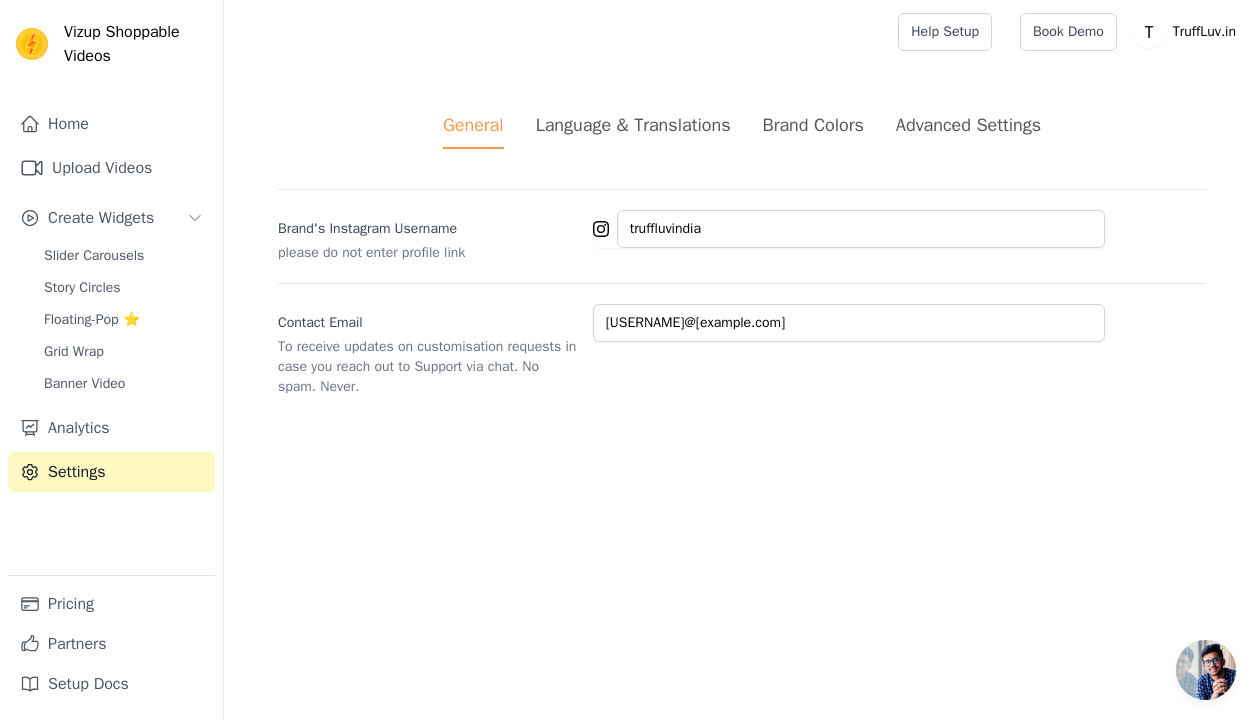 click on "Brand Colors" at bounding box center [813, 125] 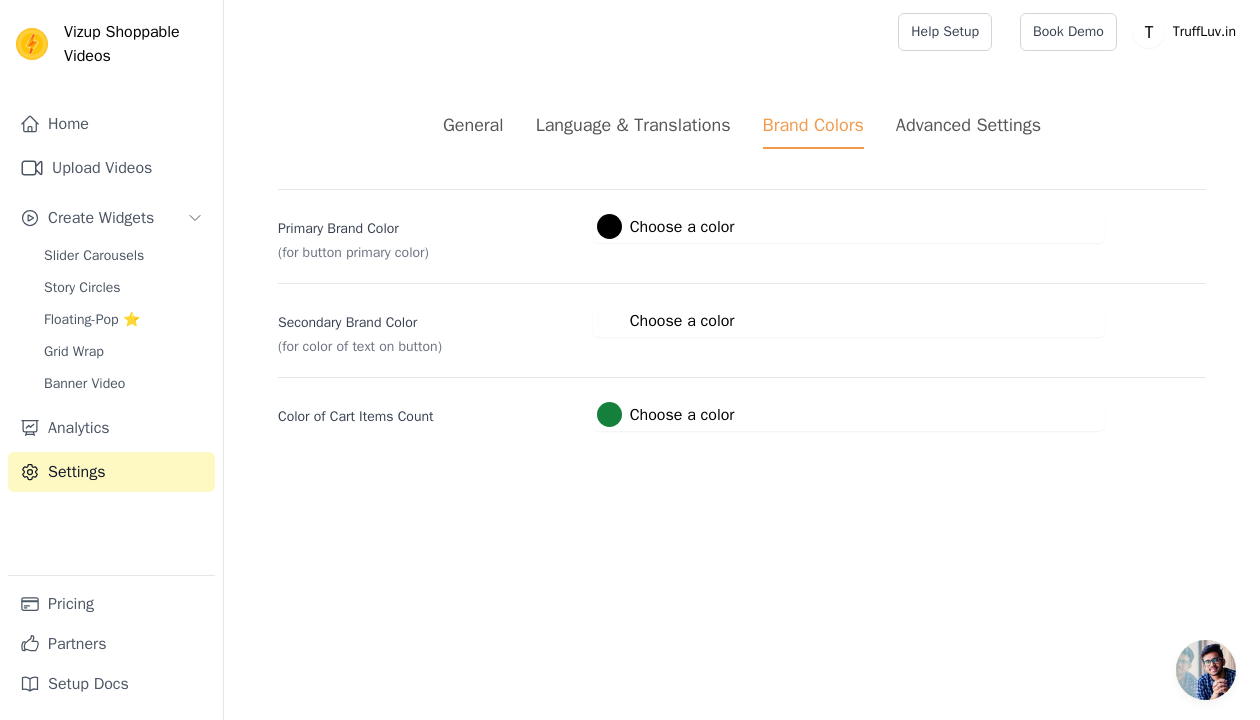 click on "Primary Brand Color   (for button primary color)   #000000       Choose a color                               #000000   1   hex   change to    rgb" at bounding box center [742, 226] 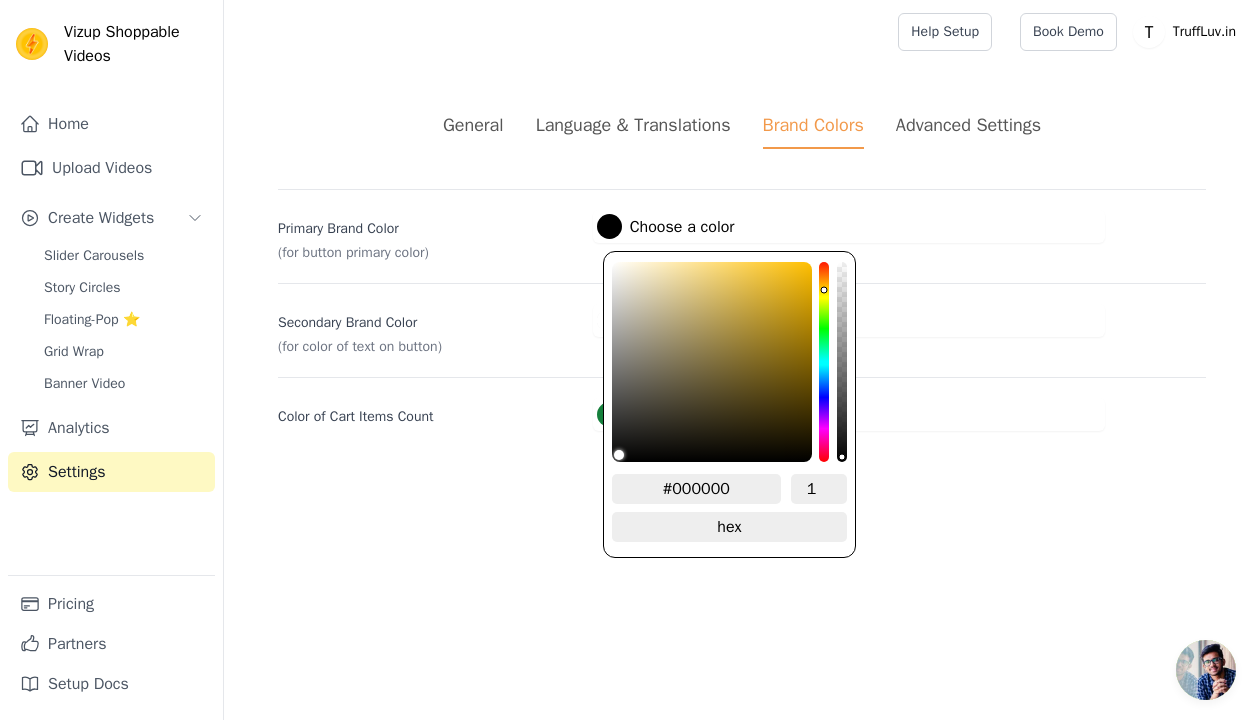 click at bounding box center [824, 362] 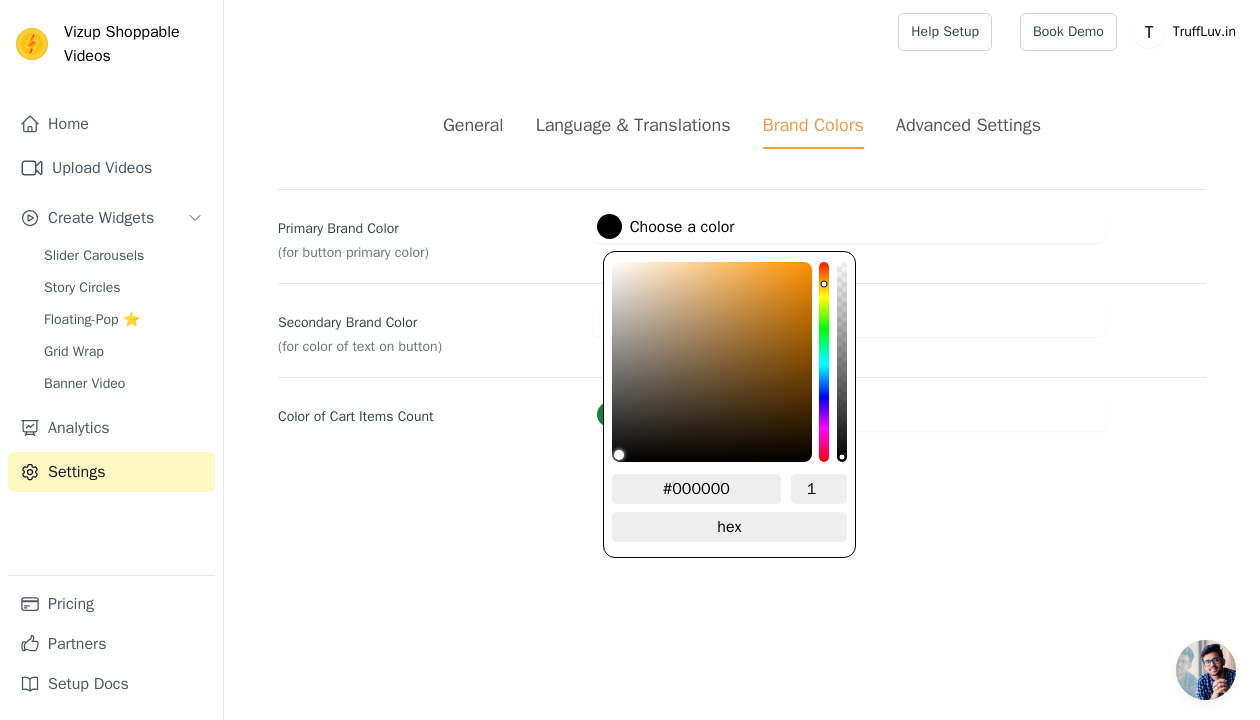 click at bounding box center (824, 362) 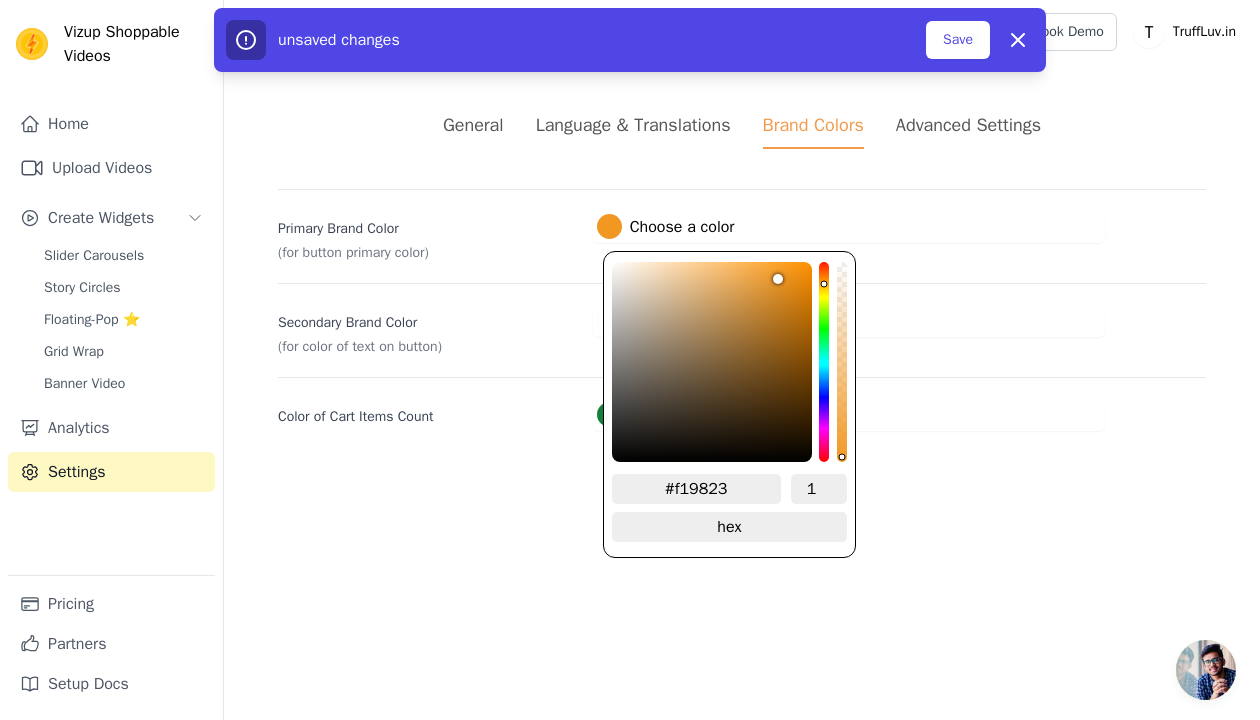type on "#f49923" 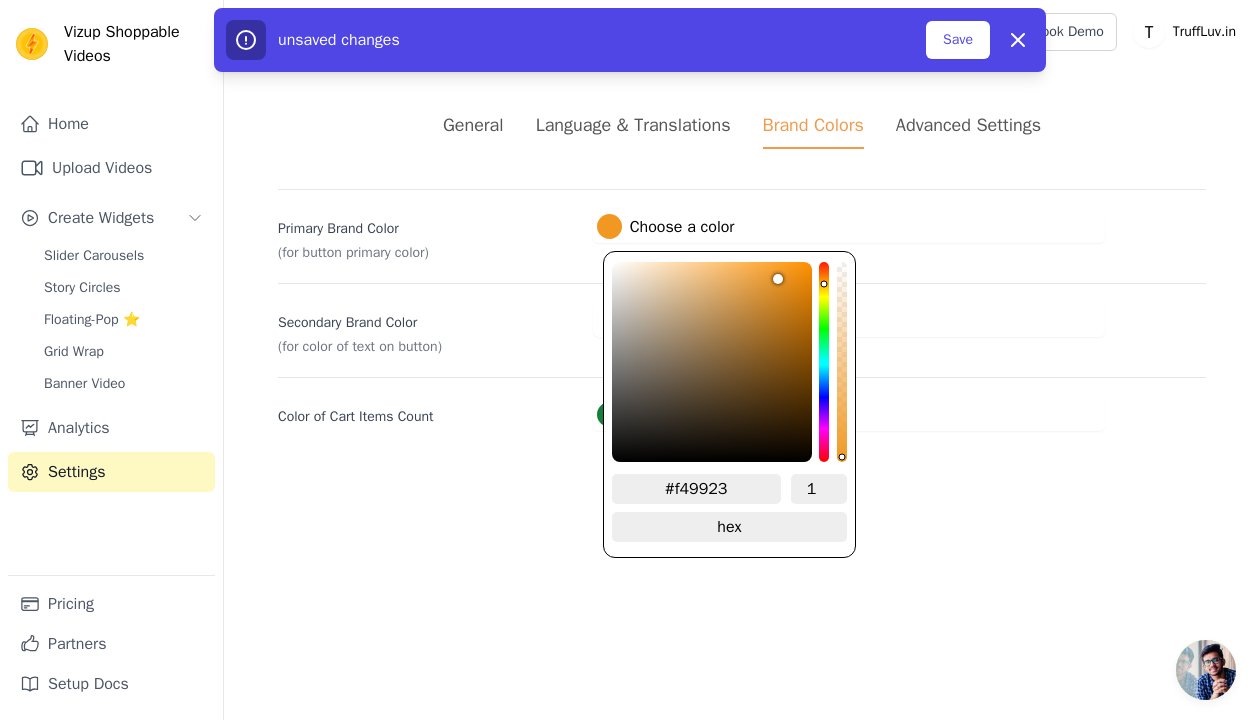 type on "#f79c23" 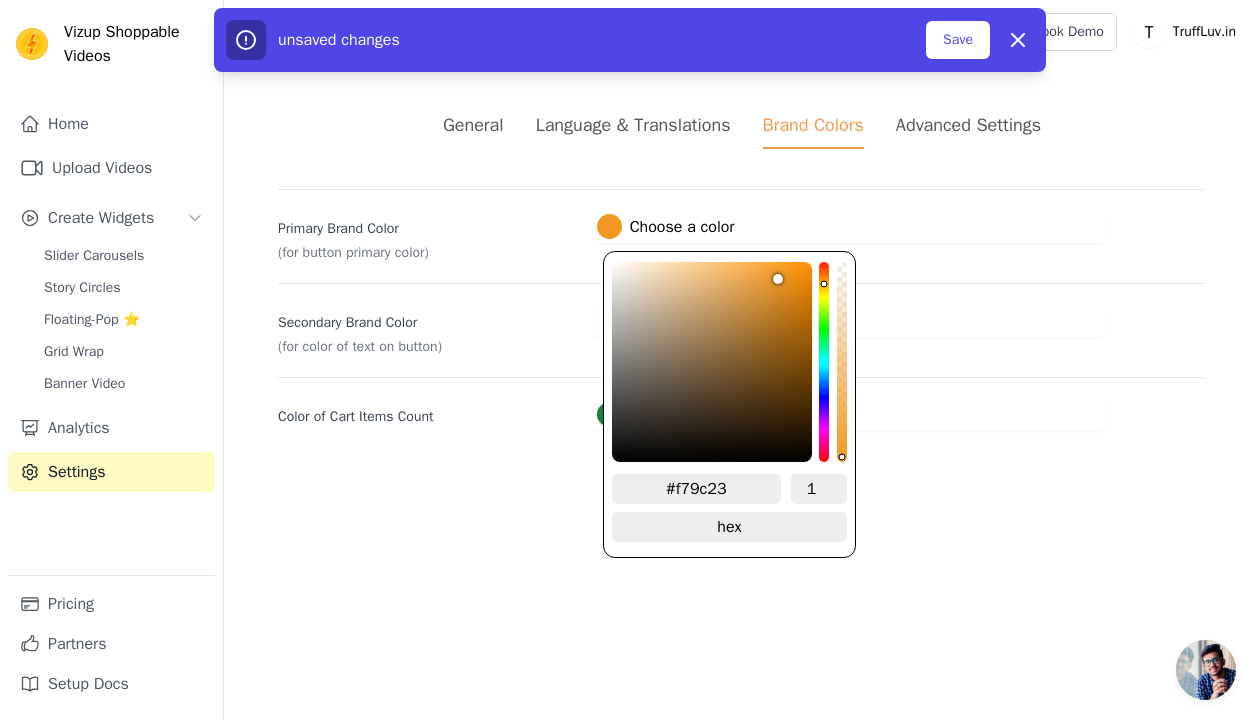 type on "#fc9e22" 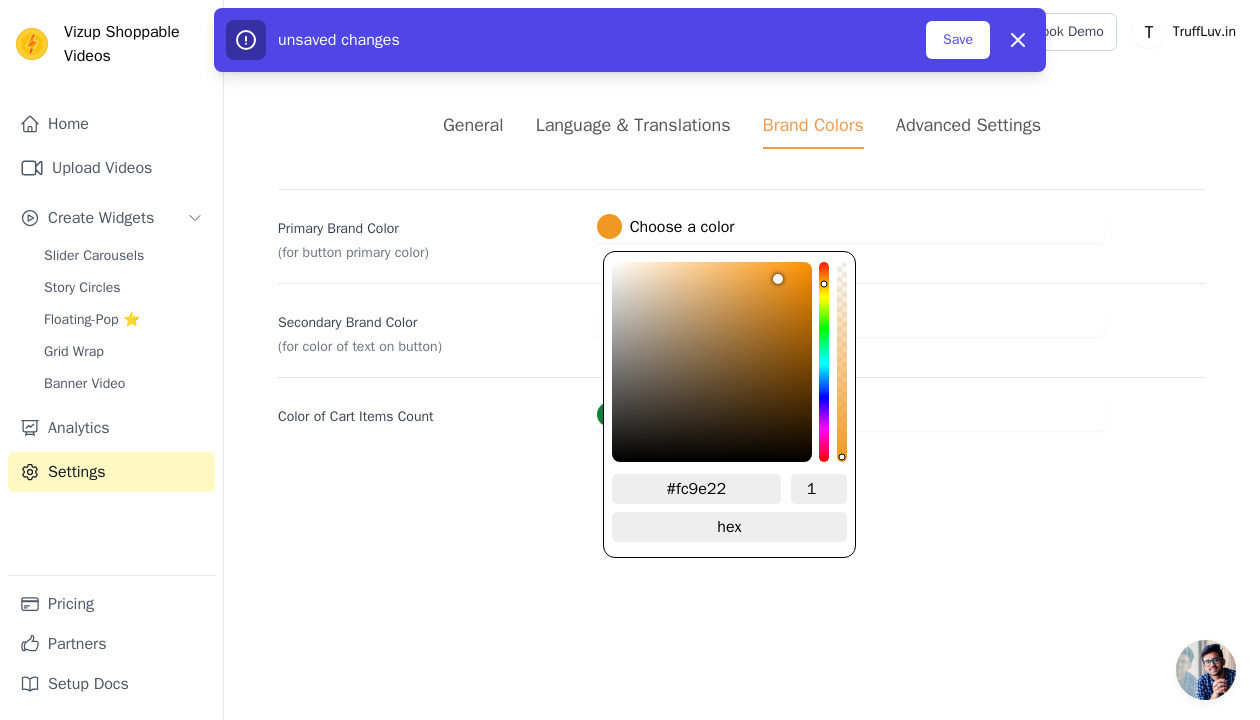 type on "#ff9f21" 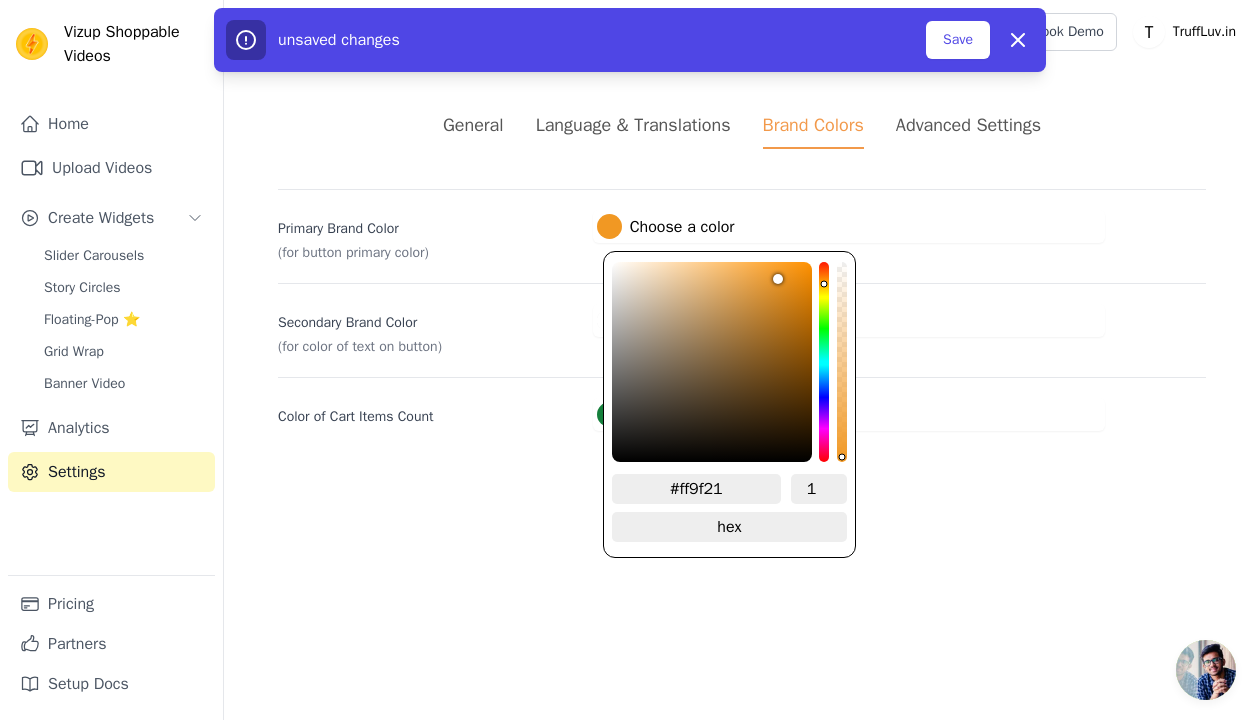 type on "#ff9e1f" 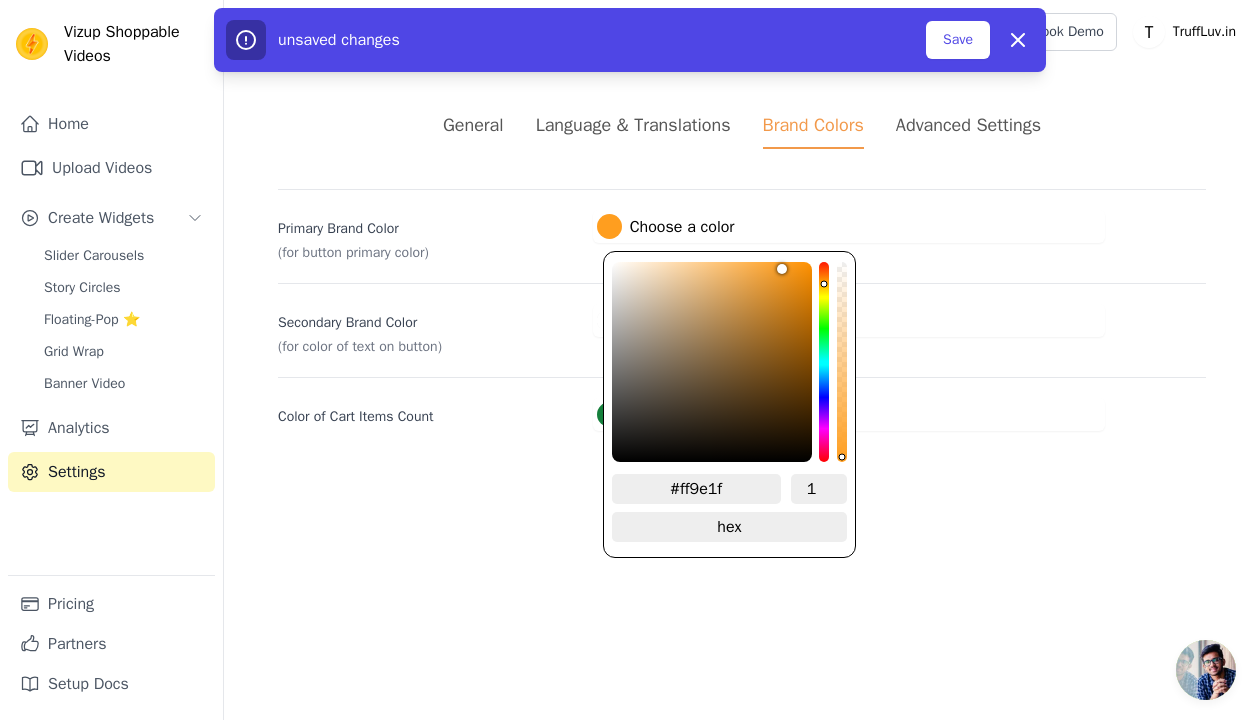 type on "#ff9f21" 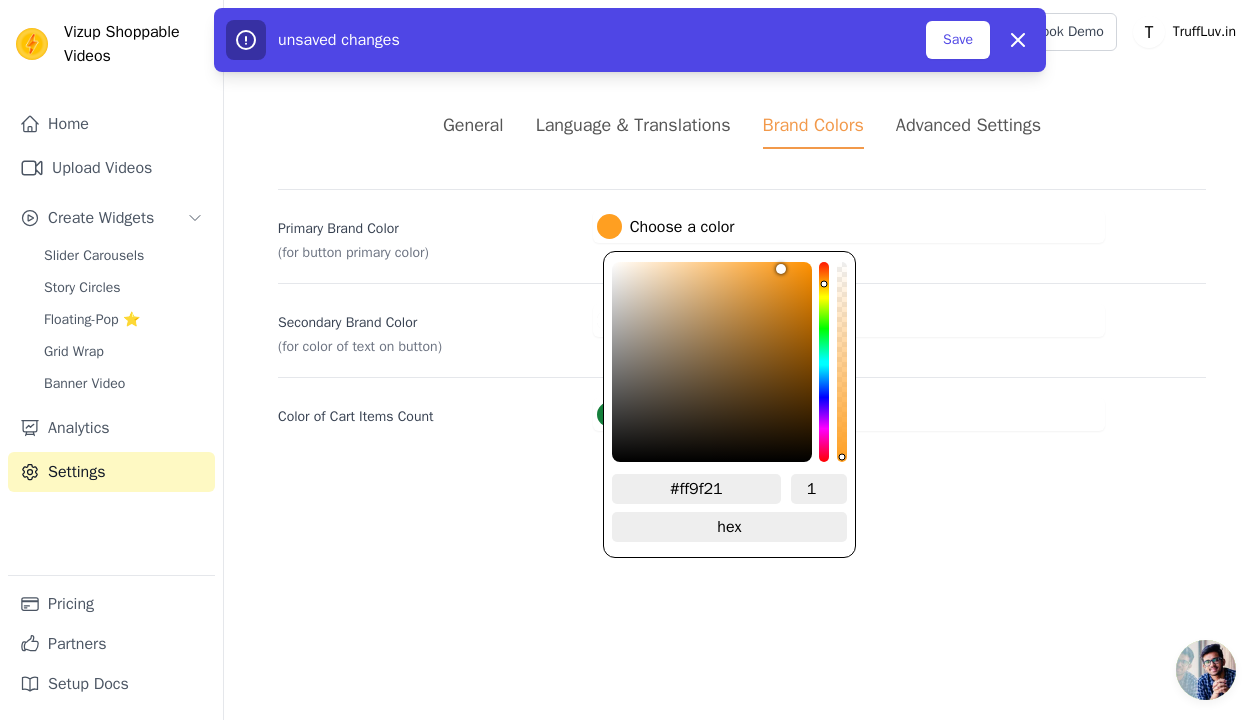 type on "#ffa023" 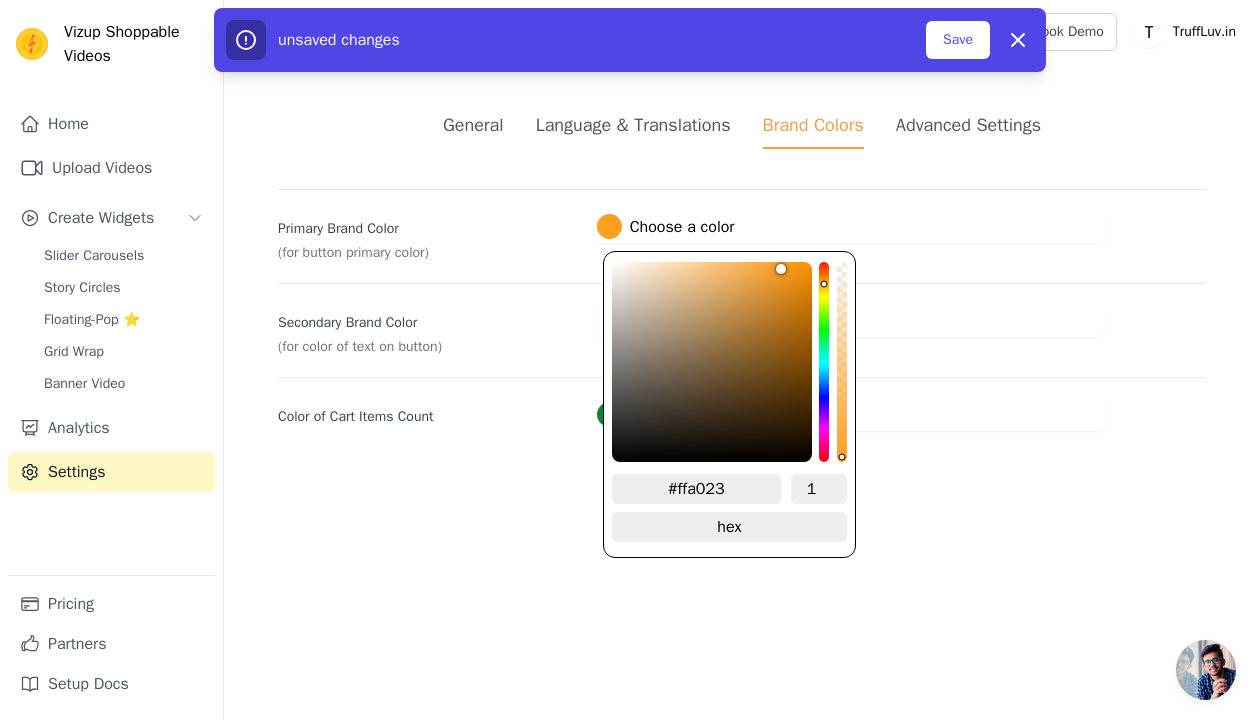 type on "#ffa126" 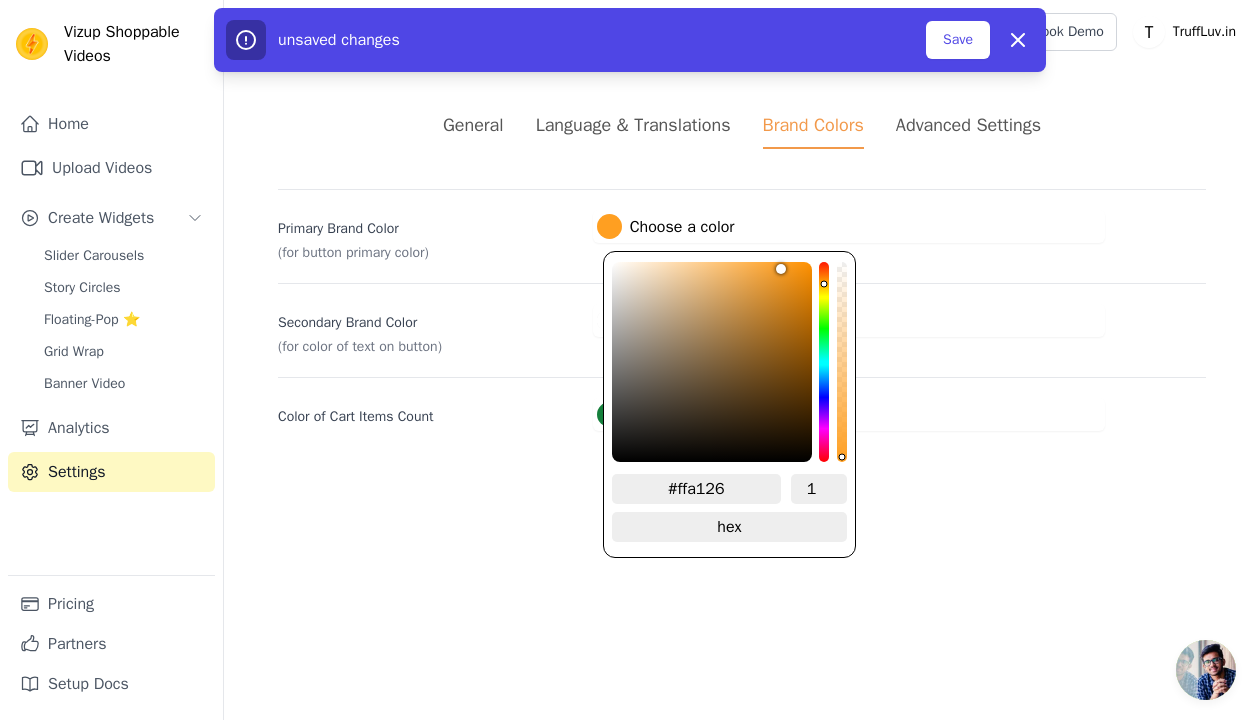 type on "#ffa228" 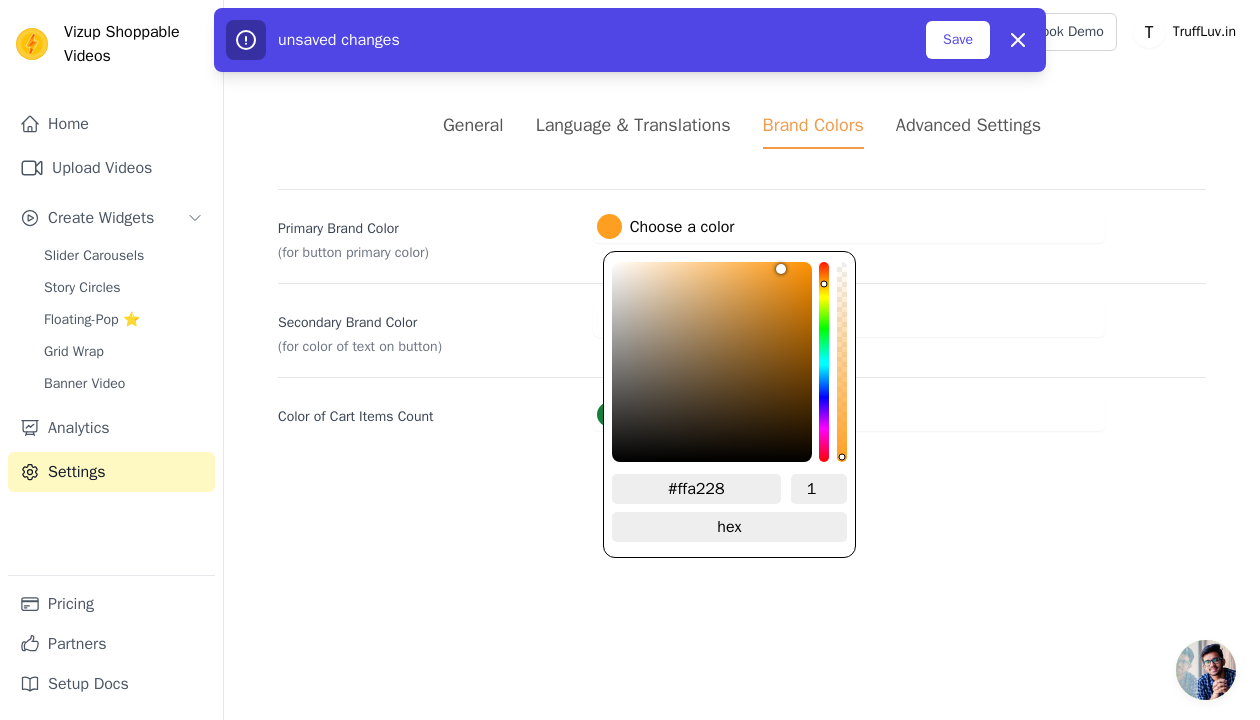 type on "#ffa32b" 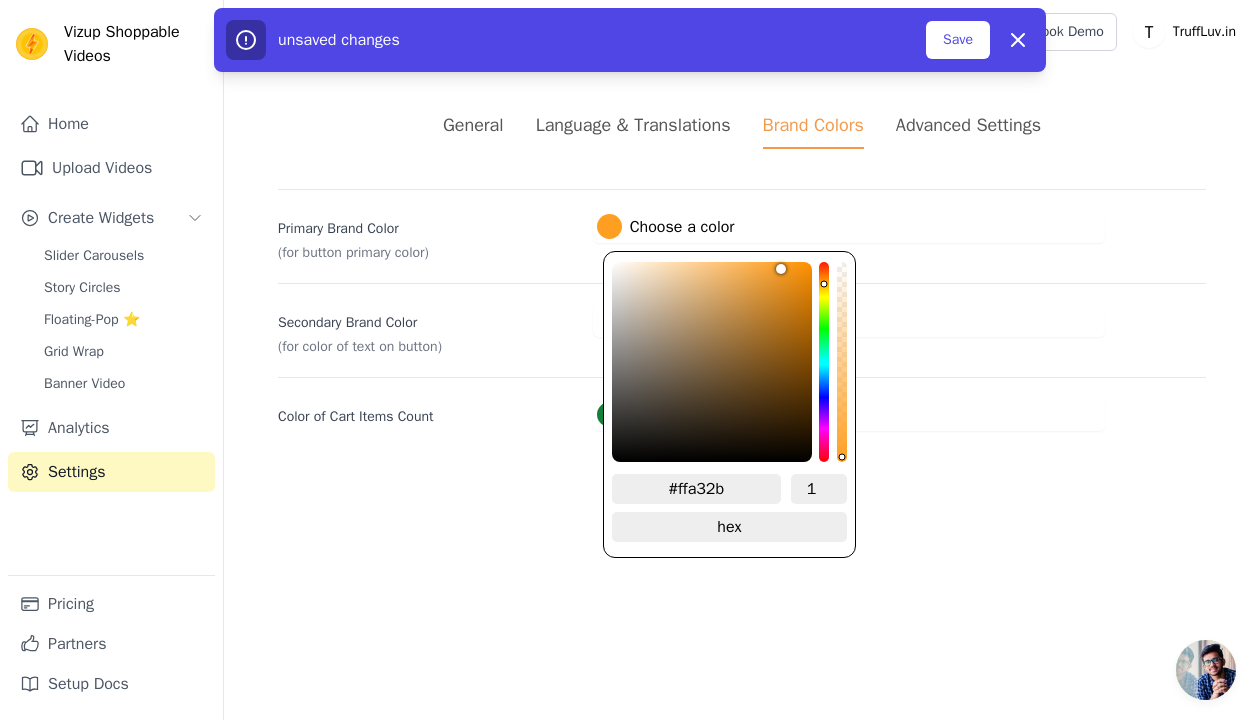 type on "#ffa42d" 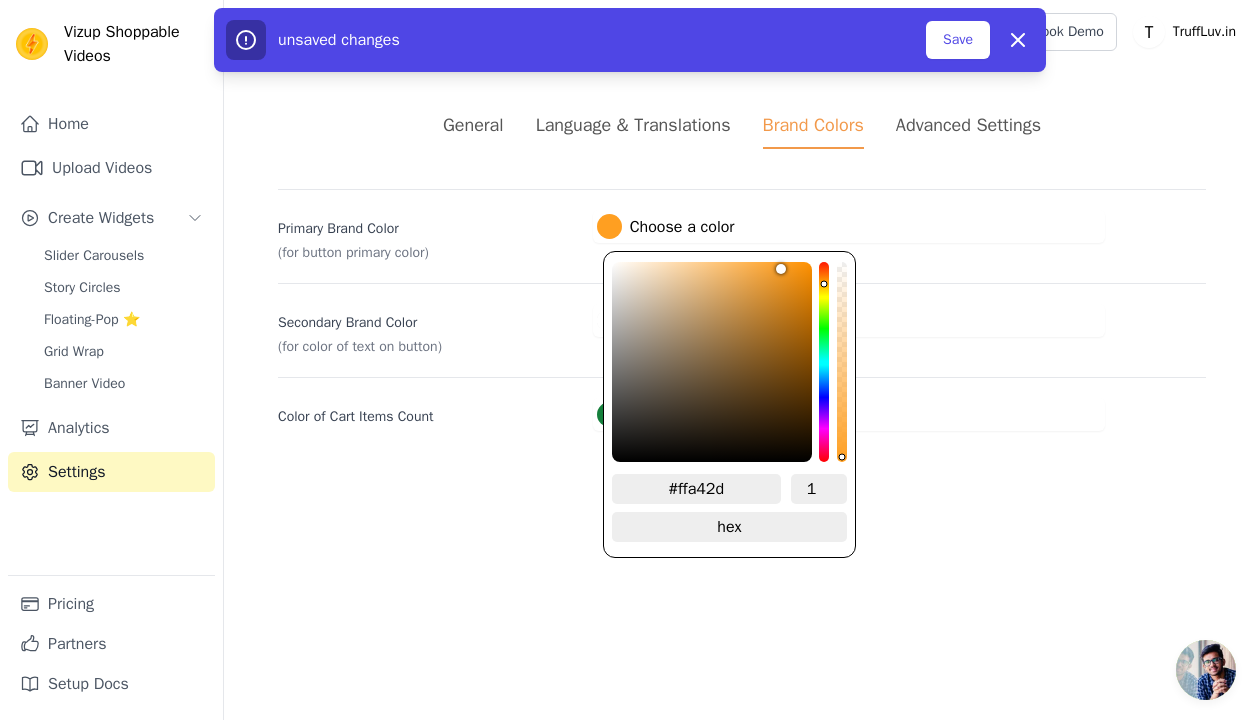 type on "#ffa52f" 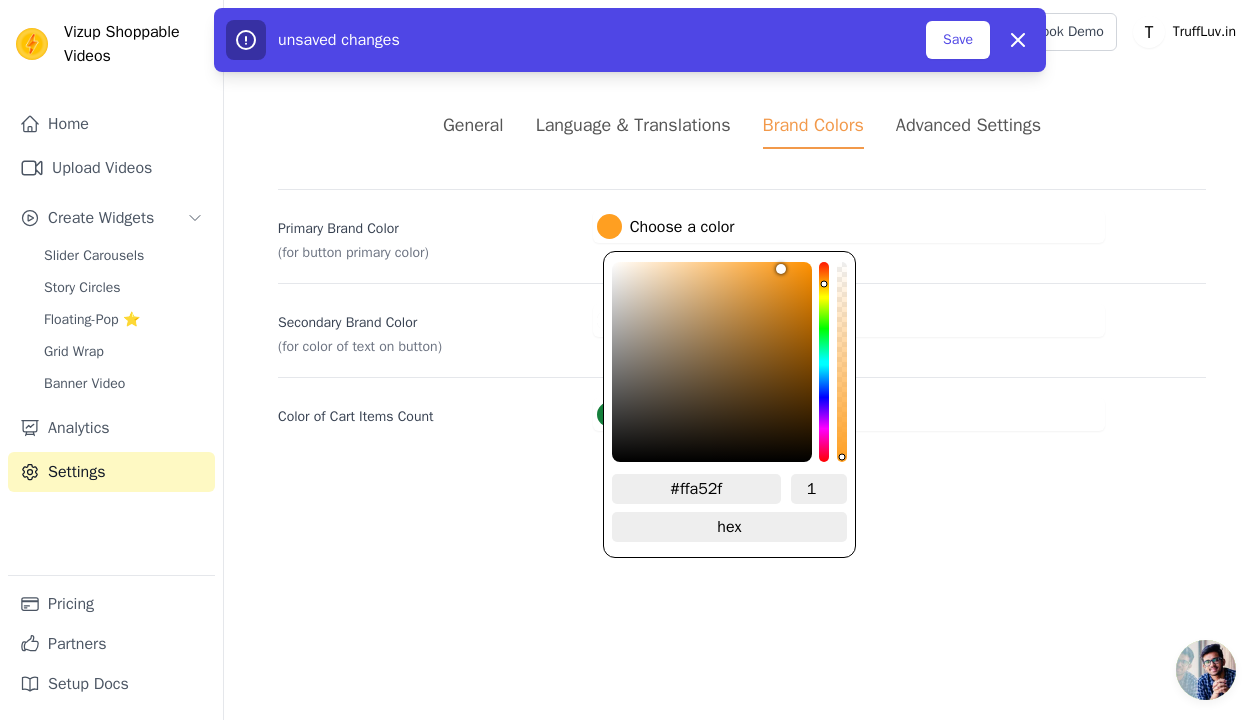 type on "#ffa530" 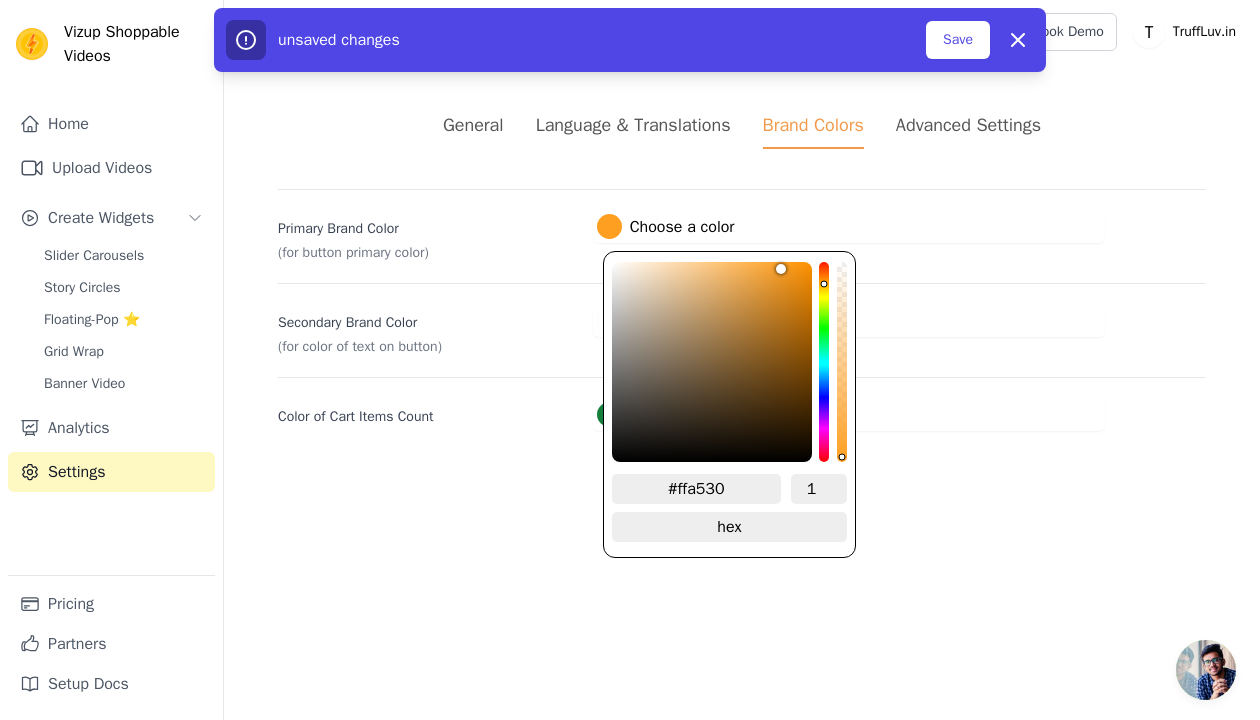 type on "#ffa631" 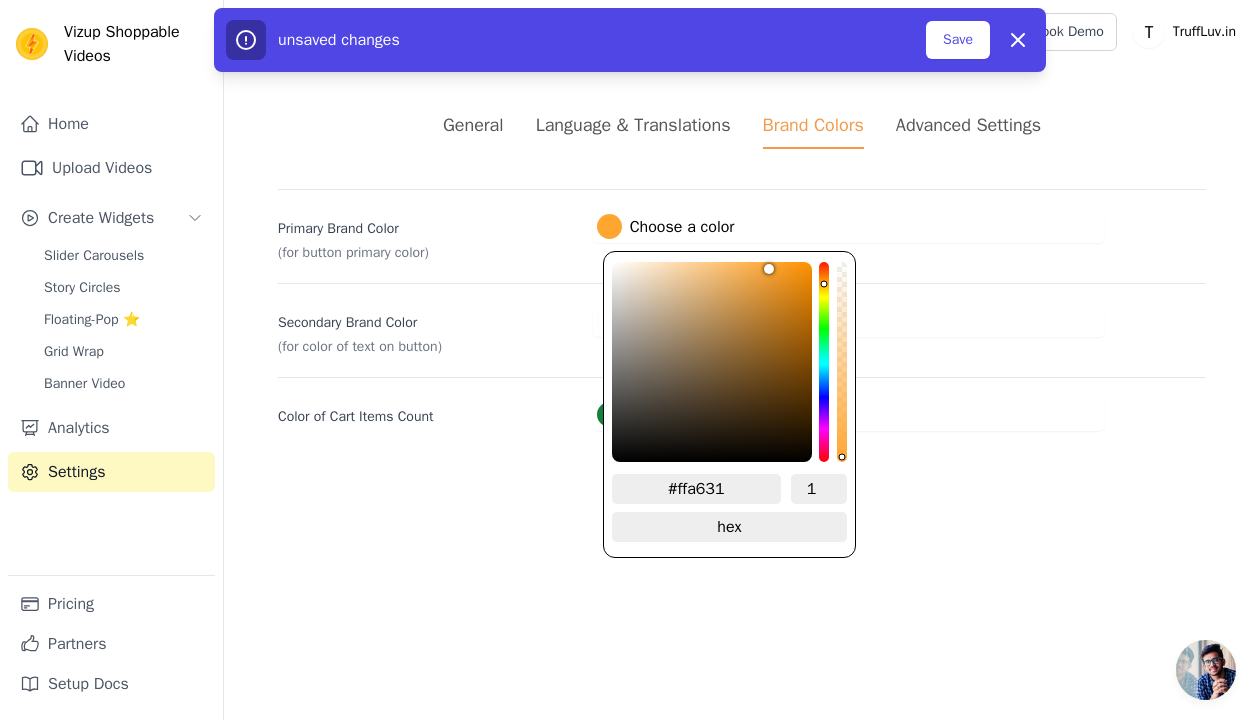 type on "#ffa633" 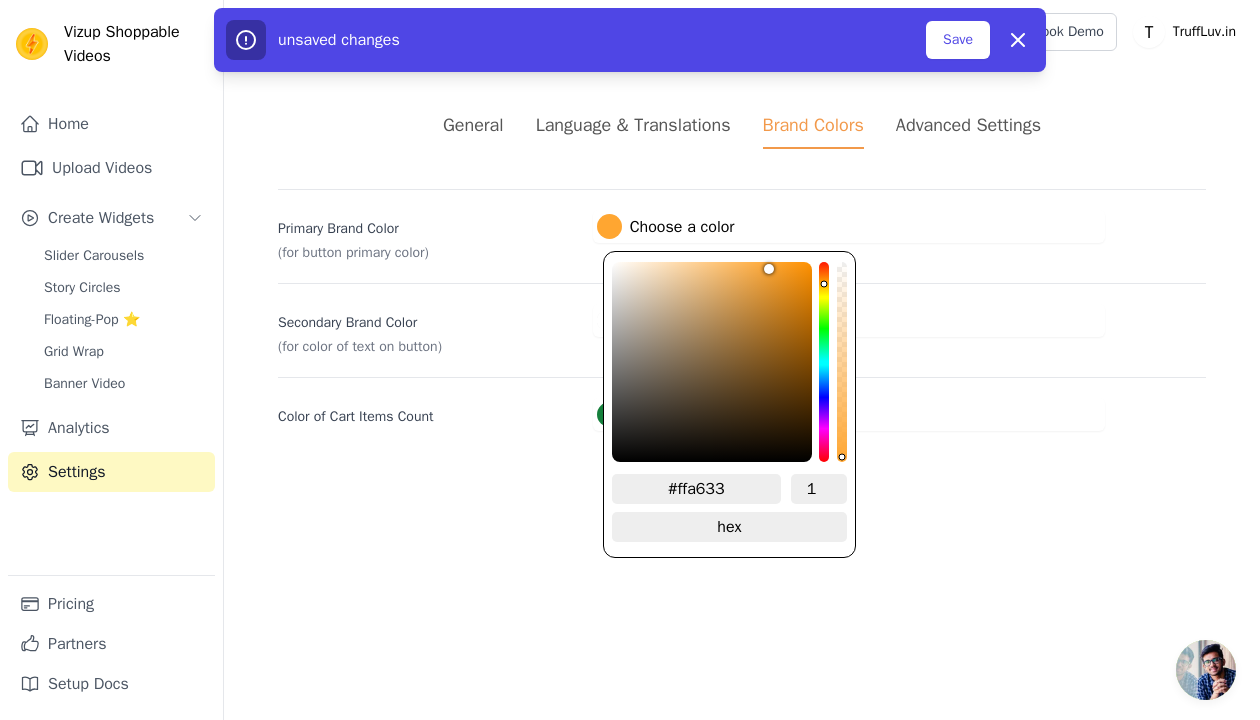 type on "#ffa734" 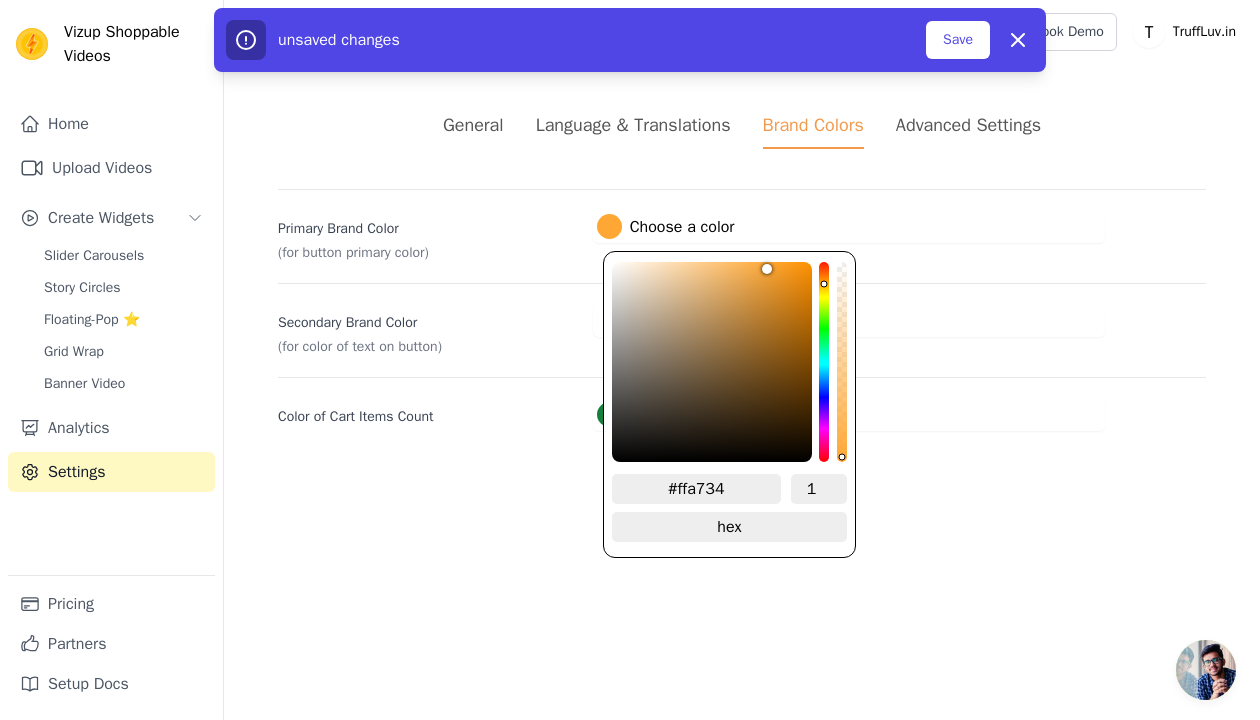 type on "#ffa52f" 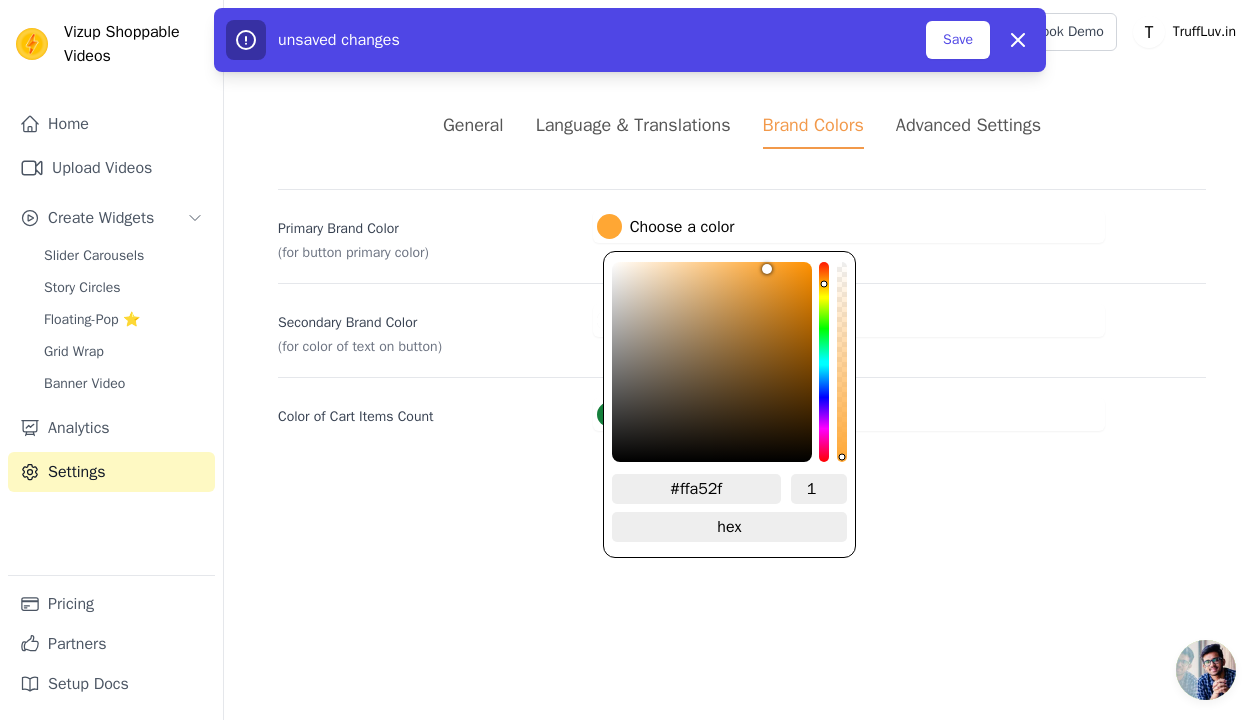type on "#ffa32a" 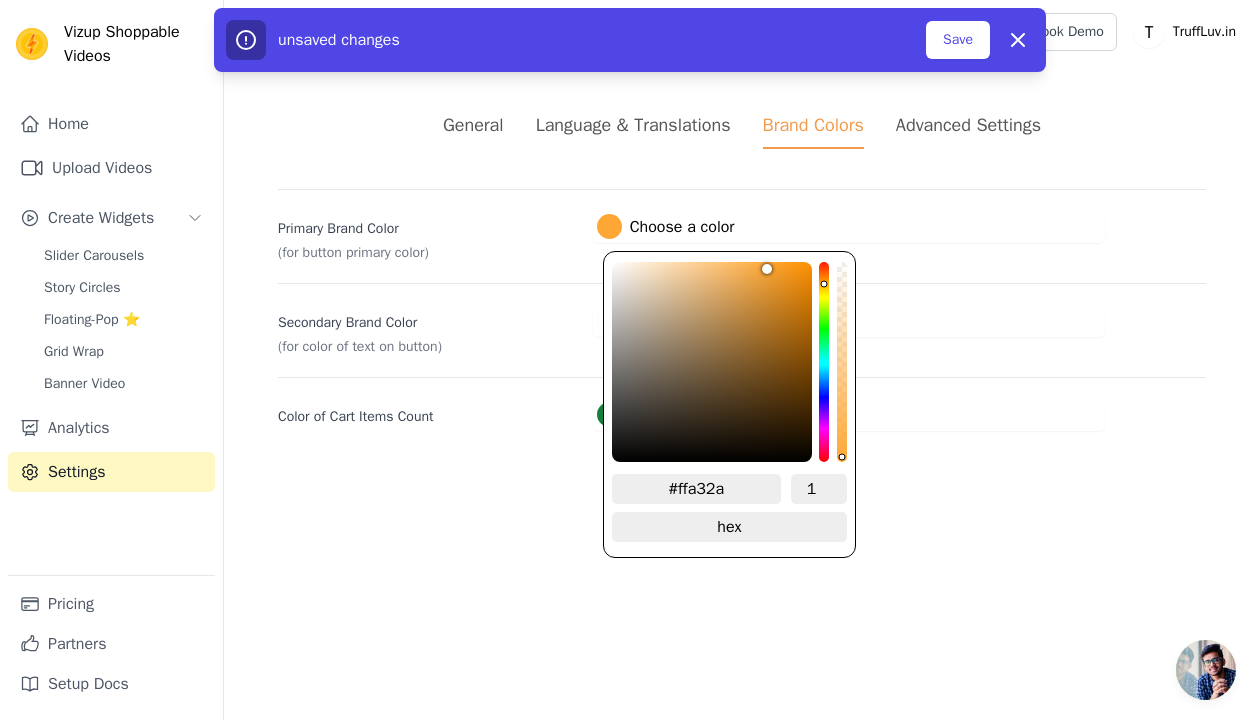 type on "#ffa126" 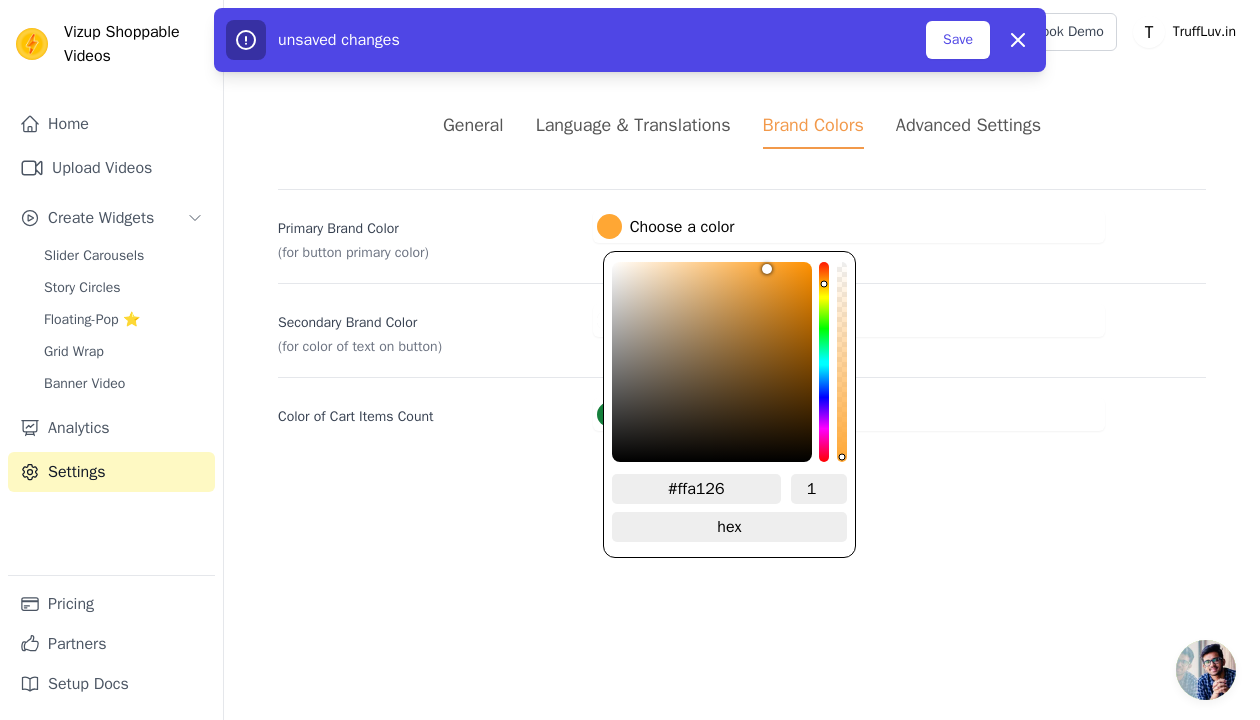 type on "#ff9e1f" 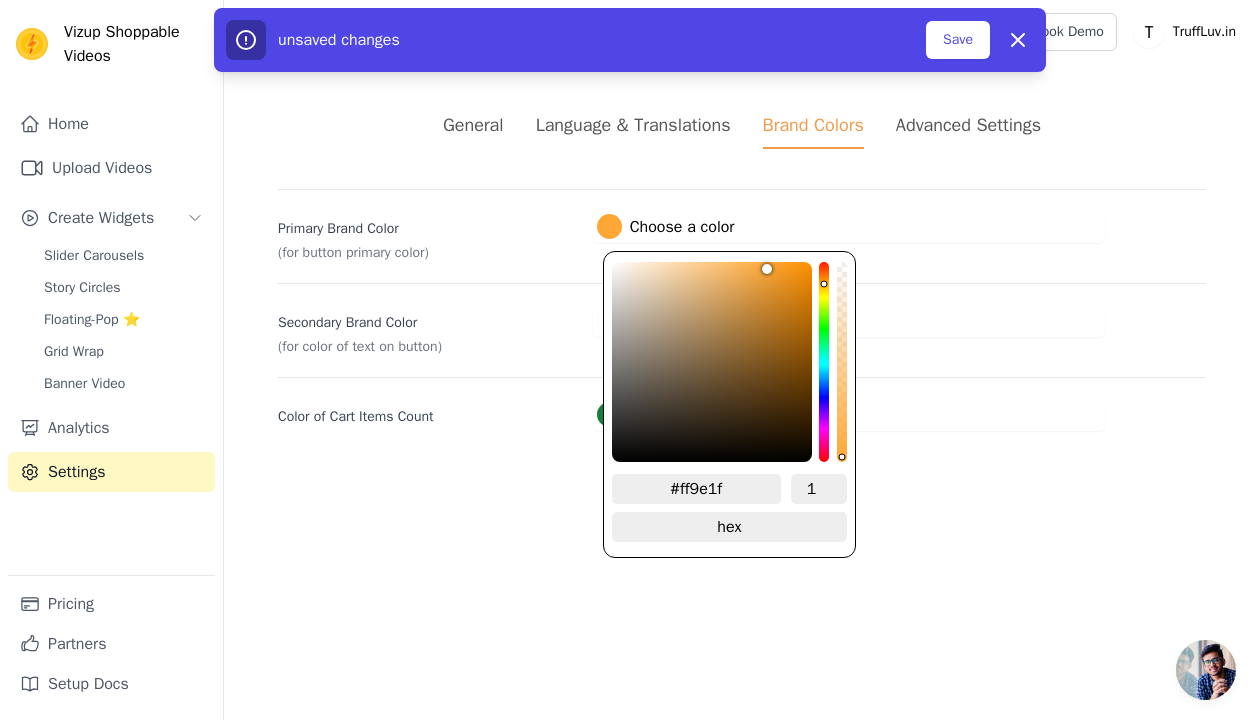 type on "#ff9c1a" 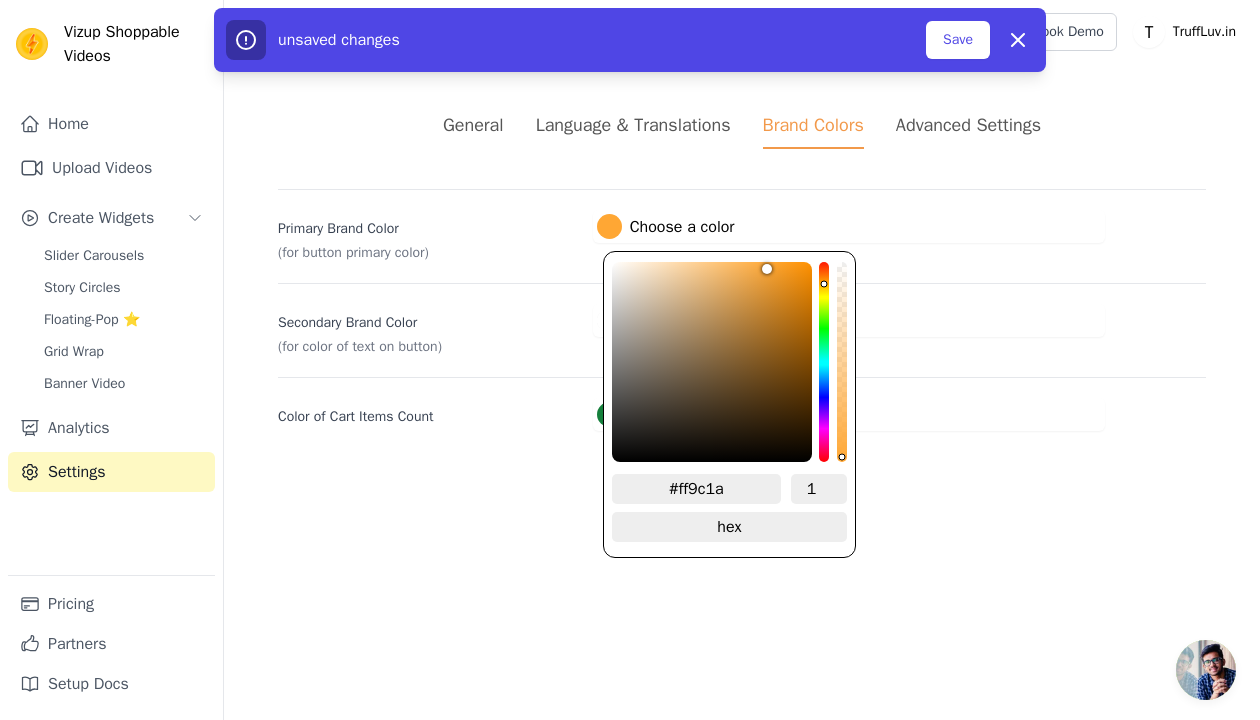 type on "#ff9a15" 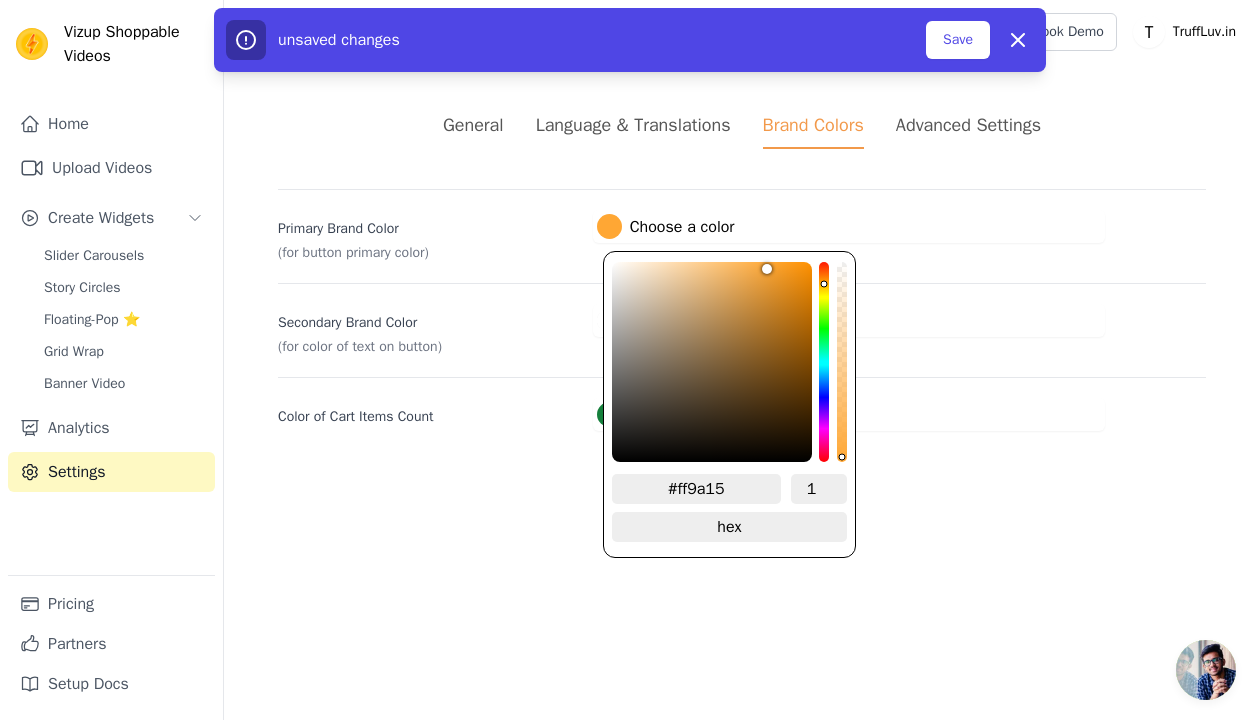 type on "#ff9811" 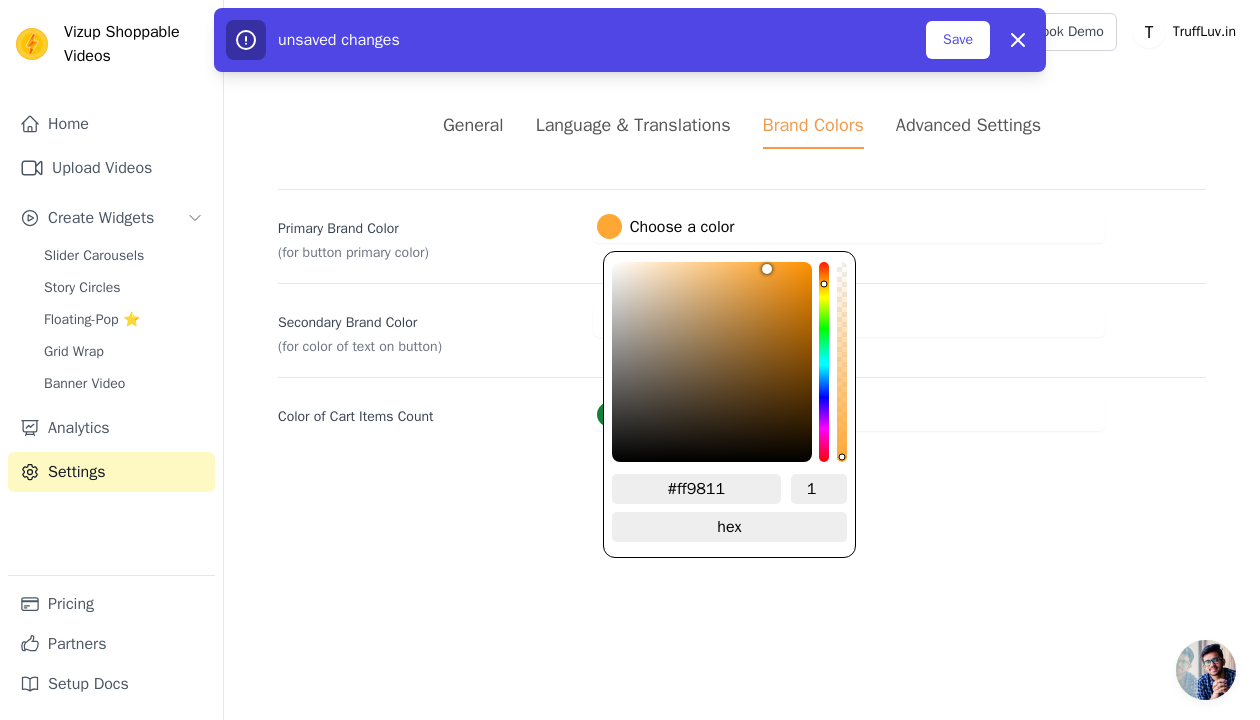 type on "#ff970f" 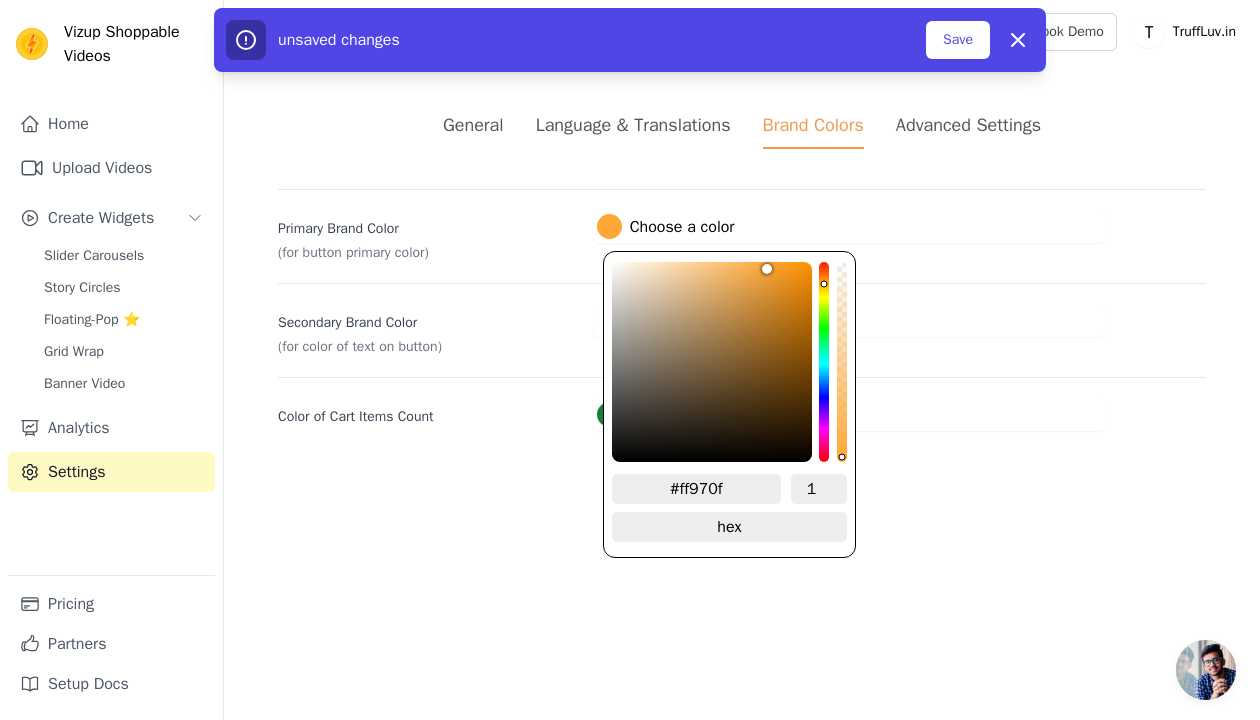 type on "#ff960c" 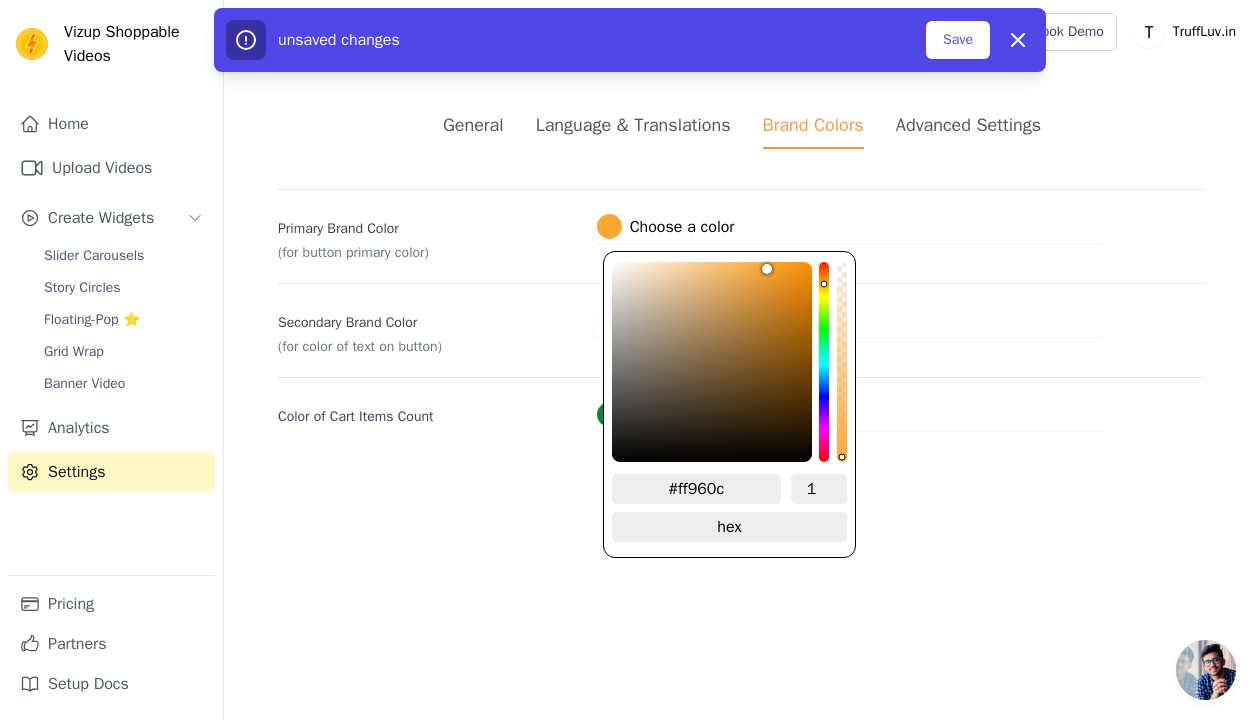 type on "#ff950a" 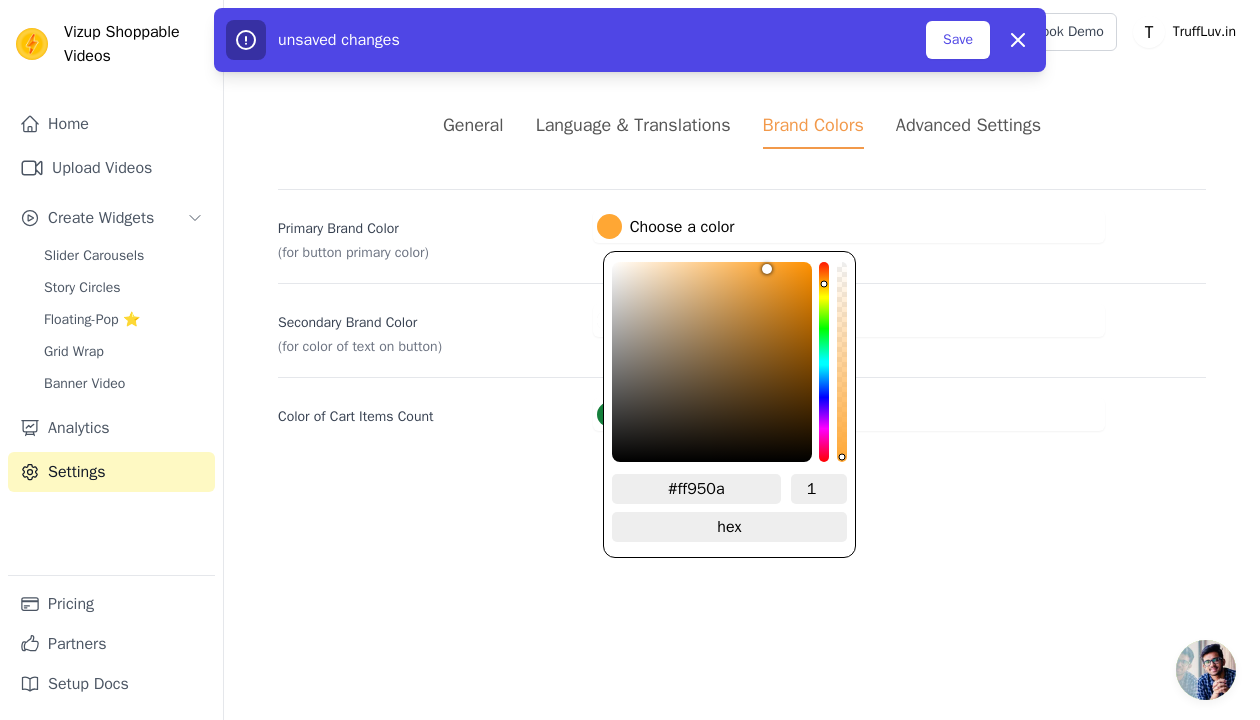 type on "#ff9407" 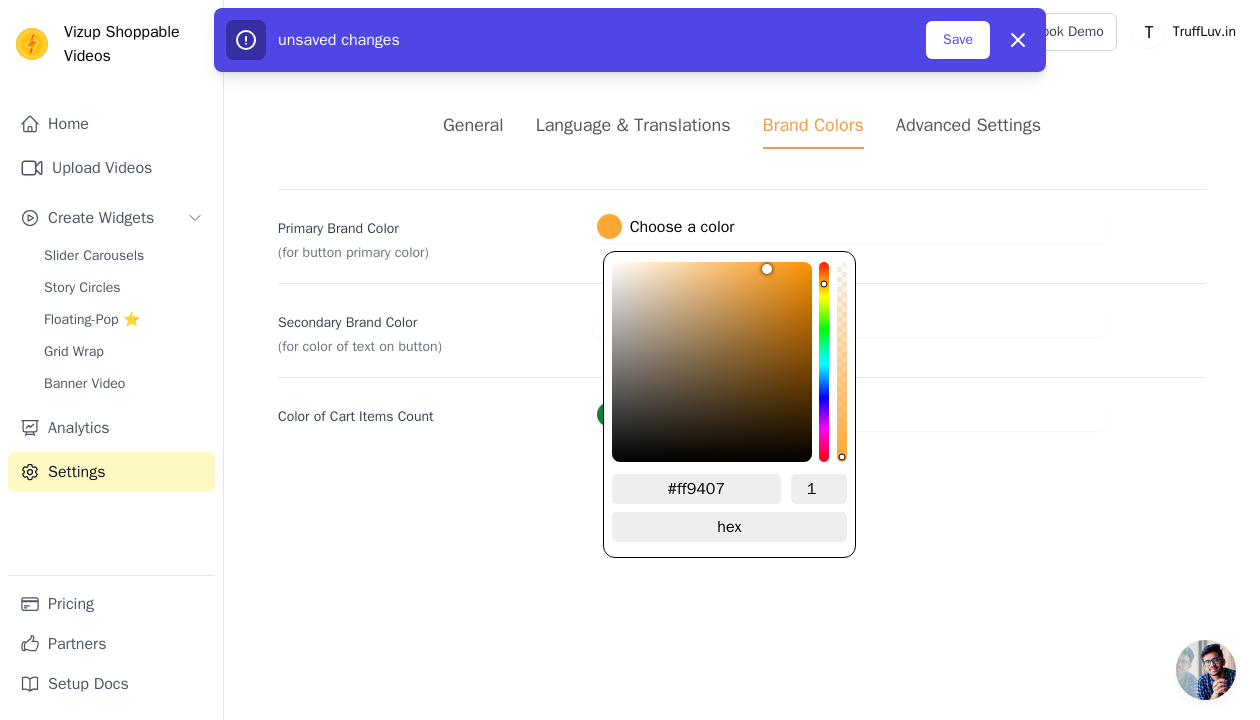 type on "#ff9305" 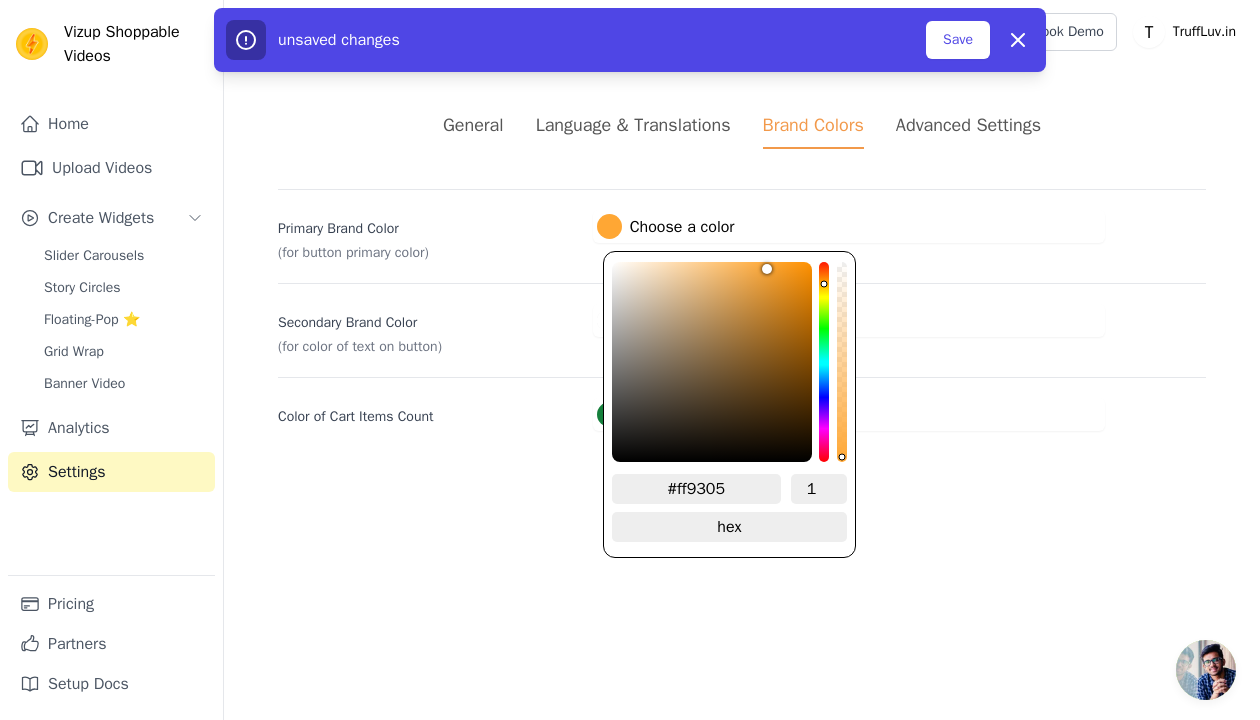 type on "#ff9203" 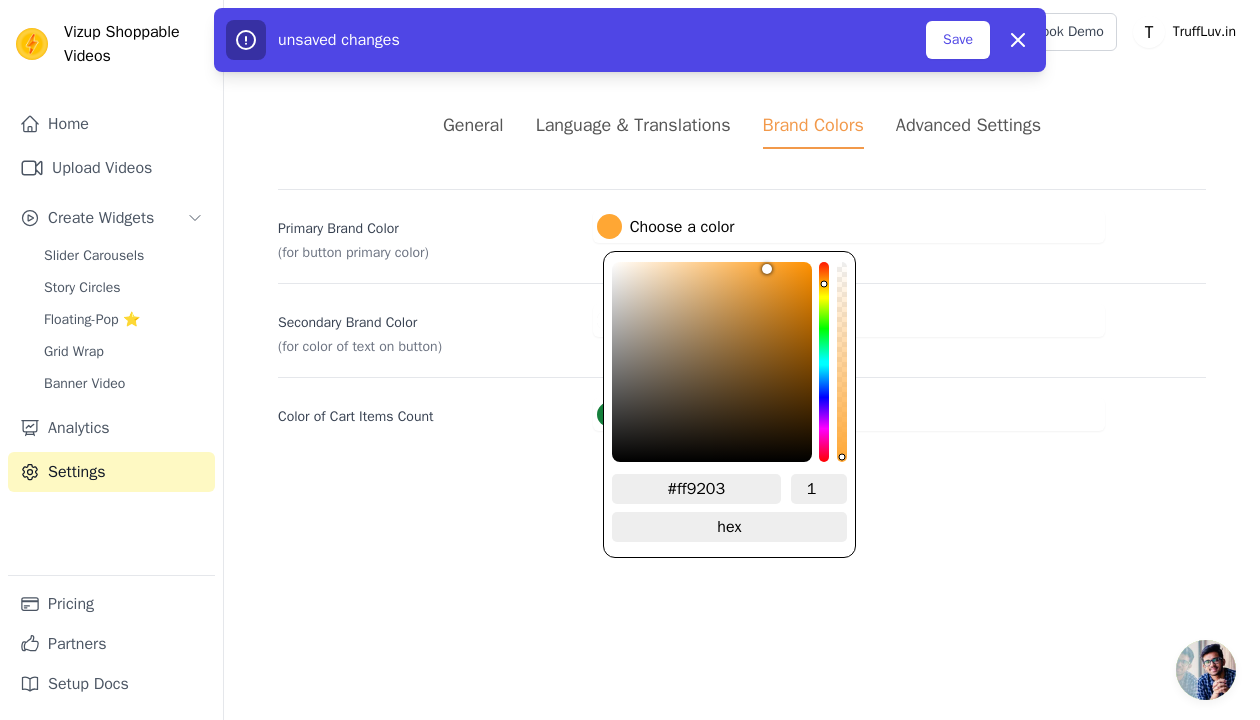 type on "#ff9102" 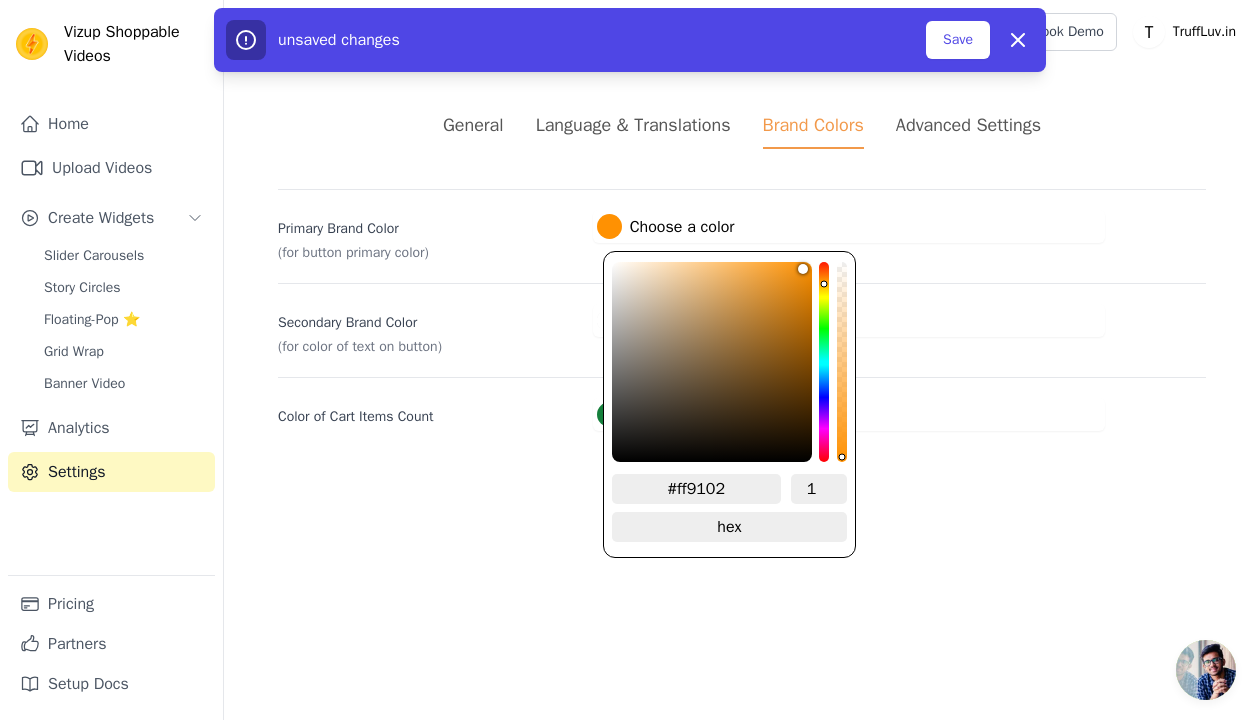 type on "#ff9100" 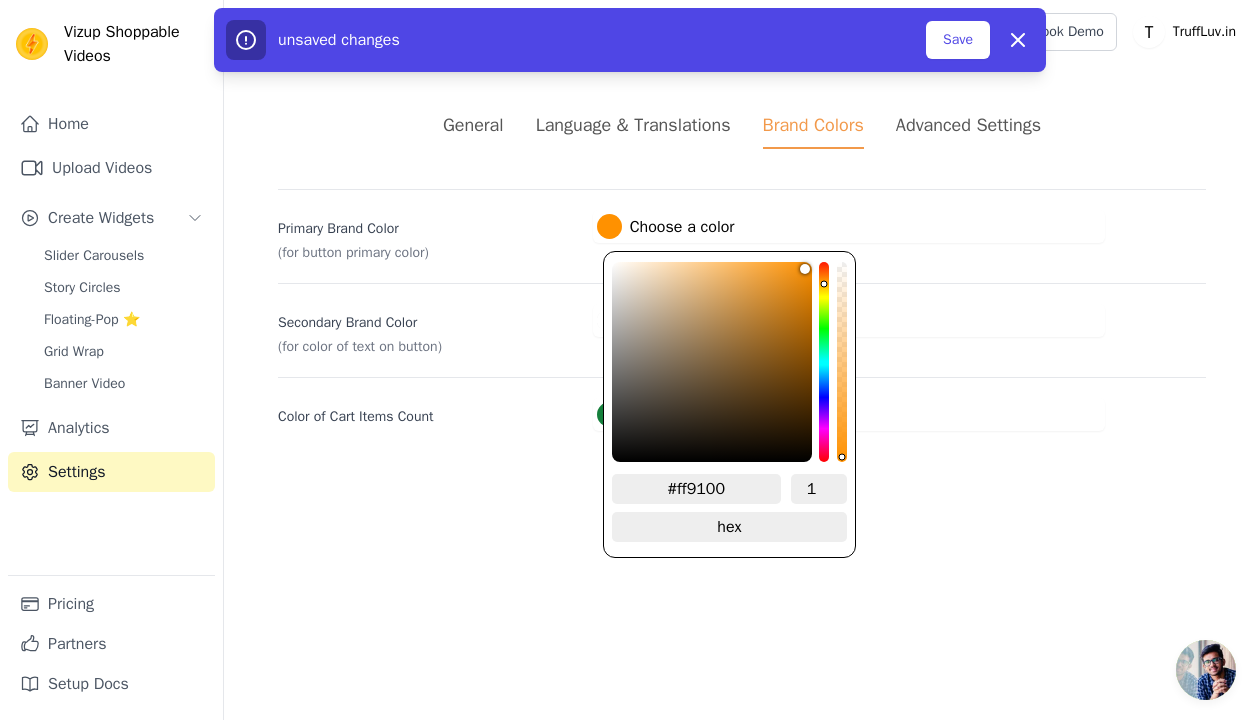 type on "#ff9101" 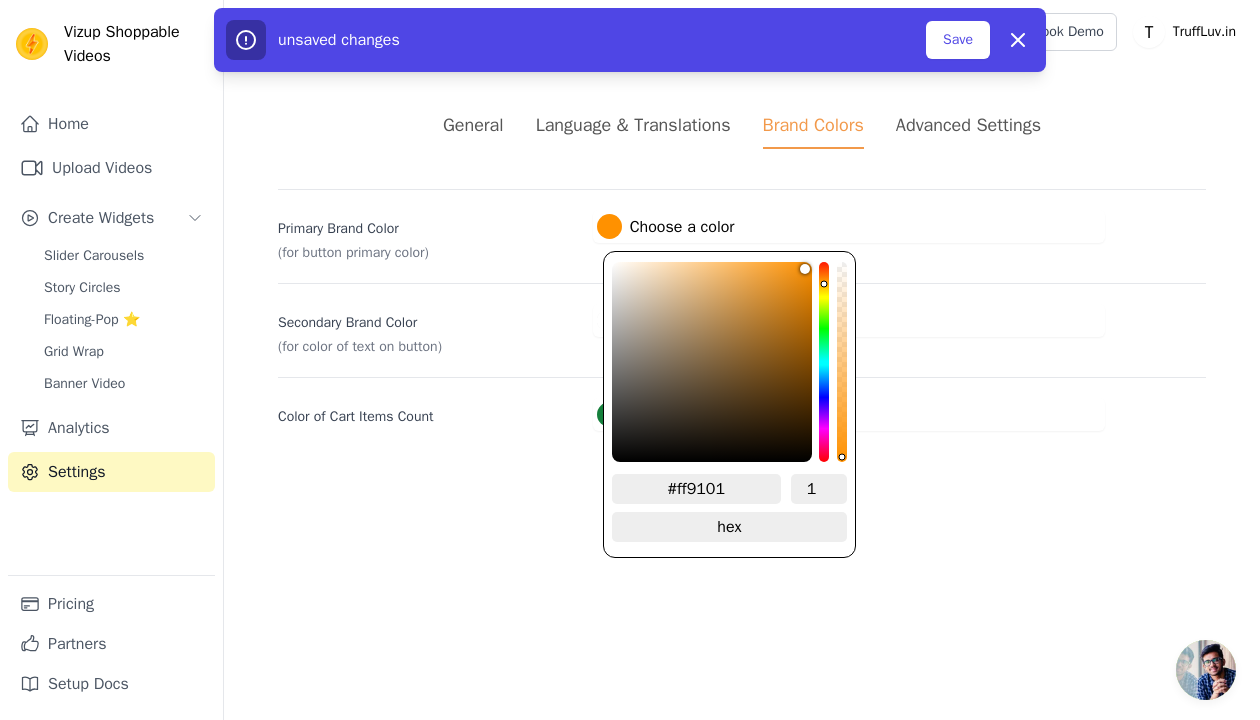 type on "#ff9102" 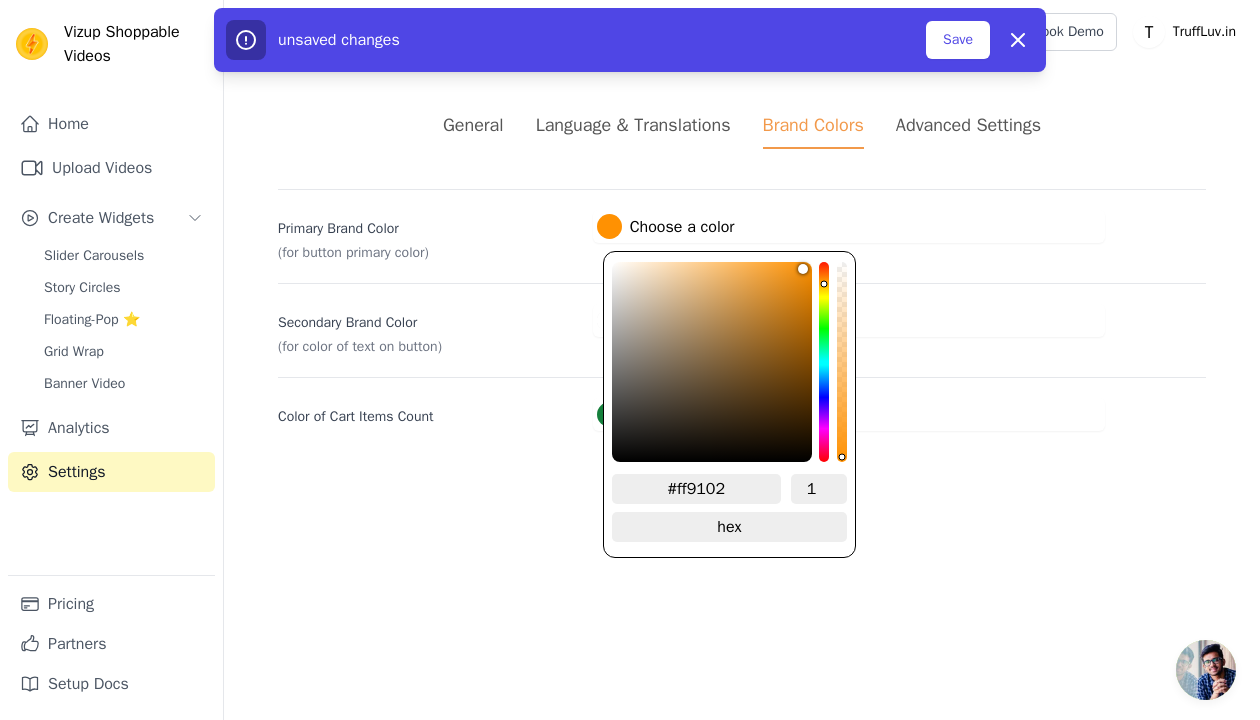type on "#ff9203" 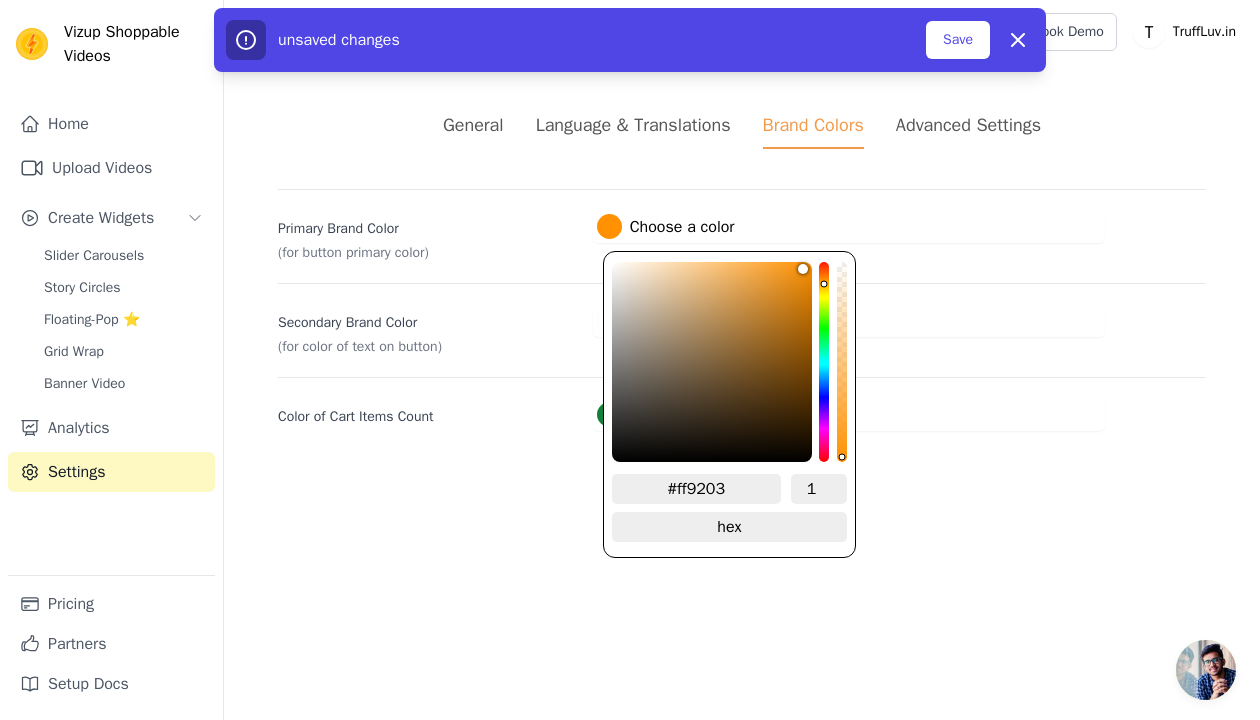 type on "#ff9305" 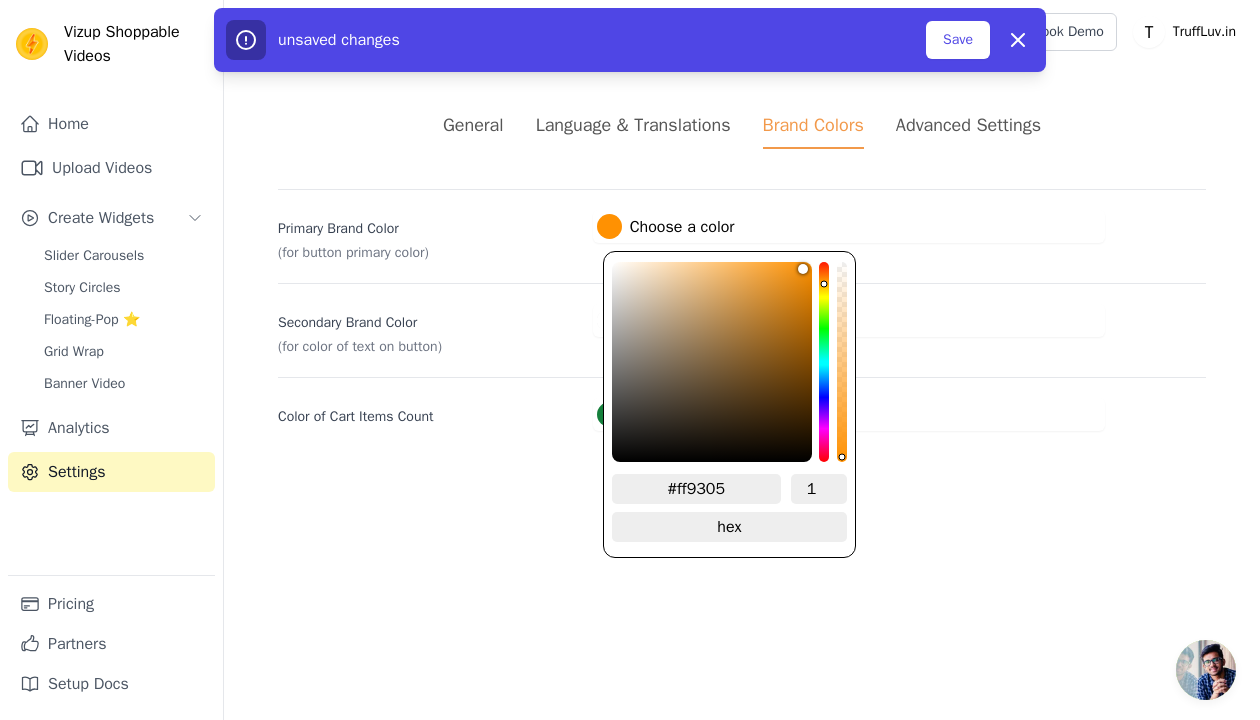 type on "#ff9306" 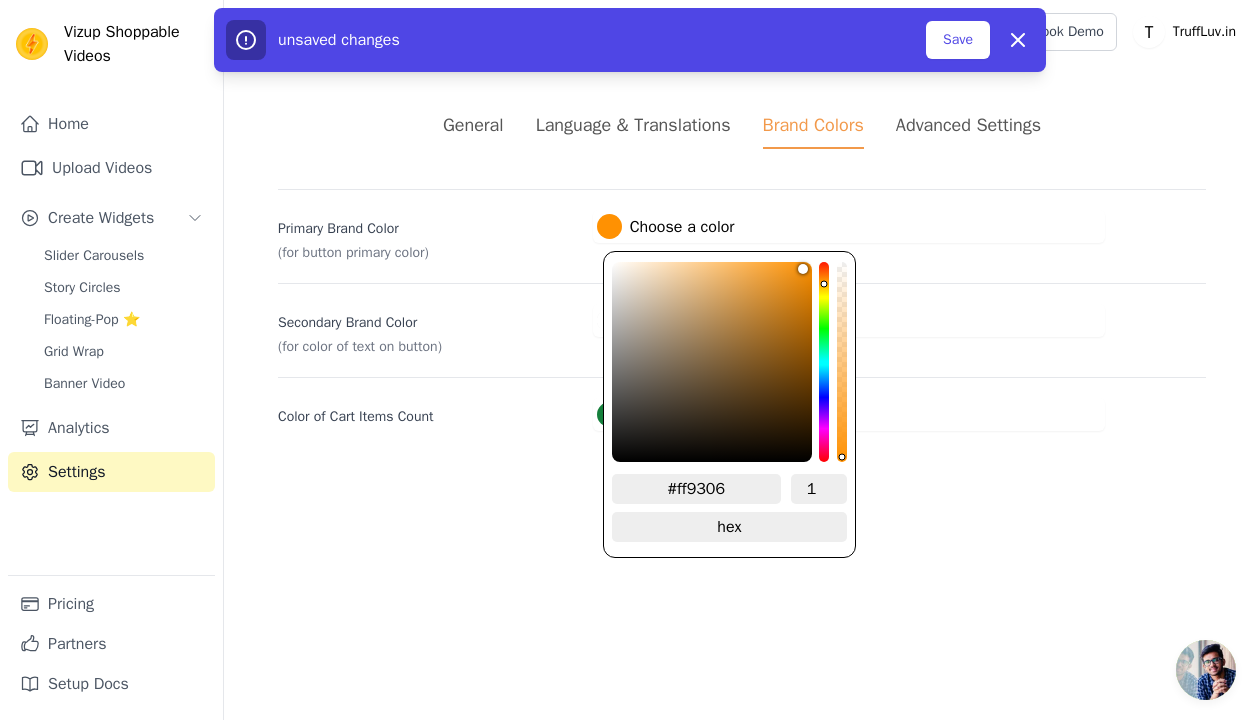 type on "#ff9407" 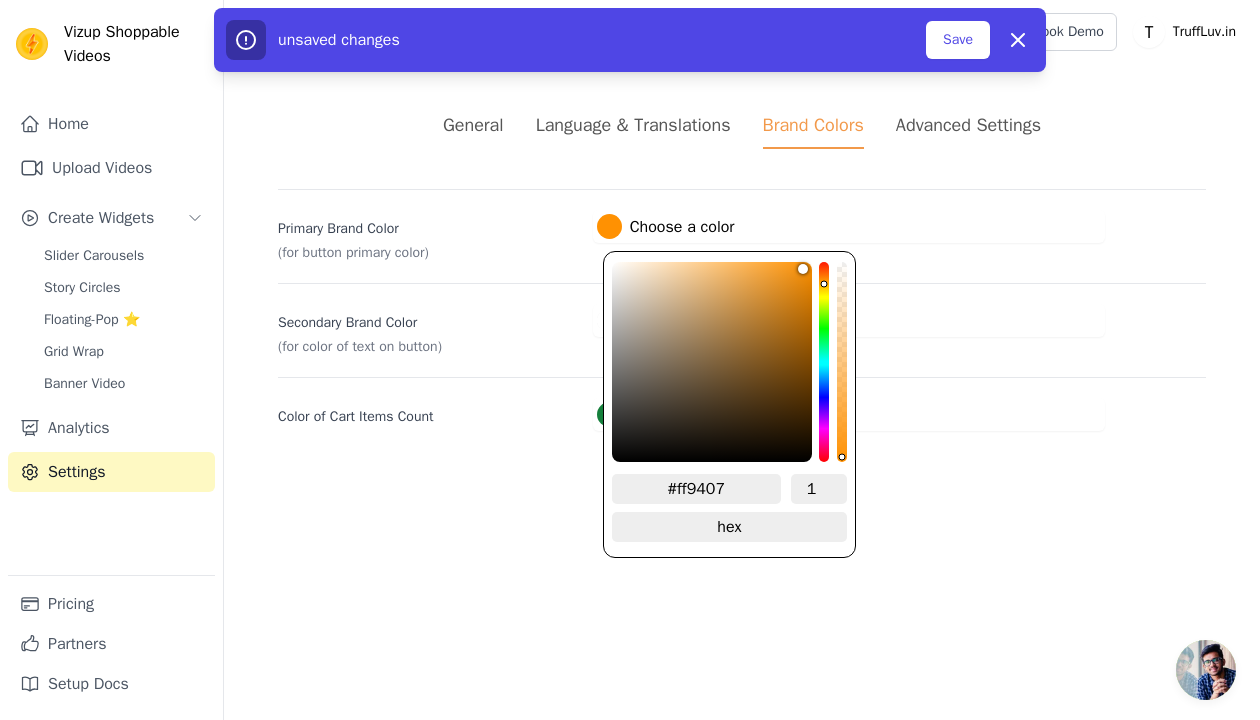 type on "#ff950a" 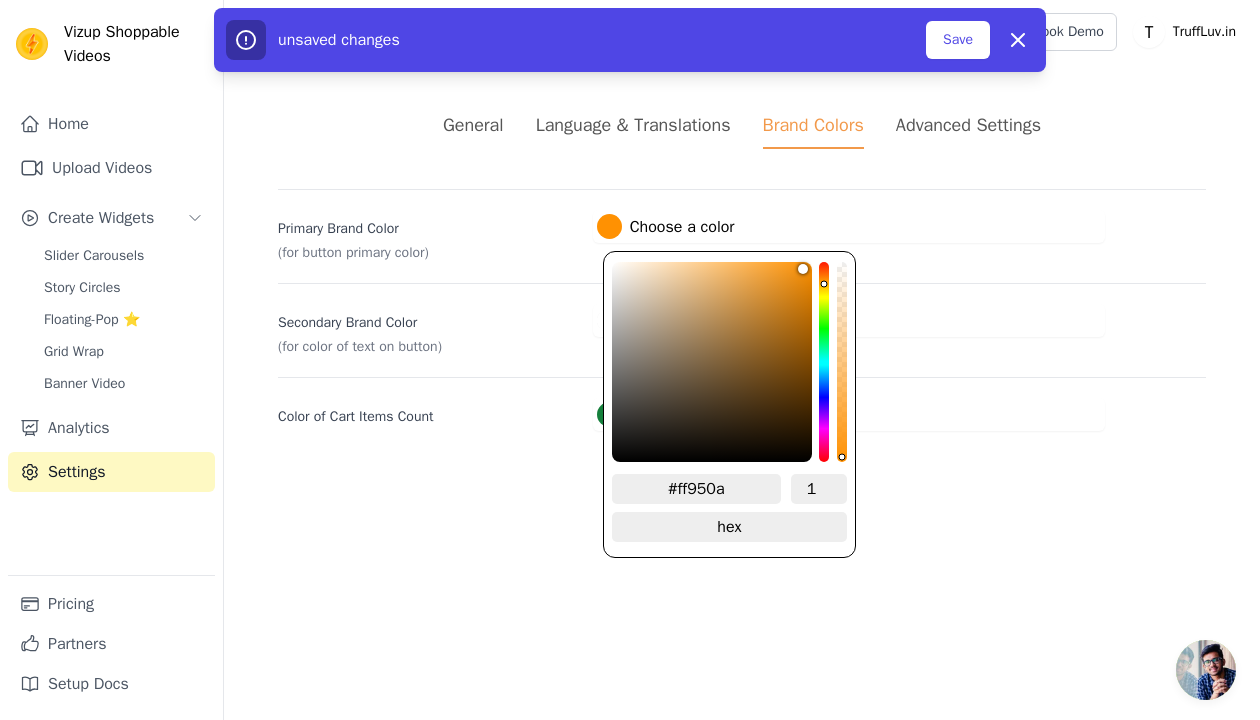 type on "#ff950b" 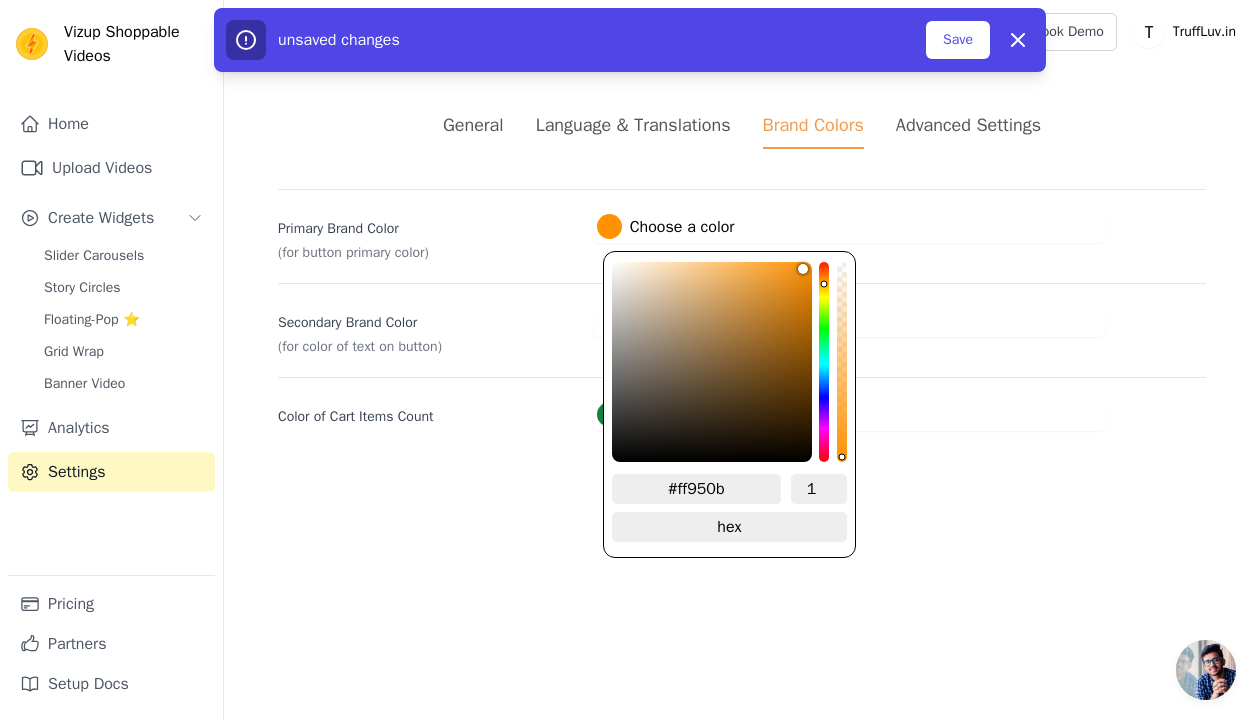 type on "#ff960c" 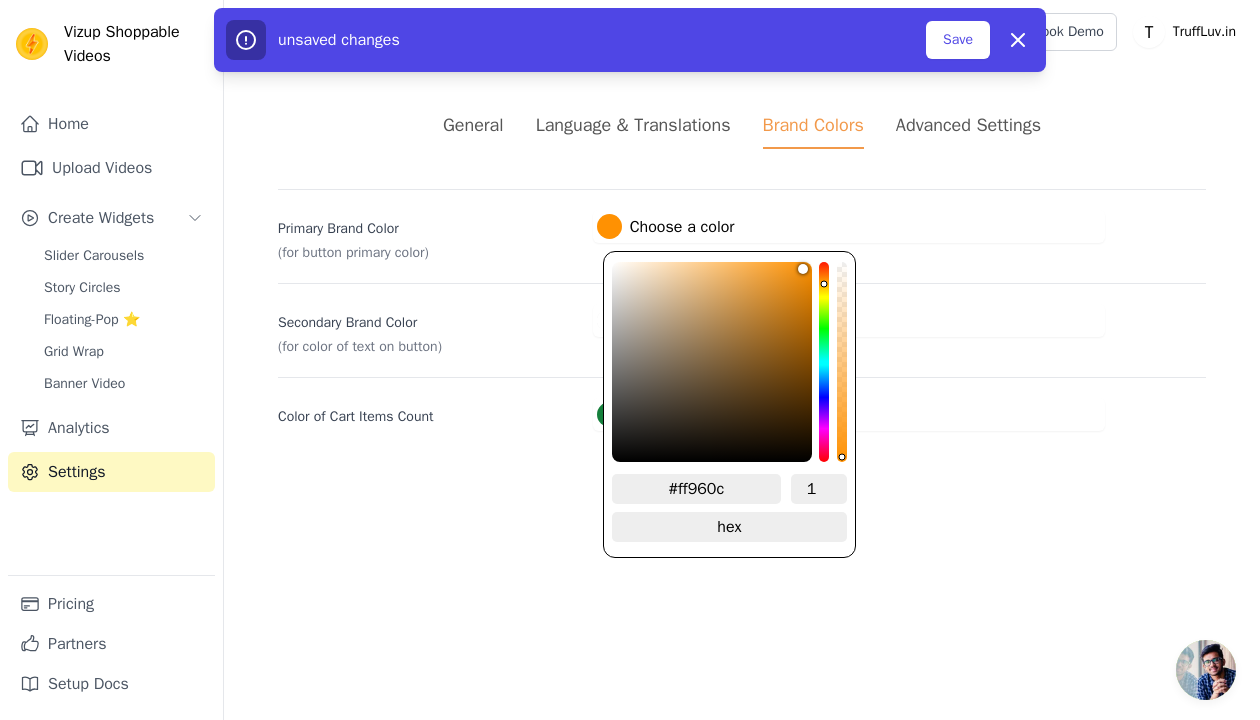 type on "#ff960e" 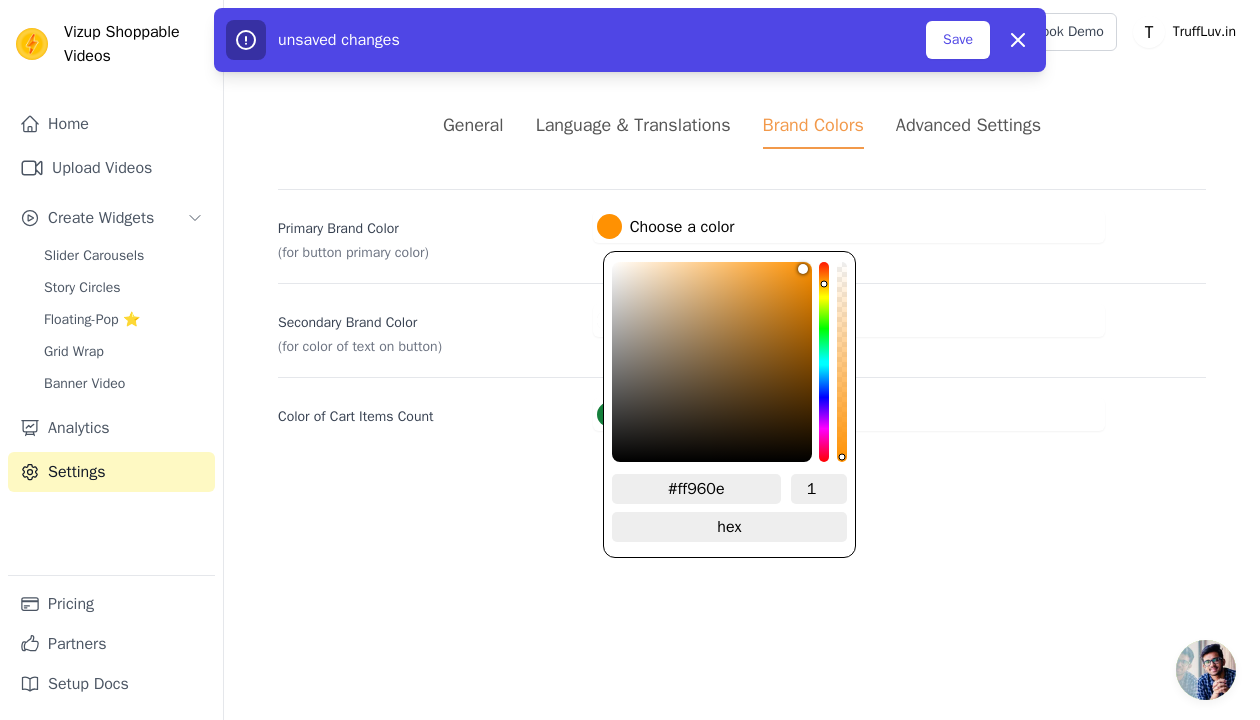 type on "#ff970f" 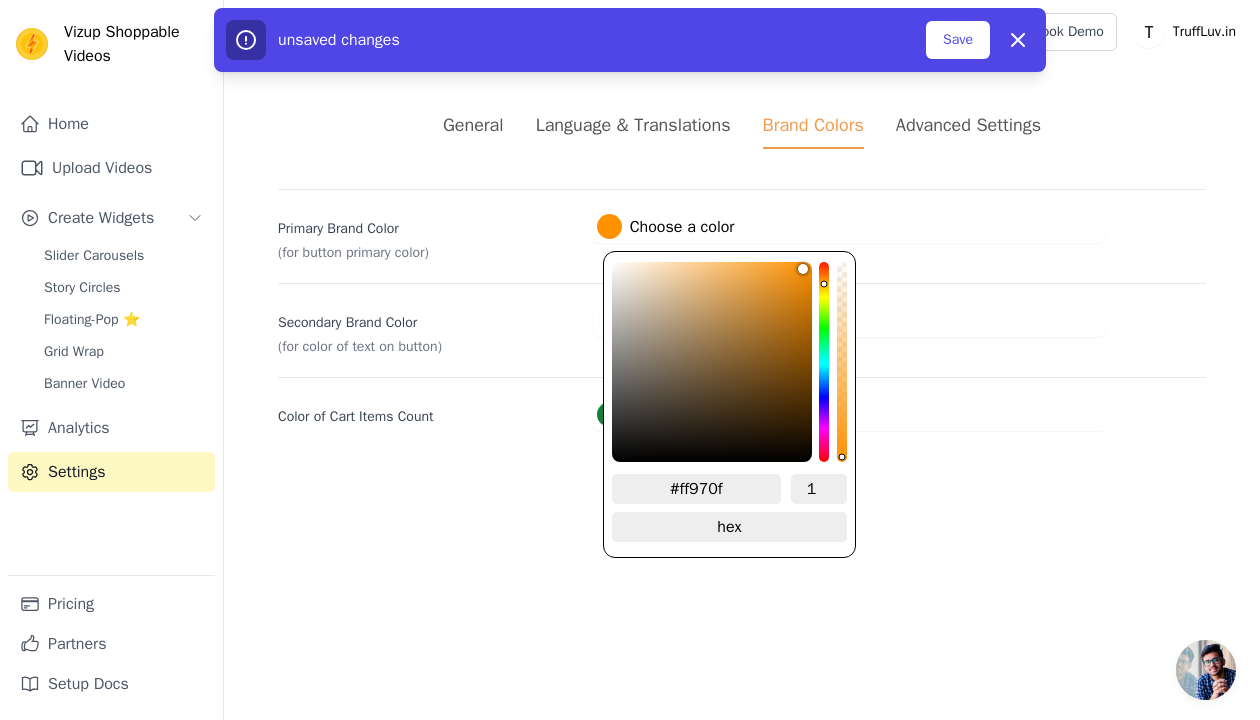 type on "#ff9710" 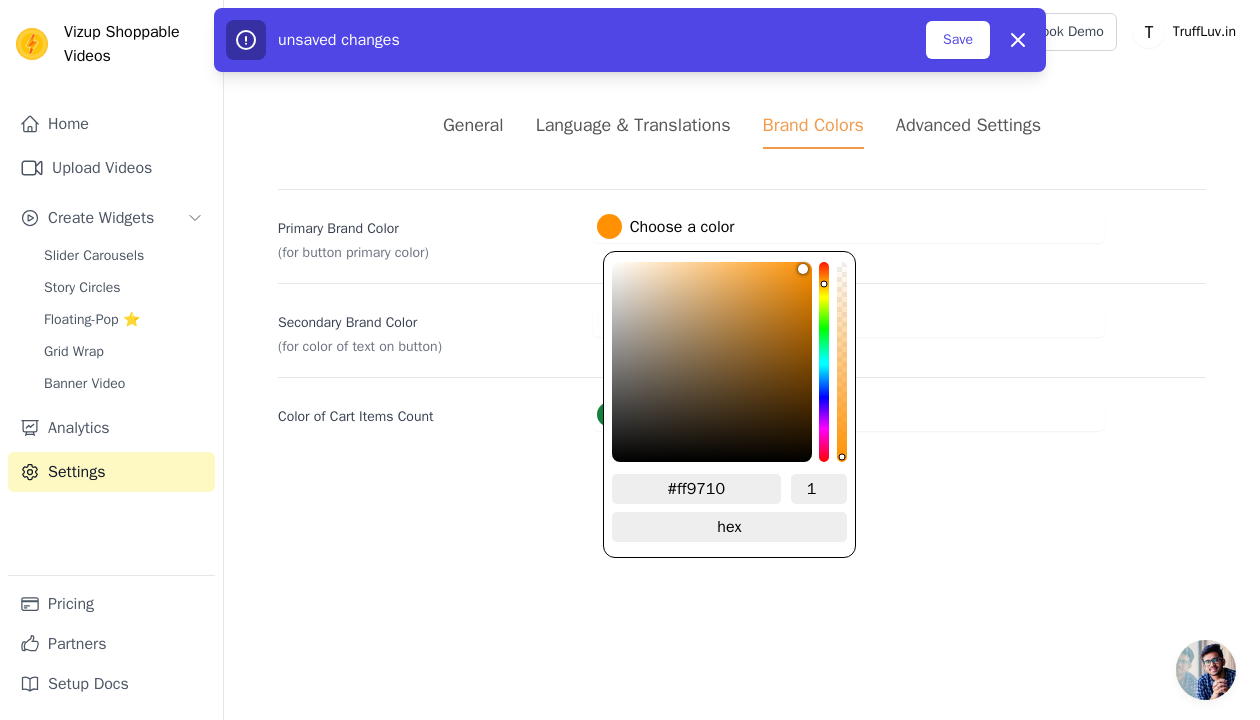 type on "#ff9811" 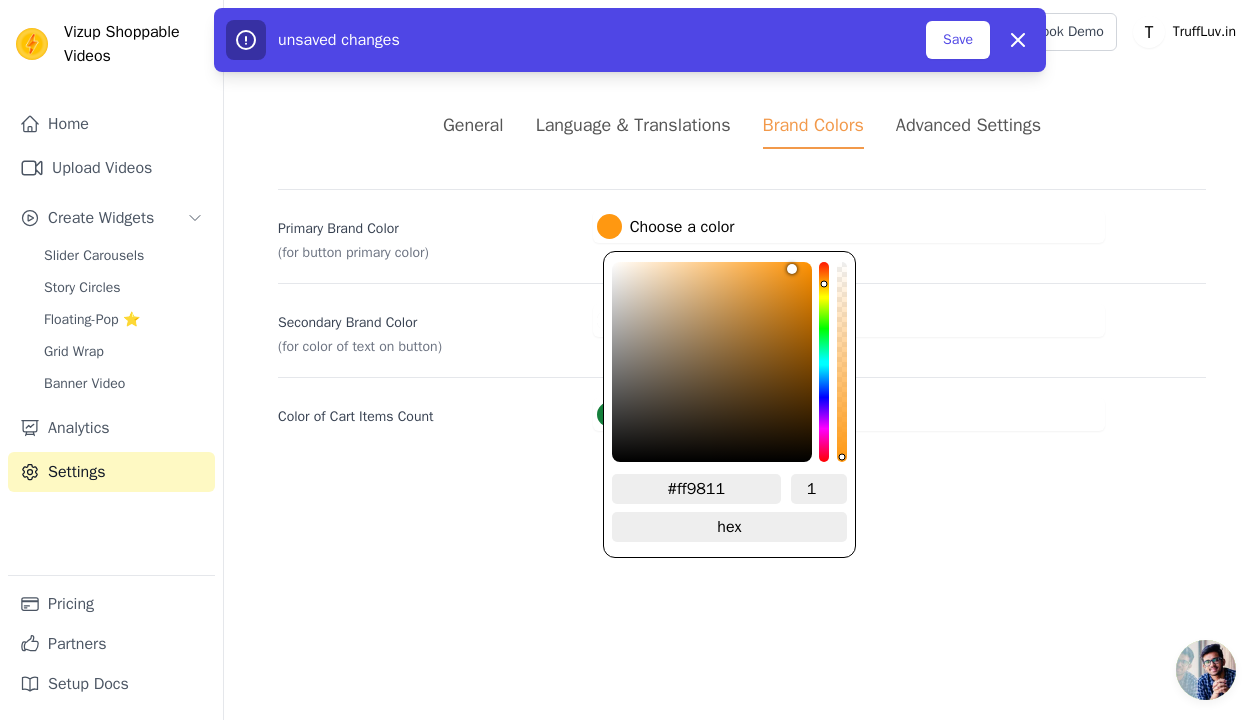 type on "#ff9913" 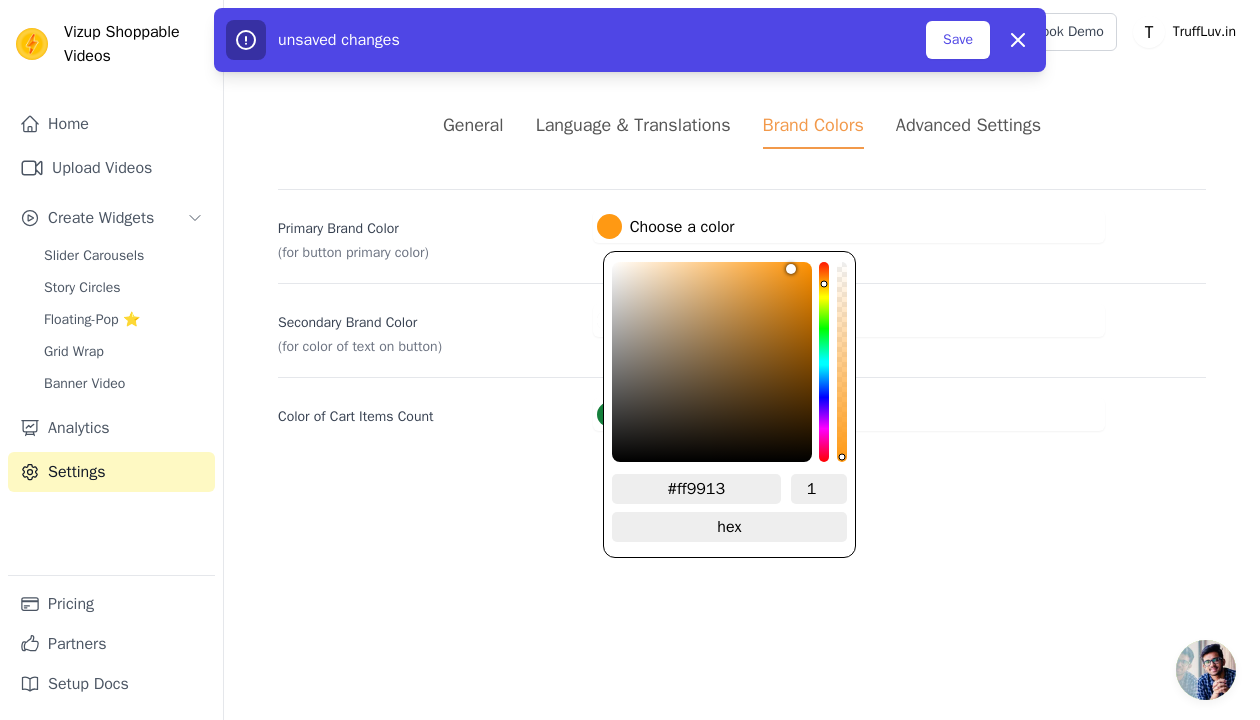 type on "#ff9914" 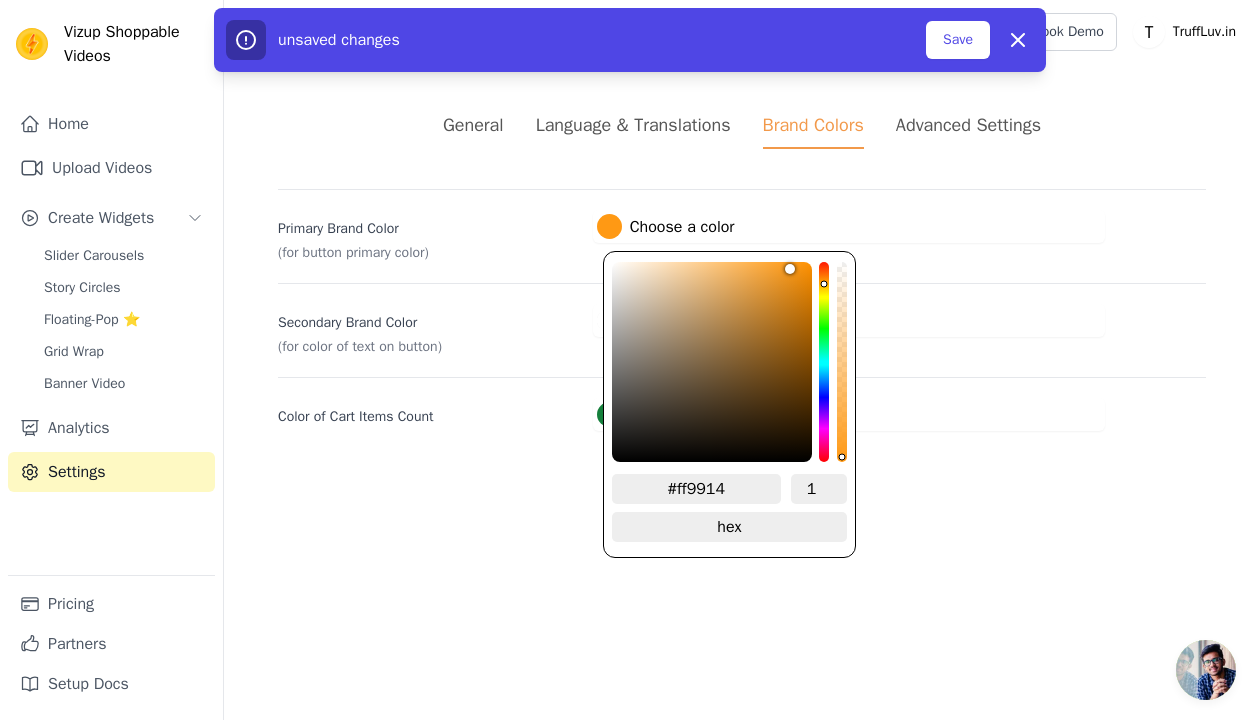 type on "#ff9a15" 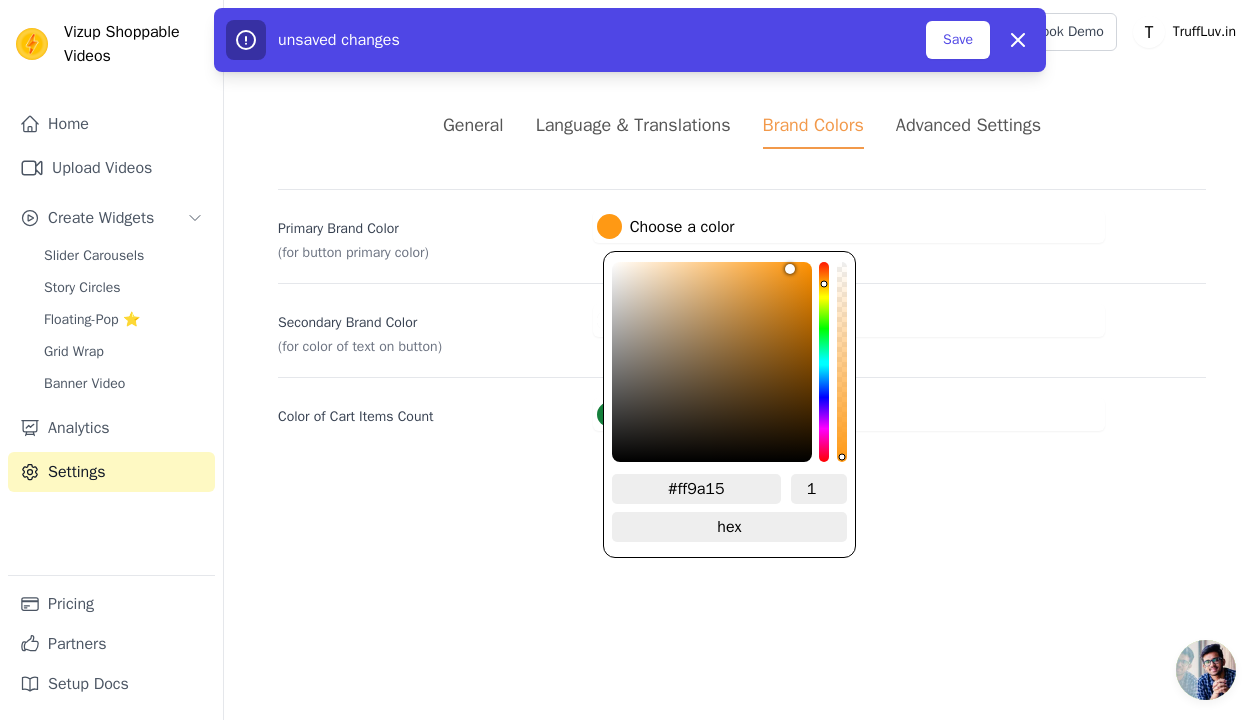type on "#ff9a17" 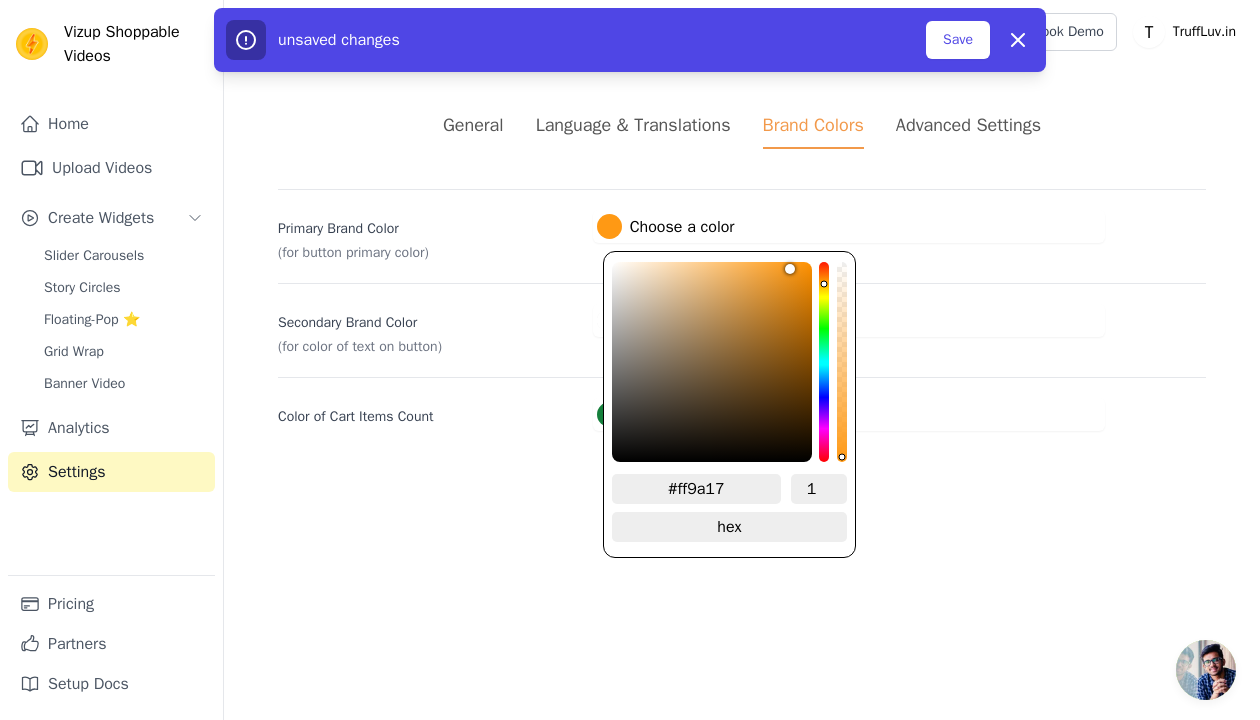 type on "#ff9b18" 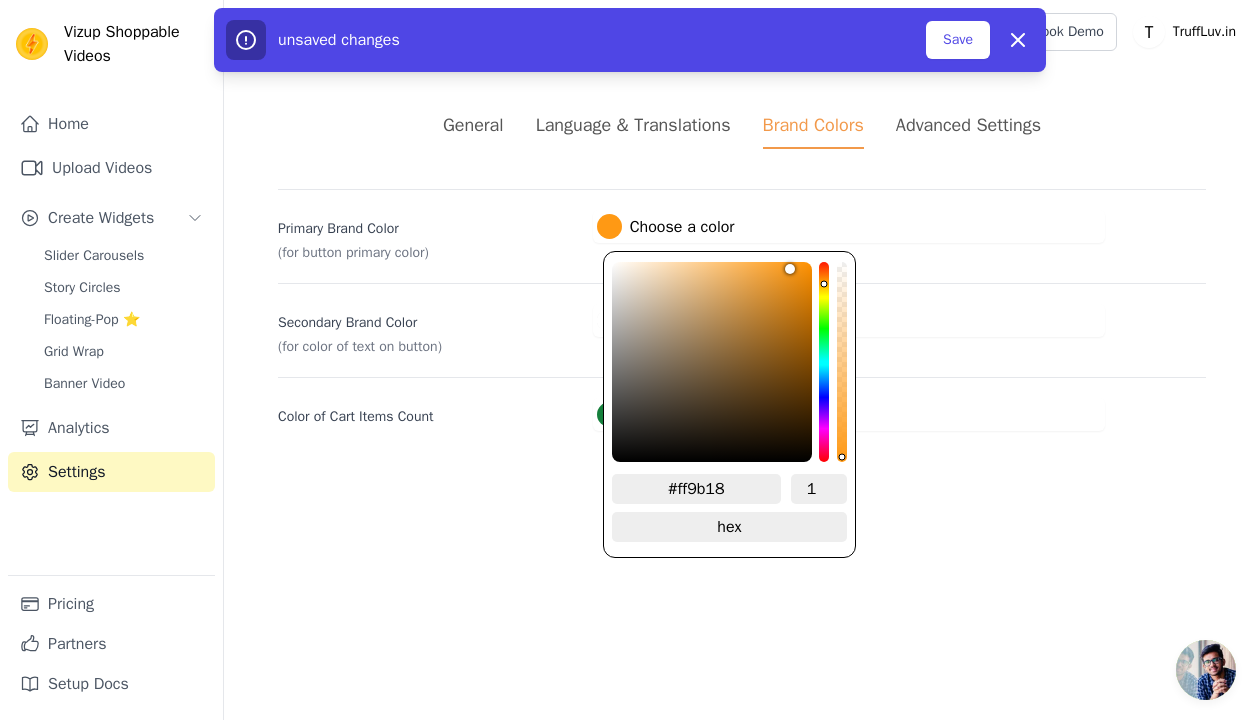 type on "#ff9b19" 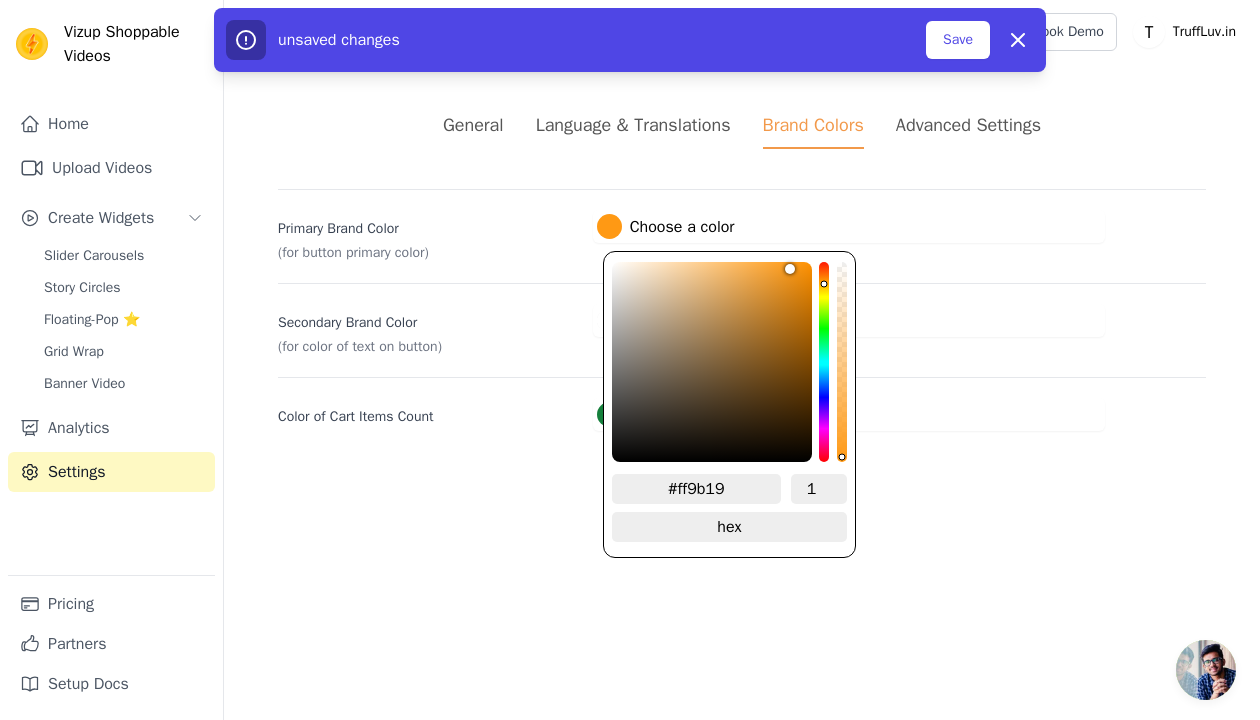 drag, startPoint x: 783, startPoint y: 272, endPoint x: 791, endPoint y: 205, distance: 67.47592 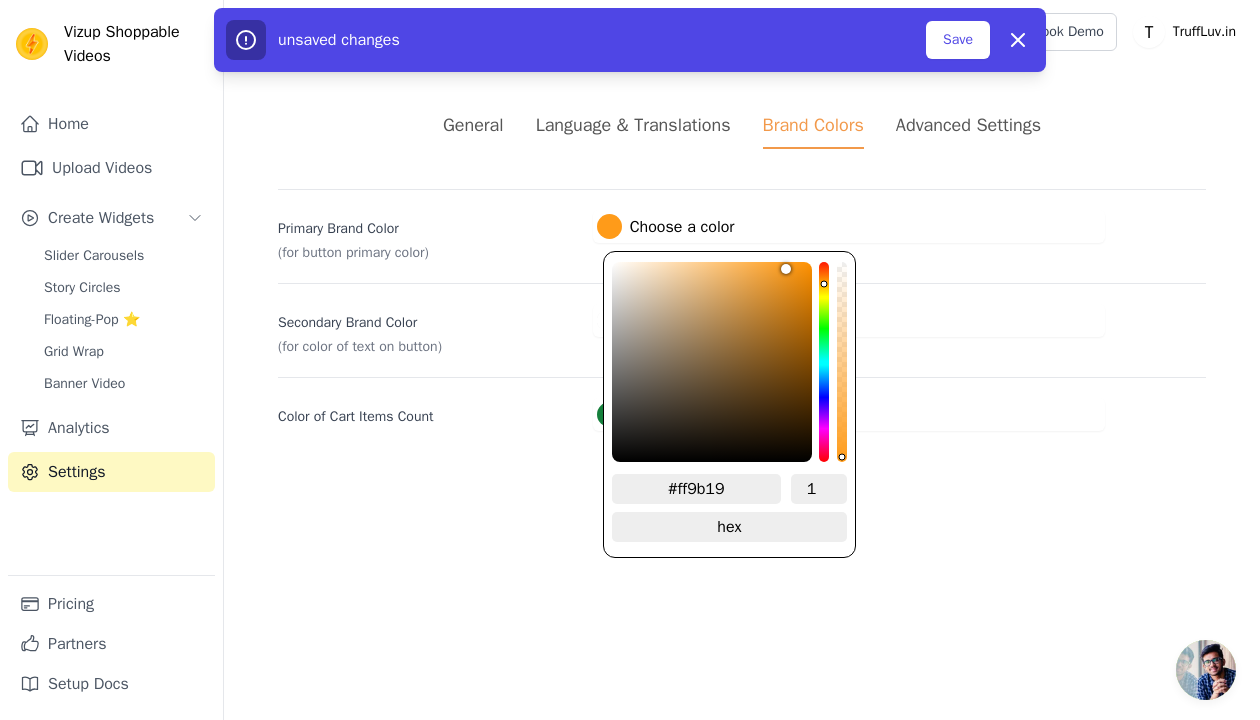 click on "Primary Brand Color   (for button primary color)   #ff9b19       Choose a color                               #ff9b19   1   hex   change to    rgb" at bounding box center [742, 226] 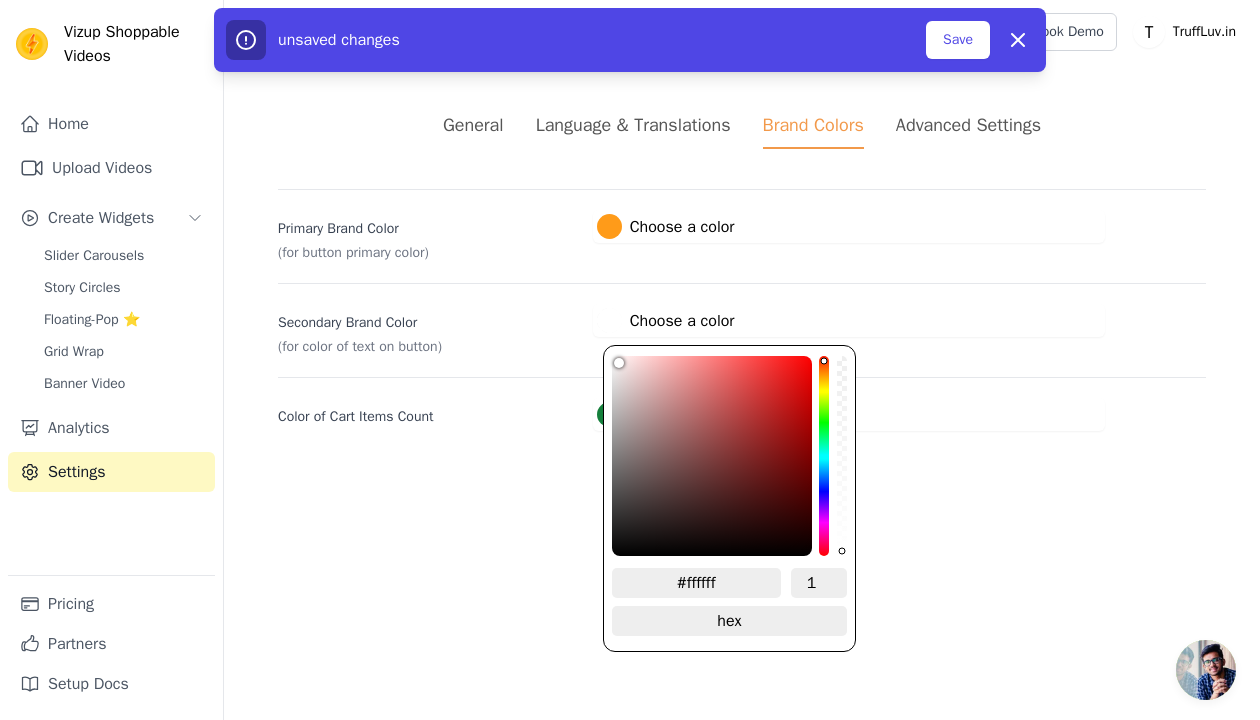 click on "#ffffff       Choose a color" at bounding box center (666, 320) 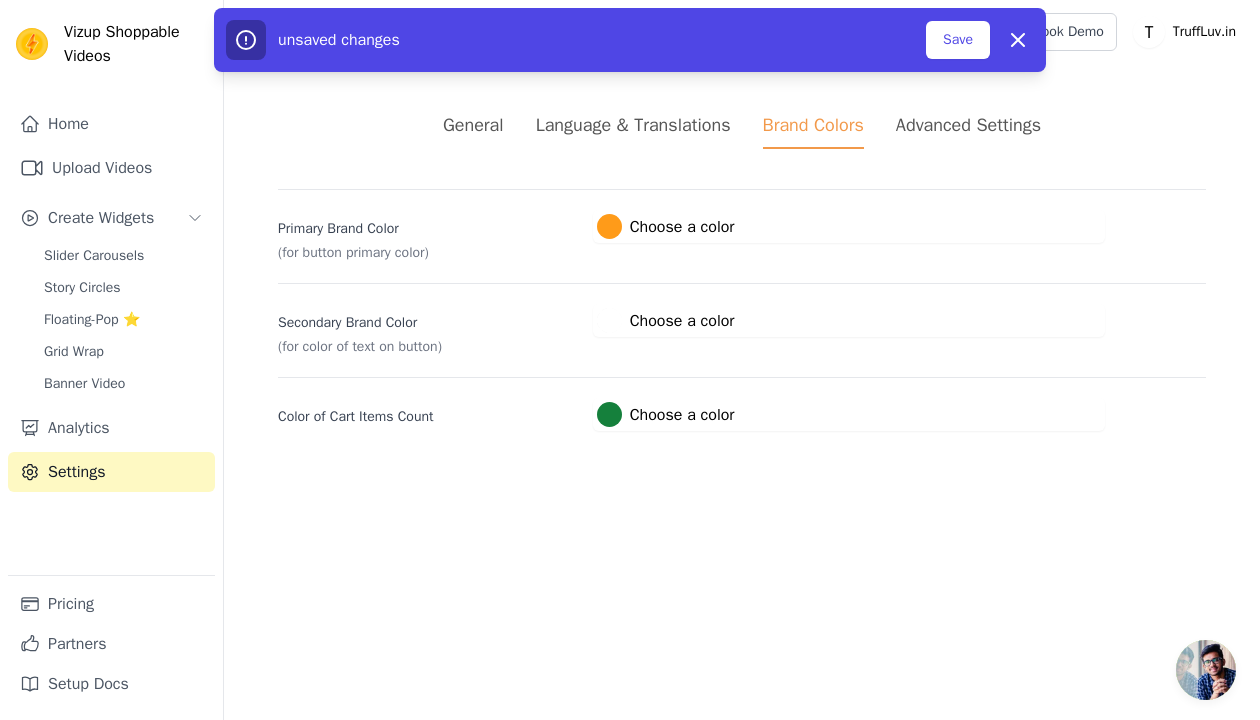 click on "Primary Brand Color   (for button primary color)   #ff9b19       Choose a color                               #ff9b19   1   hex   change to    rgb     Secondary Brand Color   (for color of text on button)   #ffffff       Choose a color                               #ffffff   1   hex   change to    rgb     Color of Cart Items Count   #15803c       Choose a color                               #15803c   1   hex   change to    rgb" at bounding box center (742, 310) 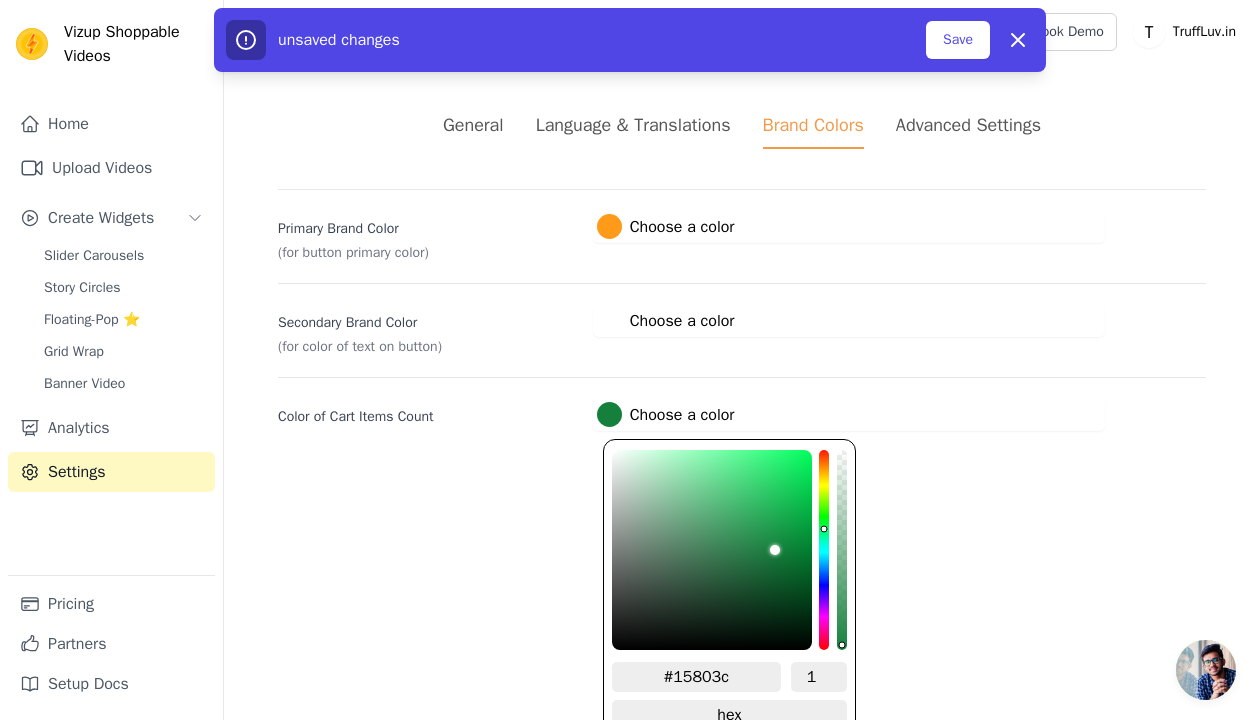 type on "#803114" 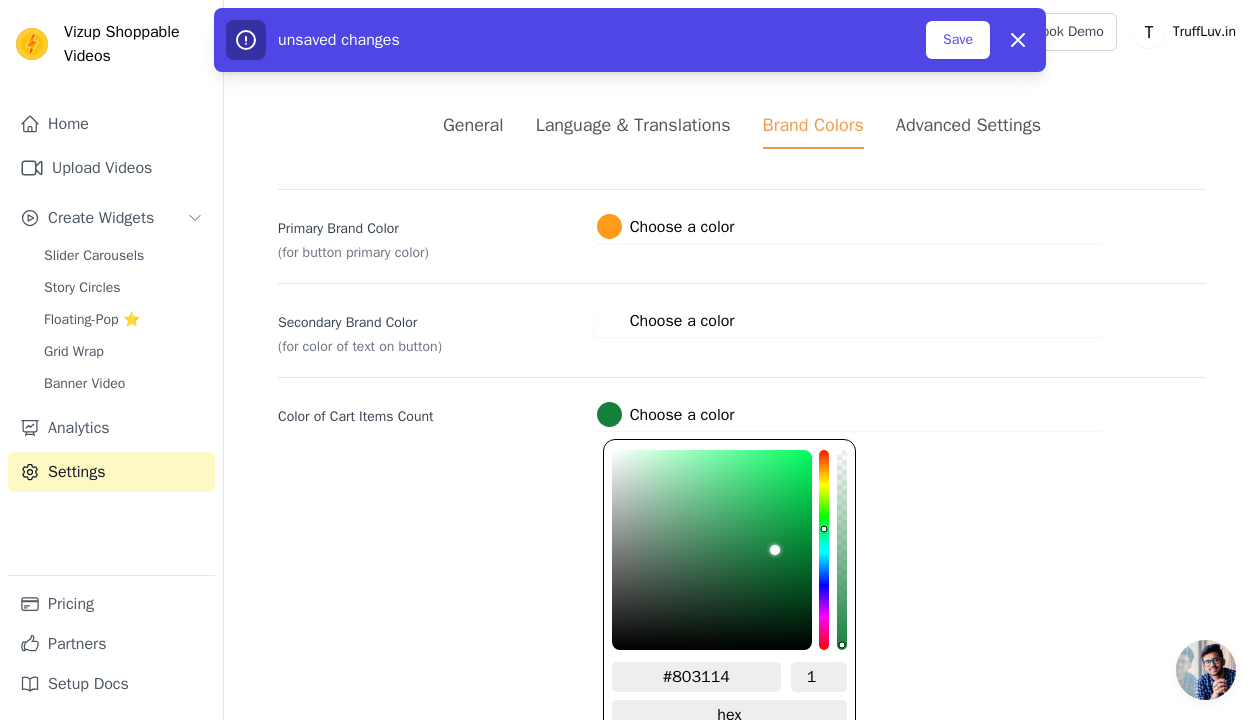 click at bounding box center (824, 550) 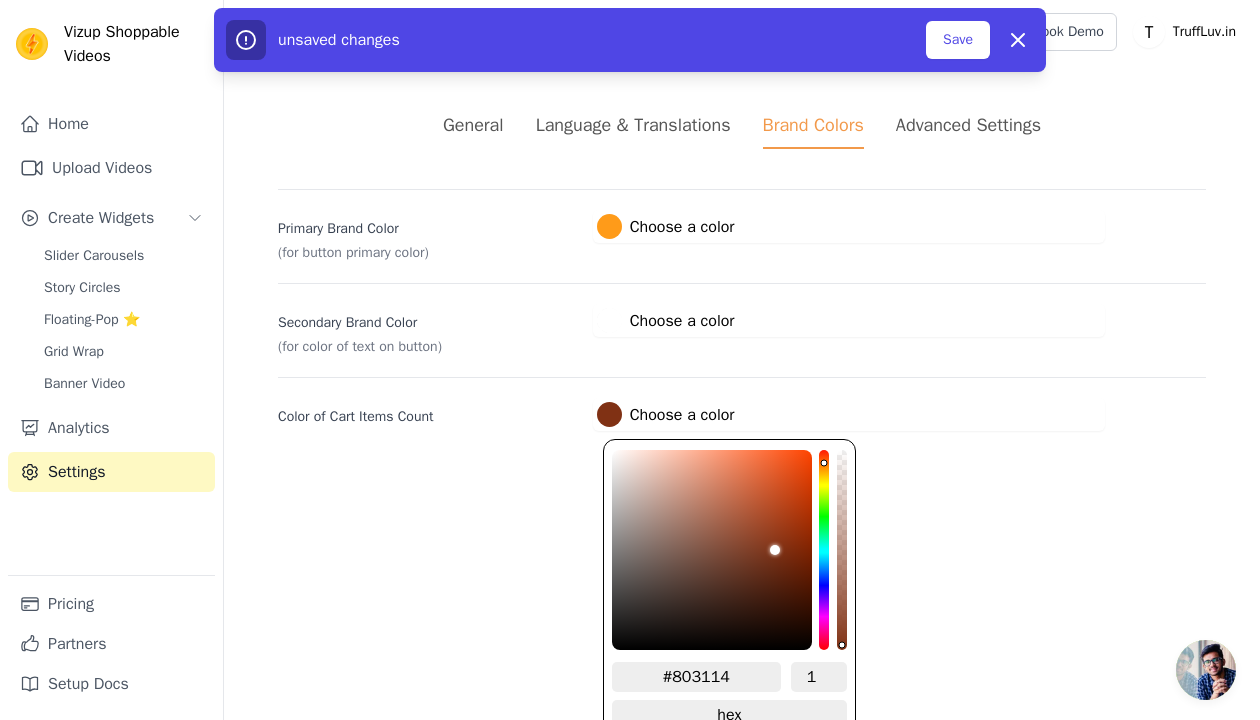 type on "#805814" 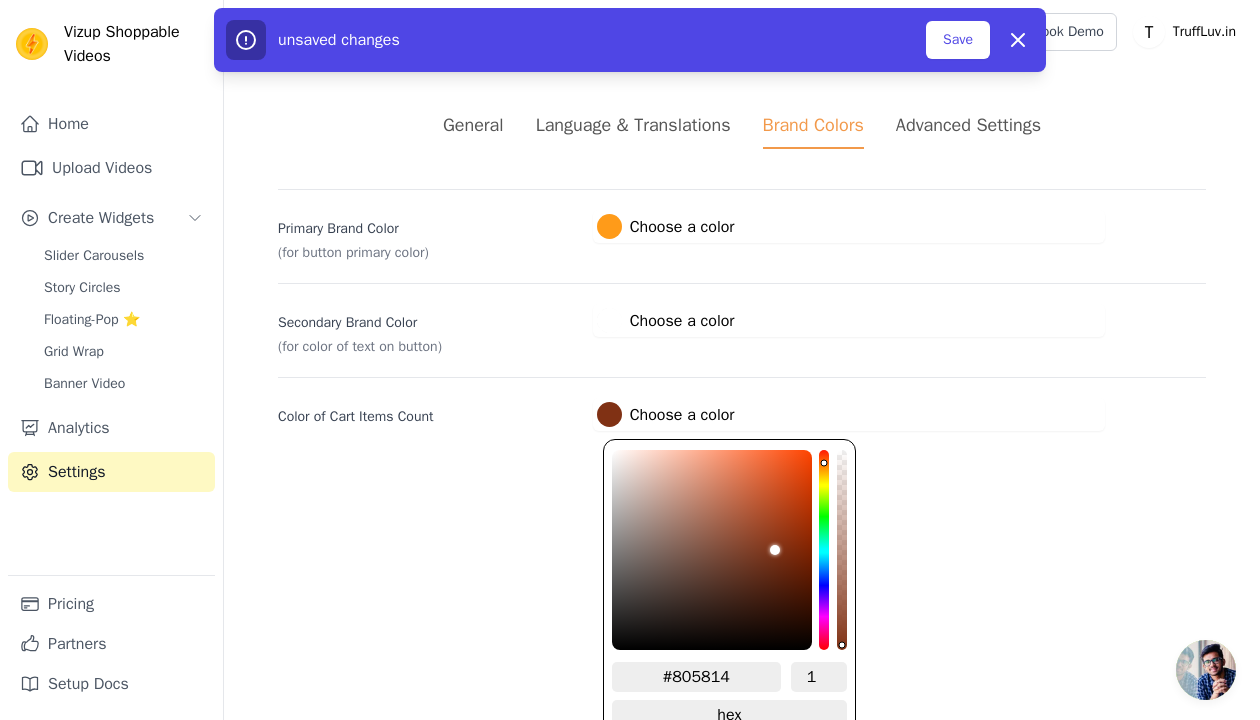 click at bounding box center (824, 550) 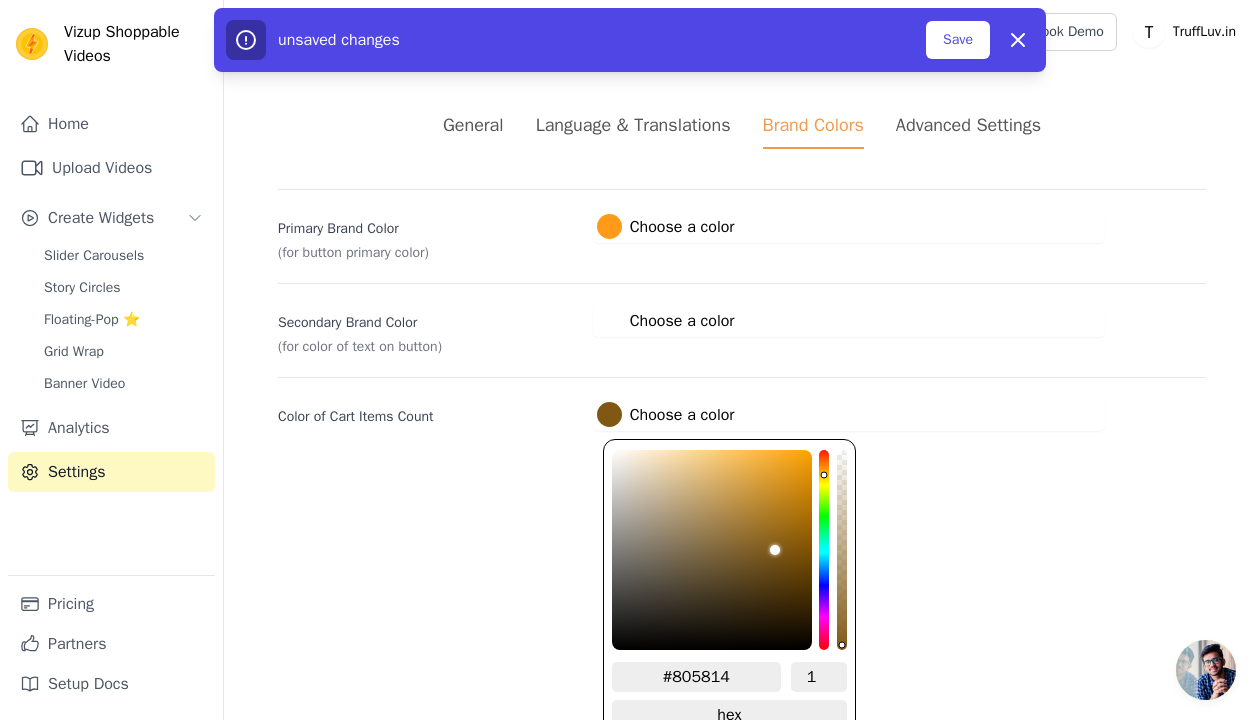 type on "#804514" 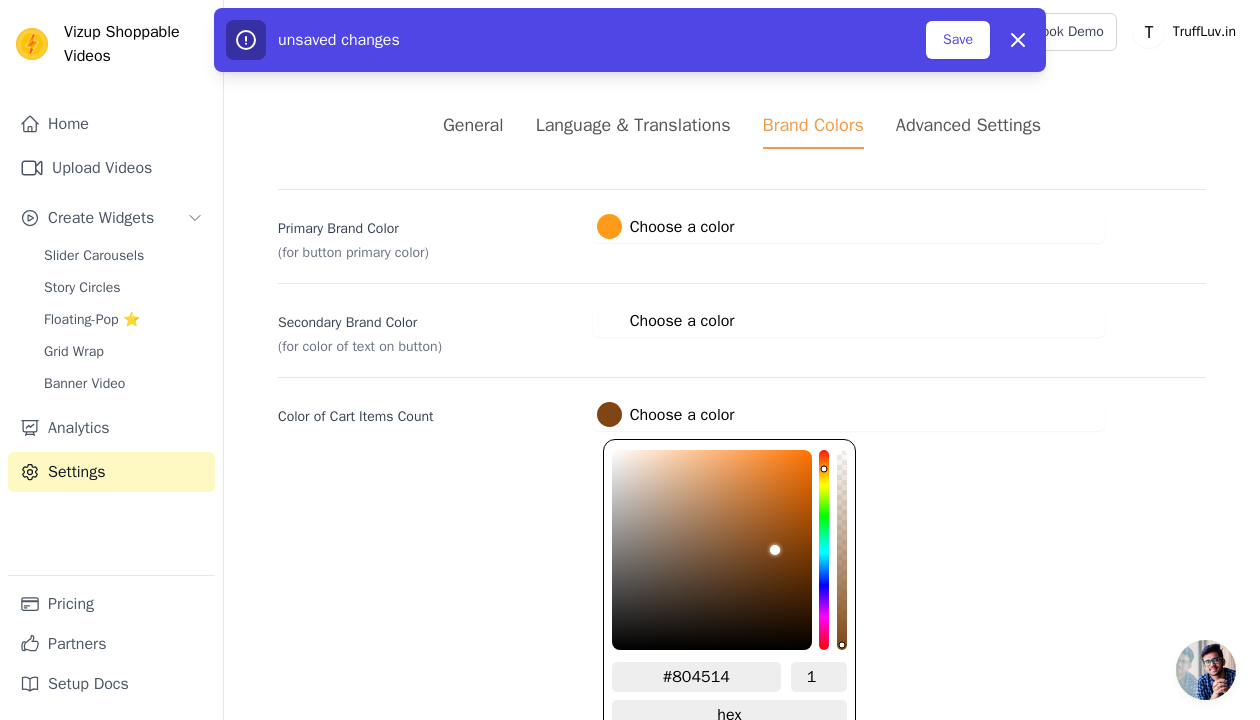 click at bounding box center [824, 550] 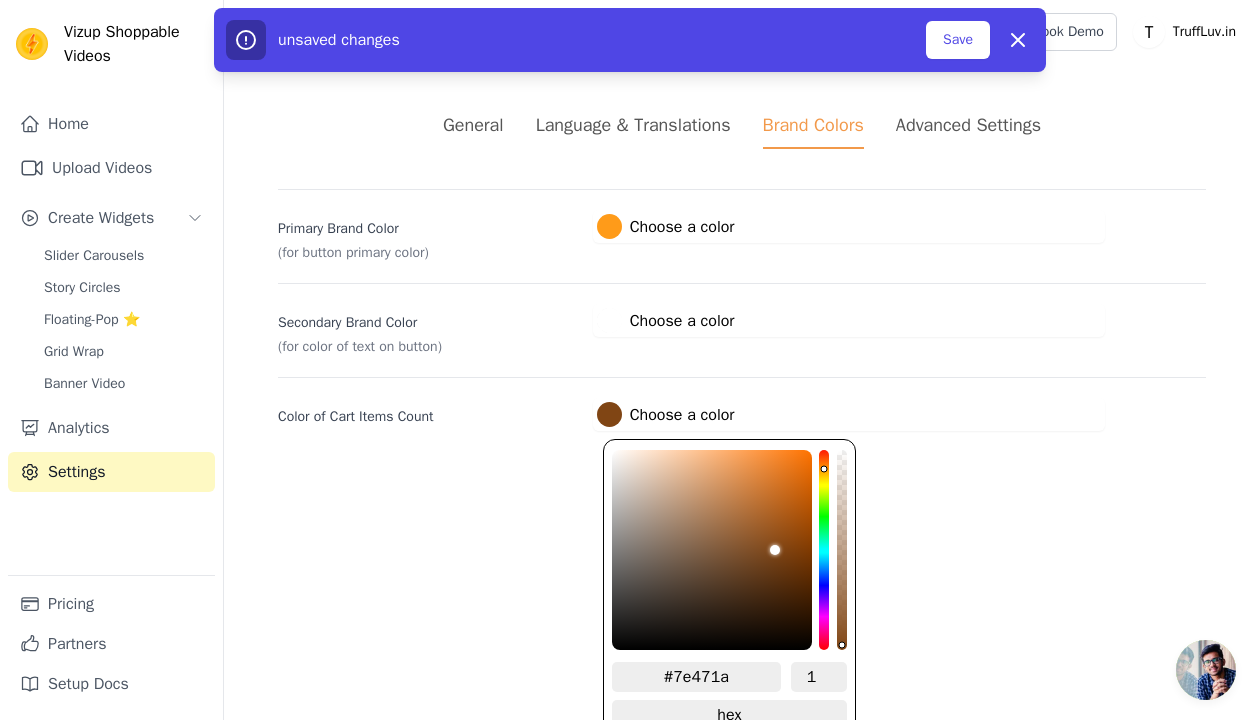 type on "#80481b" 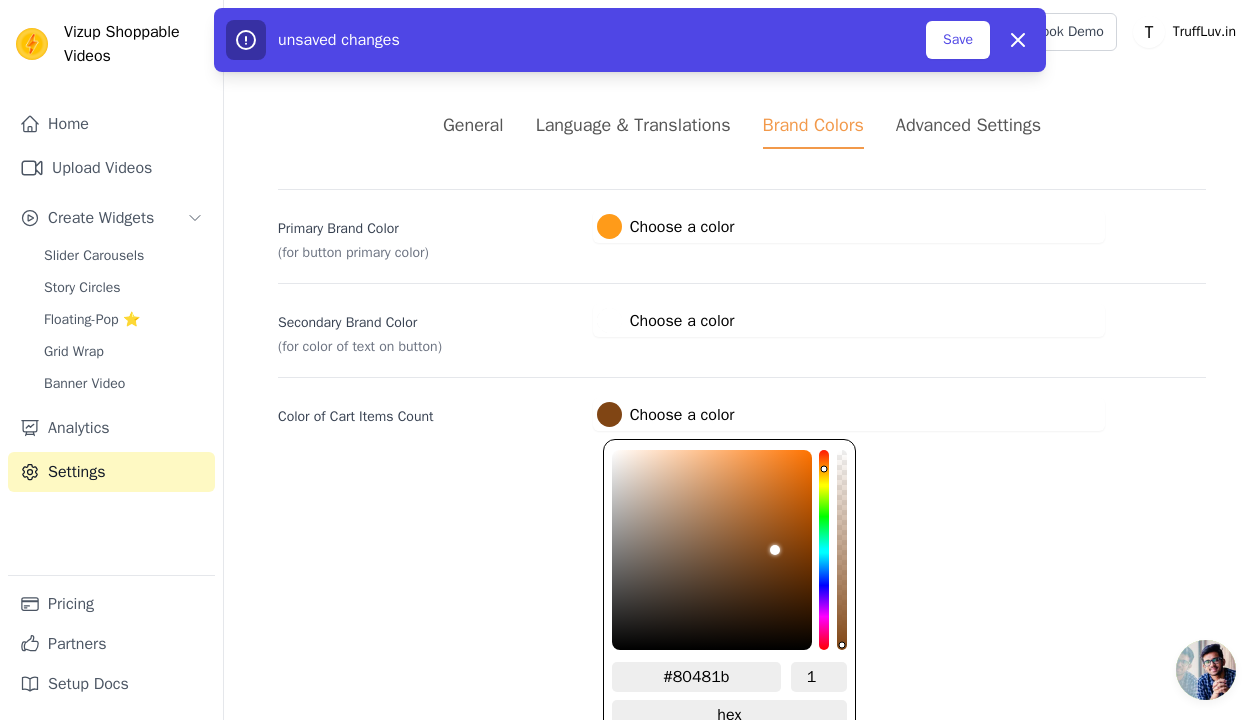 type on "#874c1c" 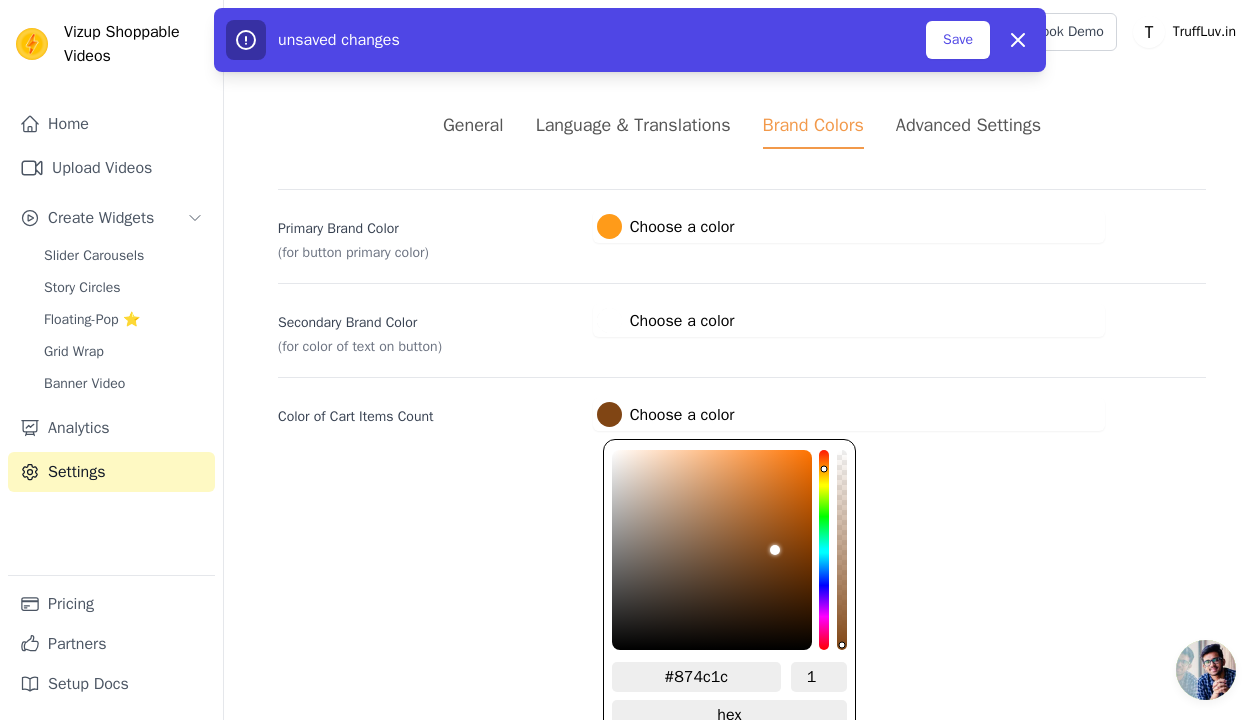 type on "#93531f" 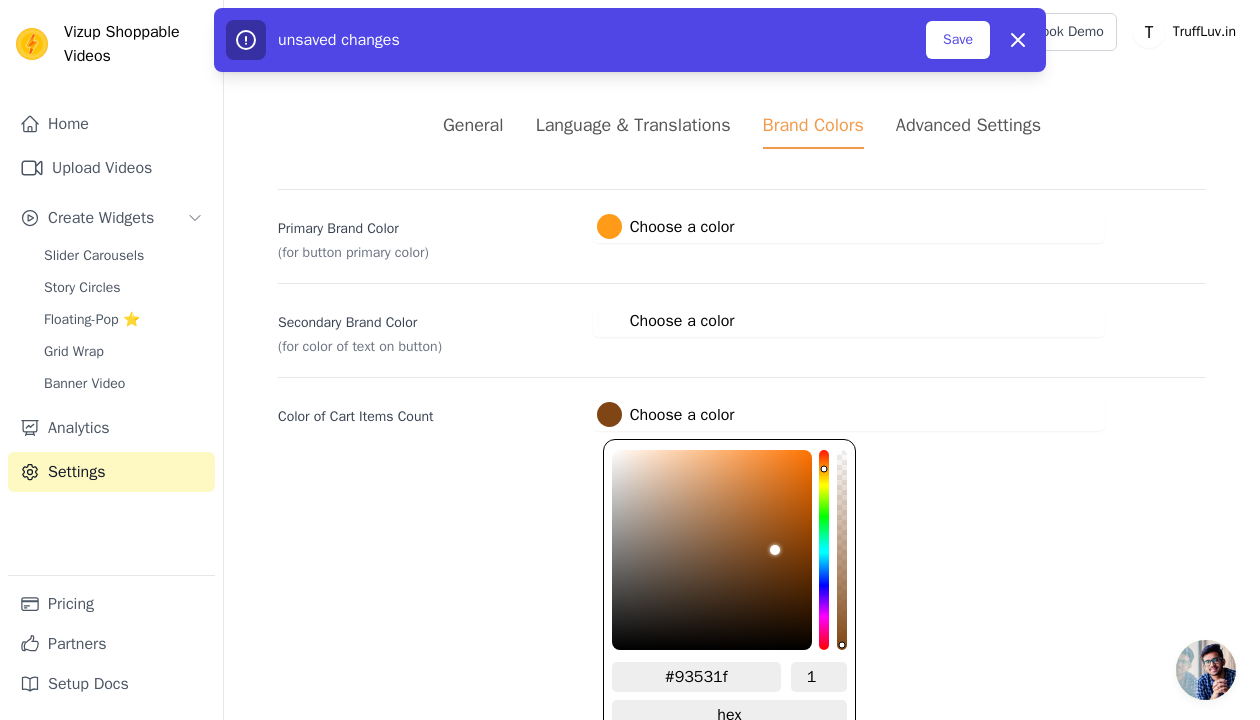 type on "#a15b21" 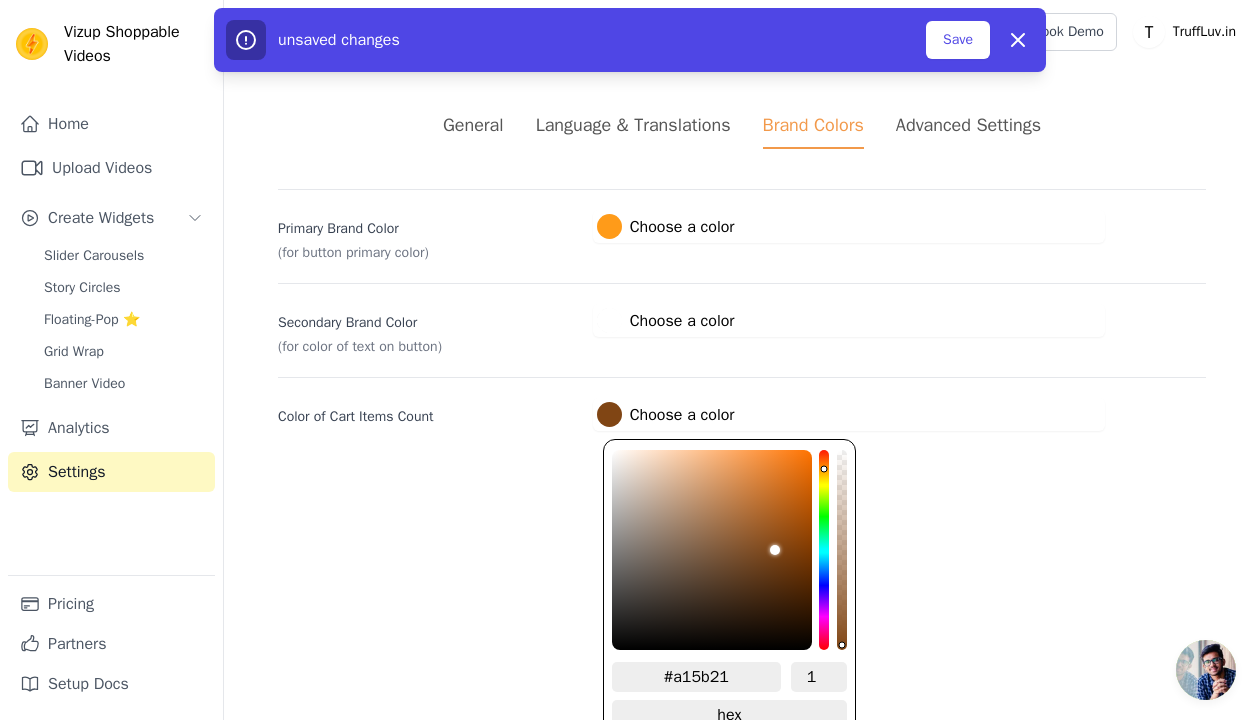 type on "#ab6024" 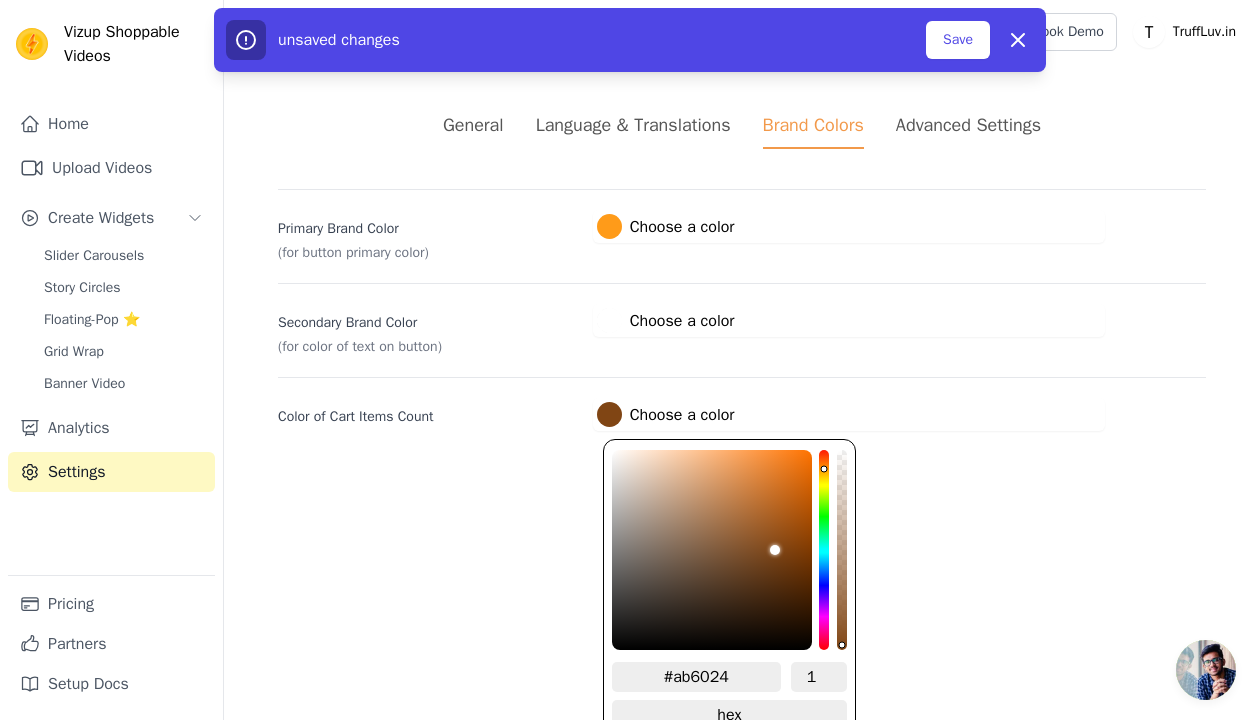 type on "#b46525" 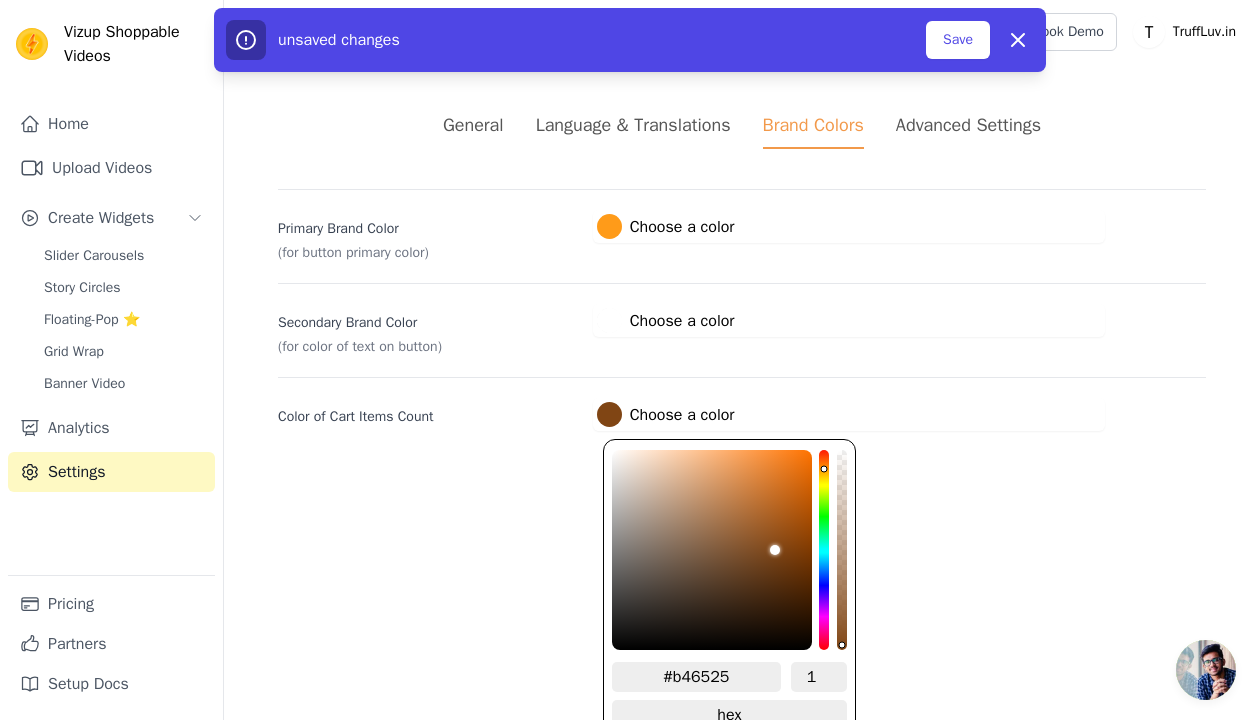 type on "#b86826" 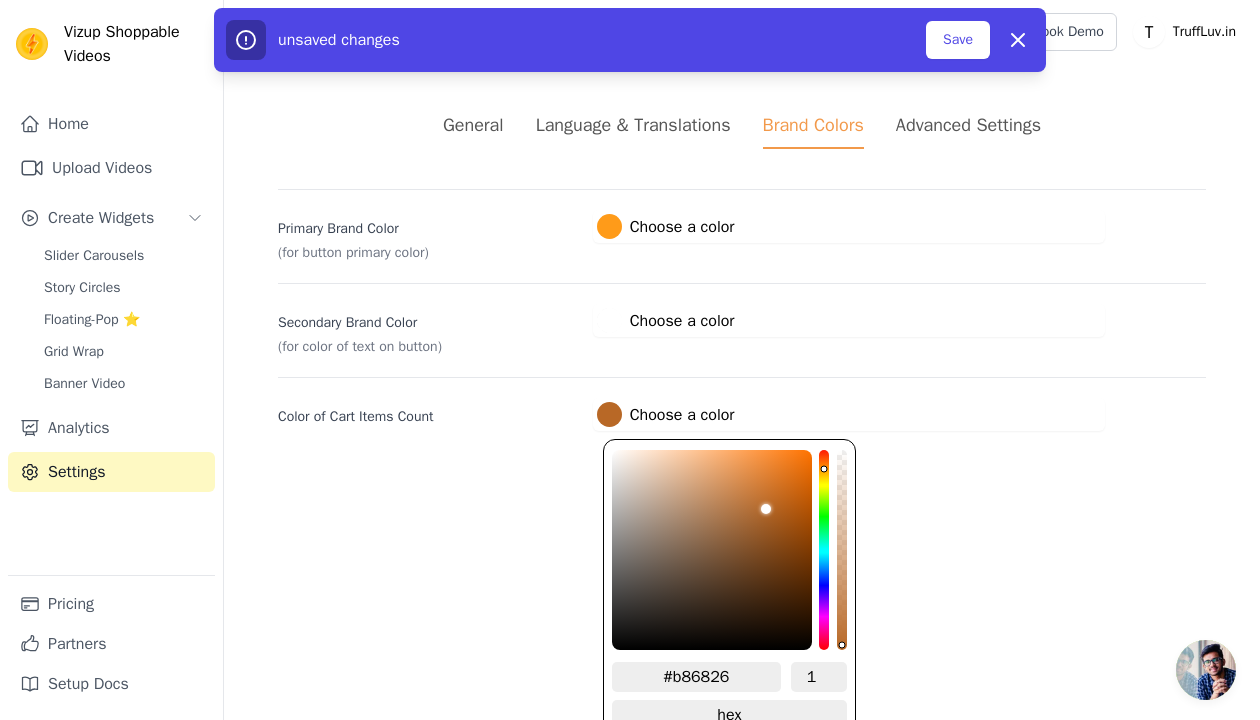 type on "#ba6927" 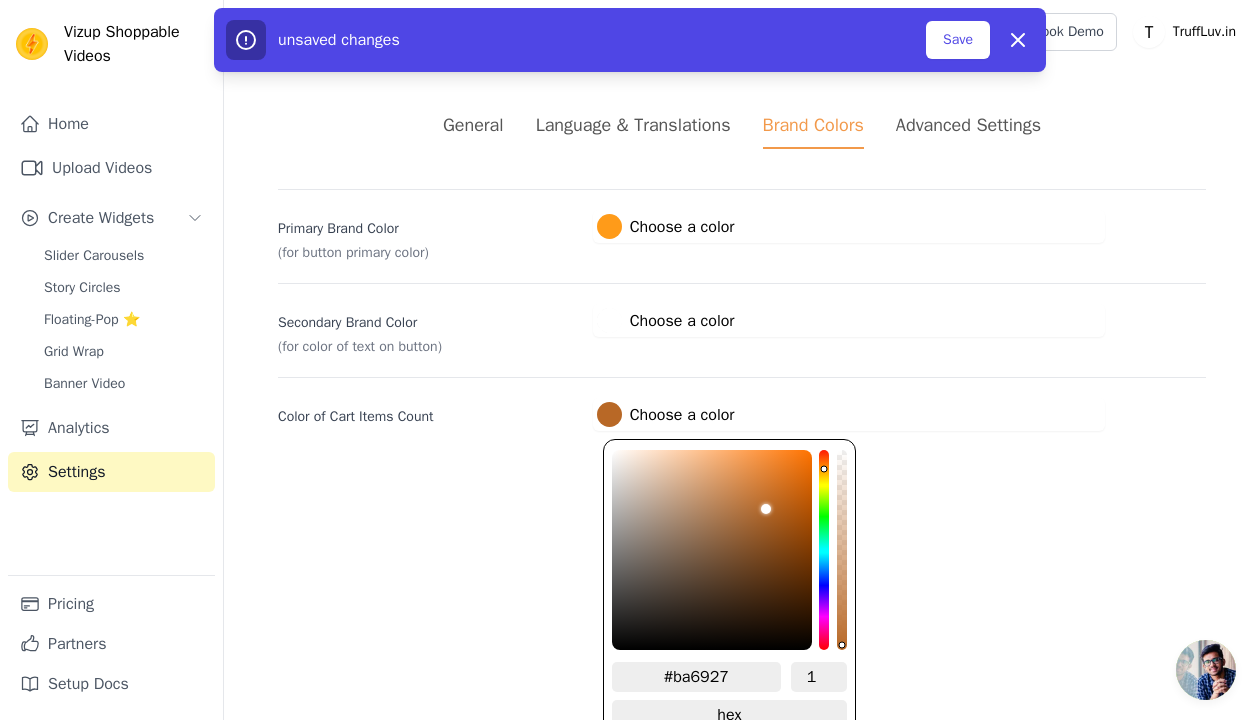 type on "#bb6a27" 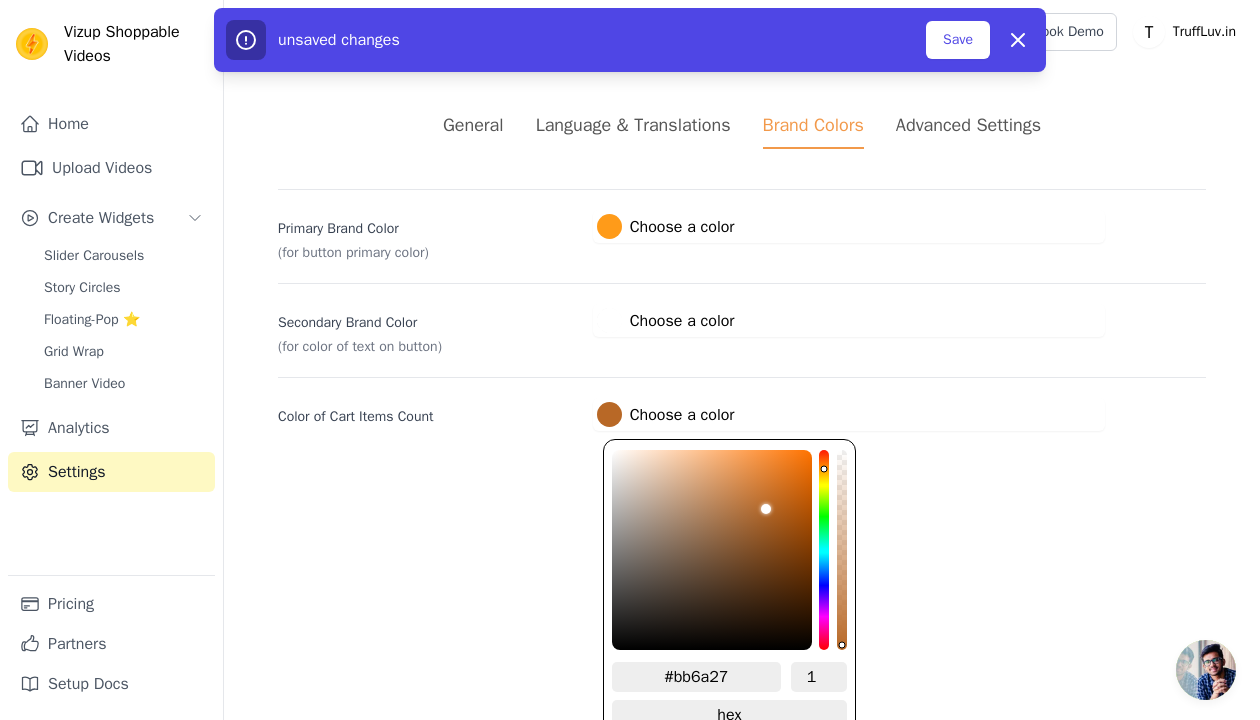 type on "#be6b28" 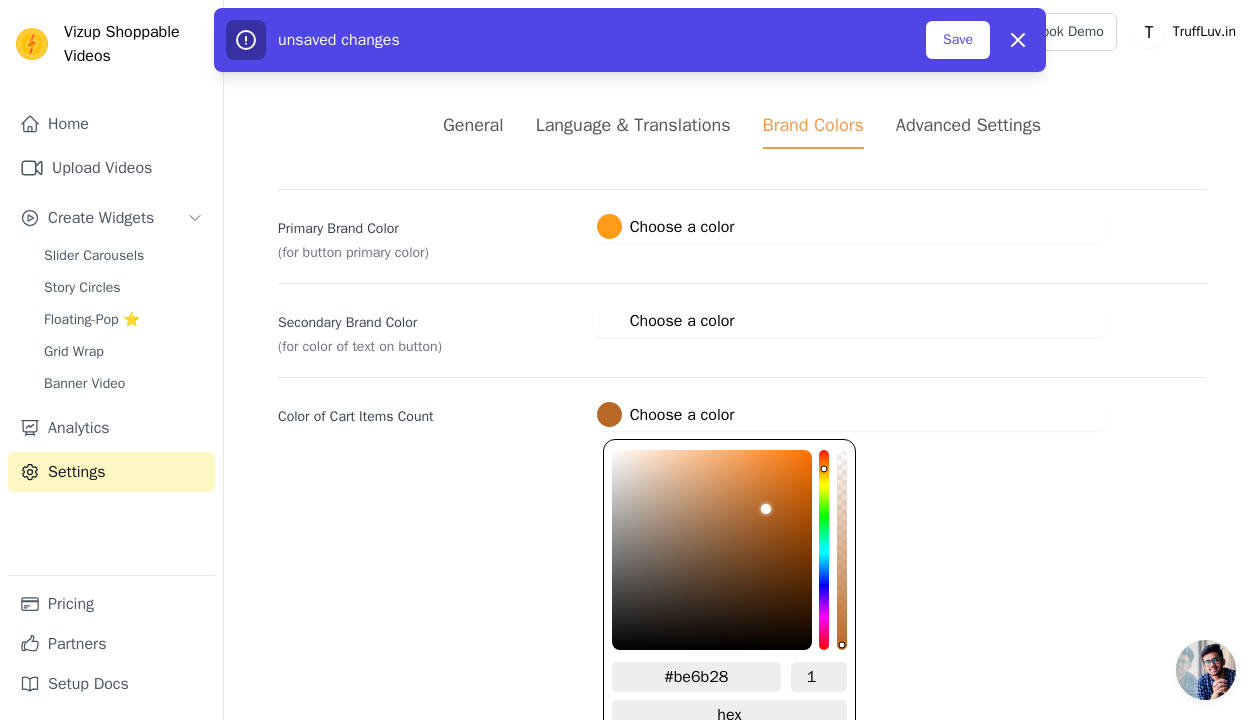 type on "#c26d28" 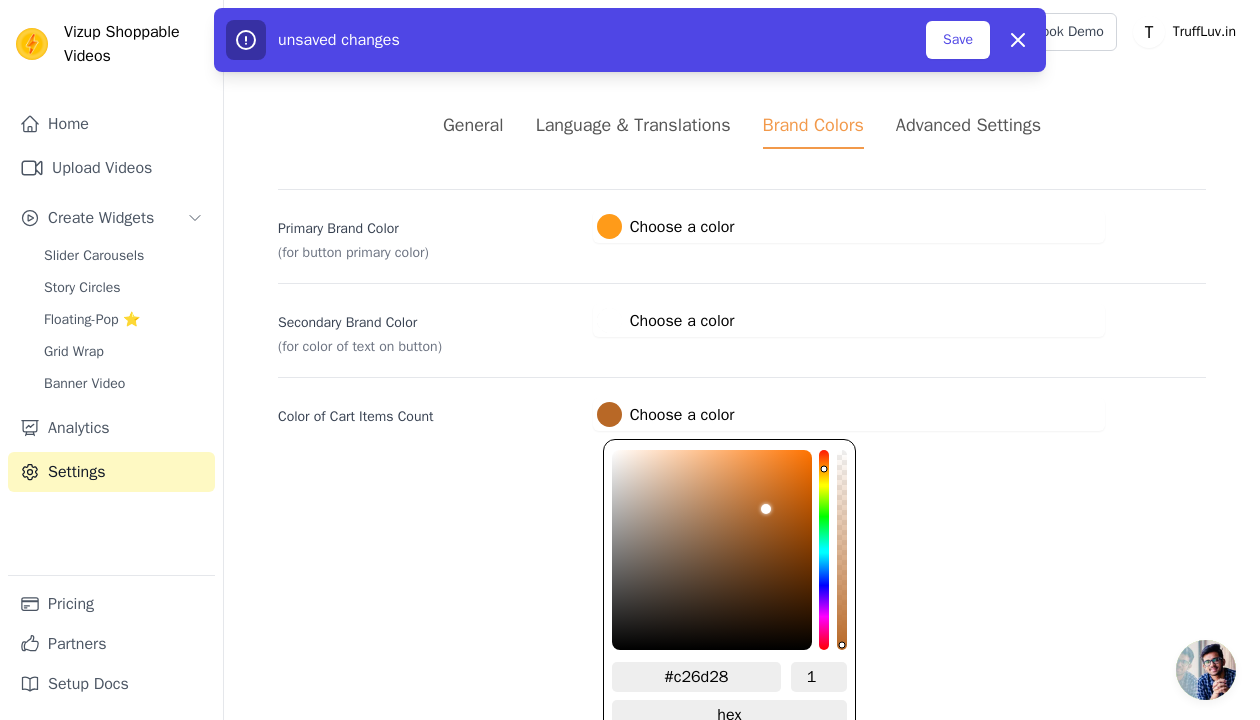 type on "#c67029" 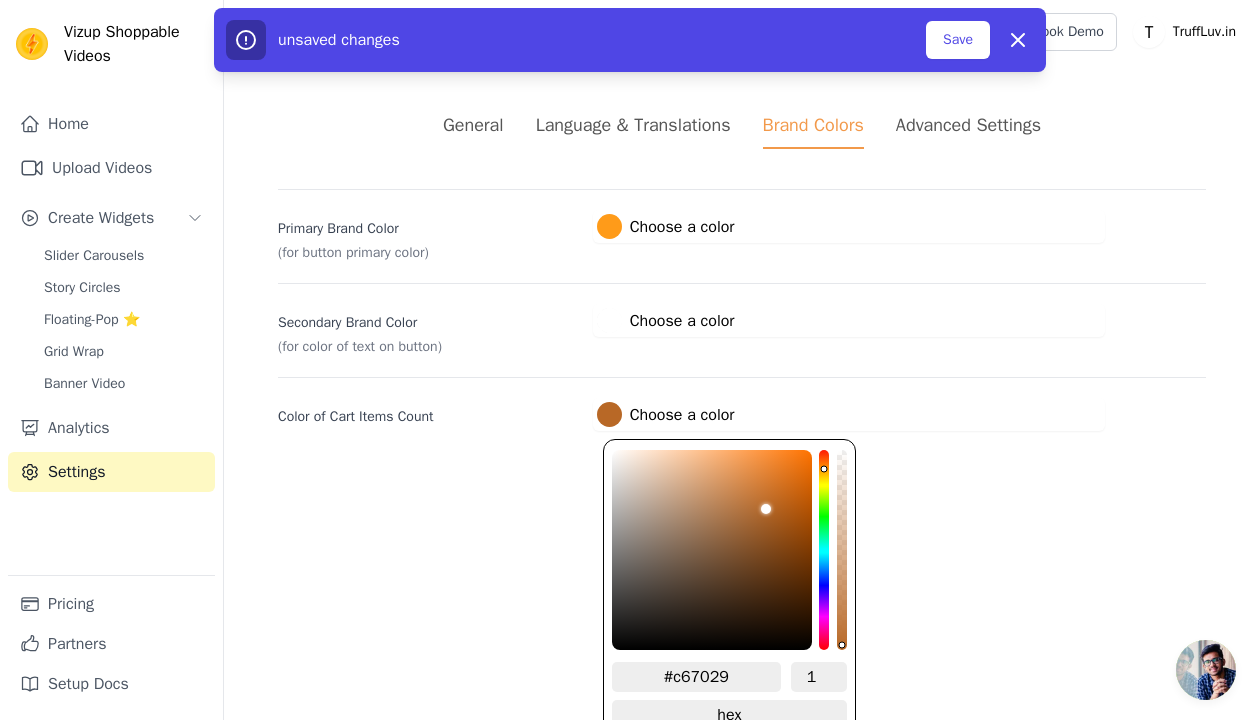 type on "#c9722a" 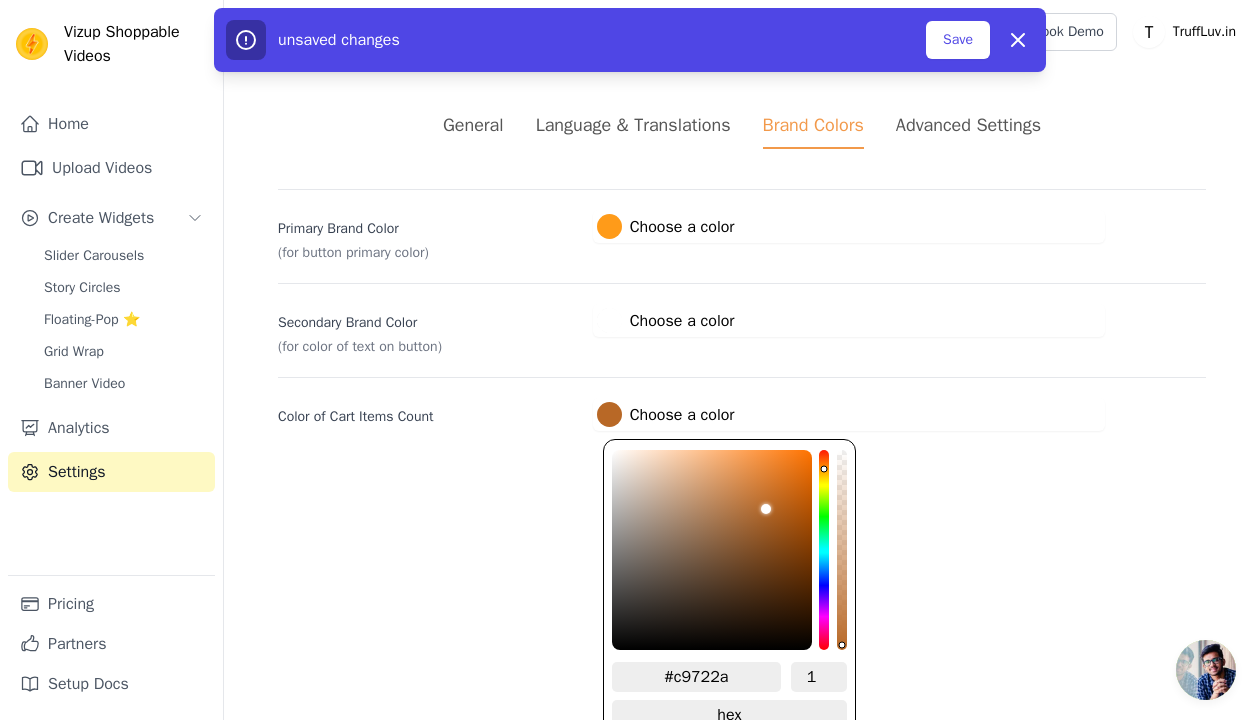 type on "#cf752b" 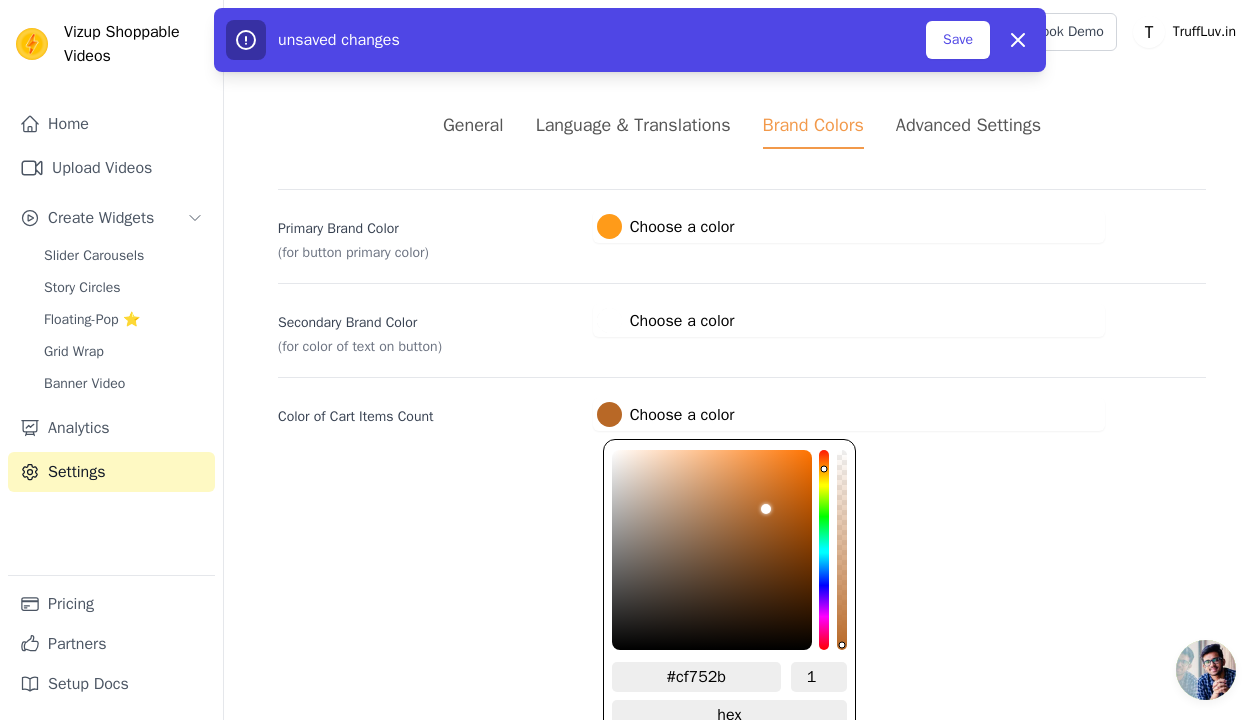 type on "#d2772c" 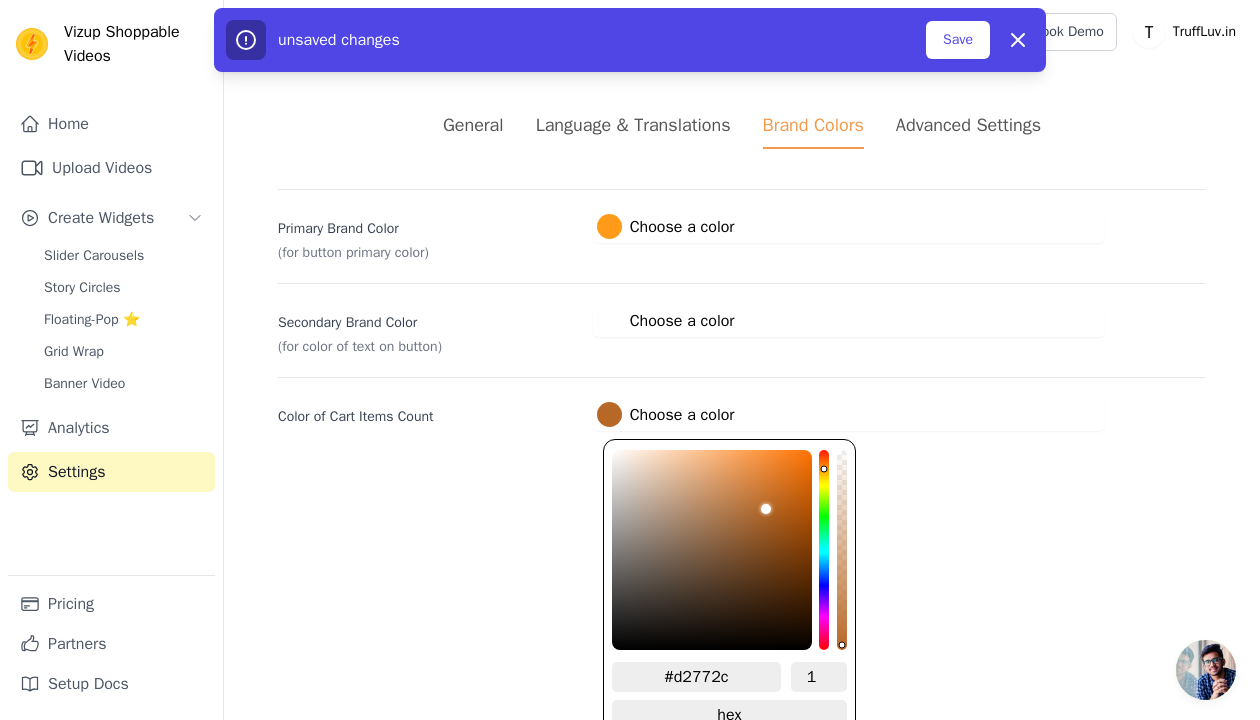 type on "#d6792d" 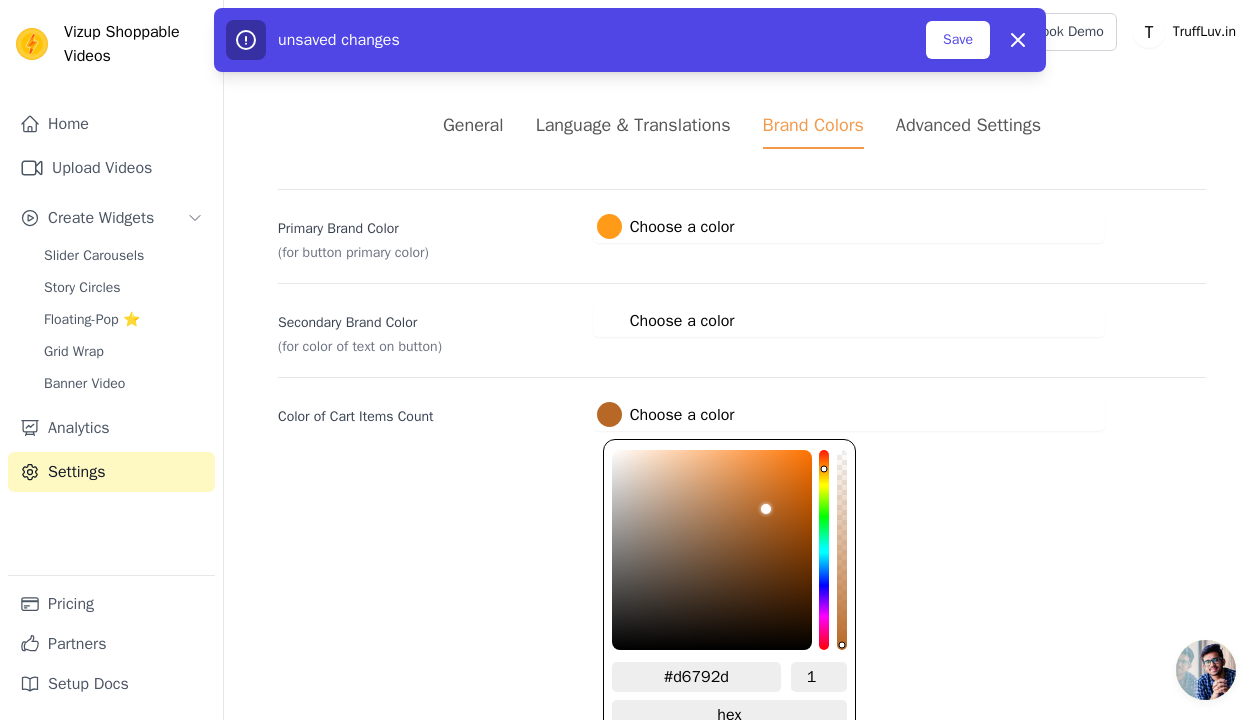type on "#db7c2e" 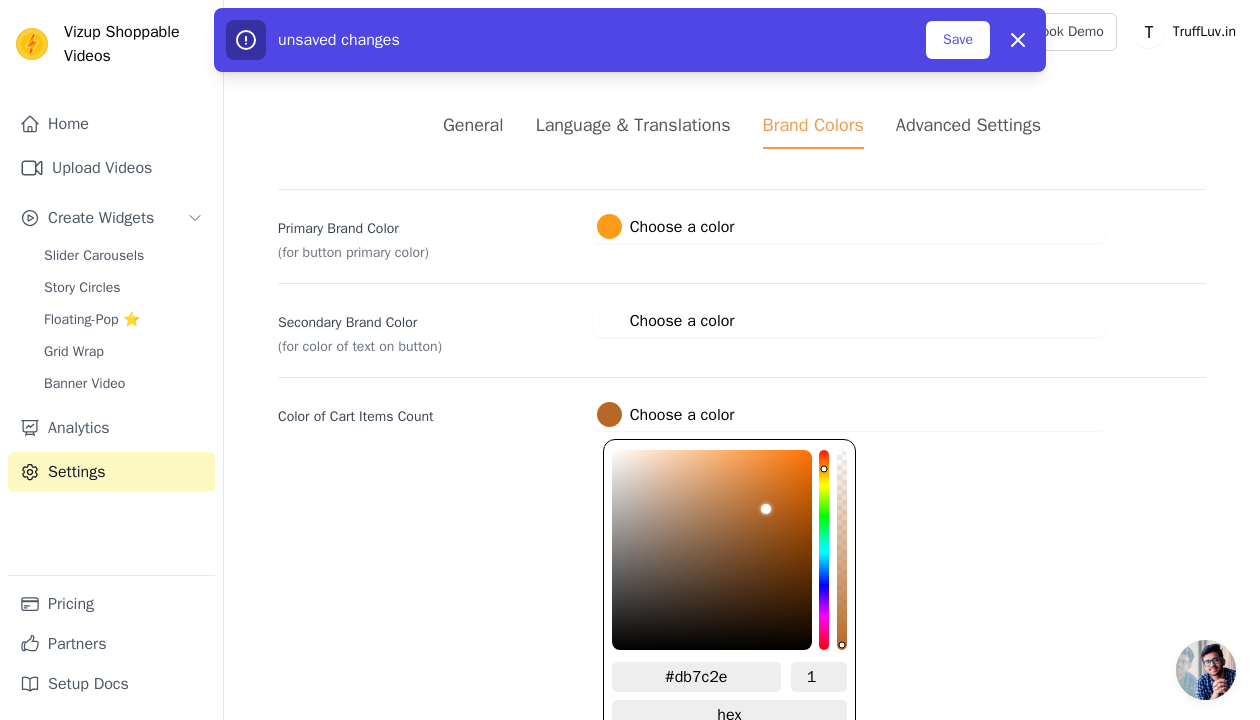 type on "#e07e2e" 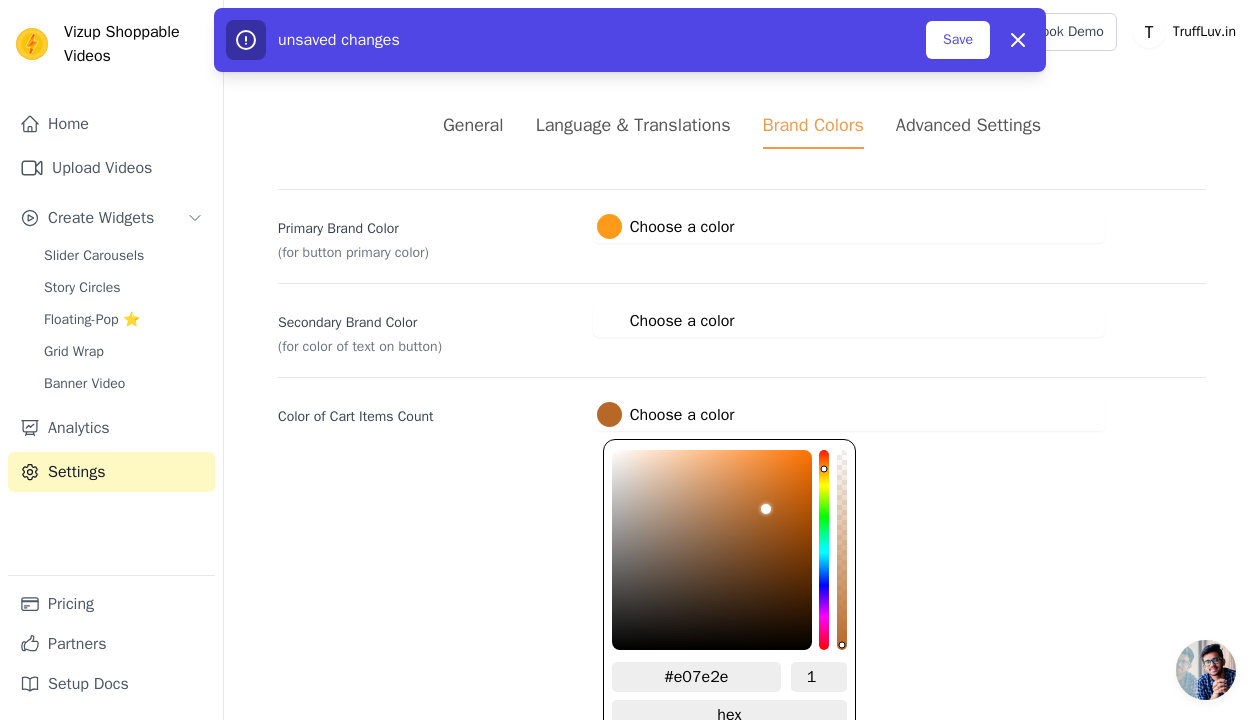 type on "#e6812f" 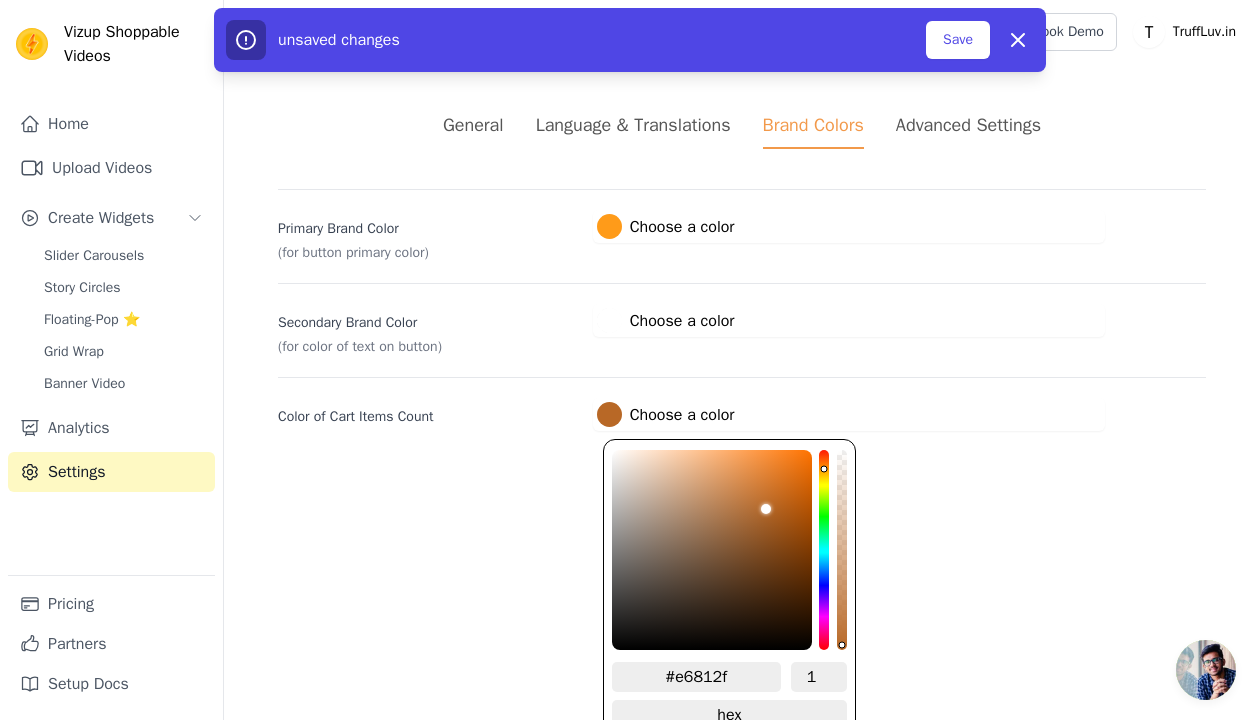 type on "#eb832f" 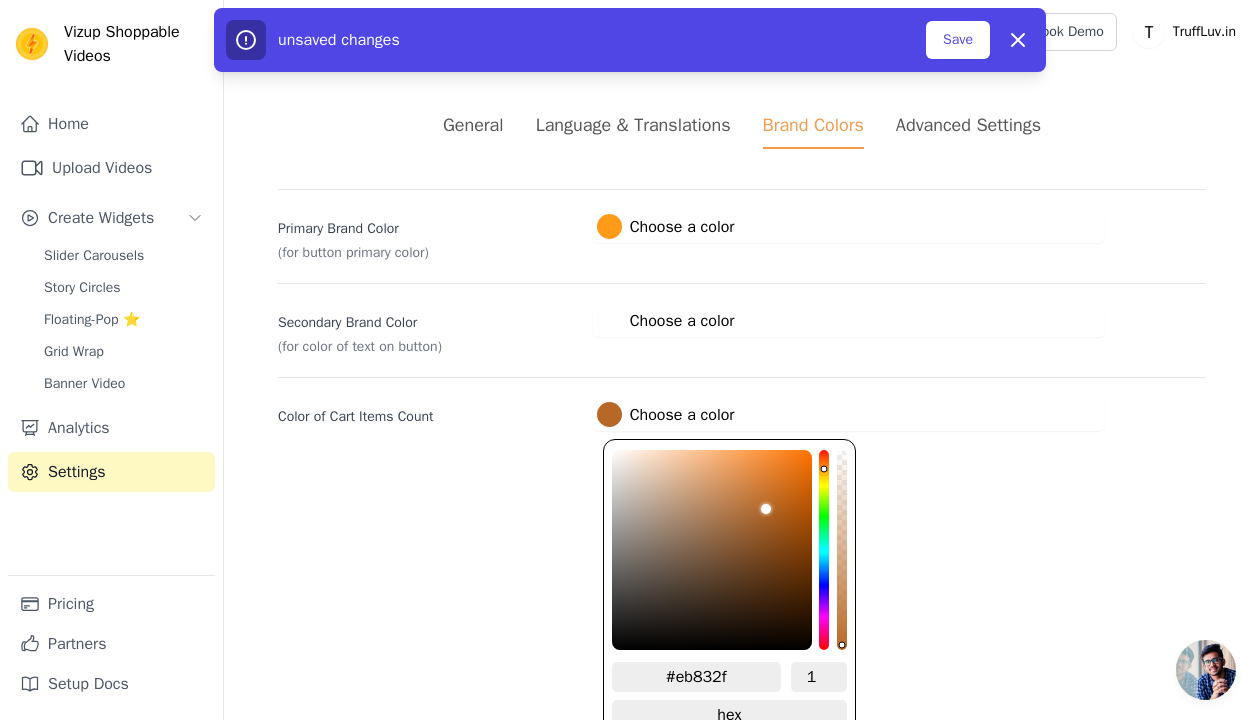 type on "#ee852e" 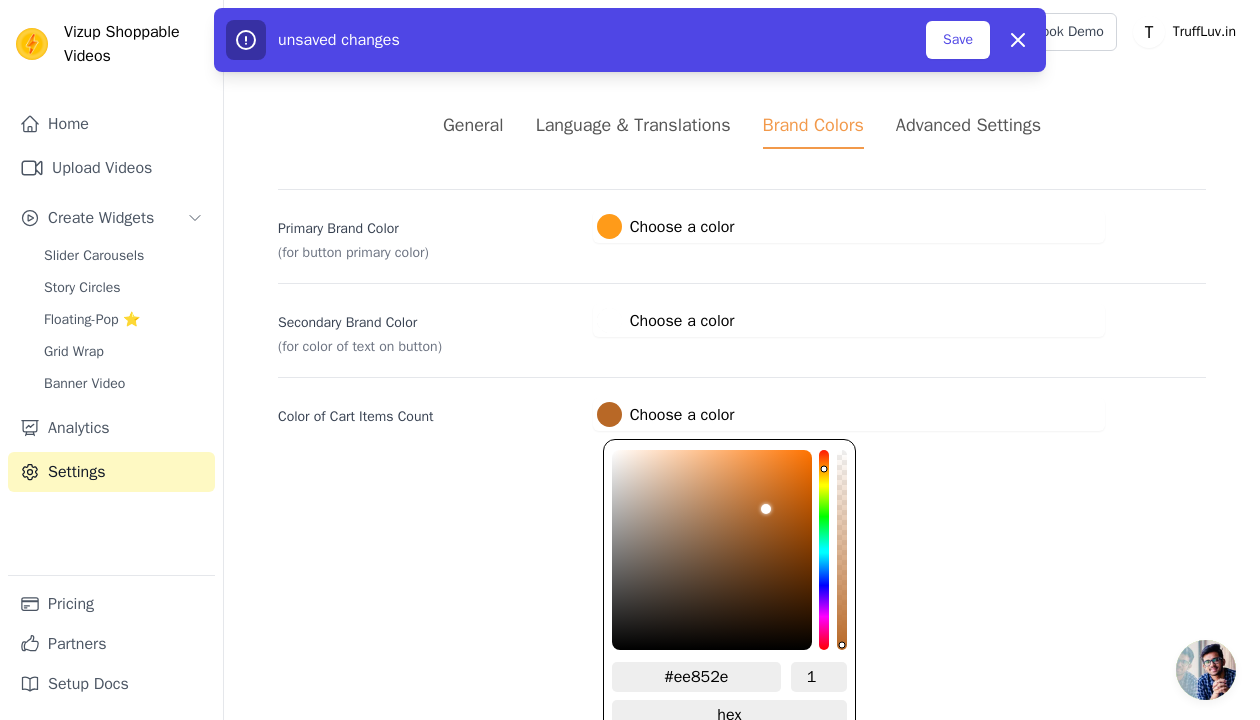 type on "#f2872f" 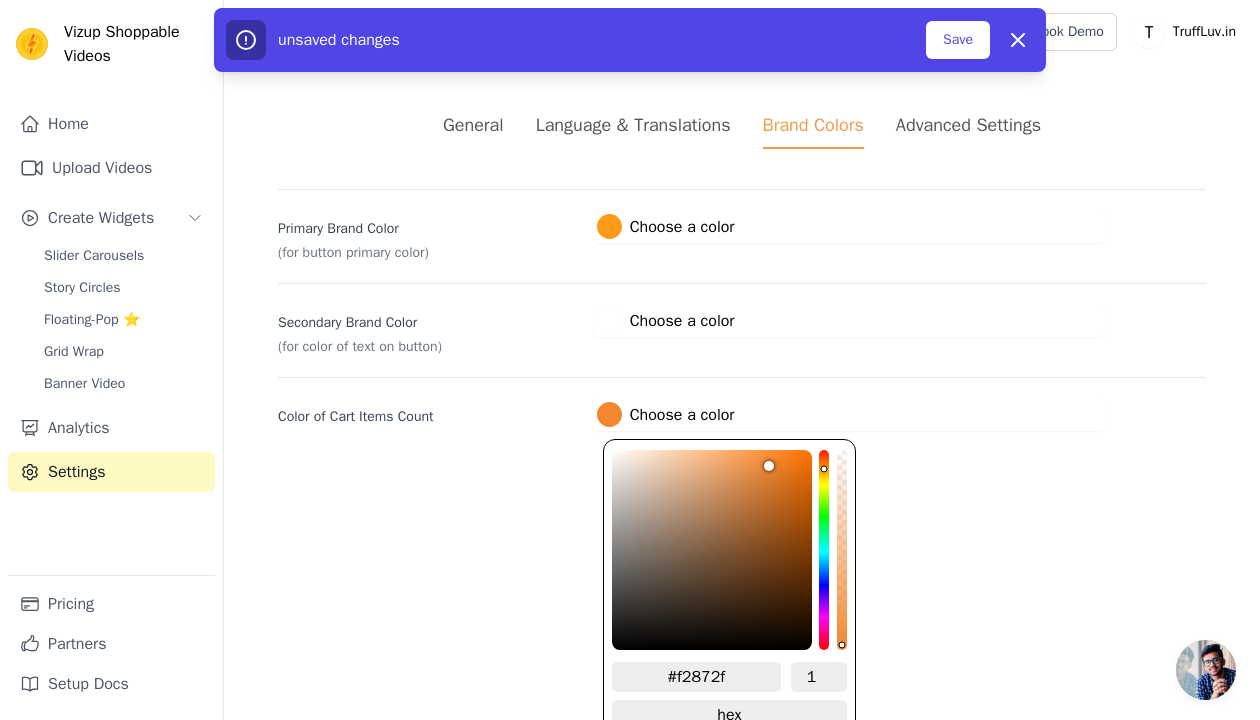 type on "#f6882e" 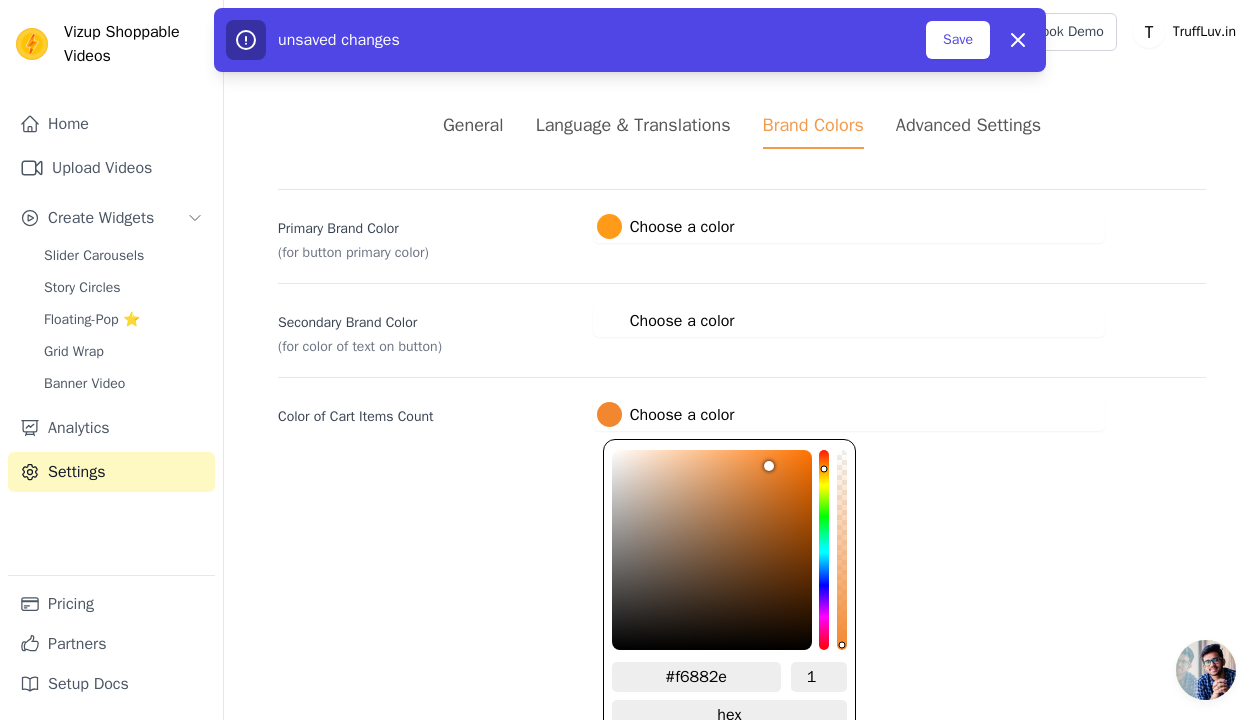 type on "#f9892e" 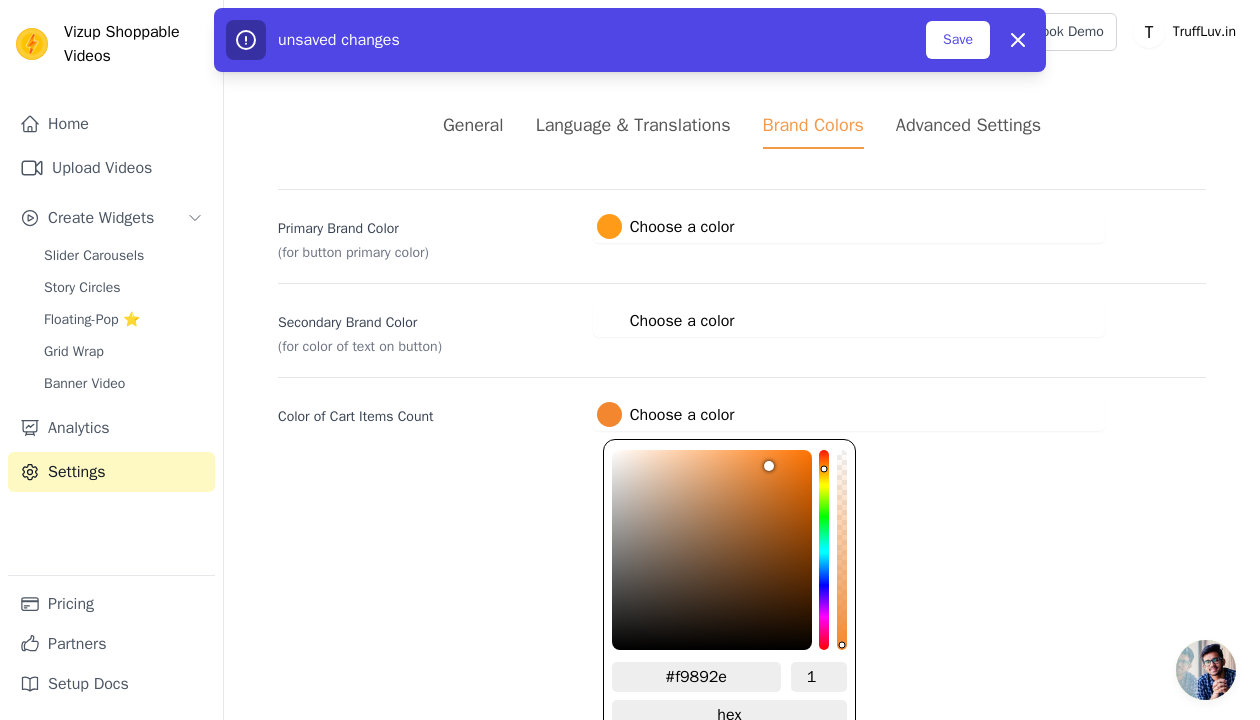 type on "#fb8a2e" 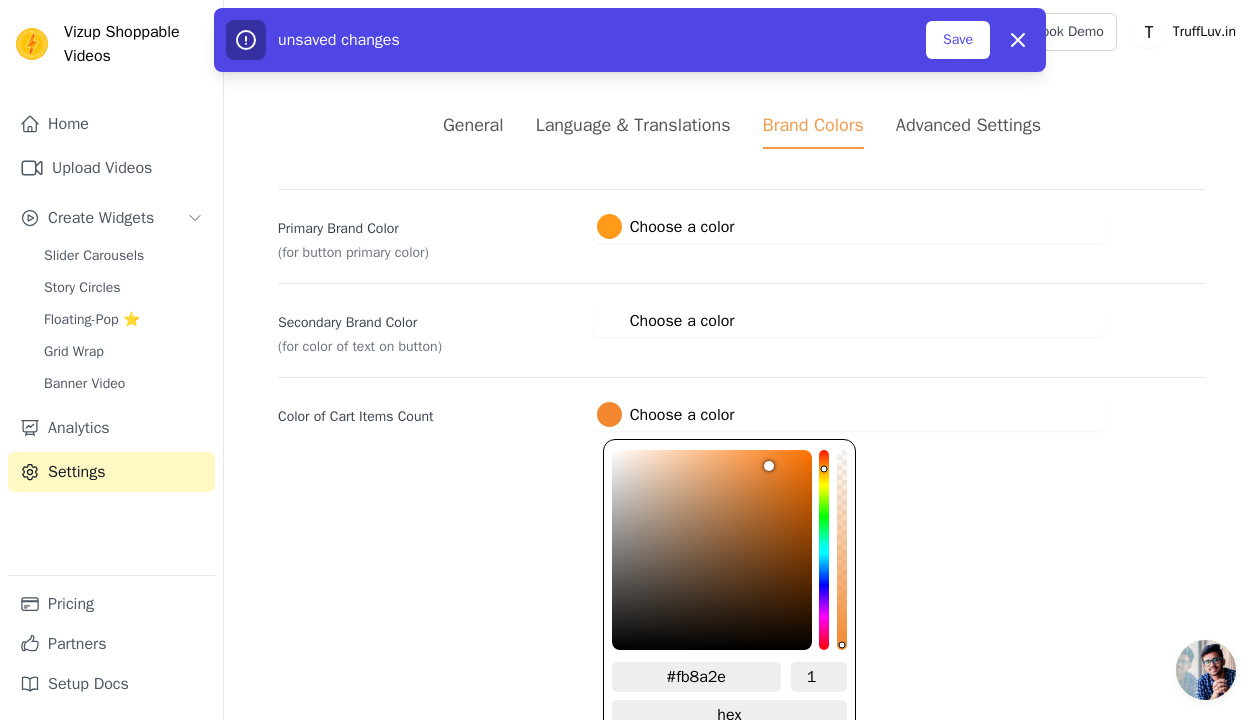 type on "#fe8b2d" 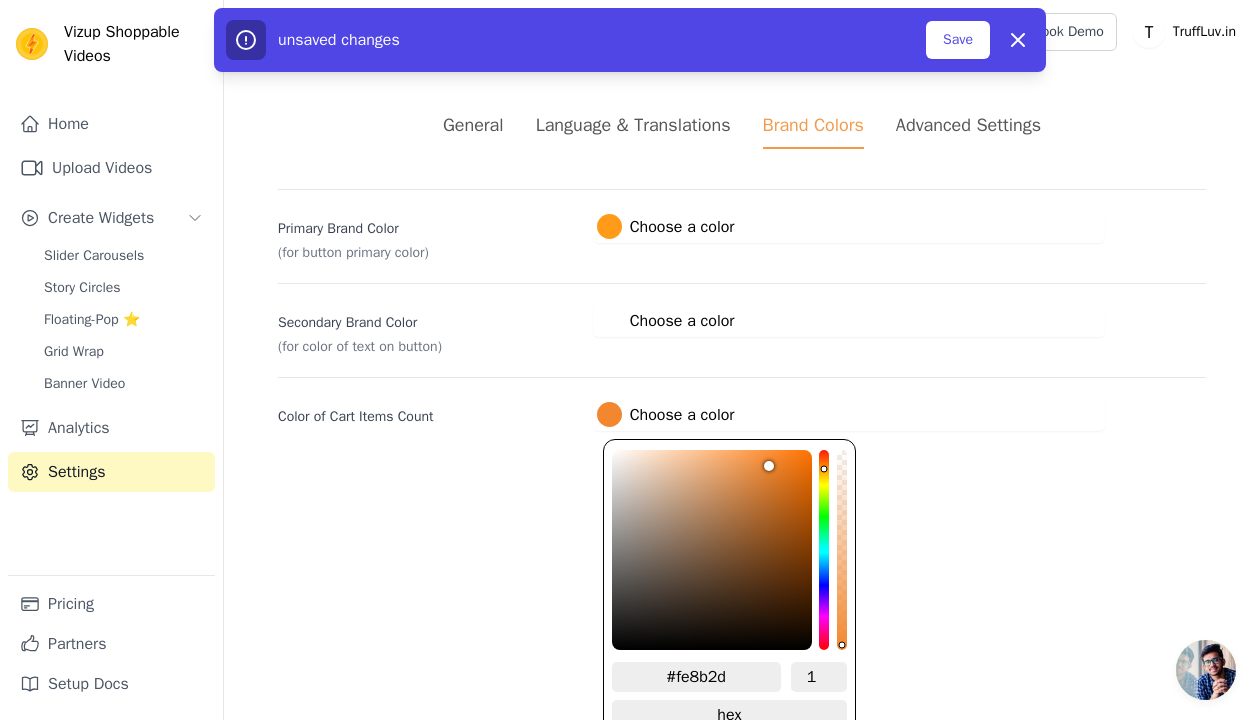 type on "#ff8b2c" 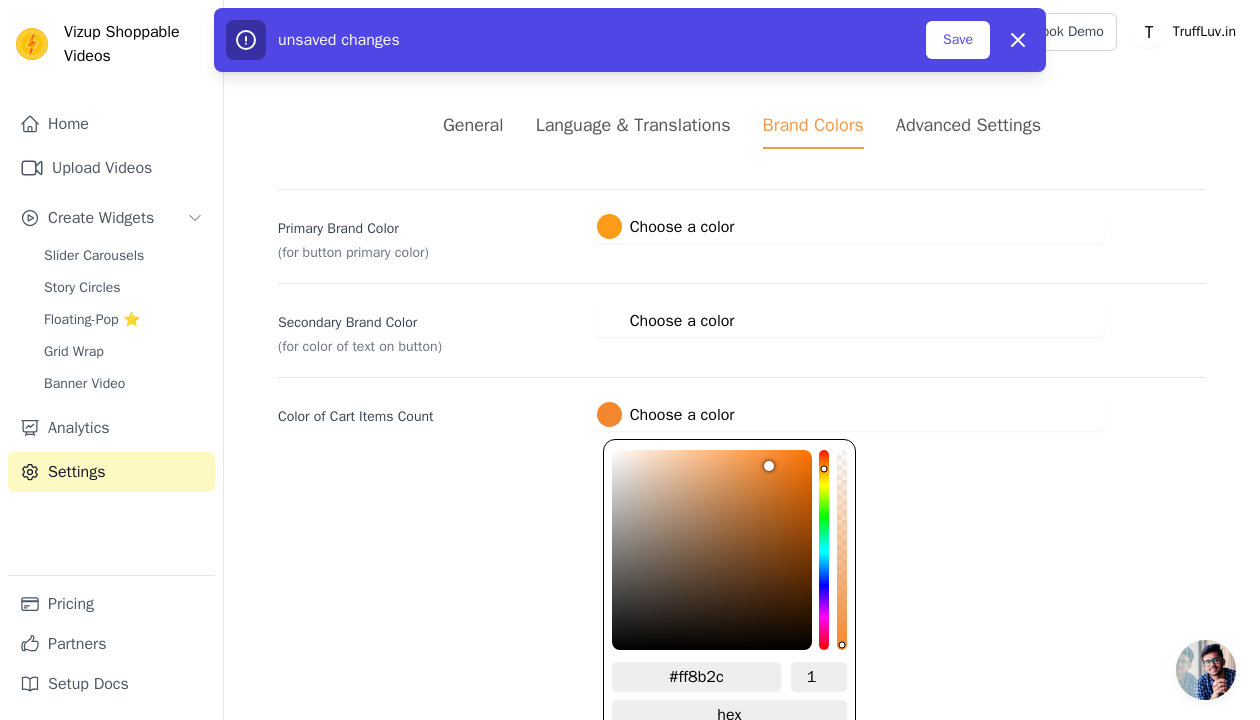 type on "#ff8a2b" 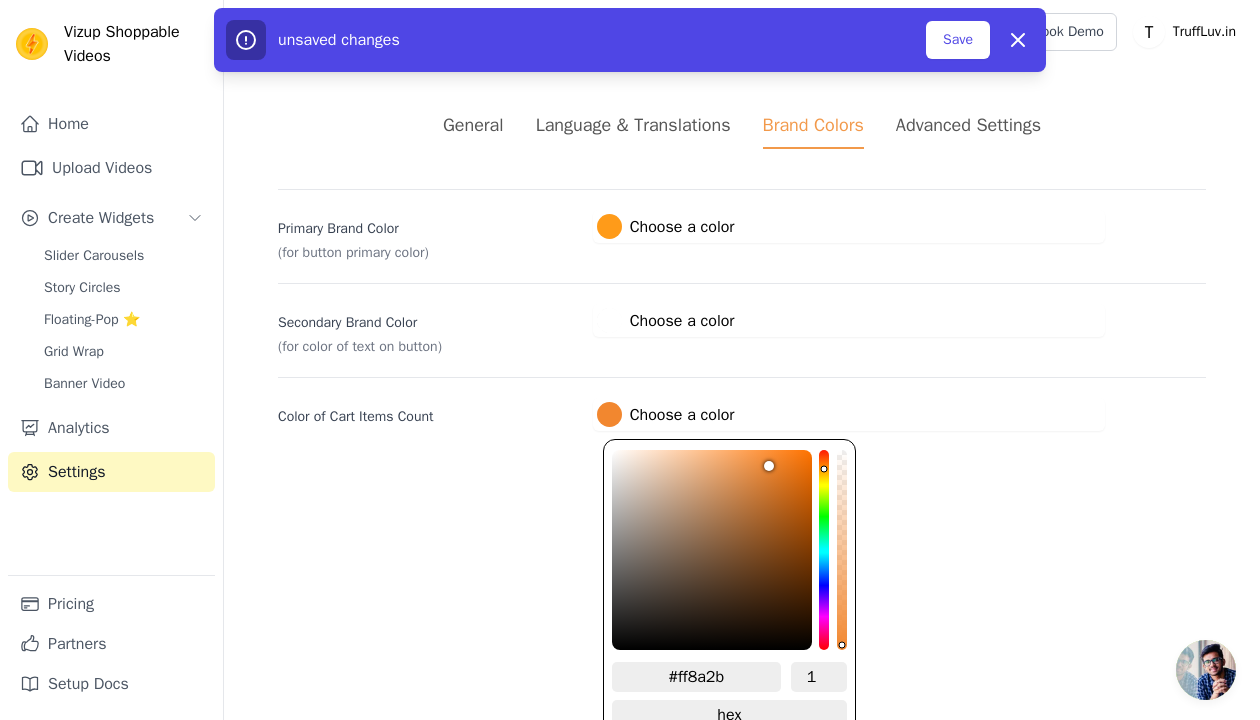 type on "#ff8a2a" 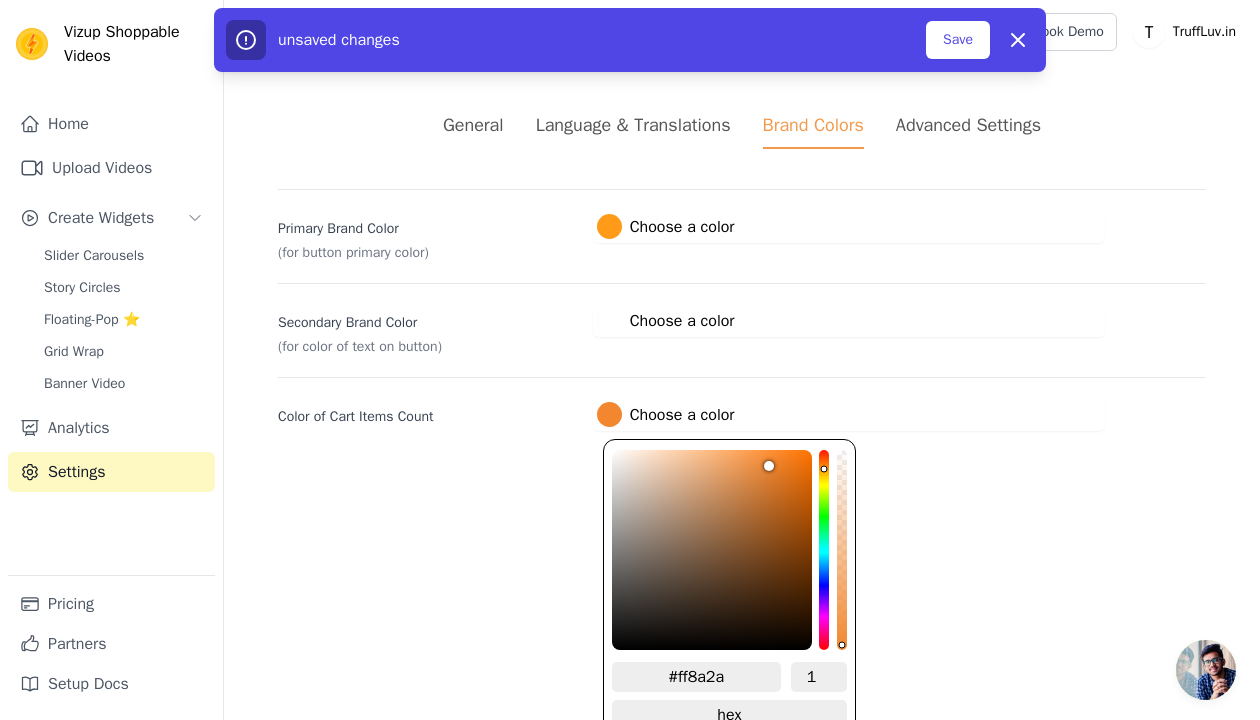 type on "#ff8928" 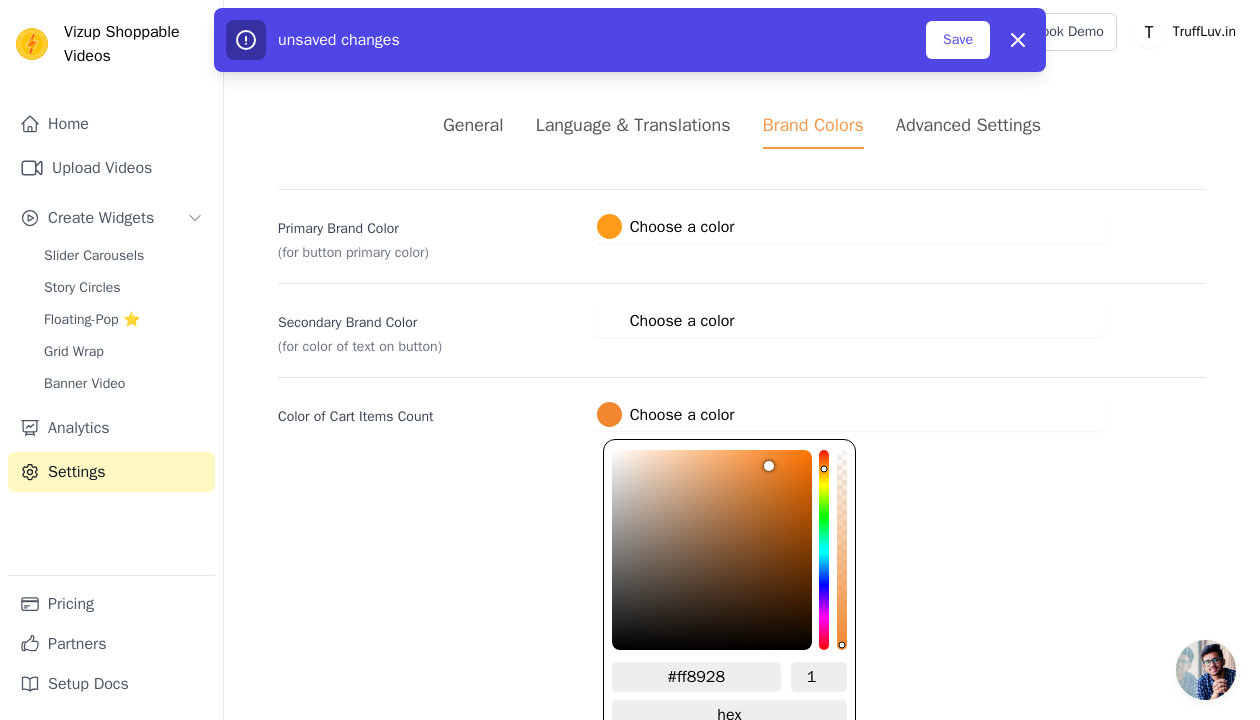 type on "#ff8827" 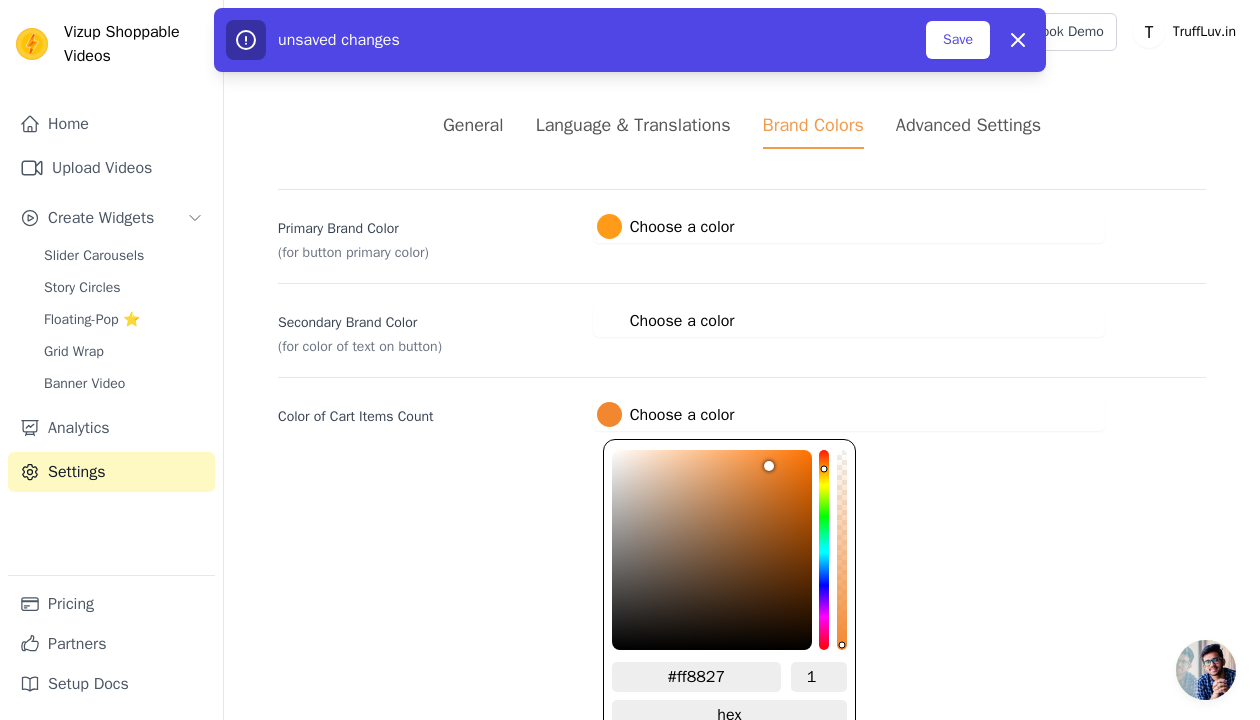 type on "#ff8826" 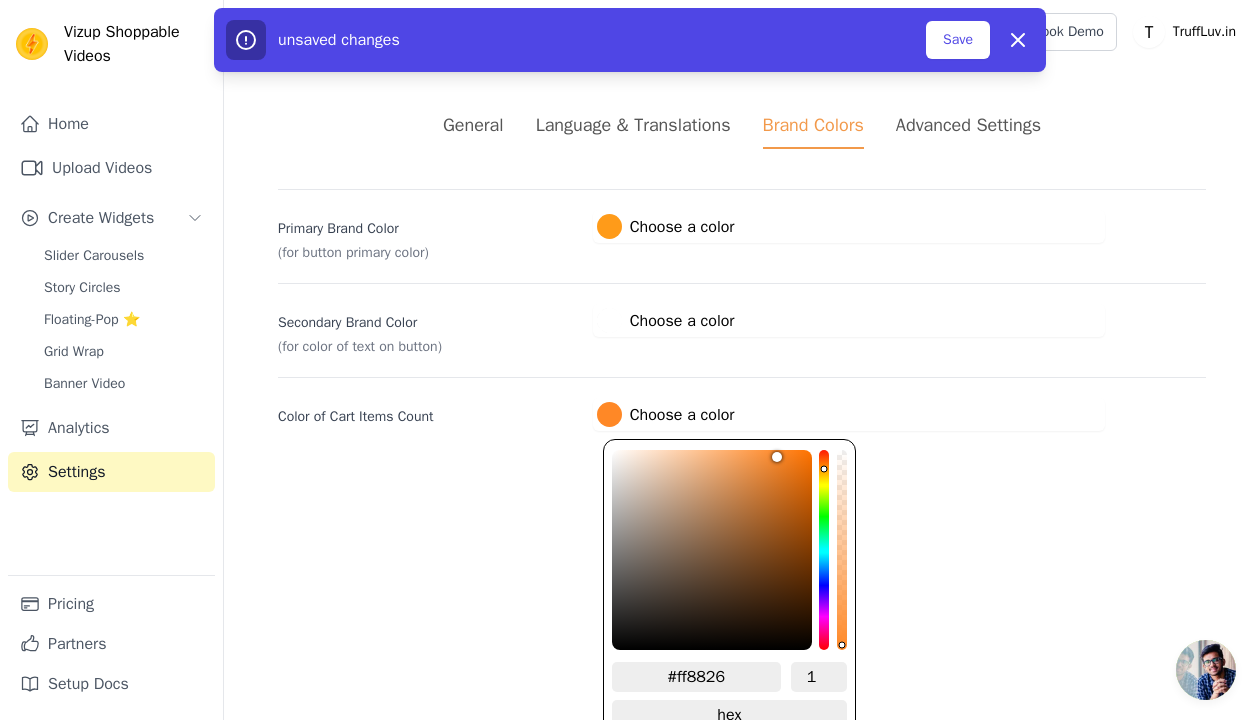 type on "#ff8725" 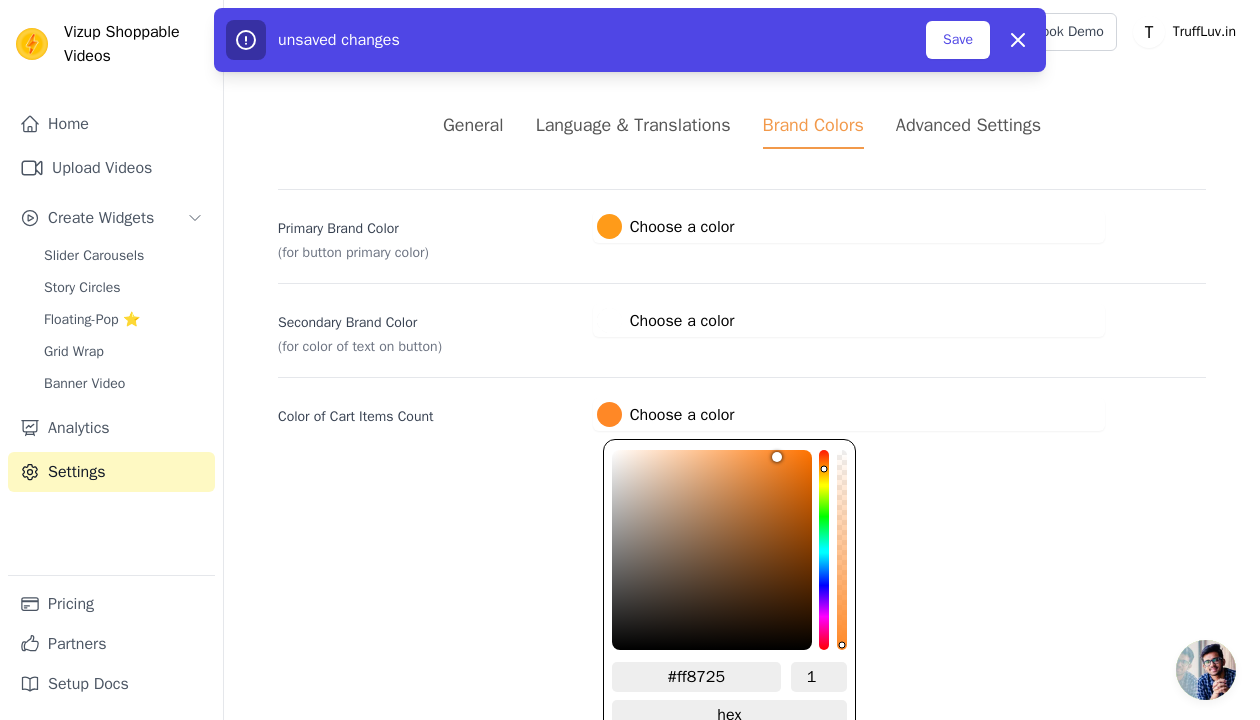 type on "#ff8623" 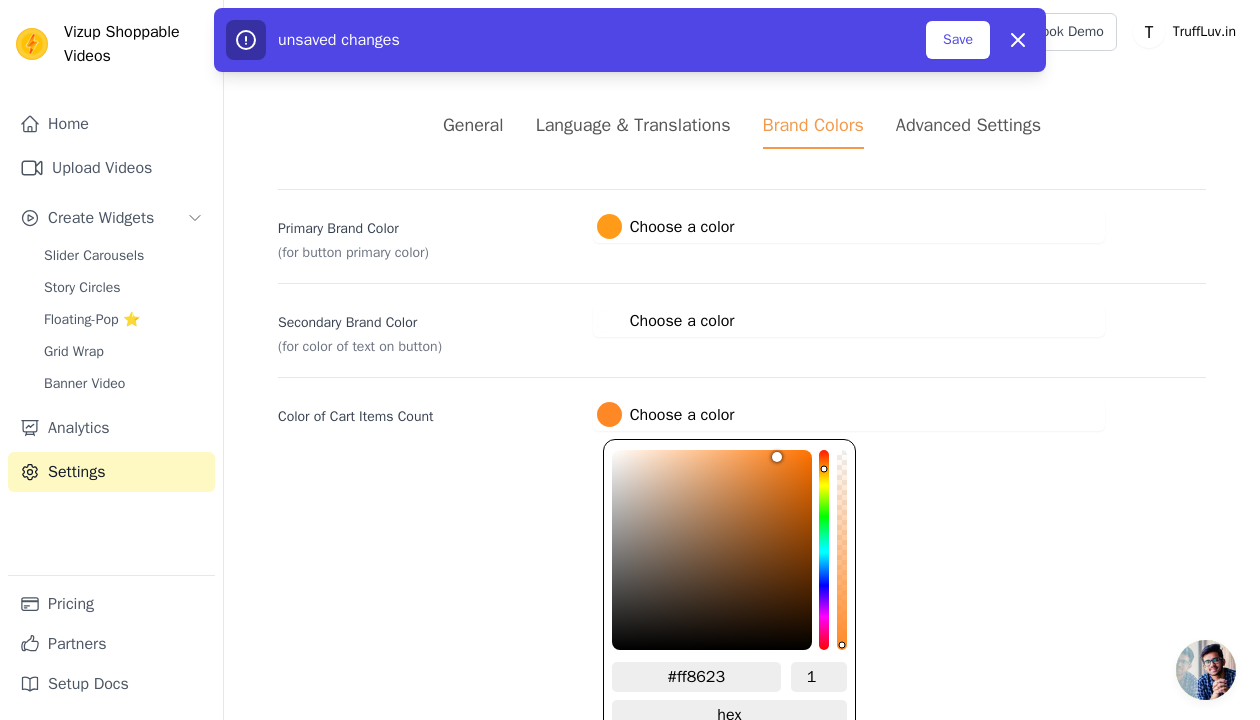 type on "#ff8522" 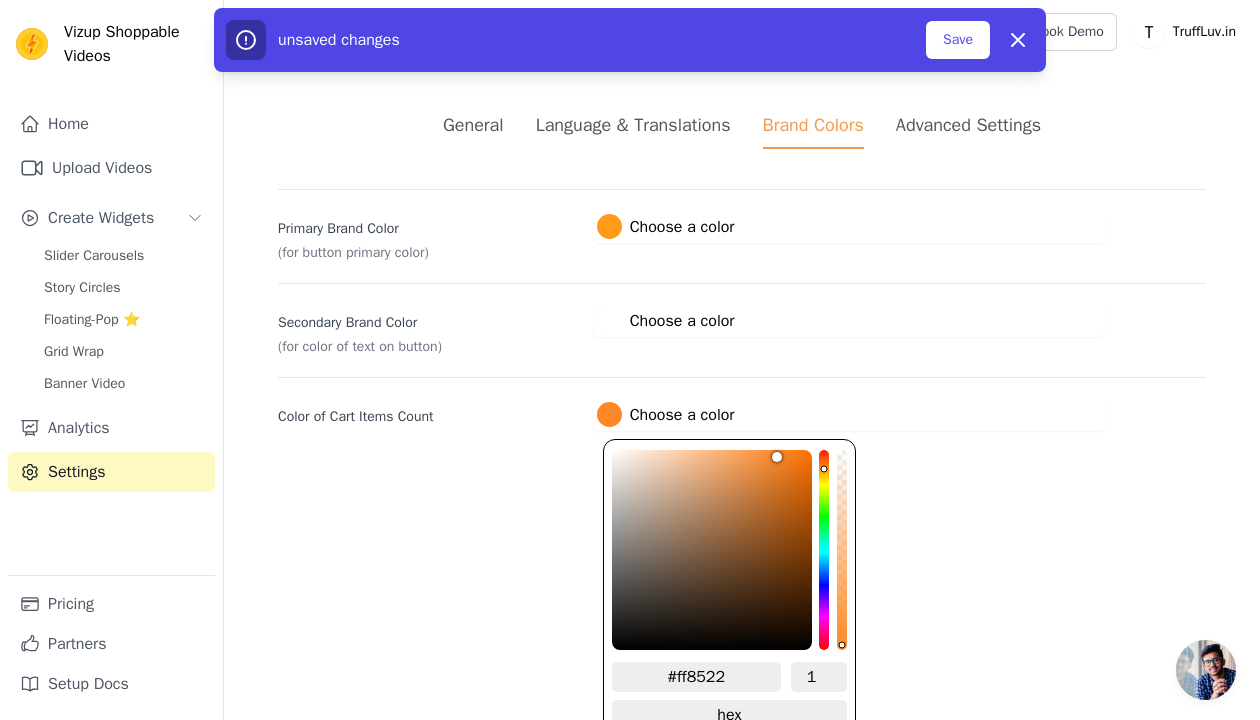 type on "#ff8521" 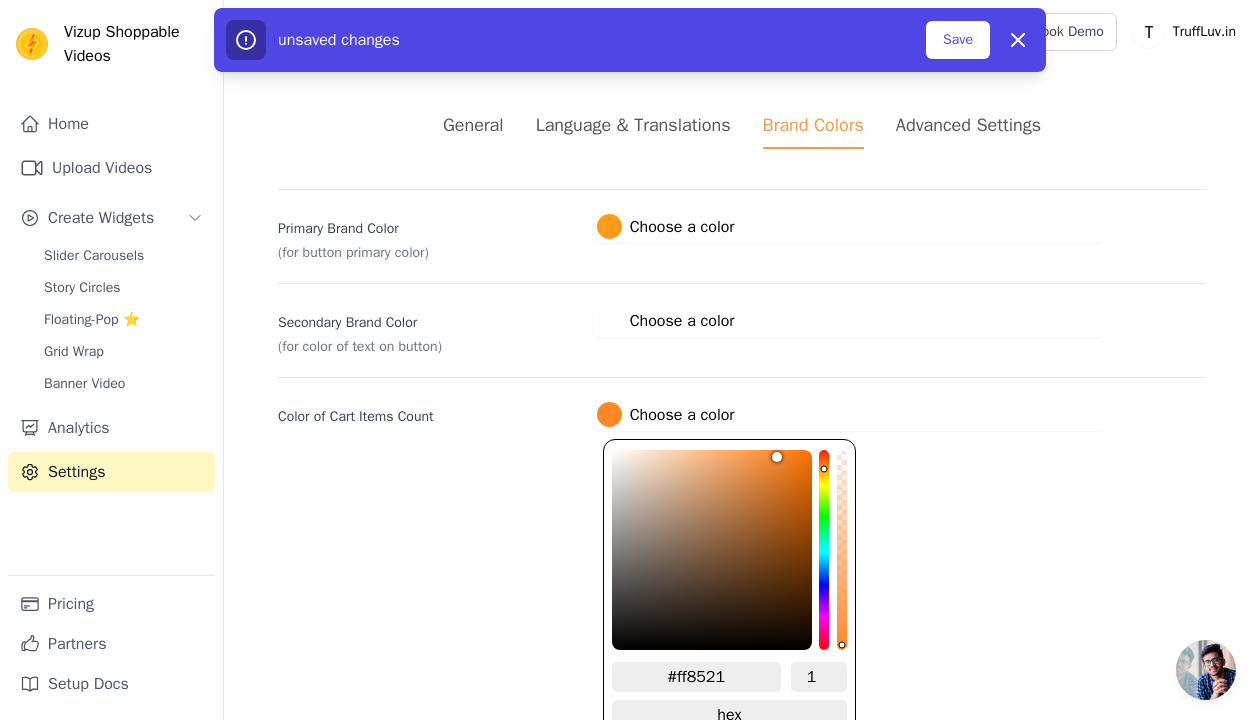 type on "#ff841f" 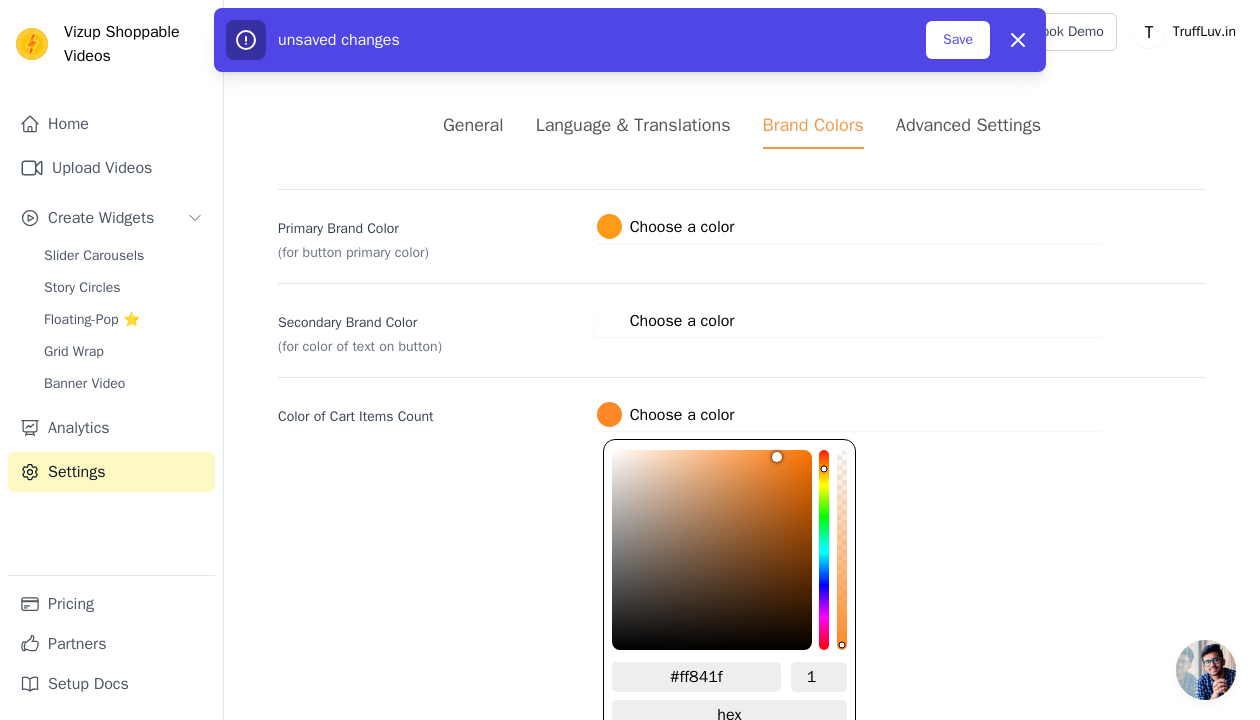 type 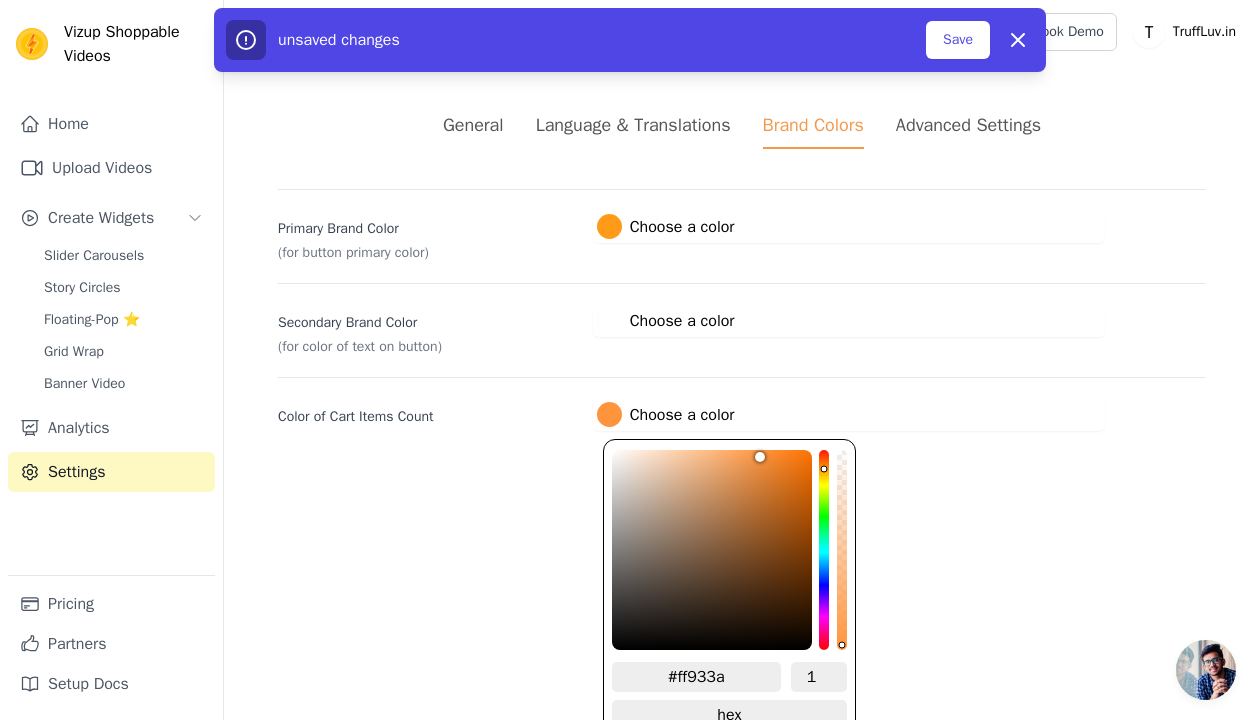 drag, startPoint x: 770, startPoint y: 550, endPoint x: 767, endPoint y: 376, distance: 174.02586 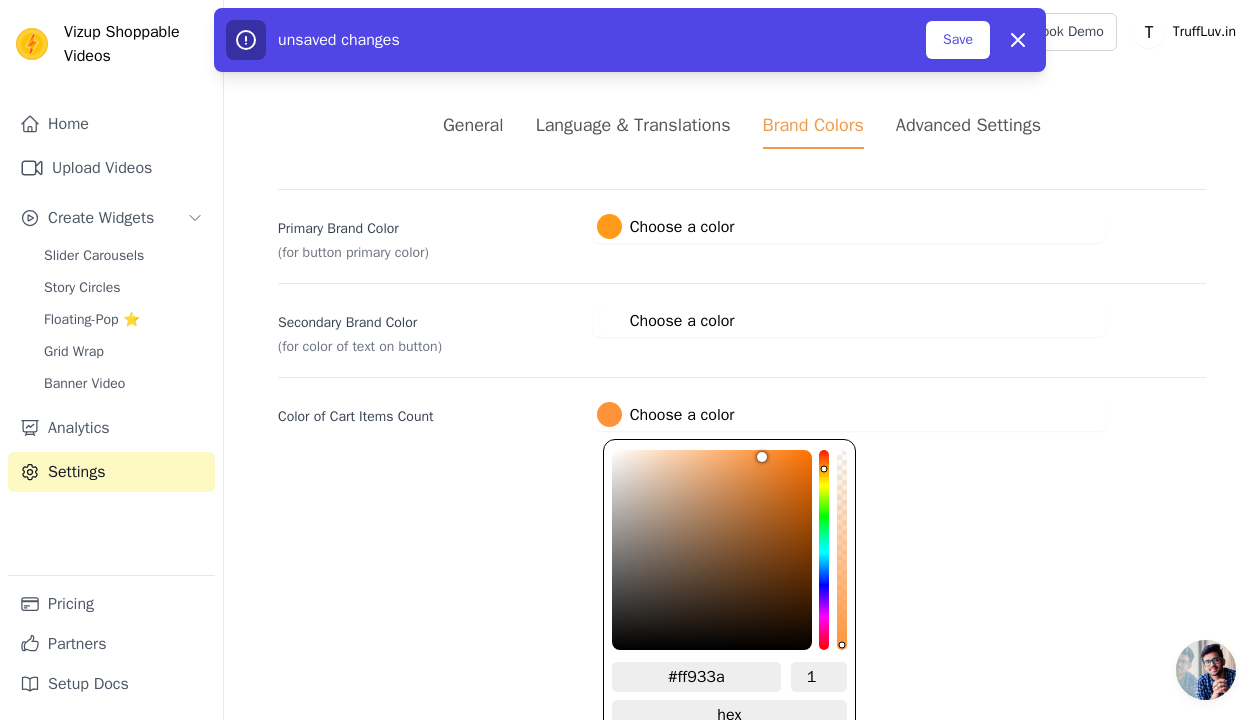 click on "Secondary Brand Color   (for color of text on button)   #ffffff       Choose a color                               #ffffff   1   hex   change to    rgb" at bounding box center [742, 320] 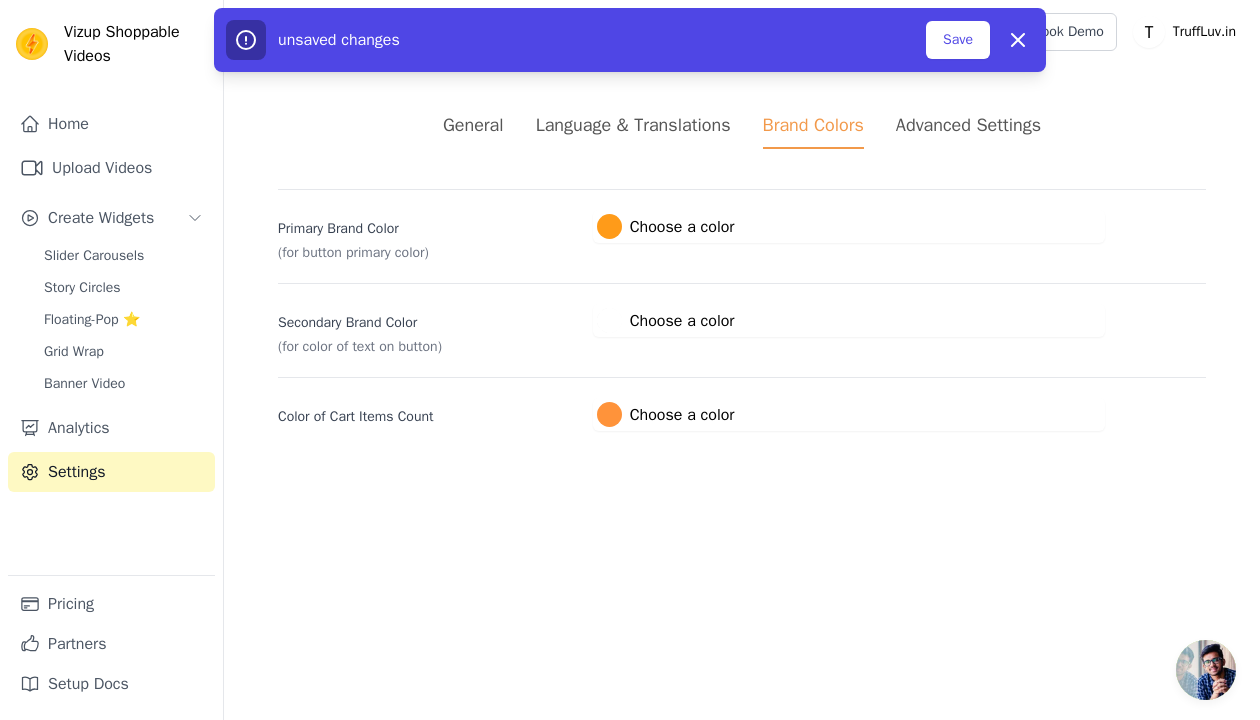 click on "Advanced Settings" at bounding box center [968, 125] 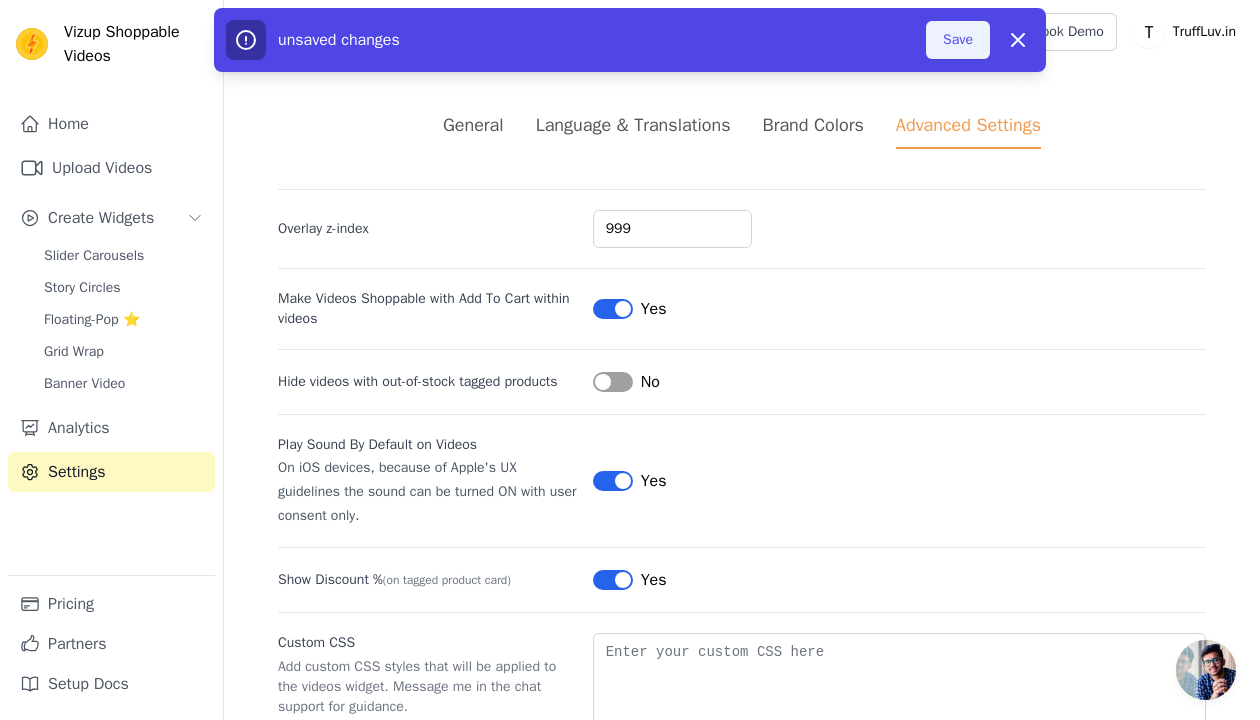 click on "Save" at bounding box center (958, 40) 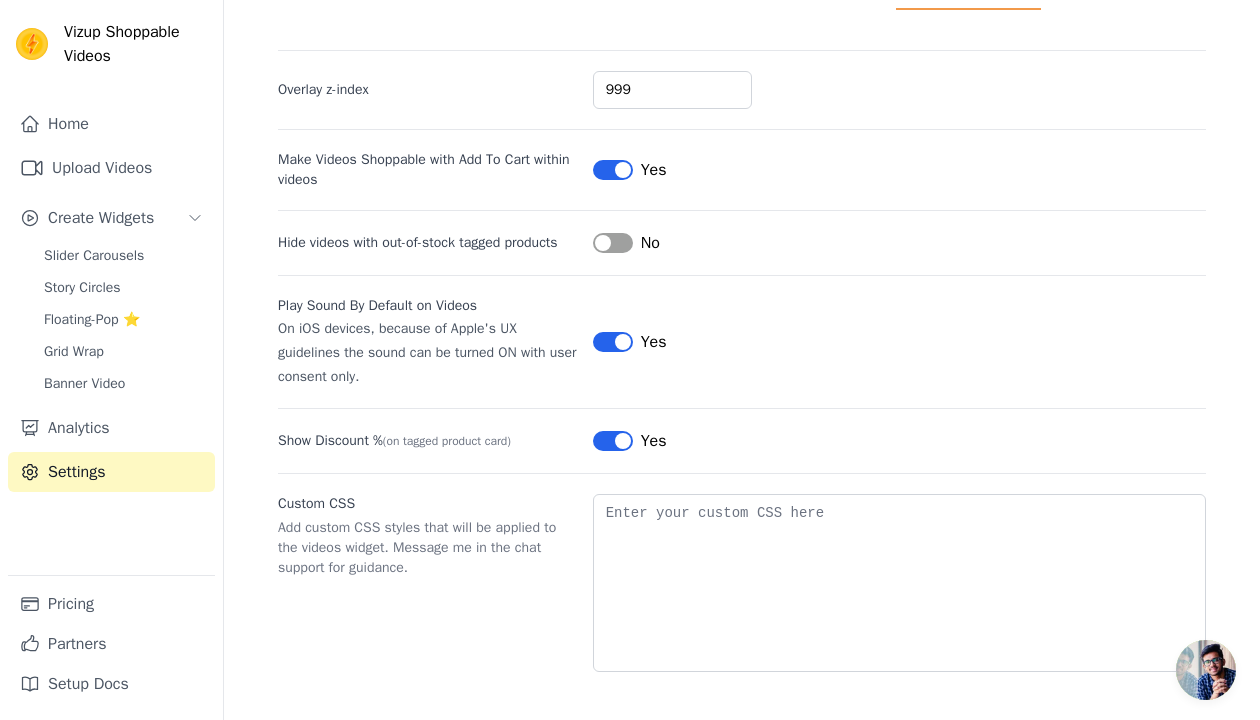 scroll, scrollTop: 0, scrollLeft: 0, axis: both 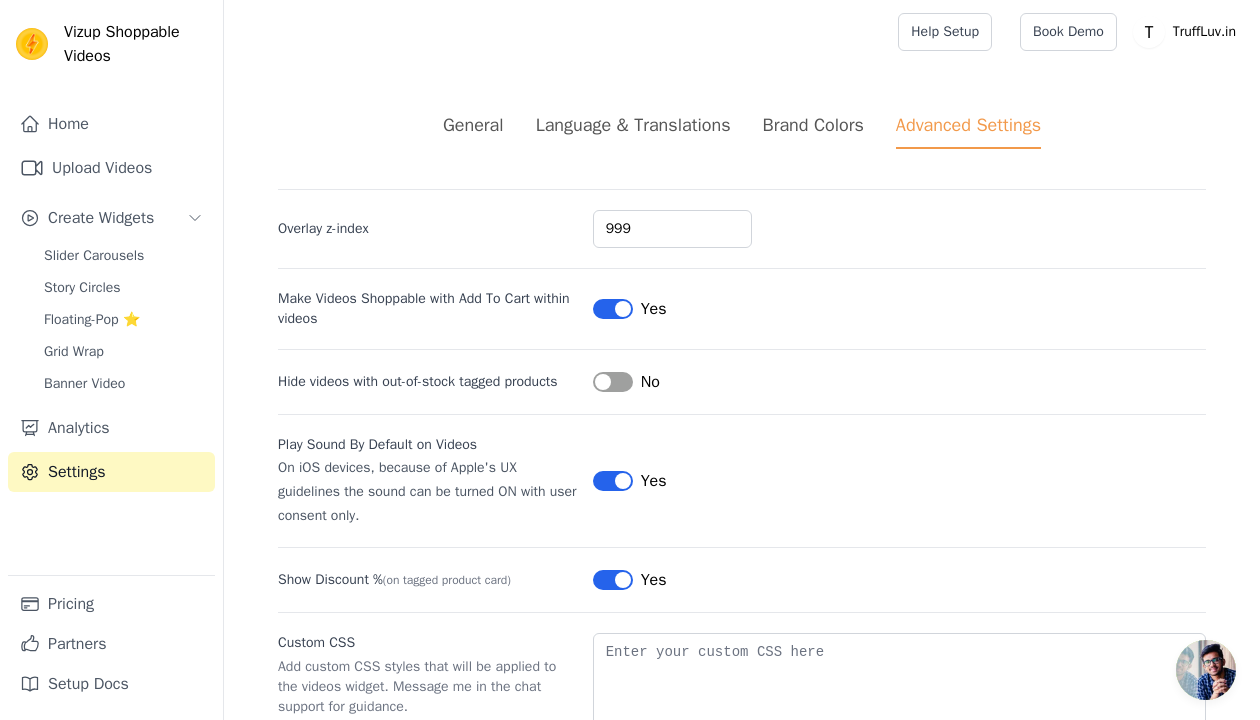 click on "Brand Colors" at bounding box center [813, 125] 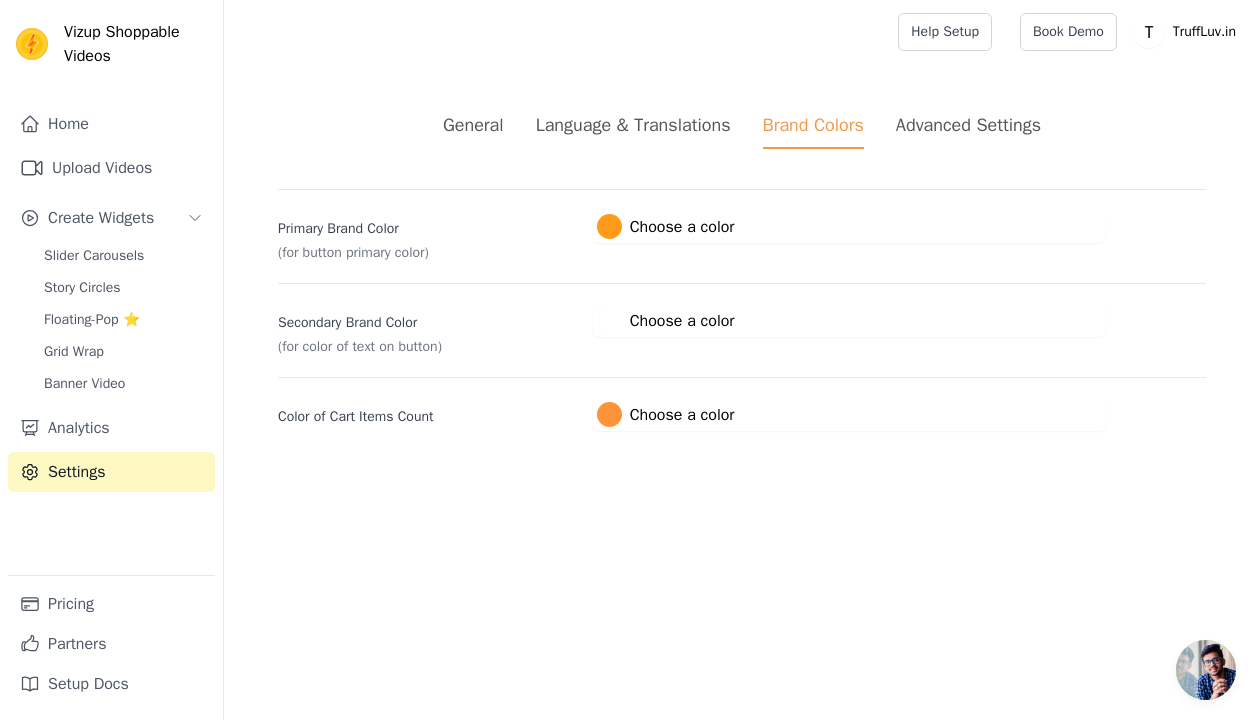click on "Language & Translations" at bounding box center (633, 130) 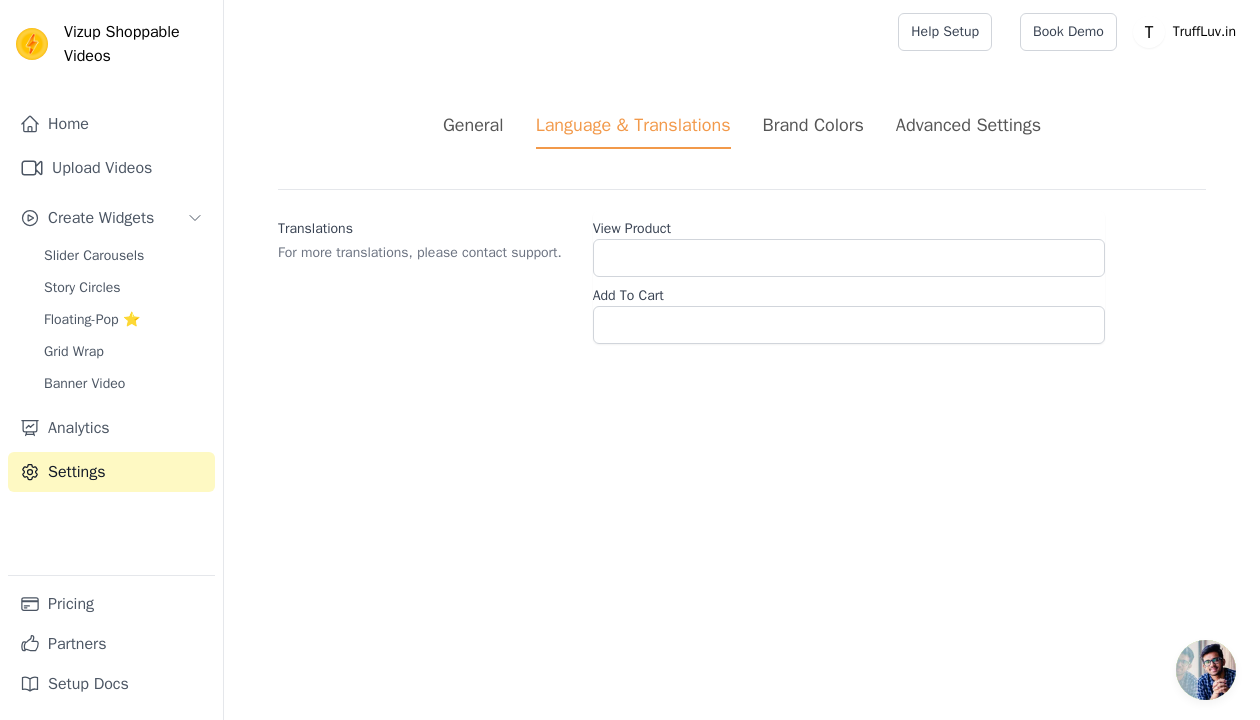 click on "General" at bounding box center [473, 125] 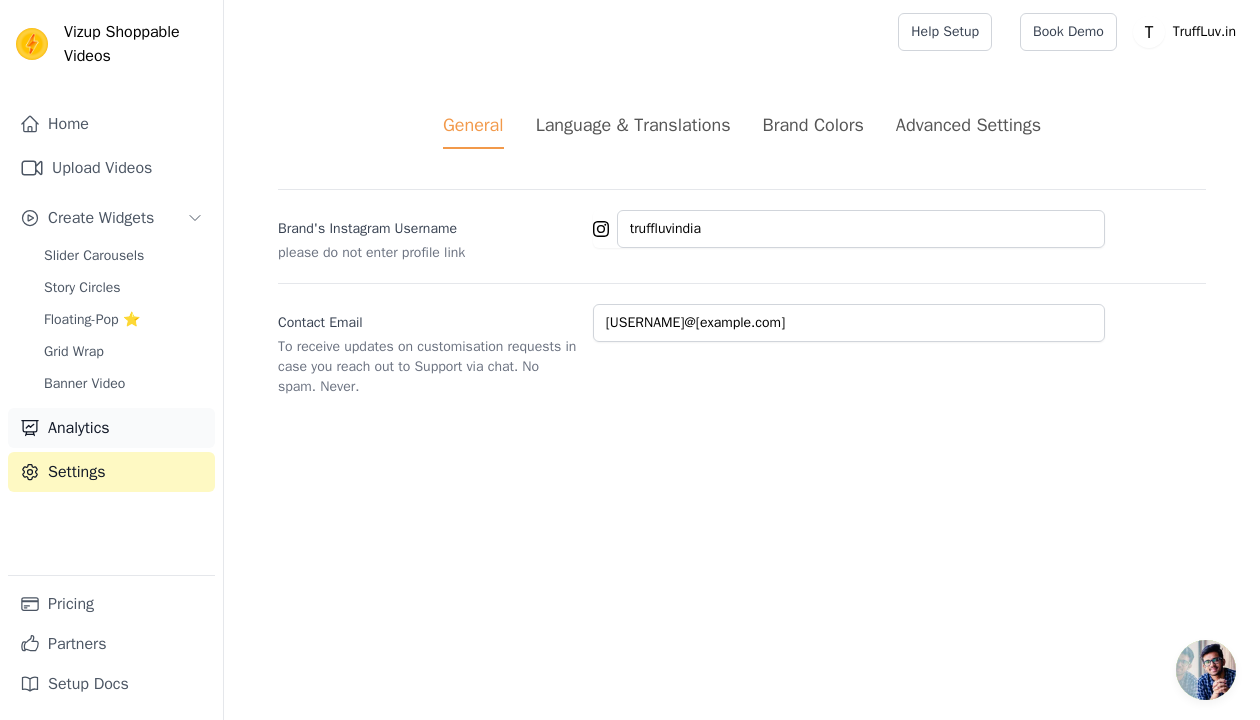 click on "Analytics" at bounding box center (111, 428) 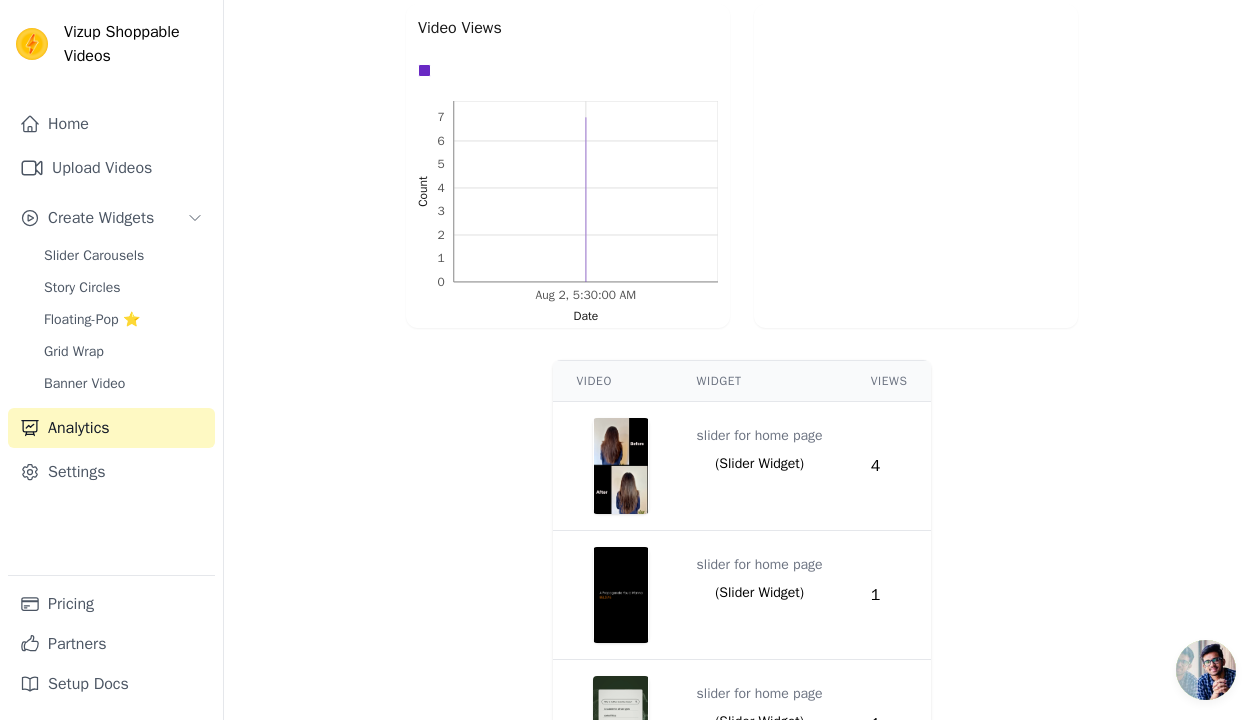 scroll, scrollTop: 548, scrollLeft: 0, axis: vertical 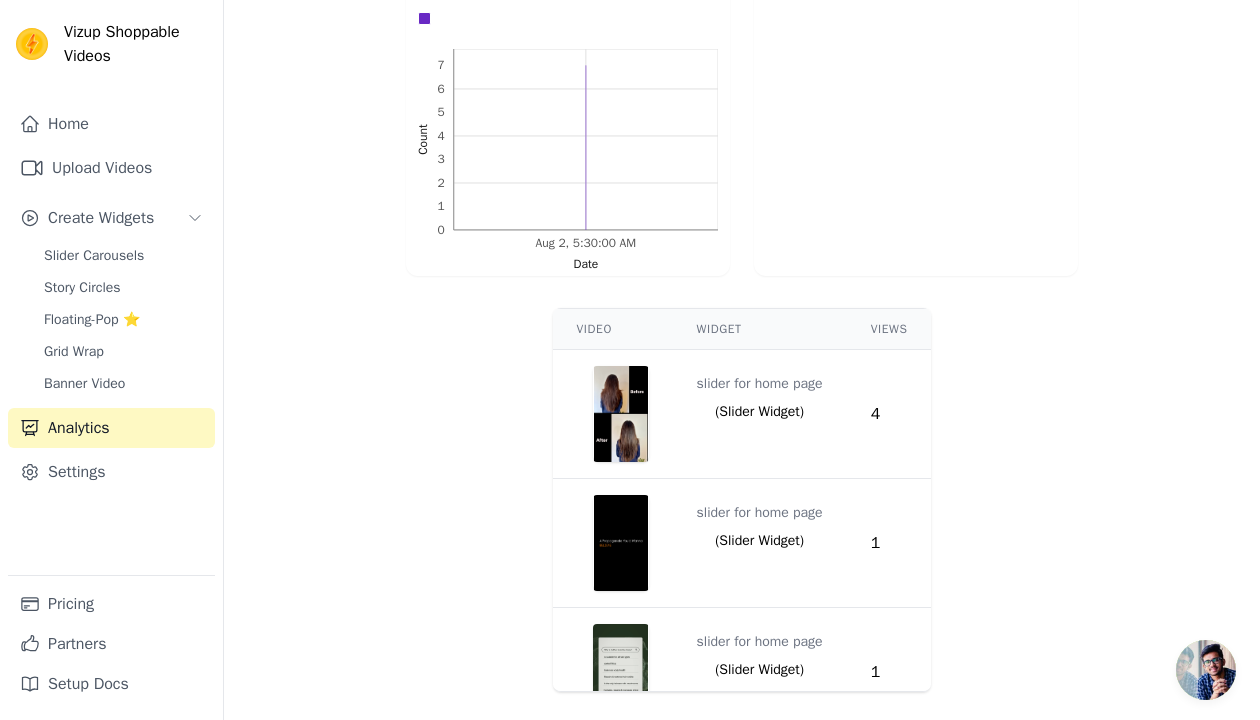 click on "Widget" at bounding box center [760, 329] 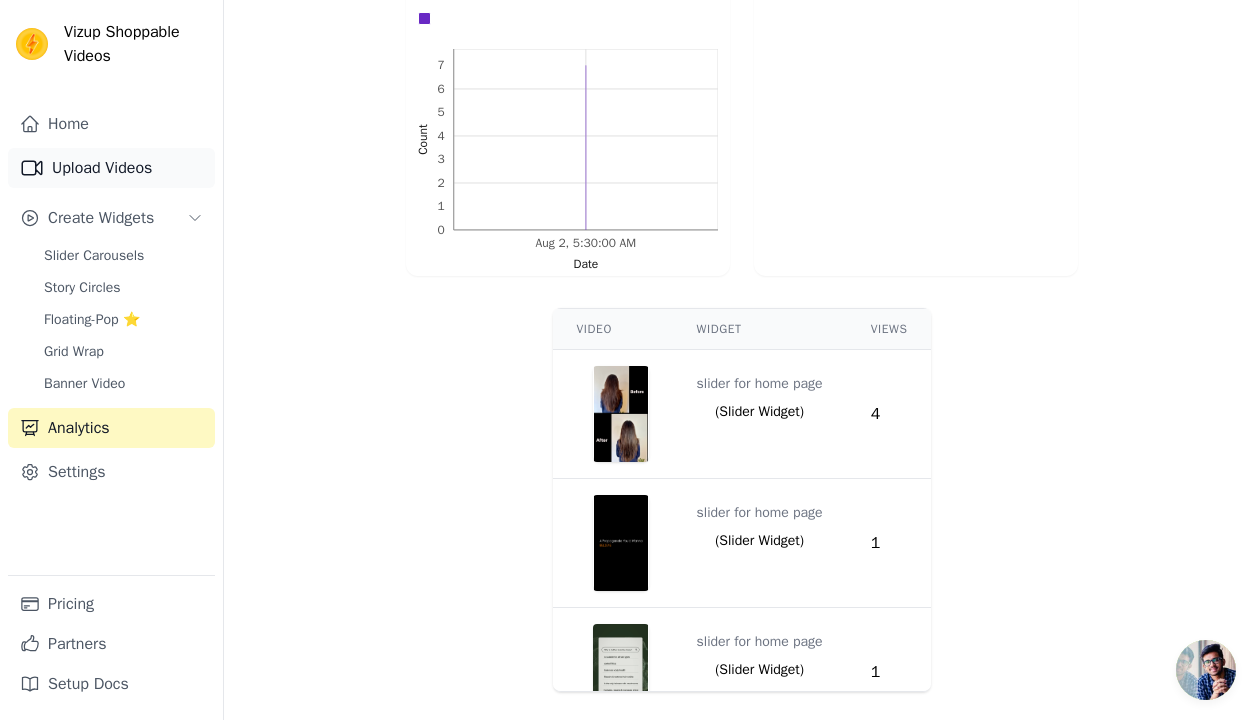 click on "Upload Videos" at bounding box center [111, 168] 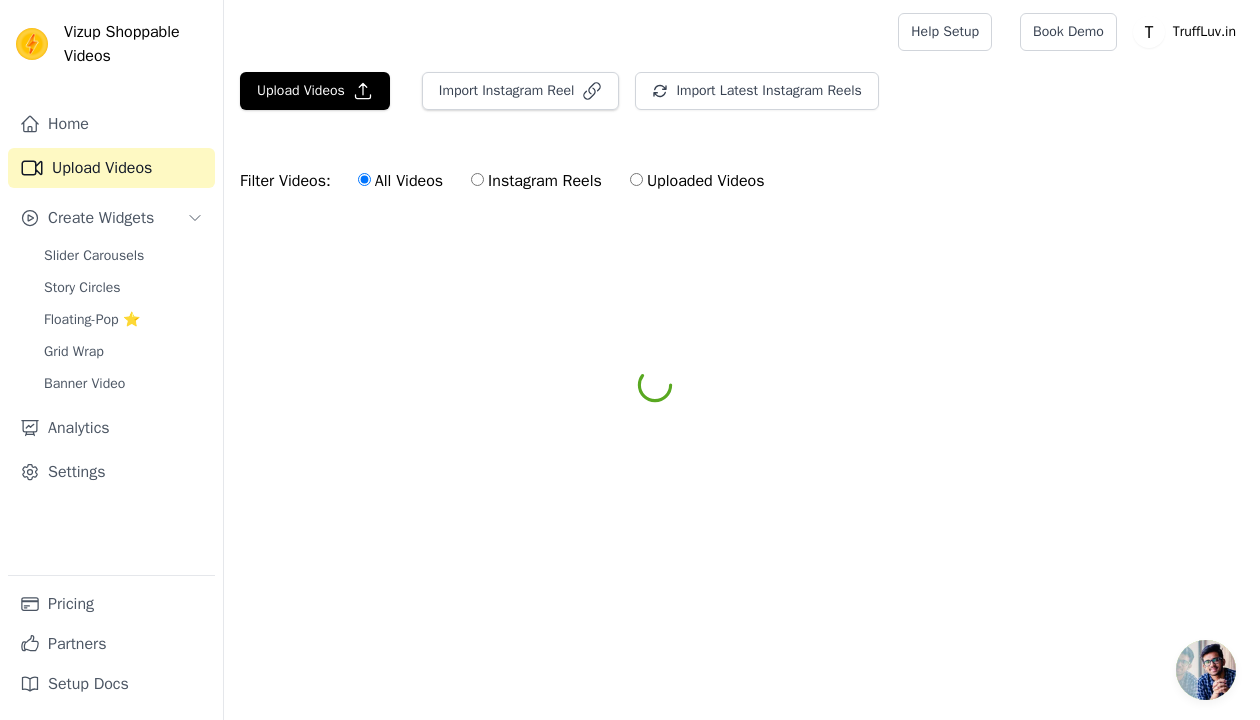 scroll, scrollTop: 0, scrollLeft: 0, axis: both 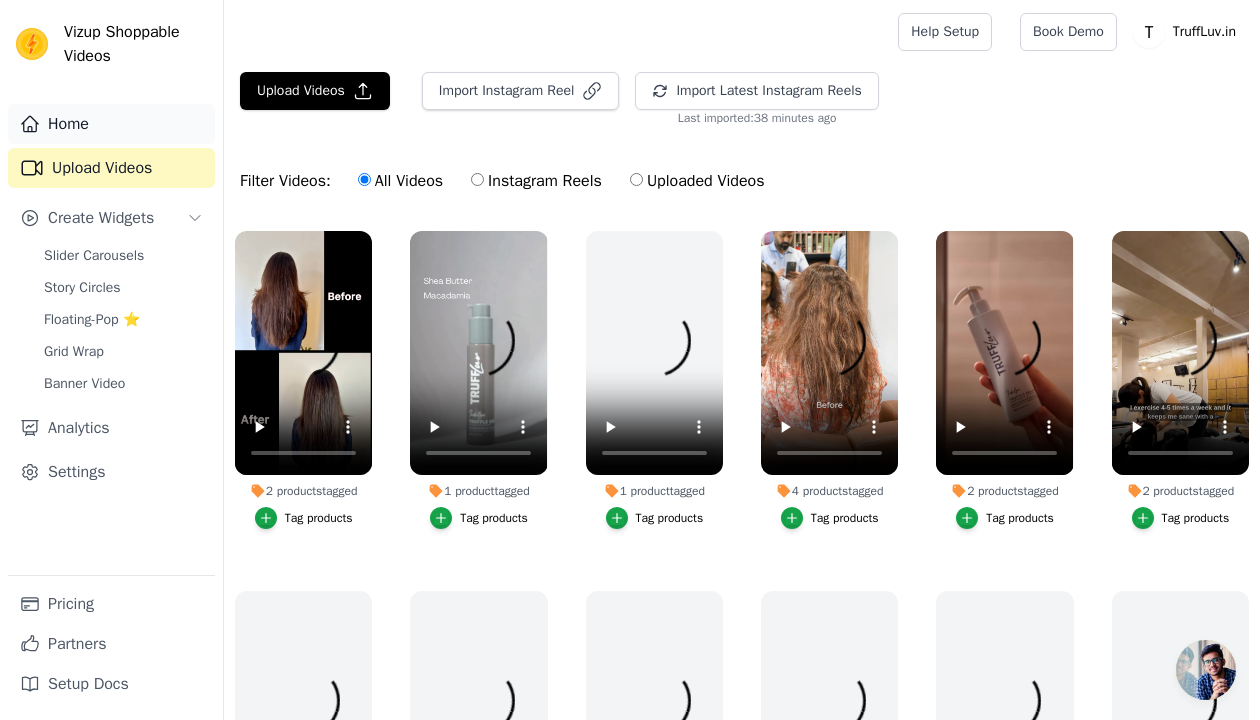 click on "Home" at bounding box center [111, 124] 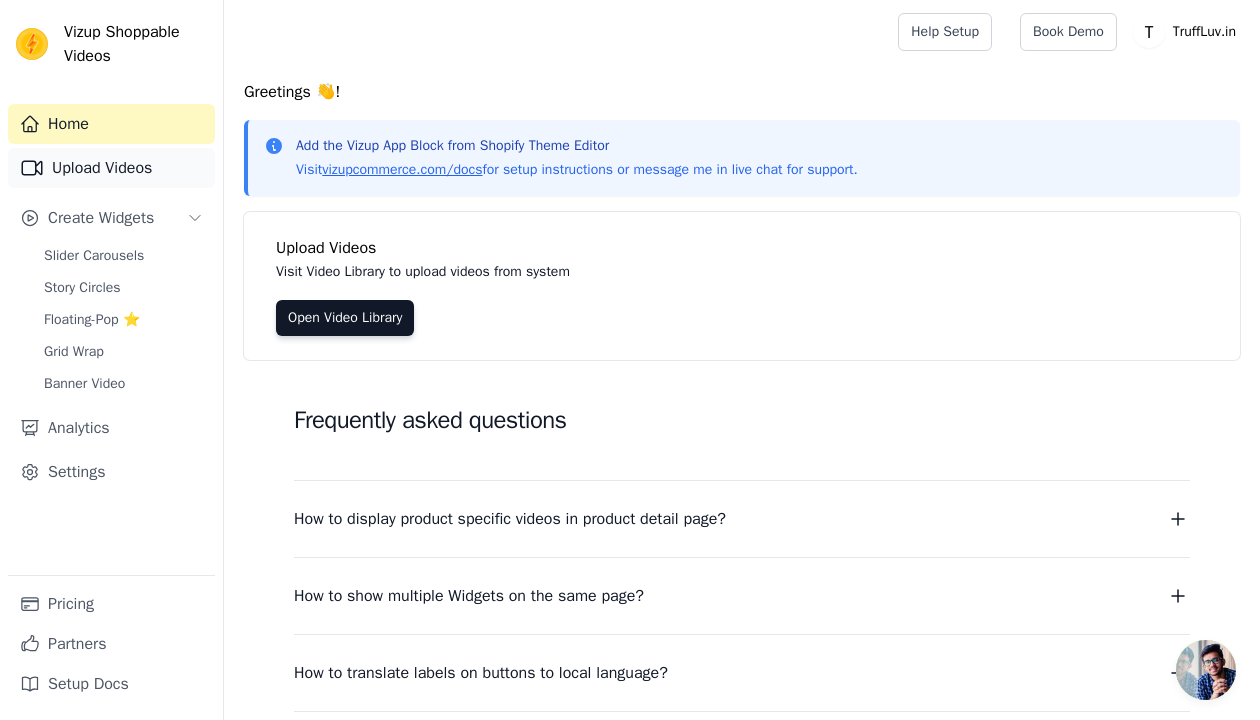 click on "Upload Videos" at bounding box center (111, 168) 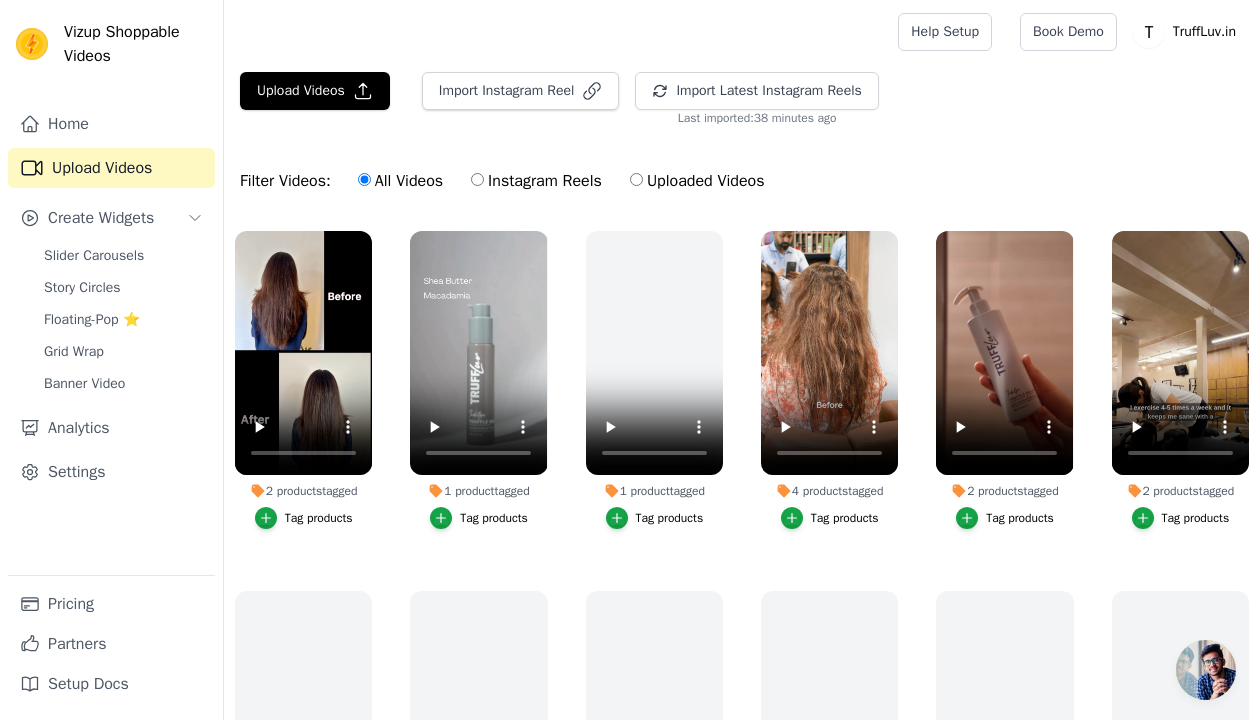 click on "Home
Upload Videos       Create Widgets     Slider Carousels   Story Circles   Floating-Pop ⭐   Grid Wrap   Banner Video
Analytics
Settings" at bounding box center [111, 339] 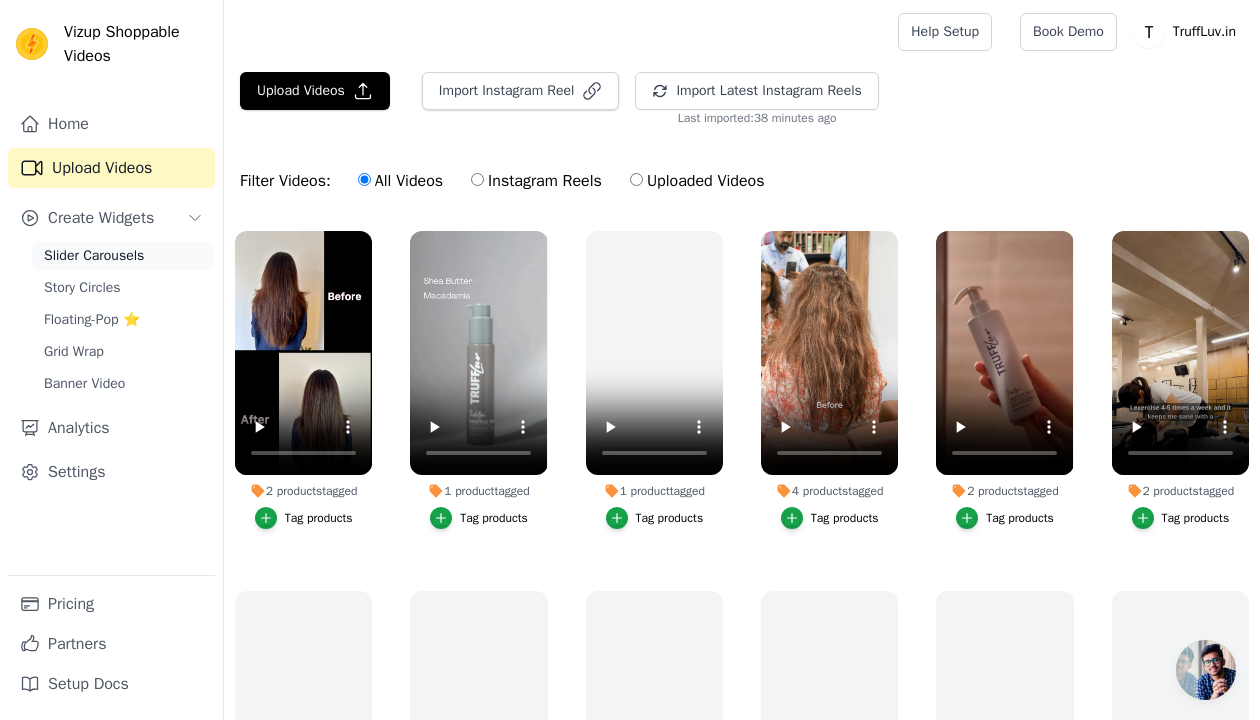 click on "Slider Carousels" at bounding box center (94, 256) 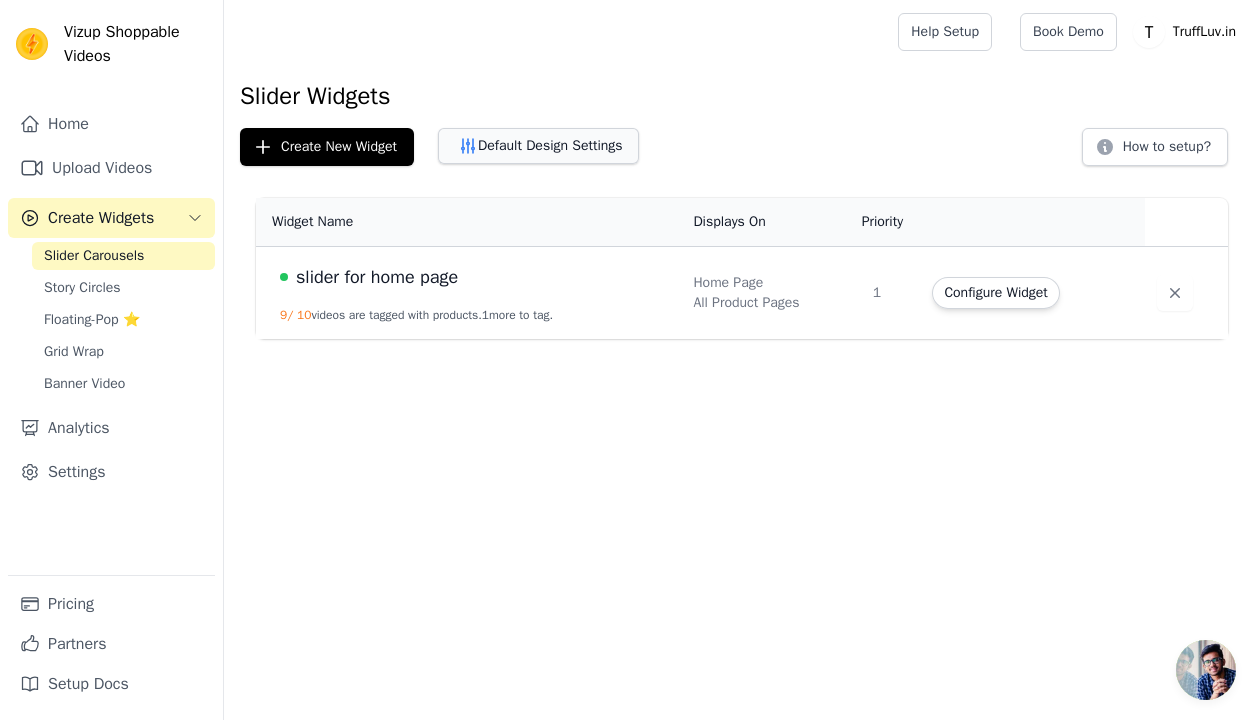 click on "Default Design Settings" at bounding box center [538, 146] 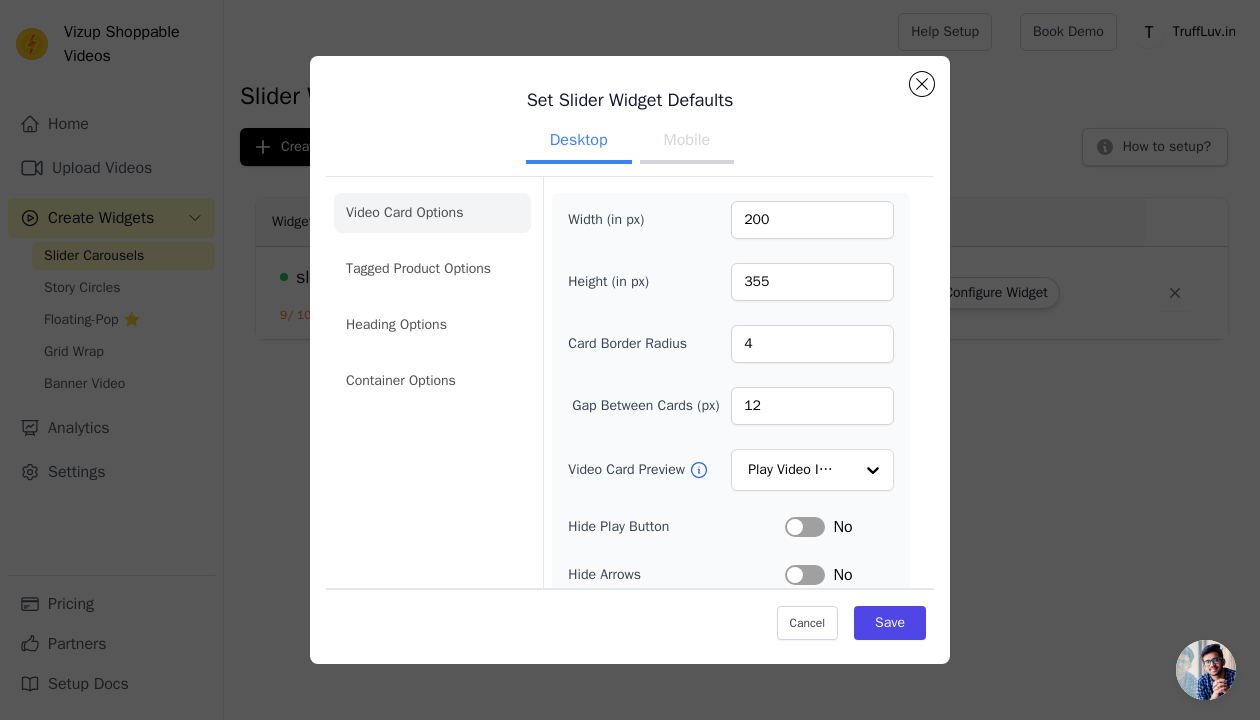 click on "Mobile" at bounding box center (687, 142) 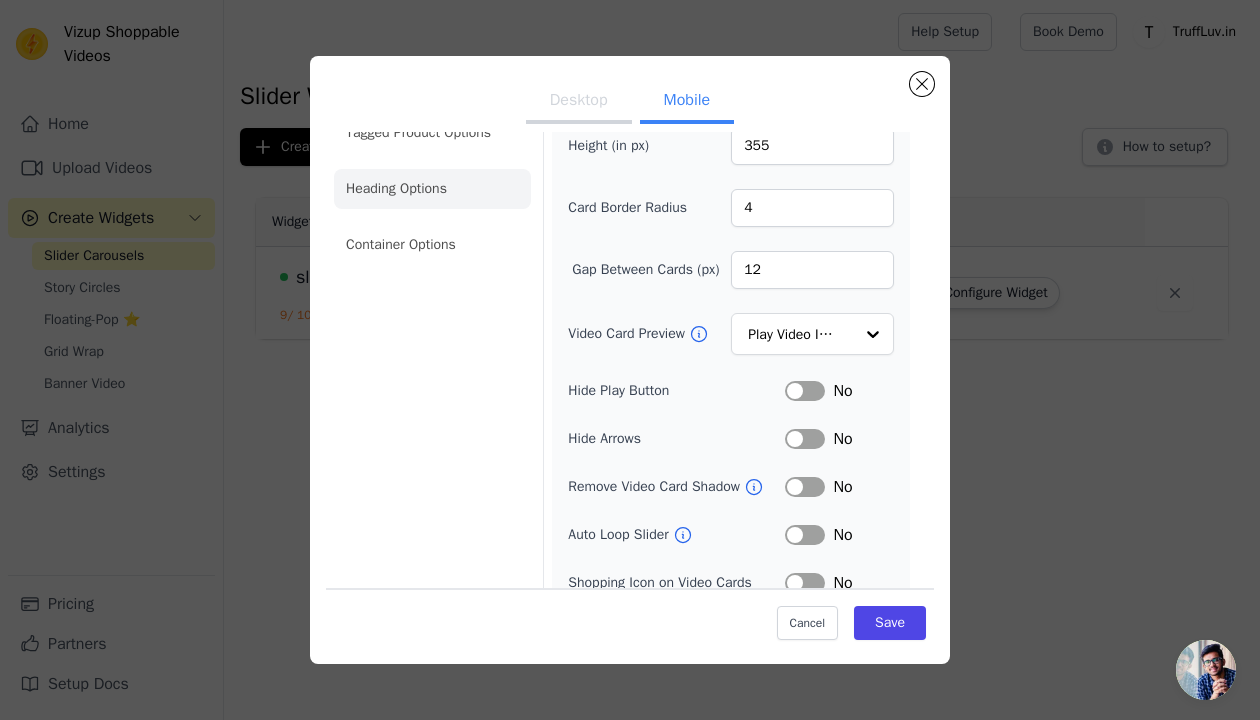 scroll, scrollTop: 54, scrollLeft: 0, axis: vertical 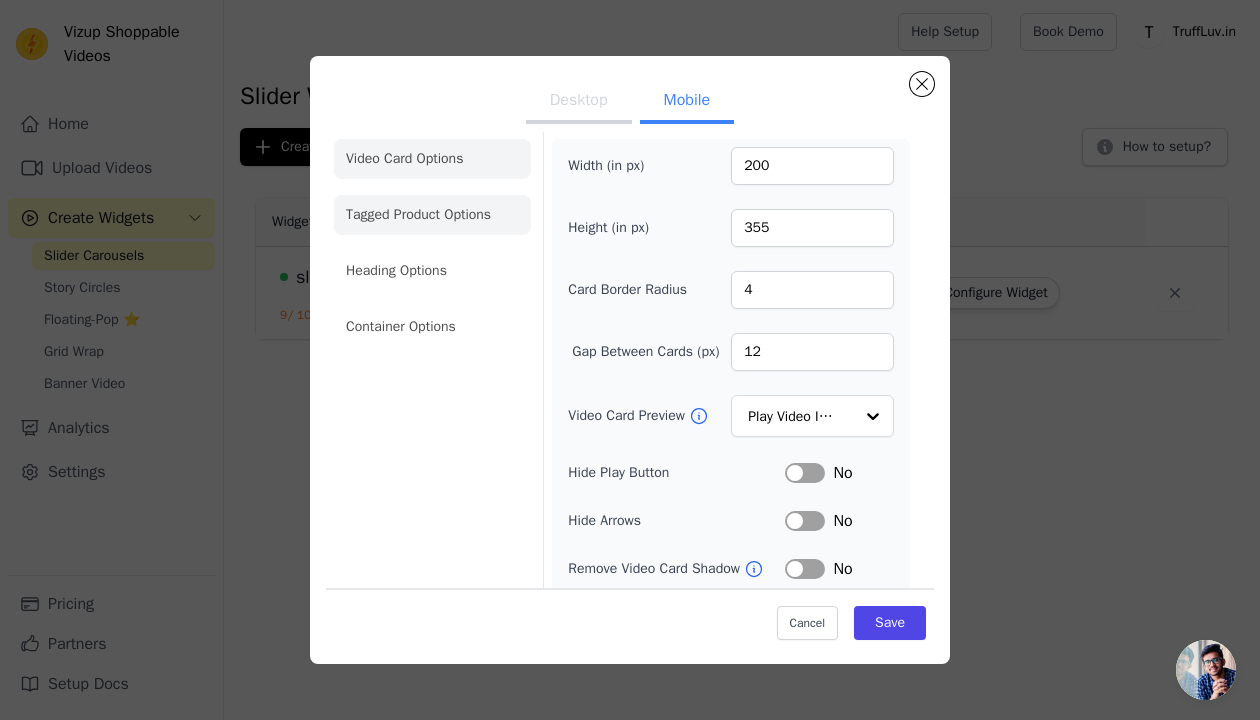 click on "Tagged Product Options" 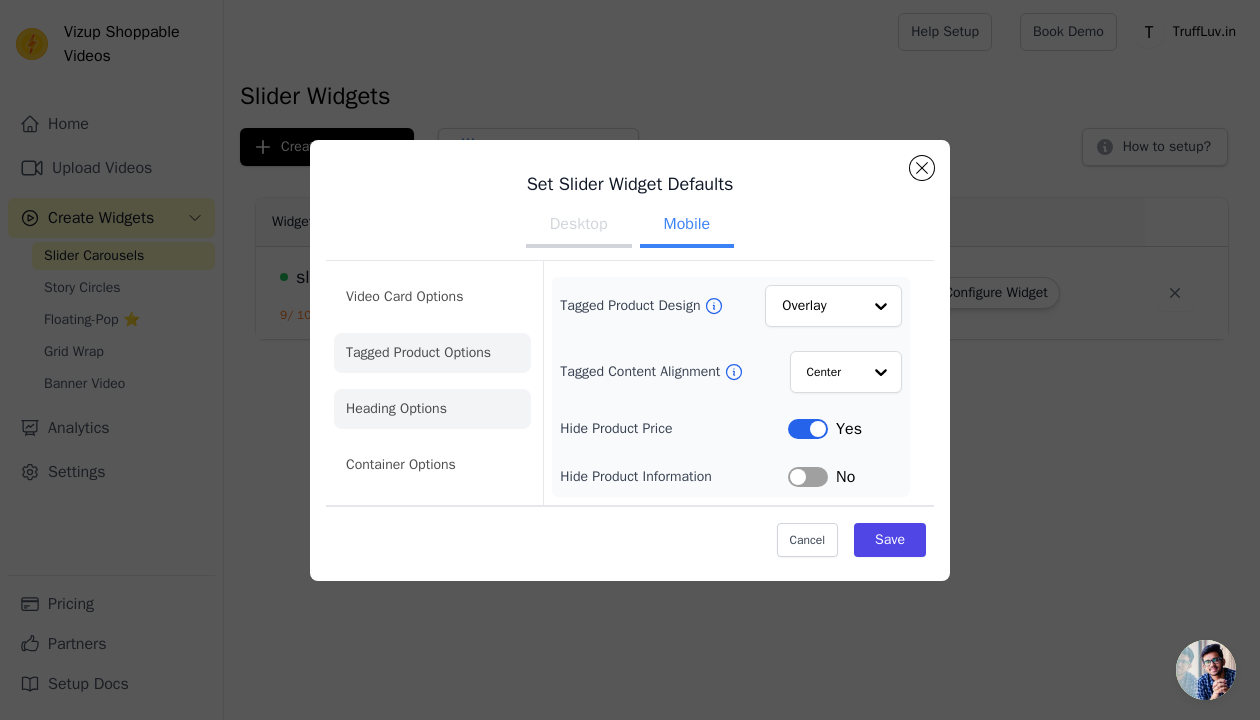 click on "Heading Options" 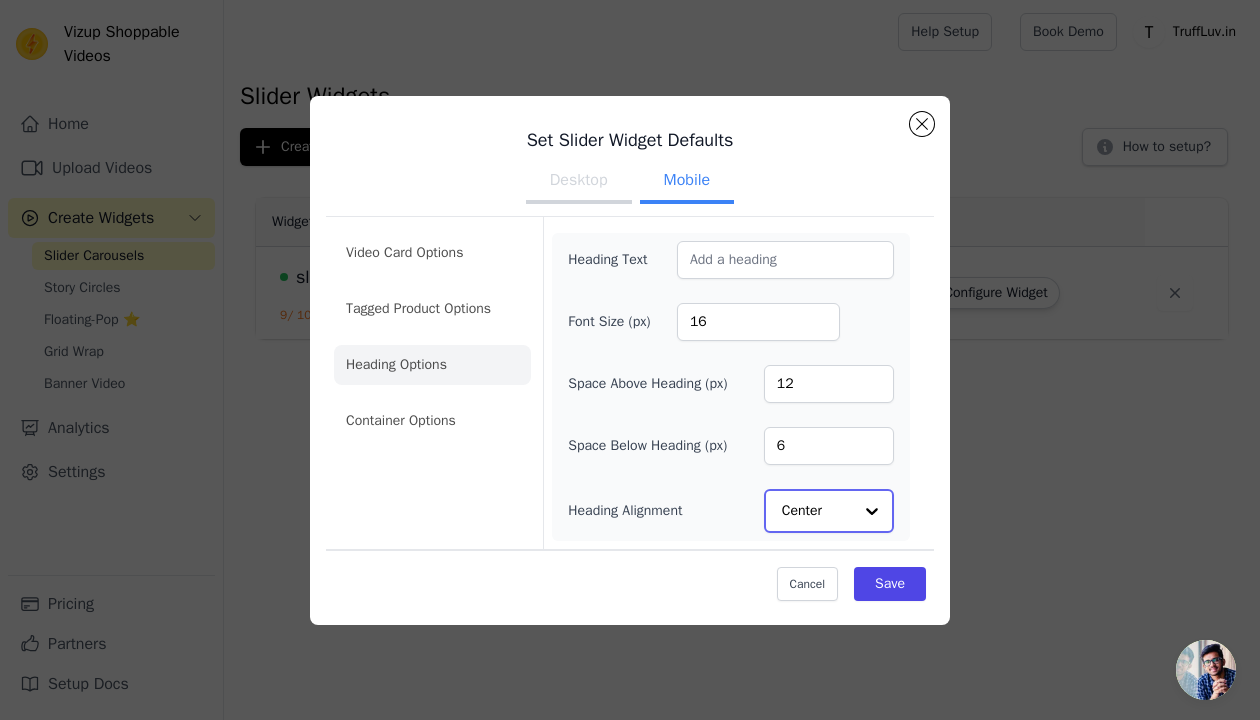 click on "Heading Alignment" 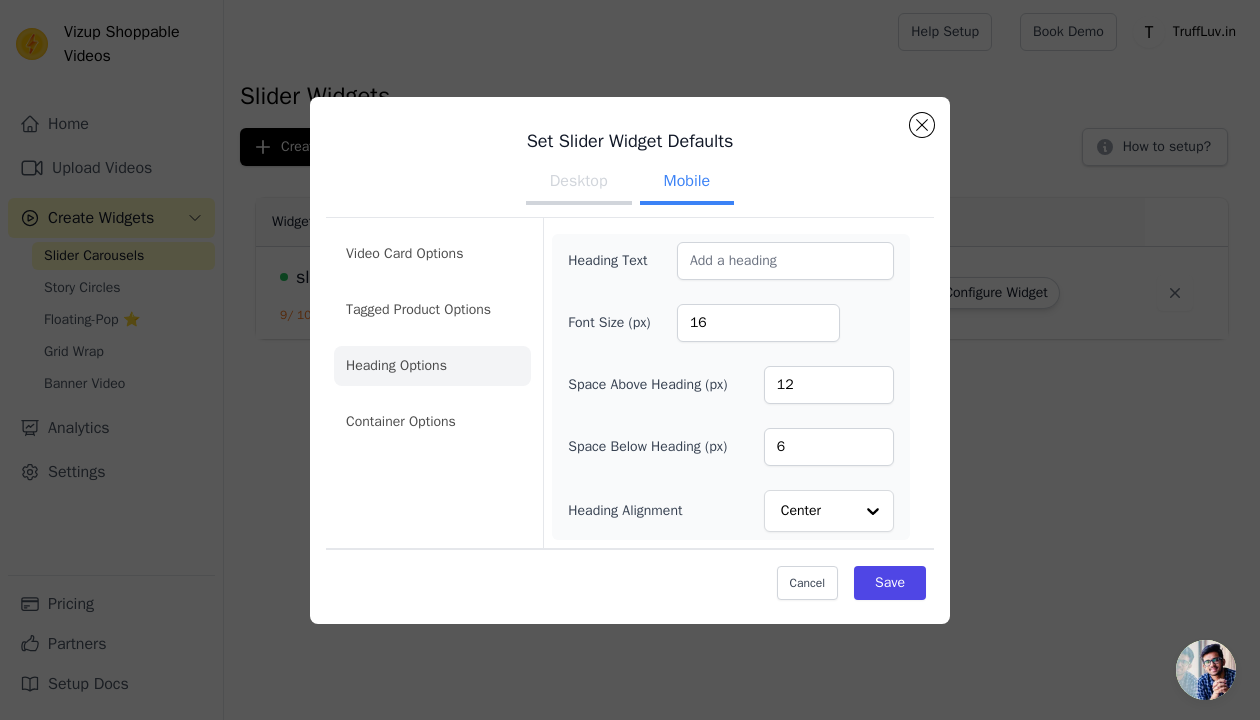 click on "Space Below Heading (px)" at bounding box center (647, 447) 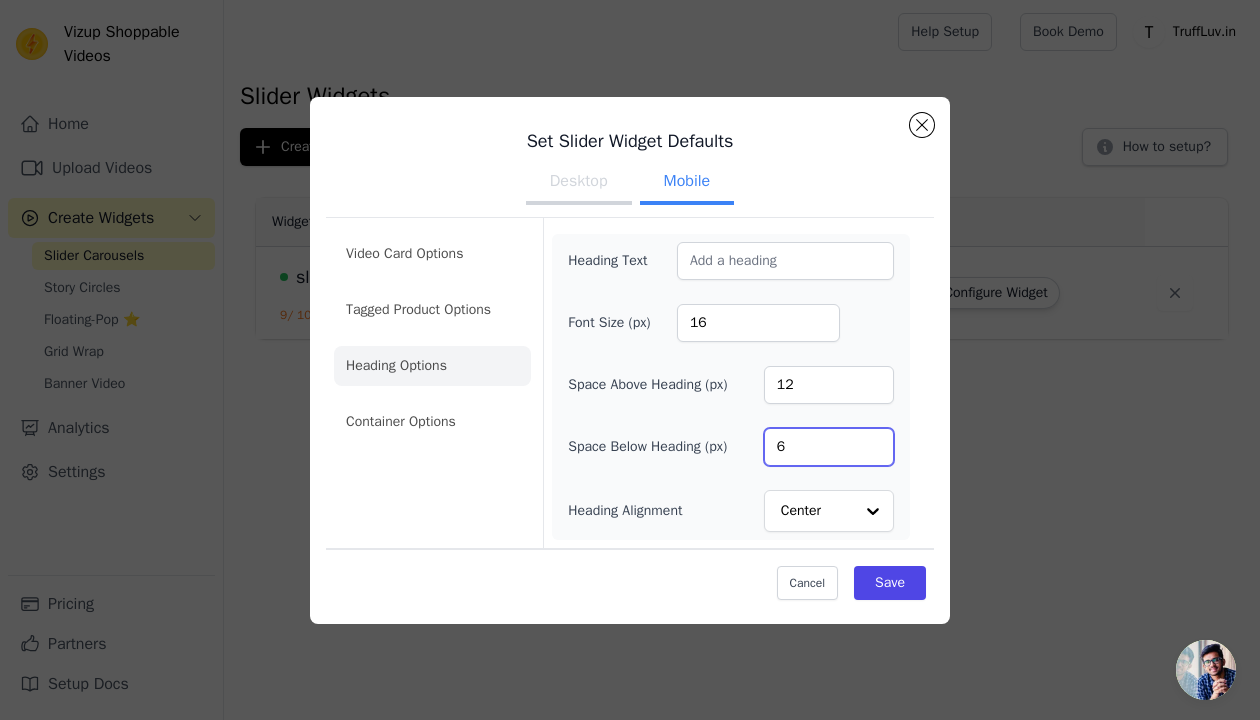 click on "6" at bounding box center (829, 447) 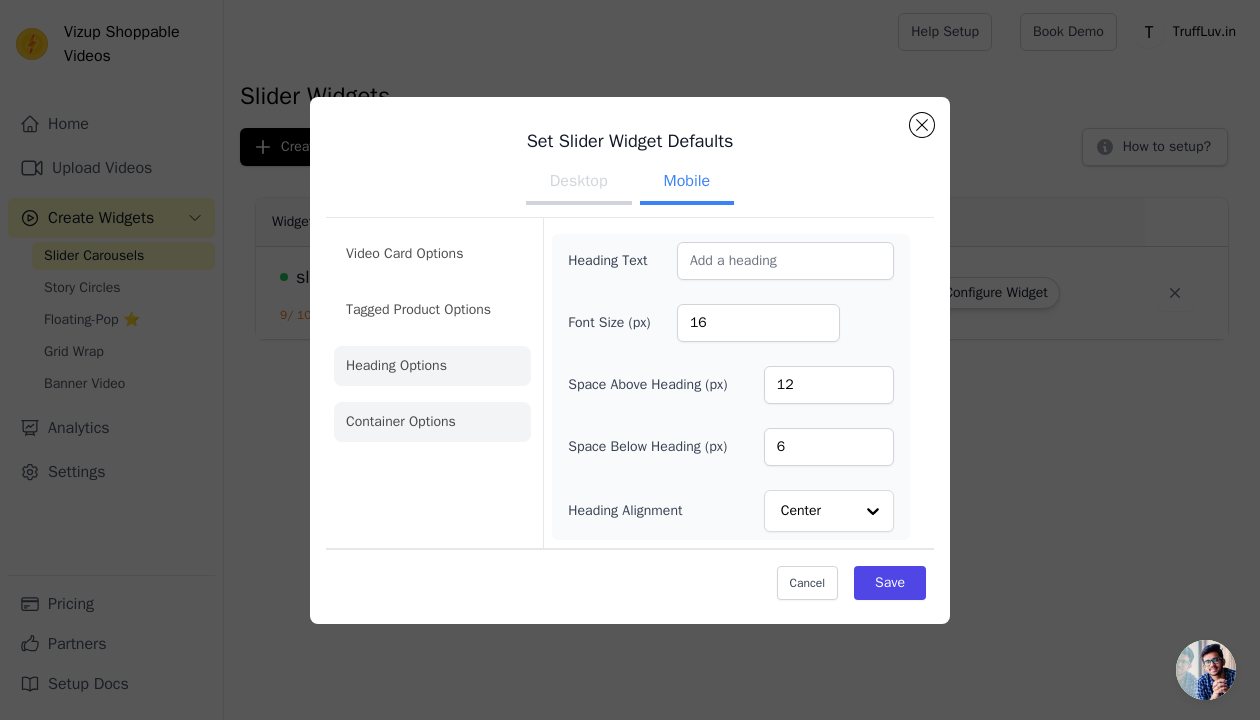 click on "Container Options" 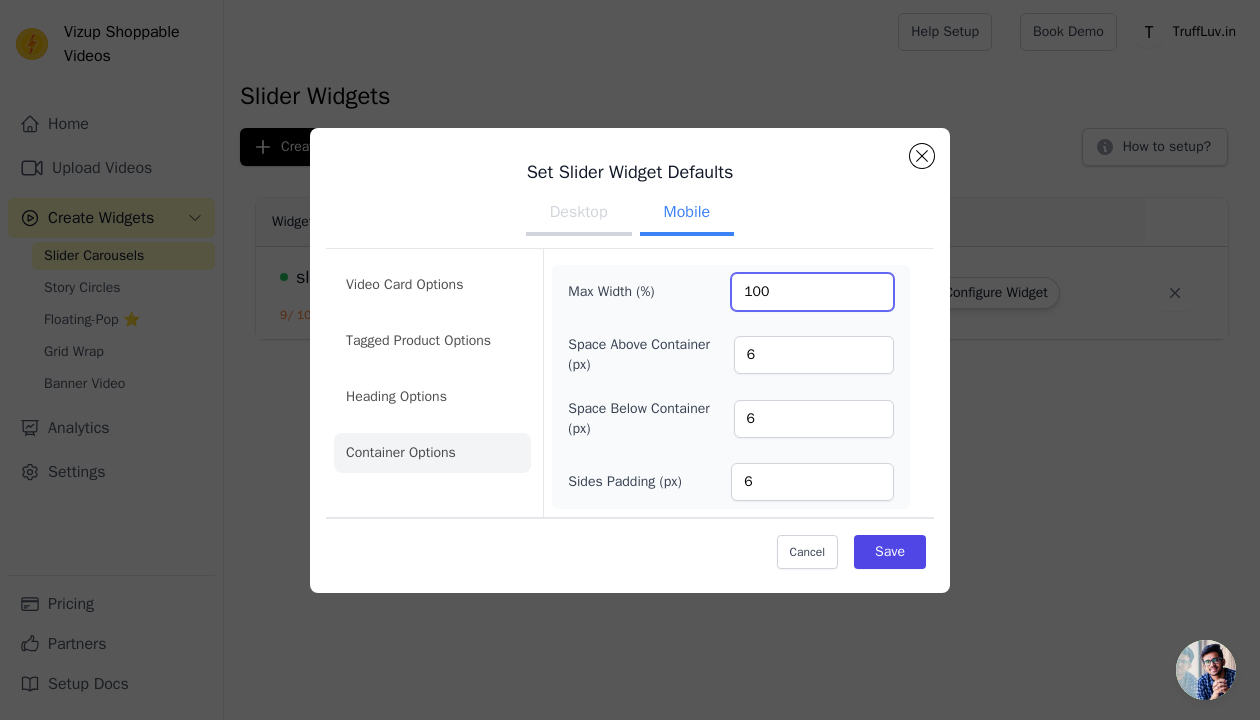click on "100" at bounding box center (812, 292) 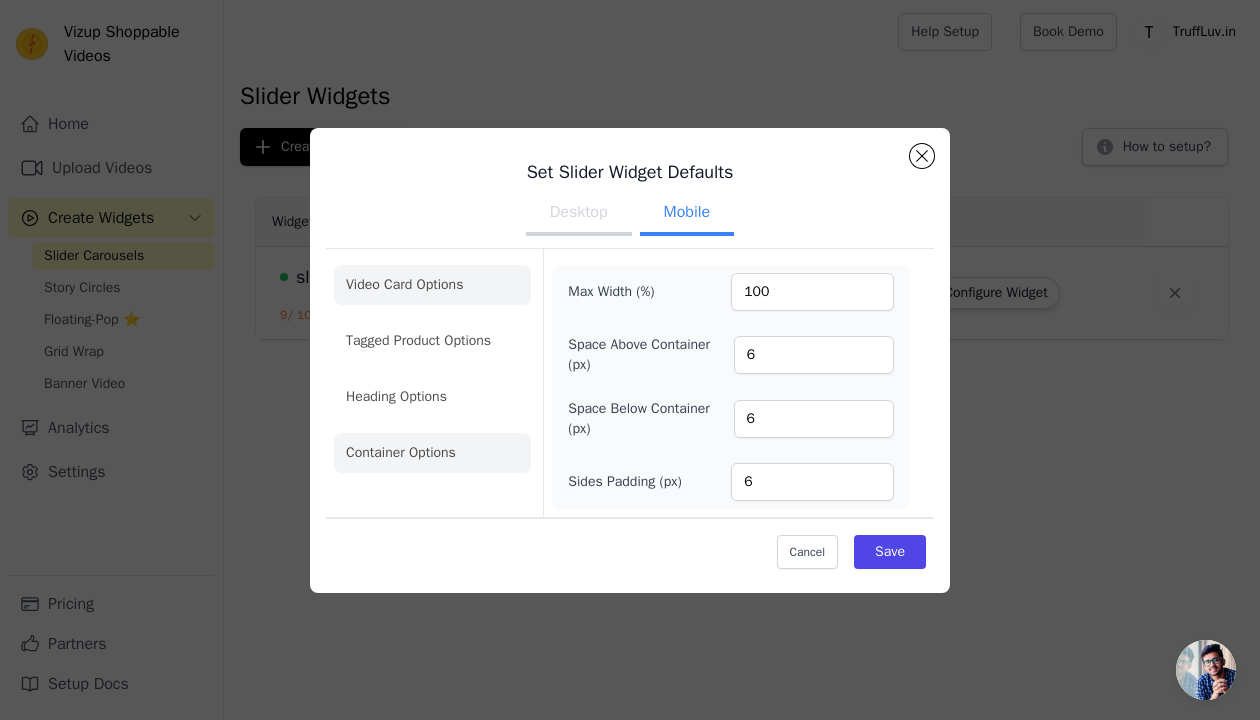 click on "Video Card Options" 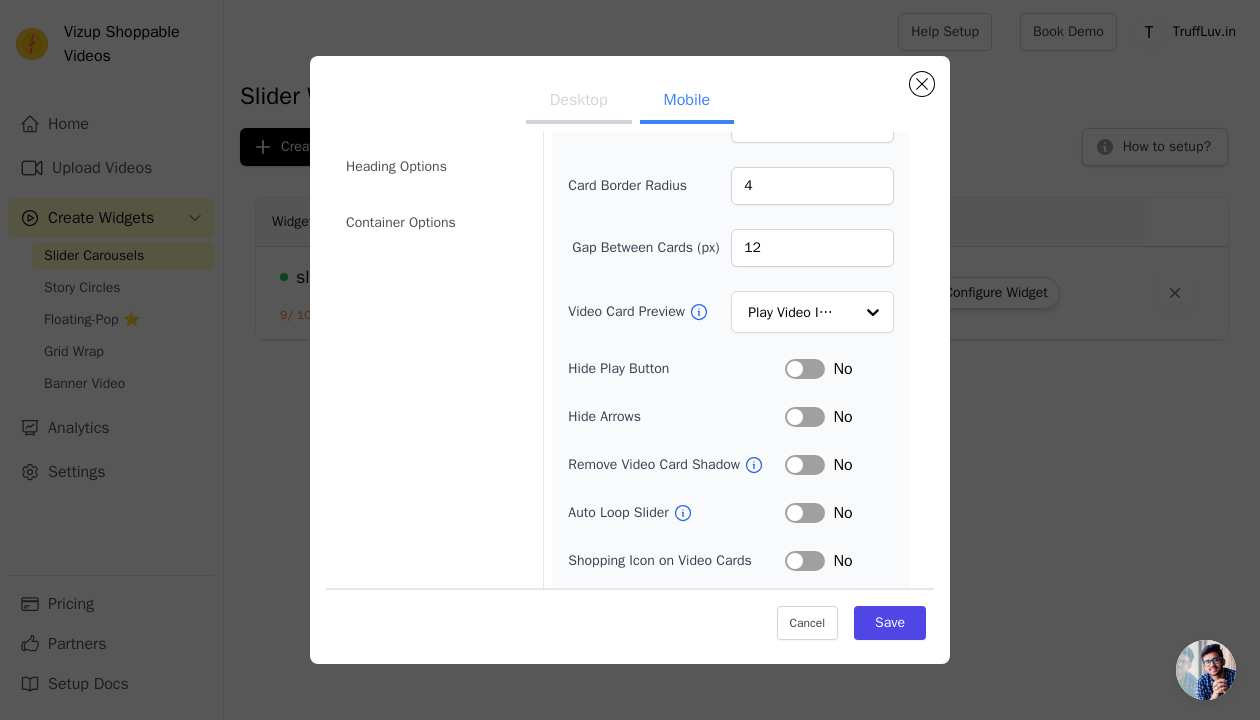 scroll, scrollTop: 257, scrollLeft: 0, axis: vertical 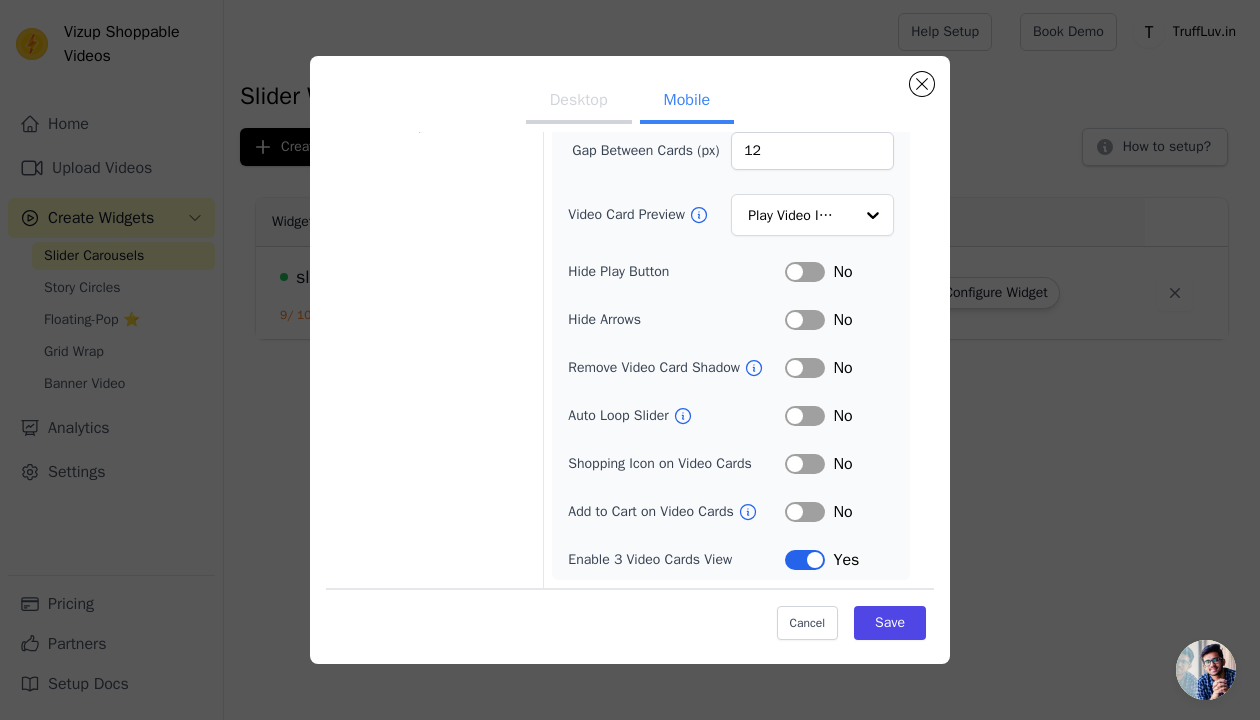 click on "Label" at bounding box center (805, 512) 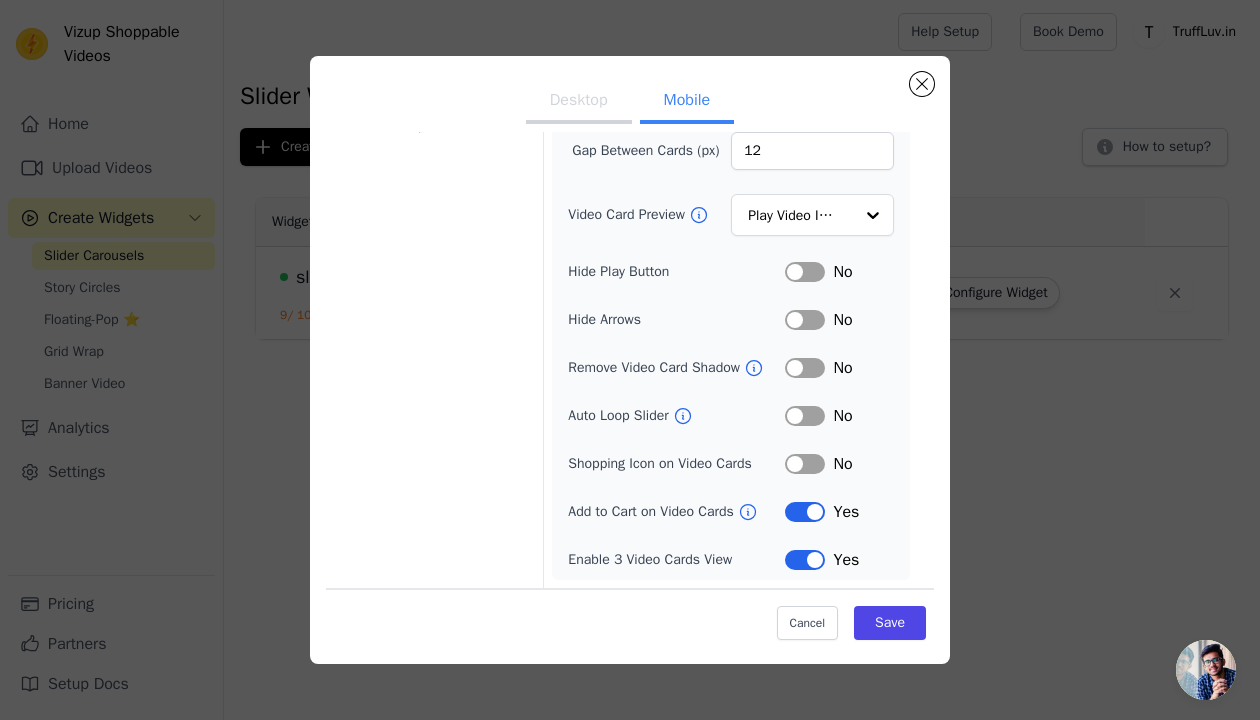 click on "Label" at bounding box center [805, 464] 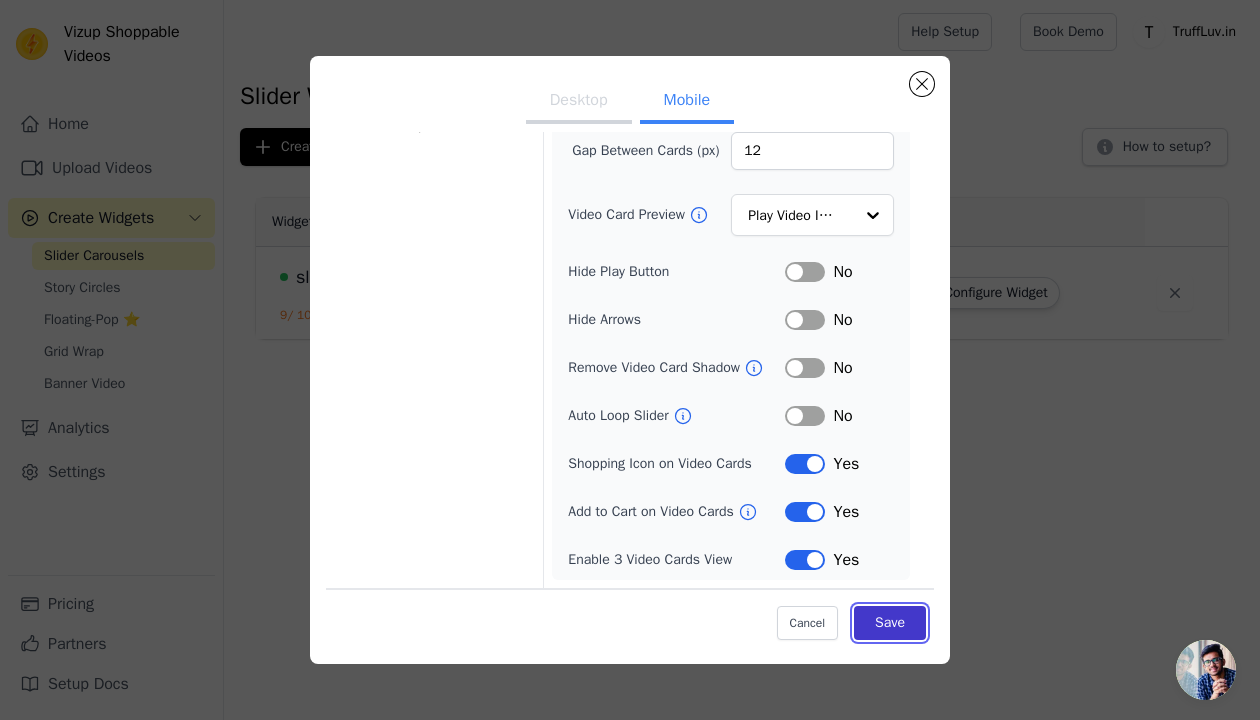 click on "Save" at bounding box center [890, 623] 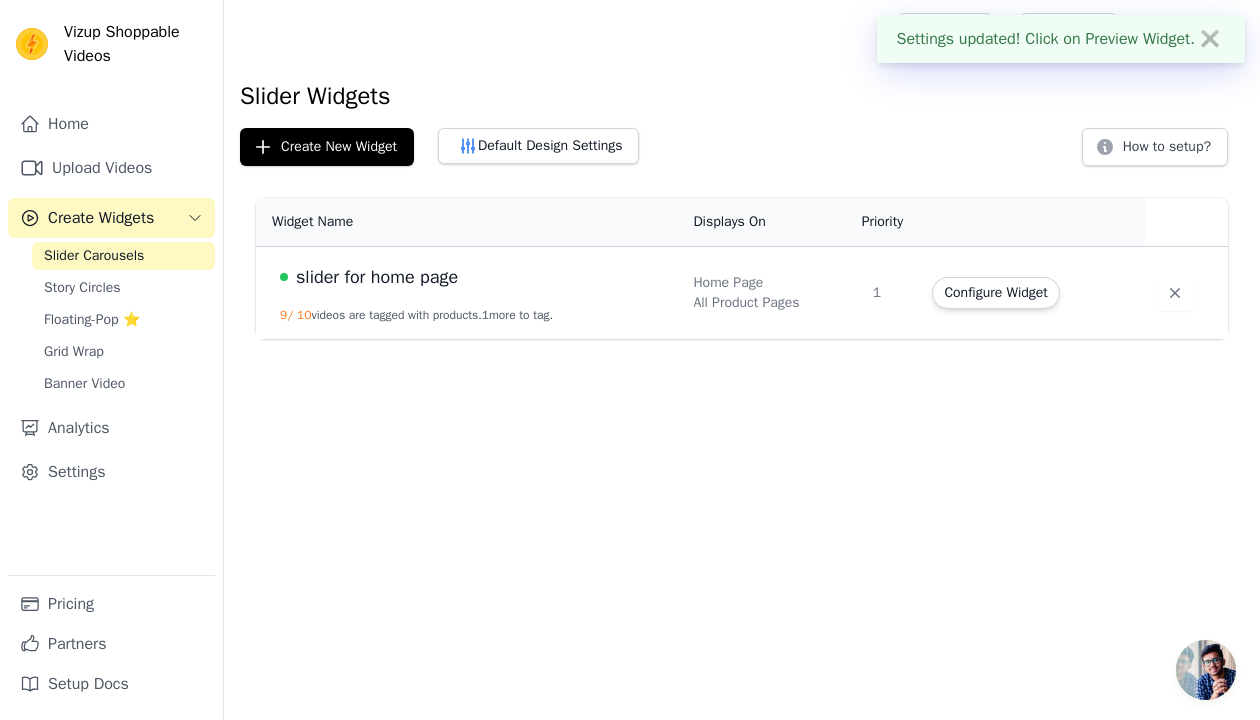 click on "slider for home page" at bounding box center [474, 277] 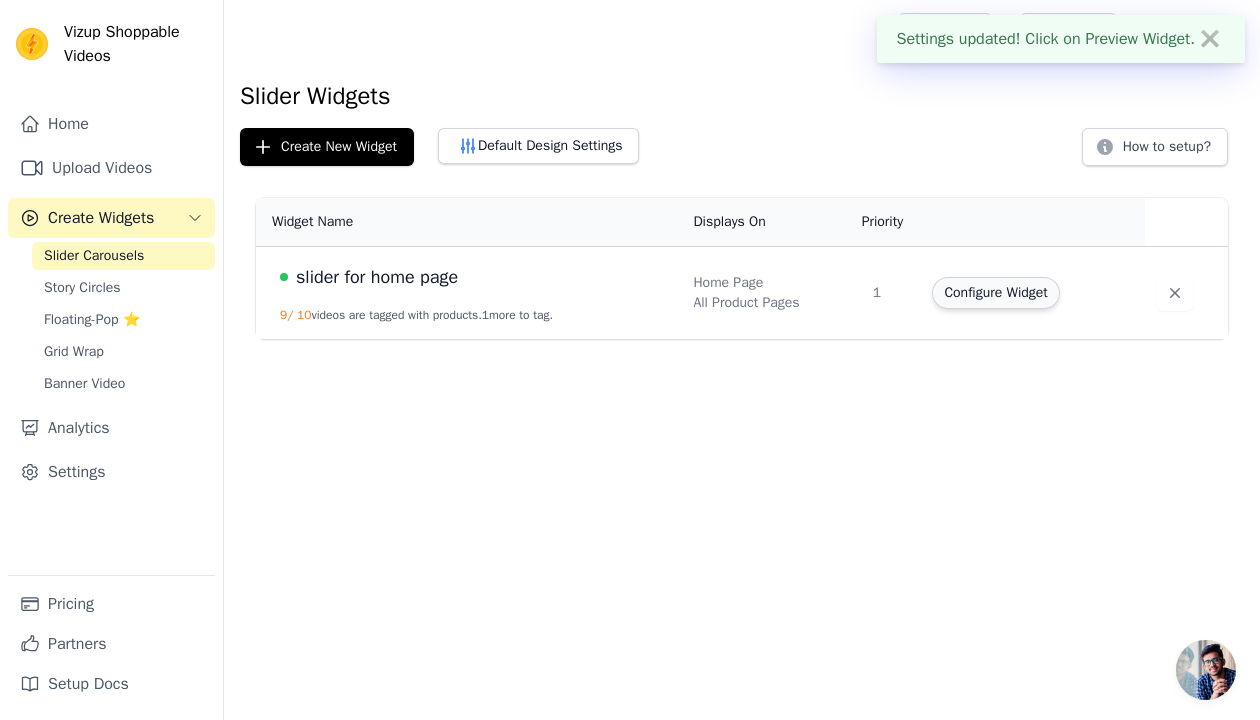 click on "Configure Widget" at bounding box center [995, 293] 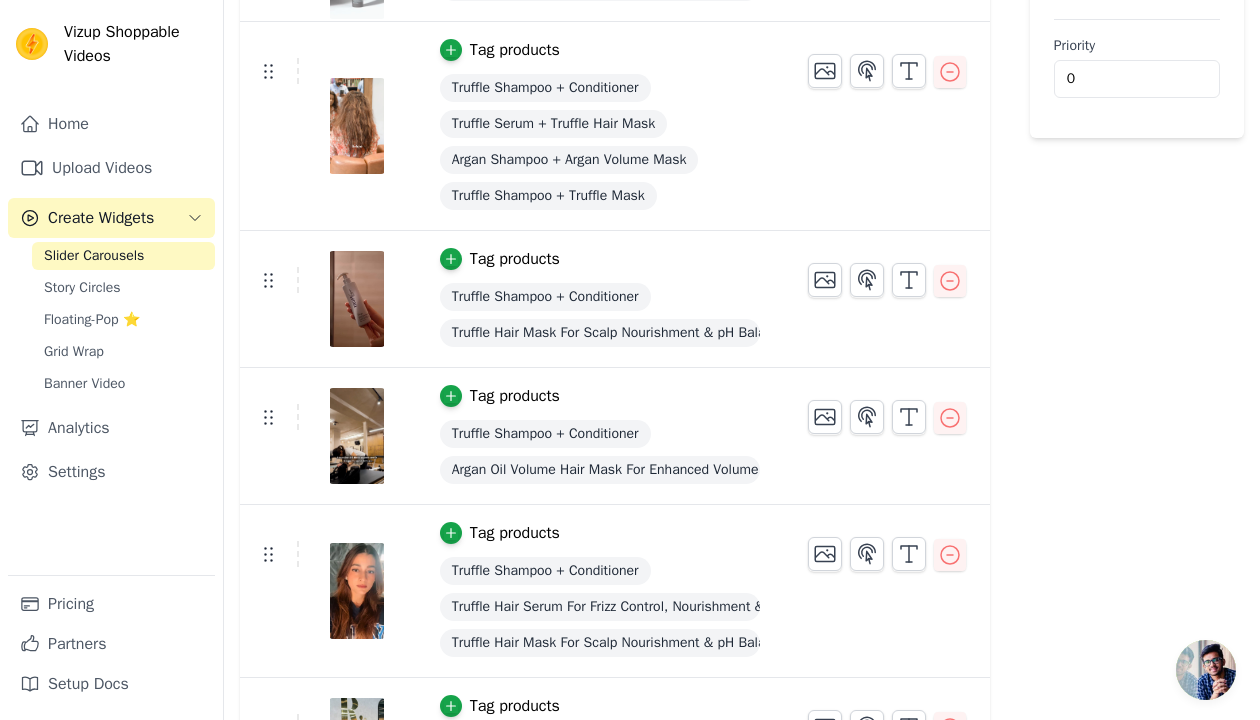 scroll, scrollTop: 90, scrollLeft: 0, axis: vertical 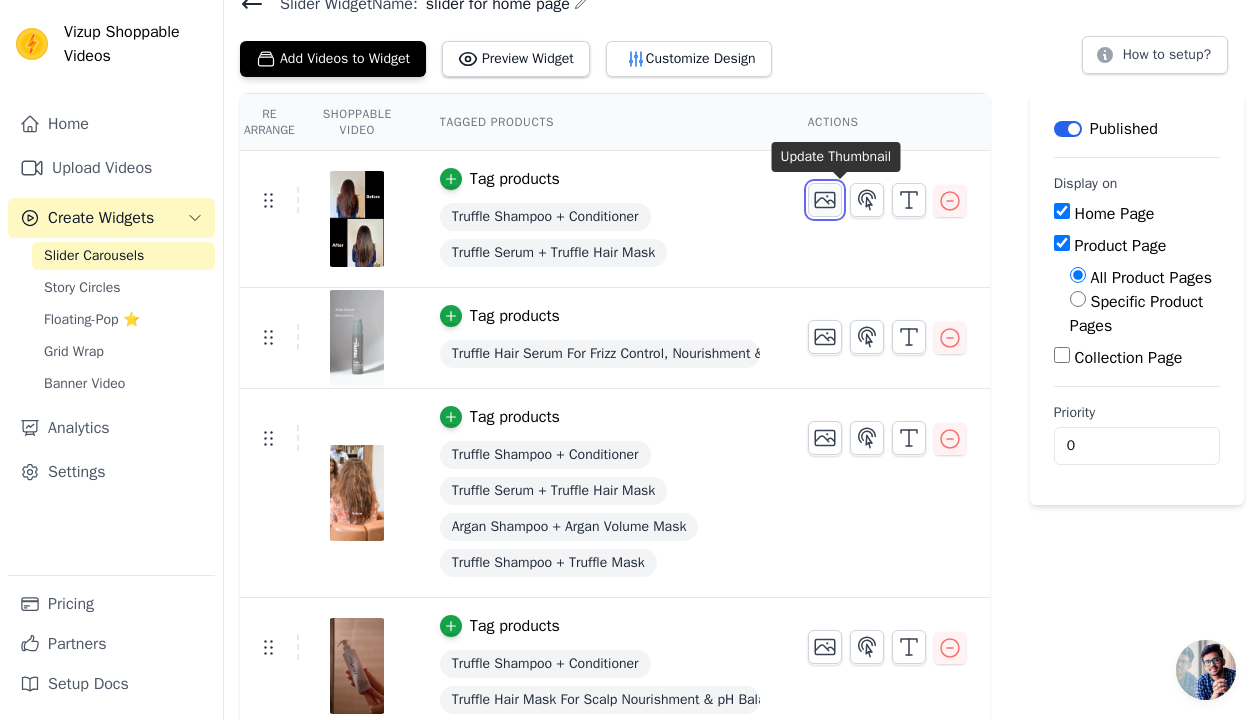 click 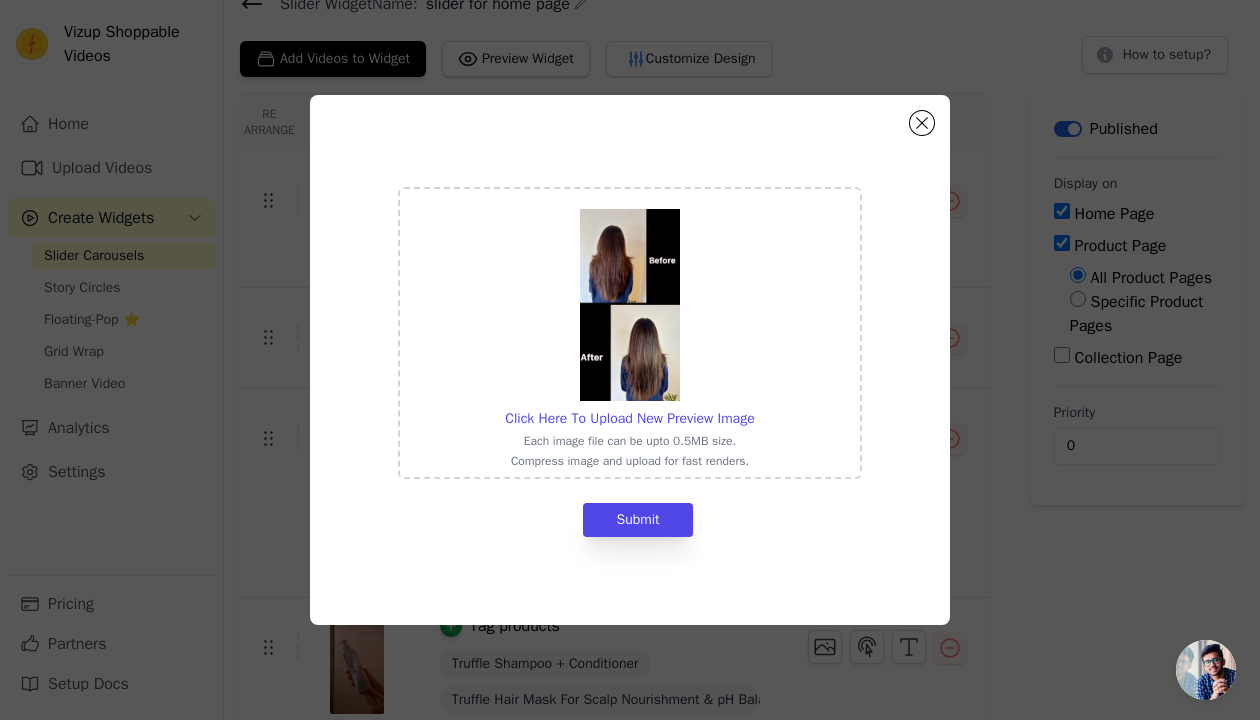 scroll, scrollTop: 0, scrollLeft: 0, axis: both 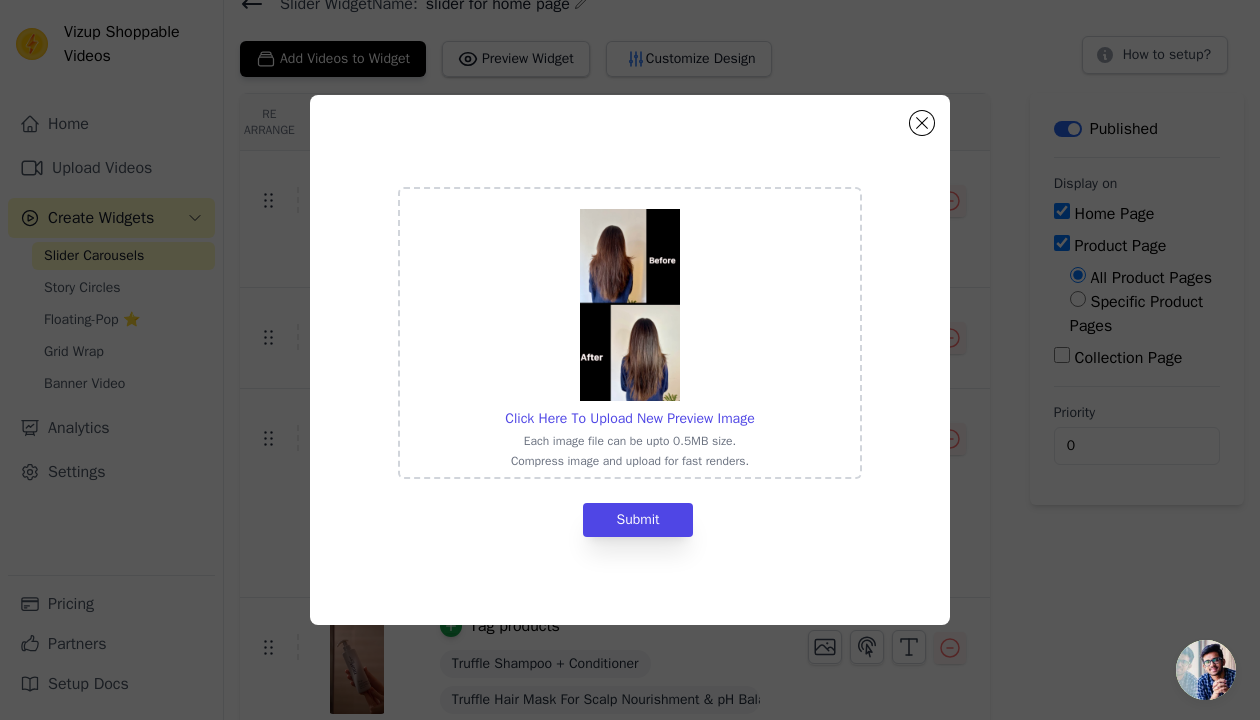 click on "Click Here To Upload New Preview Image     Each image file can be upto 0.5MB size.   Compress image and upload for fast renders.     Submit" 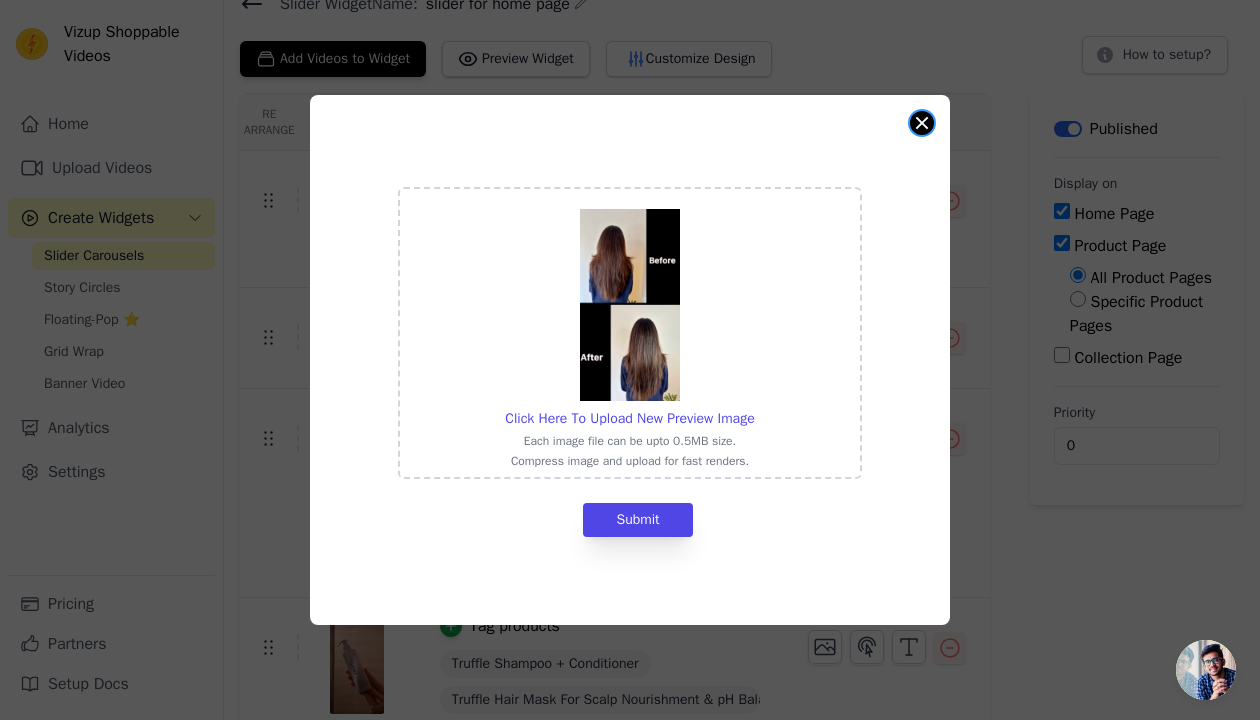 click at bounding box center [922, 123] 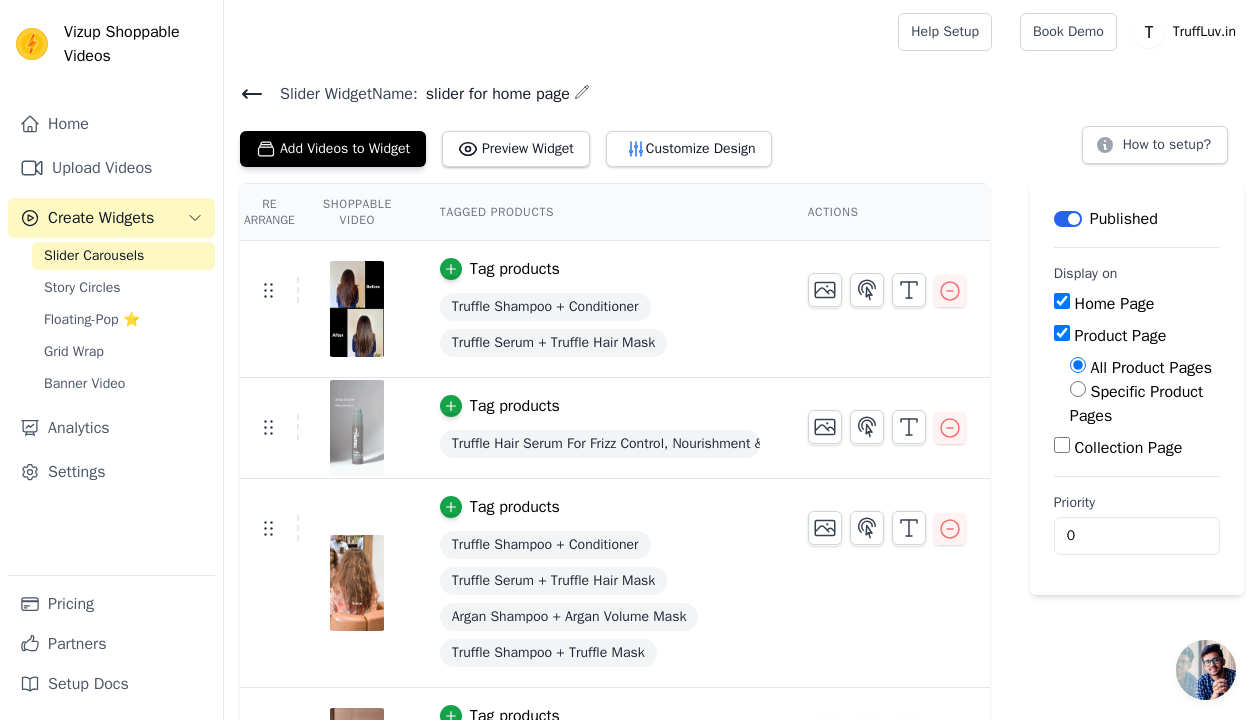scroll, scrollTop: 90, scrollLeft: 0, axis: vertical 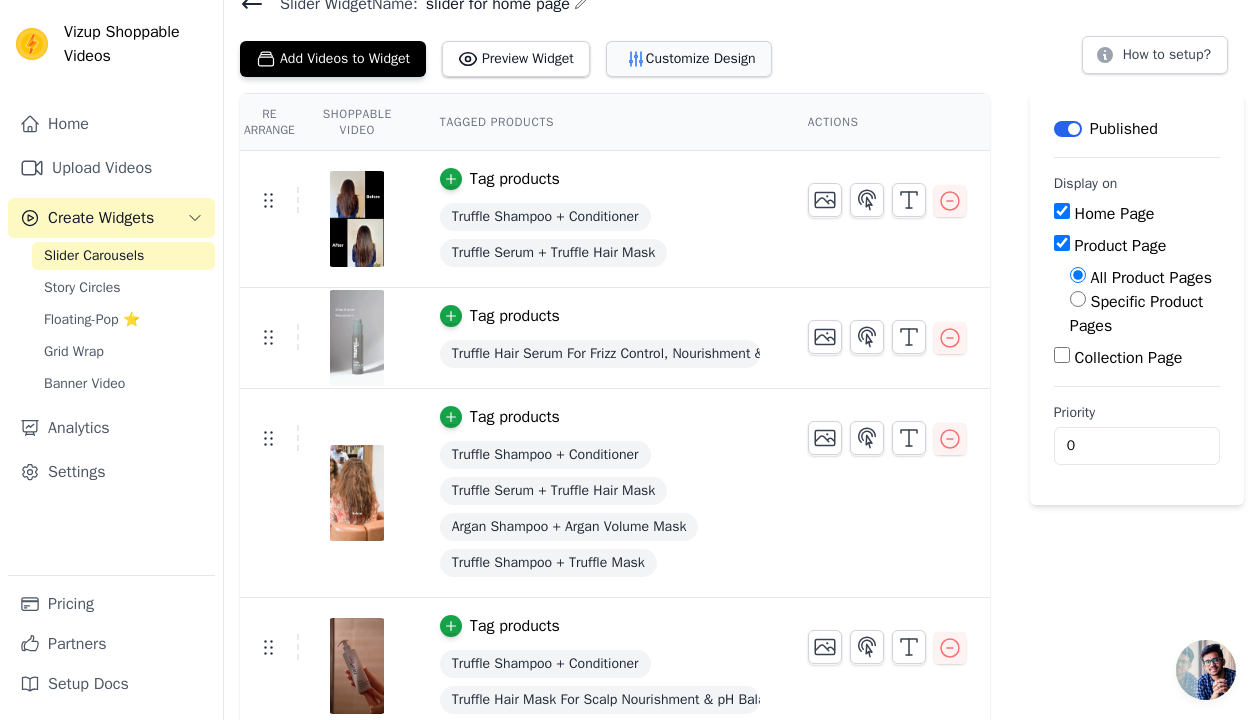 click on "Customize Design" at bounding box center [689, 59] 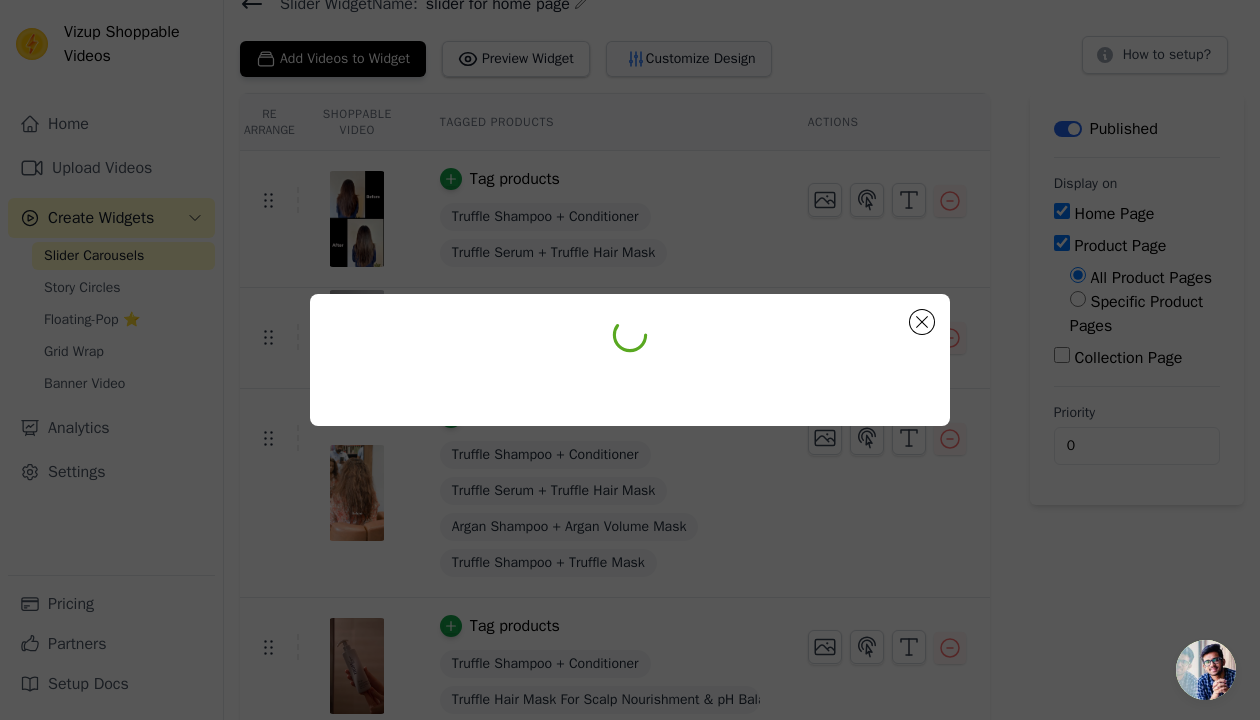 scroll, scrollTop: 0, scrollLeft: 0, axis: both 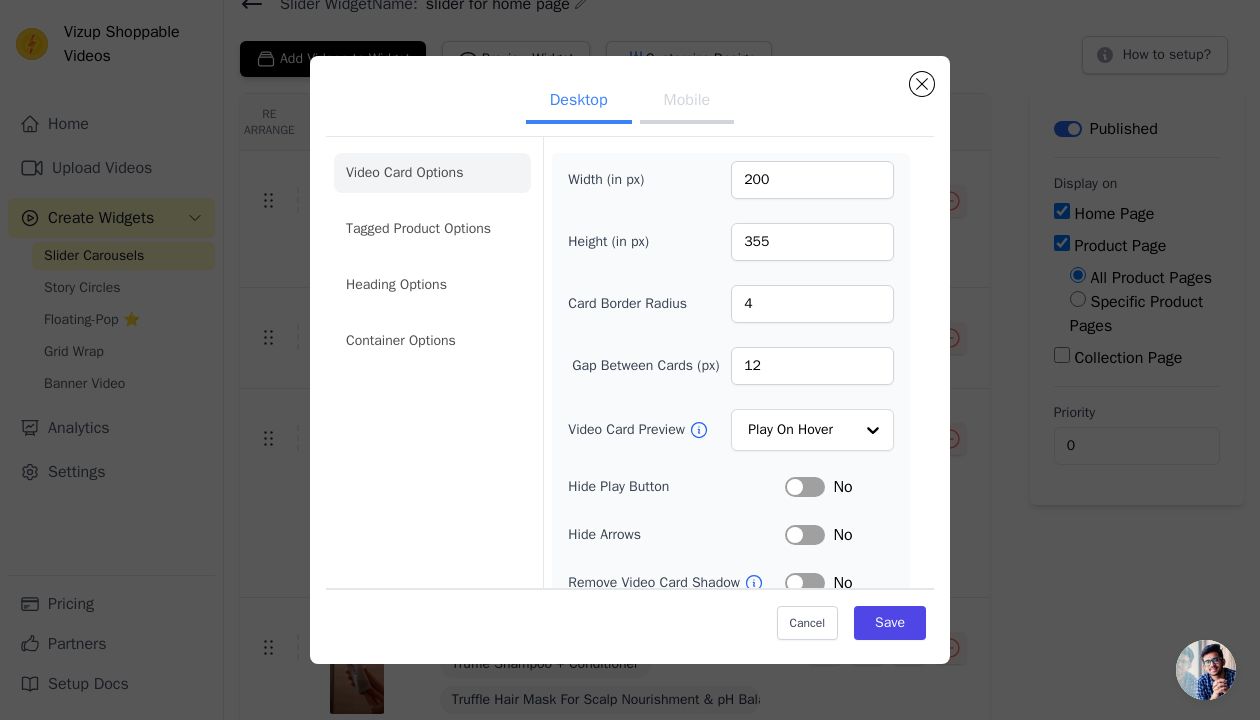 click on "Mobile" at bounding box center [687, 102] 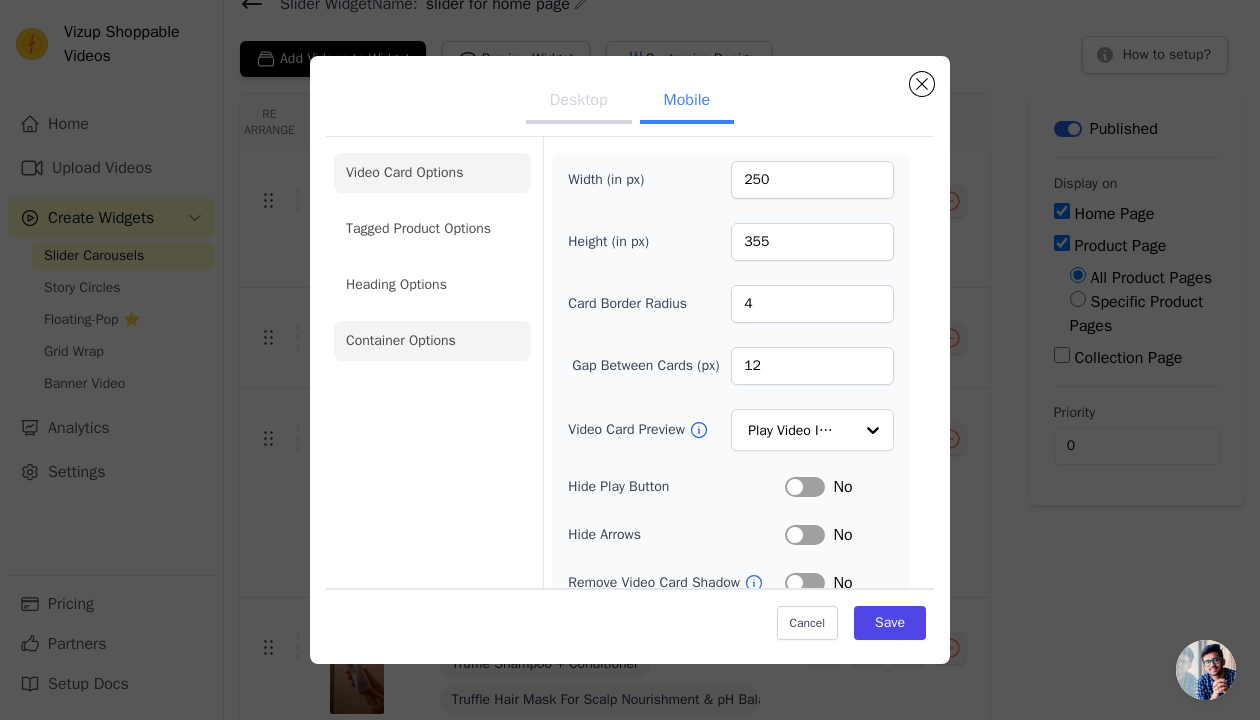 click on "Container Options" 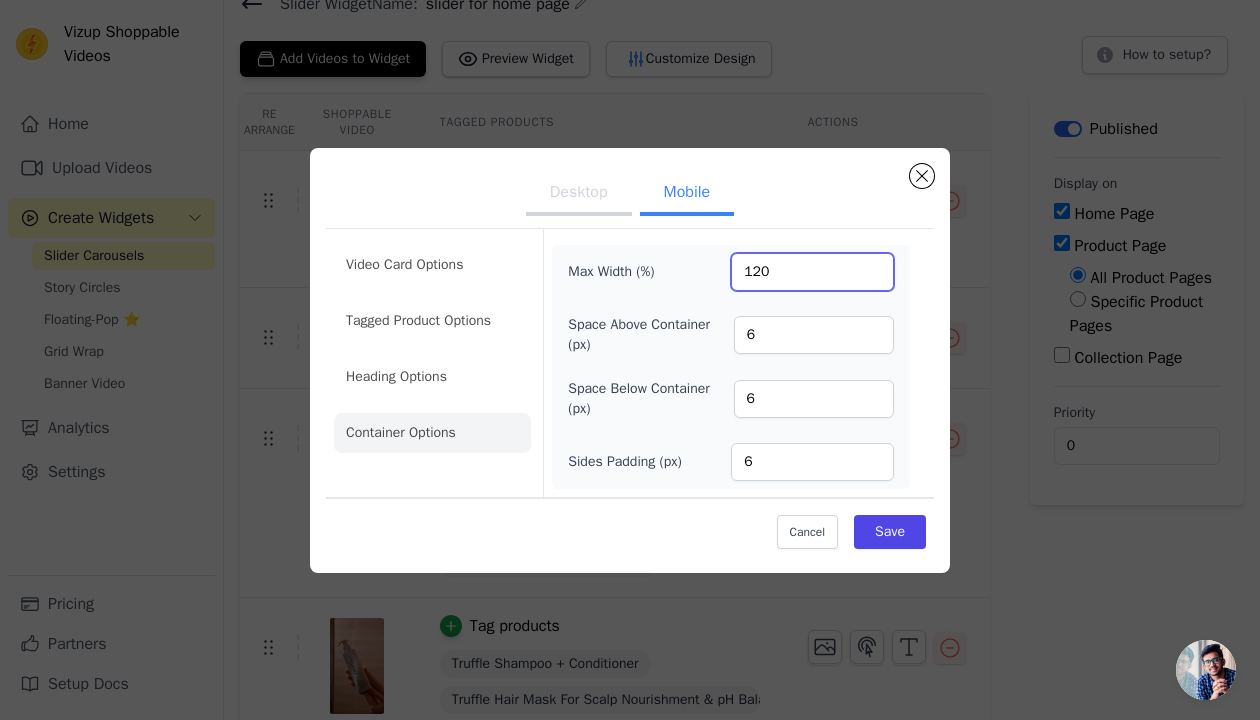 click on "120" at bounding box center [812, 272] 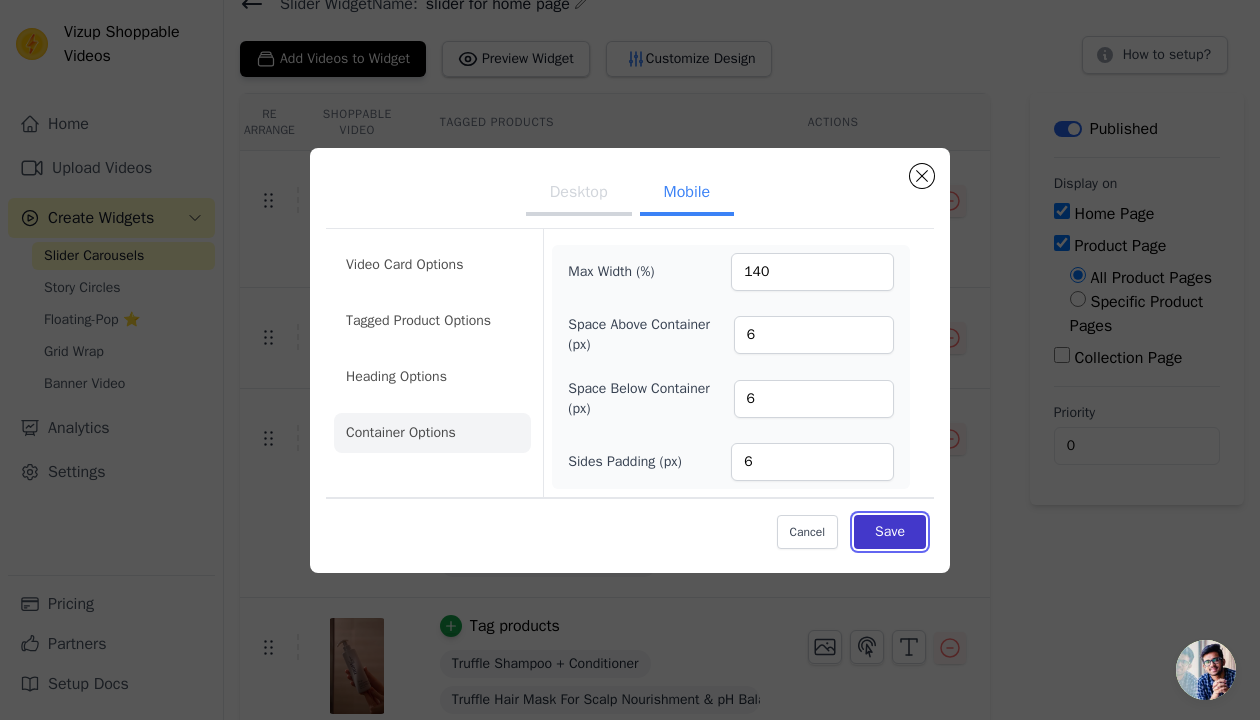 click on "Save" at bounding box center [890, 532] 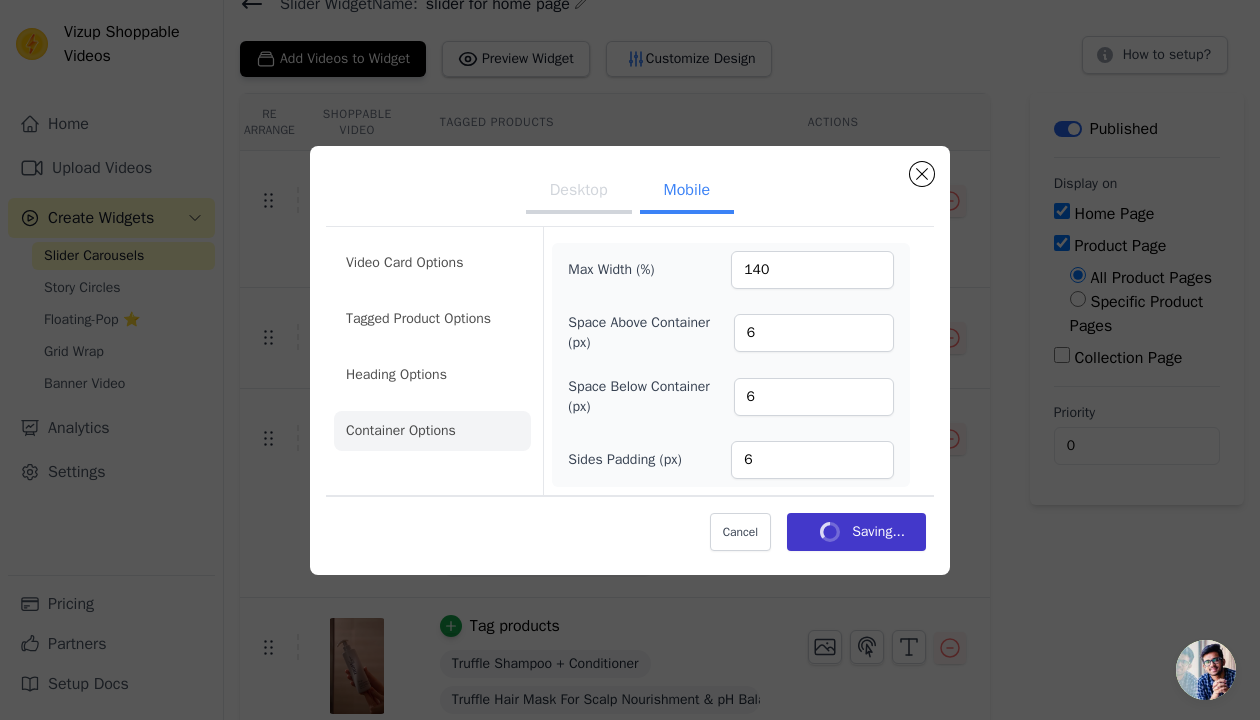 scroll, scrollTop: 90, scrollLeft: 0, axis: vertical 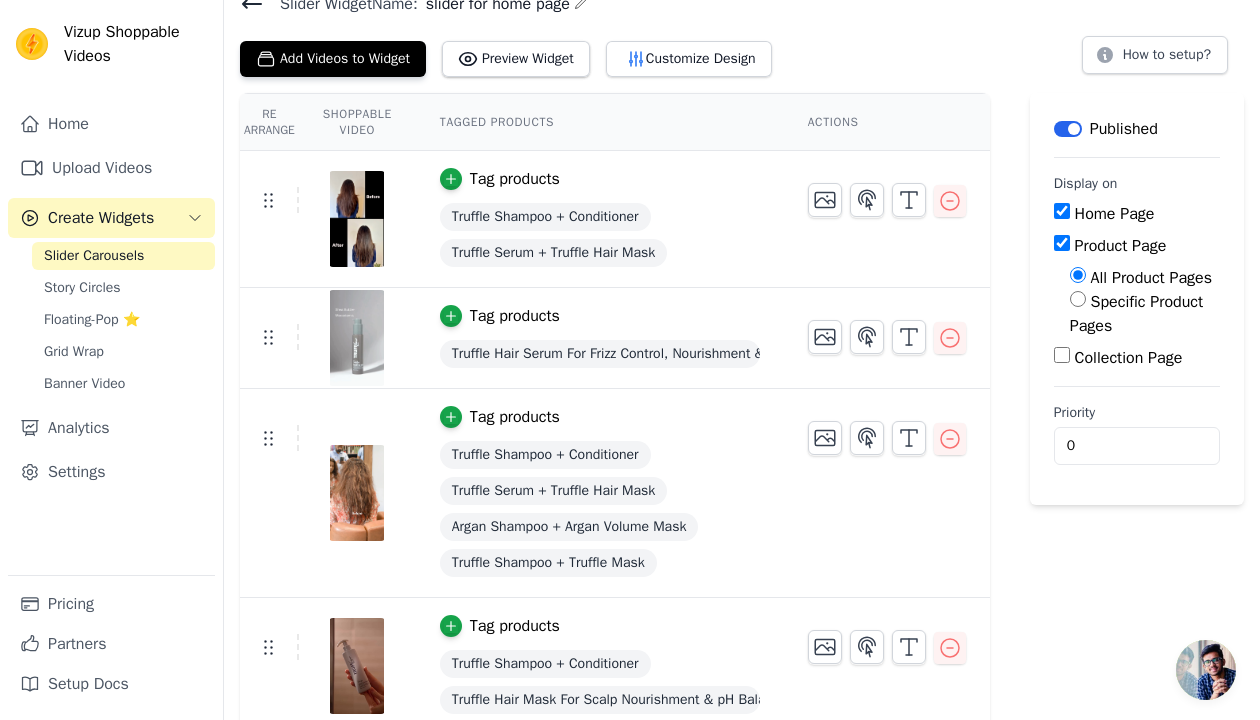 click on "Slider Widget  Name:   slider for home page
Add Videos to Widget
Preview Widget       Customize Design
How to setup?         Re Arrange   Shoppable Video   Tagged Products   Actions             Tag products   Truffle Shampoo + Conditioner   Truffle Serum + Truffle Hair Mask                             Tag products   Truffle Hair Serum For Frizz Control, Nourishment & Heat Protection                             Tag products   Truffle Shampoo + Conditioner   Truffle Serum + Truffle Hair Mask   Argan Shampoo + Argan Volume Mask   Truffle Shampoo + Truffle Mask                             Tag products   Truffle Shampoo + Conditioner   Truffle Hair Mask For Scalp Nourishment & pH Balance                             Tag products   Truffle Shampoo + Conditioner   Argan Oil Volume Hair Mask For Enhanced Volume                             Tag products   Truffle Shampoo + Conditioner   Truffle Hair Serum For Frizz Control, Nourishment & Heat Protection" at bounding box center (742, 826) 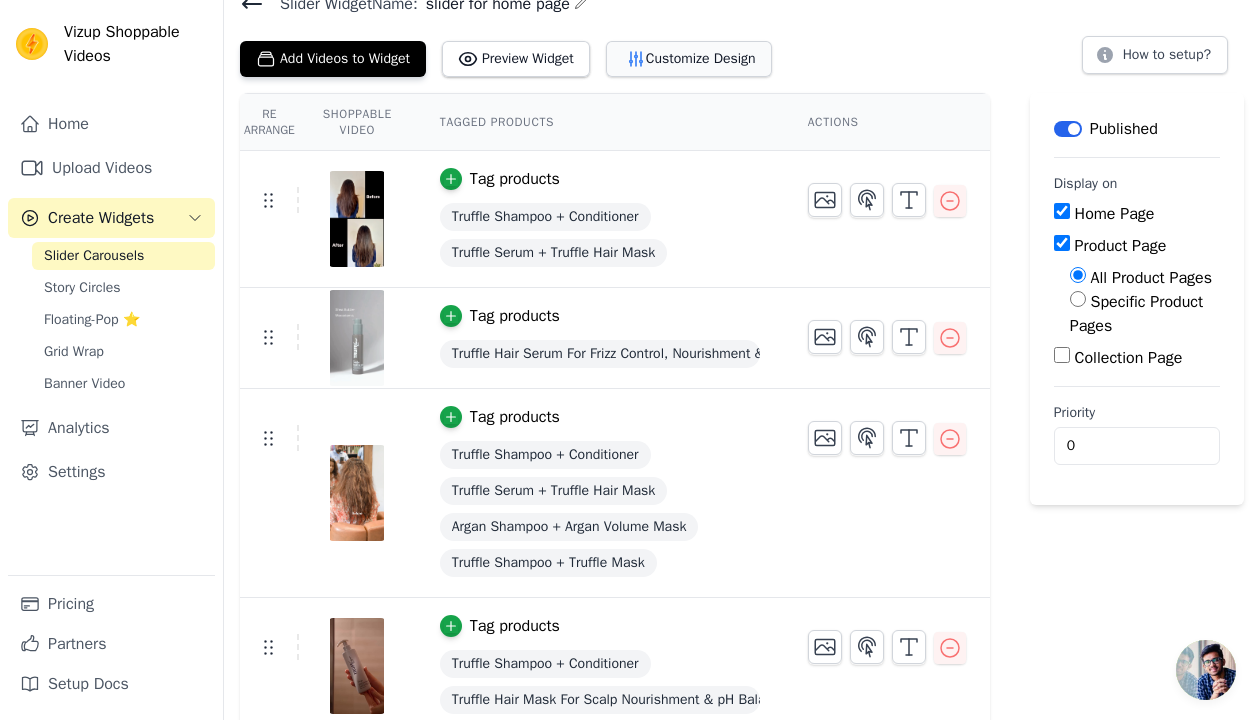 click on "Customize Design" at bounding box center [689, 59] 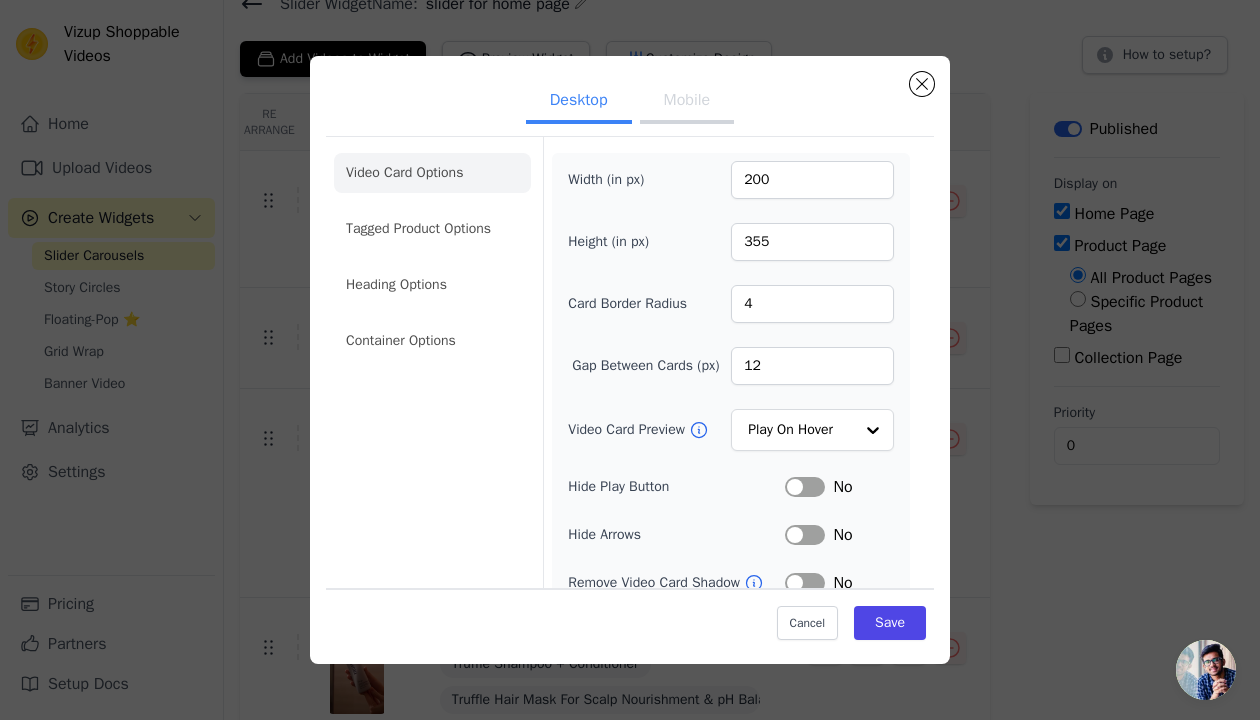 click on "Video Card Options" 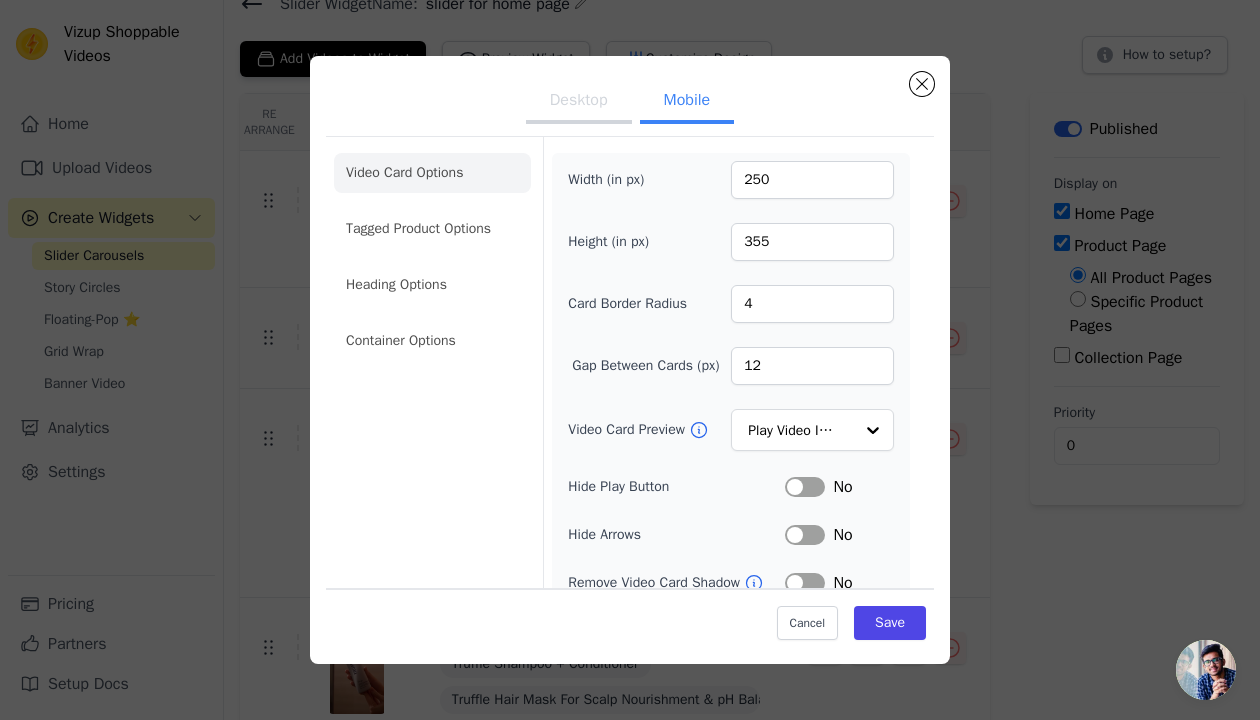 click on "Mobile" at bounding box center (687, 102) 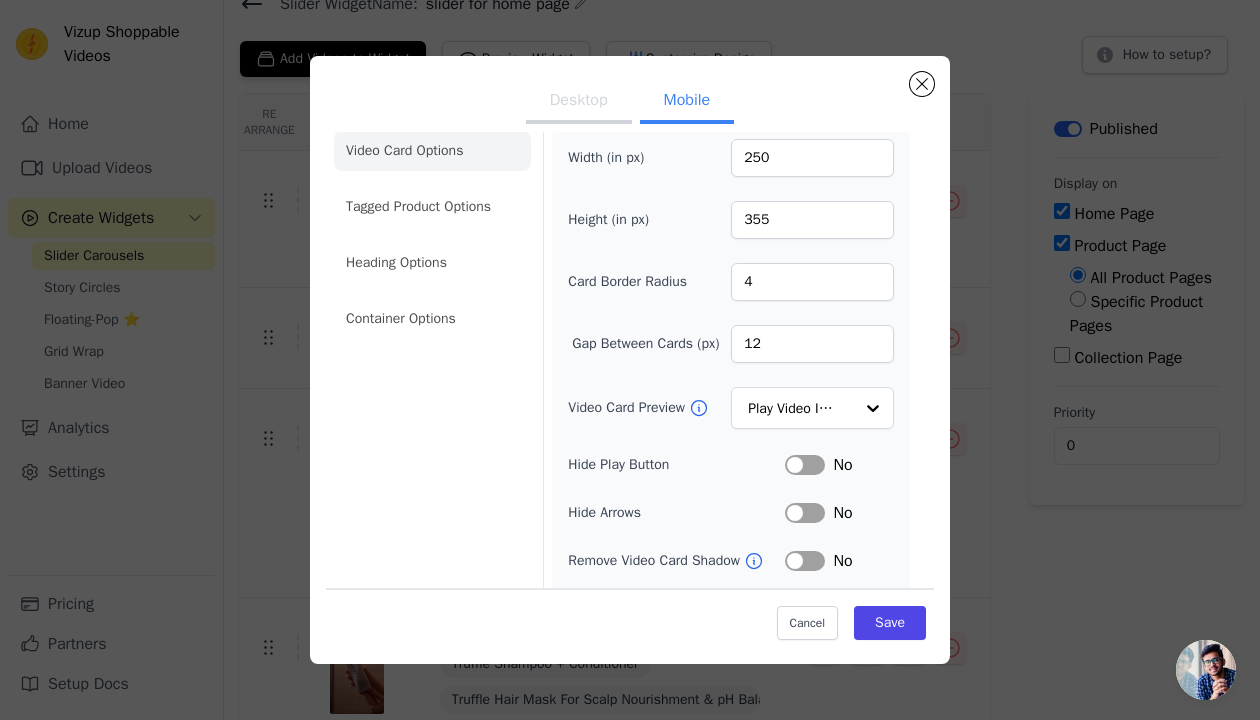 scroll, scrollTop: 23, scrollLeft: 0, axis: vertical 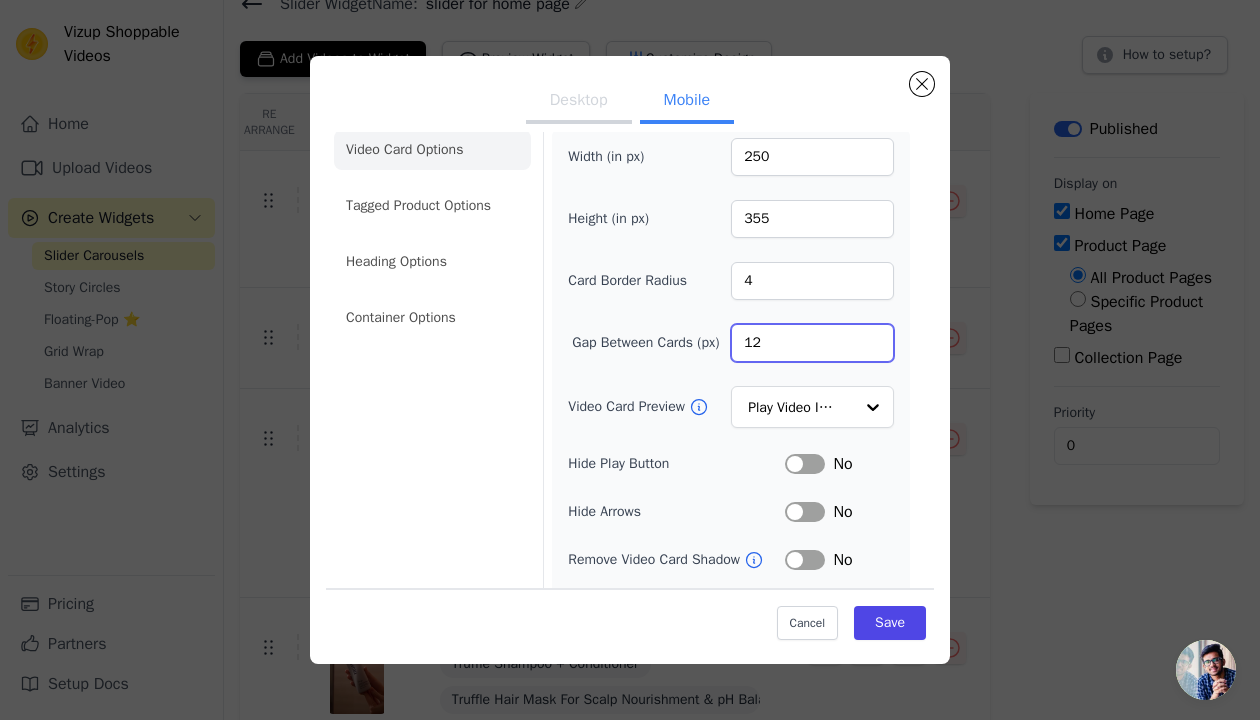 click on "12" at bounding box center (812, 343) 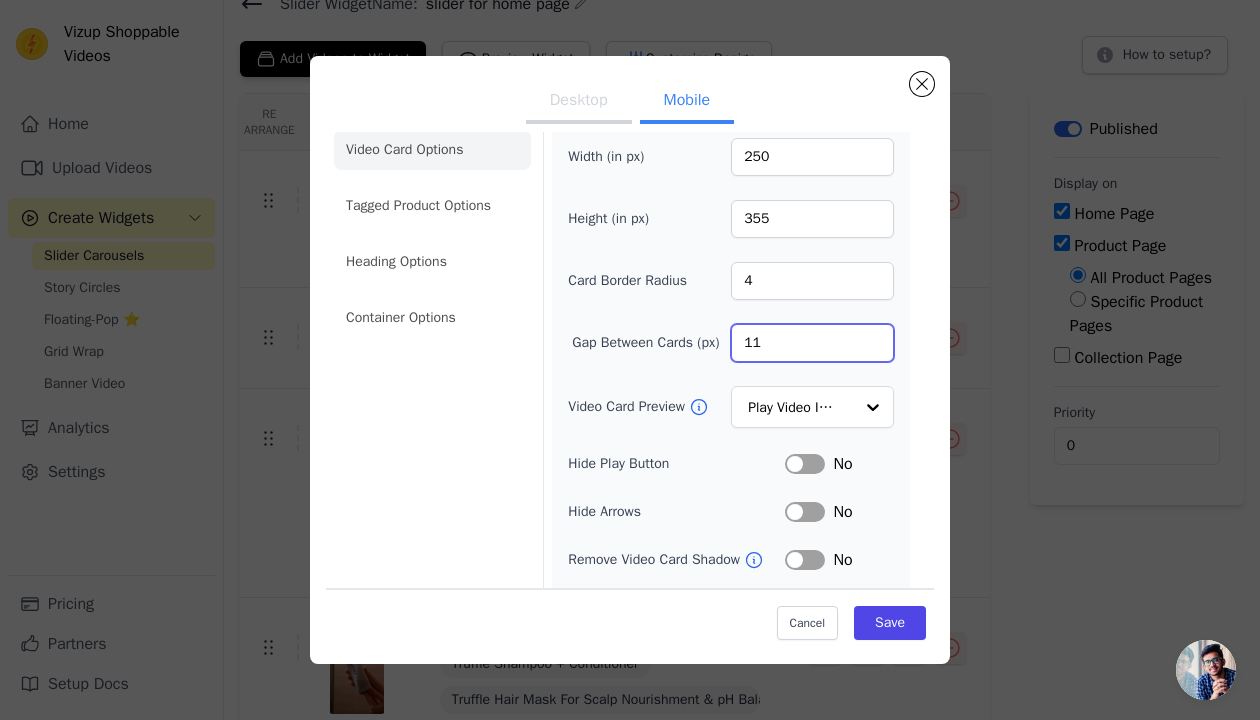 click on "11" at bounding box center [812, 343] 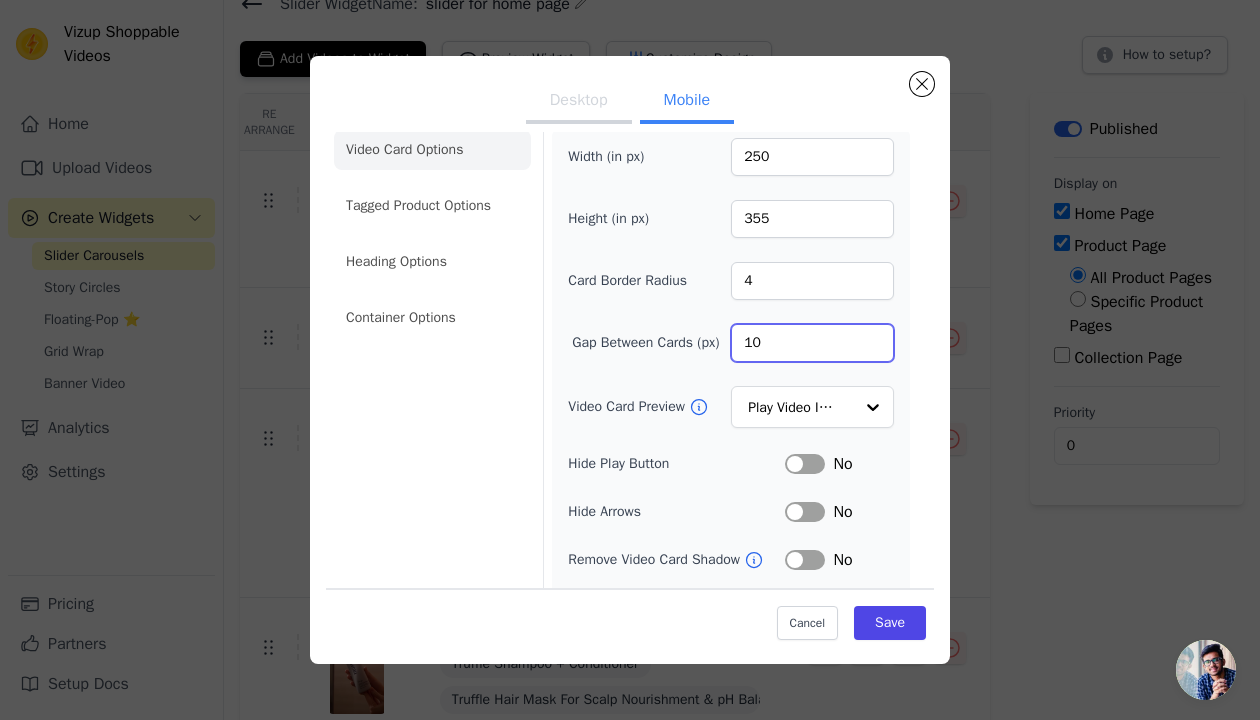 click on "10" at bounding box center [812, 343] 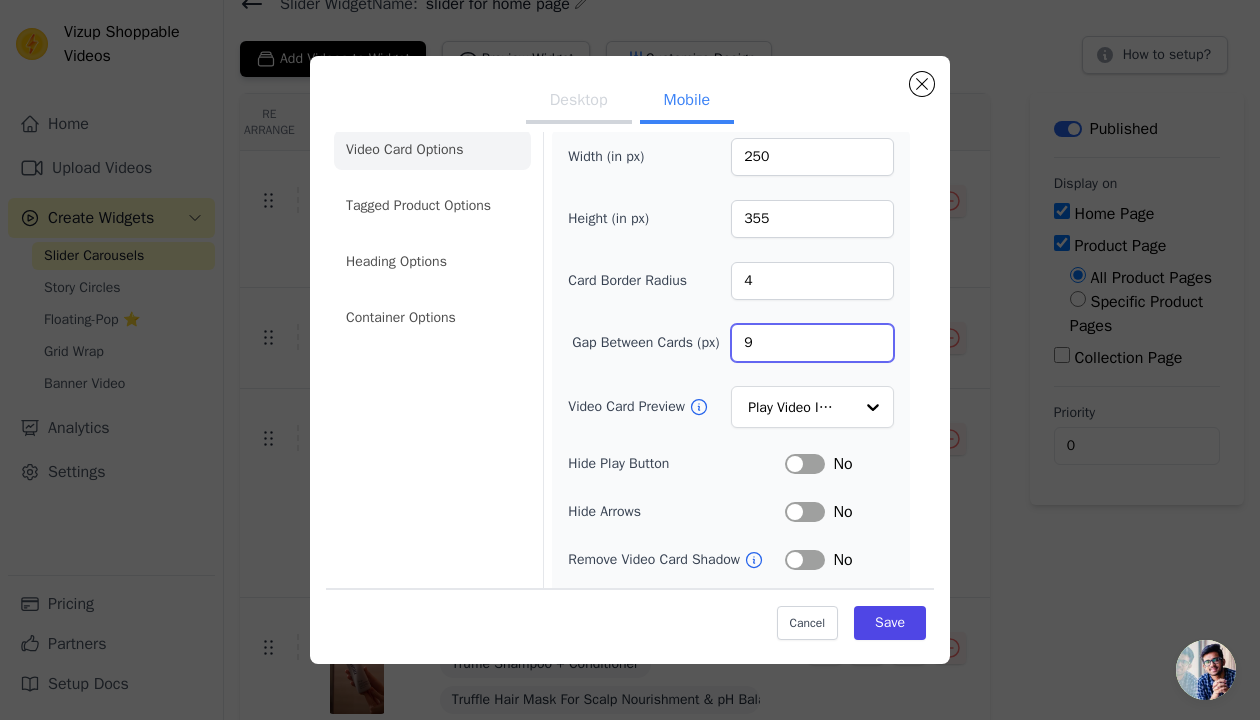 click on "9" at bounding box center (812, 343) 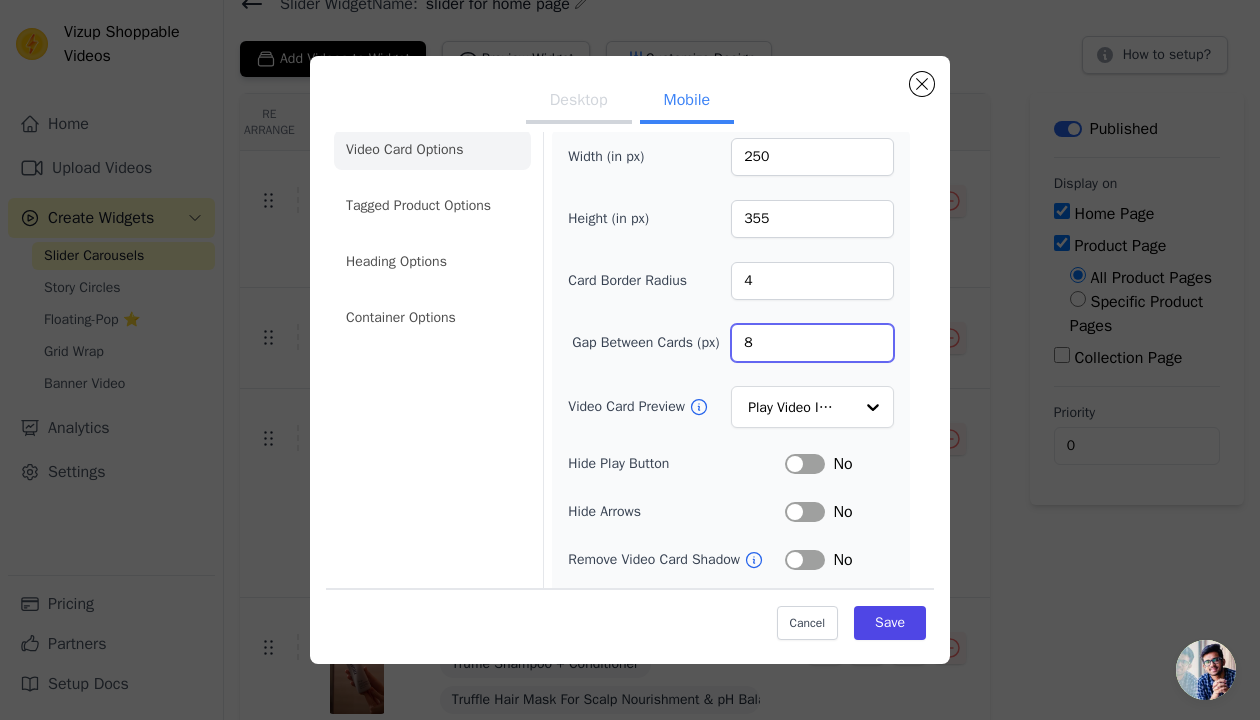 click on "8" at bounding box center (812, 343) 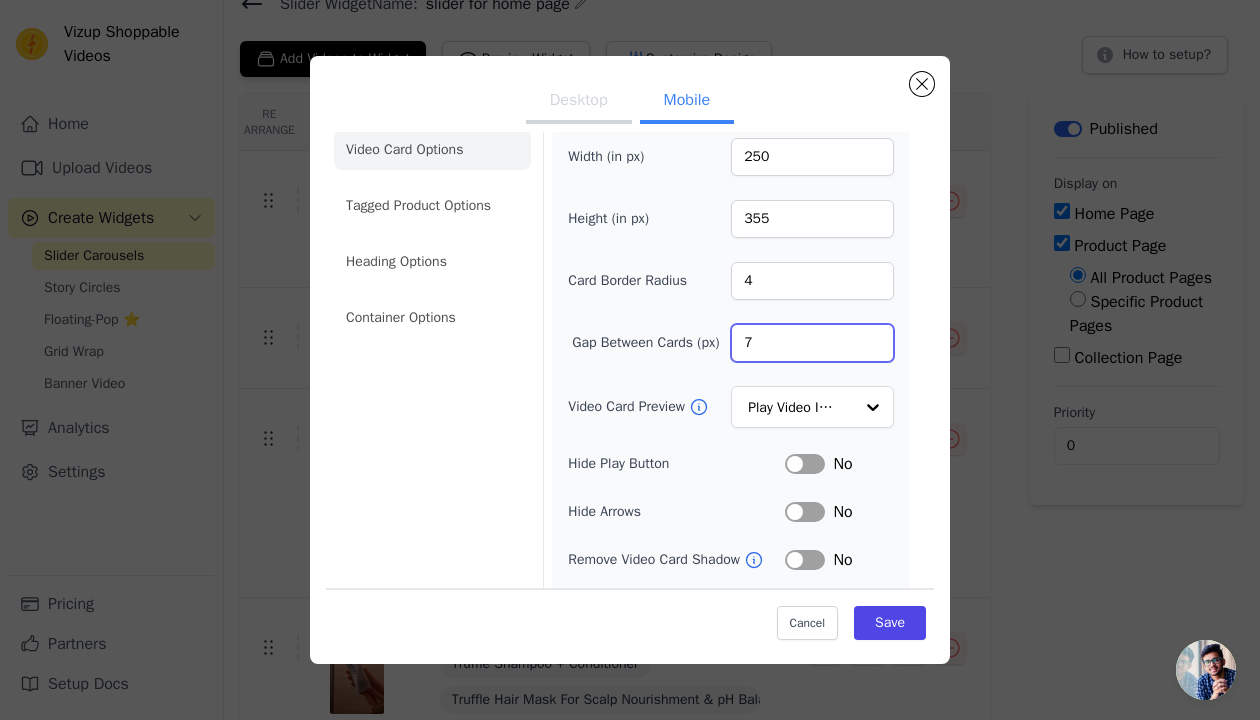 click on "7" at bounding box center [812, 343] 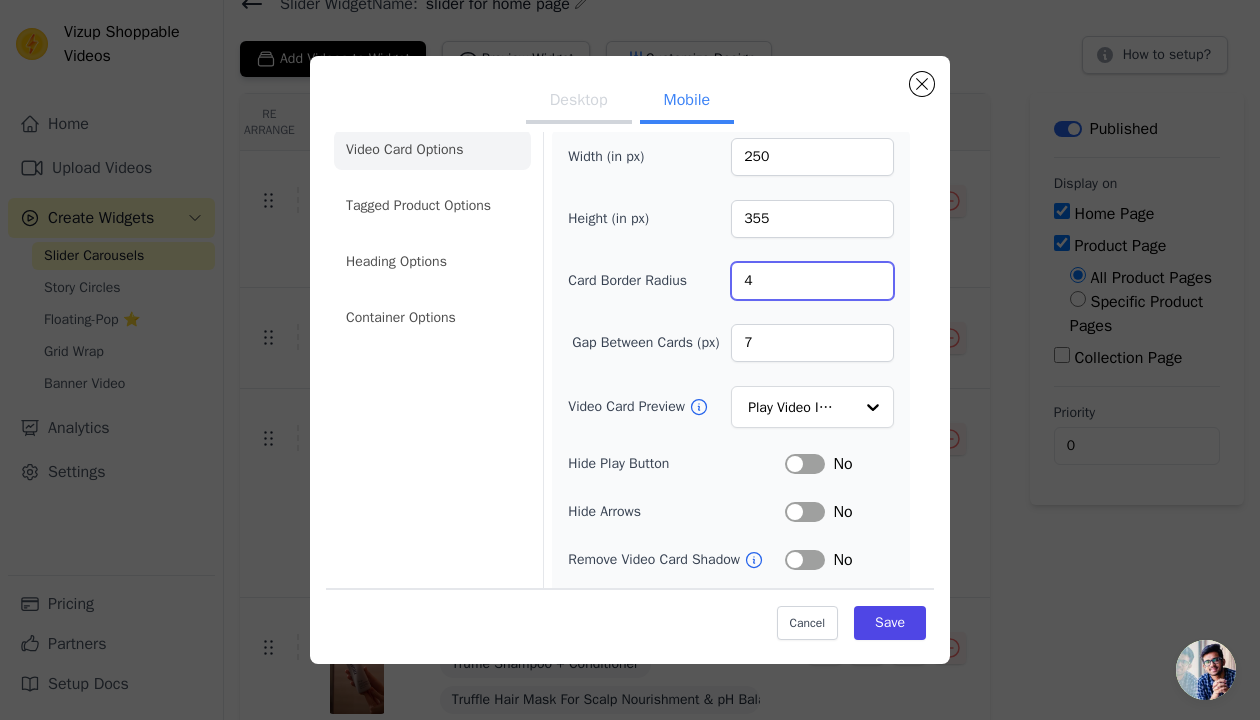 click on "4" at bounding box center [812, 281] 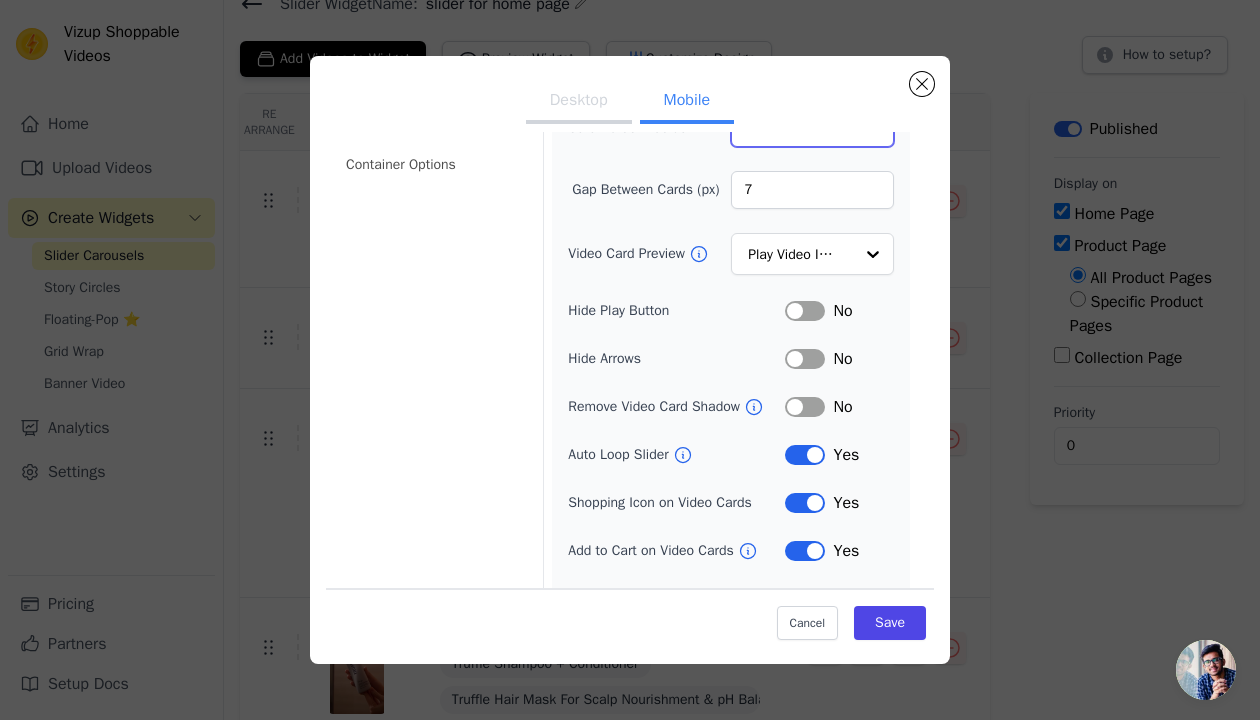 scroll, scrollTop: 187, scrollLeft: 0, axis: vertical 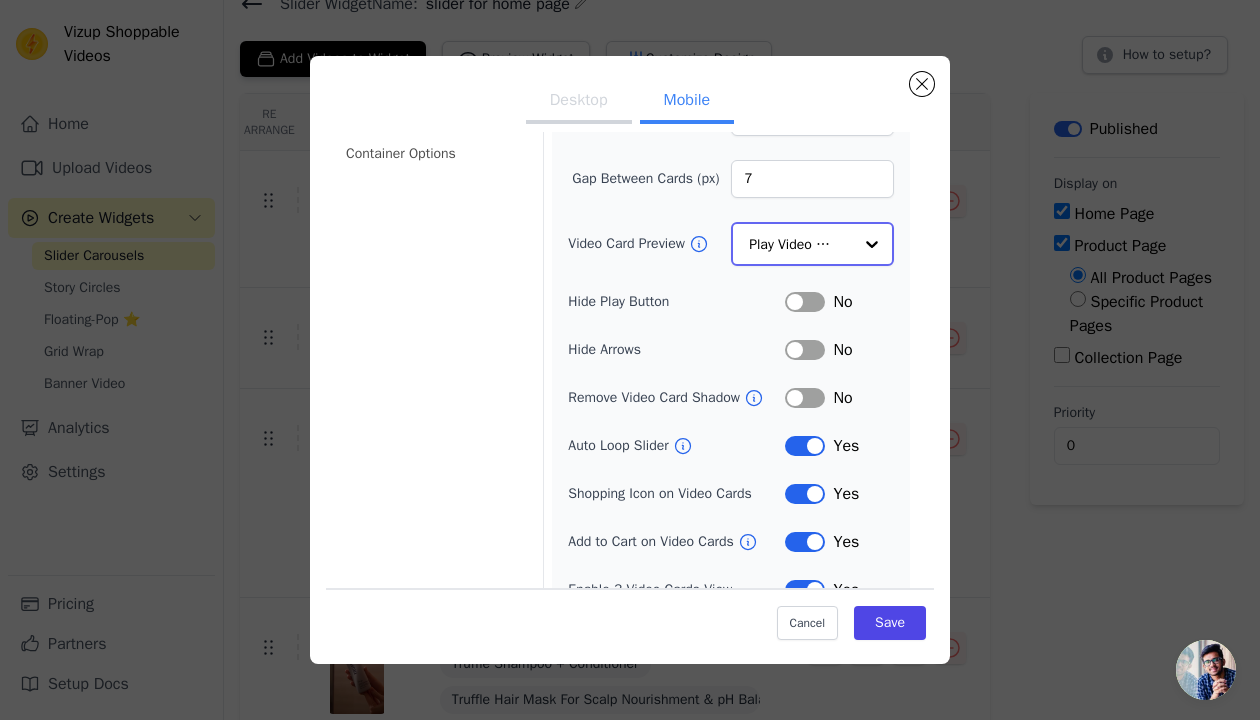 click on "Play Video In Loop" at bounding box center (812, 244) 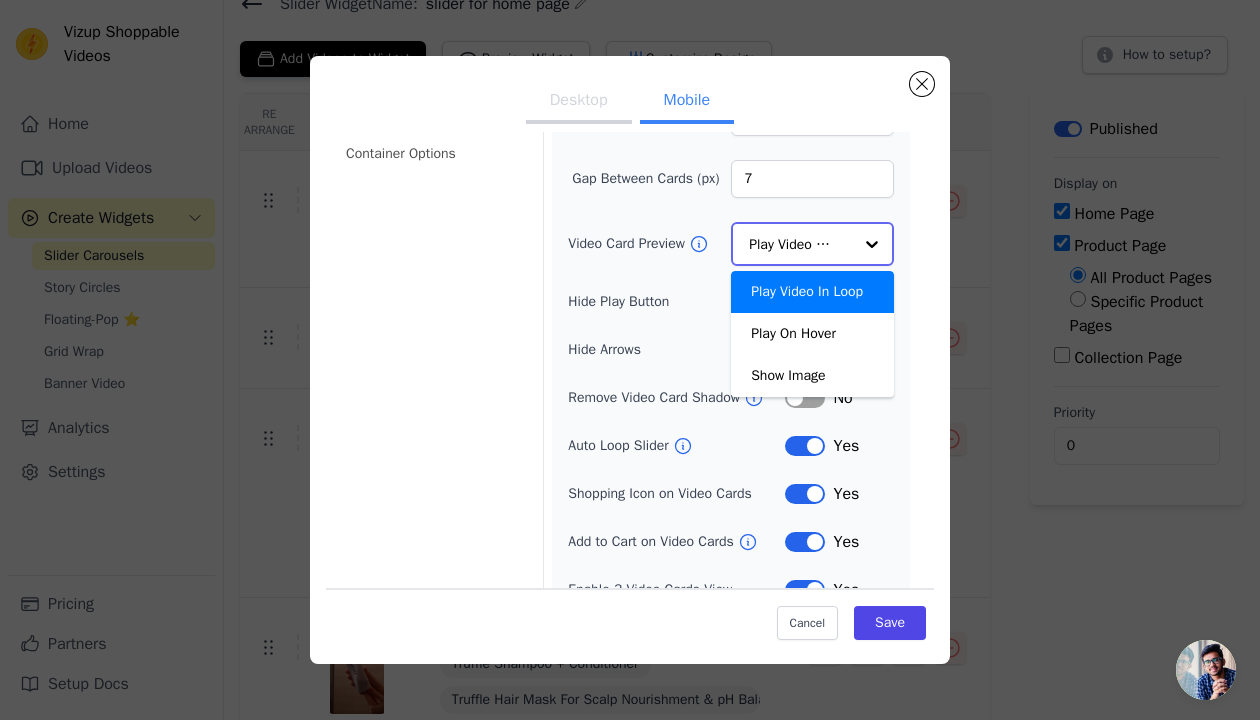 click on "Play Video In Loop" at bounding box center (812, 292) 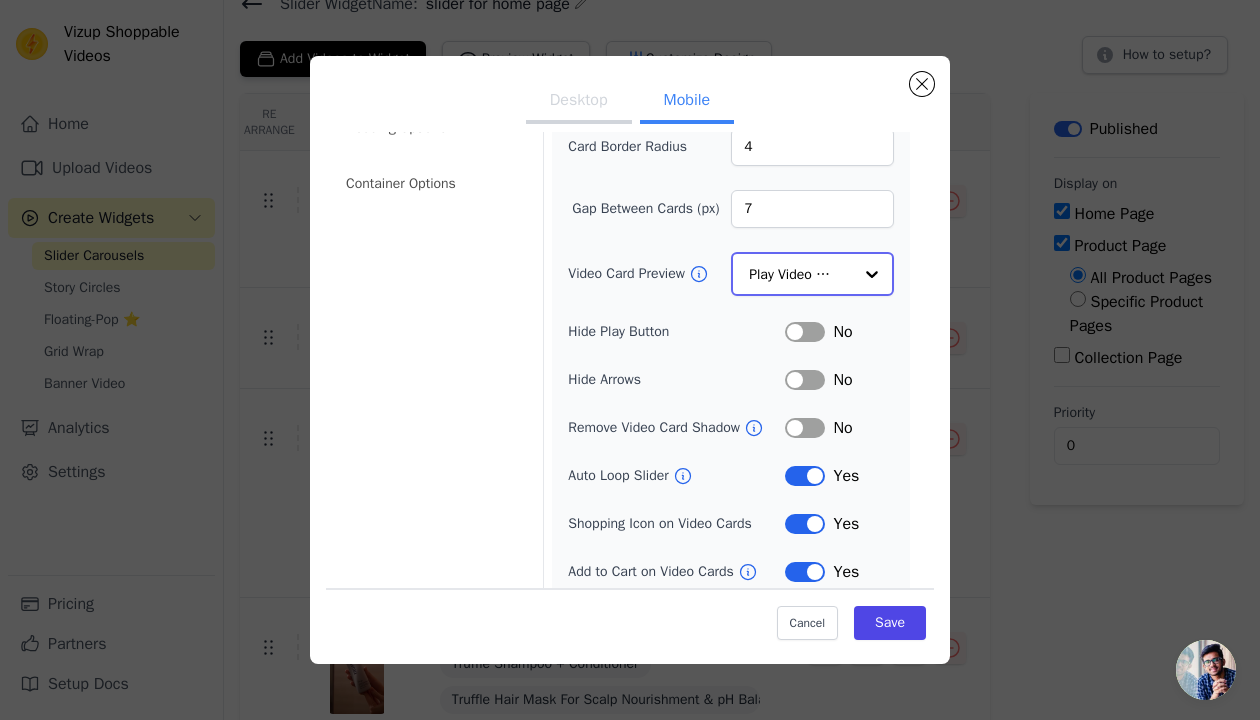 scroll, scrollTop: 144, scrollLeft: 0, axis: vertical 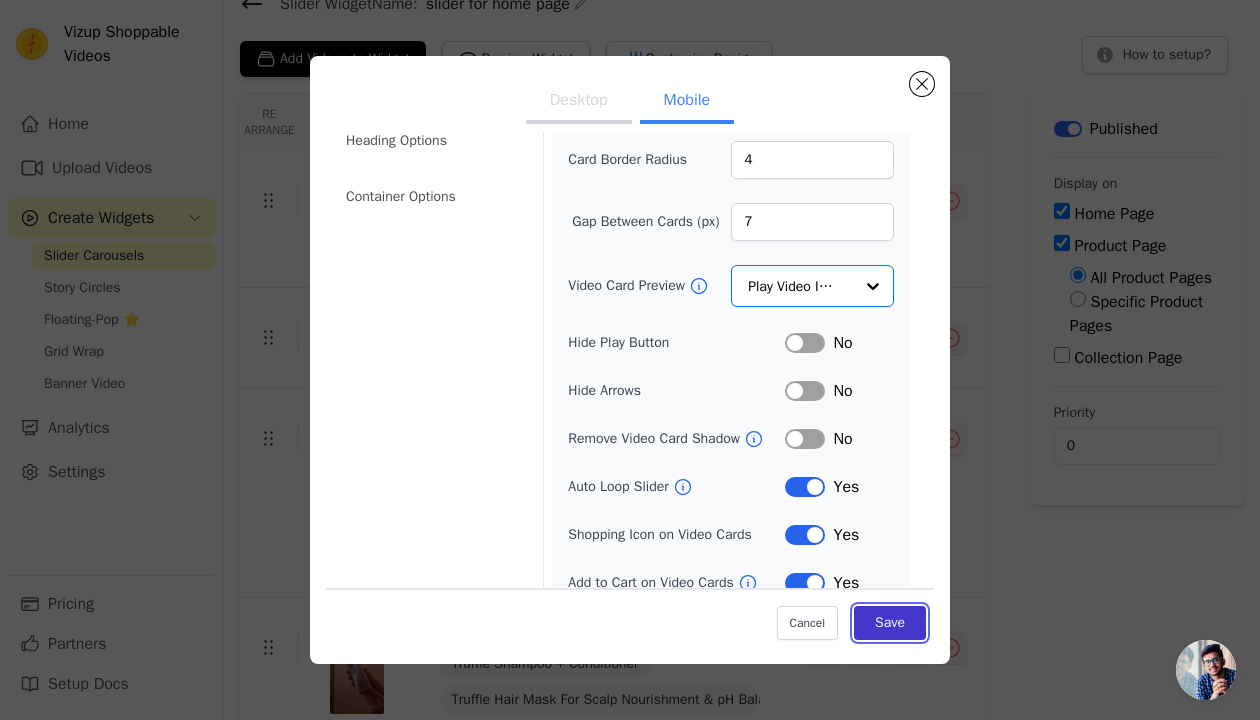 click on "Save" at bounding box center (890, 623) 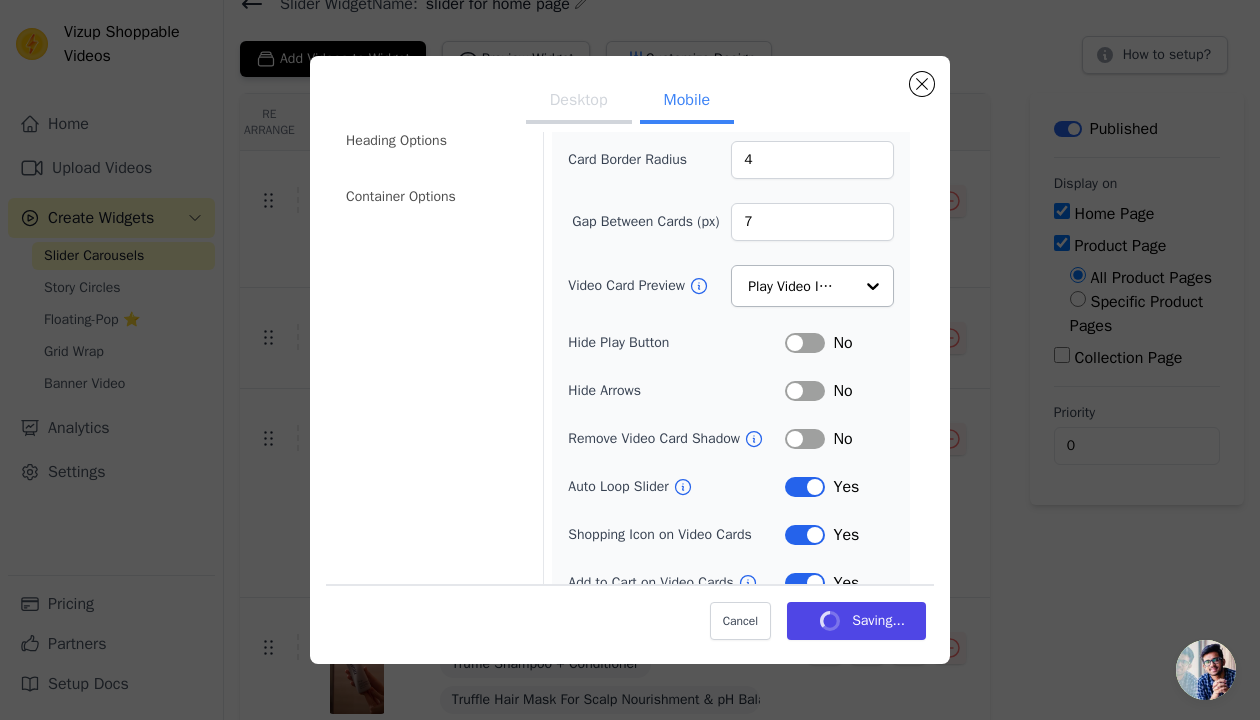 scroll, scrollTop: 90, scrollLeft: 0, axis: vertical 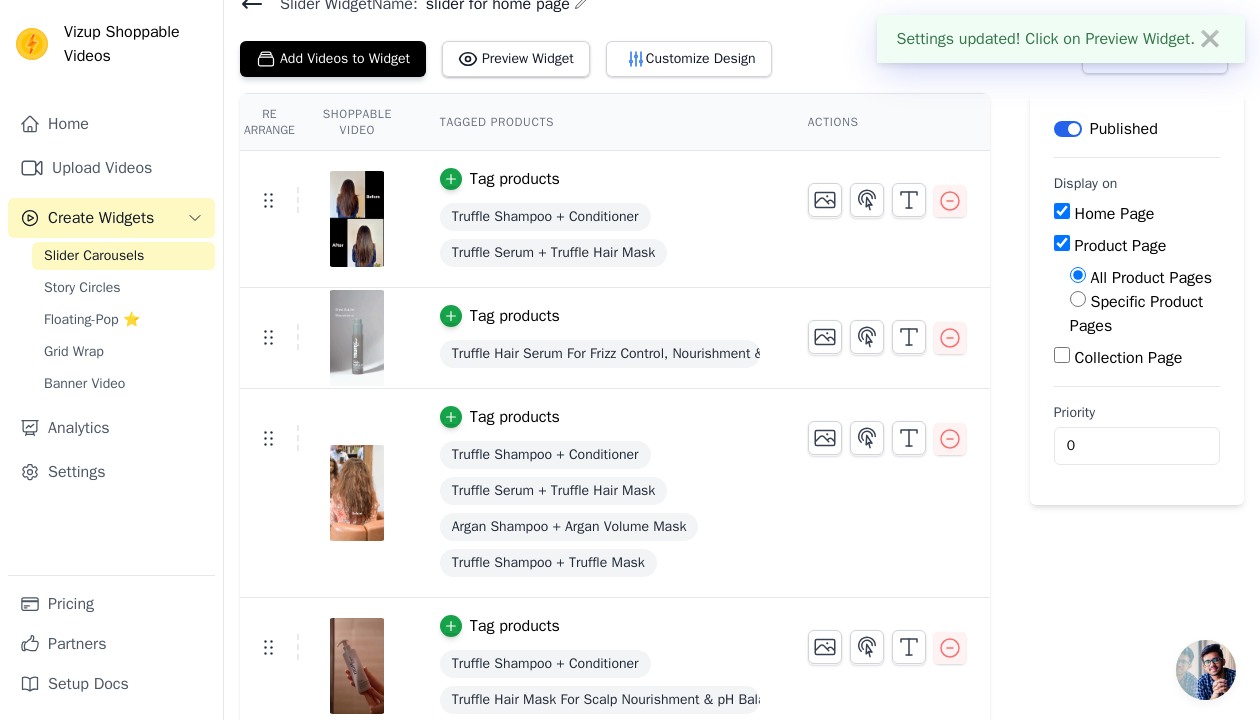 click on "Slider Widget  Name:   slider for home page
Add Videos to Widget
Preview Widget       Customize Design
How to setup?         Re Arrange   Shoppable Video   Tagged Products   Actions             Tag products   Truffle Shampoo + Conditioner   Truffle Serum + Truffle Hair Mask                             Tag products   Truffle Hair Serum For Frizz Control, Nourishment & Heat Protection                             Tag products   Truffle Shampoo + Conditioner   Truffle Serum + Truffle Hair Mask   Argan Shampoo + Argan Volume Mask   Truffle Shampoo + Truffle Mask                             Tag products   Truffle Shampoo + Conditioner   Truffle Hair Mask For Scalp Nourishment & pH Balance                             Tag products   Truffle Shampoo + Conditioner   Argan Oil Volume Hair Mask For Enhanced Volume                             Tag products   Truffle Shampoo + Conditioner   Truffle Hair Serum For Frizz Control, Nourishment & Heat Protection" at bounding box center (742, 826) 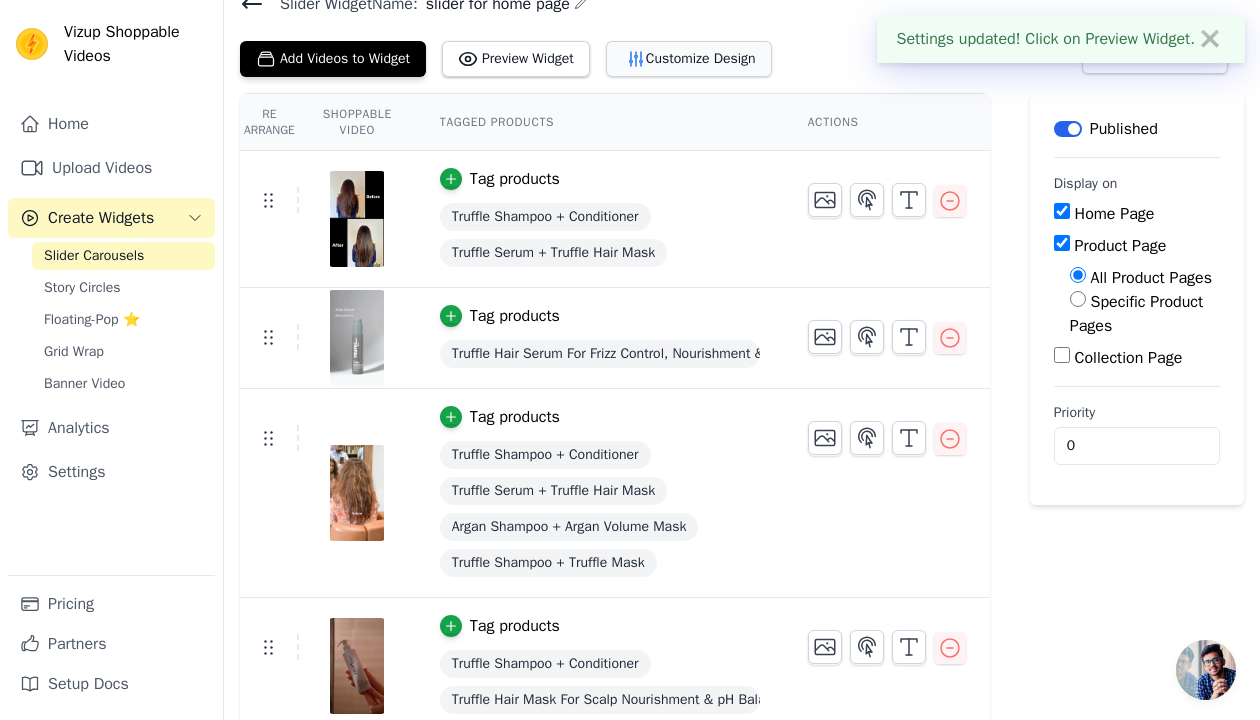 click on "Customize Design" at bounding box center (689, 59) 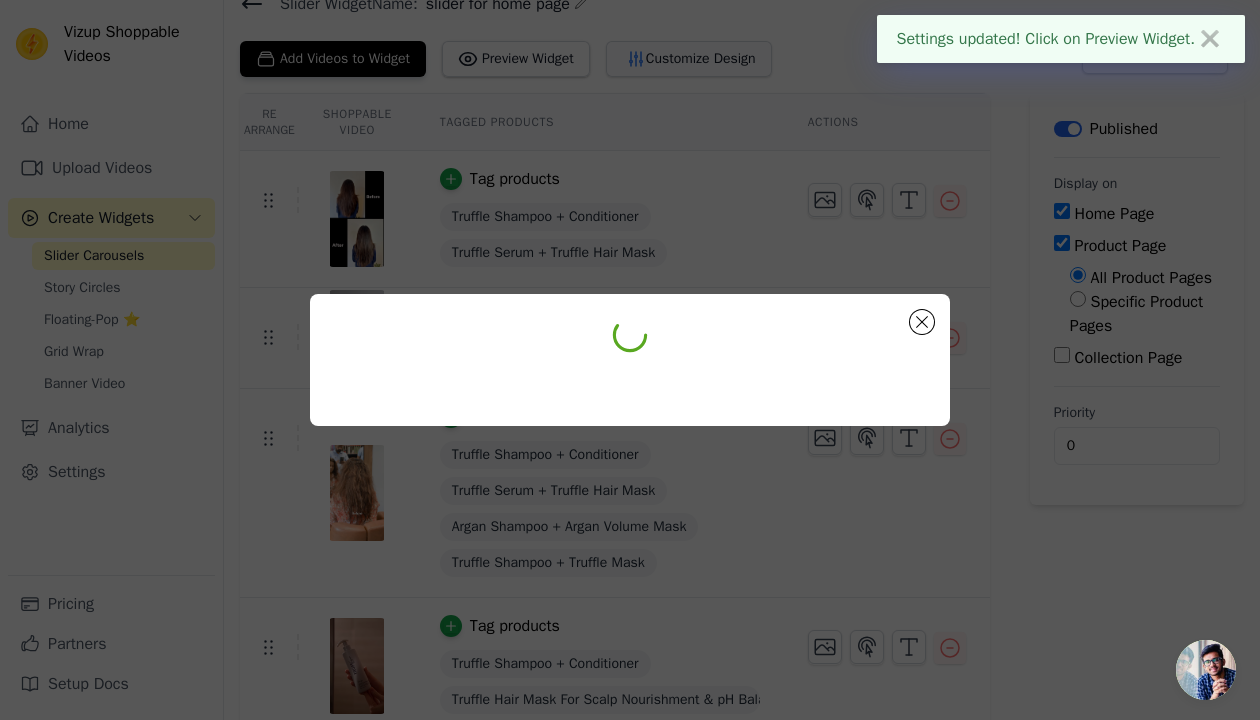 scroll, scrollTop: 0, scrollLeft: 0, axis: both 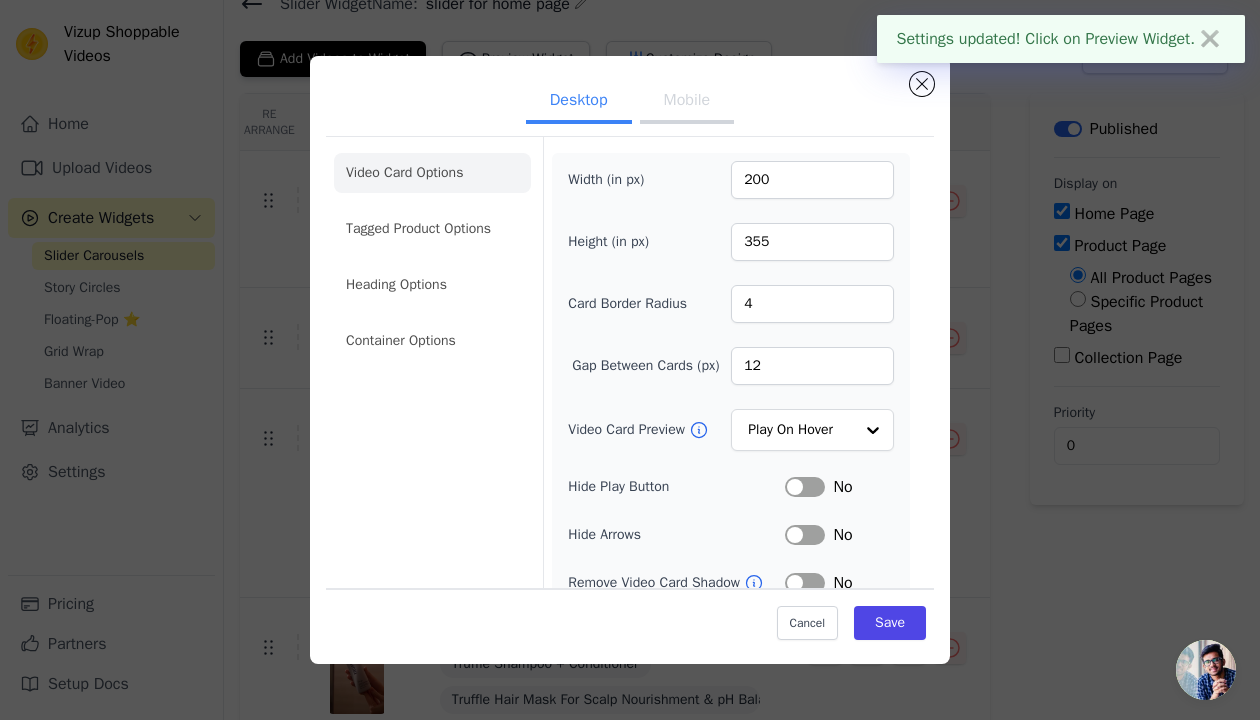 click on "Label" at bounding box center [805, 487] 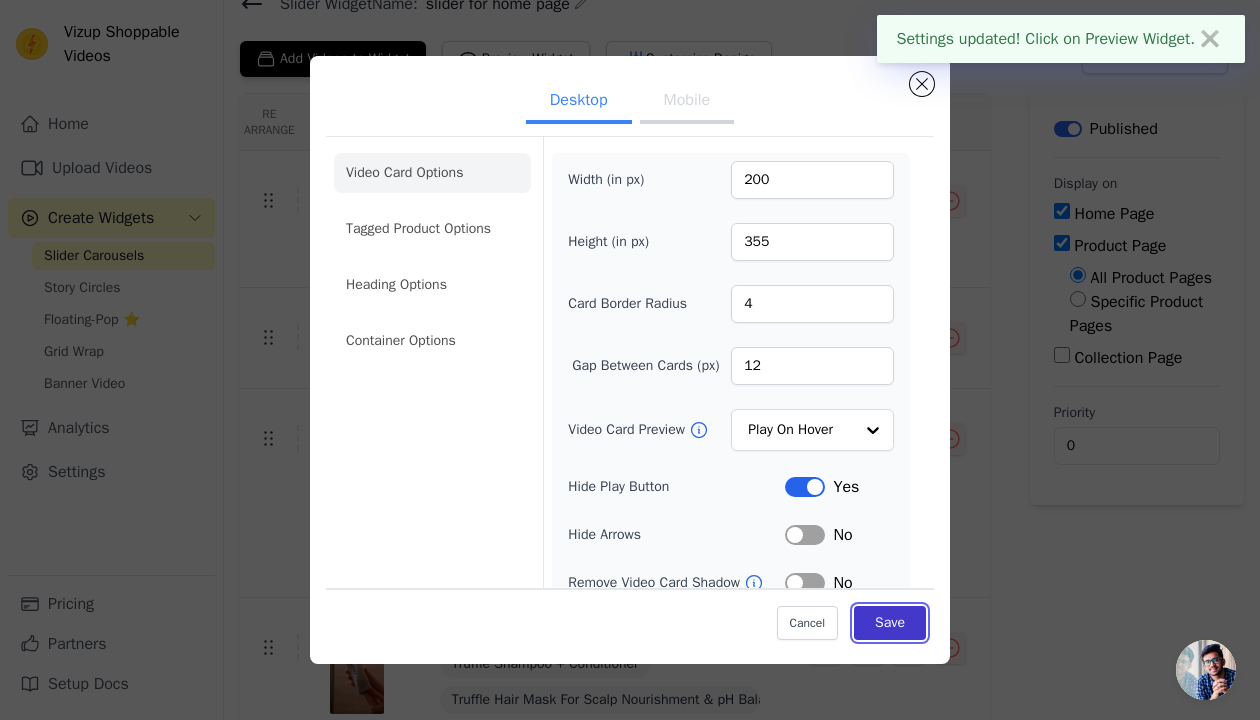 click on "Save" at bounding box center [890, 623] 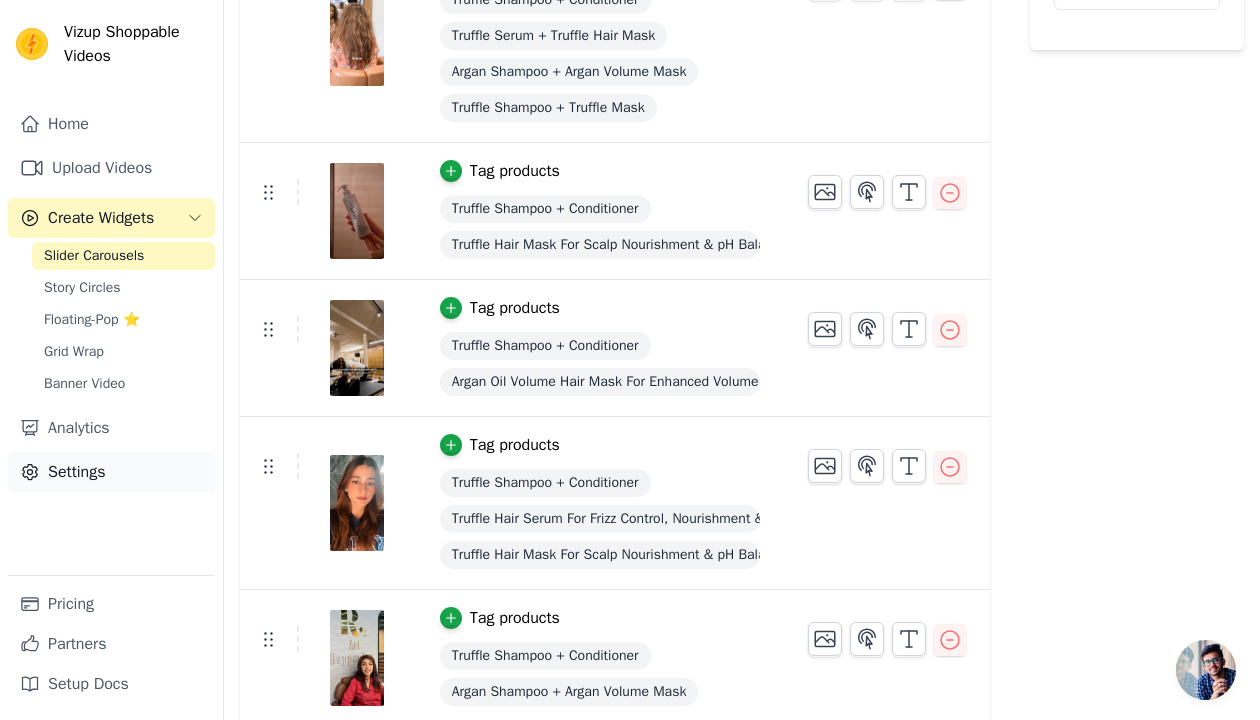scroll, scrollTop: 547, scrollLeft: 0, axis: vertical 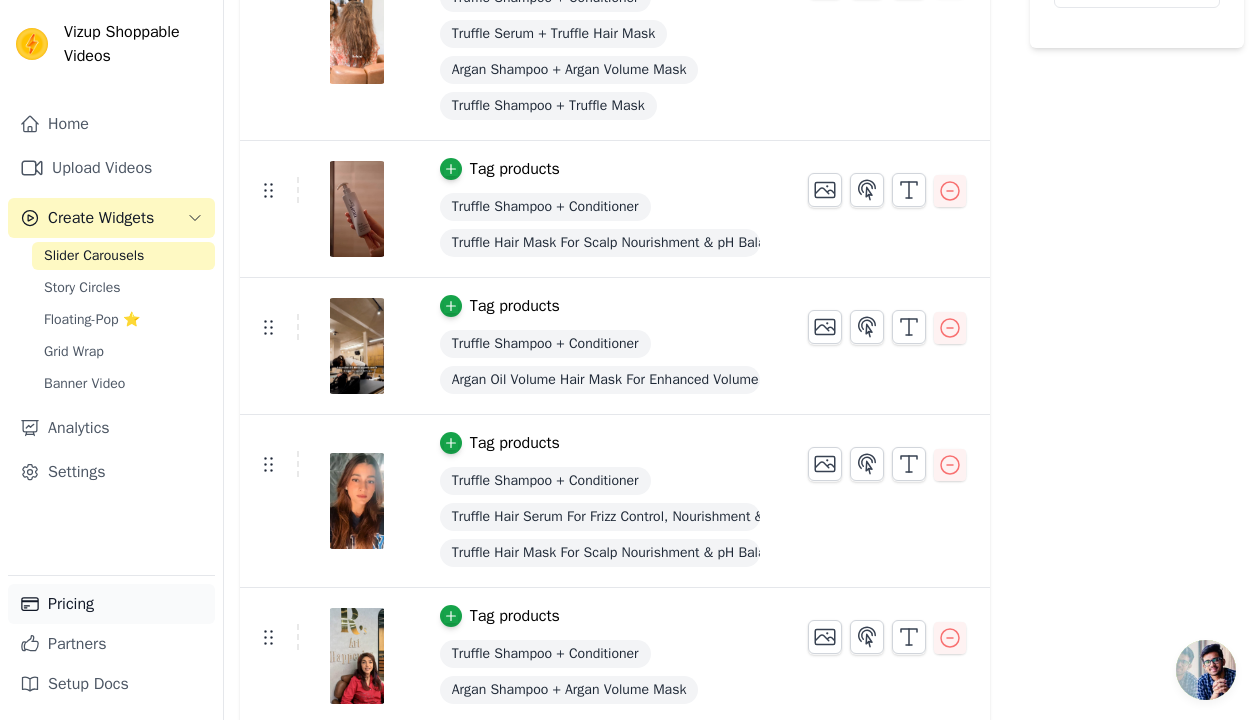 click on "Pricing" at bounding box center [111, 604] 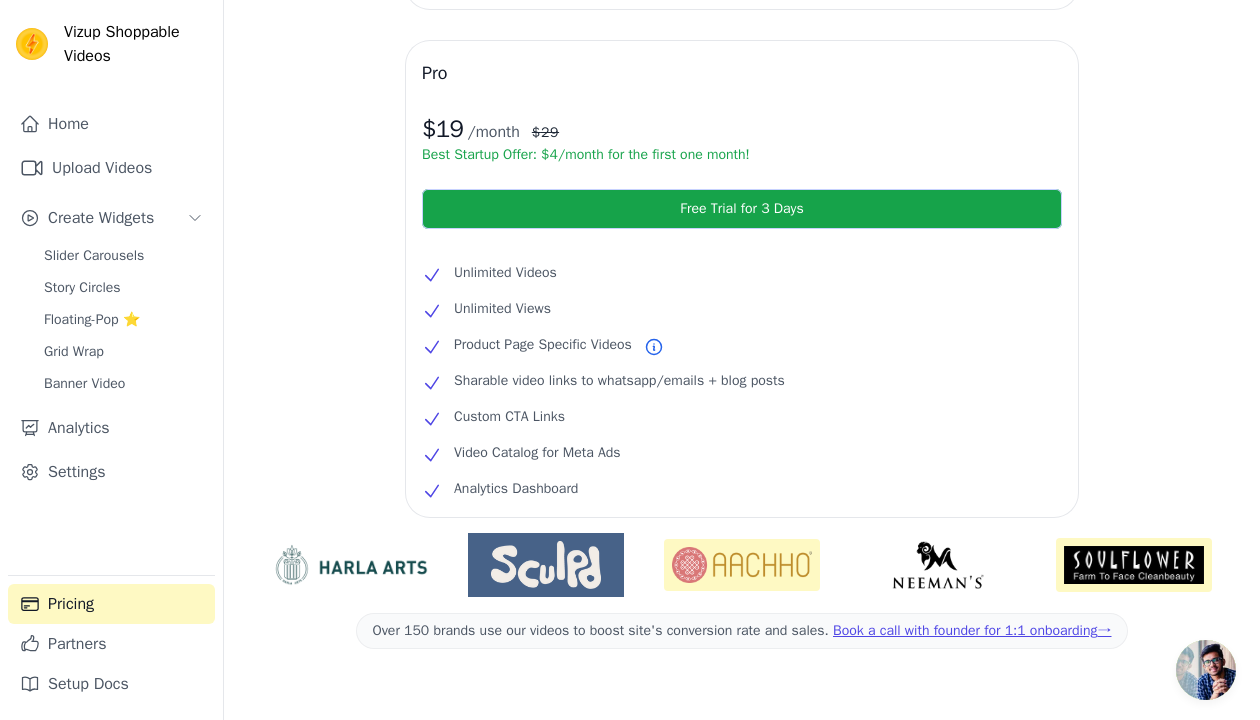 scroll, scrollTop: 436, scrollLeft: 0, axis: vertical 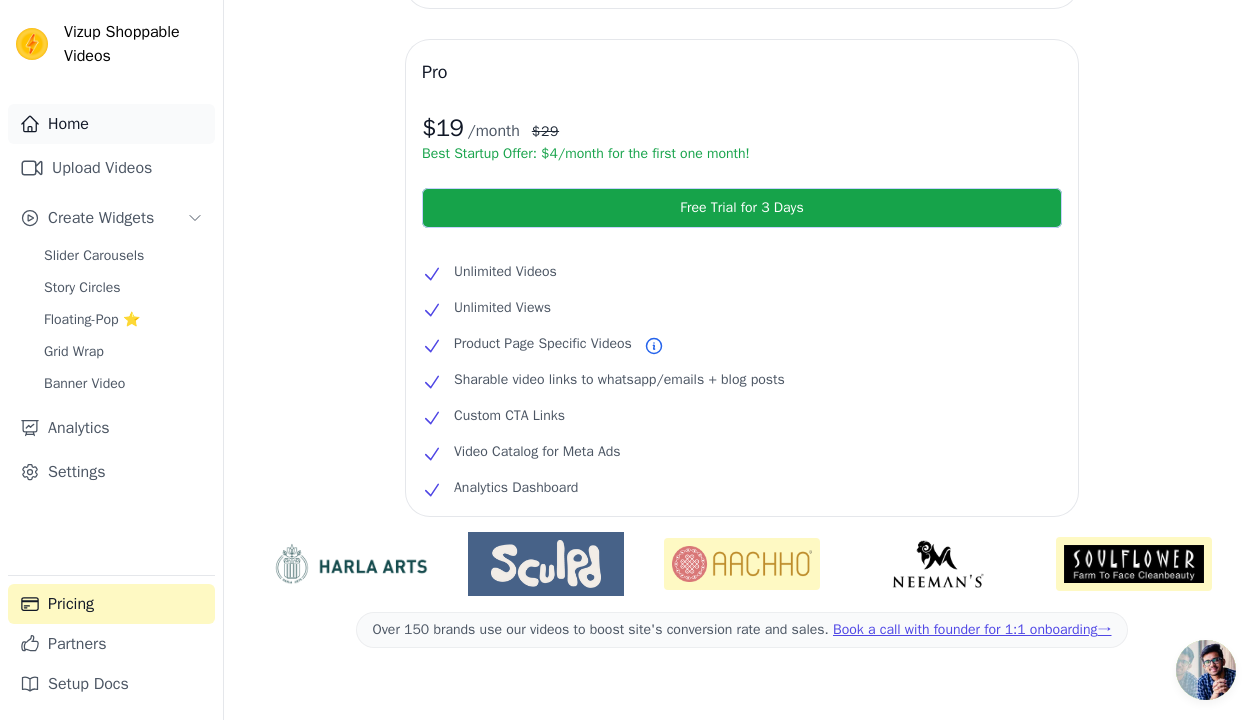 click on "Home" at bounding box center (111, 124) 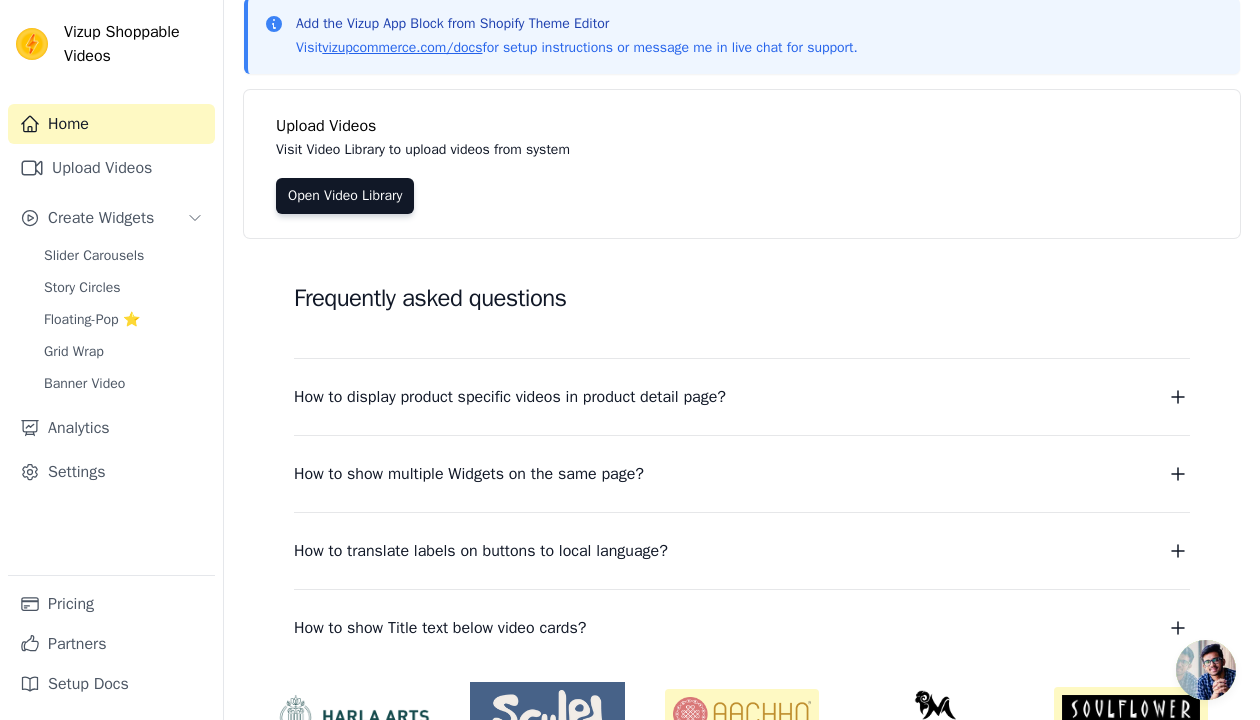 scroll, scrollTop: 0, scrollLeft: 0, axis: both 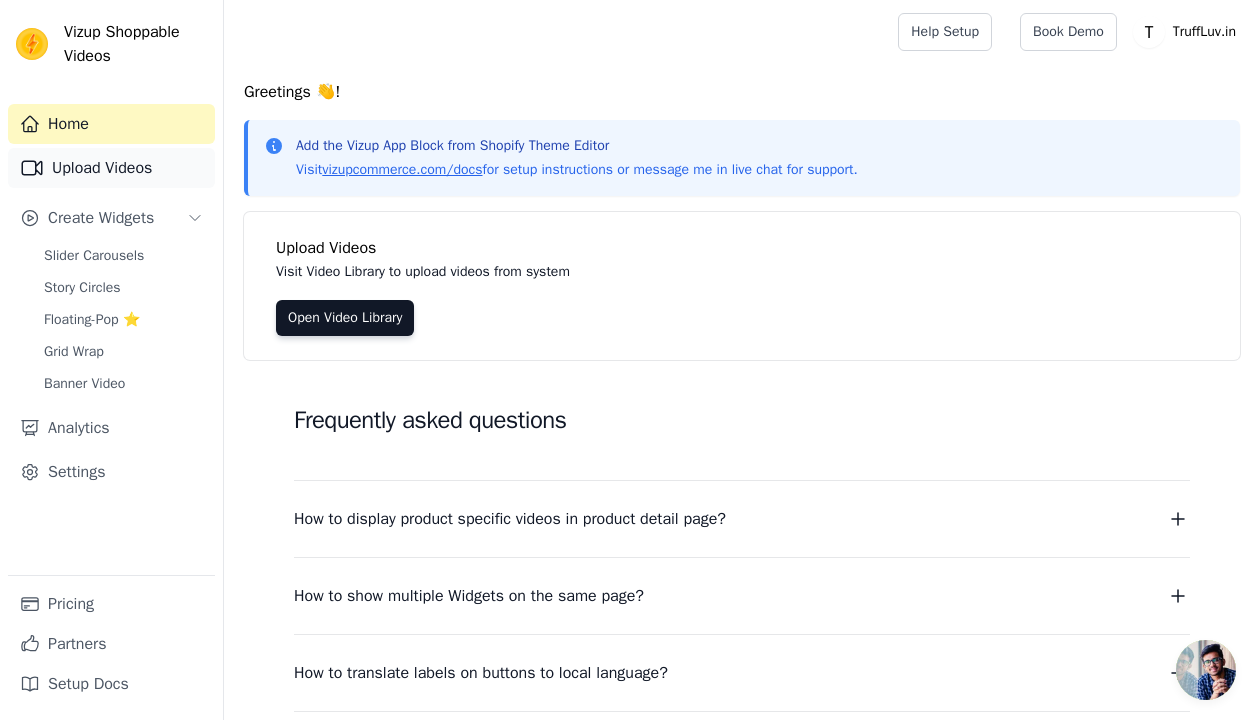 click on "Upload Videos" at bounding box center [111, 168] 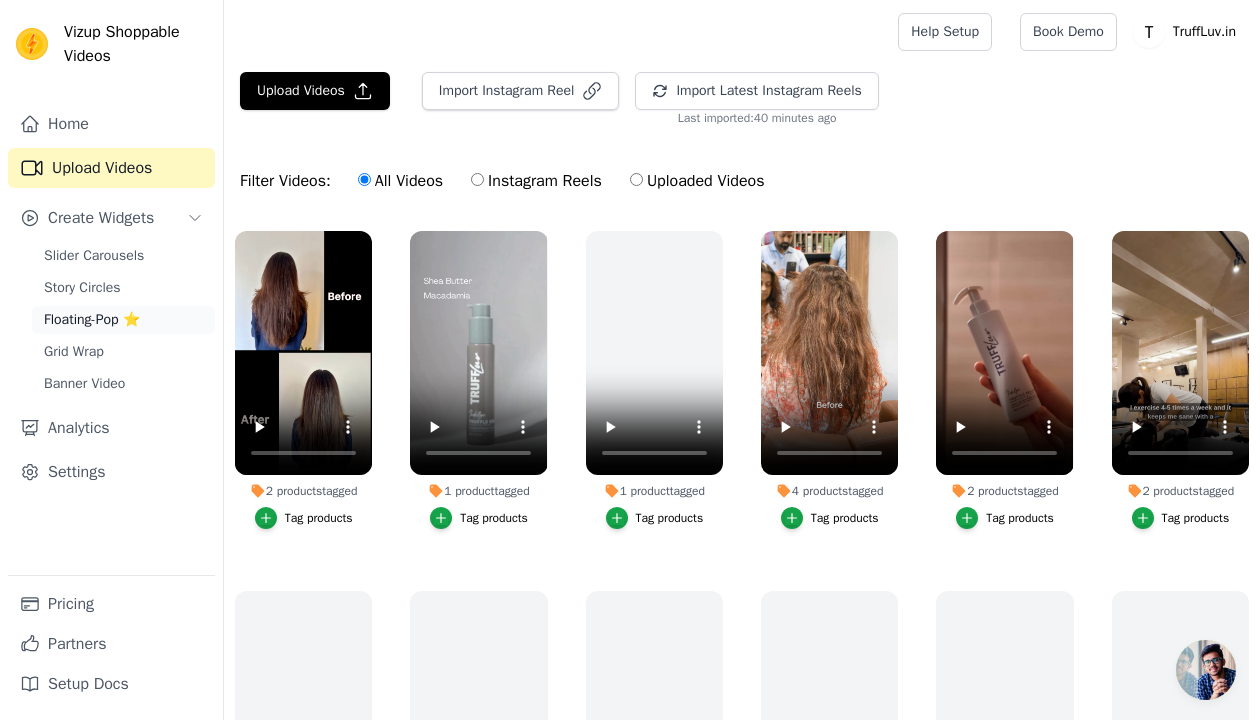 click on "Floating-Pop ⭐" at bounding box center (92, 320) 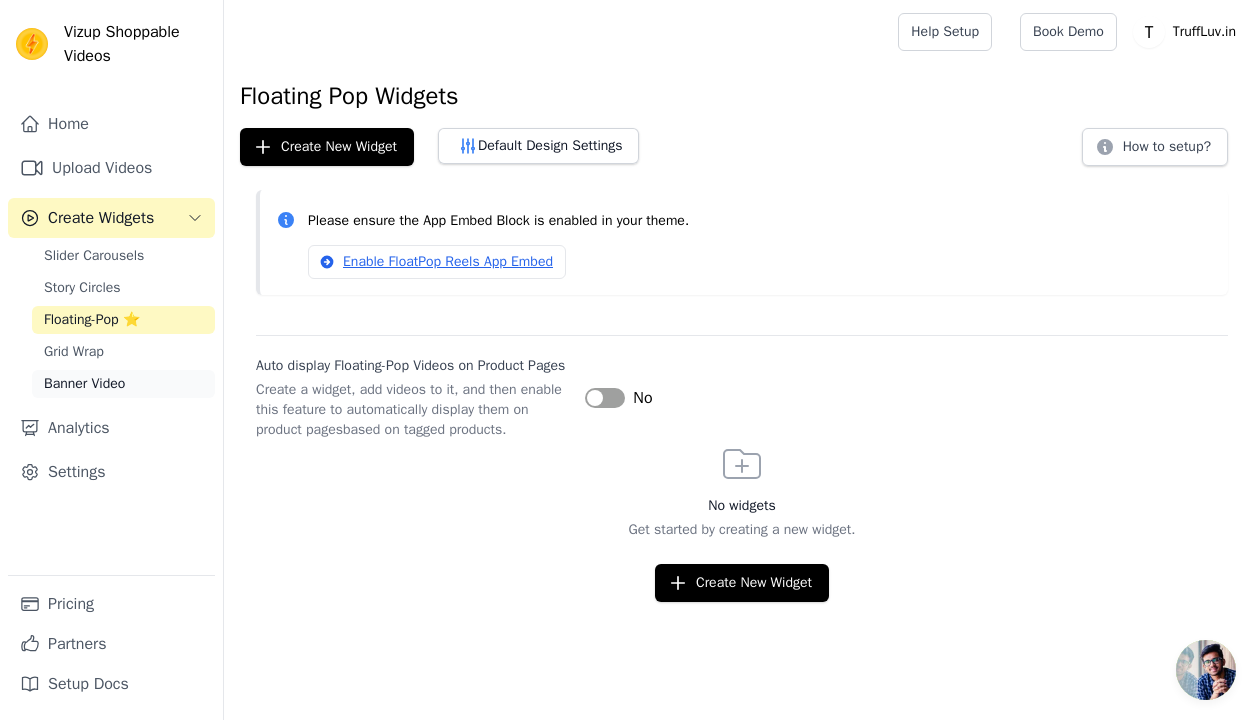 click on "Banner Video" at bounding box center [84, 384] 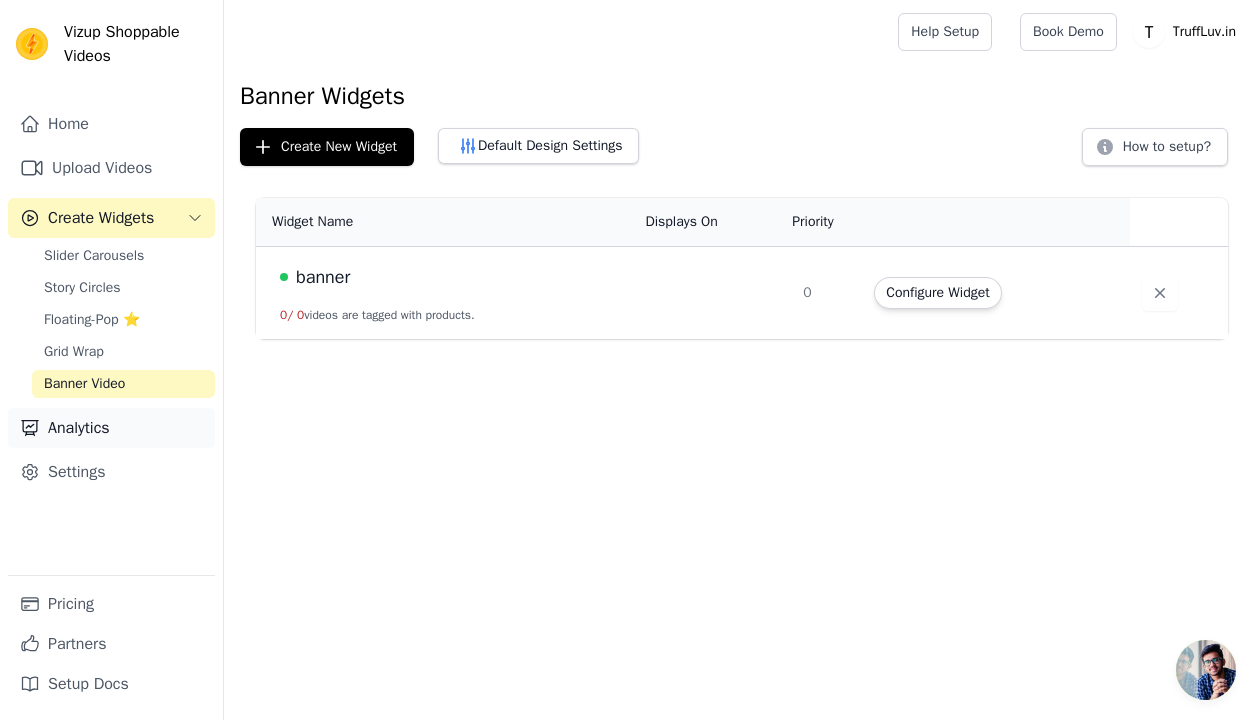click on "Analytics" at bounding box center [111, 428] 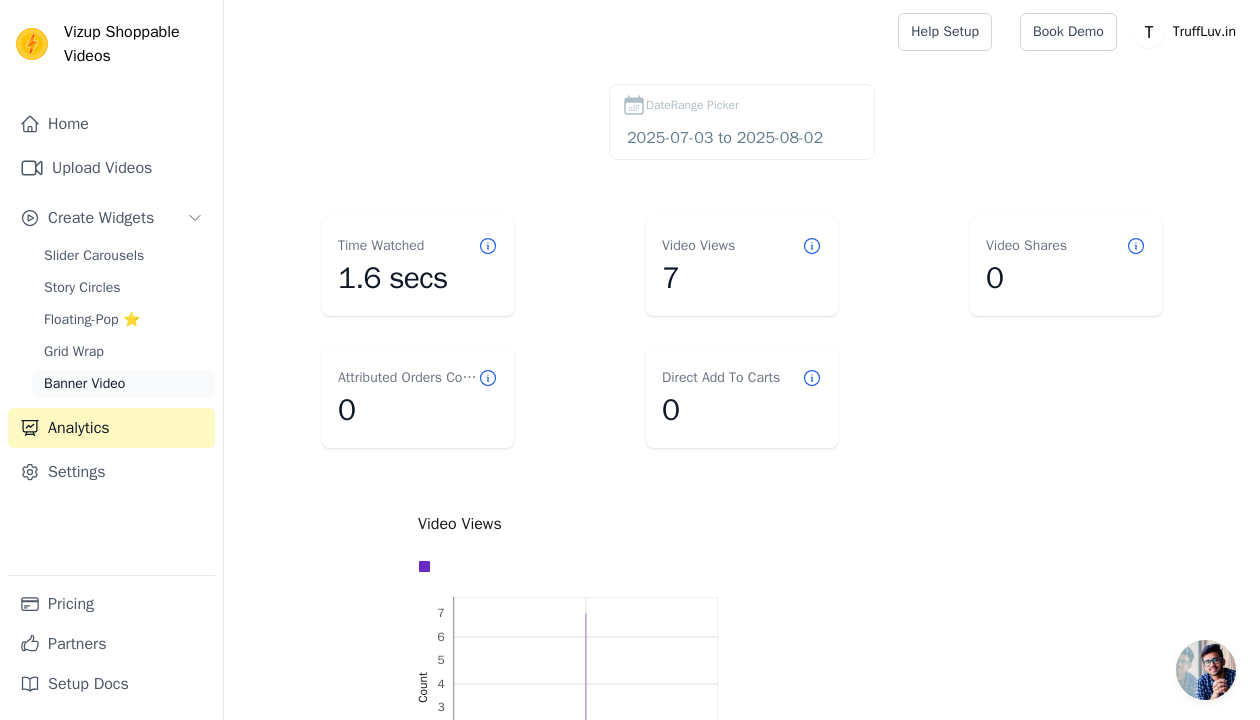 click on "Banner Video" at bounding box center [84, 384] 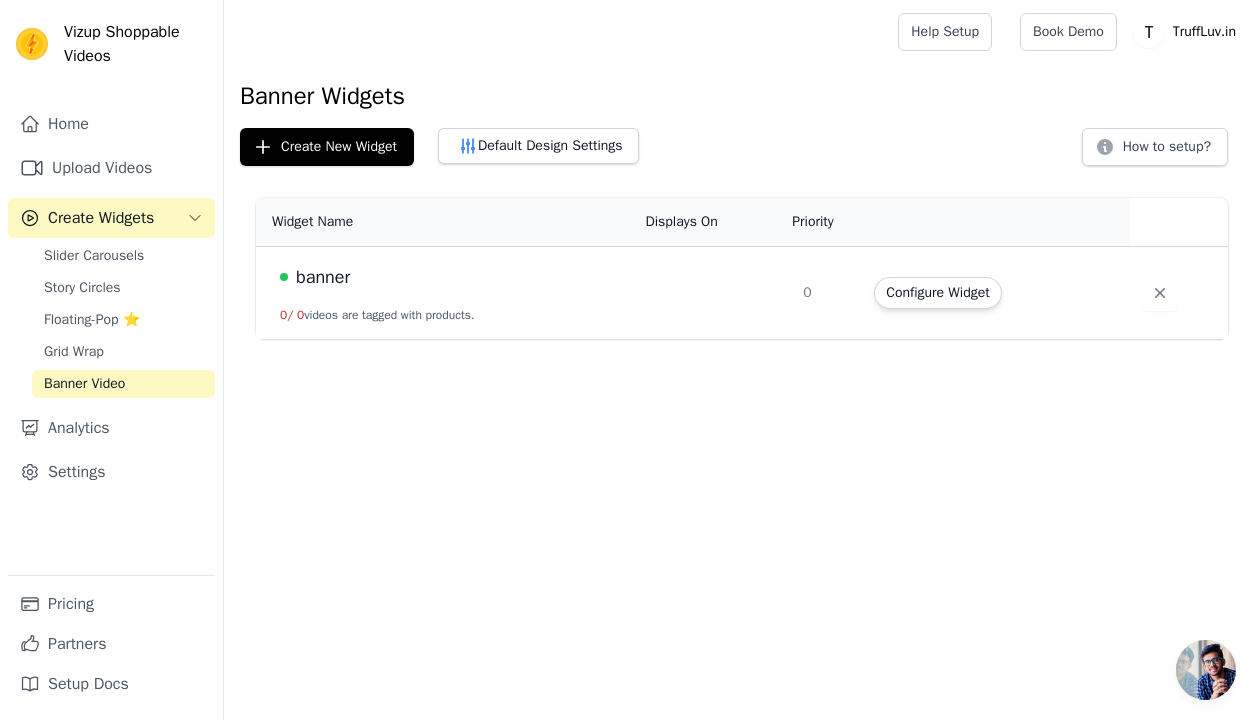click on "banner   0  /   0  videos are tagged with products." at bounding box center [444, 293] 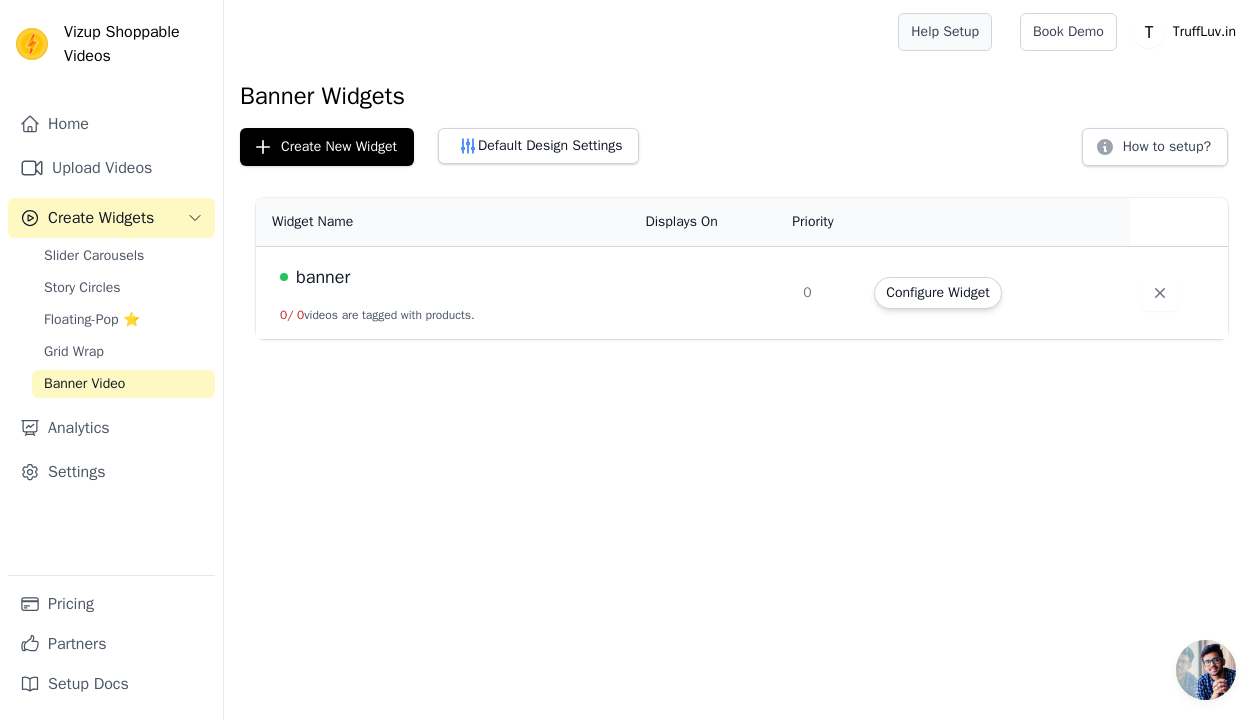click on "Help Setup" at bounding box center (945, 32) 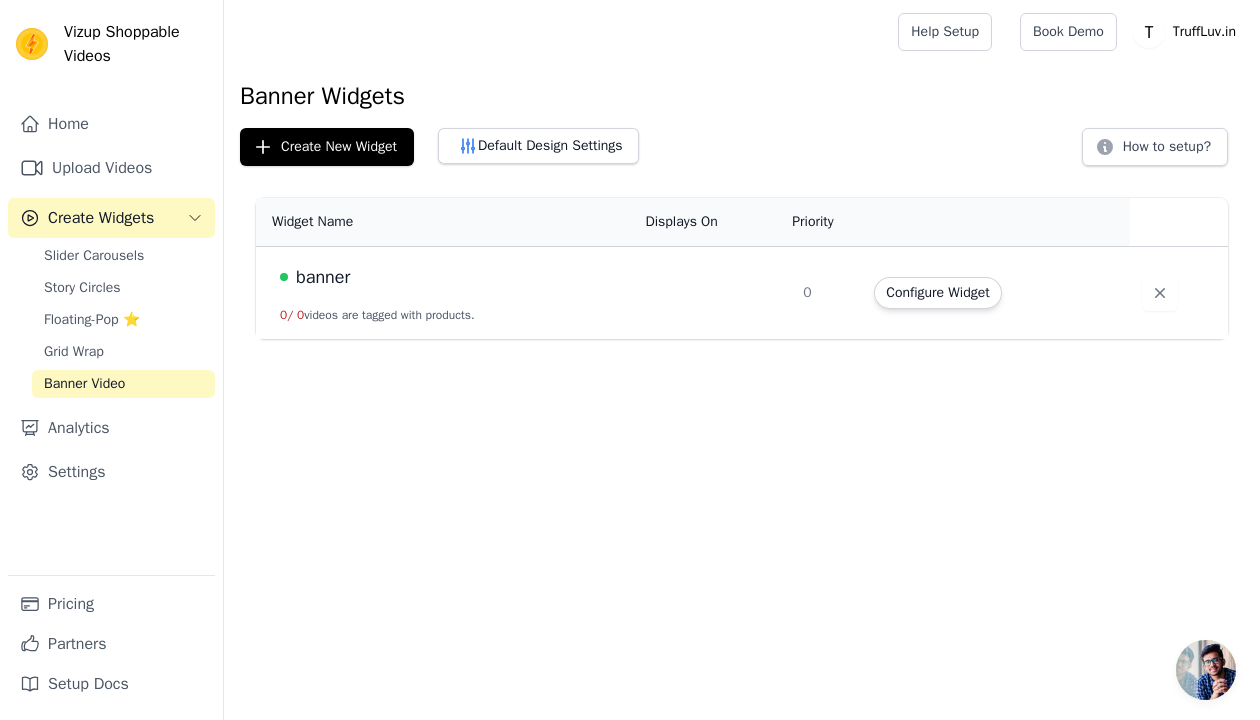 click at bounding box center (1206, 670) 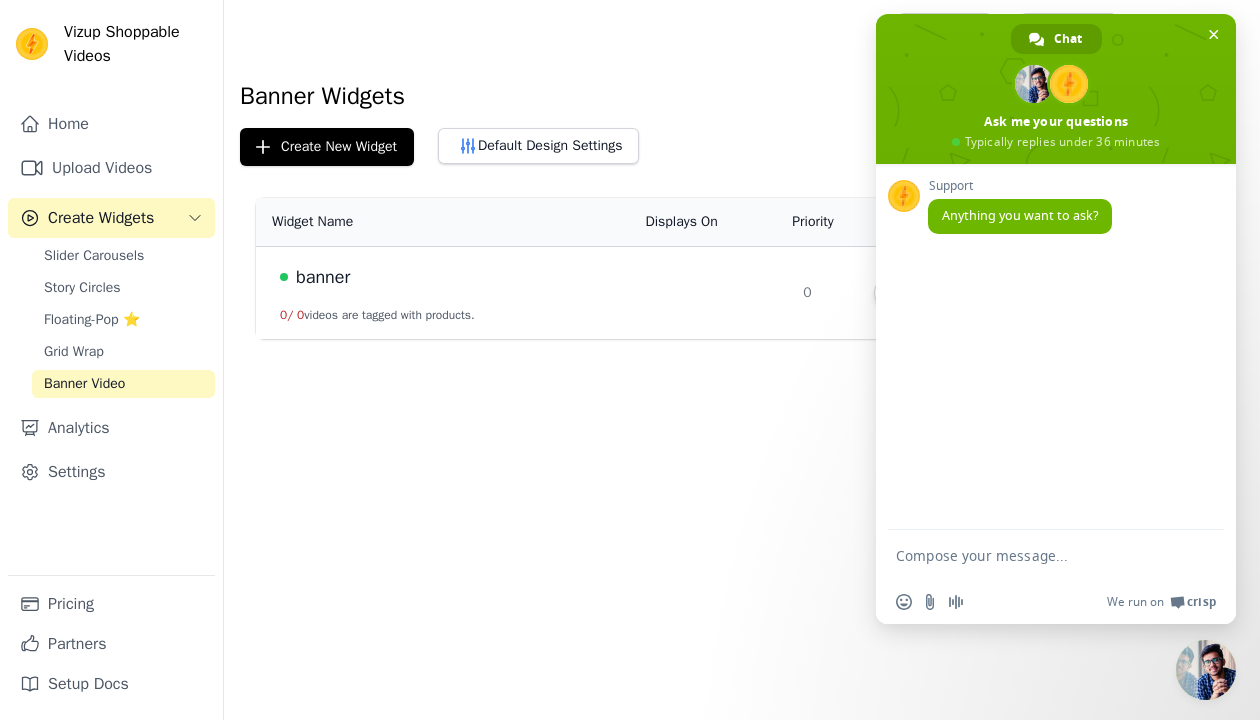 click at bounding box center [1036, 555] 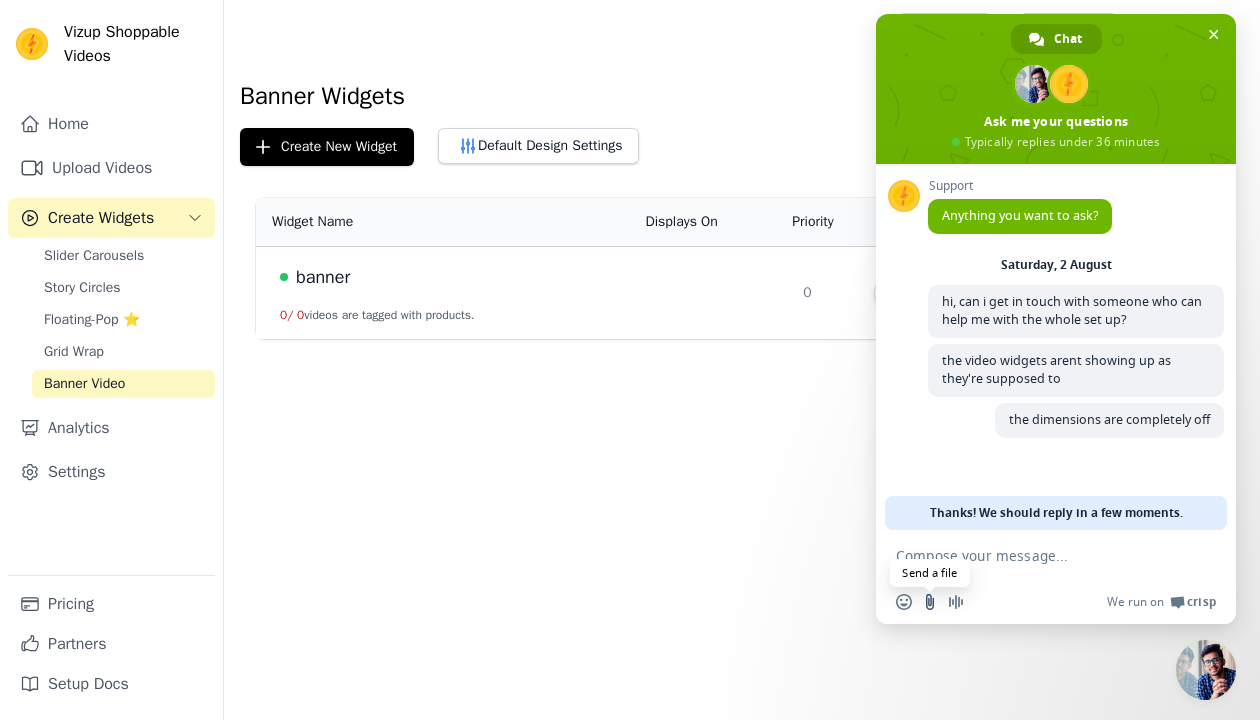 click at bounding box center (930, 602) 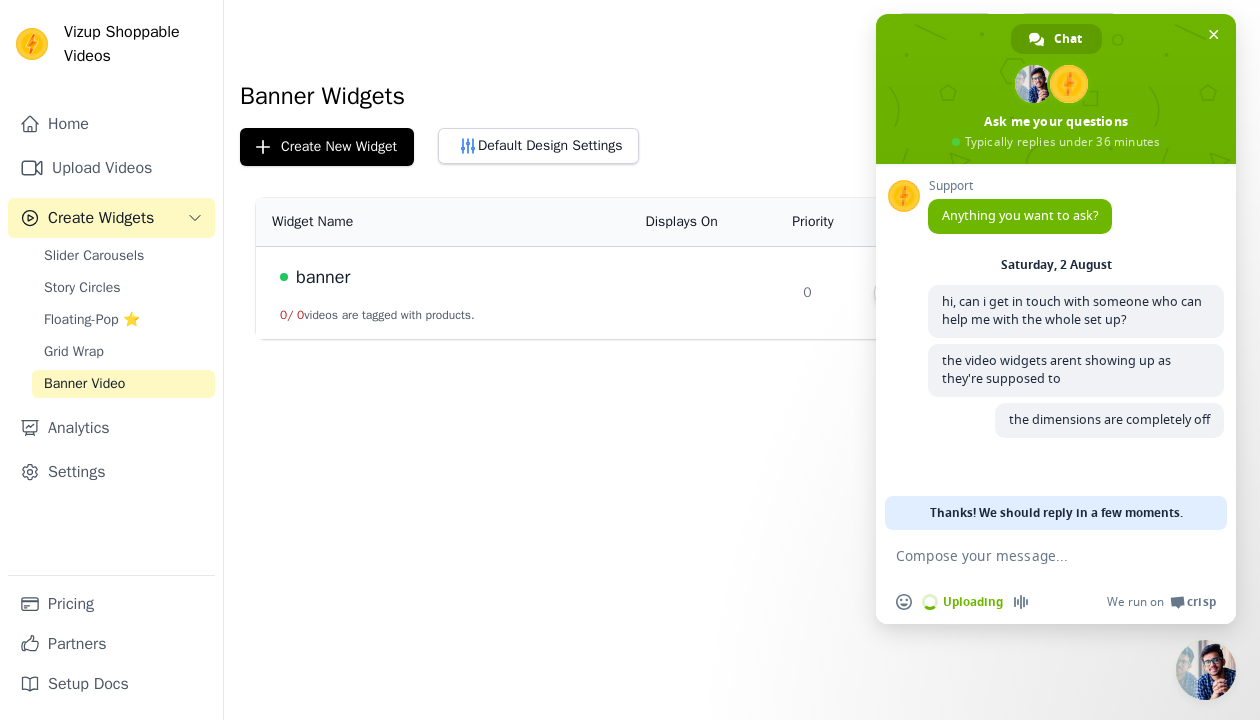 click at bounding box center [1036, 555] 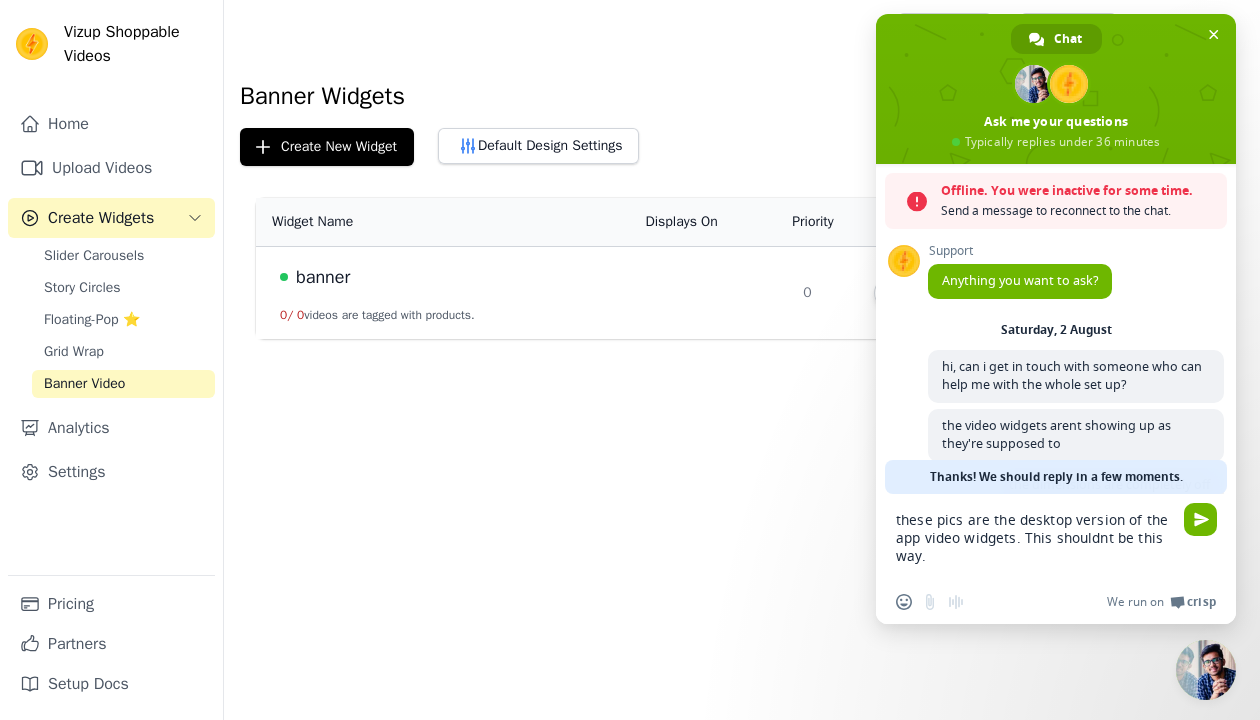 scroll, scrollTop: 772, scrollLeft: 0, axis: vertical 